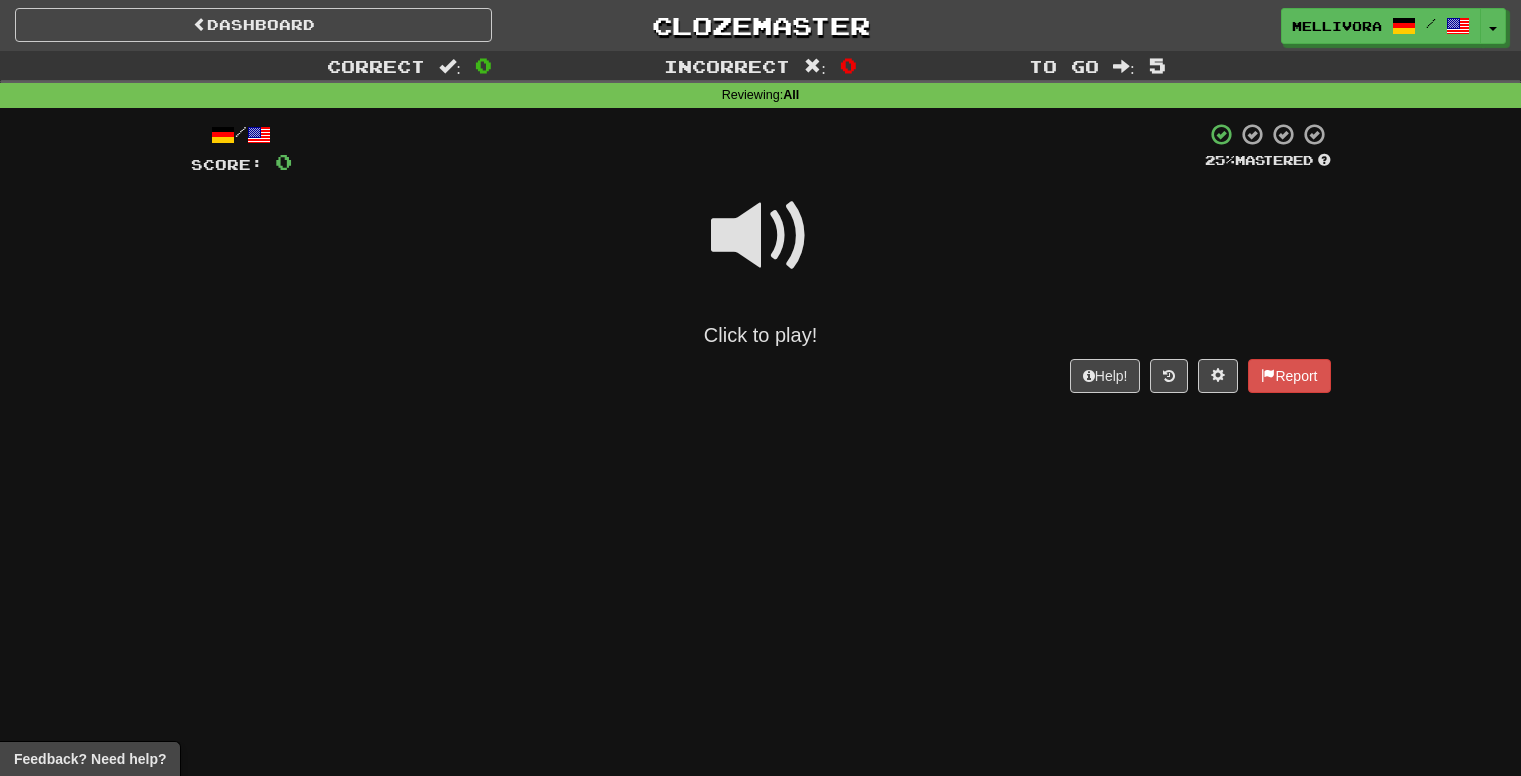 scroll, scrollTop: 0, scrollLeft: 0, axis: both 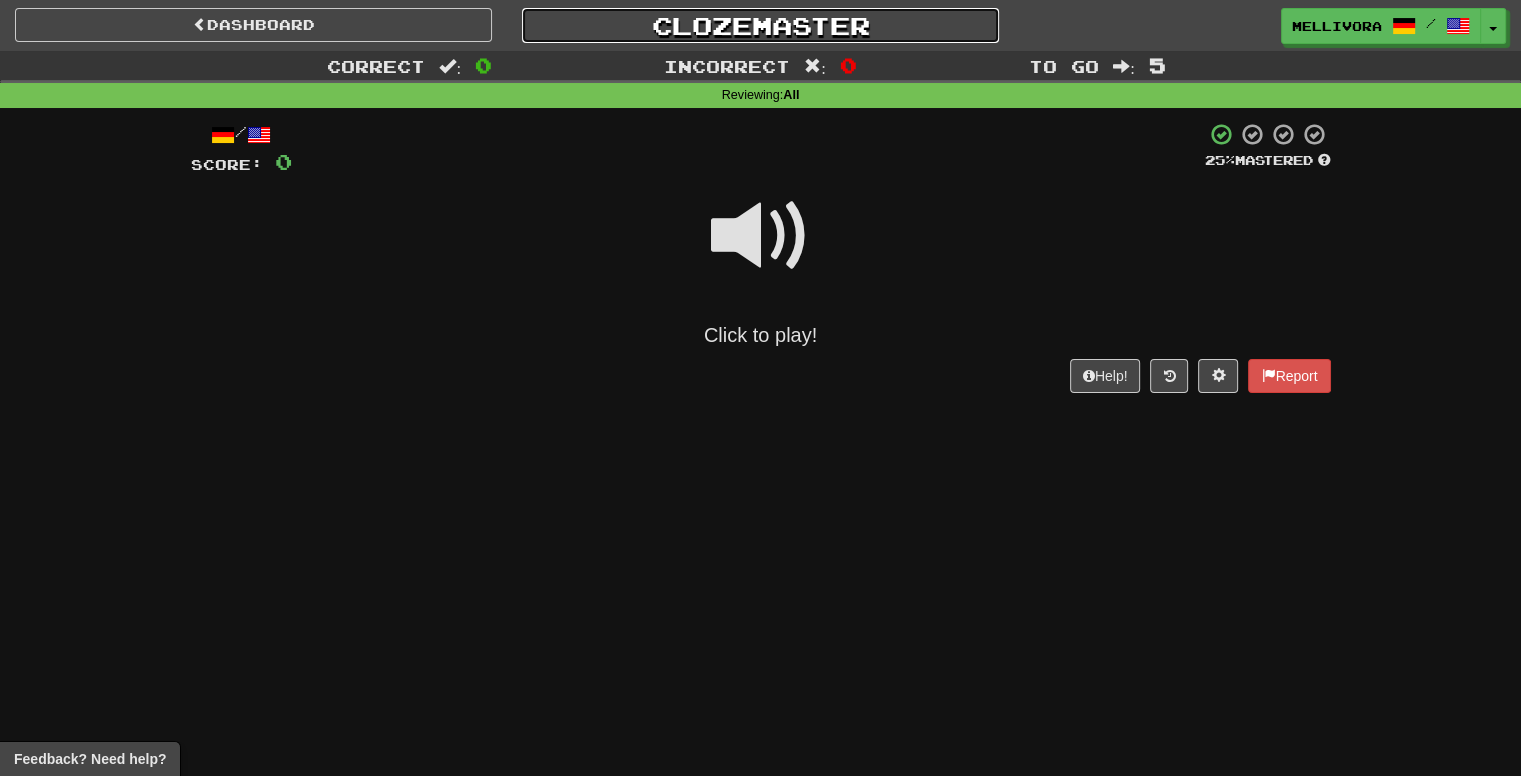 click on "Clozemaster" at bounding box center (760, 25) 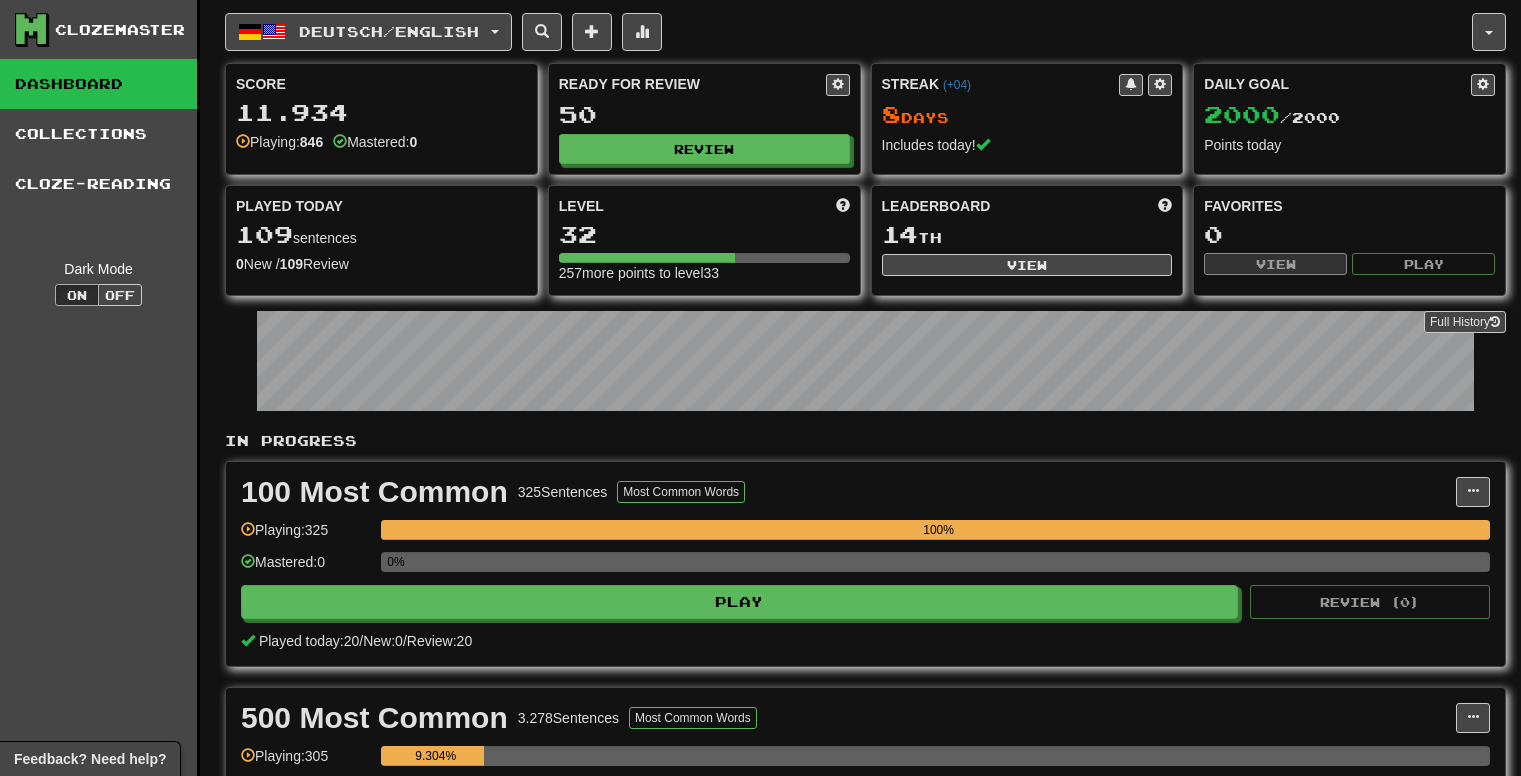 scroll, scrollTop: 0, scrollLeft: 0, axis: both 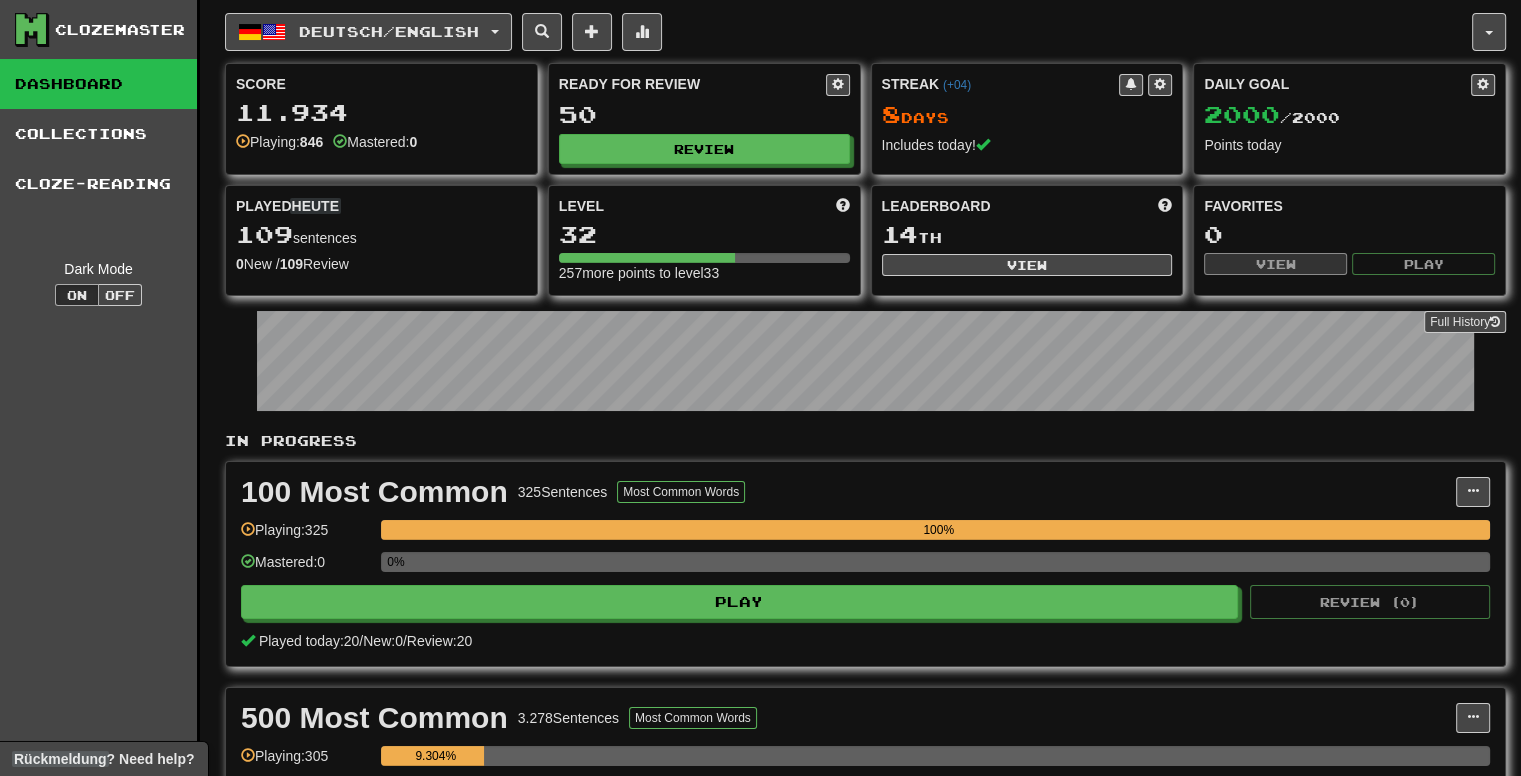 drag, startPoint x: 0, startPoint y: 517, endPoint x: 8, endPoint y: 507, distance: 12.806249 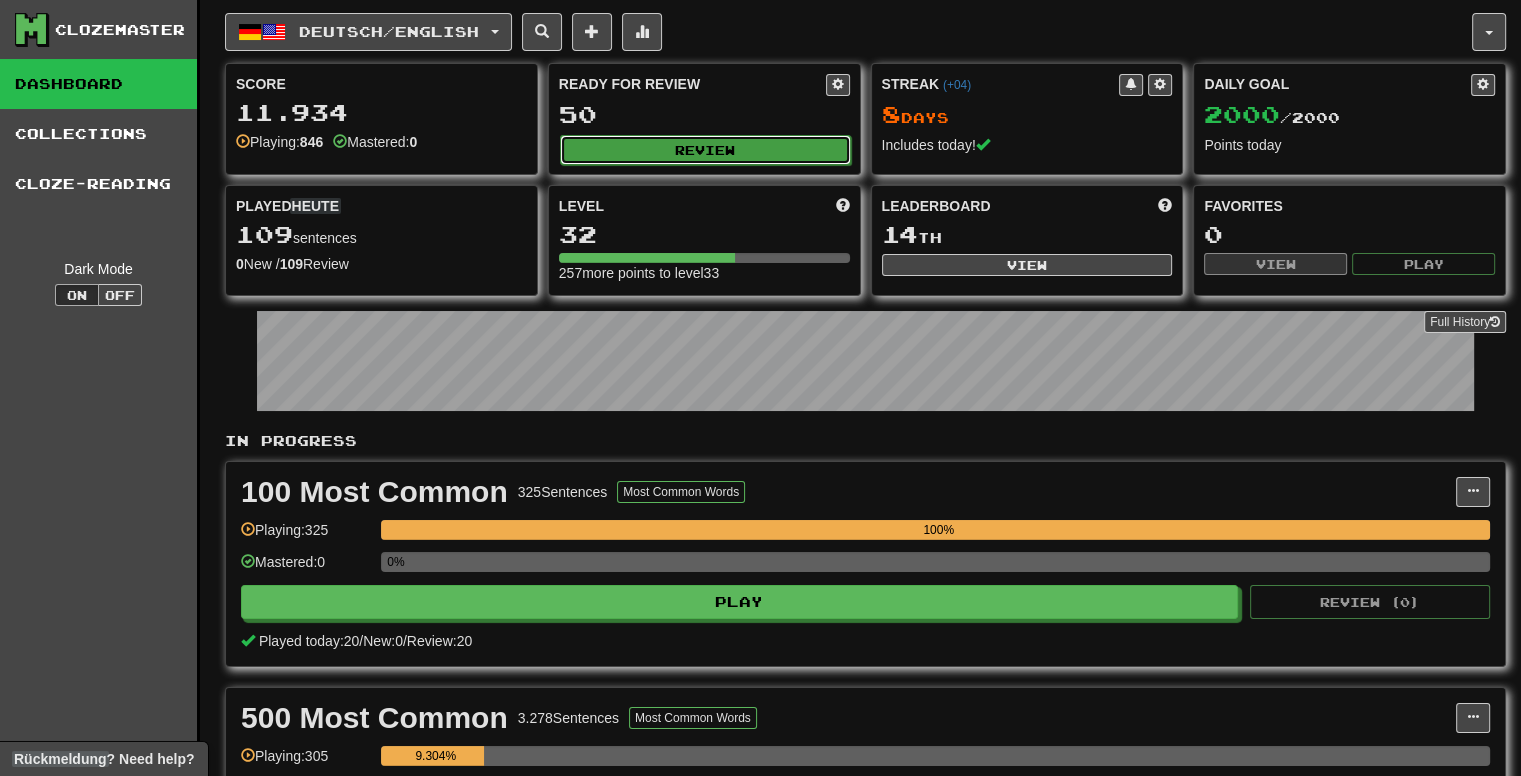 click on "Review" at bounding box center [705, 150] 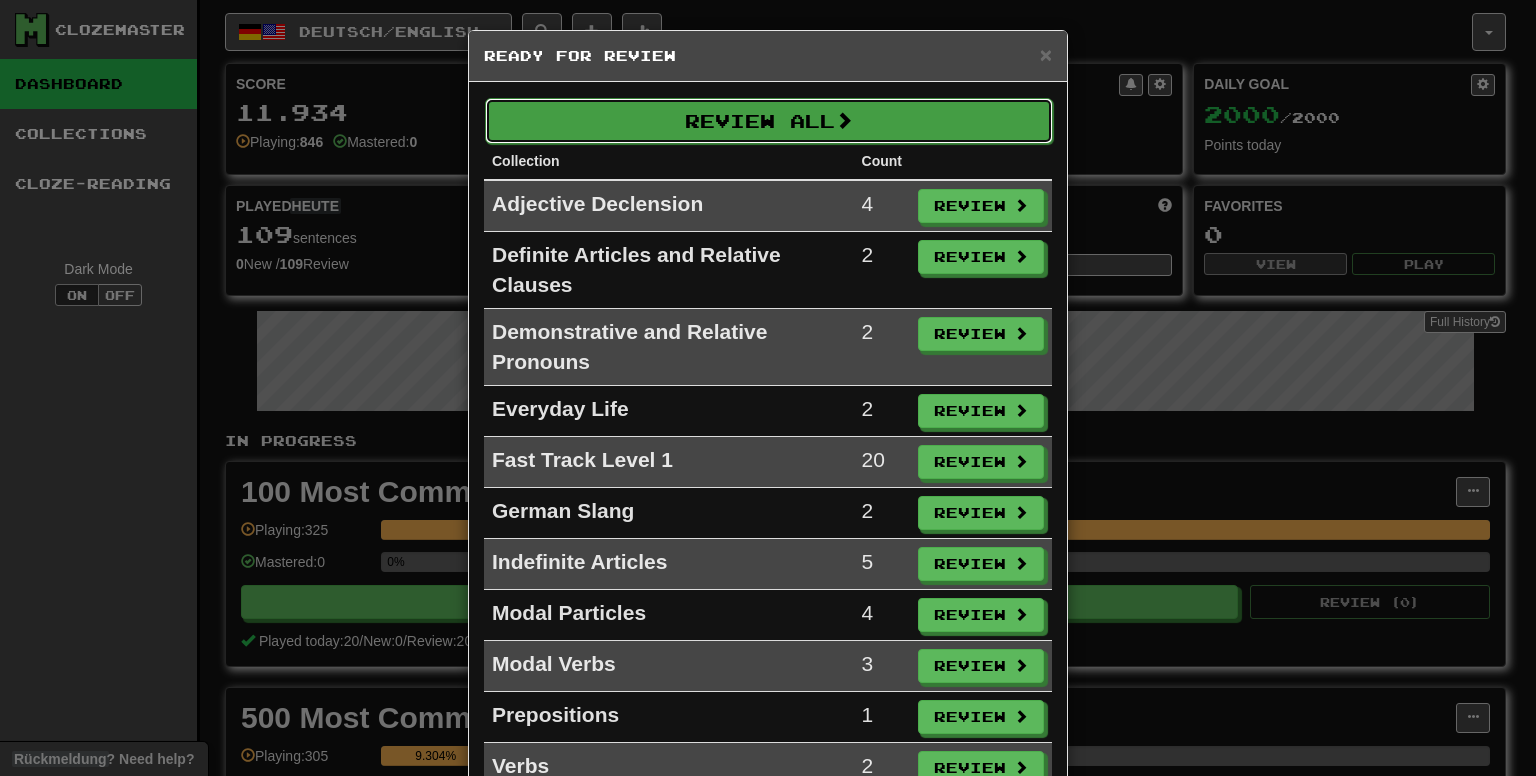 click on "Review All" at bounding box center [769, 121] 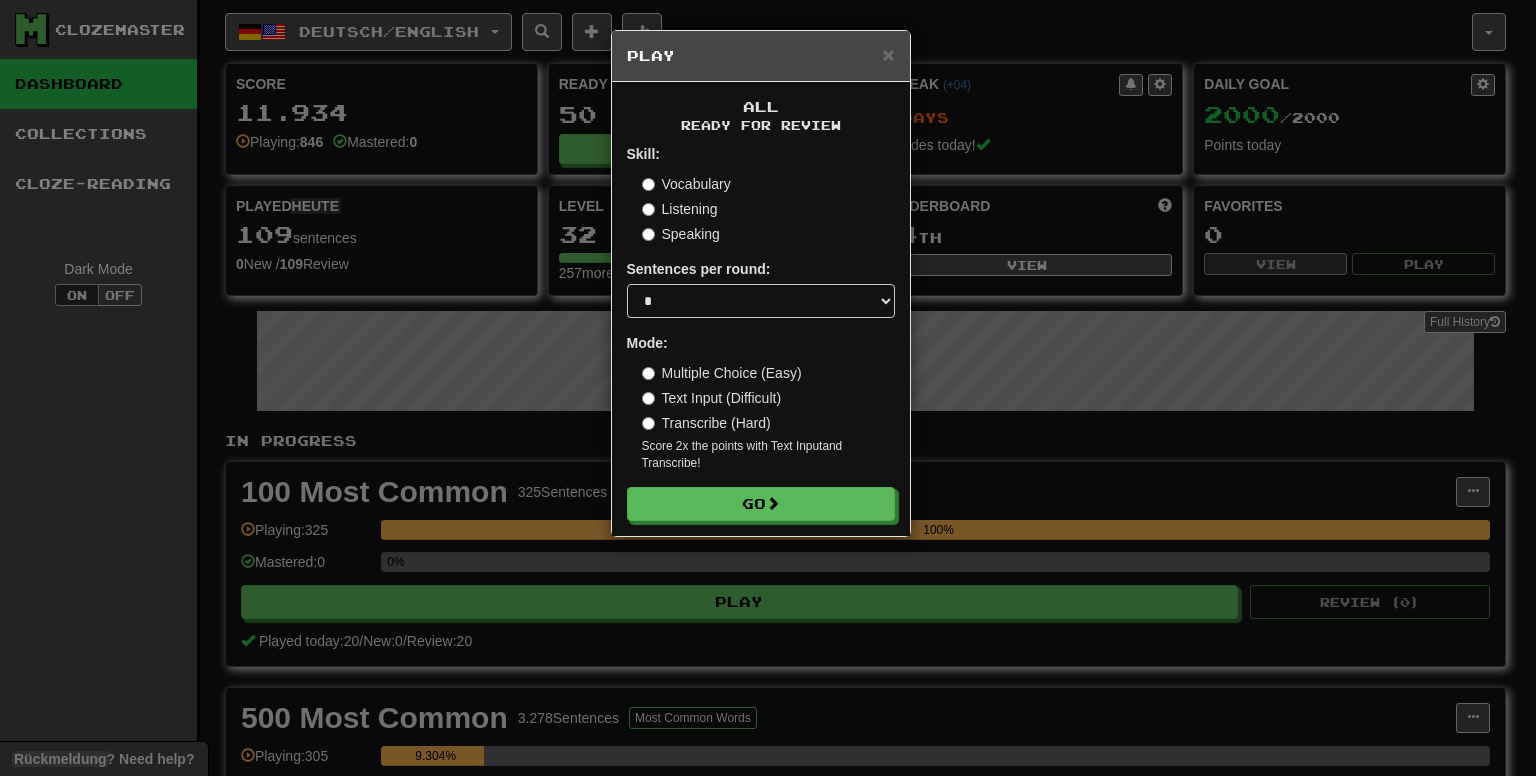 click on "Transcribe (Hard)" at bounding box center (706, 423) 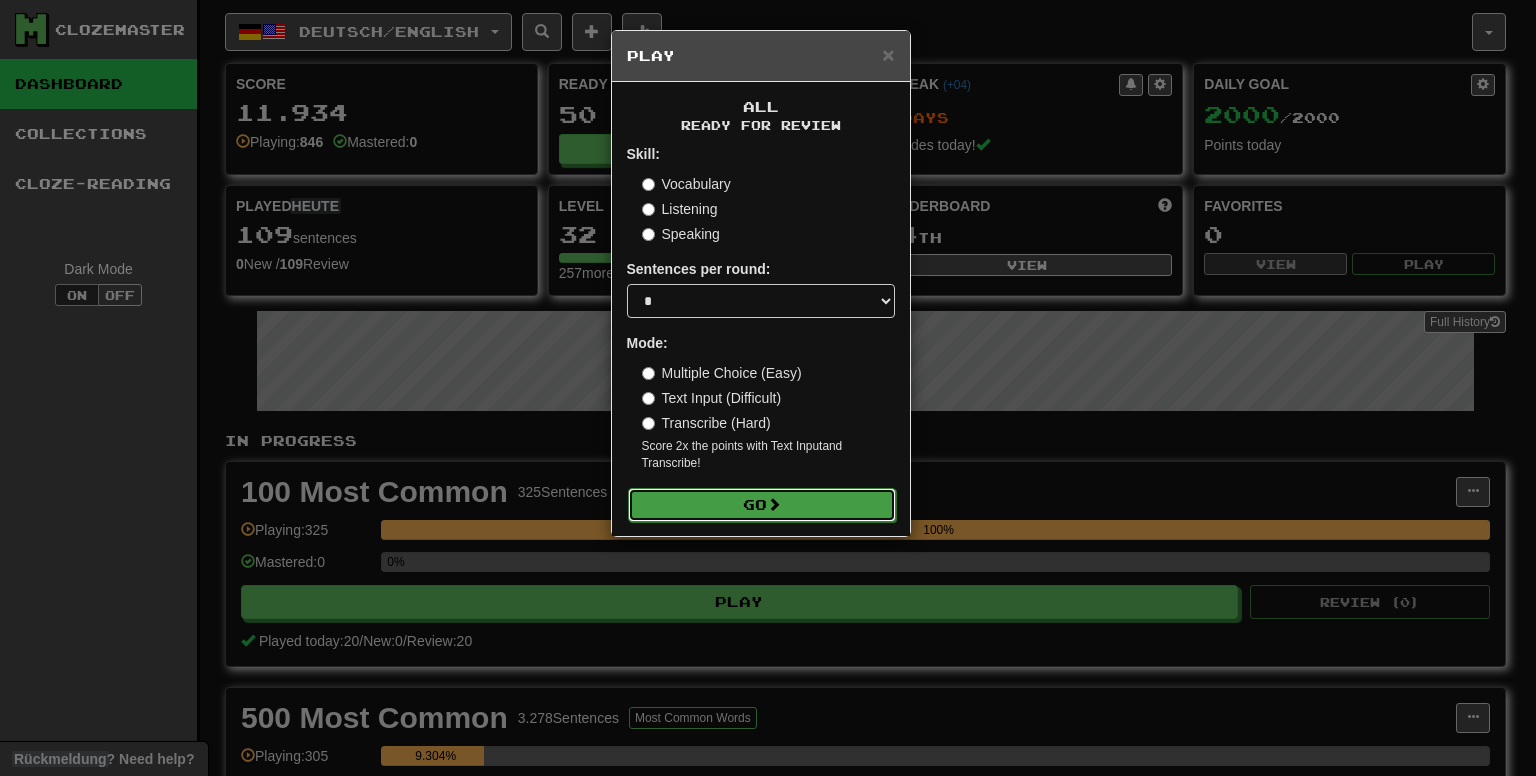 click on "Go" at bounding box center [762, 505] 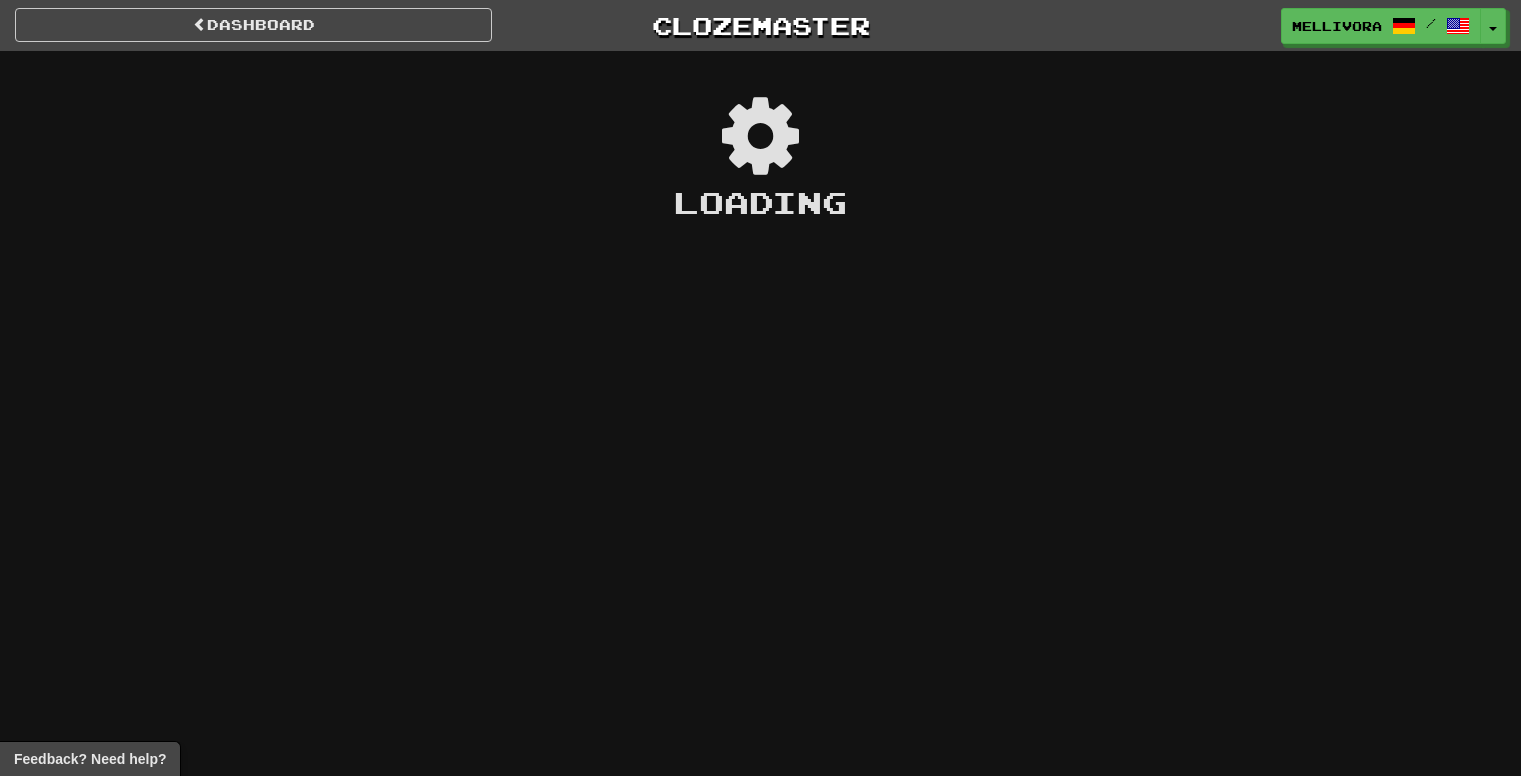 scroll, scrollTop: 0, scrollLeft: 0, axis: both 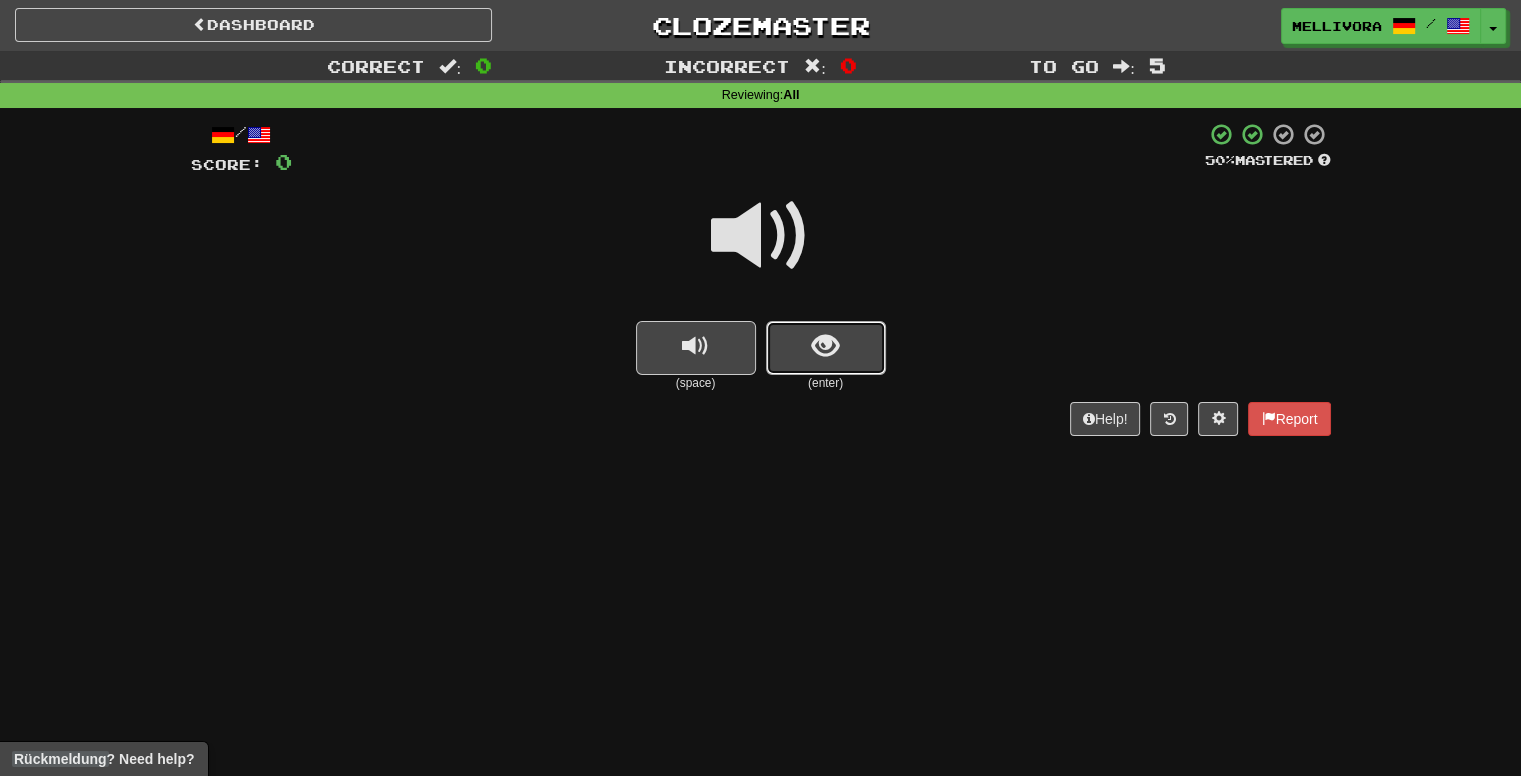 click at bounding box center (826, 348) 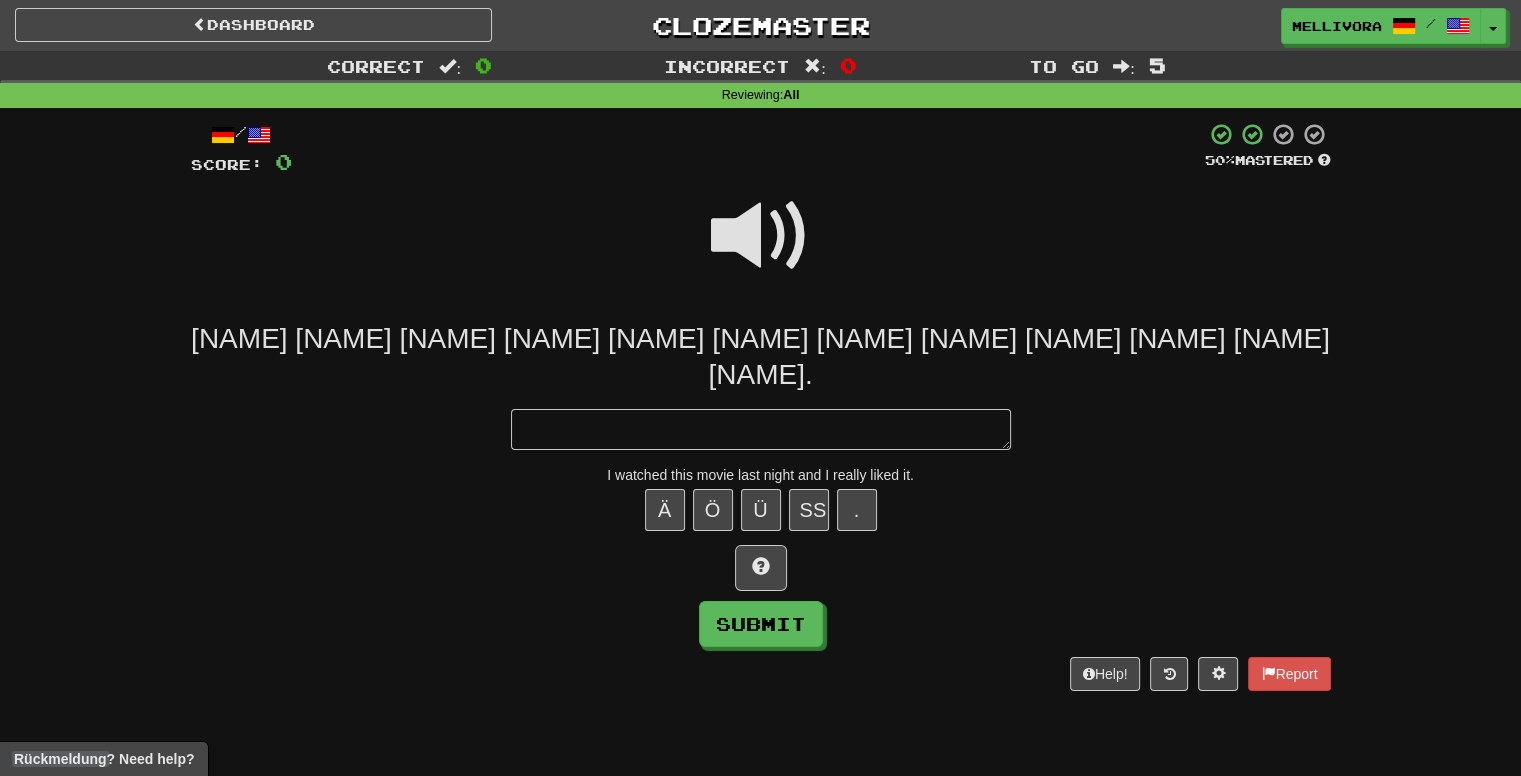 type on "*" 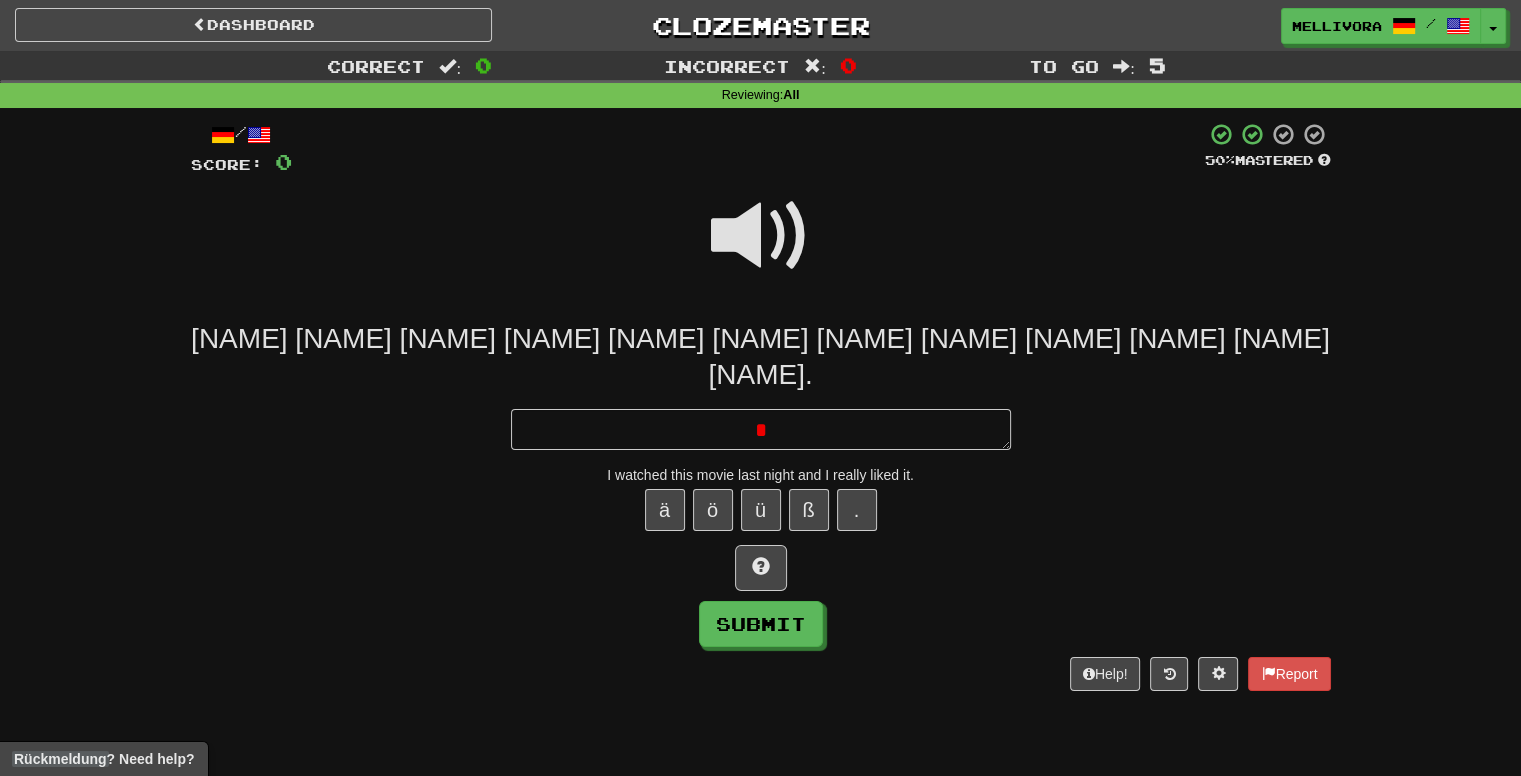 type 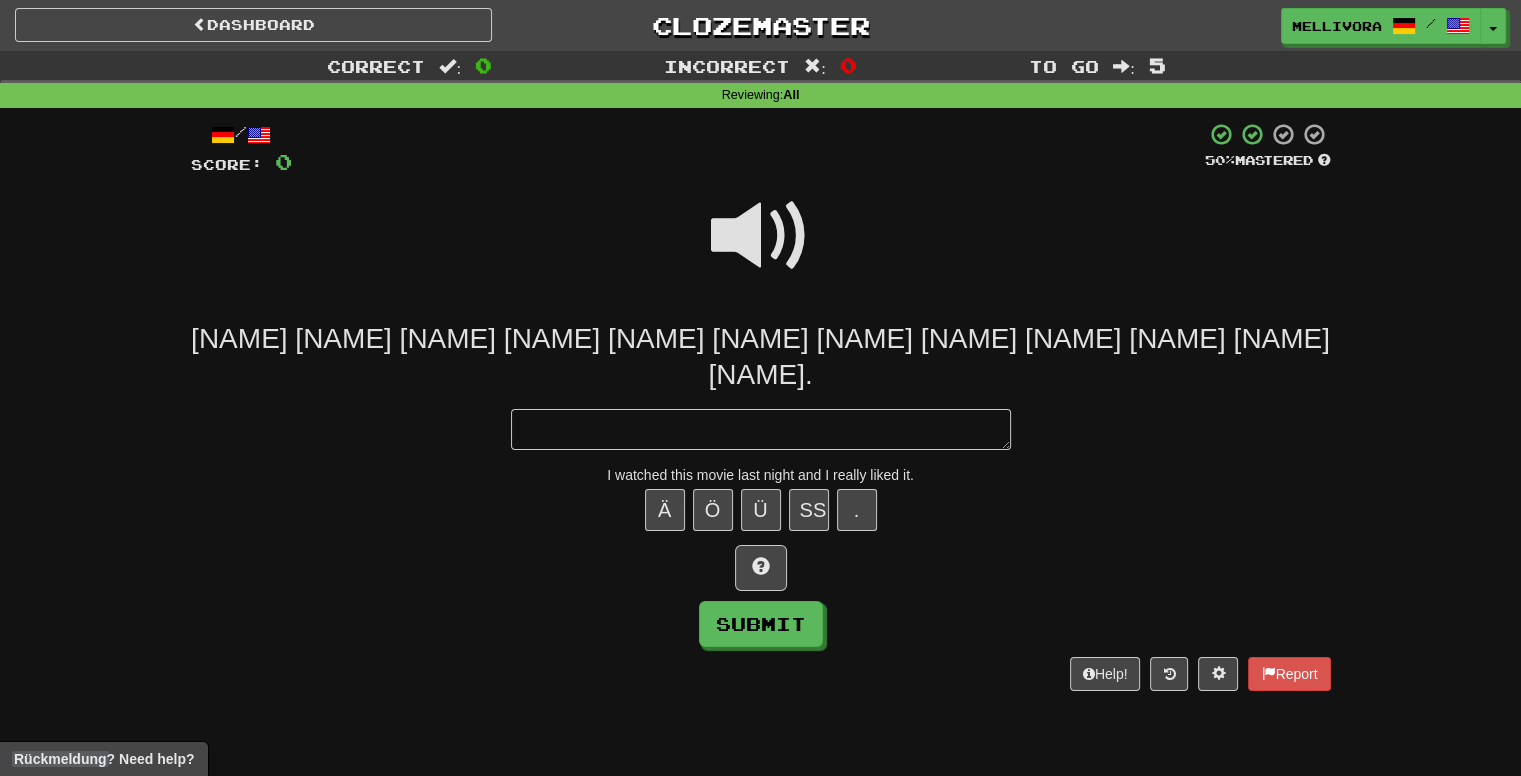 type on "*" 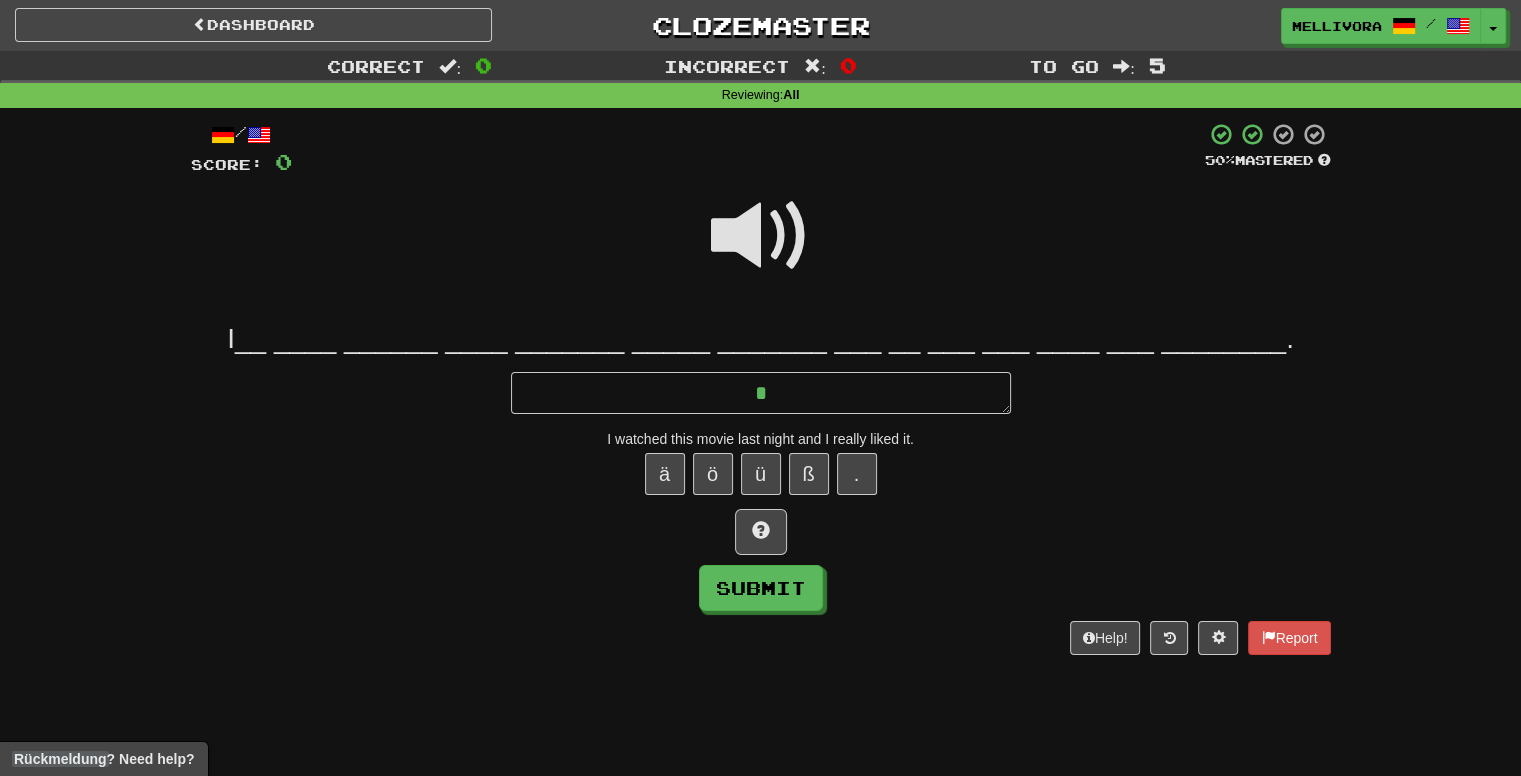 type on "*" 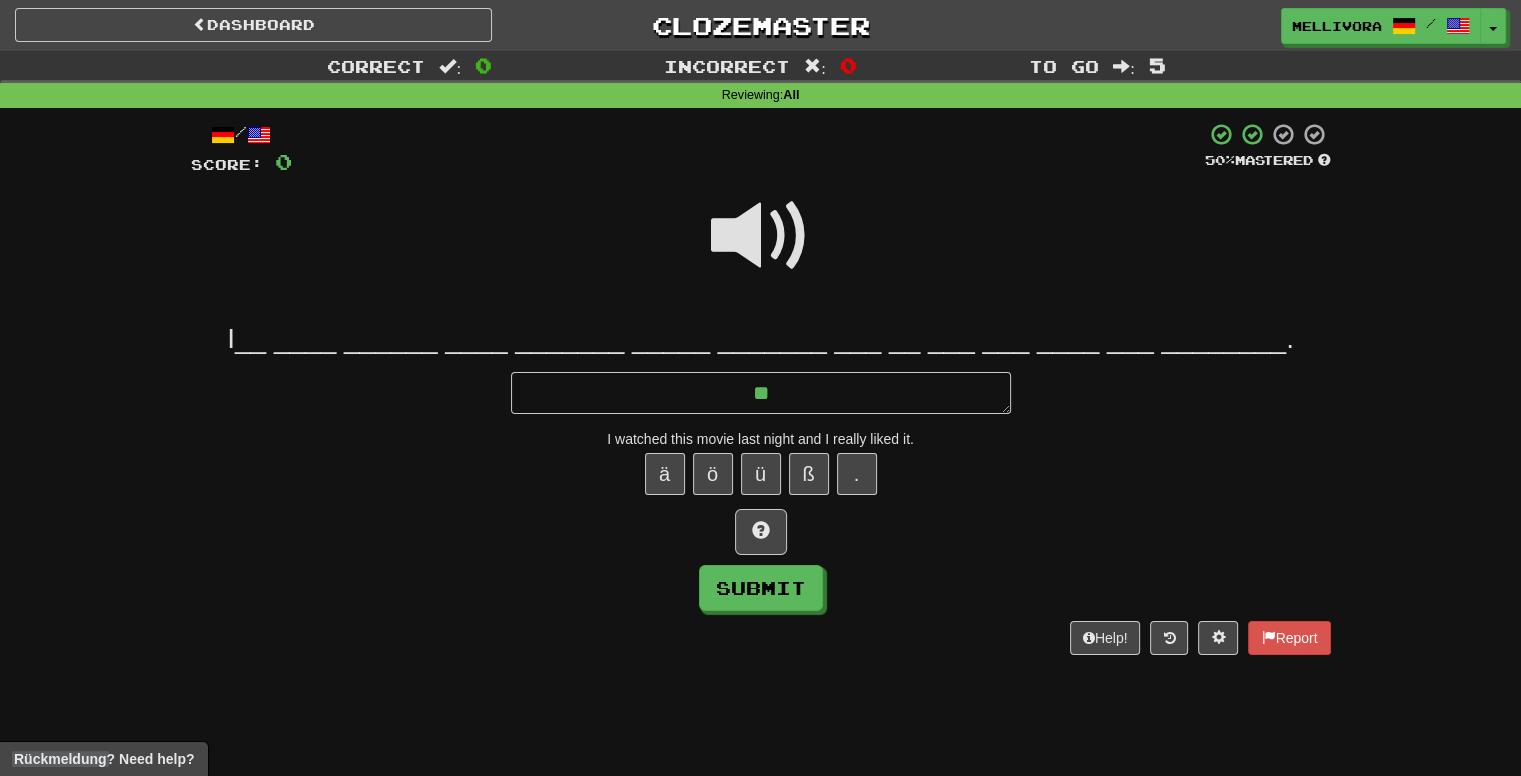 type on "*" 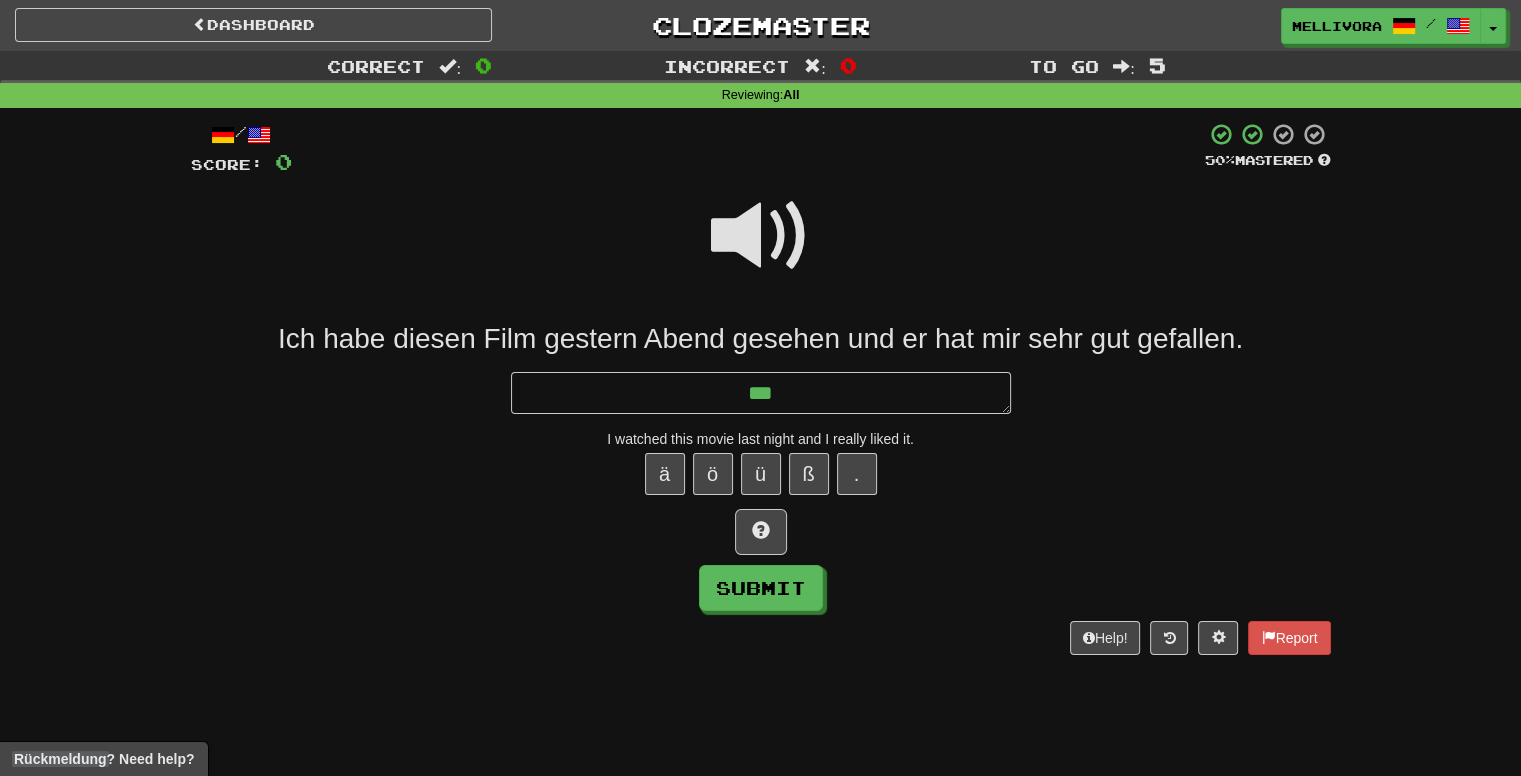 type on "*" 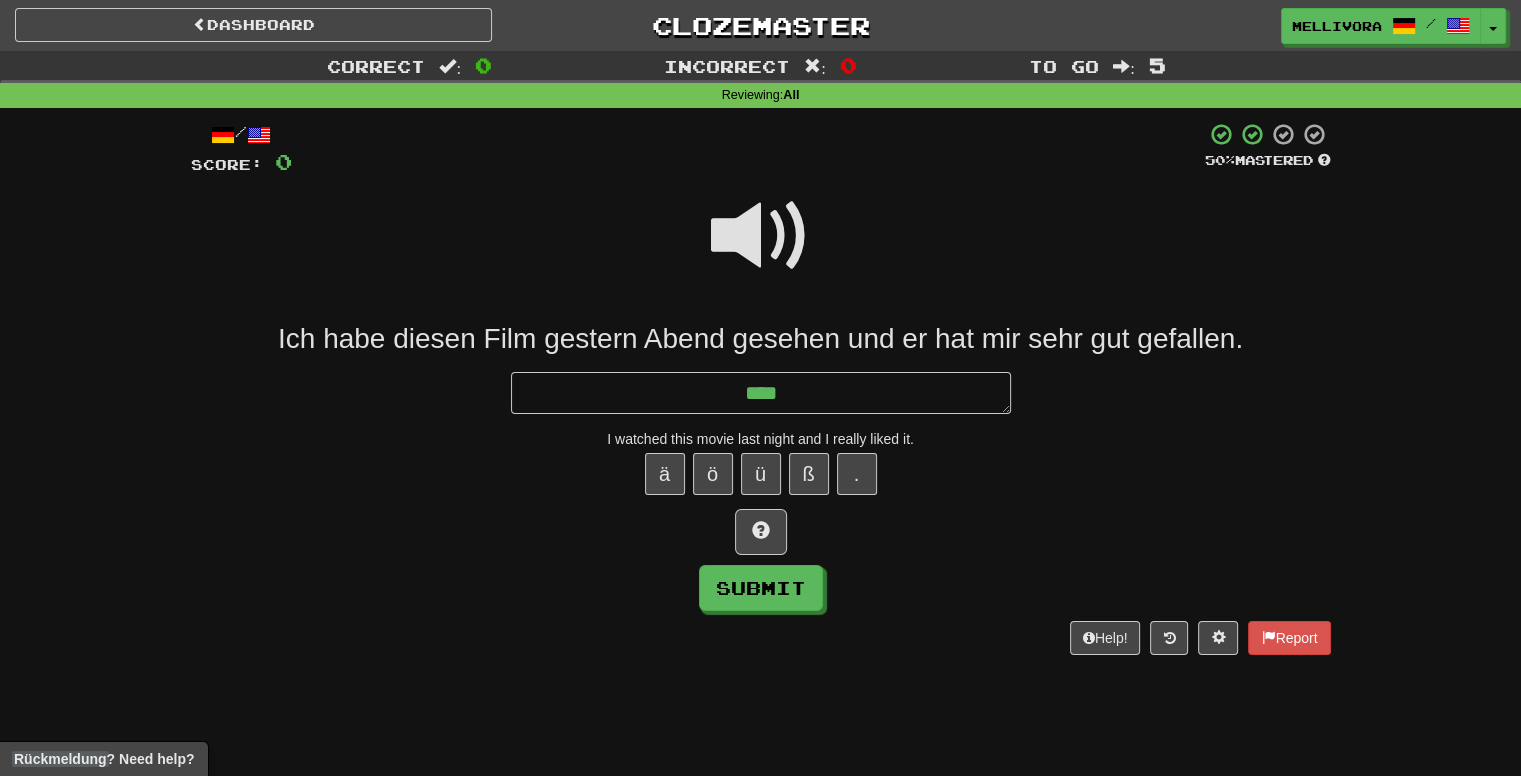 type on "*" 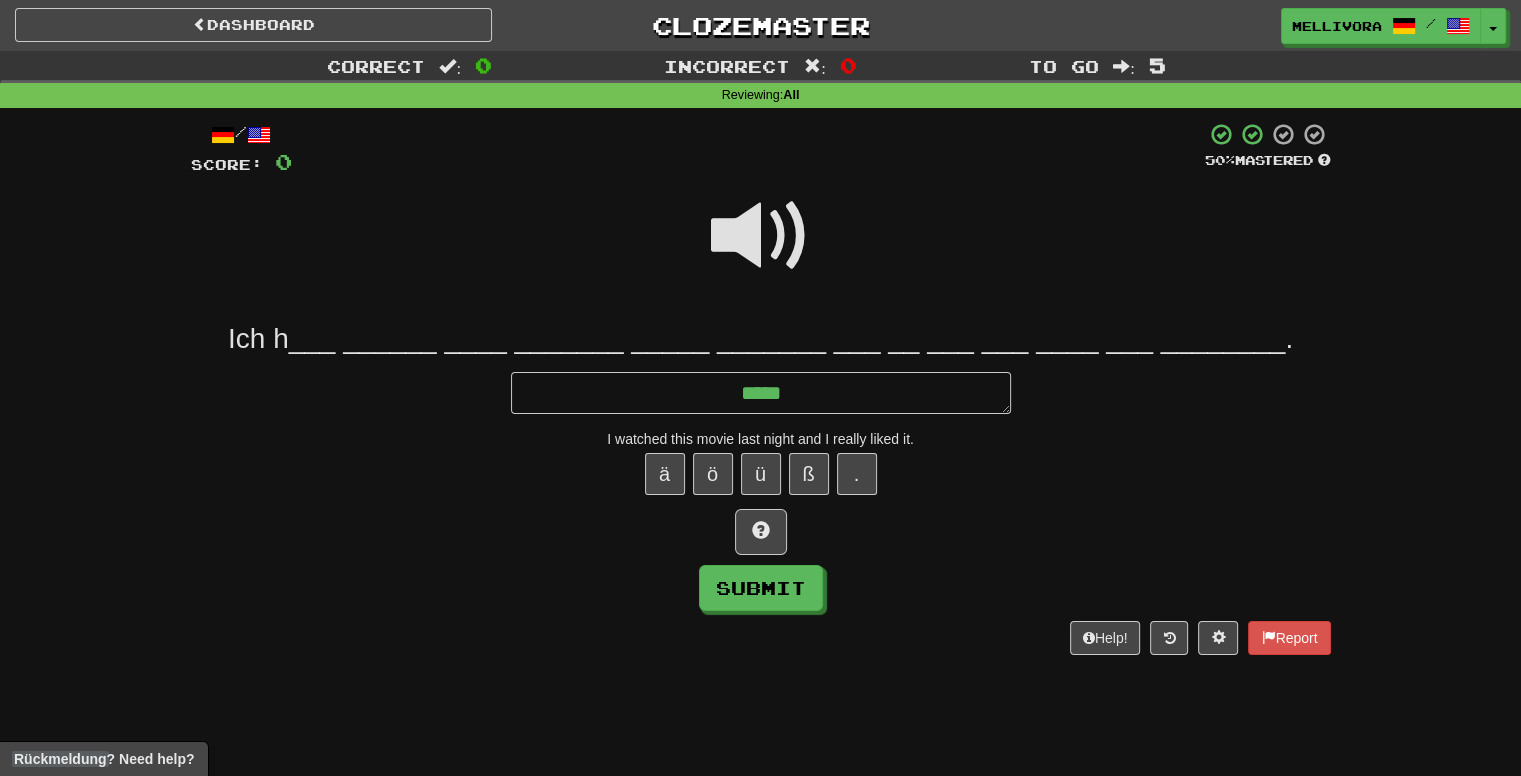 type on "*" 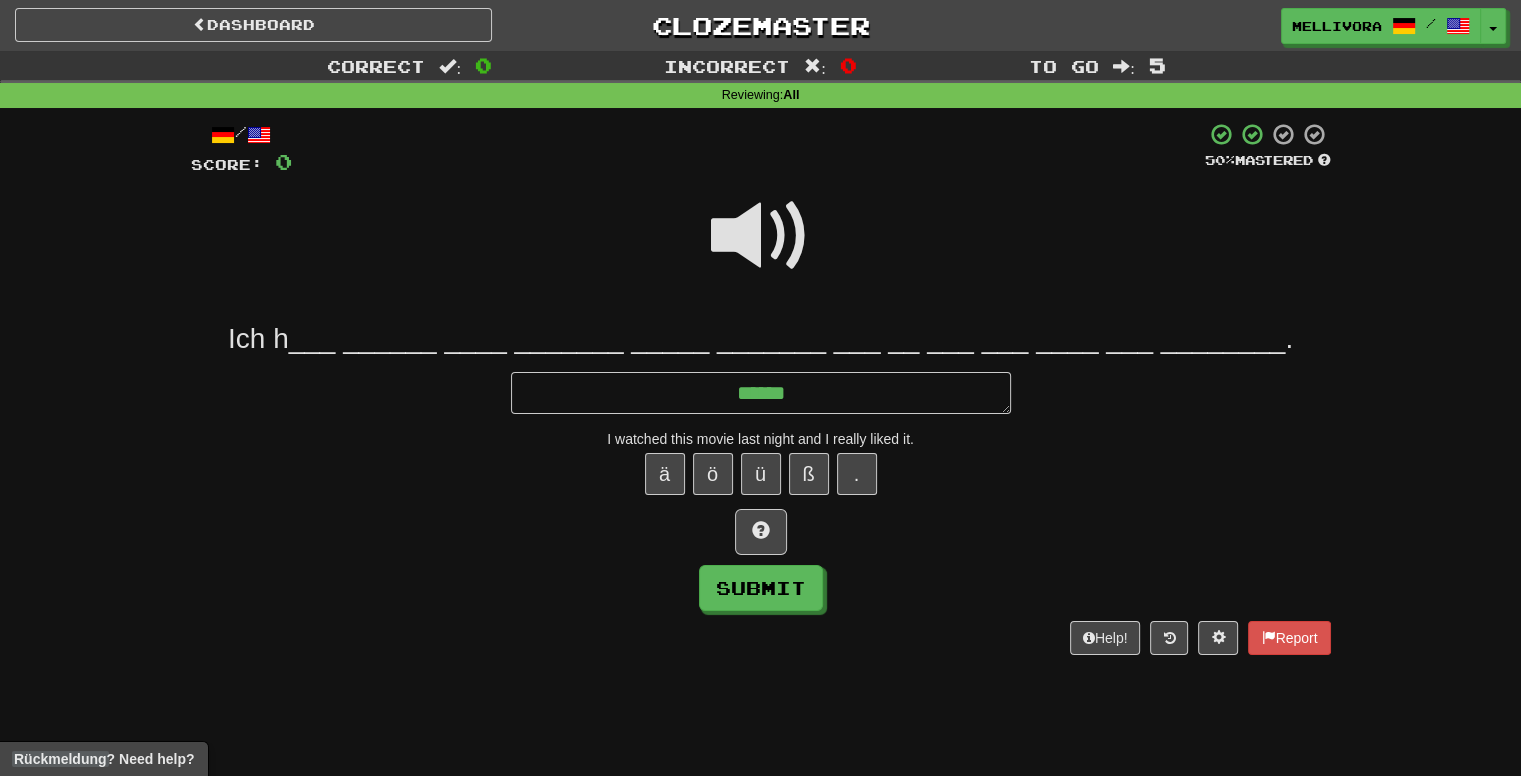 type on "*" 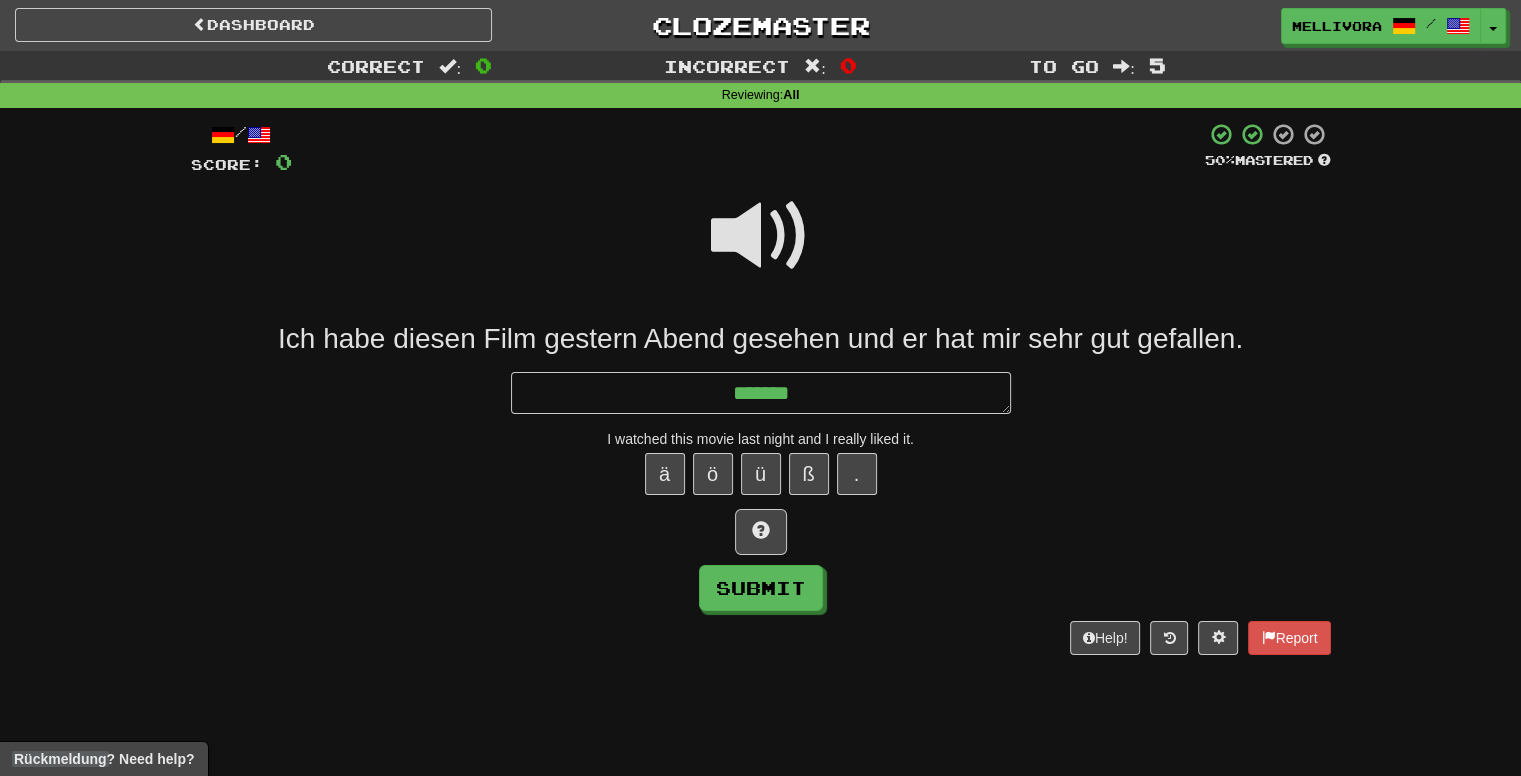 type on "*" 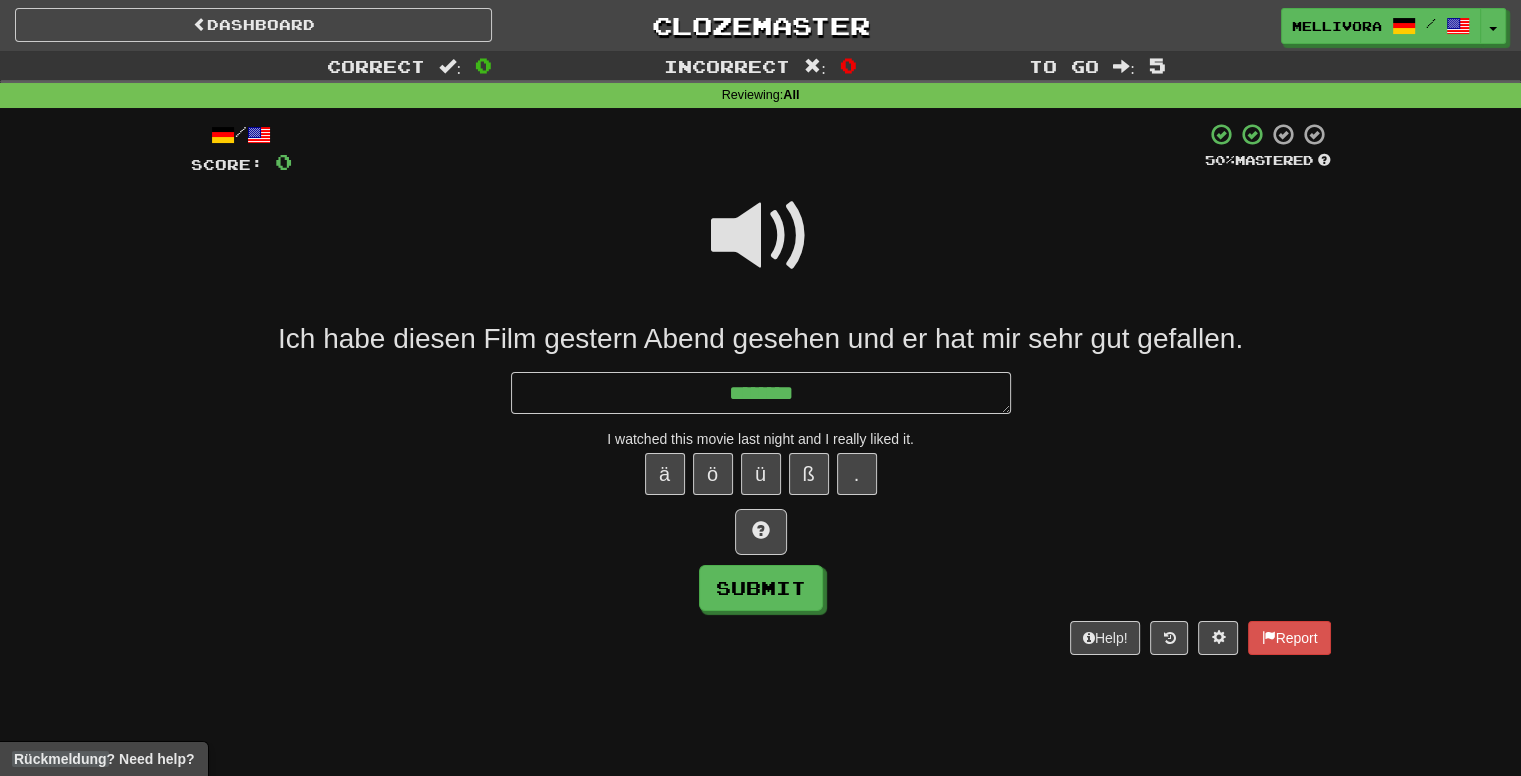 type on "*" 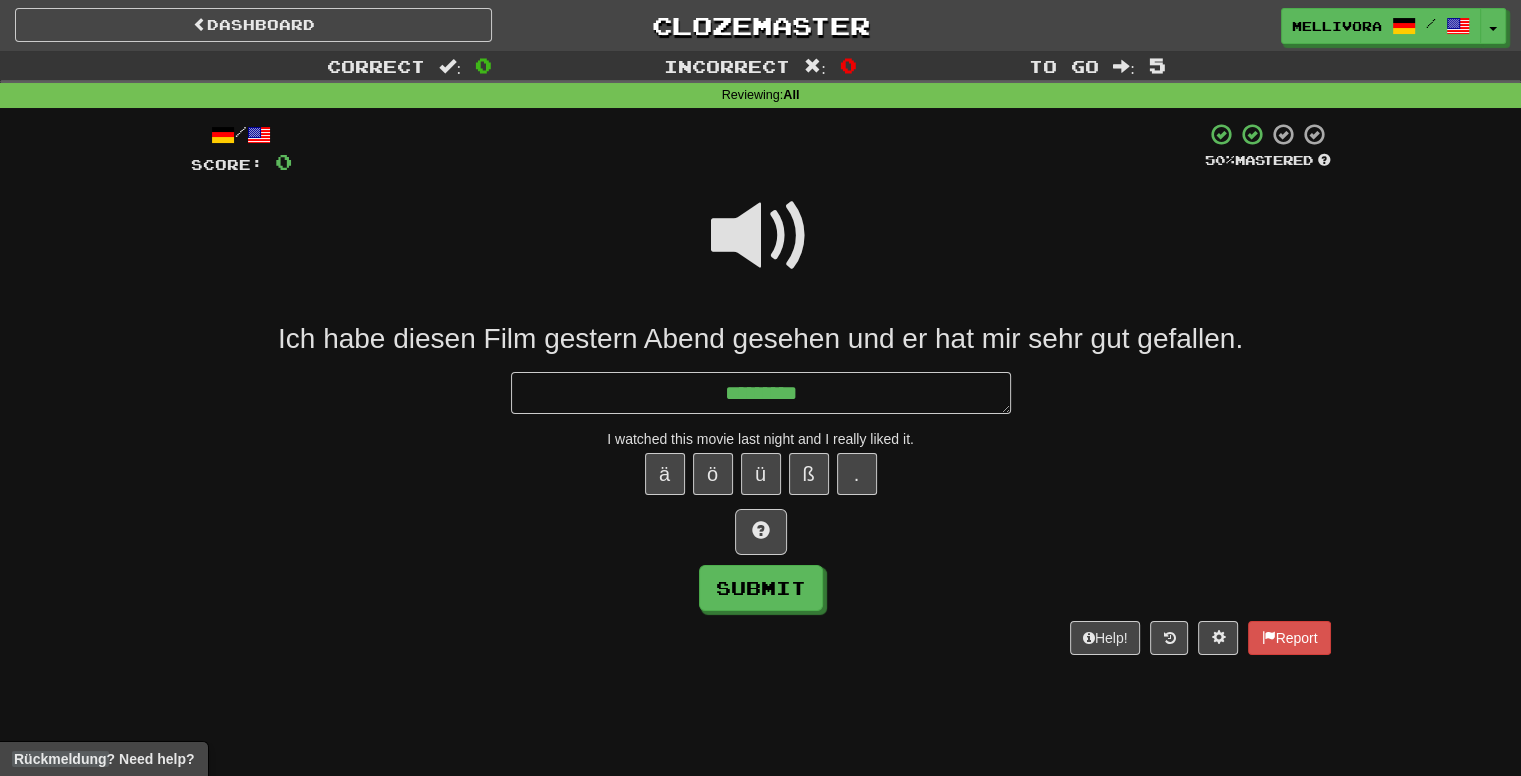 type on "*" 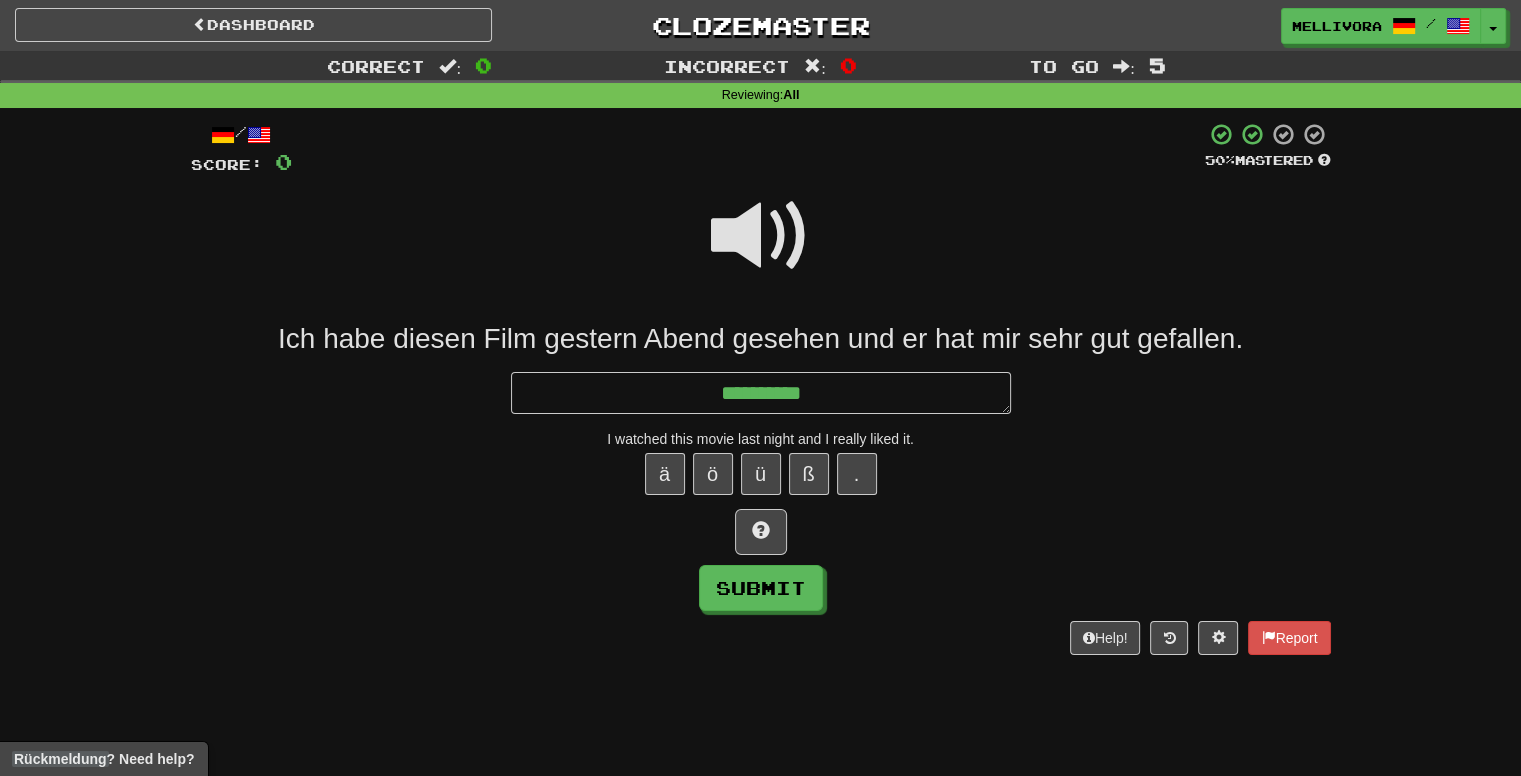 type on "*" 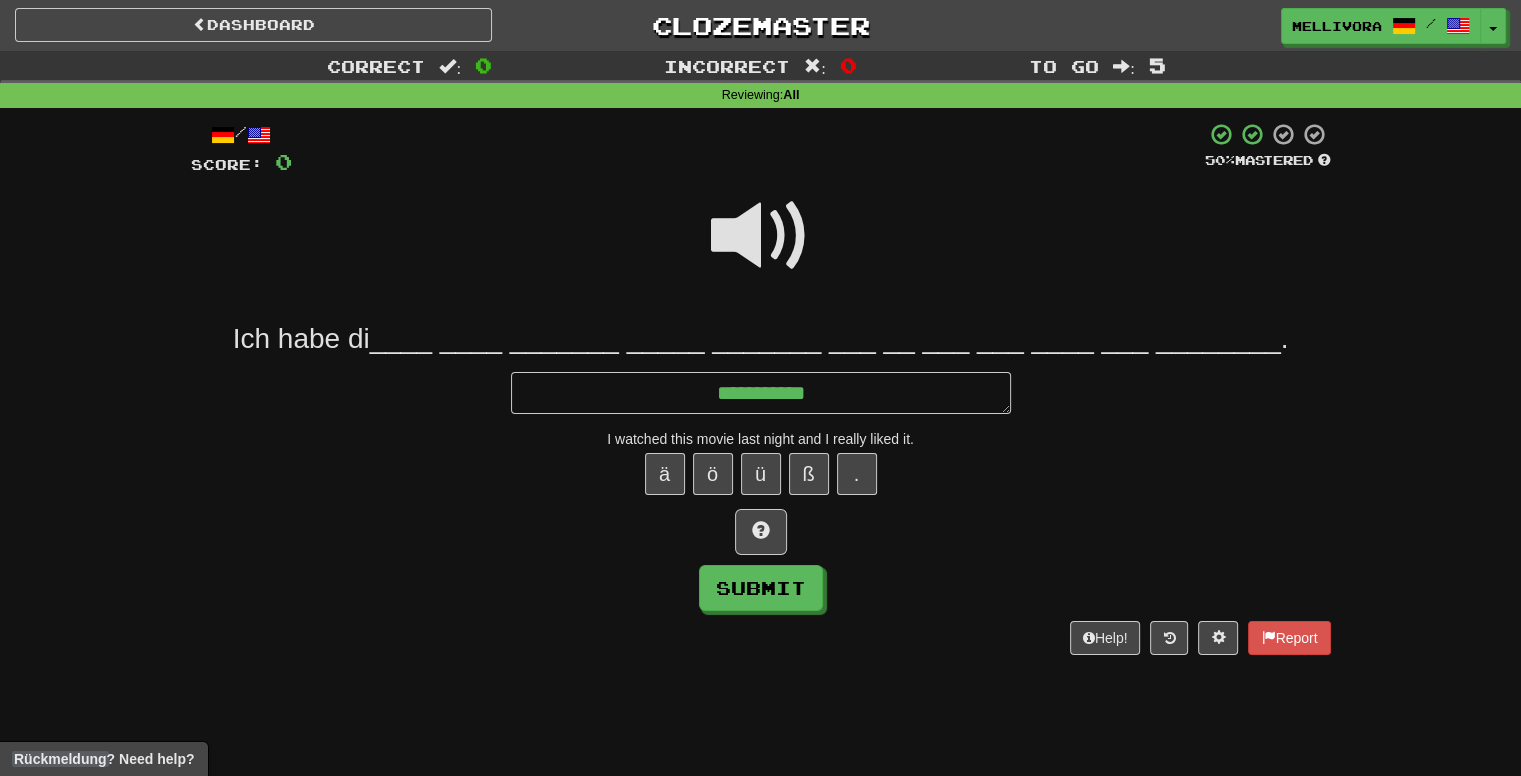 type on "*" 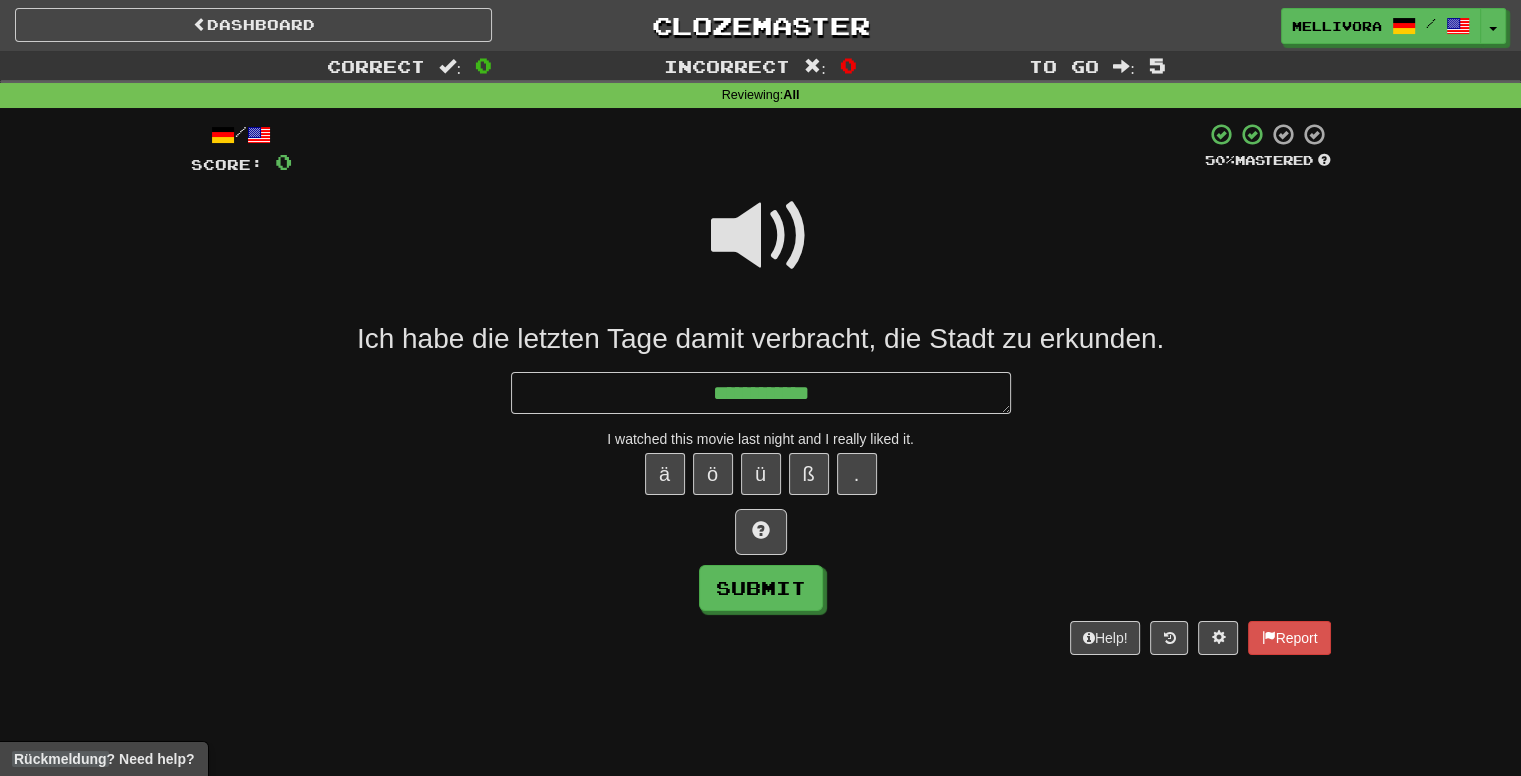 type on "*" 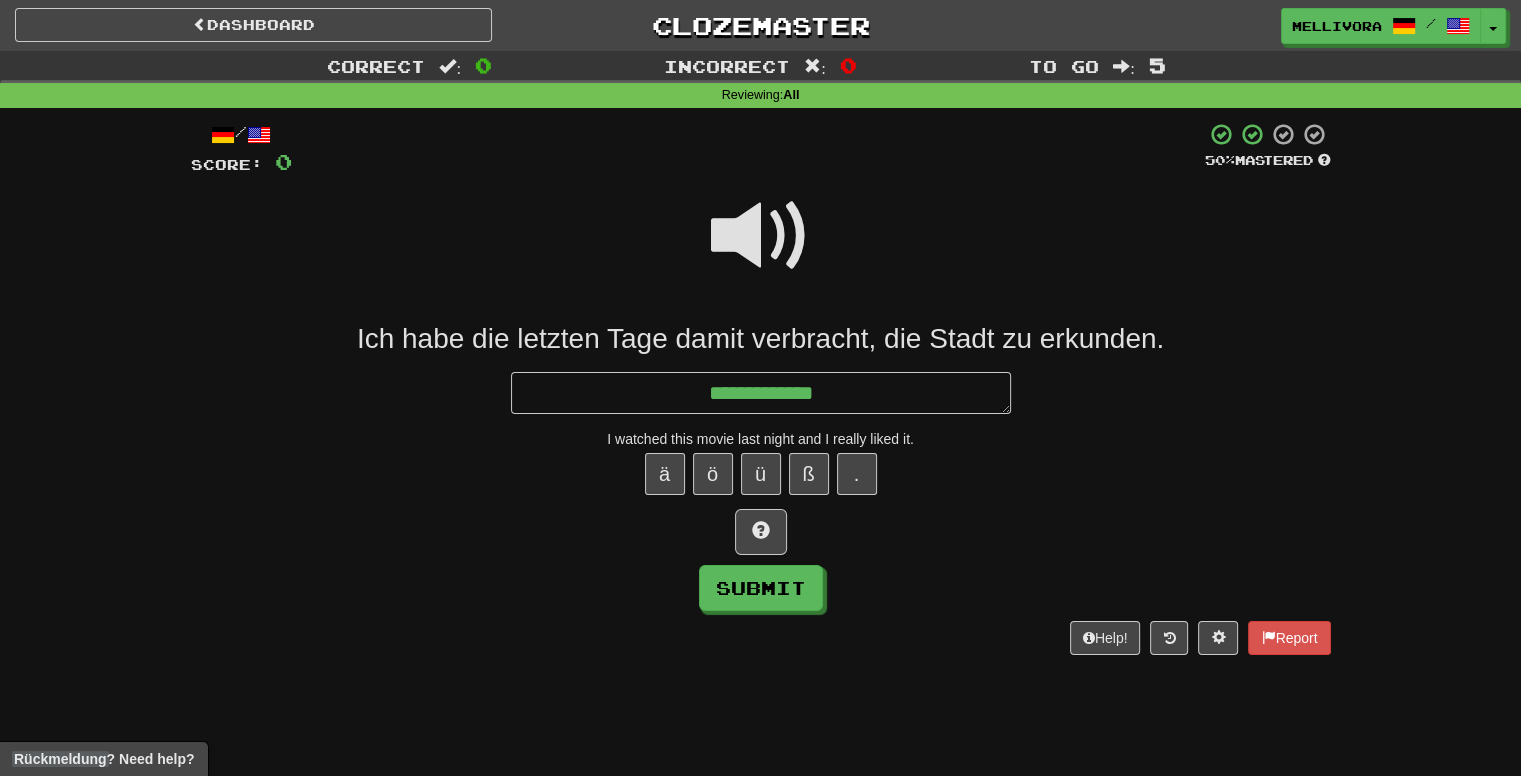 type on "*" 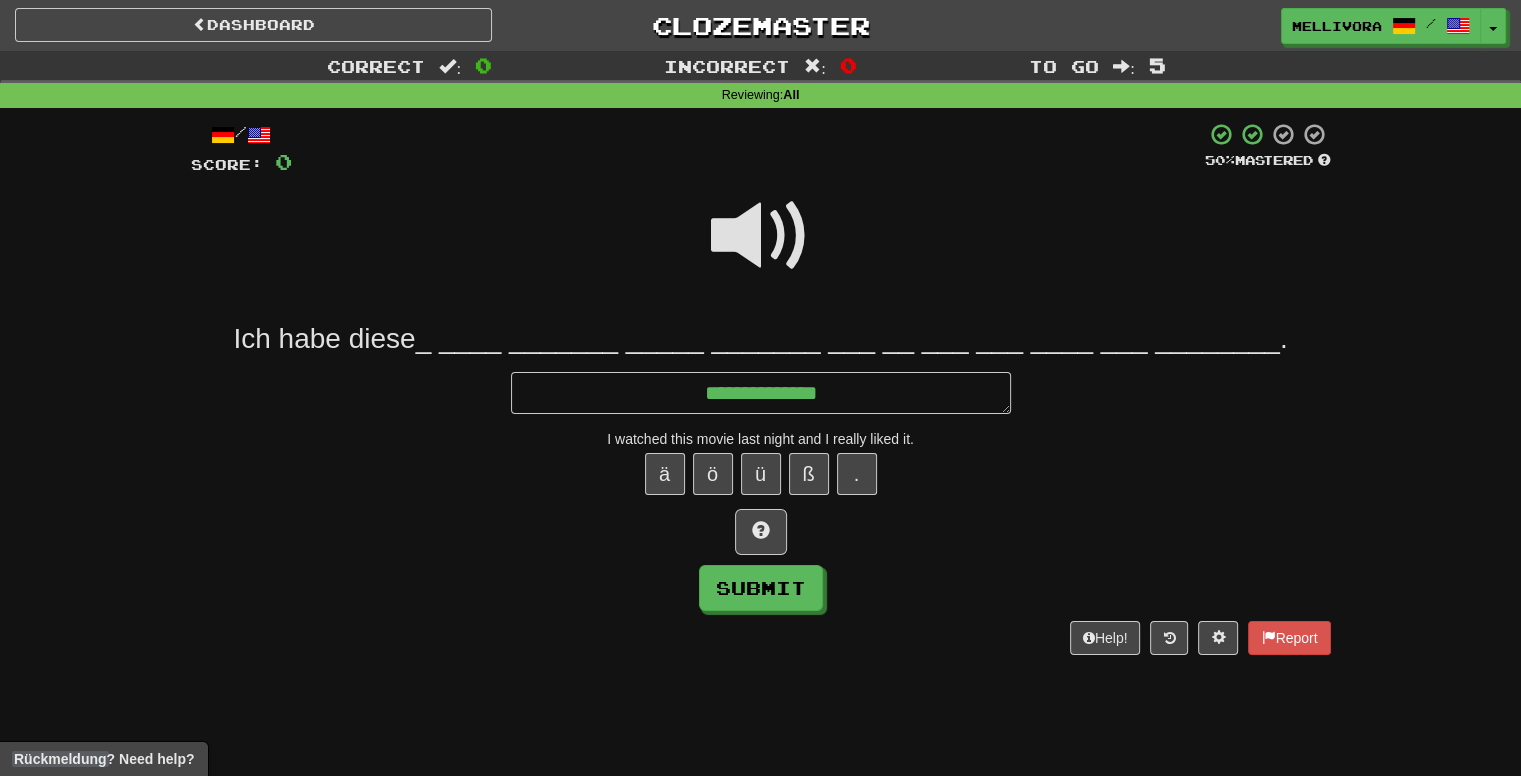 type on "*" 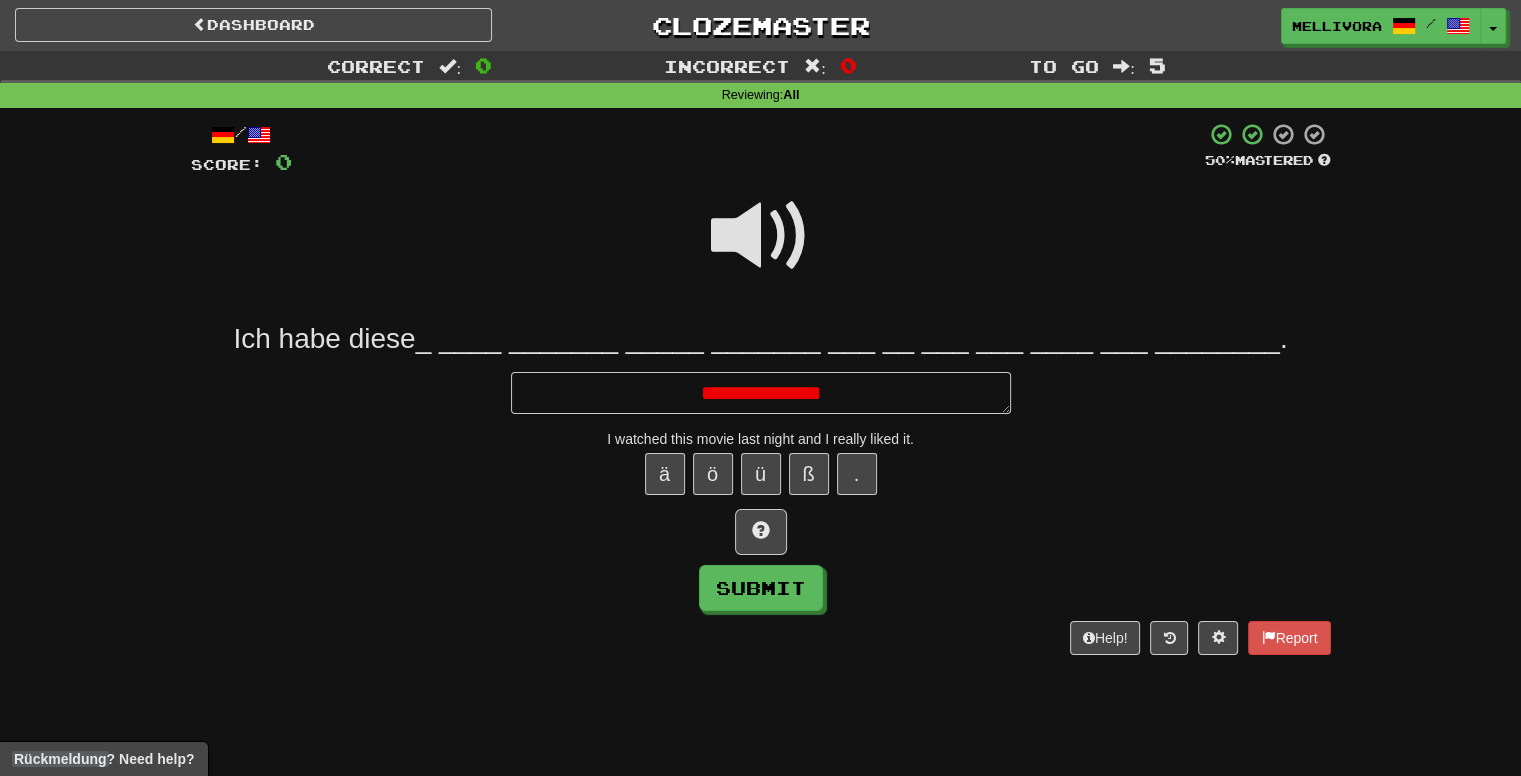 type on "*" 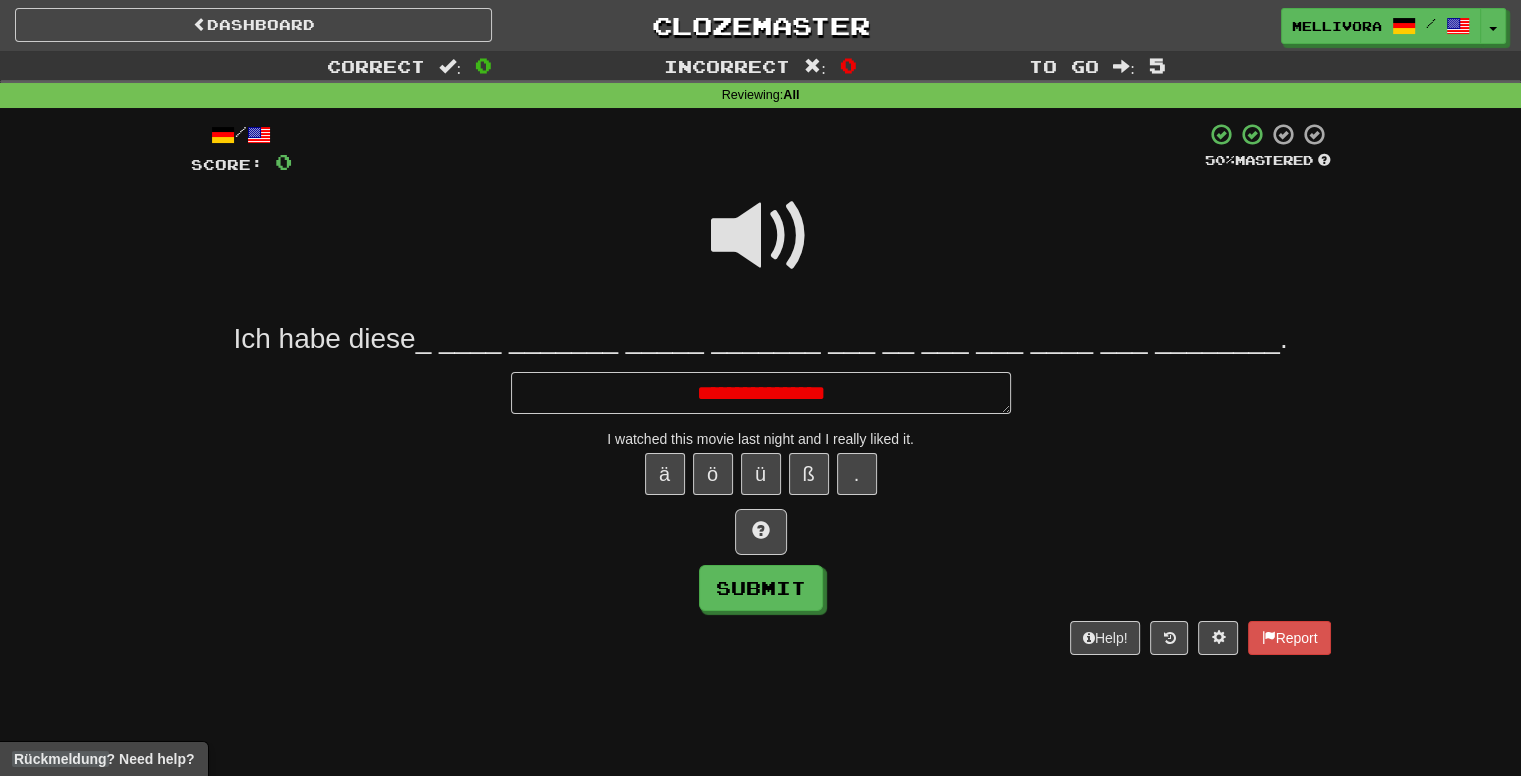 type on "*" 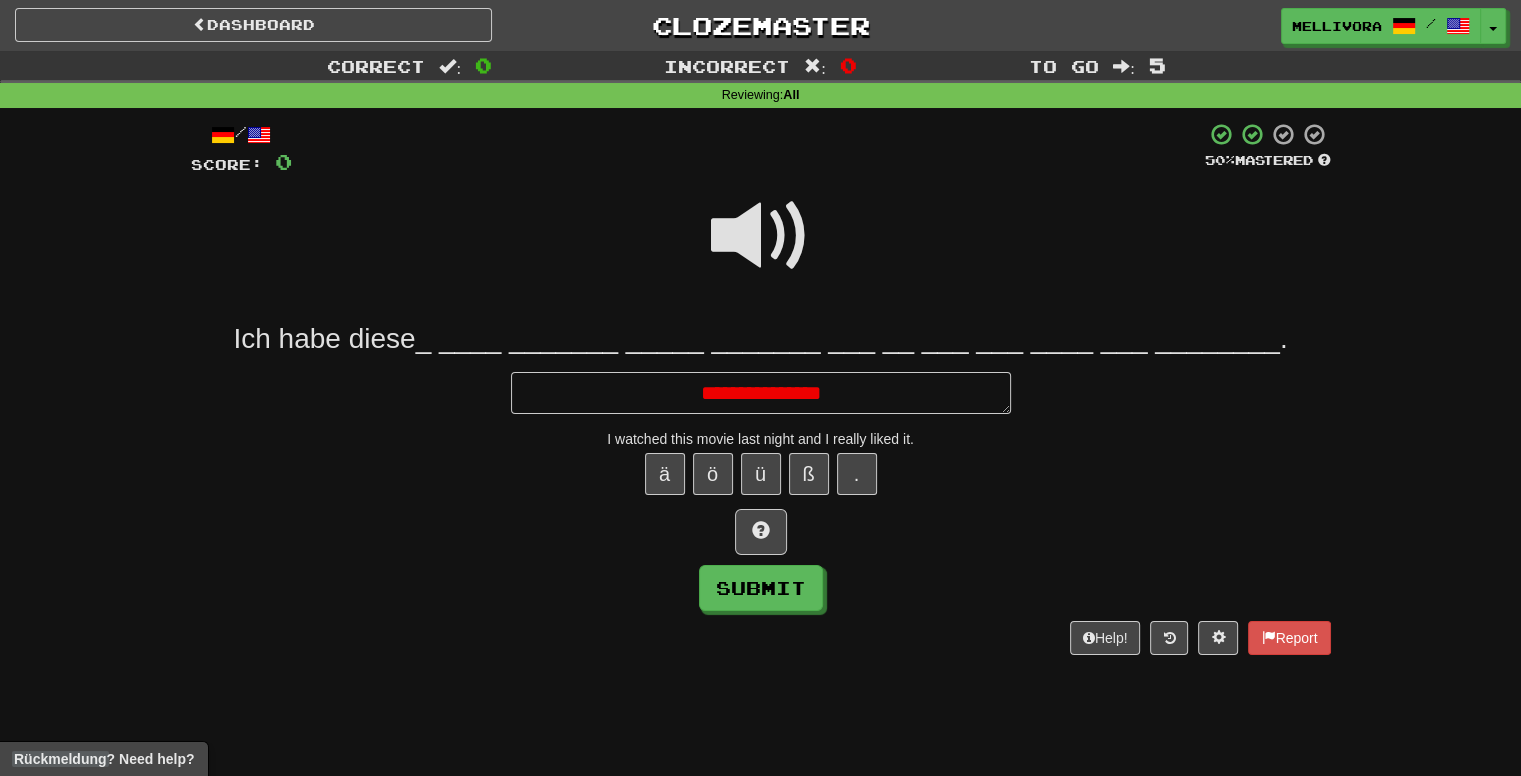 type on "*" 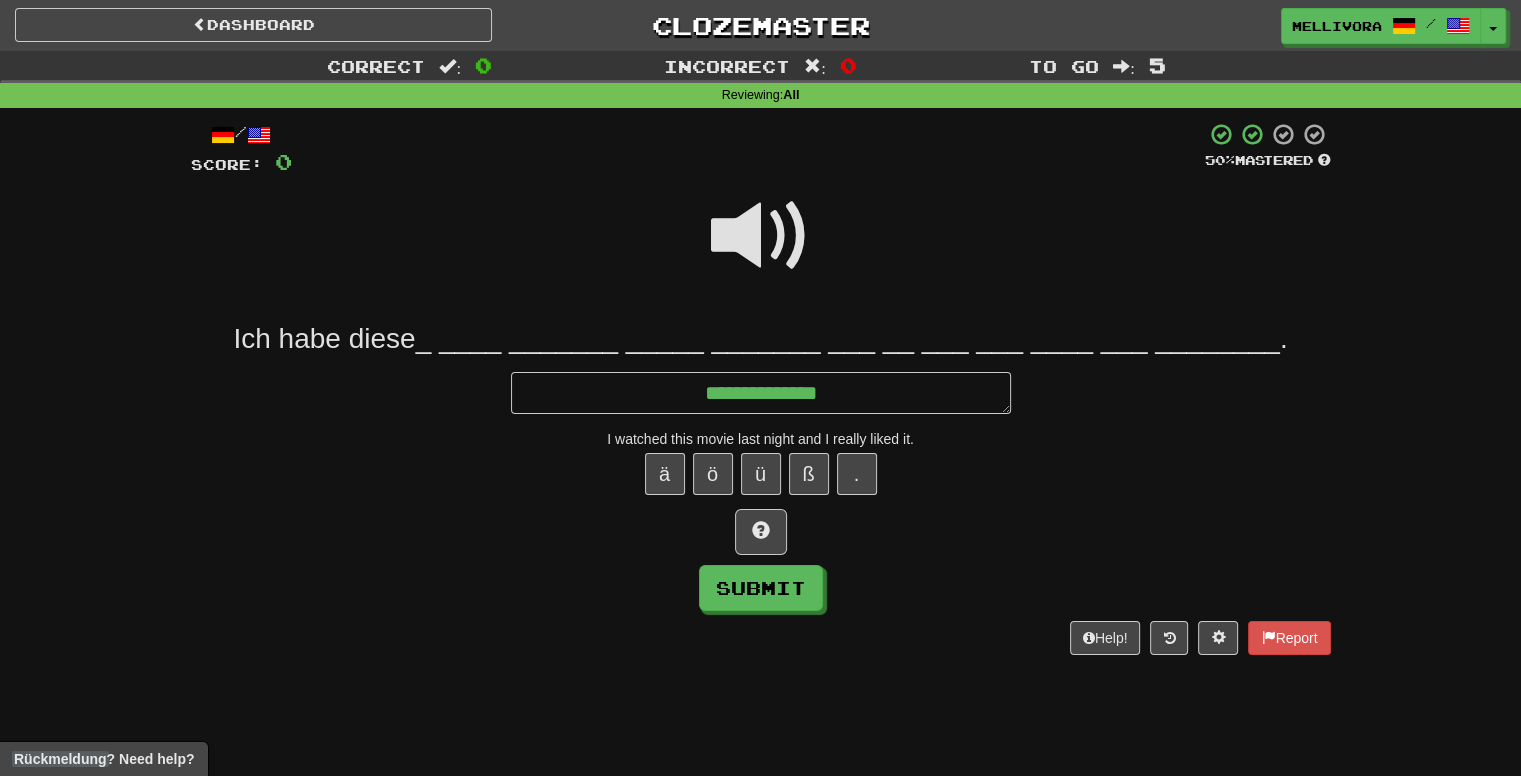 type on "*" 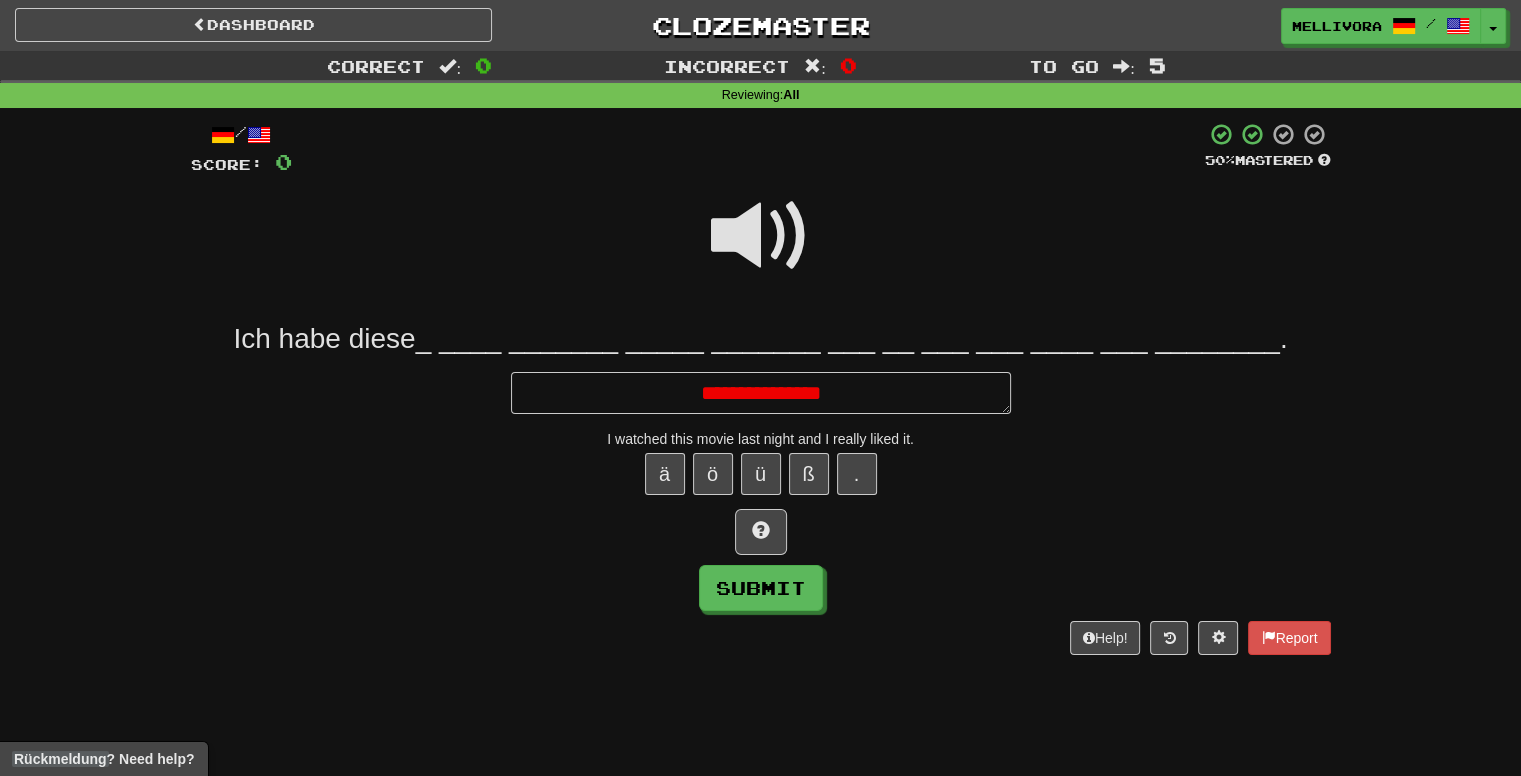type on "*" 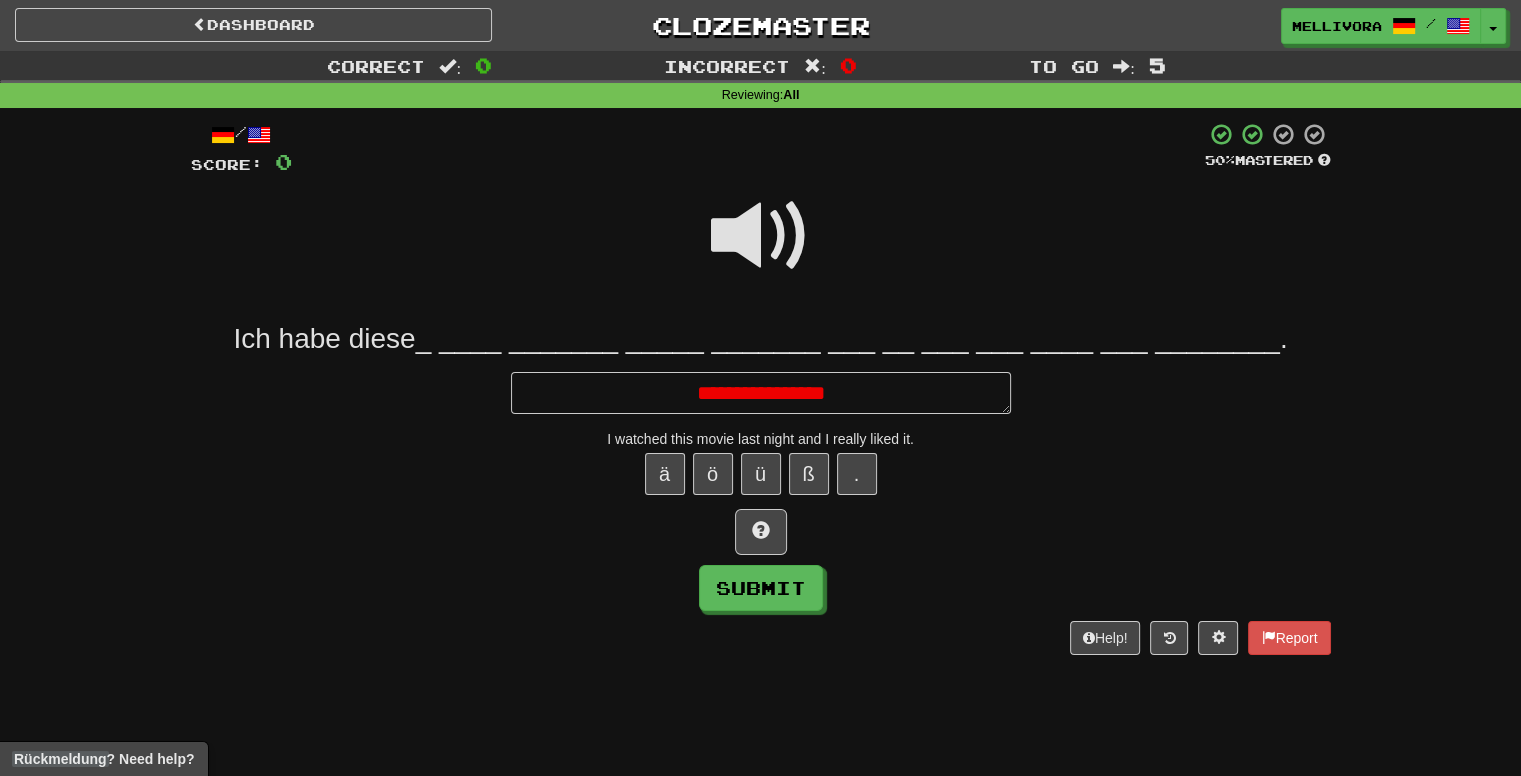 type on "*" 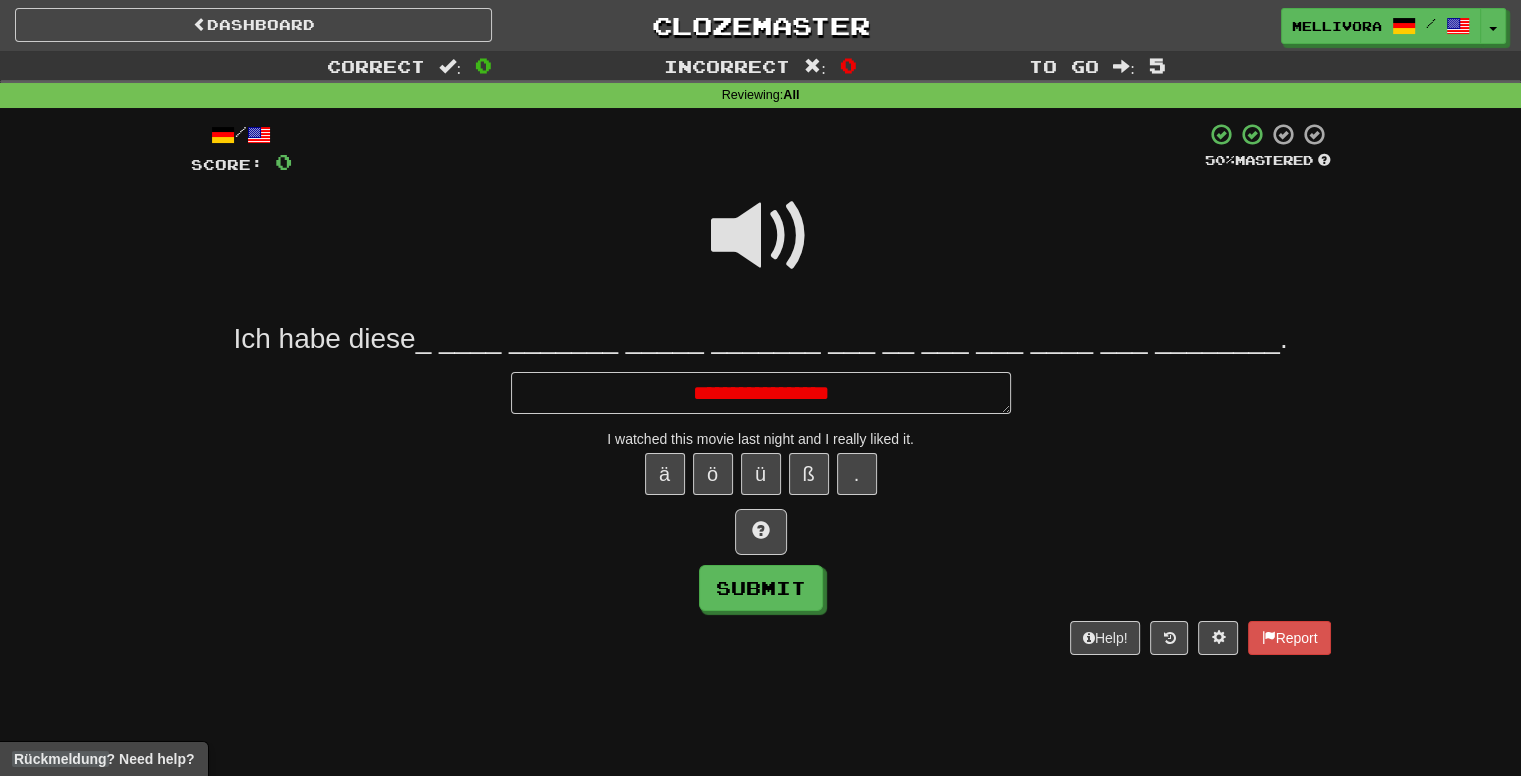 type on "*" 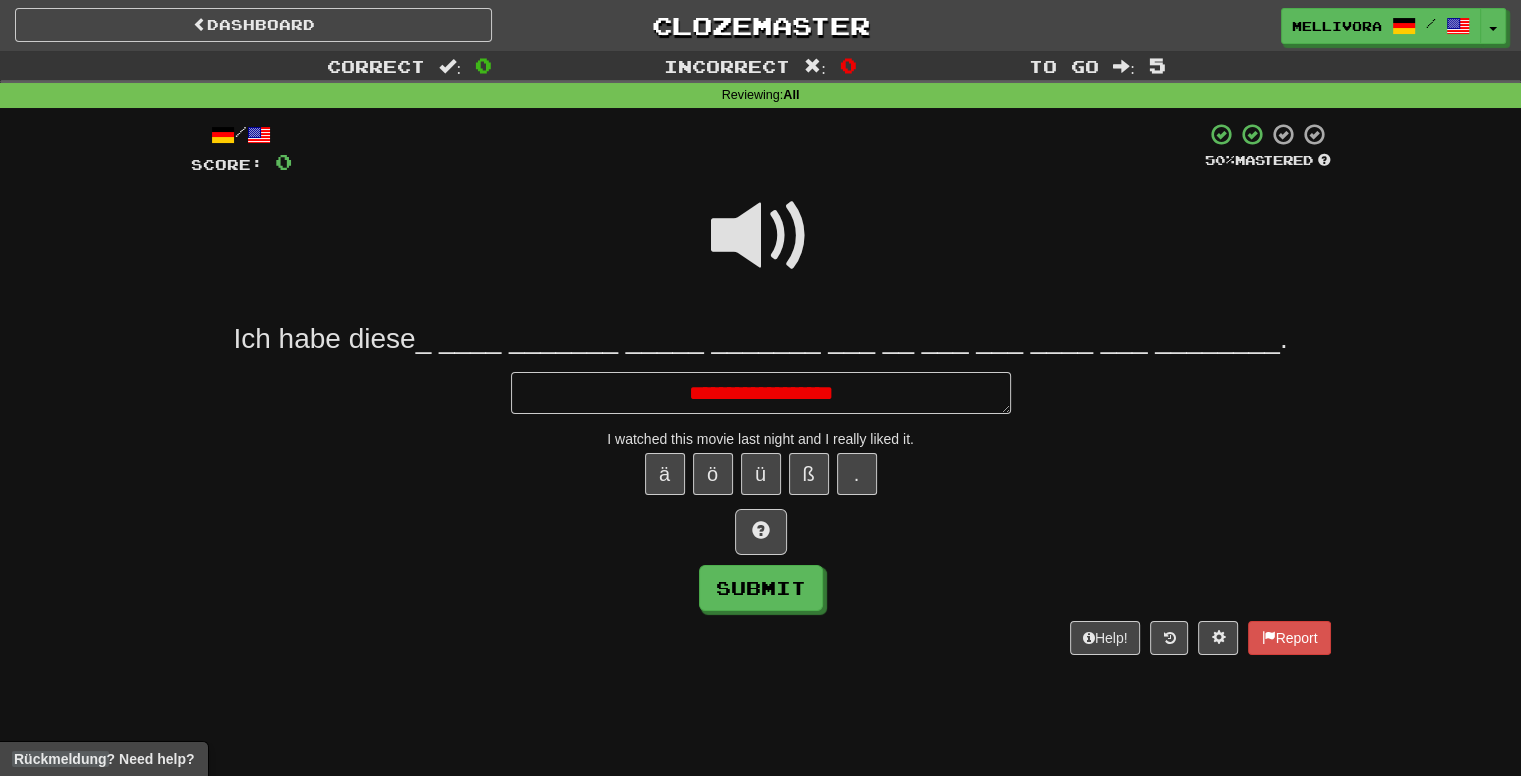 type on "*" 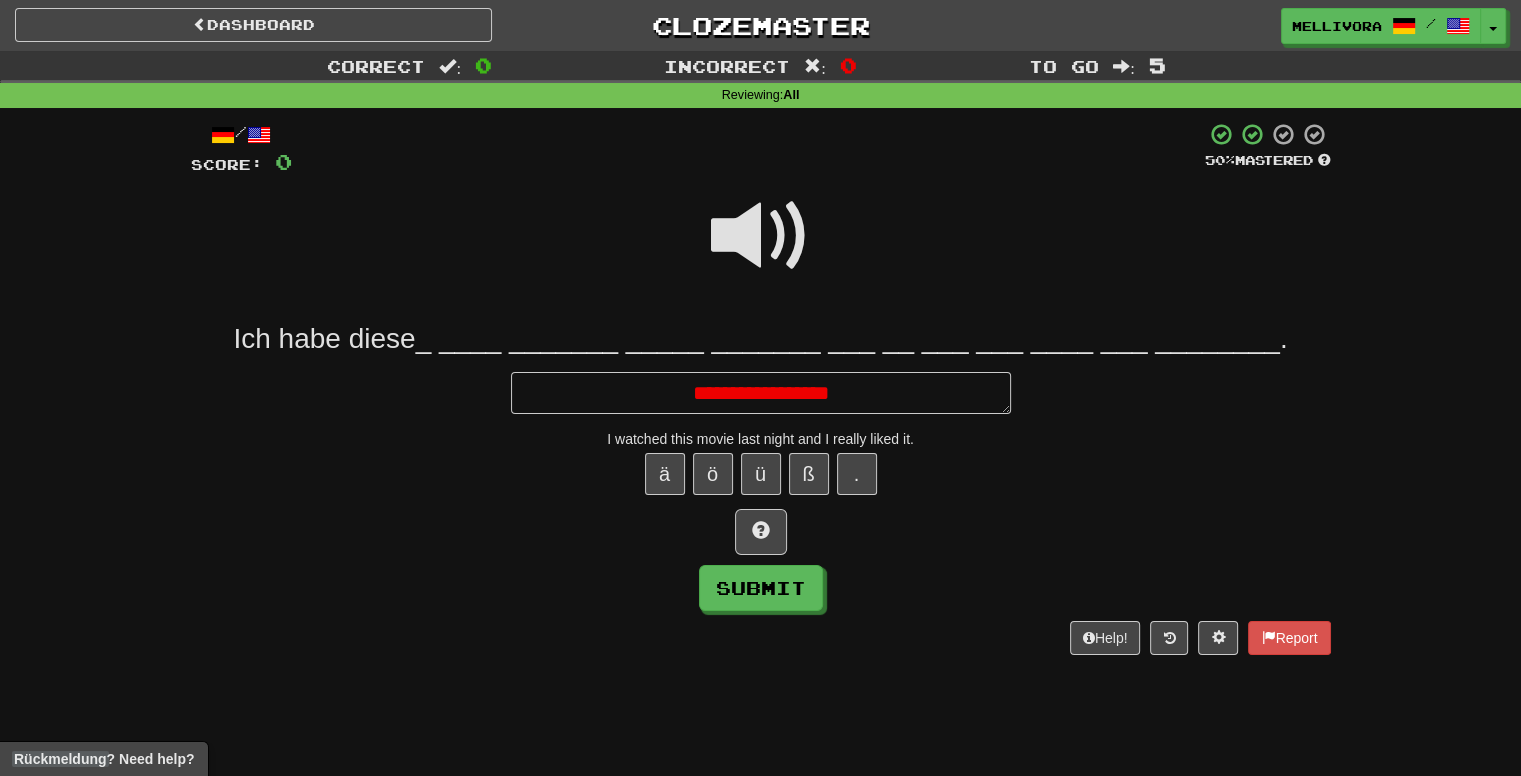 type on "*" 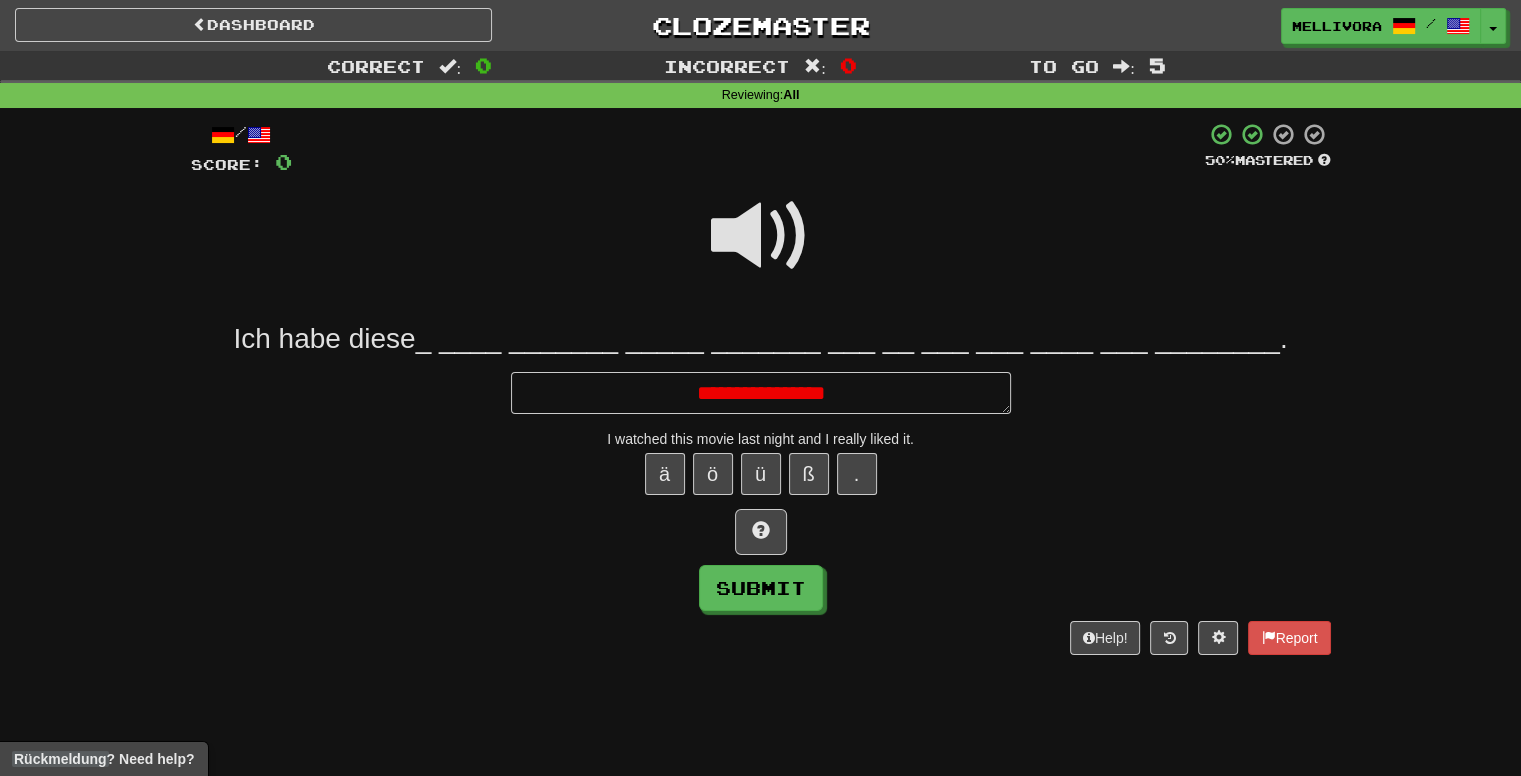 type on "*" 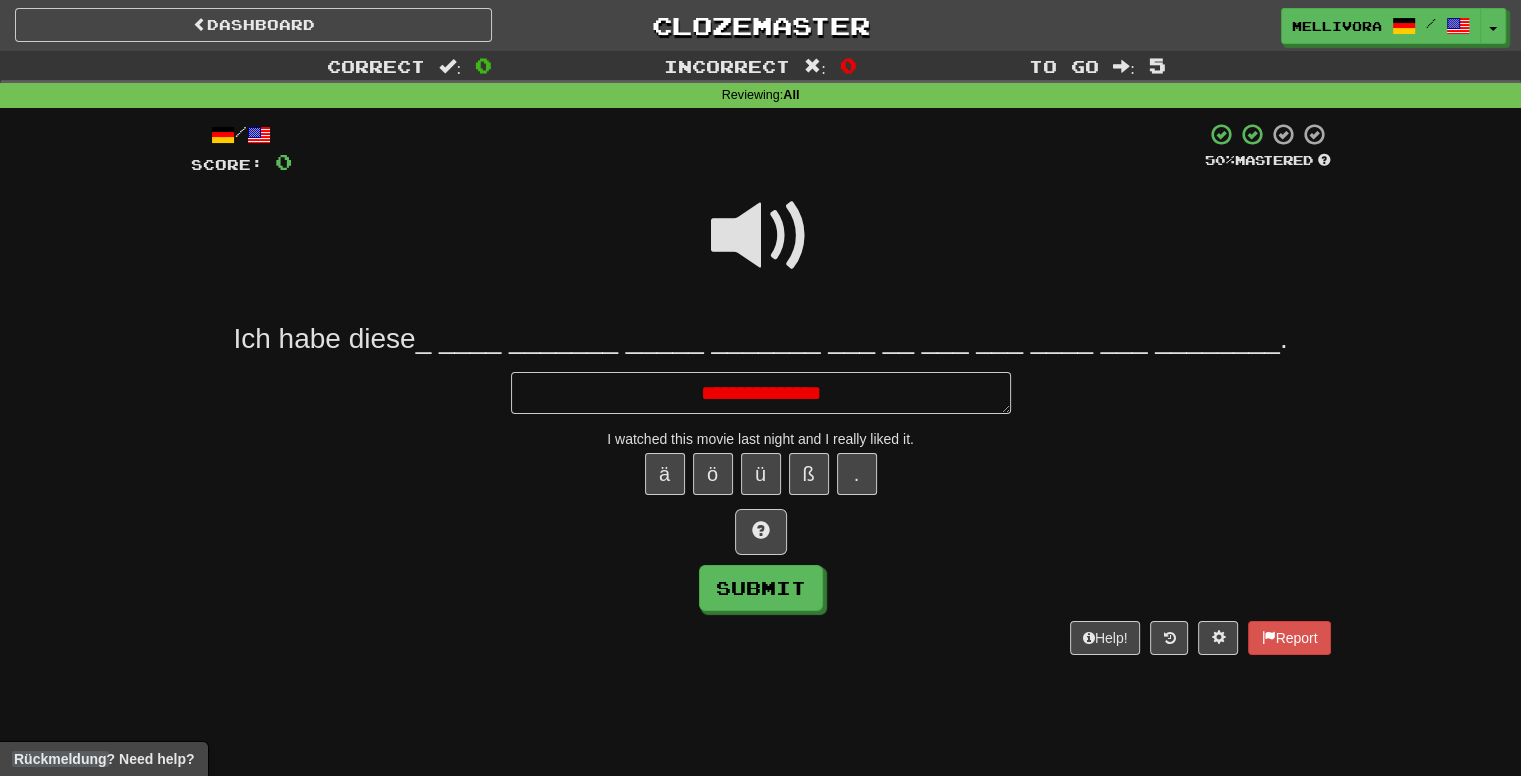 type on "*" 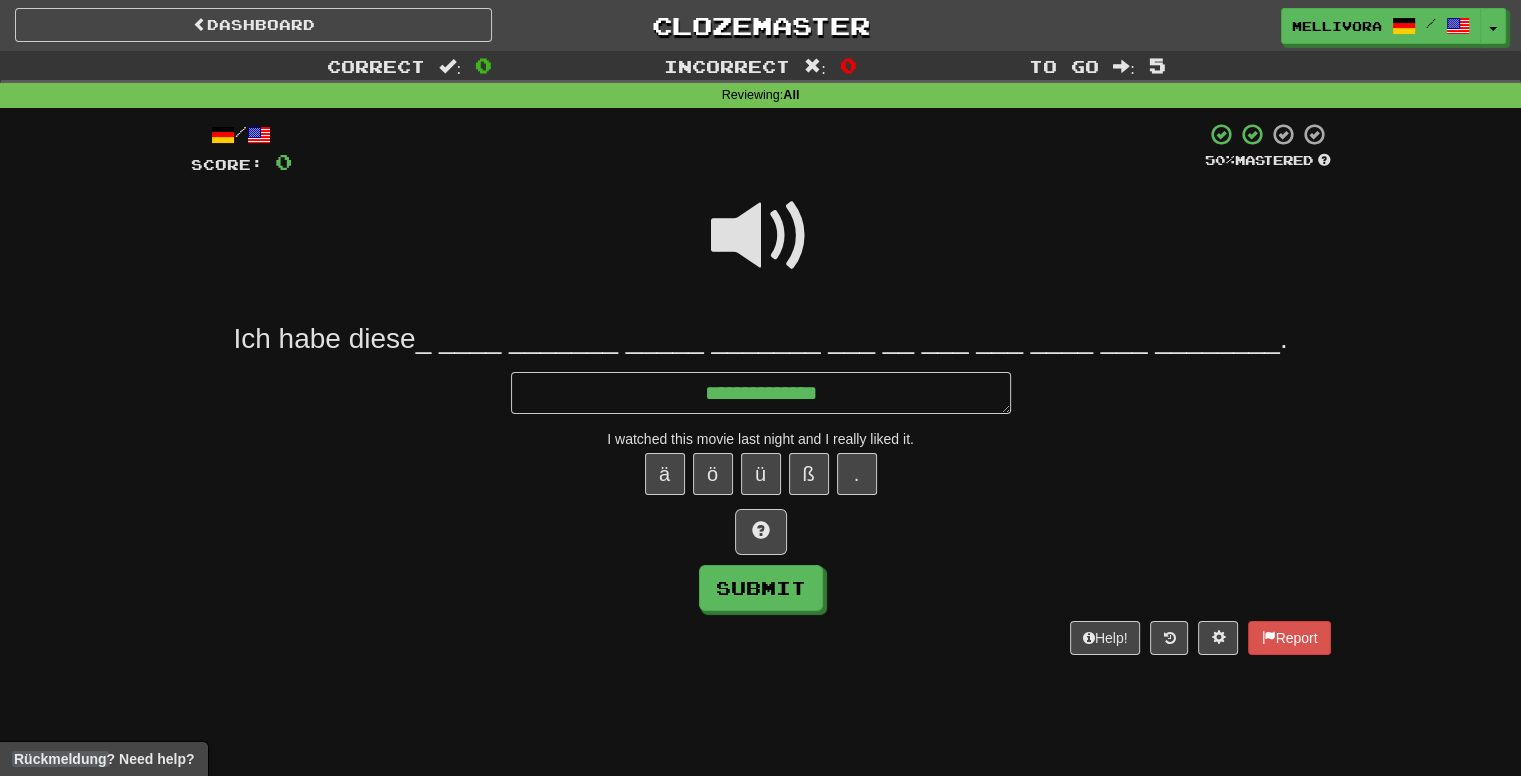 type on "*" 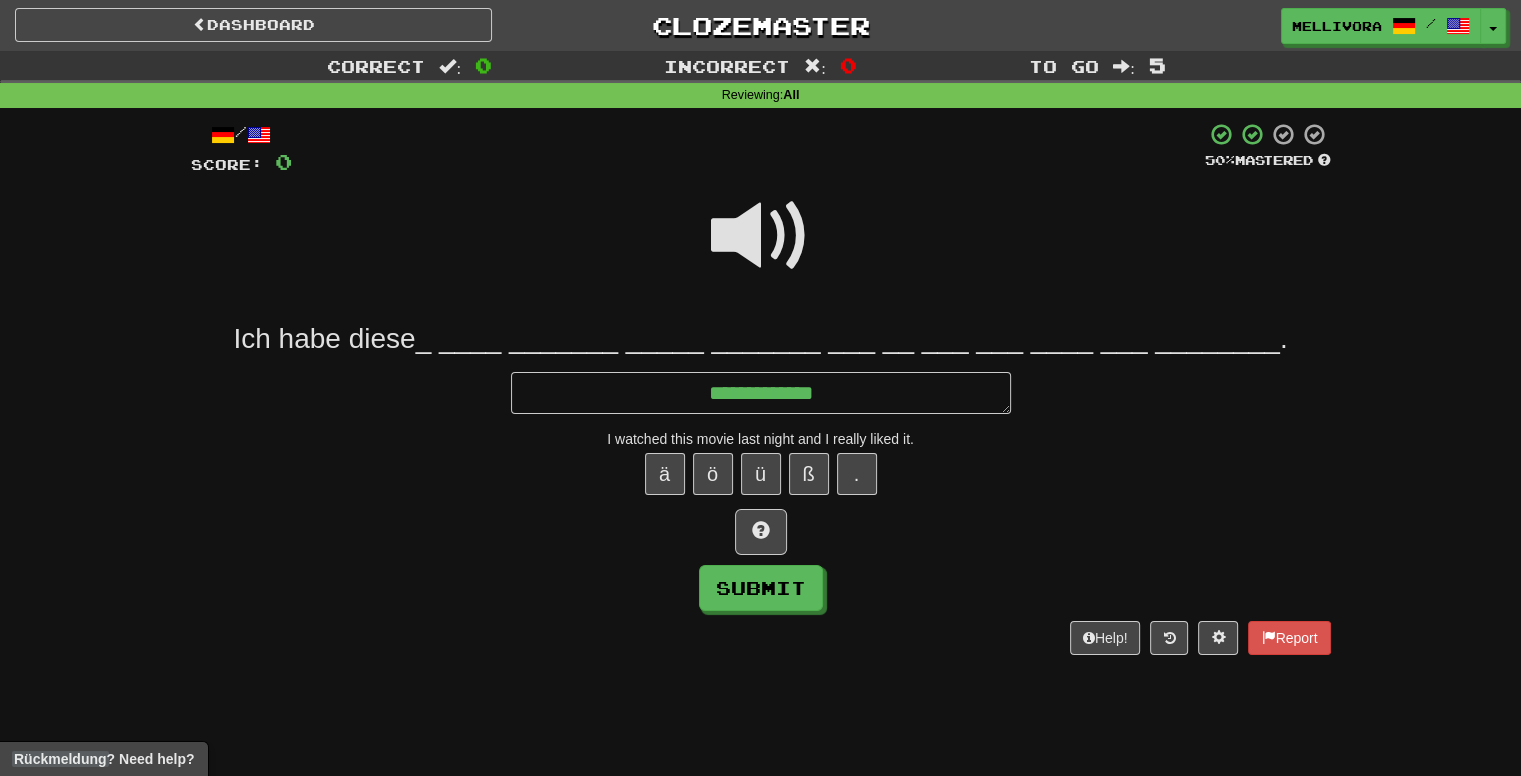 type on "*" 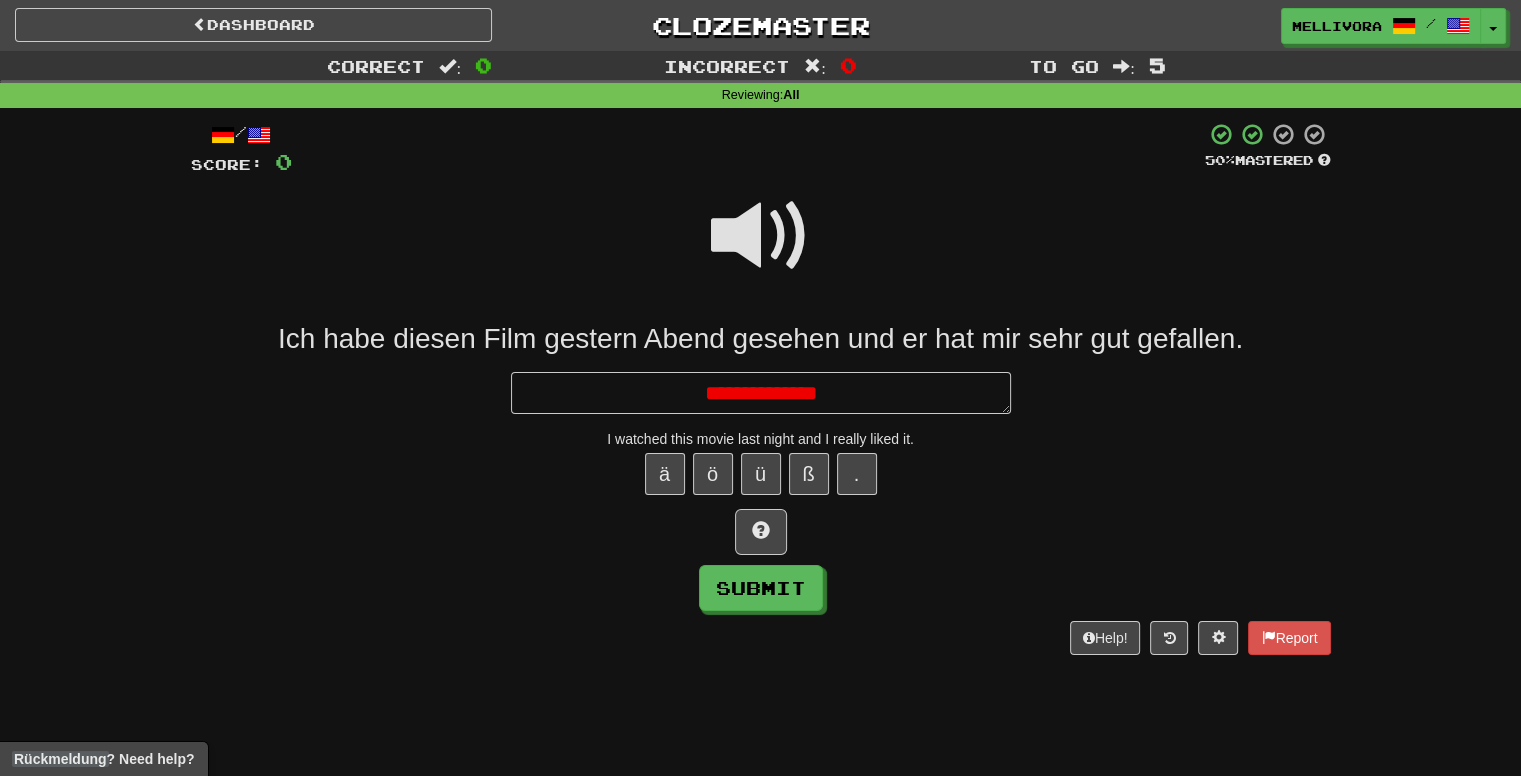 type on "*" 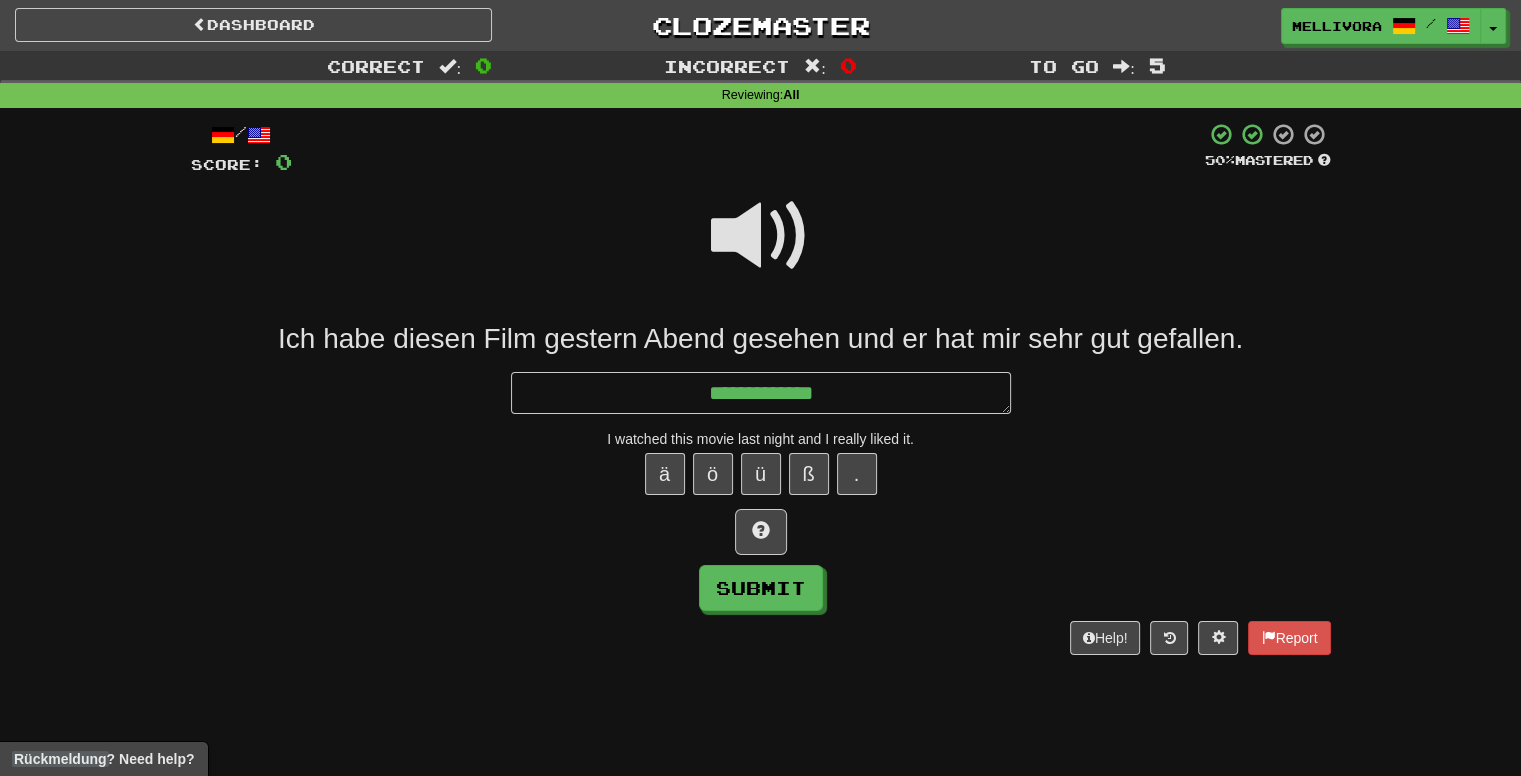 type on "*" 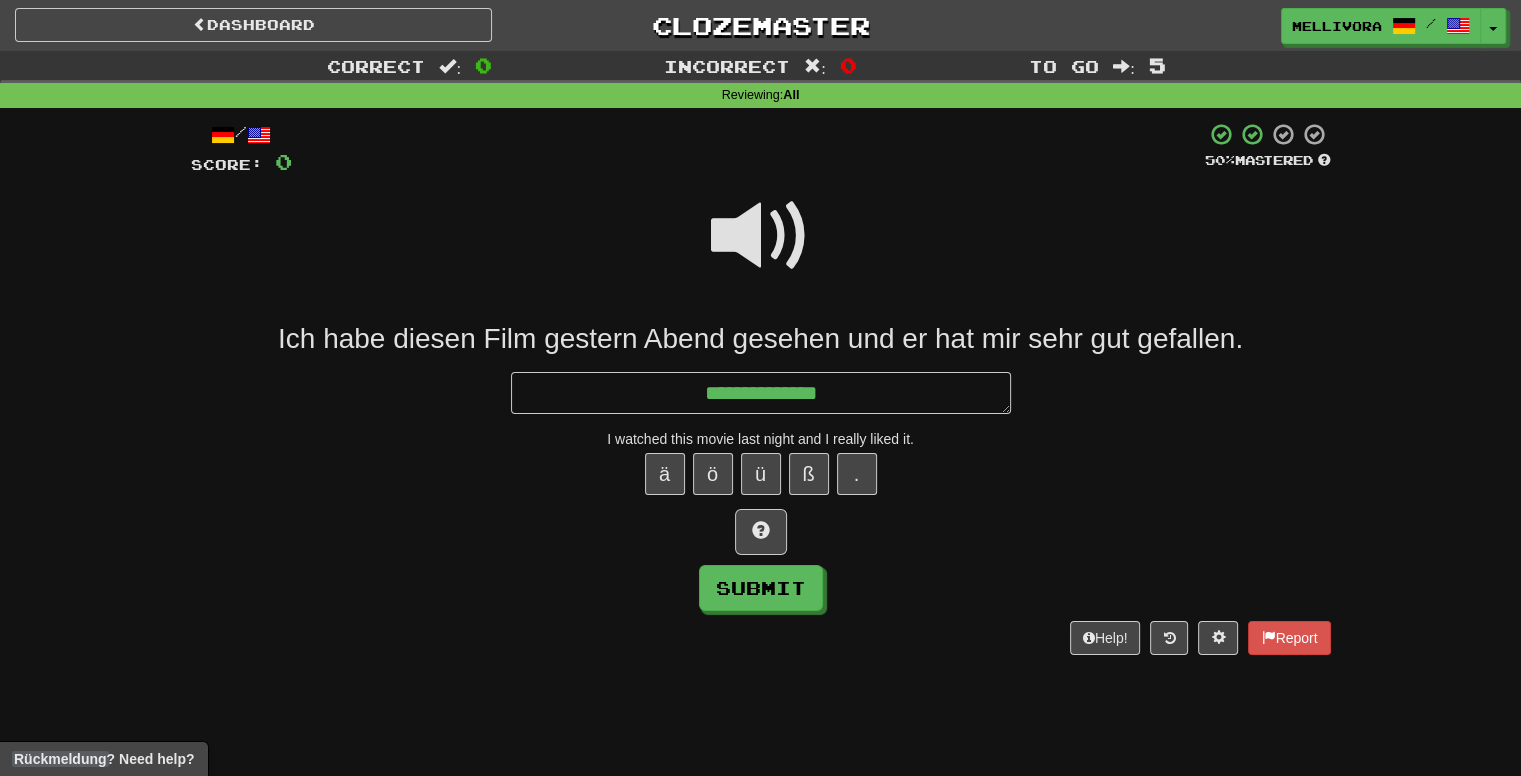 type on "*" 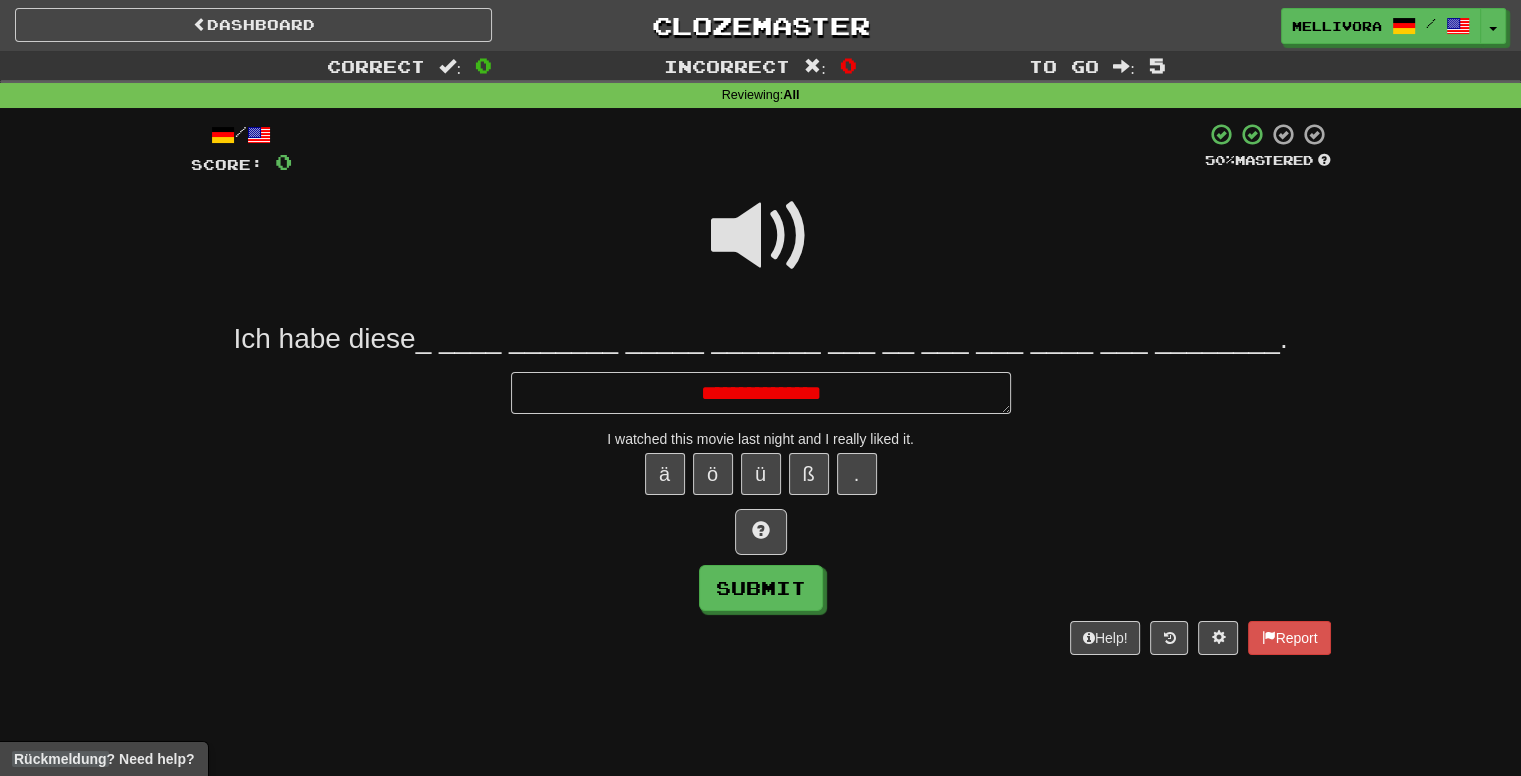type on "*" 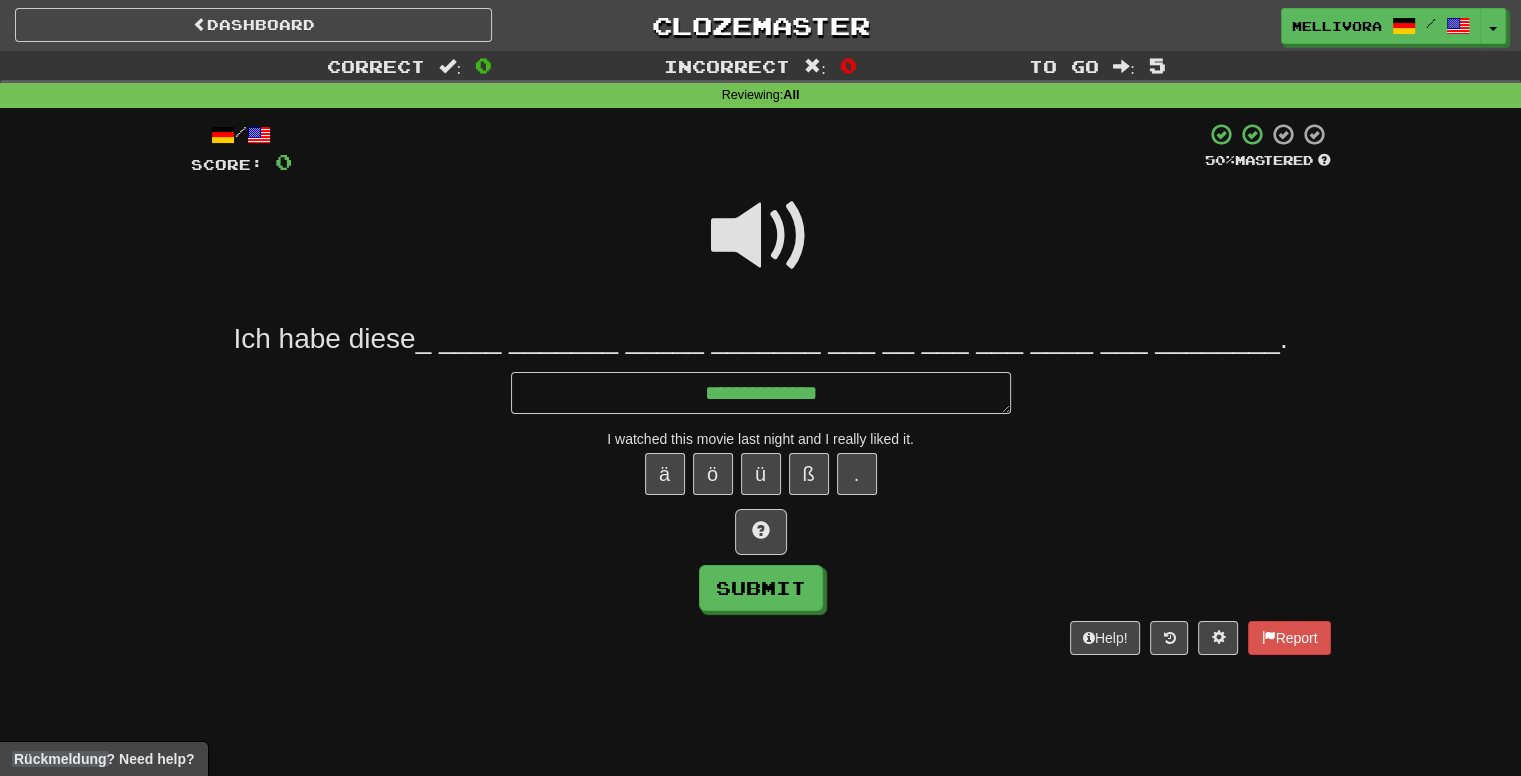 type on "*" 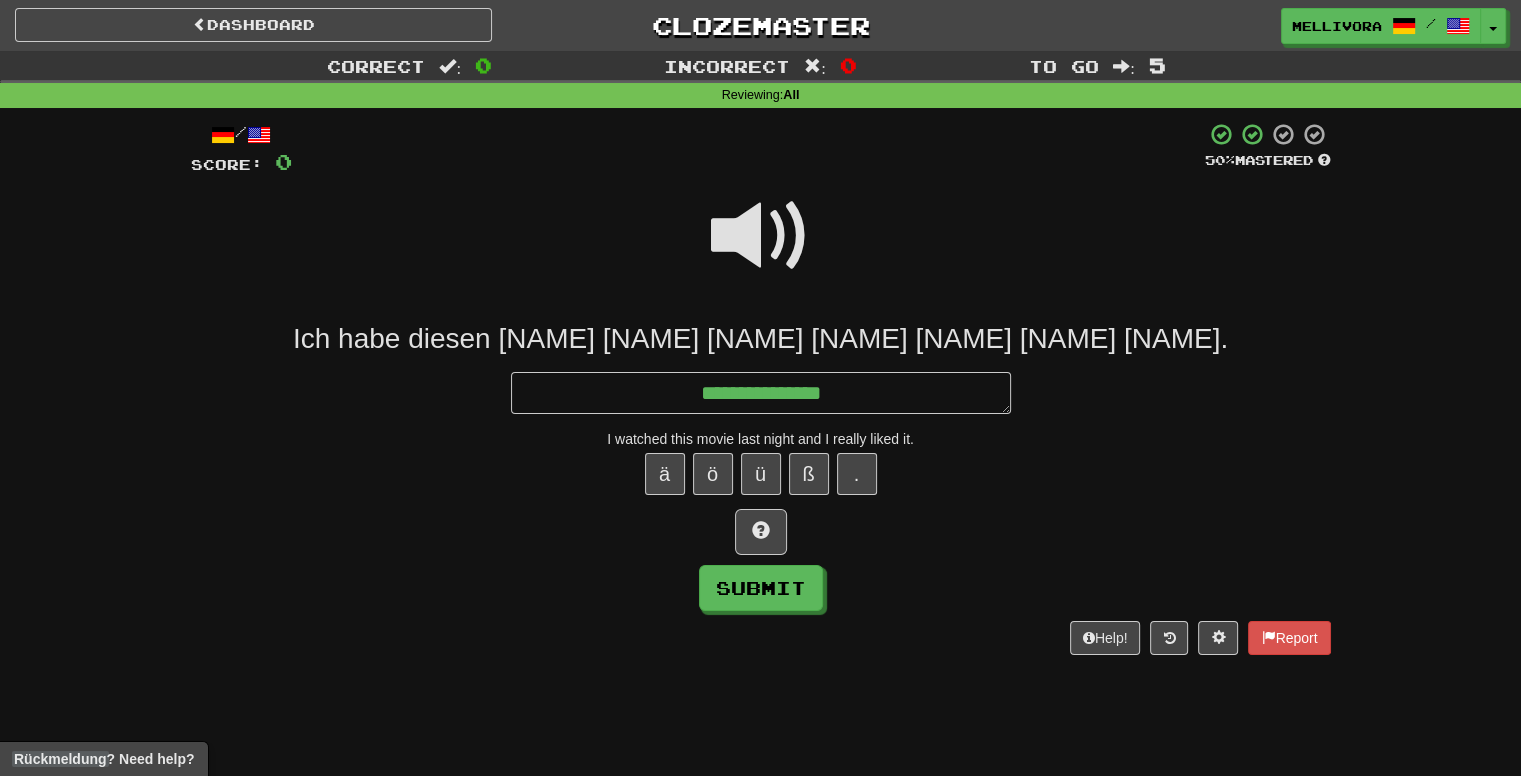 type on "*" 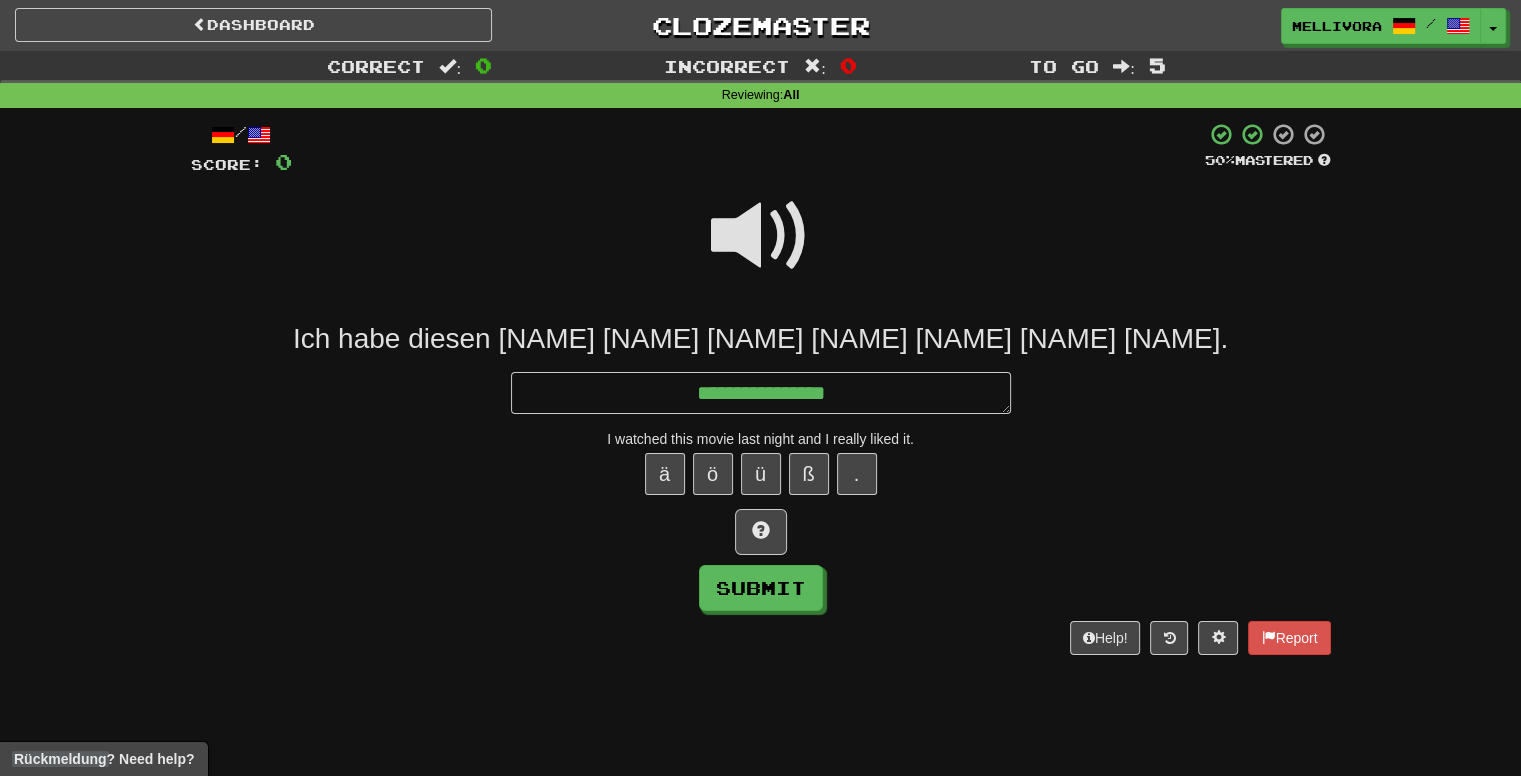 type on "*" 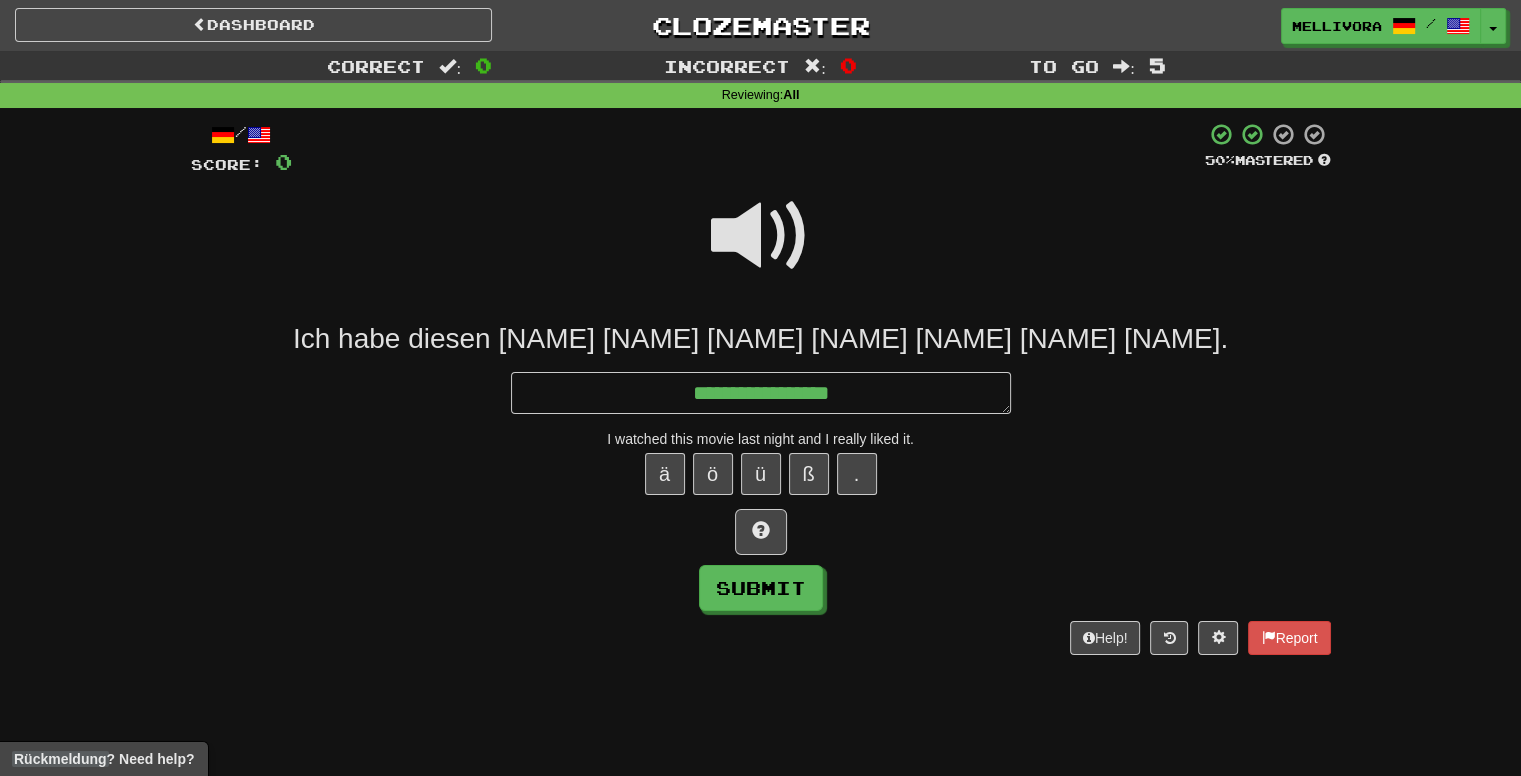 type on "*" 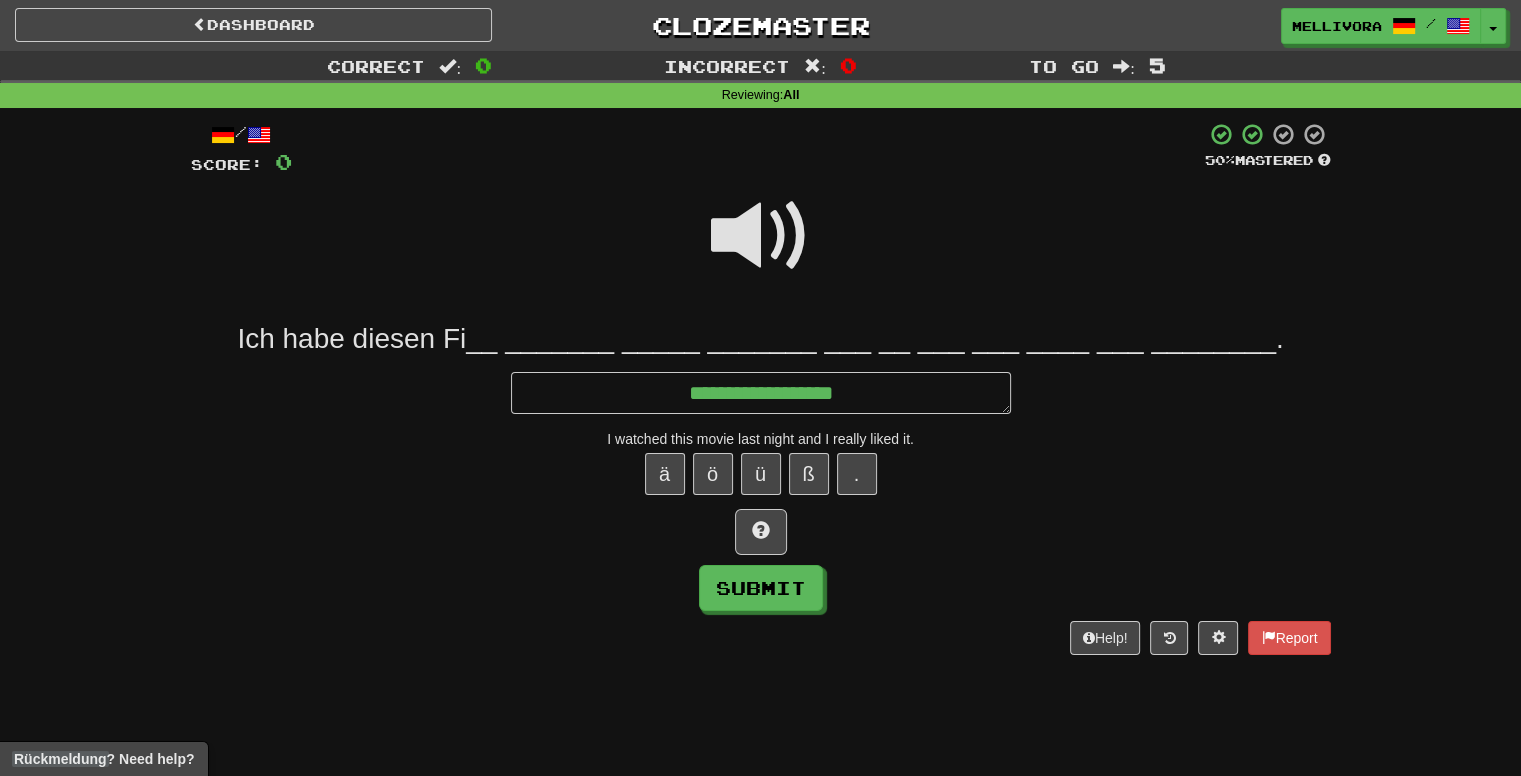 type on "*" 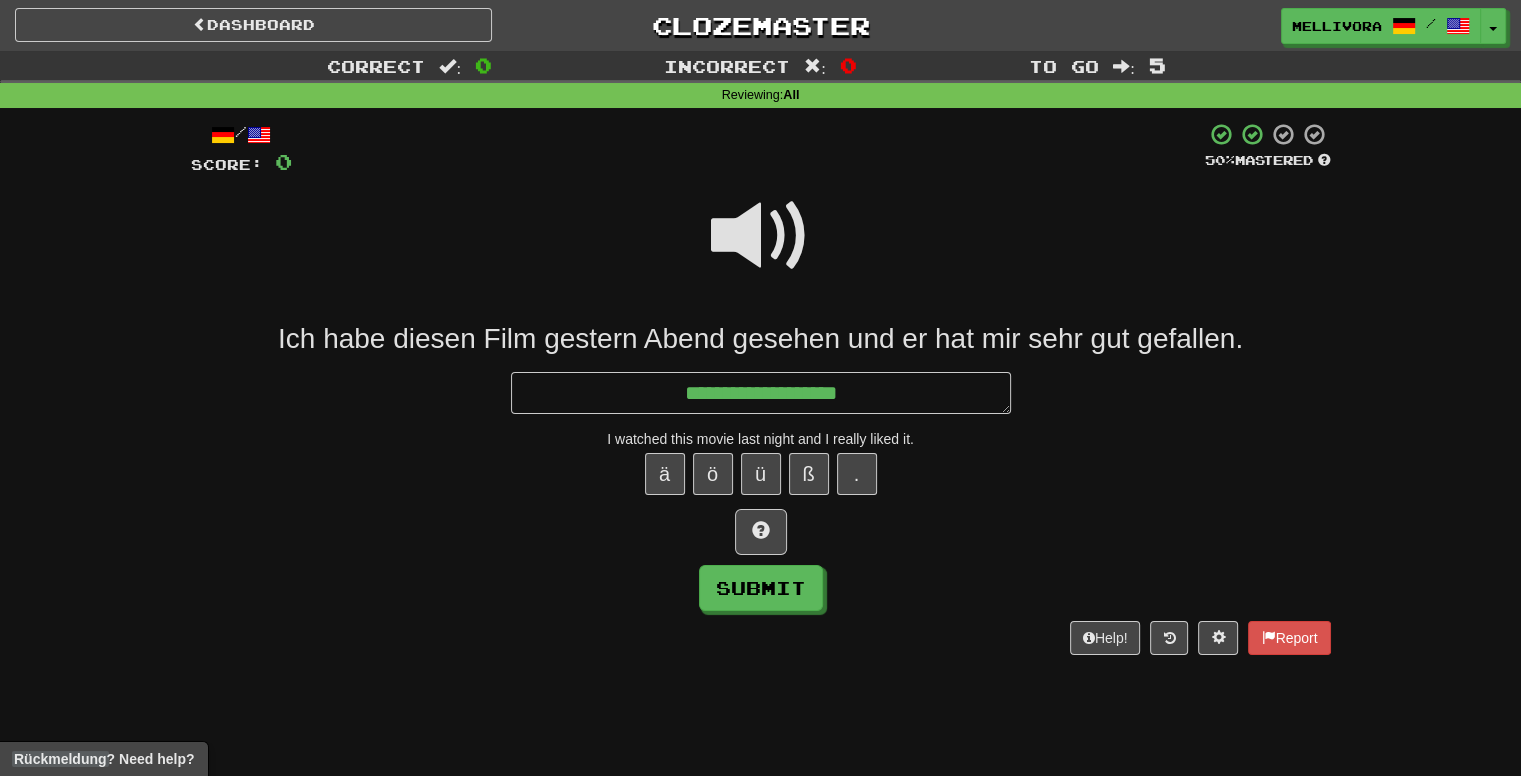 type on "*" 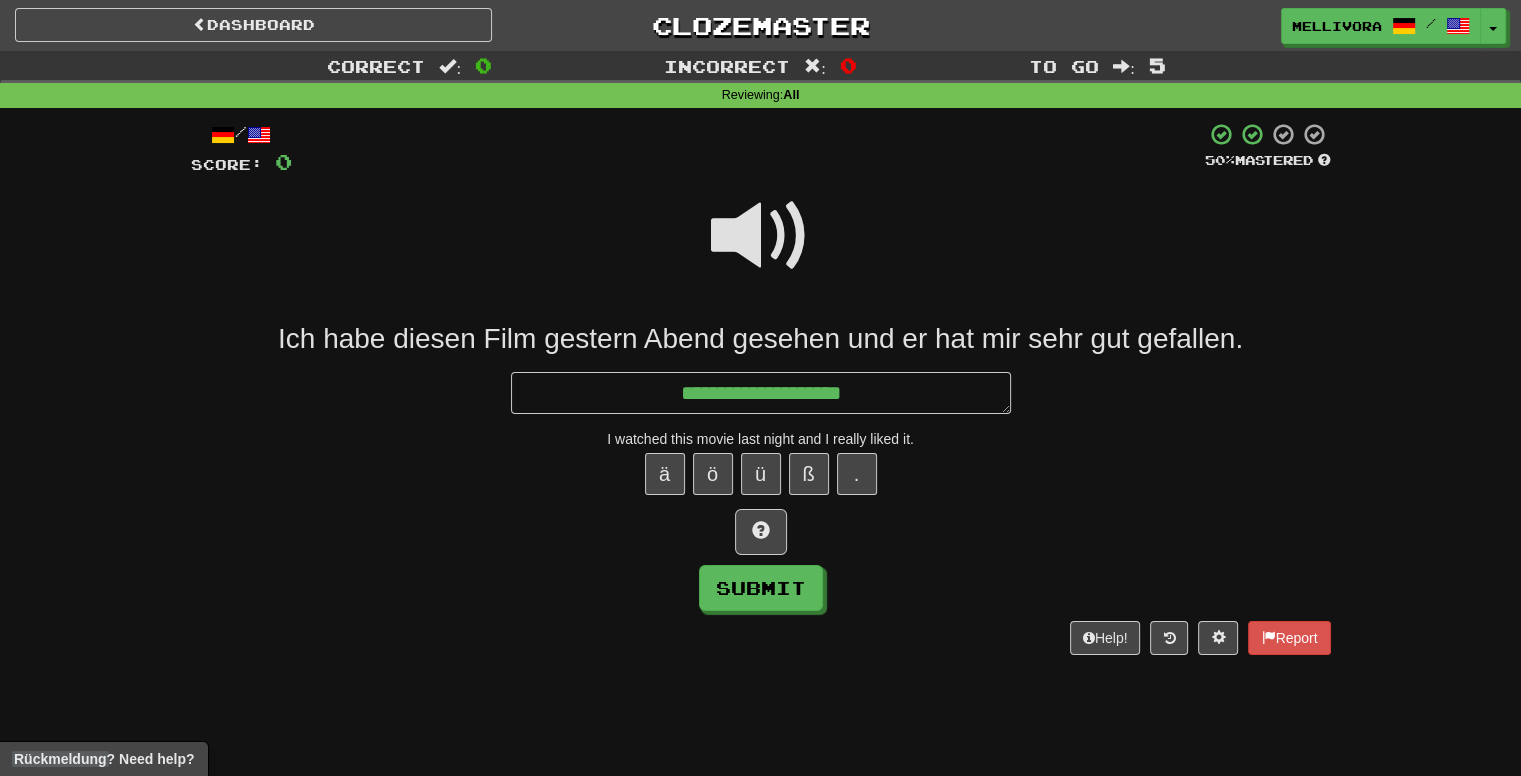type on "*" 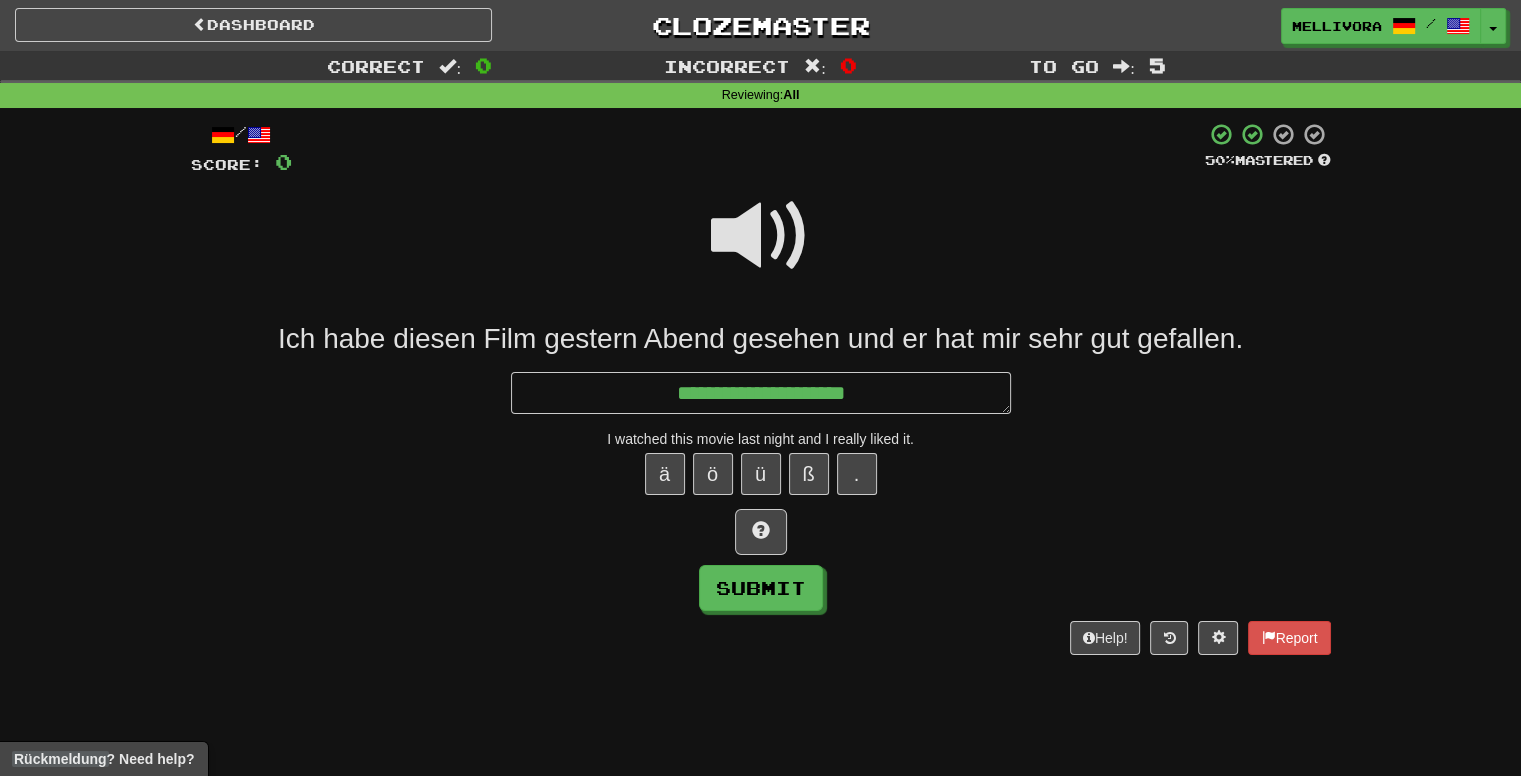 type on "*" 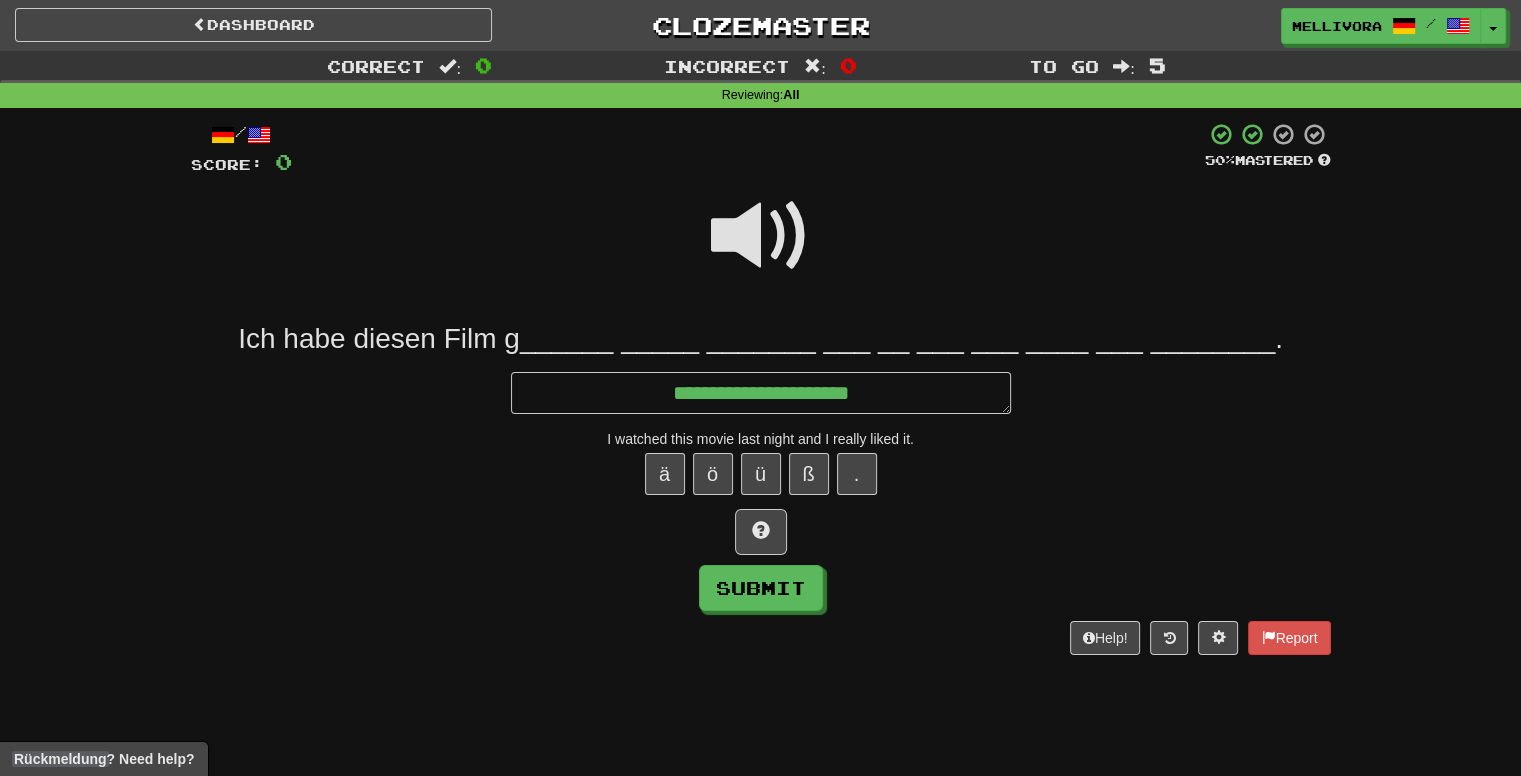 type on "*" 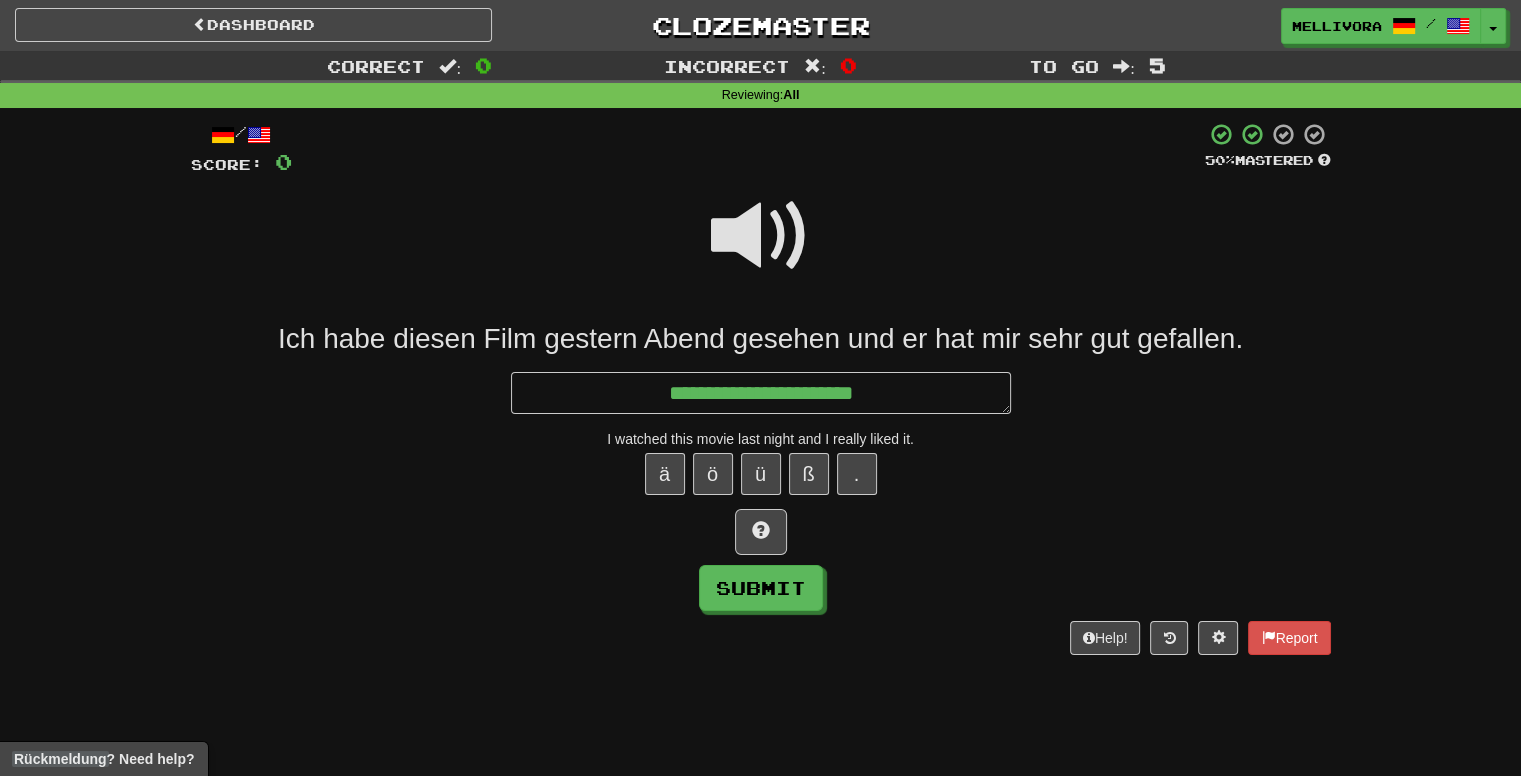 type on "*" 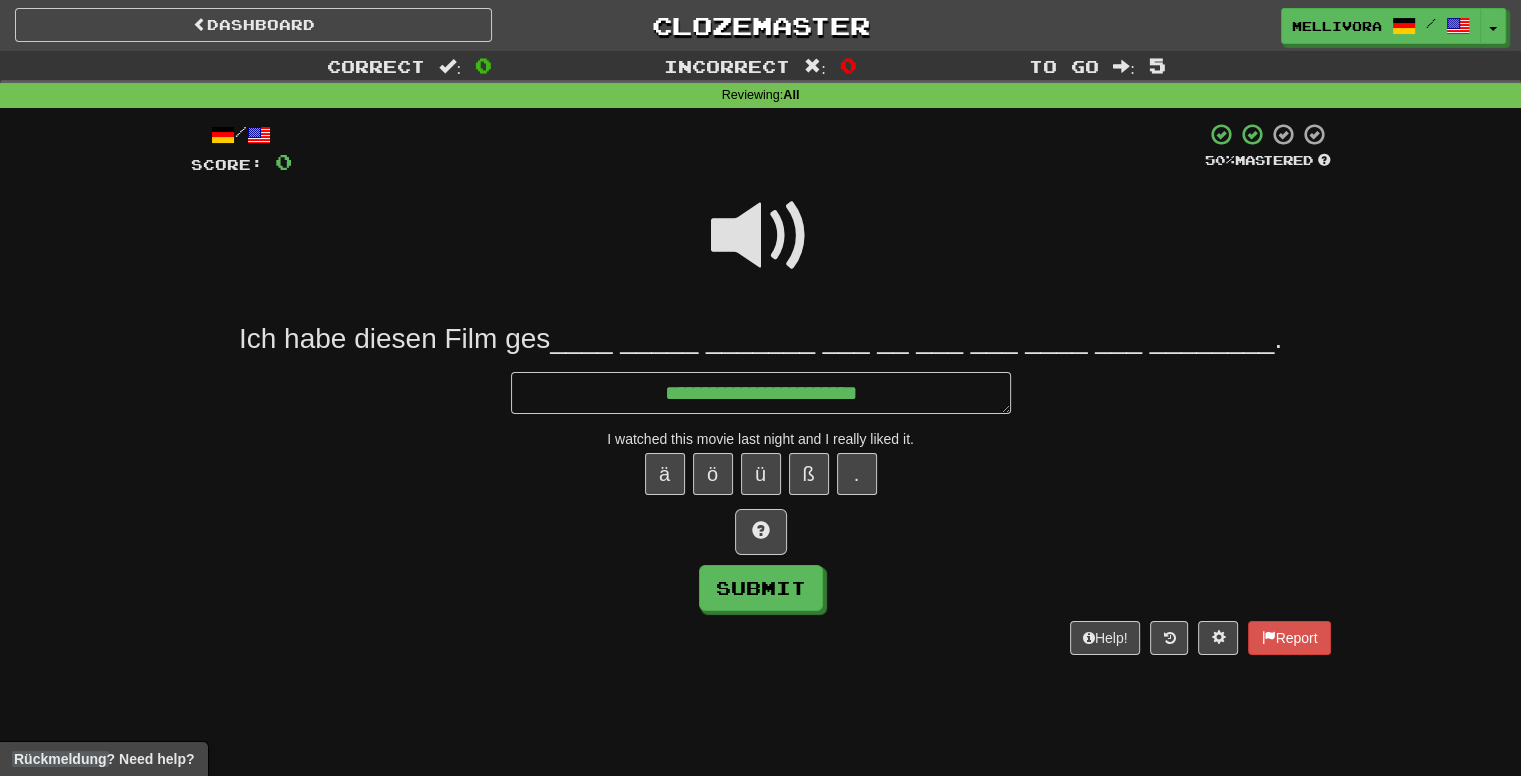 type on "*" 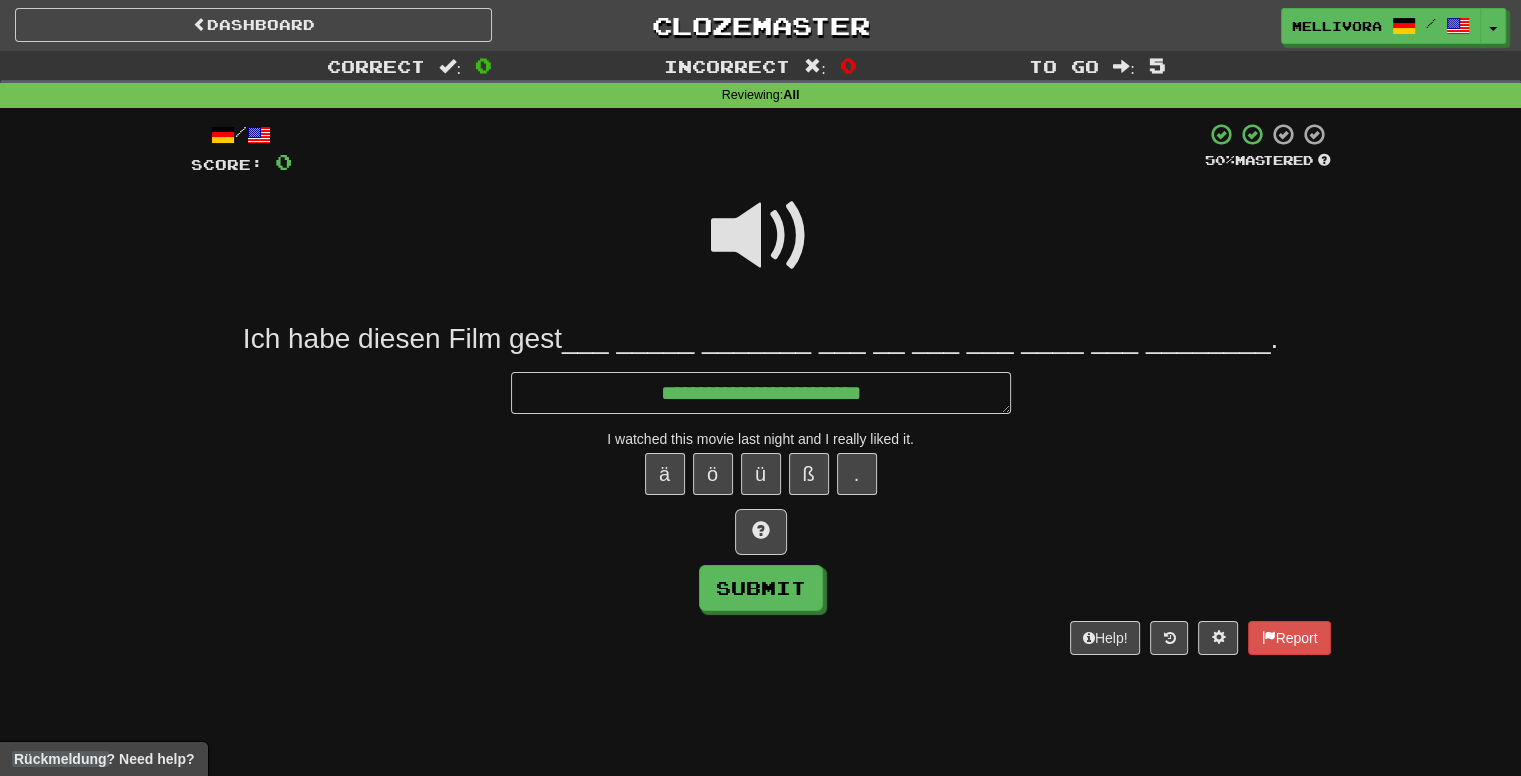 type on "*" 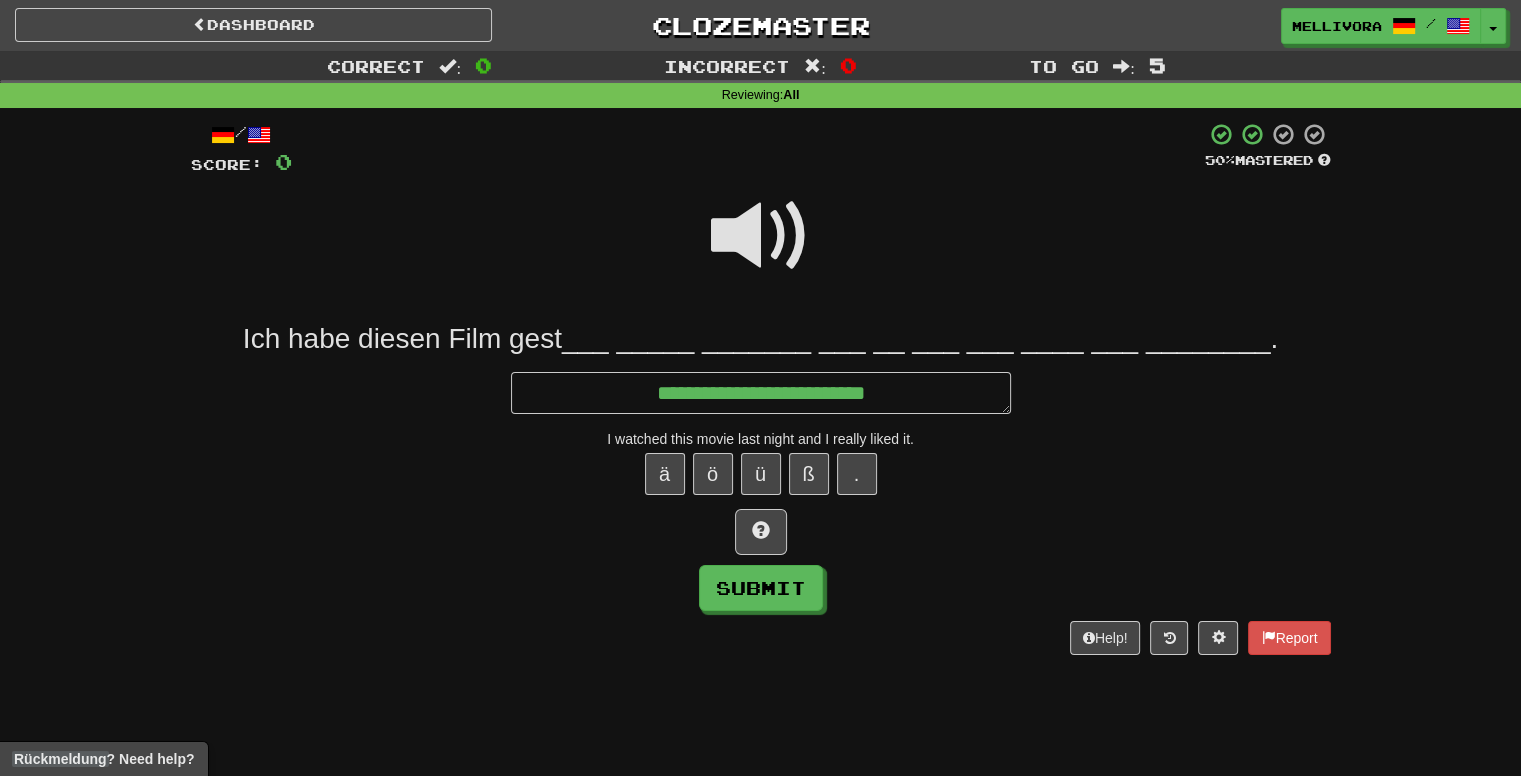 type on "*" 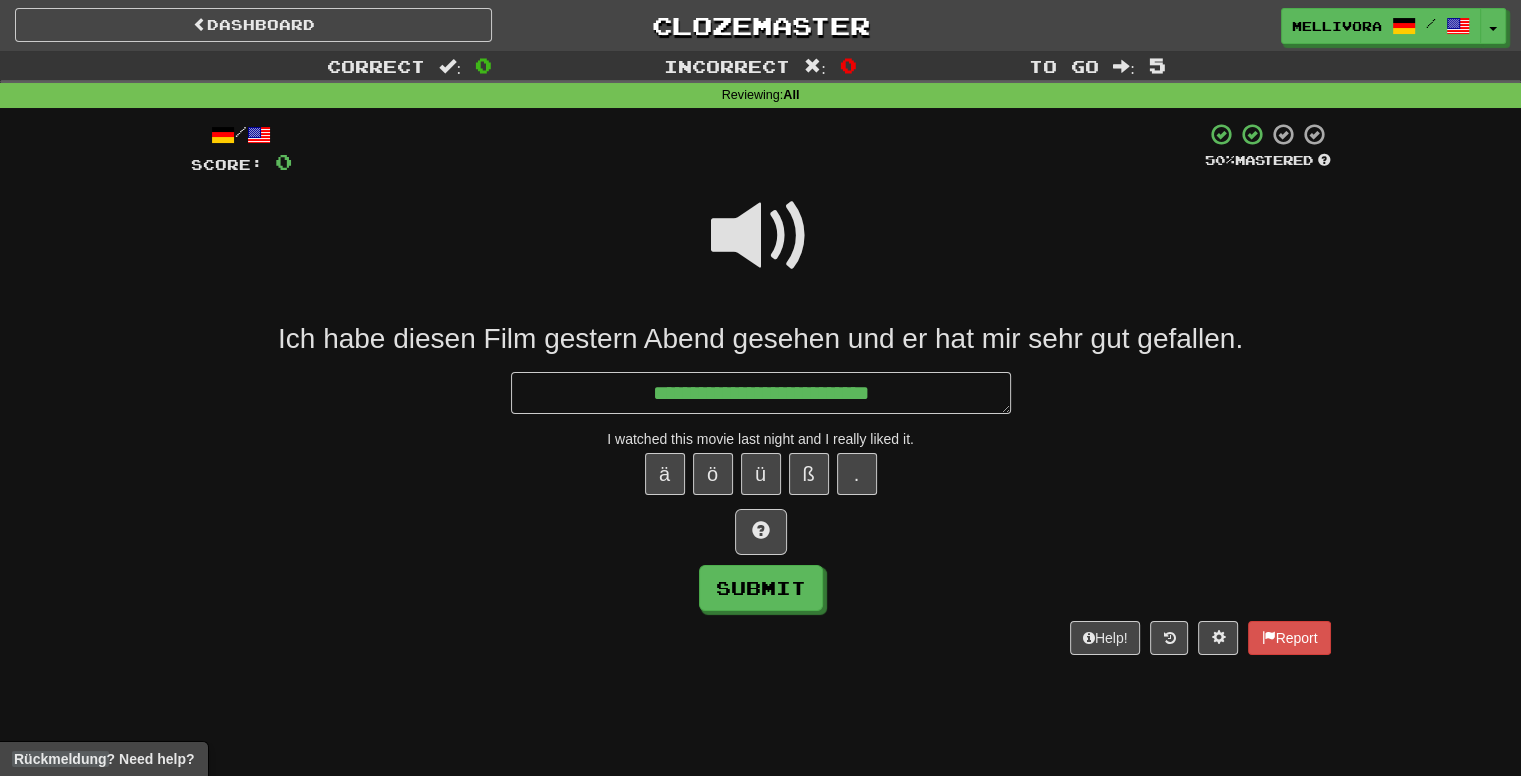 type on "*" 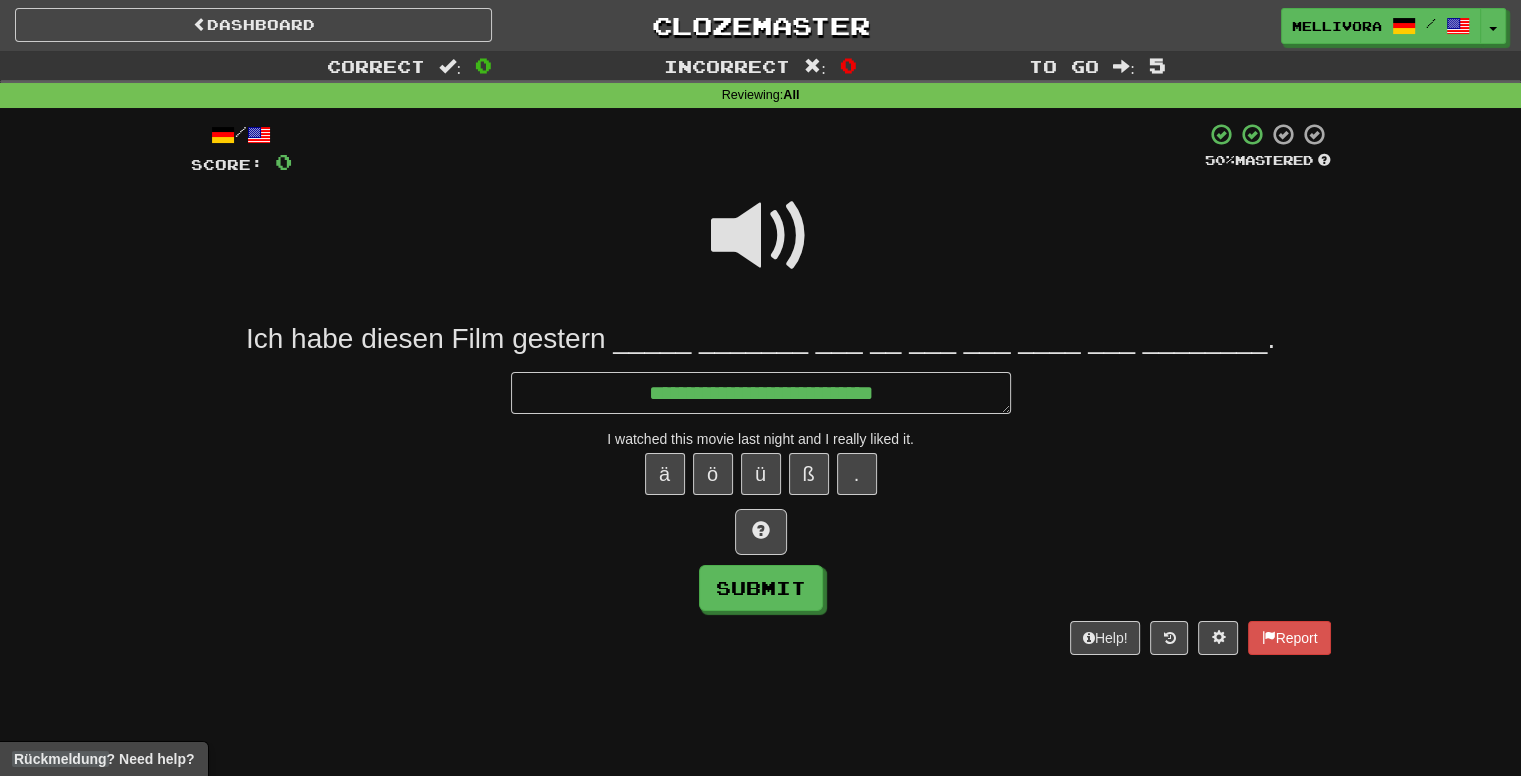 type on "*" 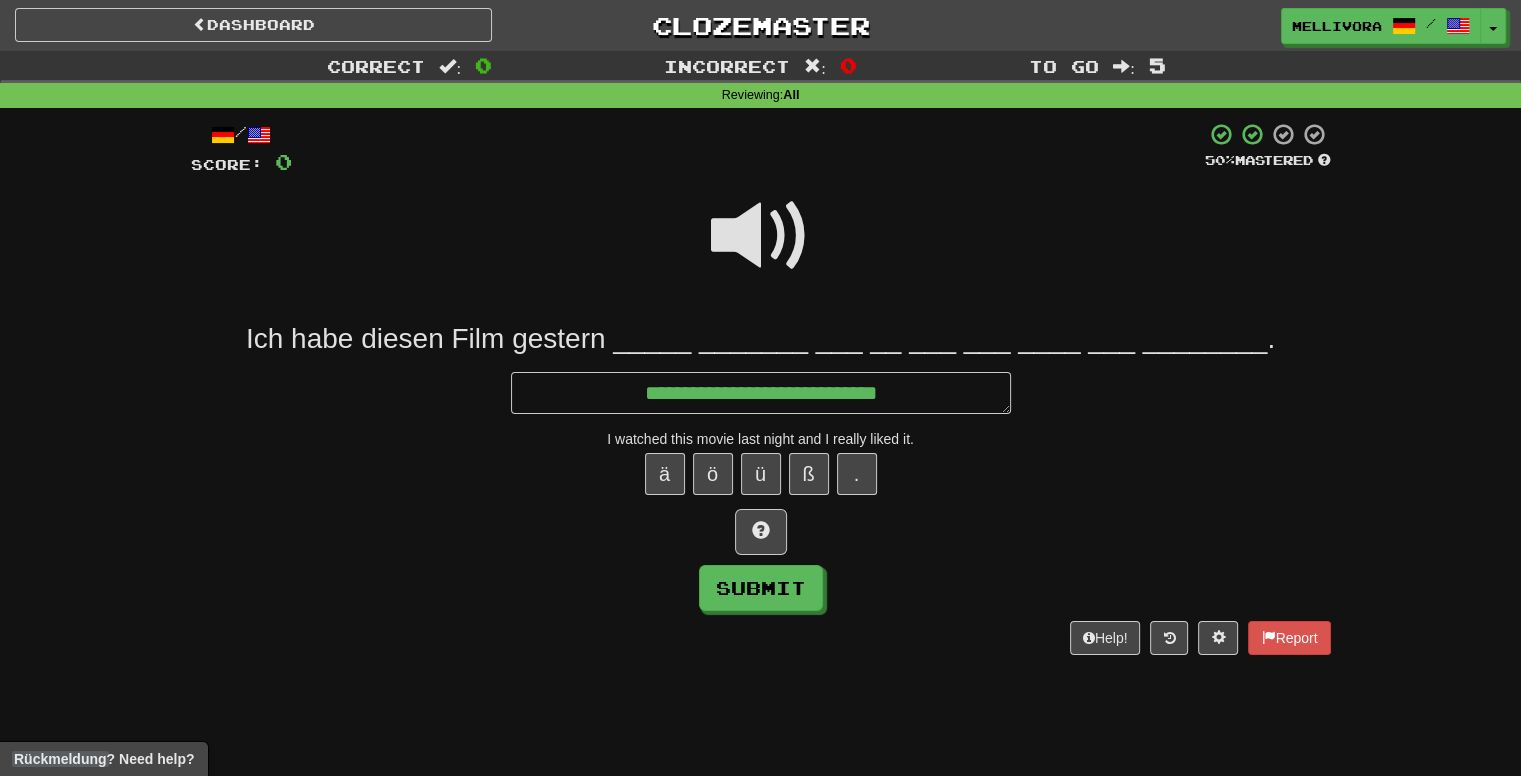 type on "*" 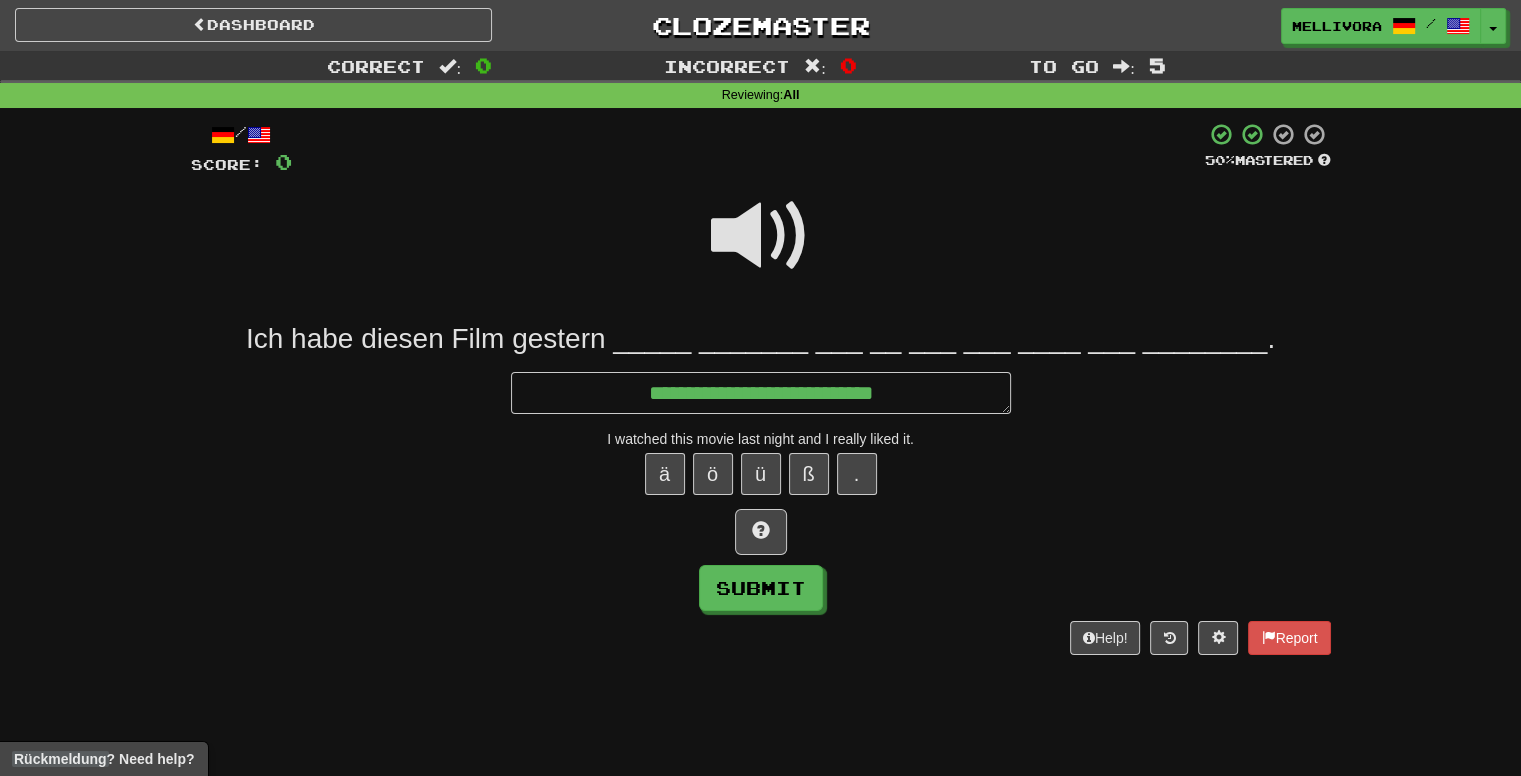 type on "*" 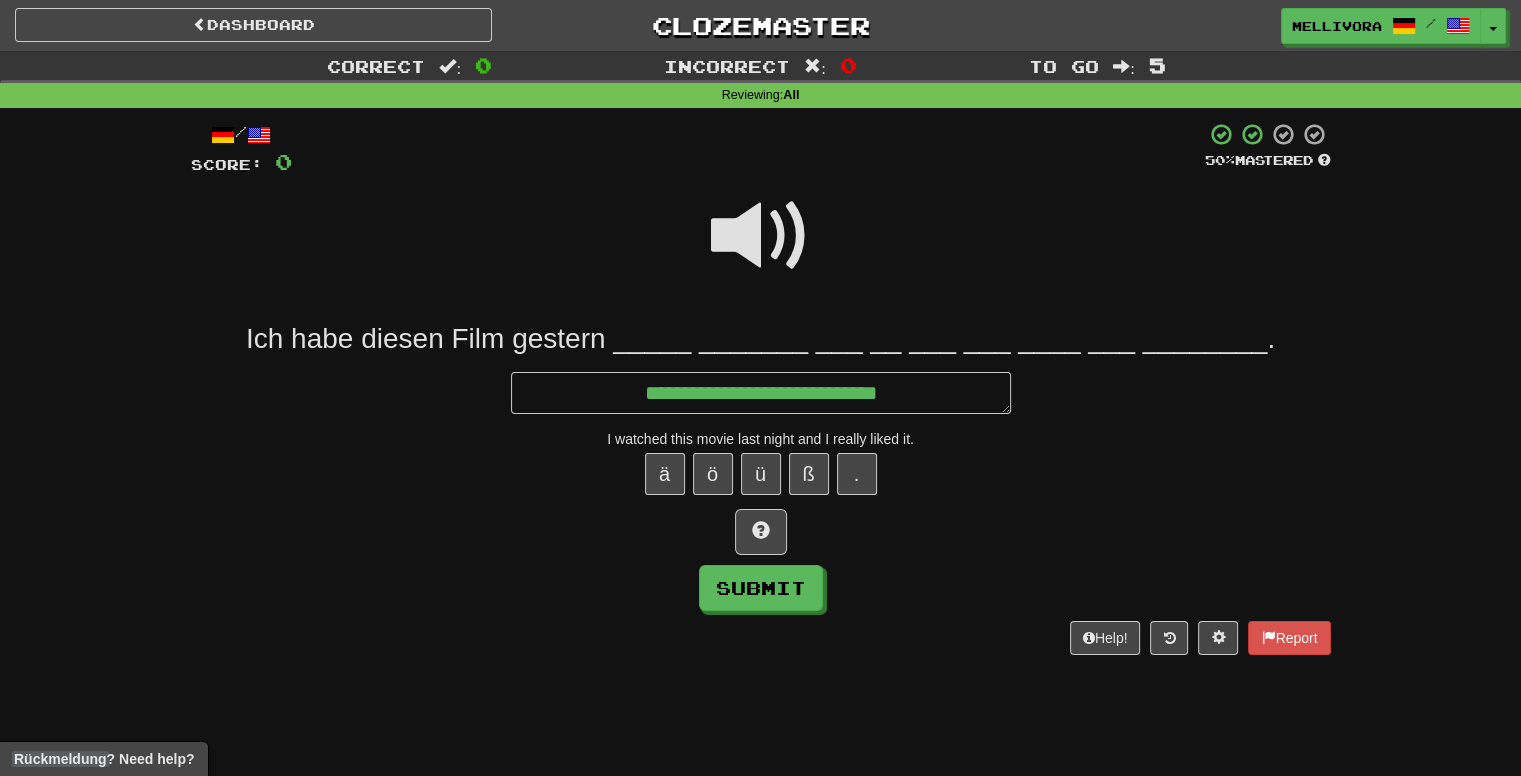 type on "*" 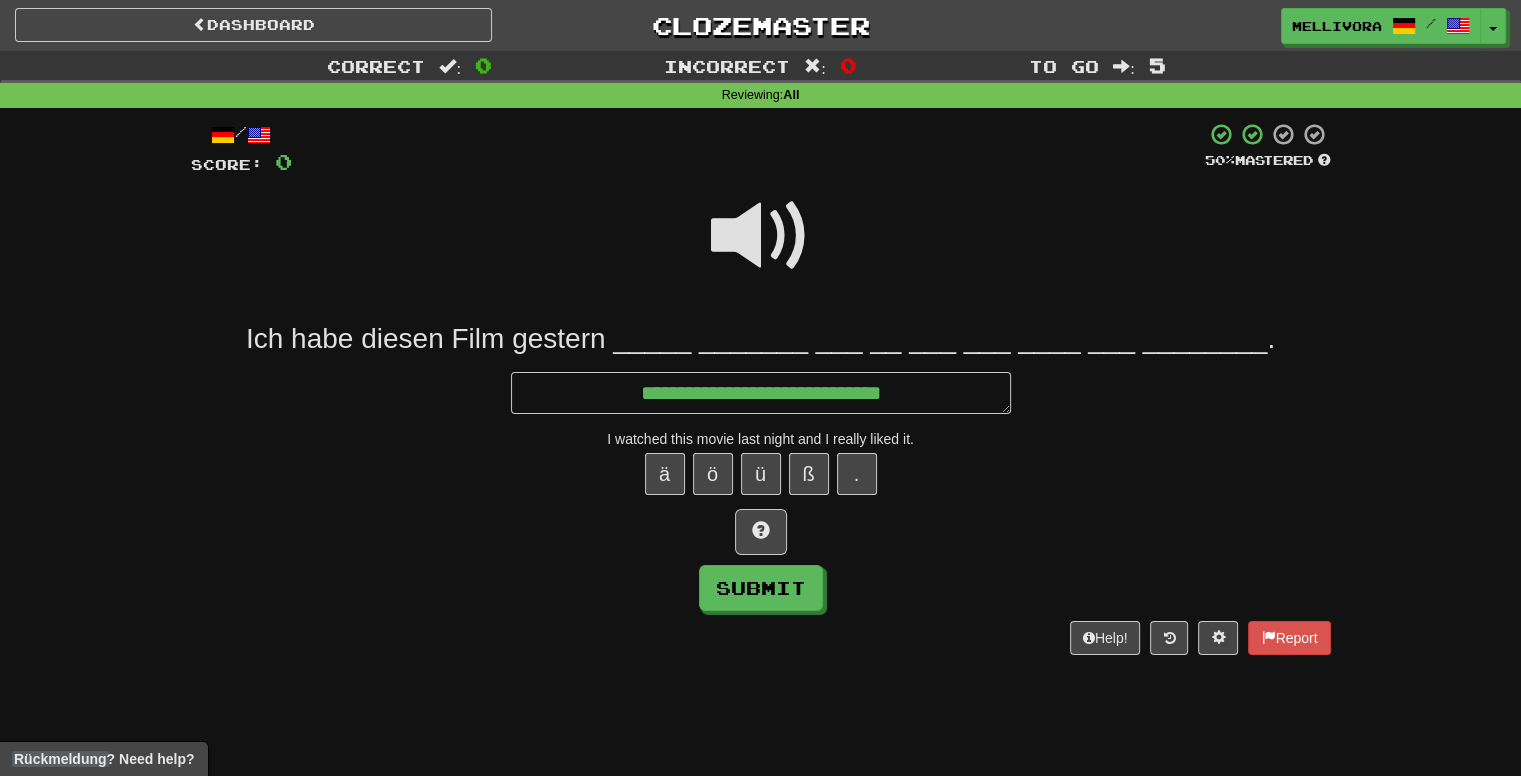 type on "*" 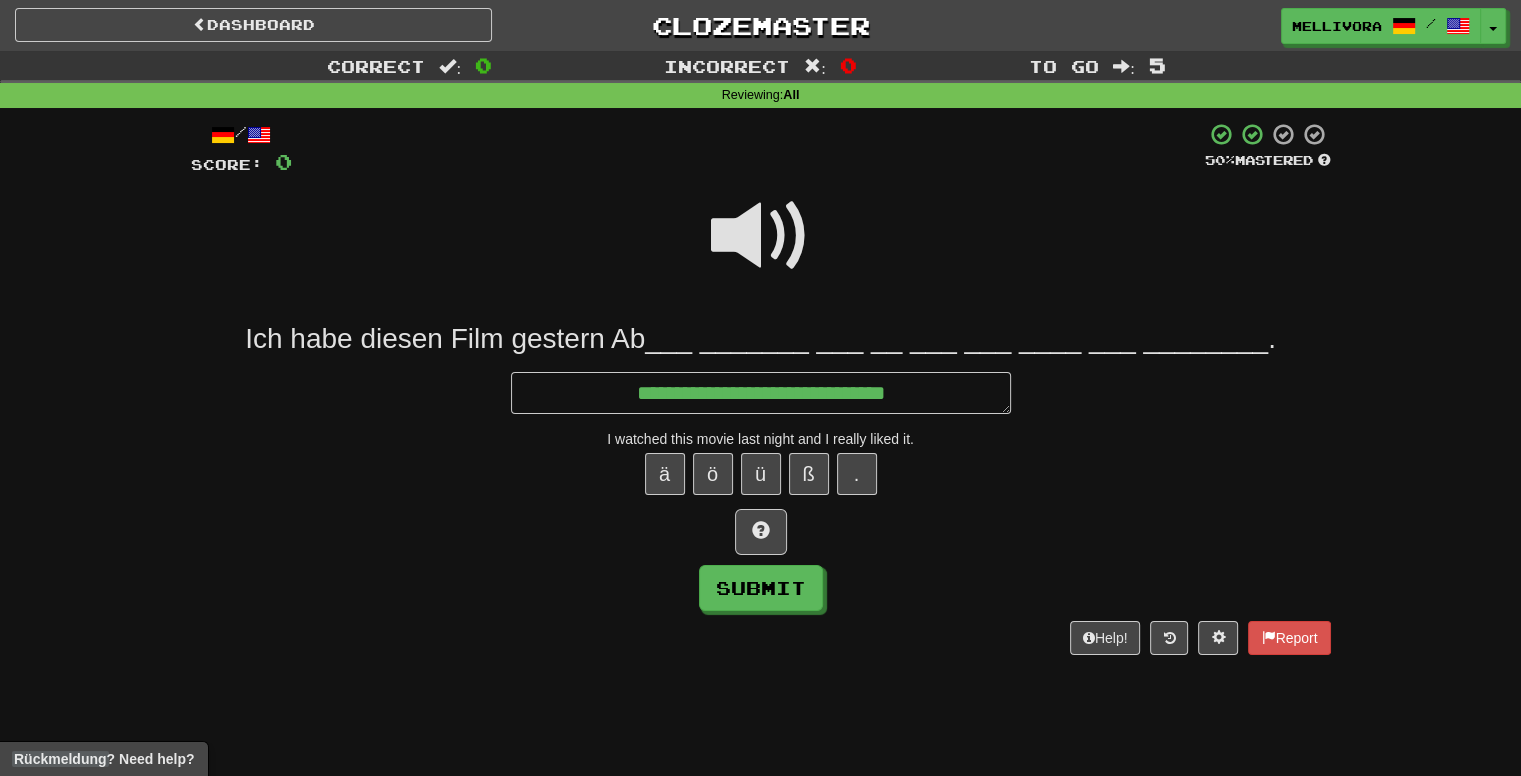 type on "*" 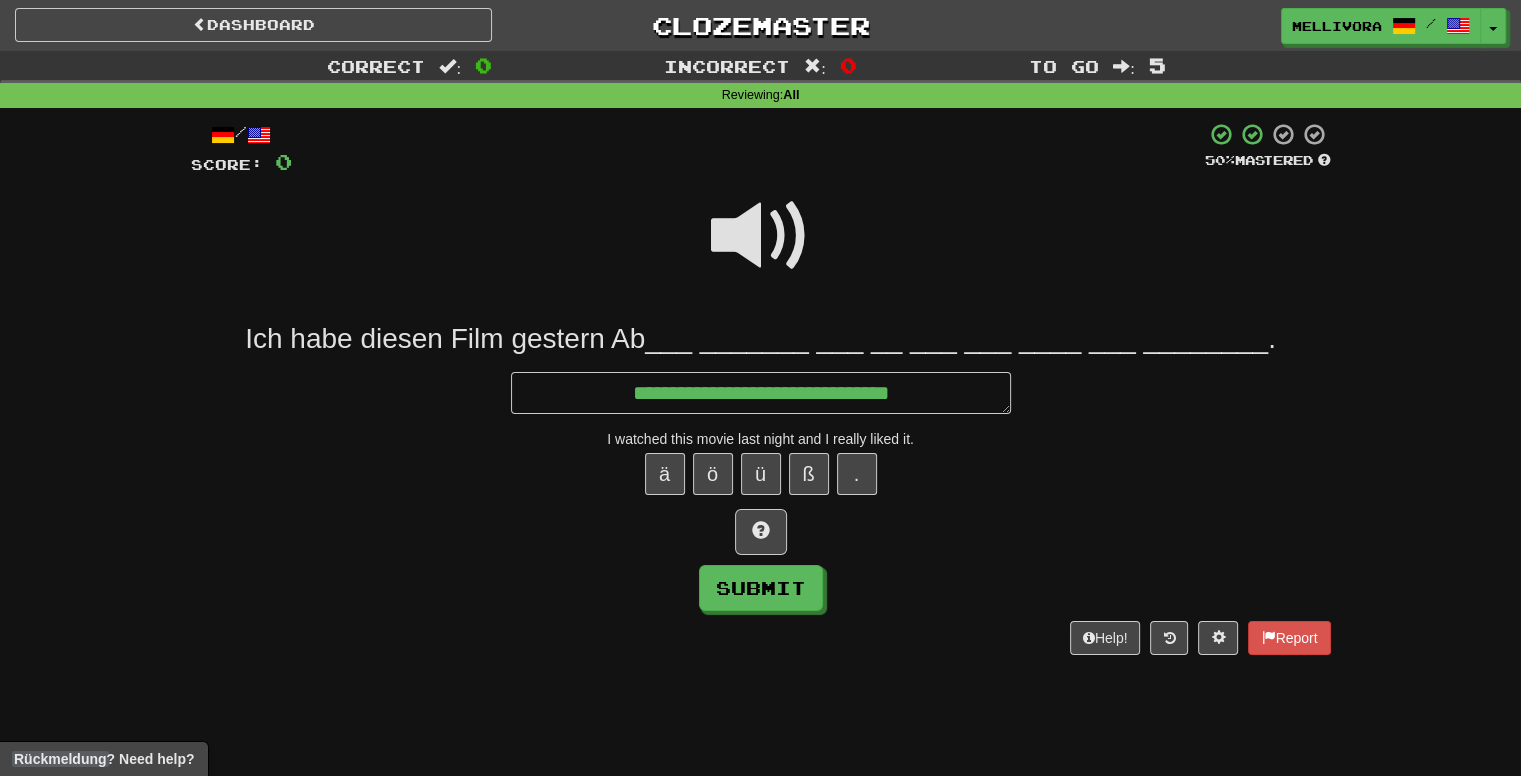 type on "*" 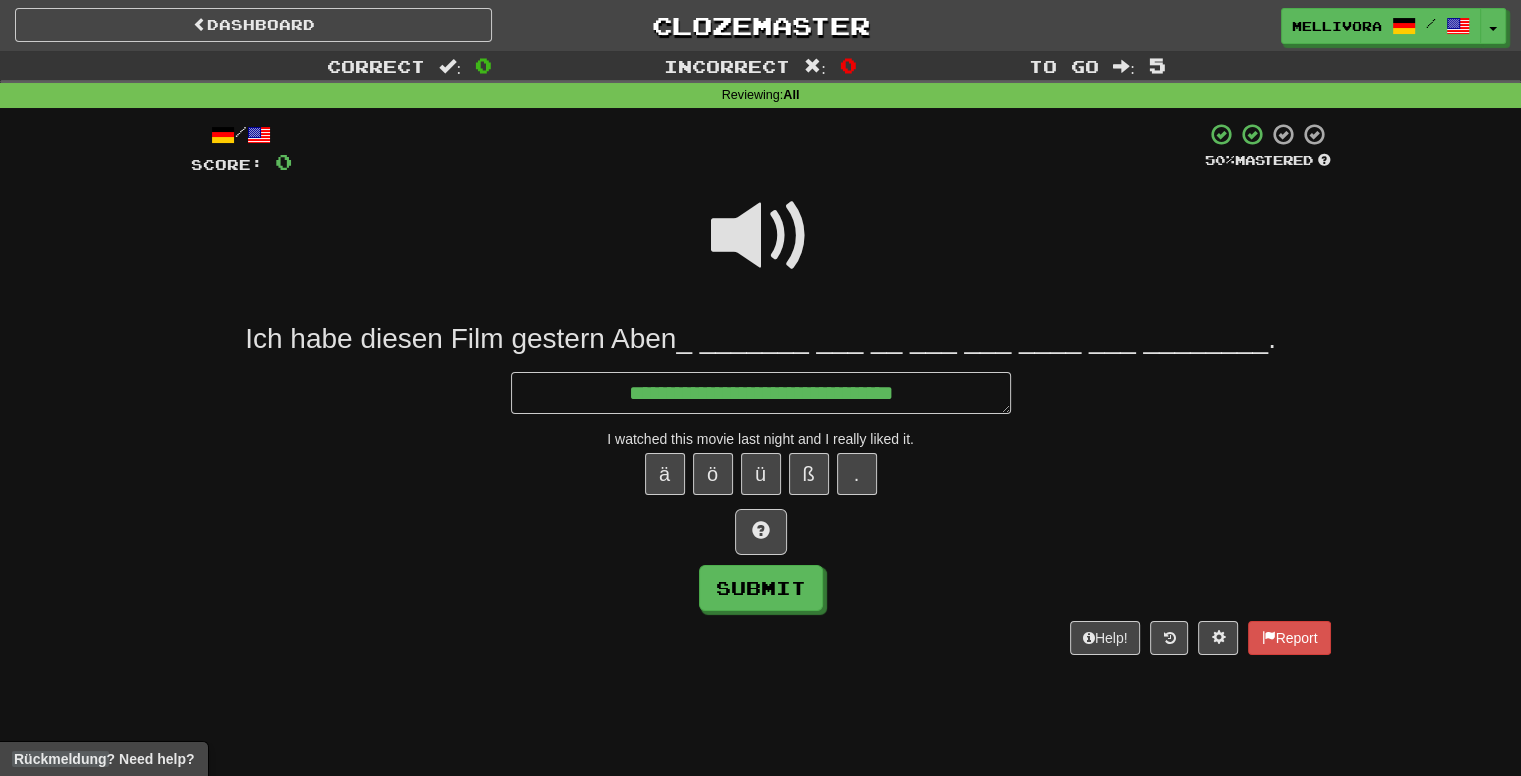type on "*" 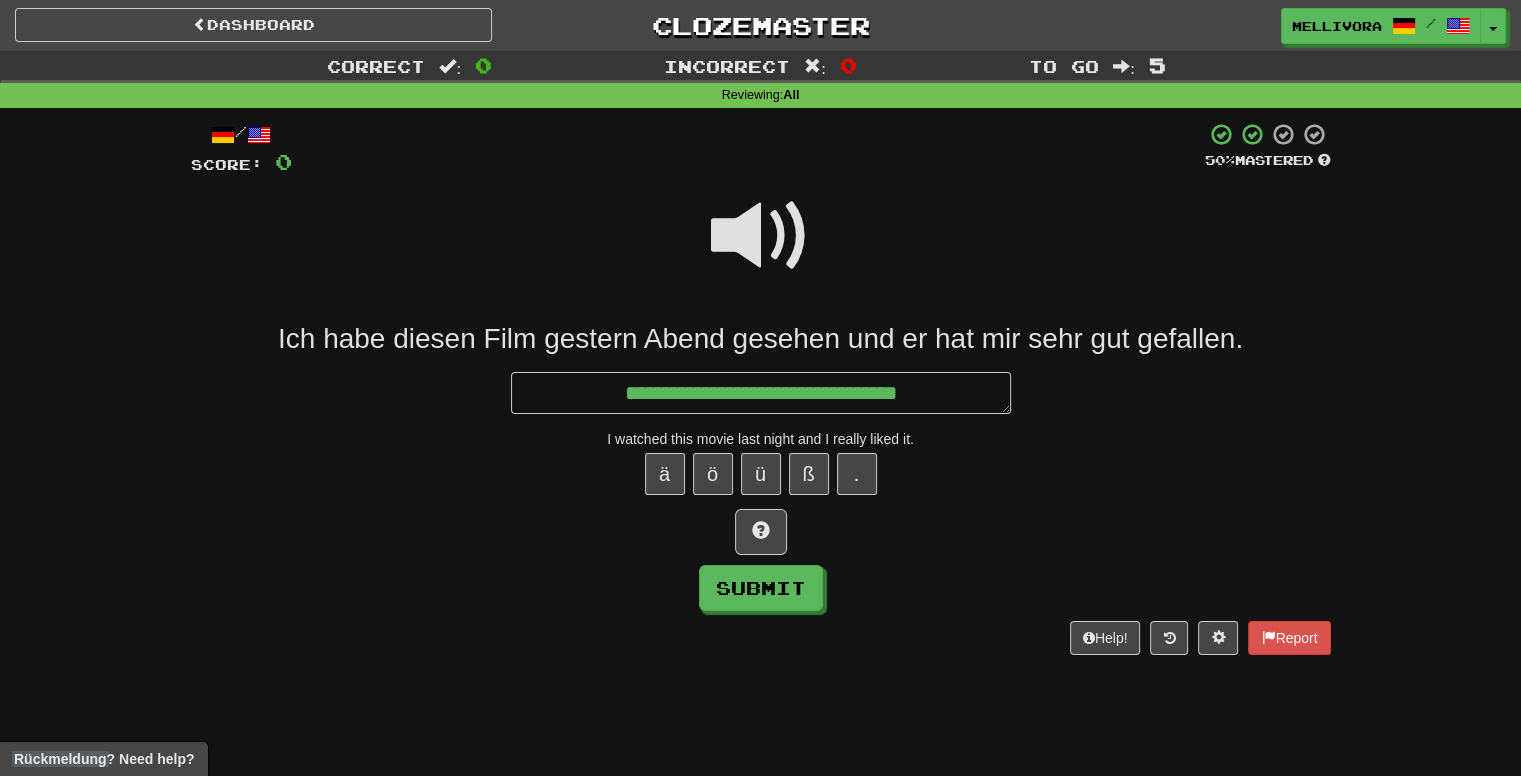 type on "*" 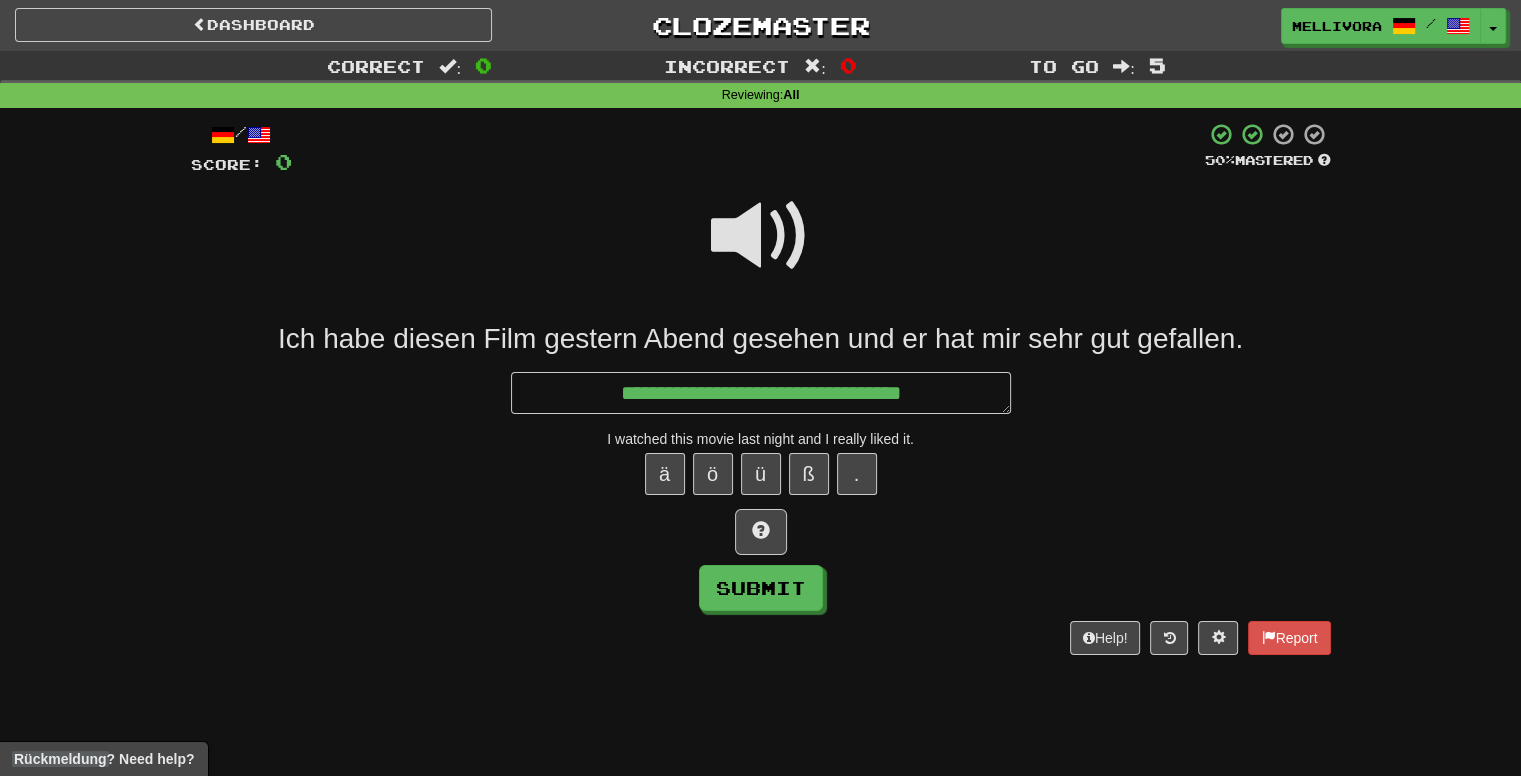 type on "*" 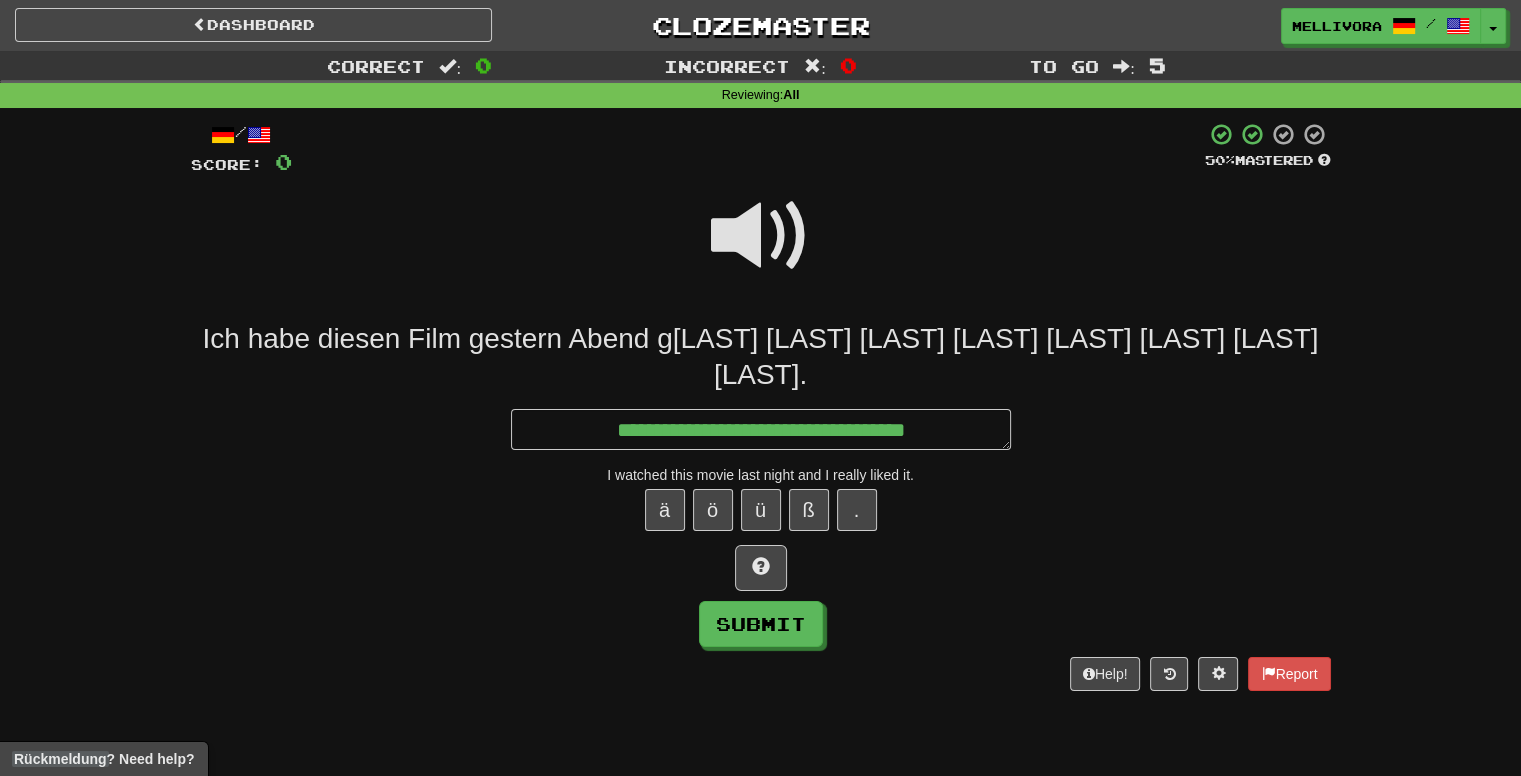 type on "*" 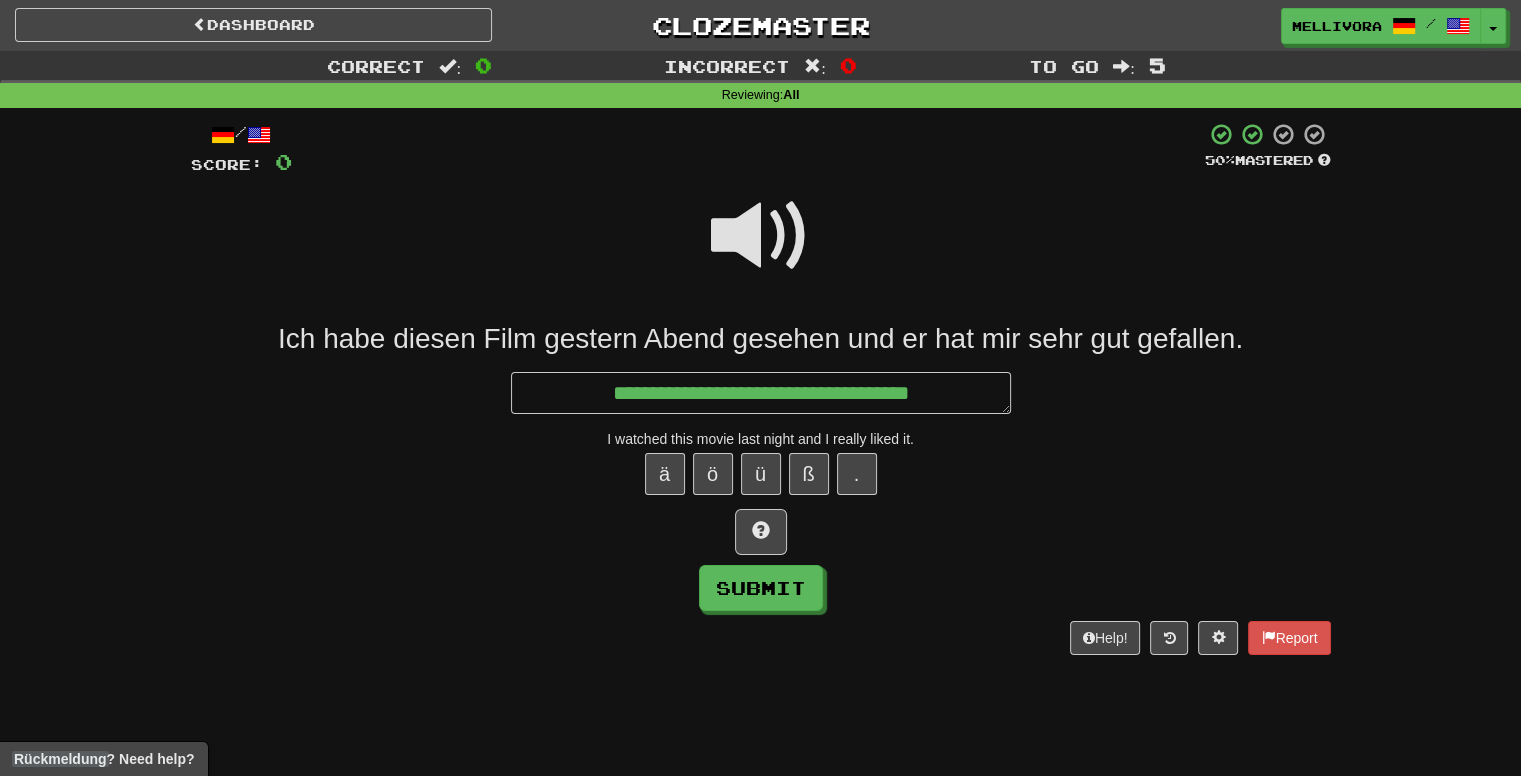 type on "*" 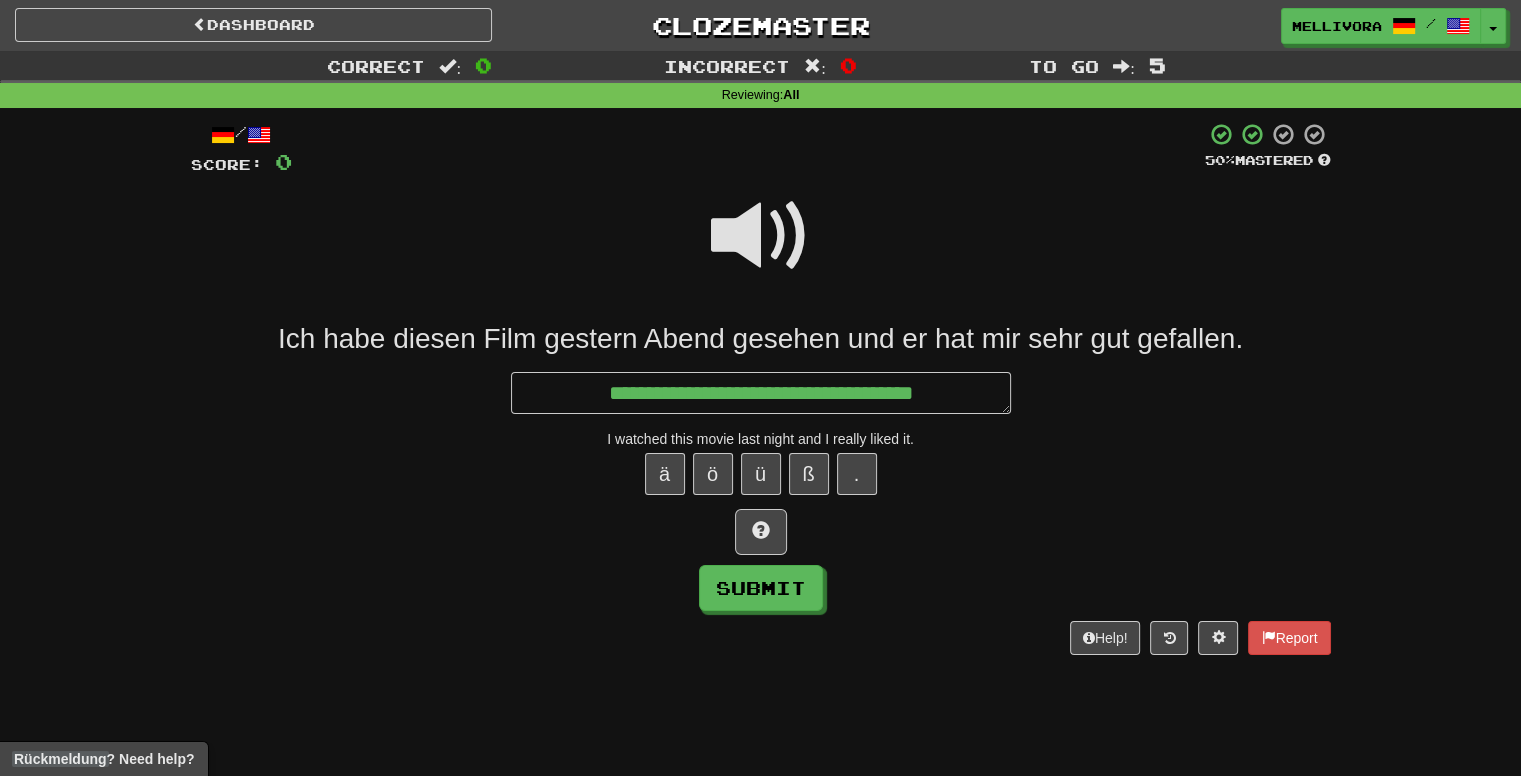 type on "*" 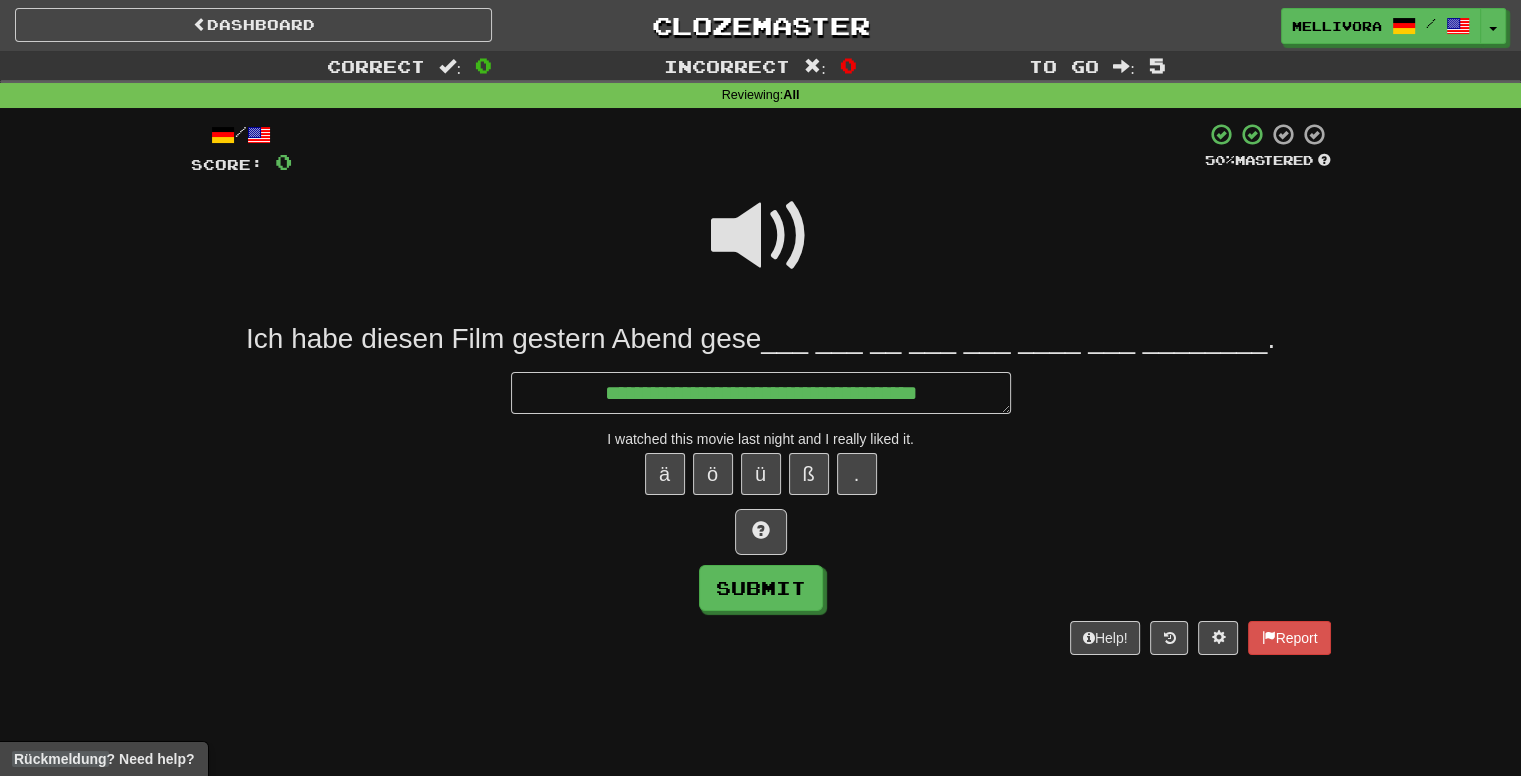 type on "*" 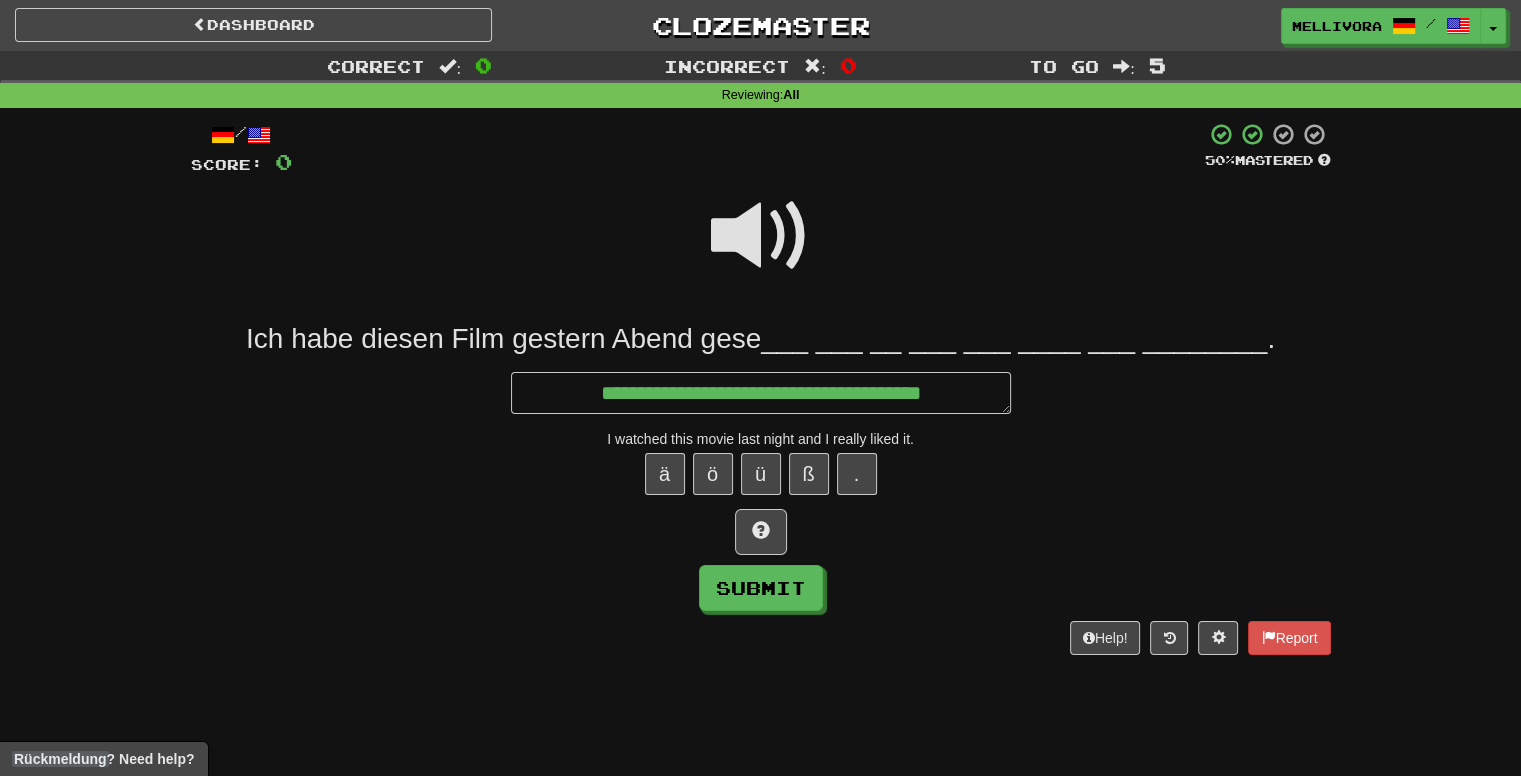 type on "*" 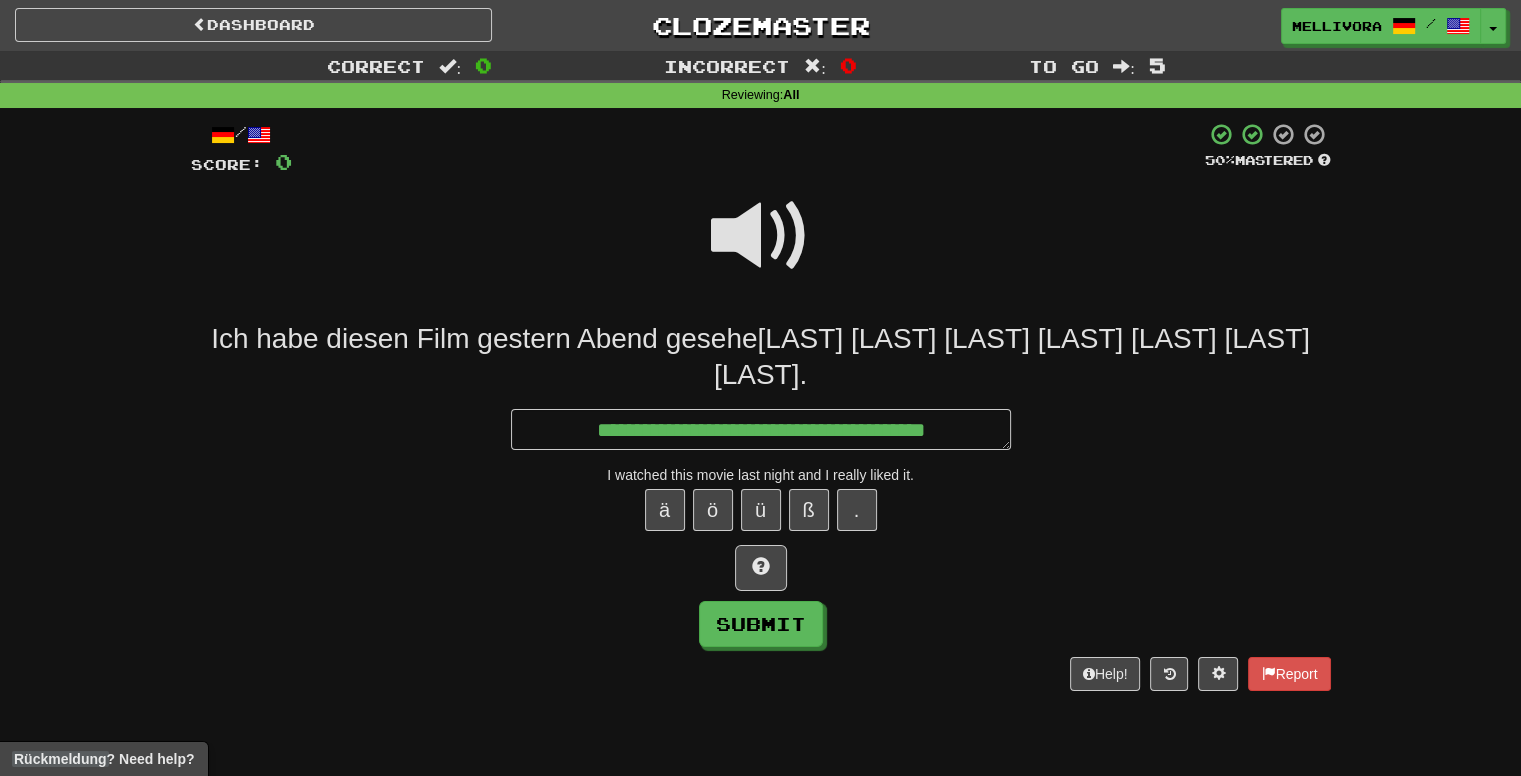 type on "*" 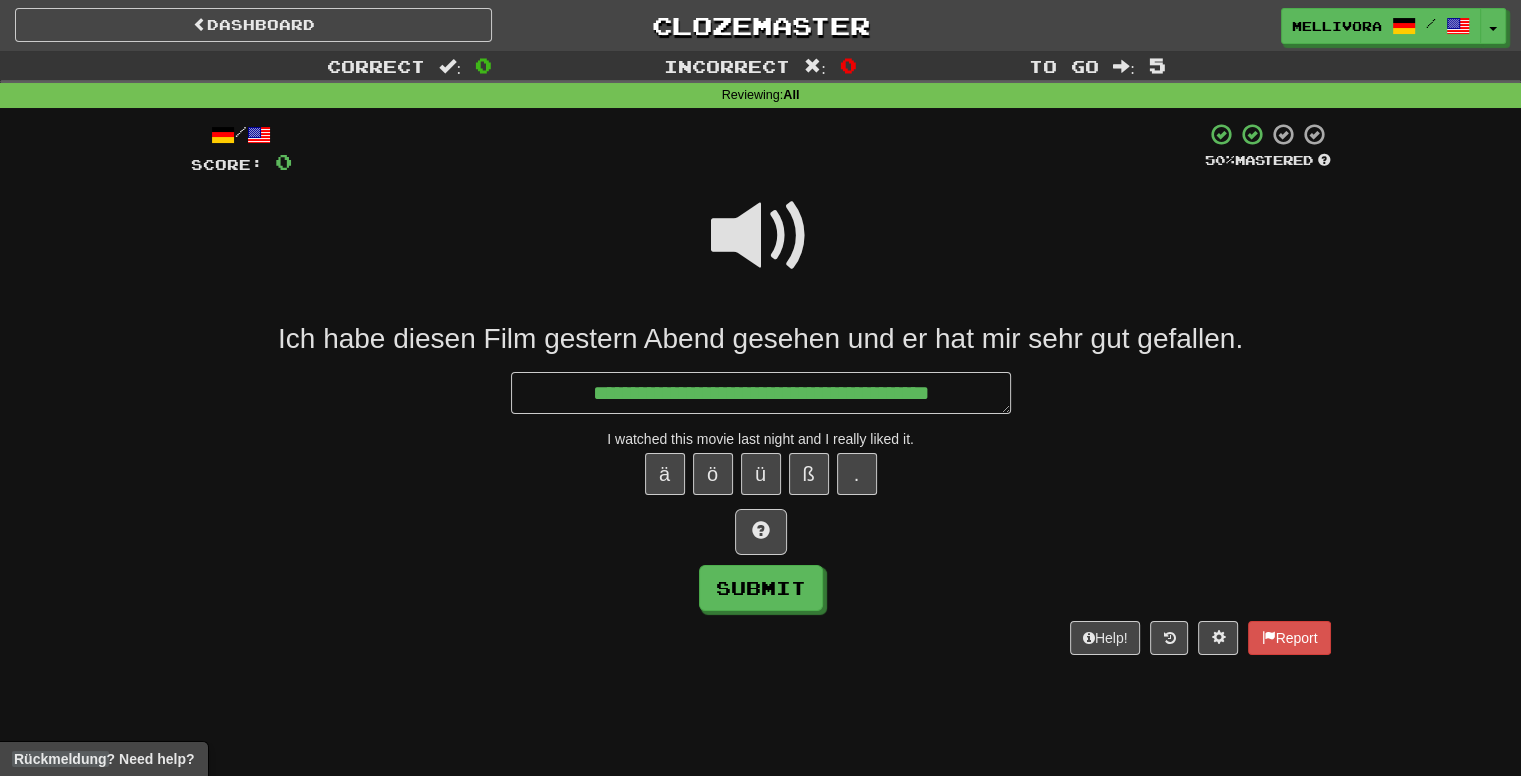 type on "*" 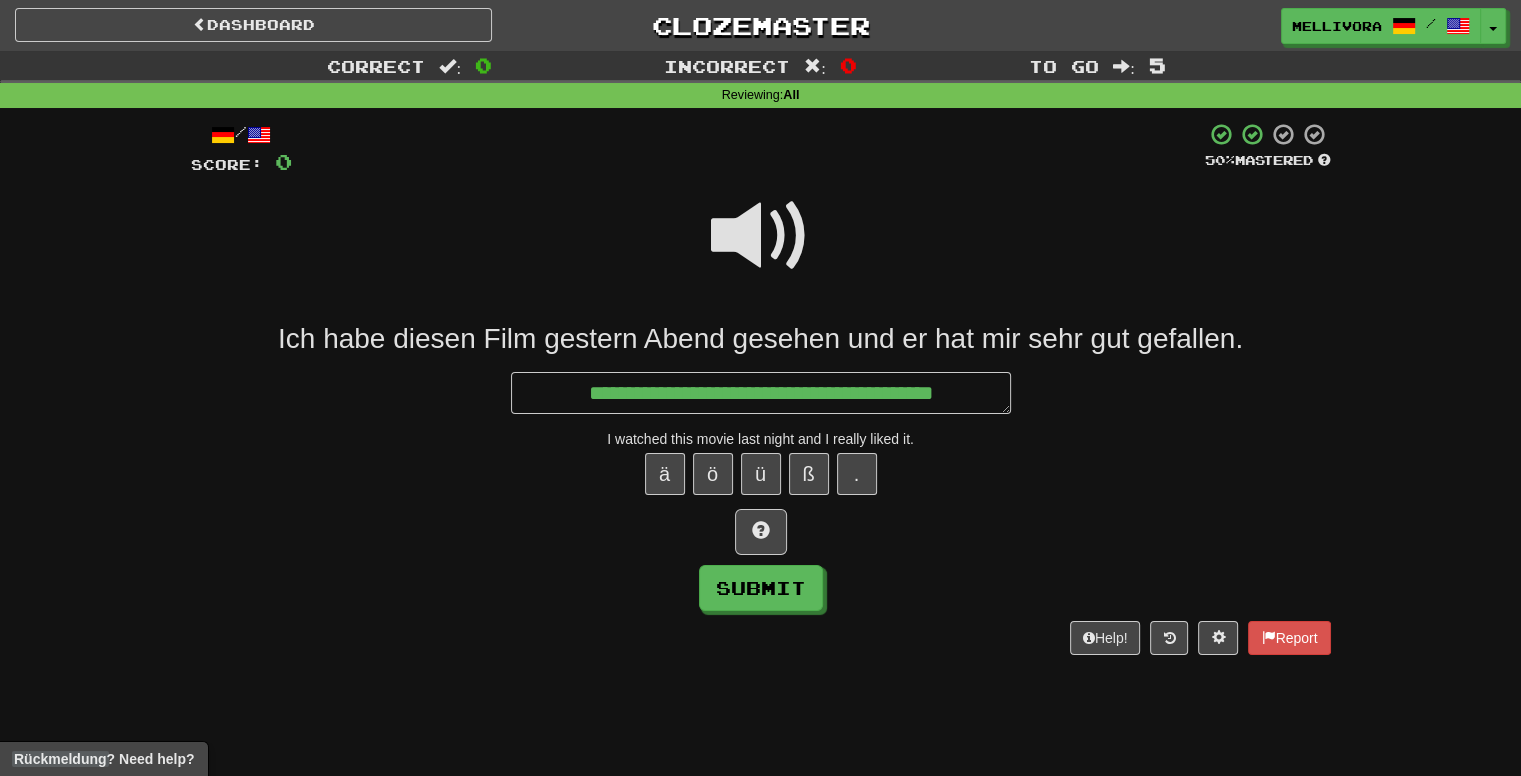 type on "*" 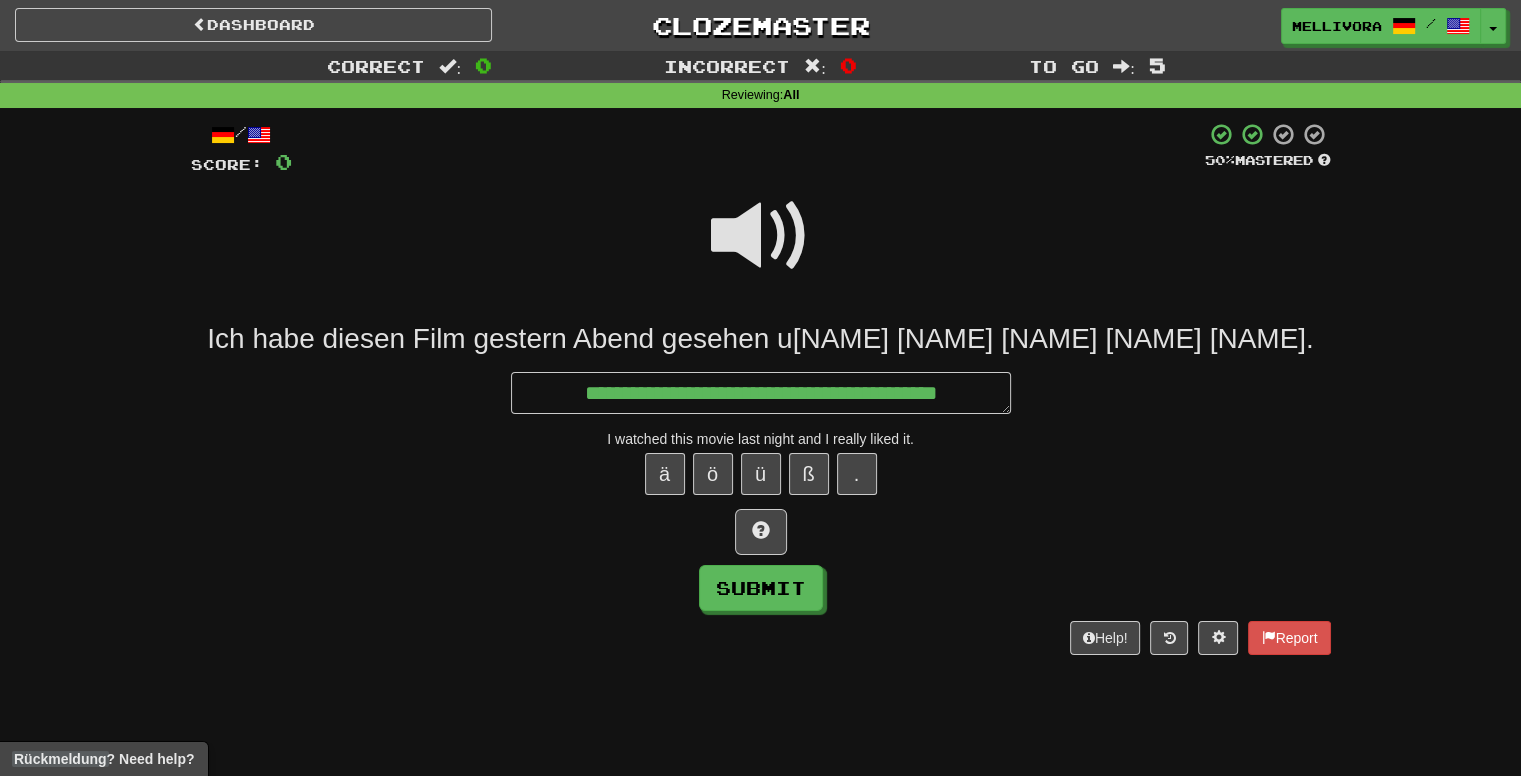 type on "*" 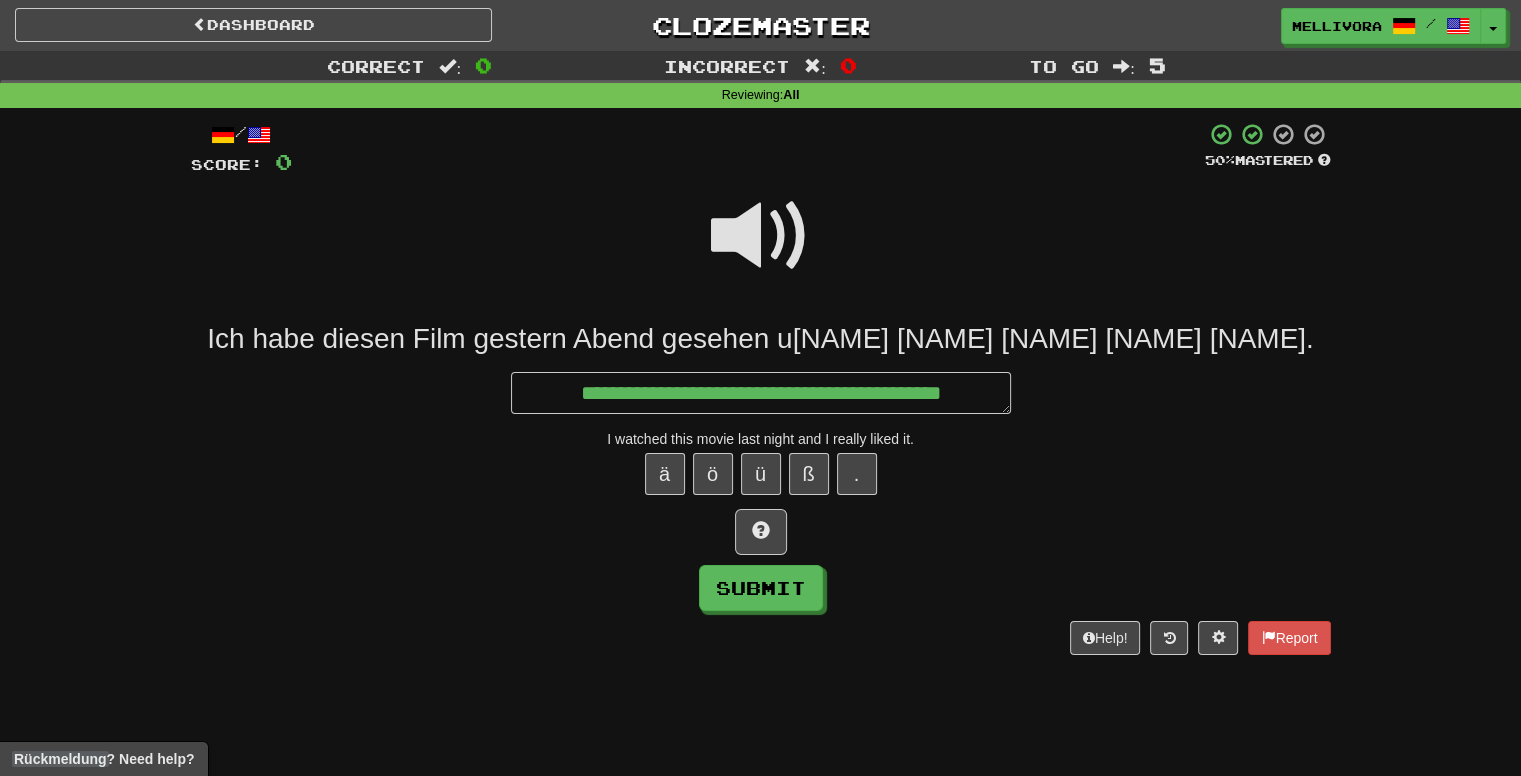 type on "*" 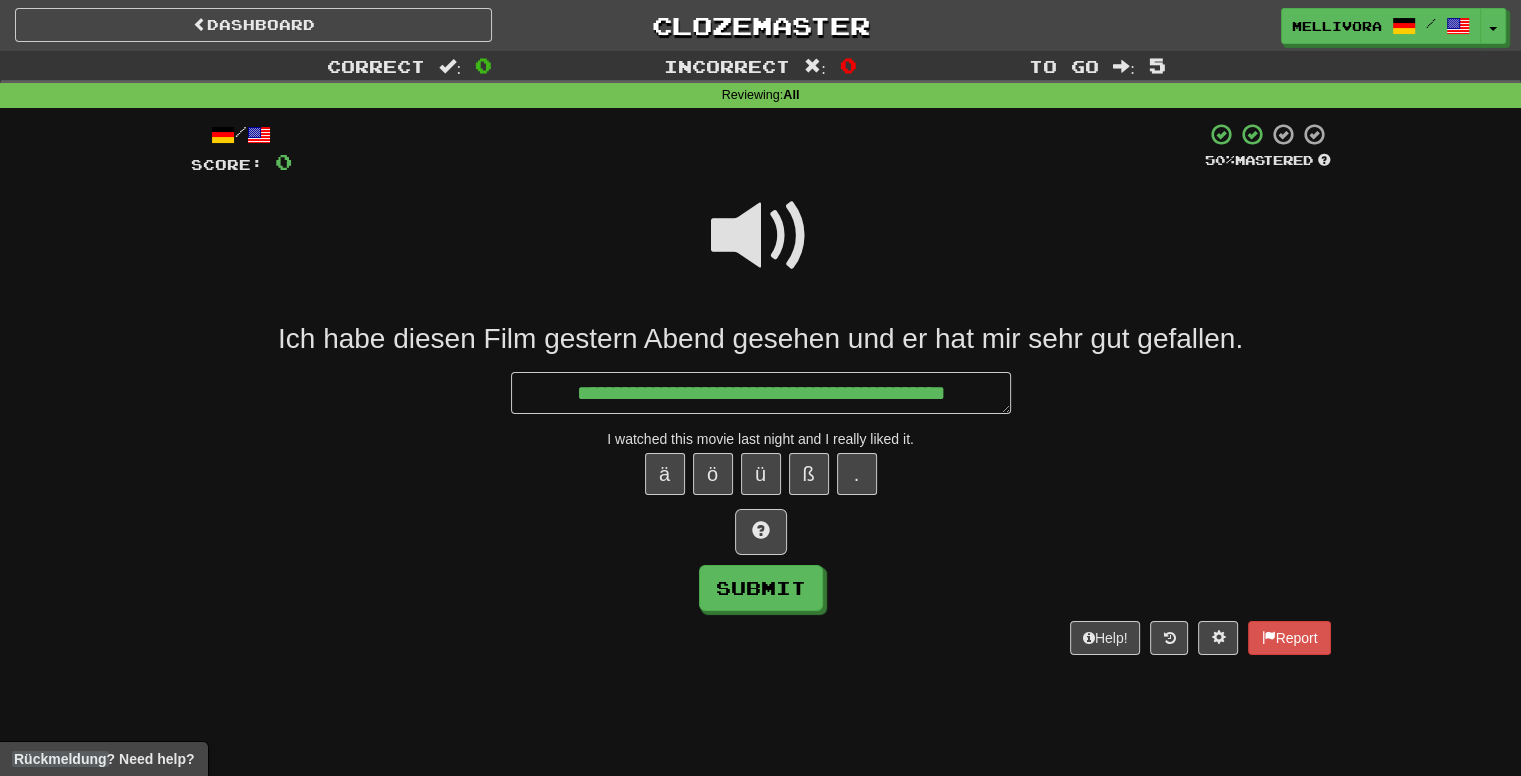type on "*" 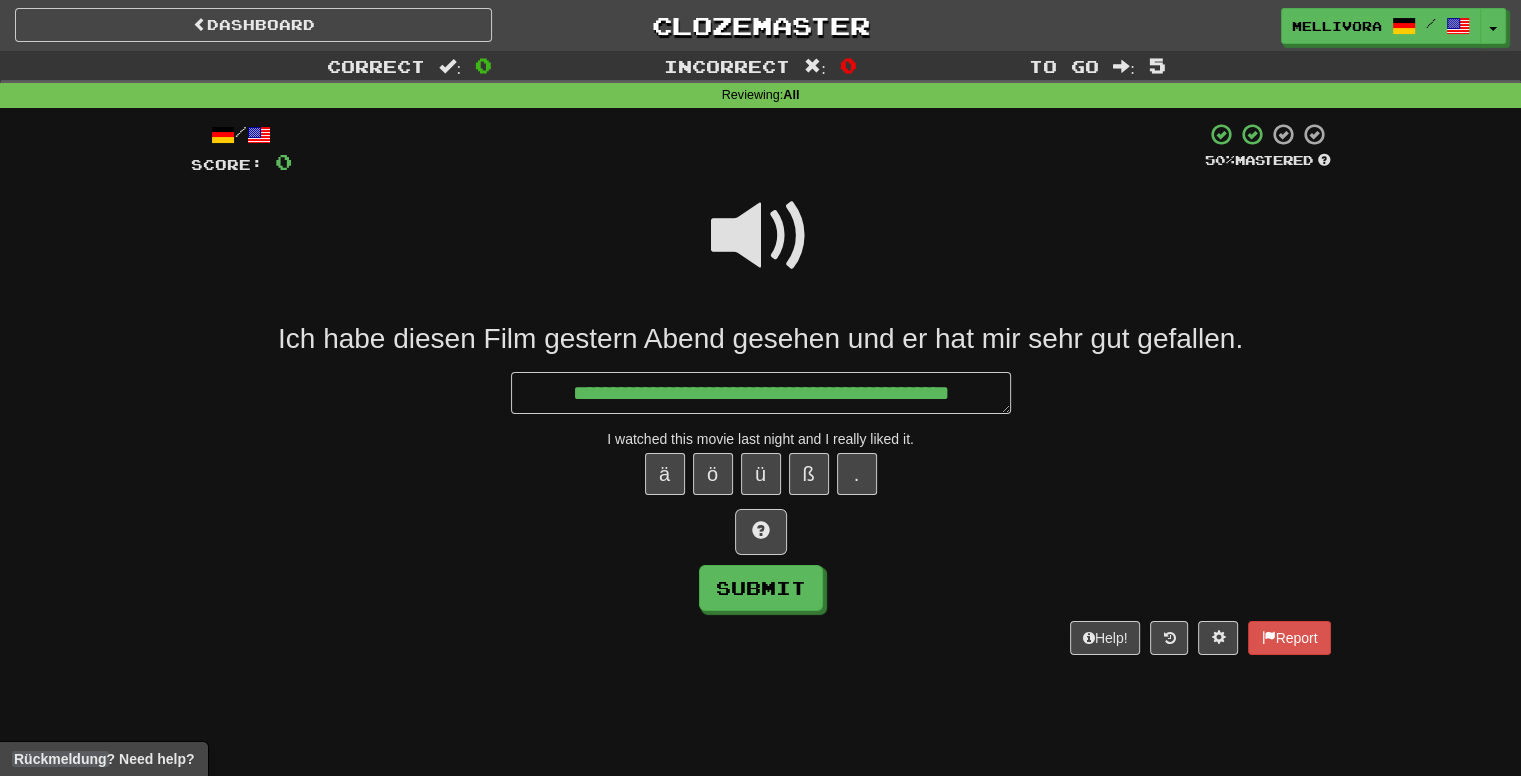 type on "*" 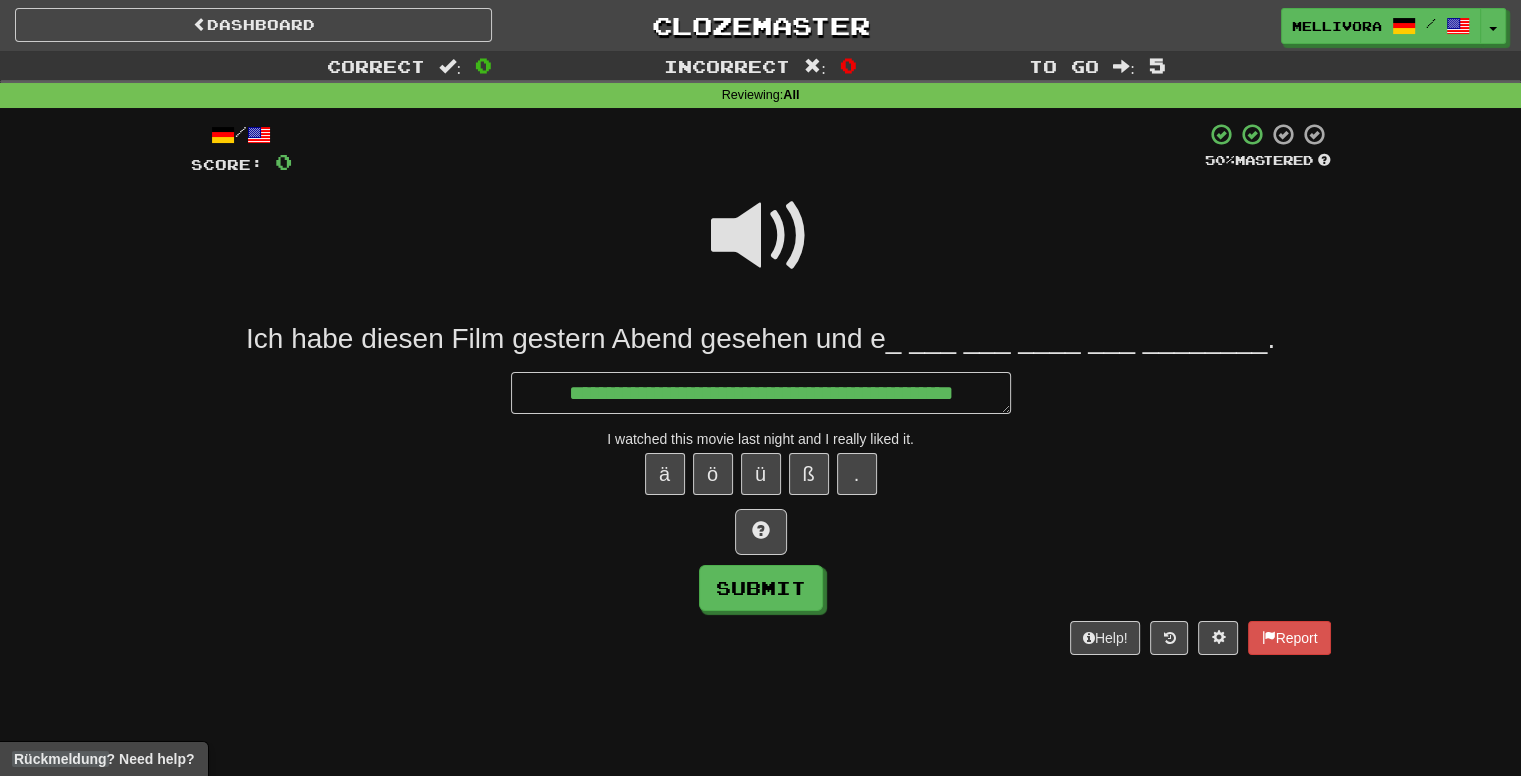 type on "*" 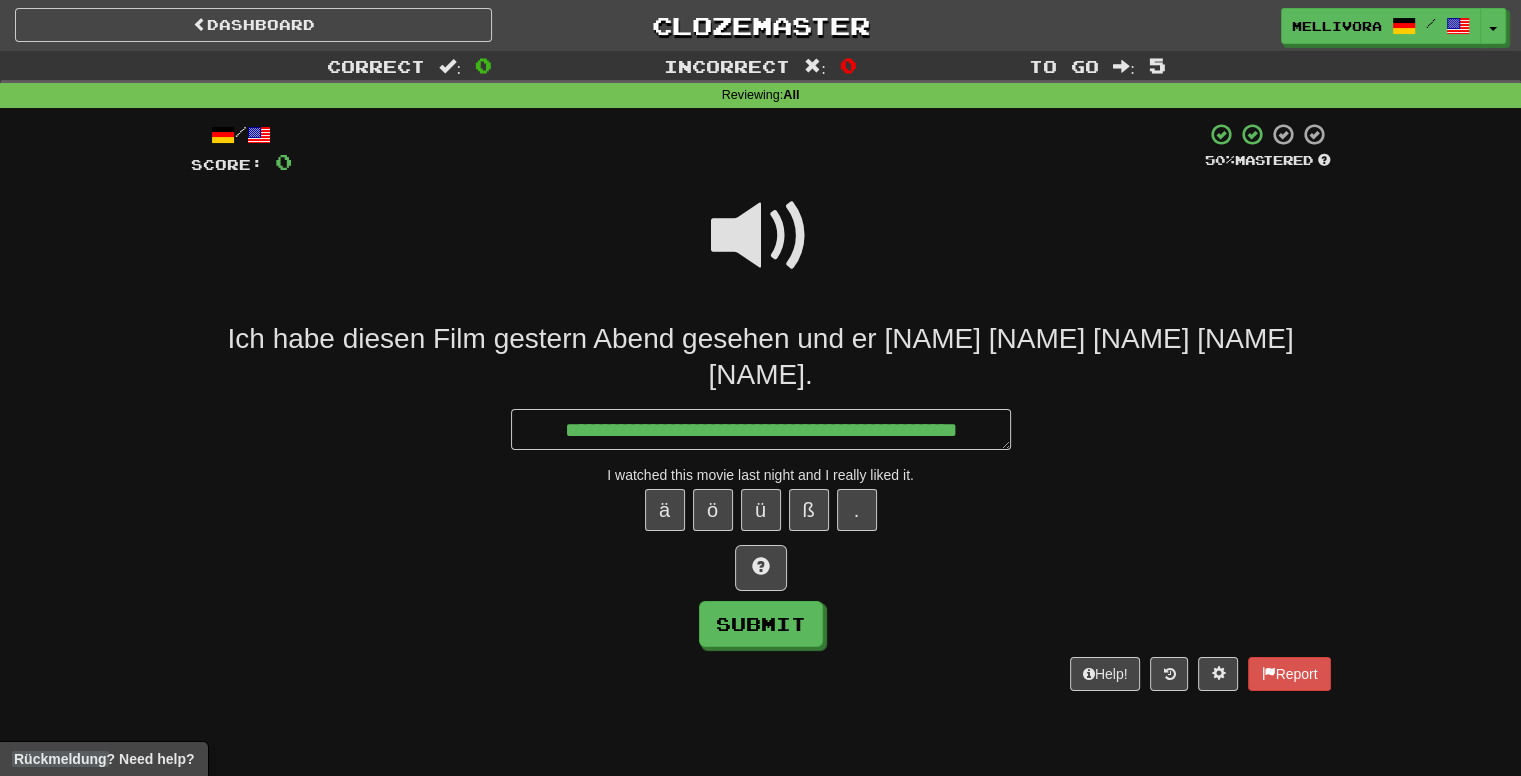 type on "*" 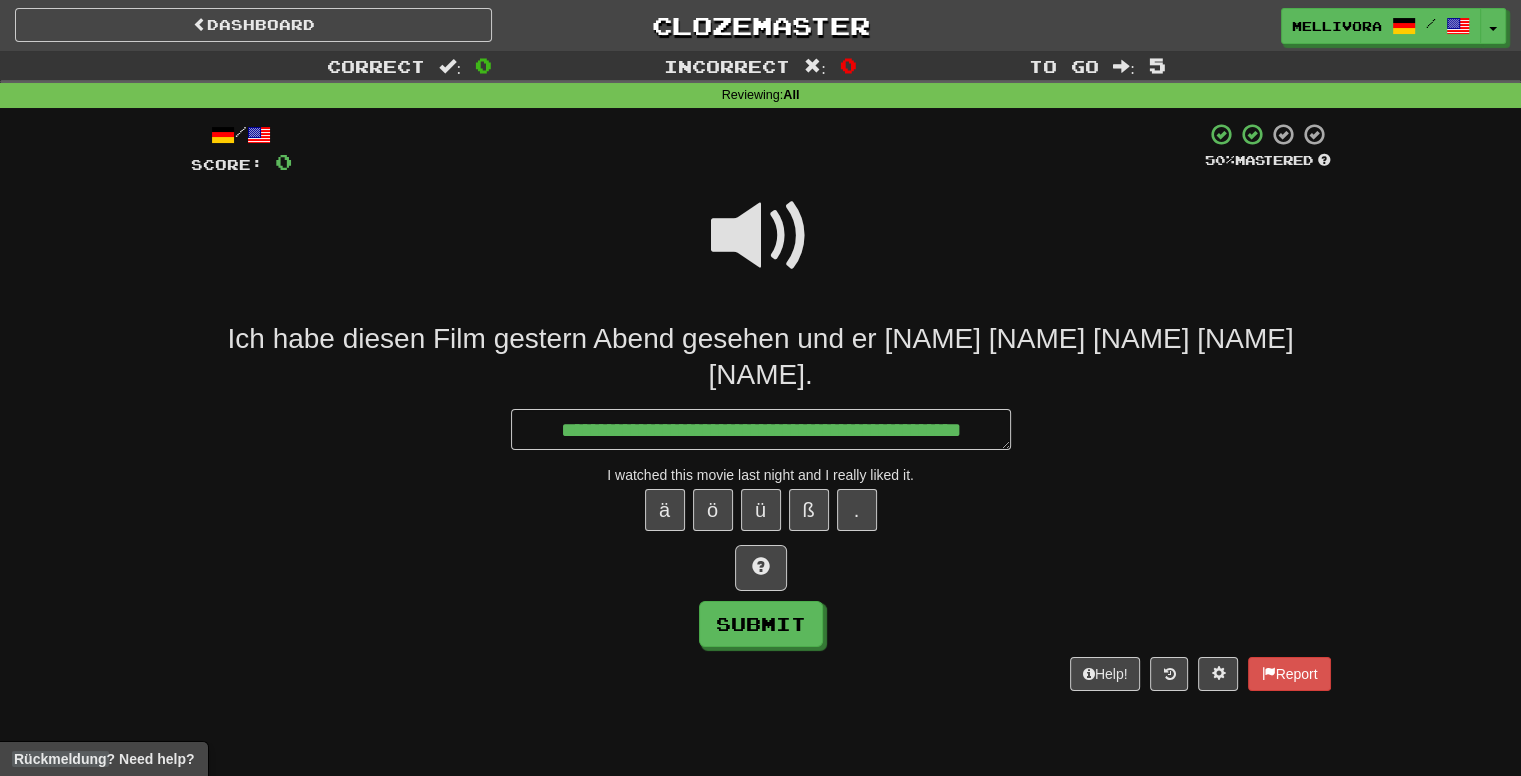 type on "*" 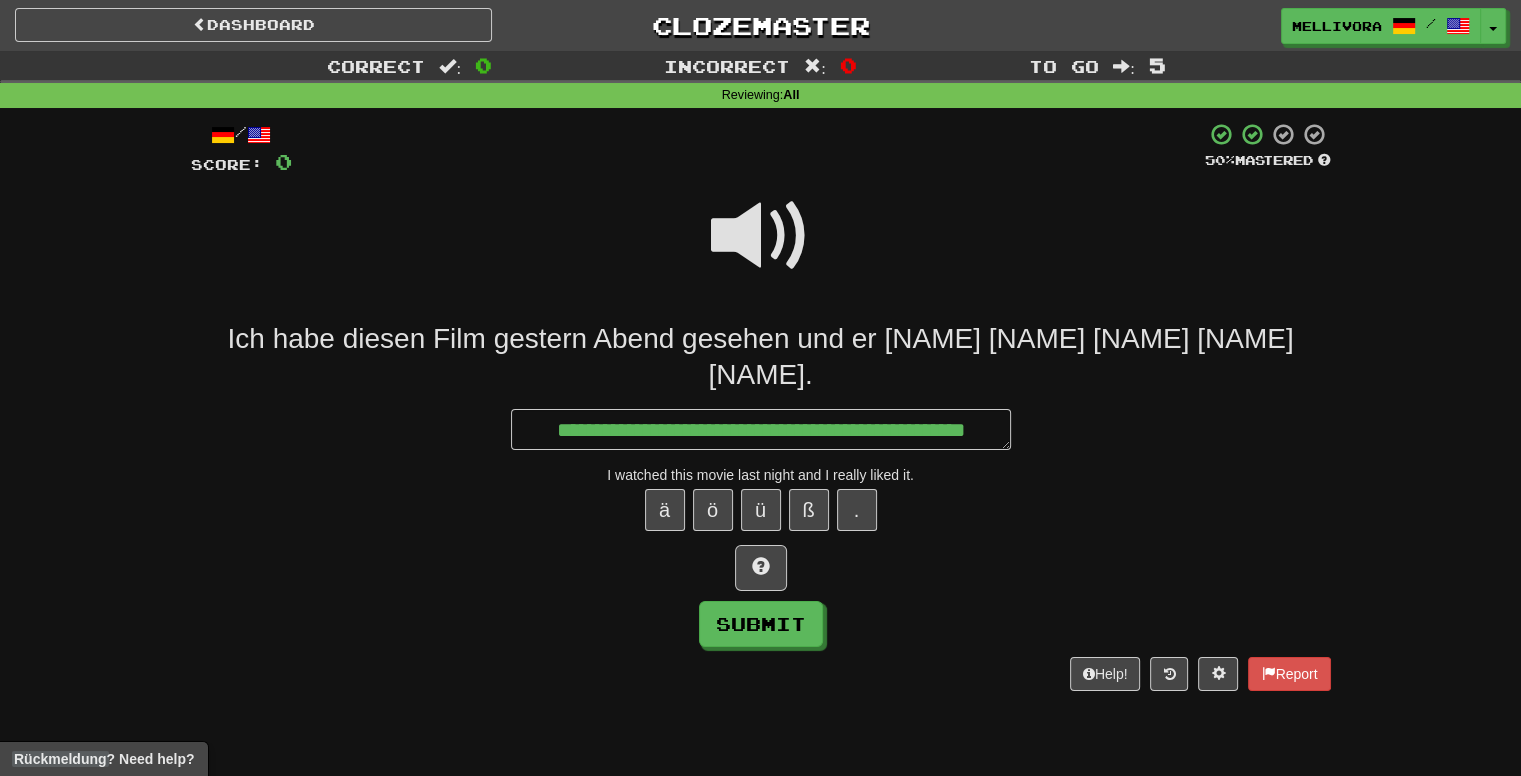 type on "*" 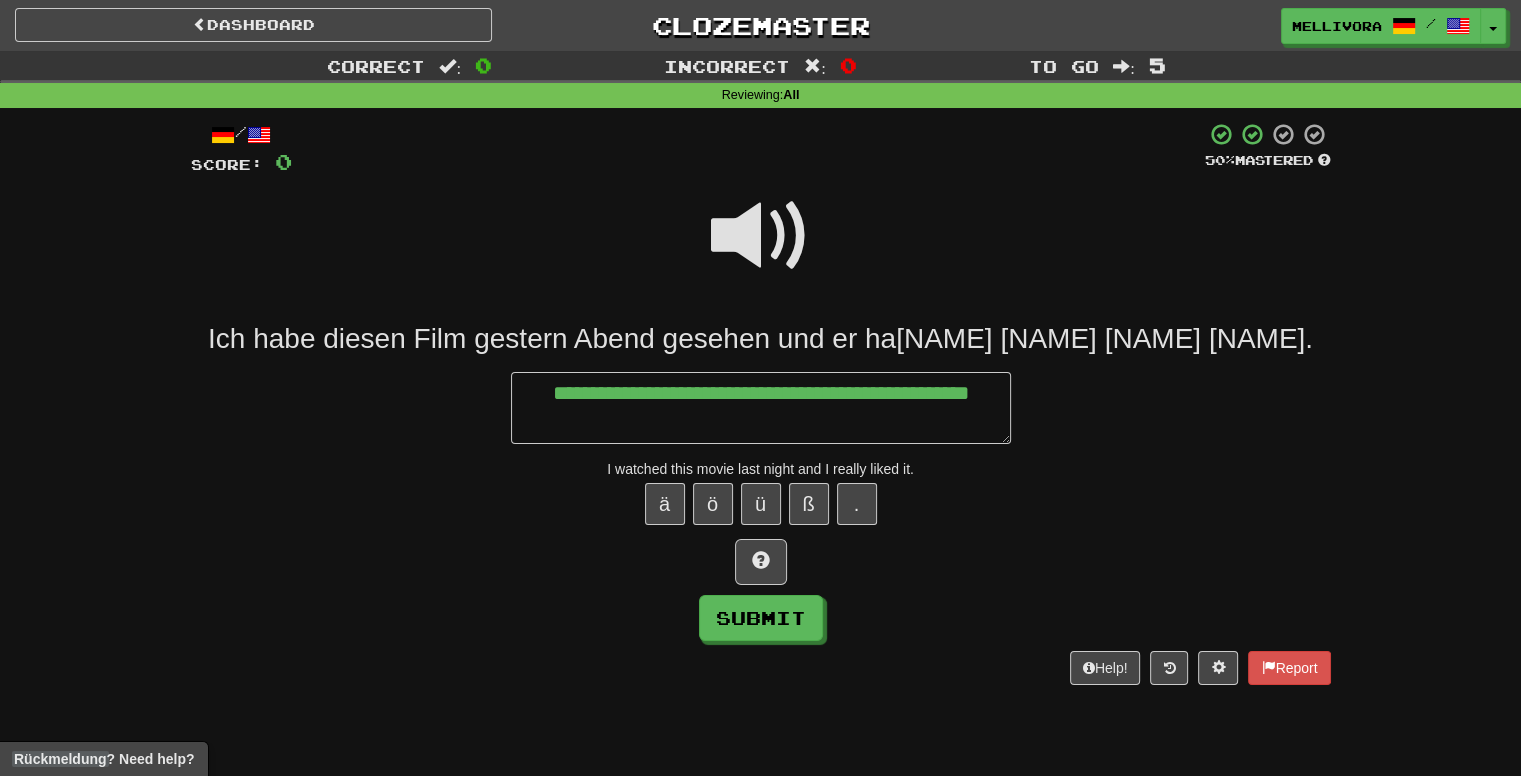 type on "*" 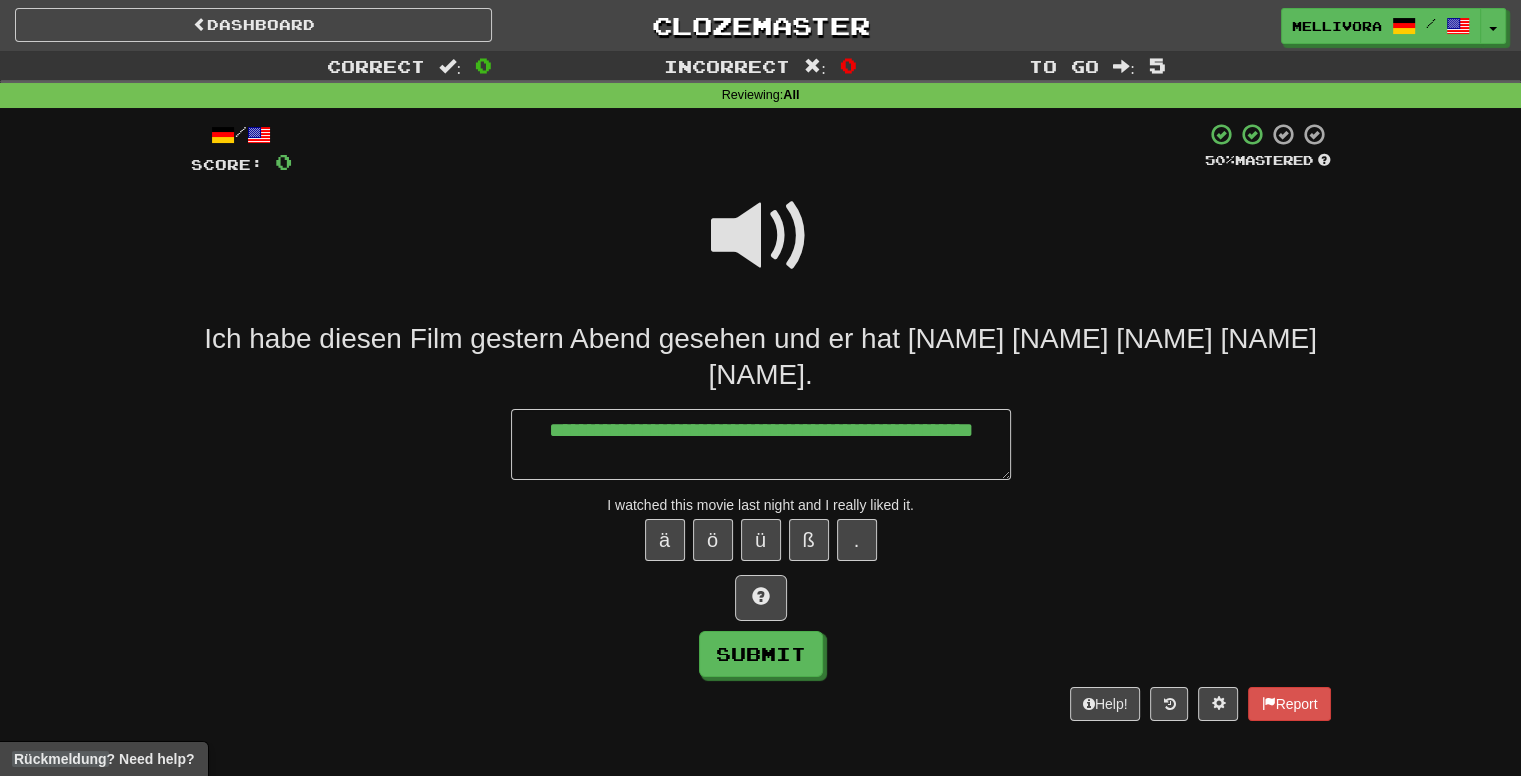 type on "*" 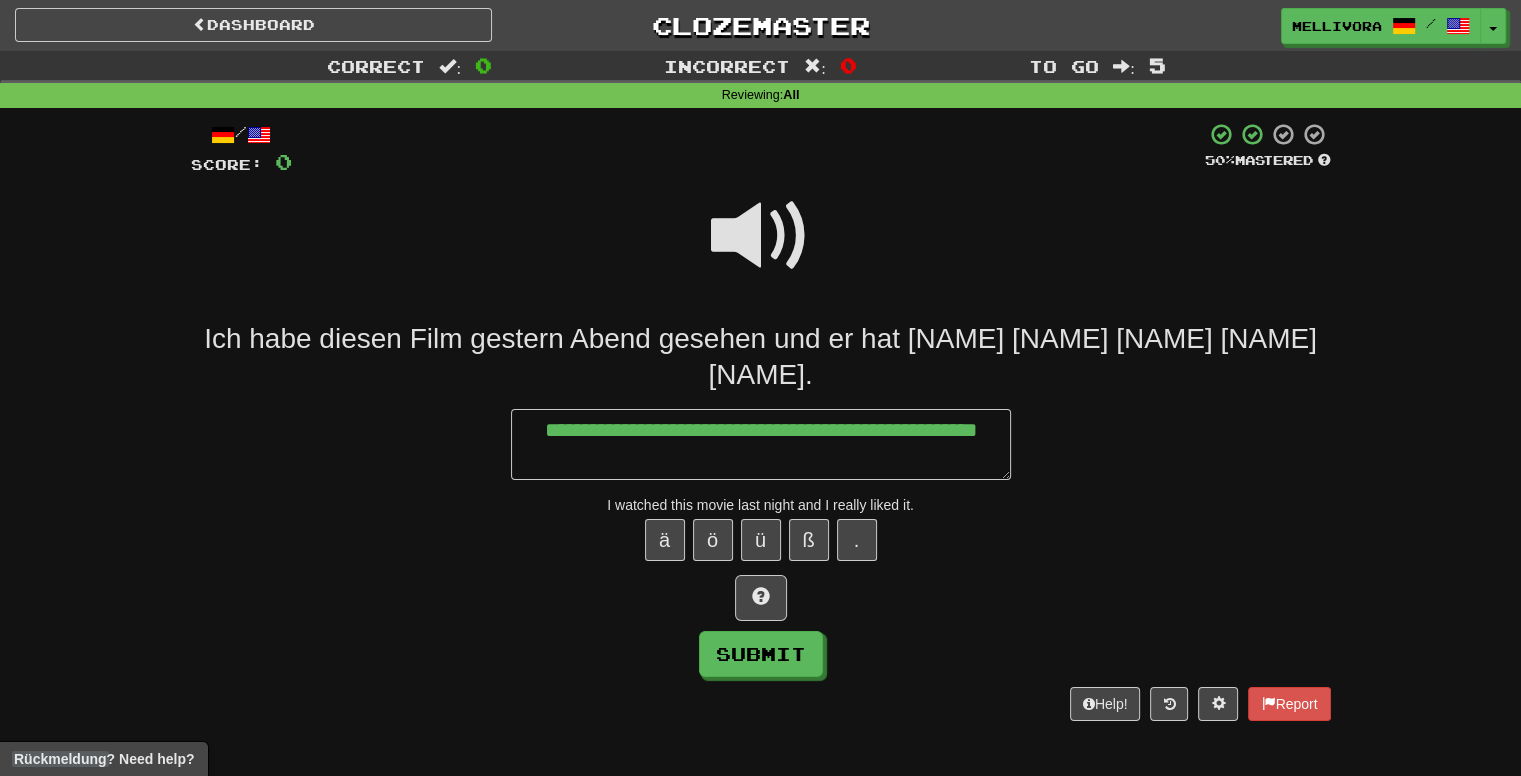 type on "*" 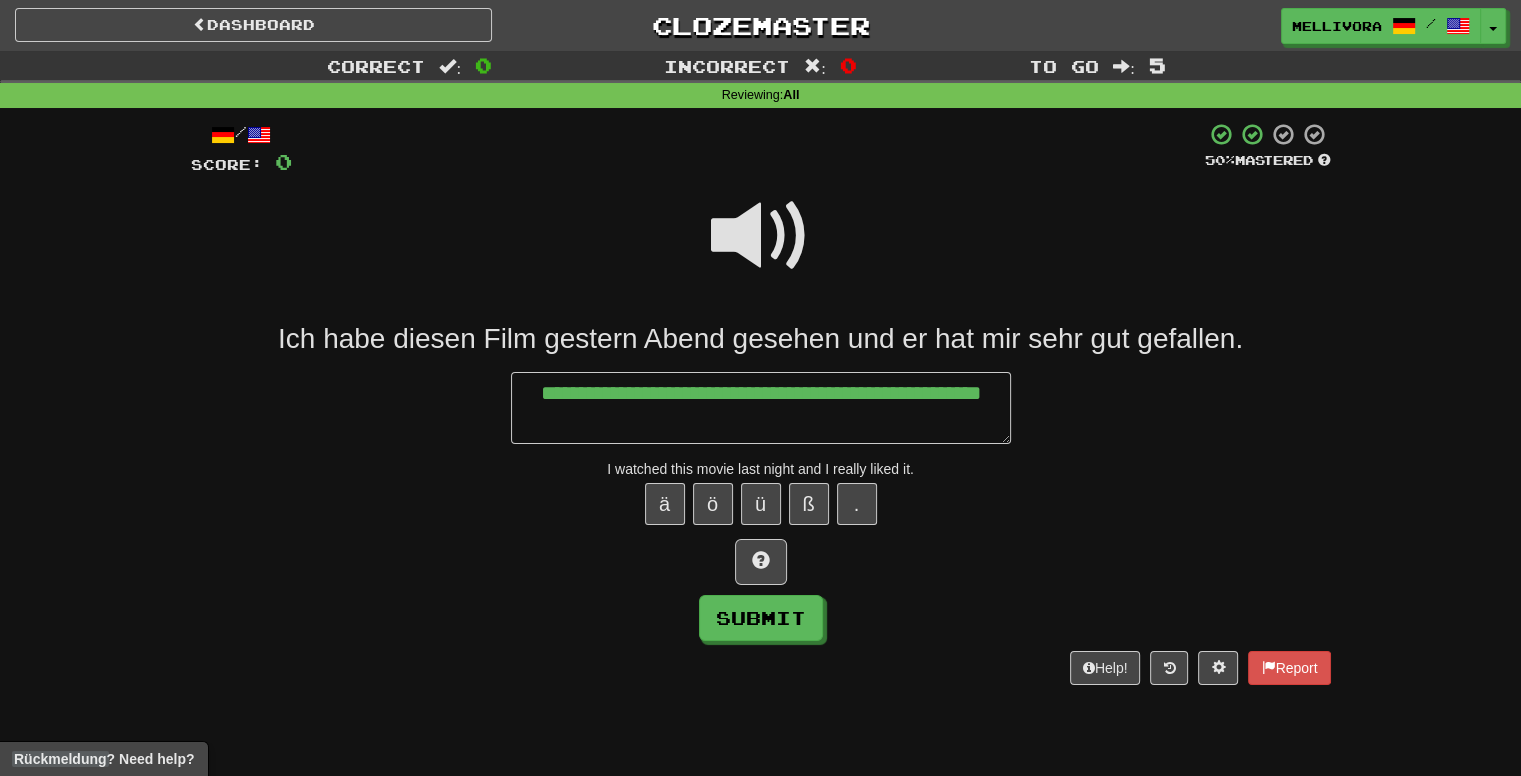 type on "*" 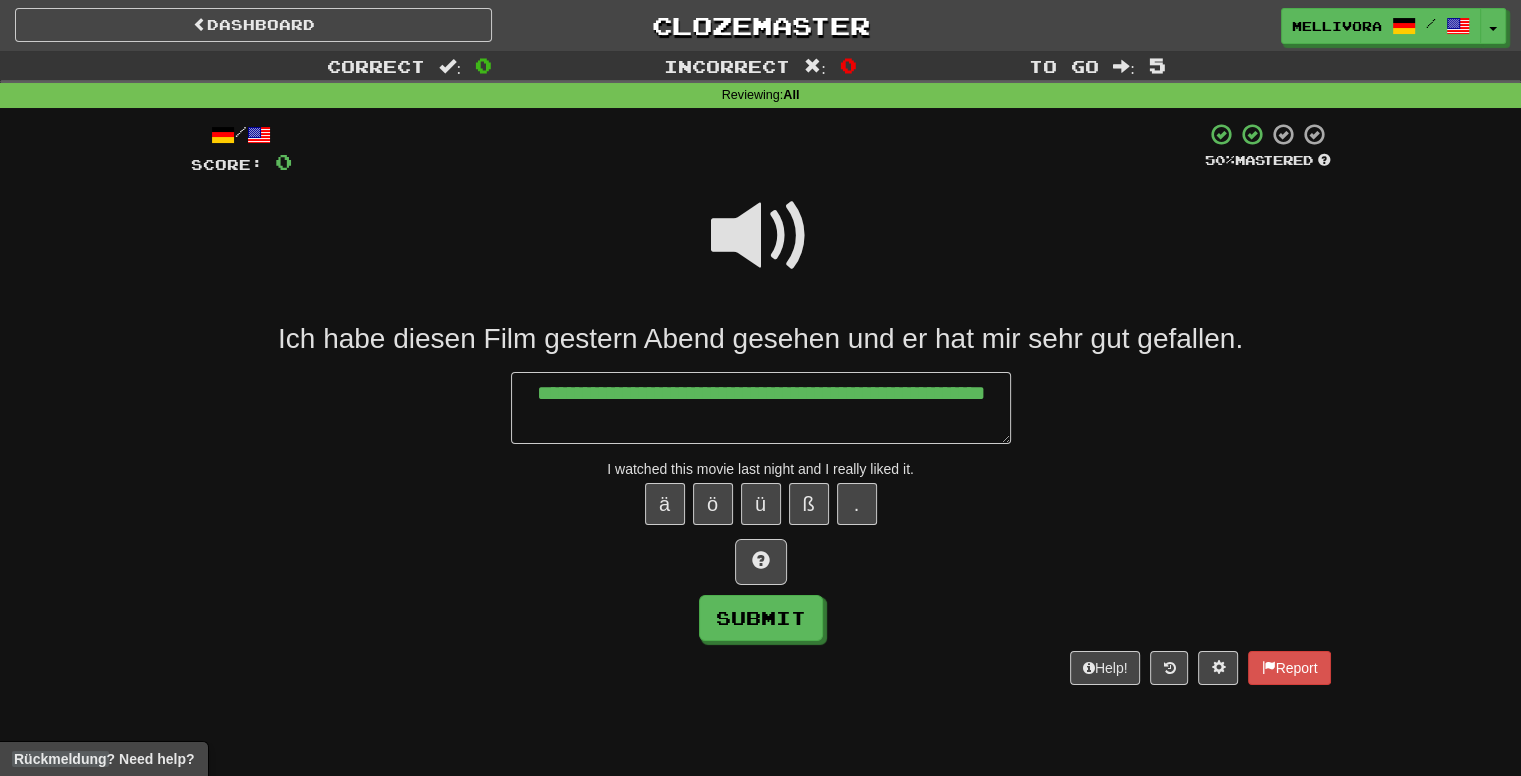 type on "*" 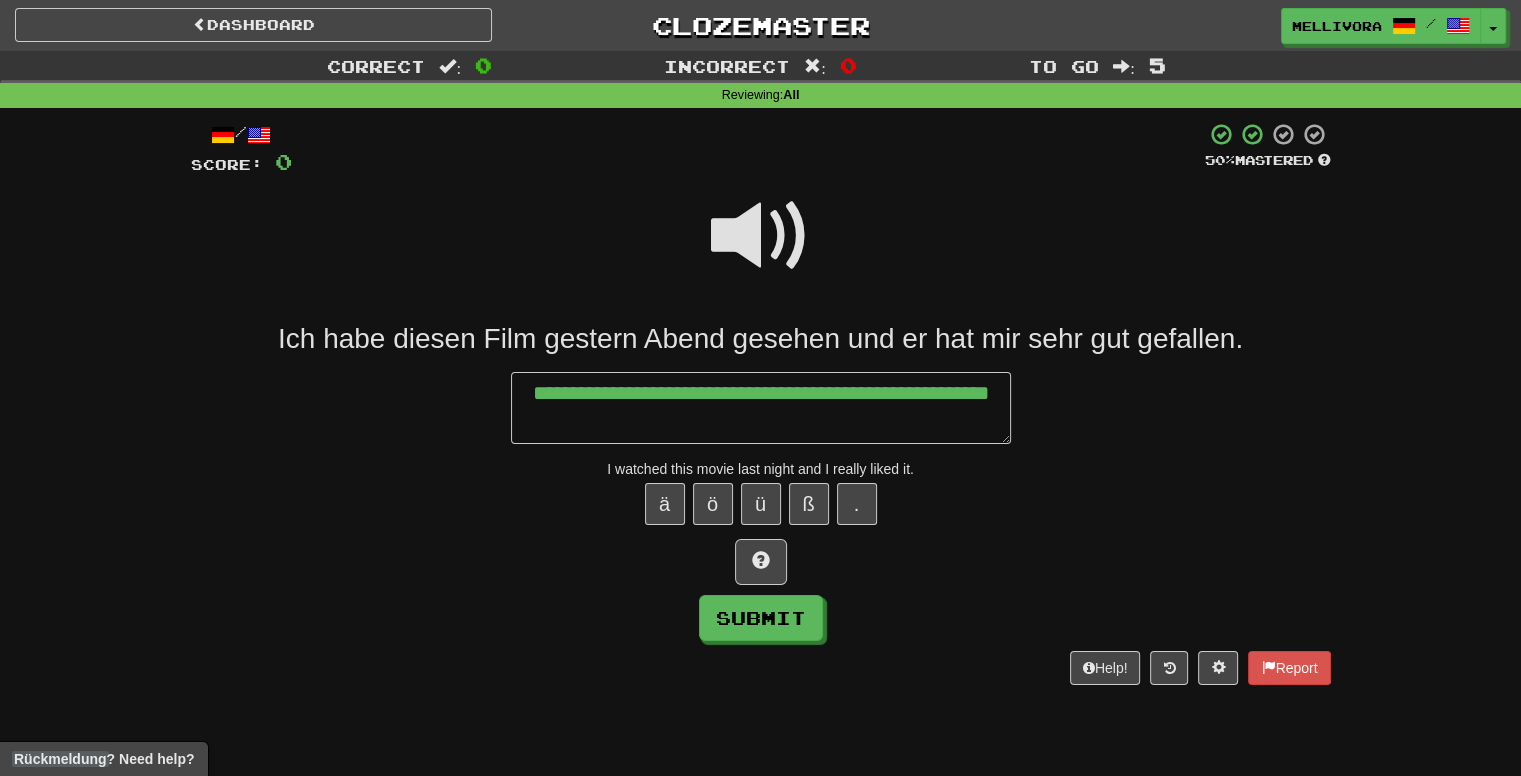 type on "*" 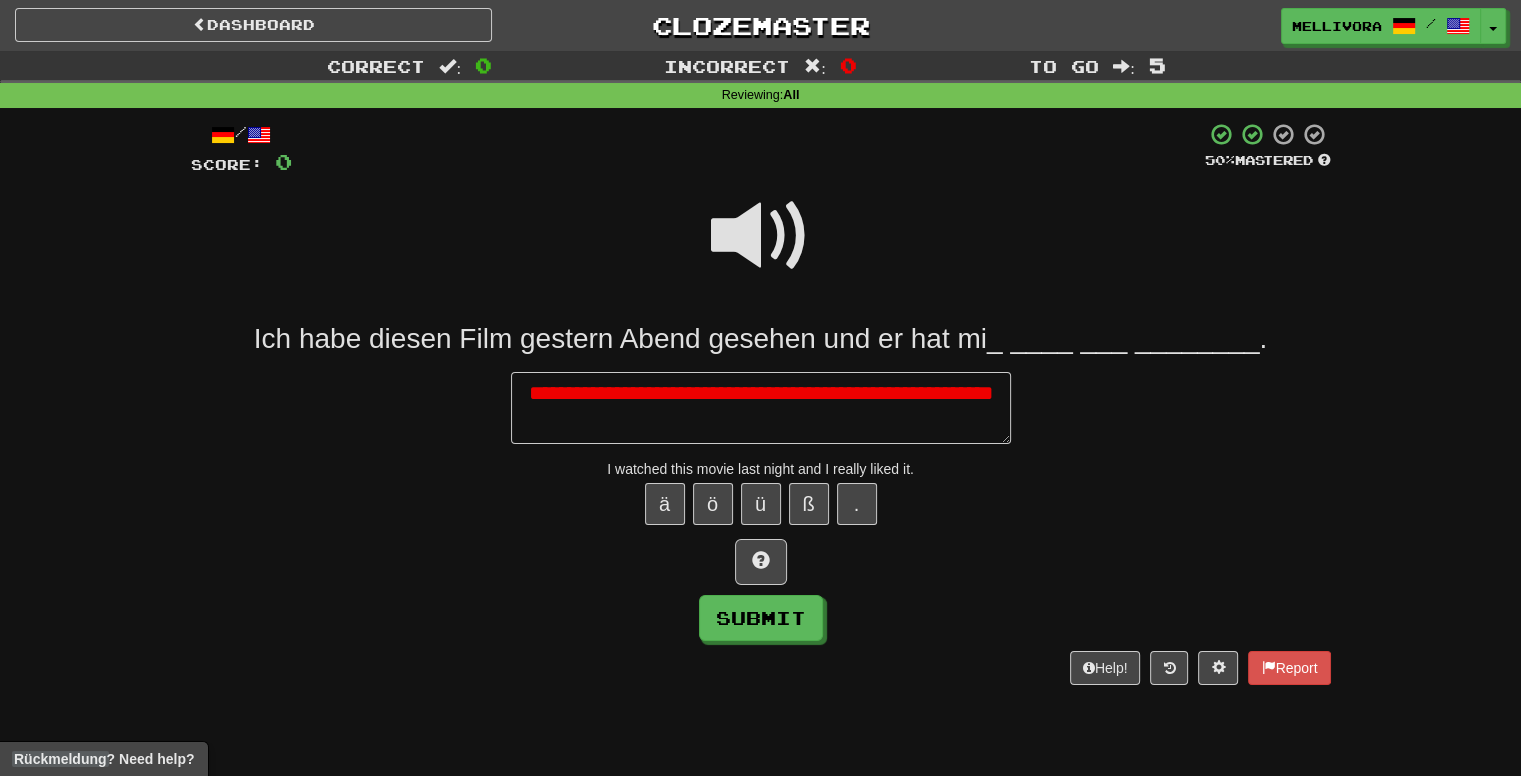 type on "*" 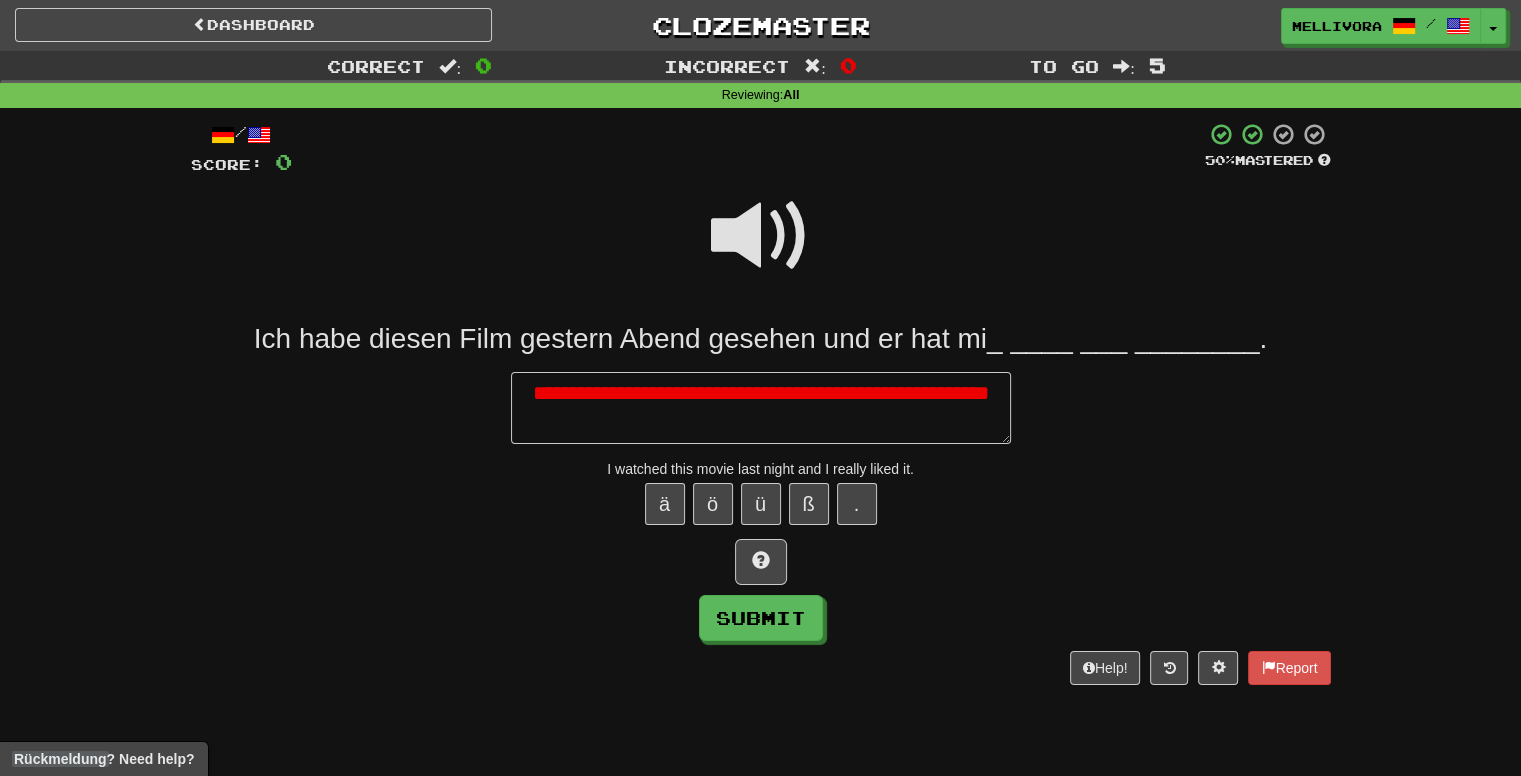 type on "*" 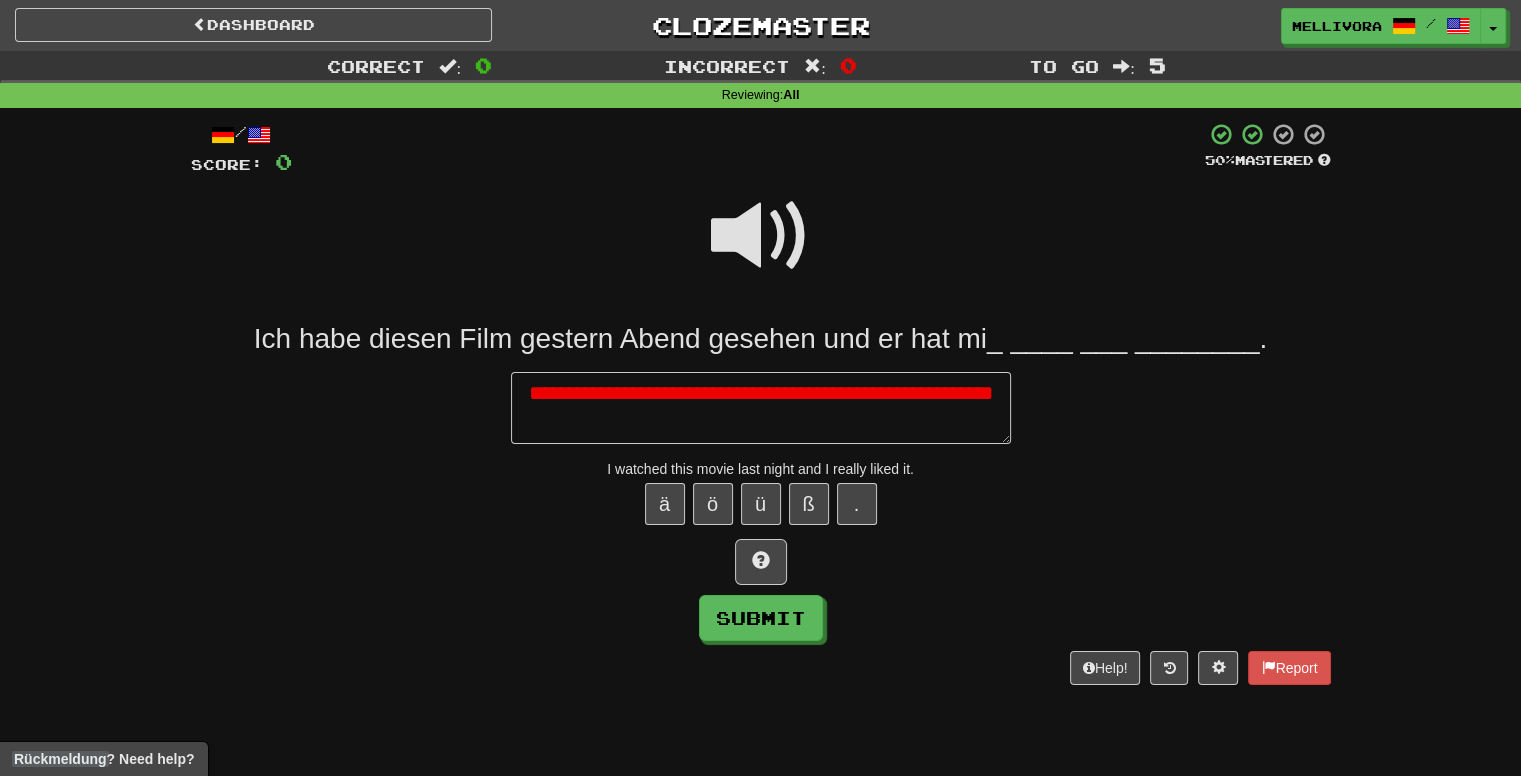 type on "*" 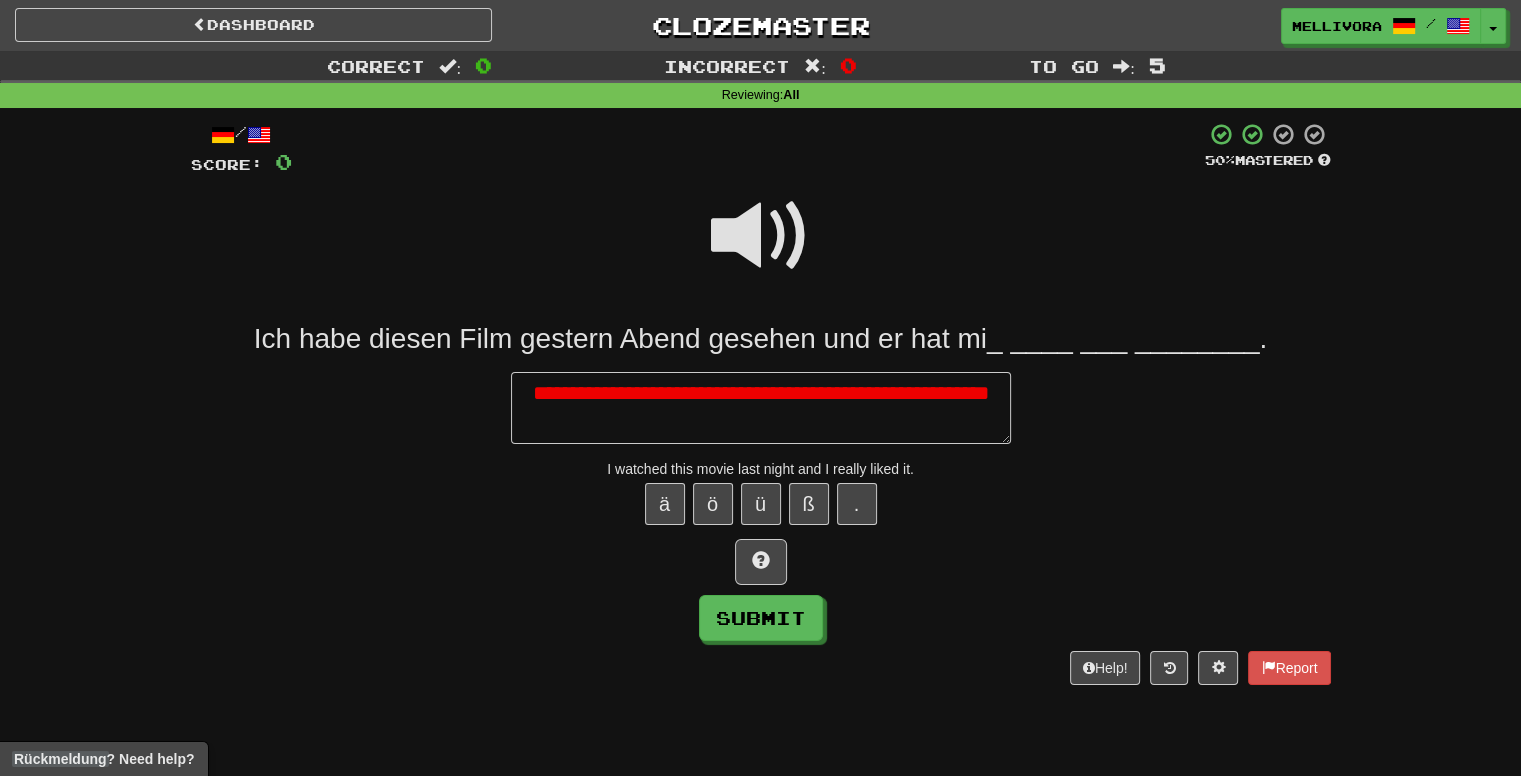 type on "*" 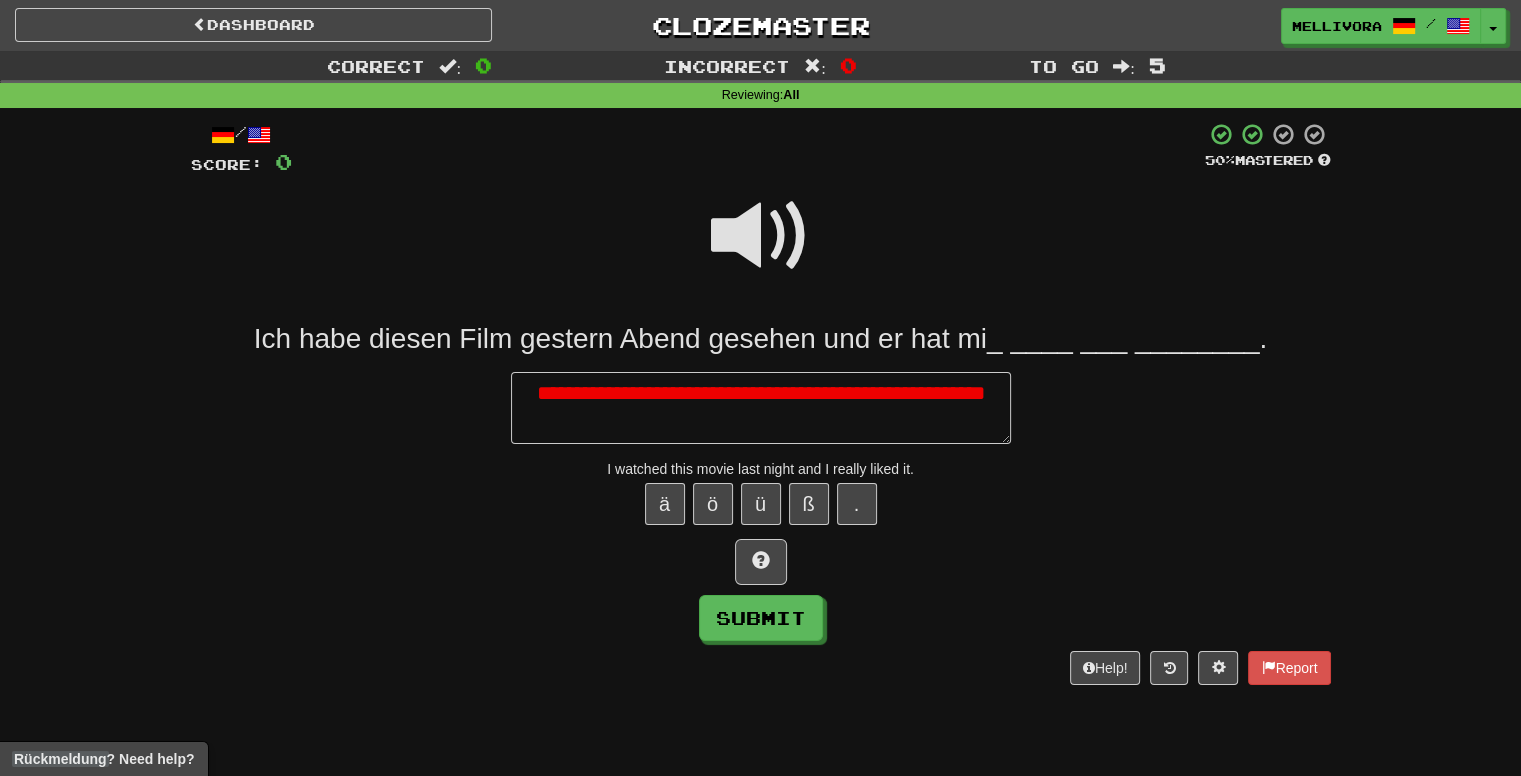type on "*" 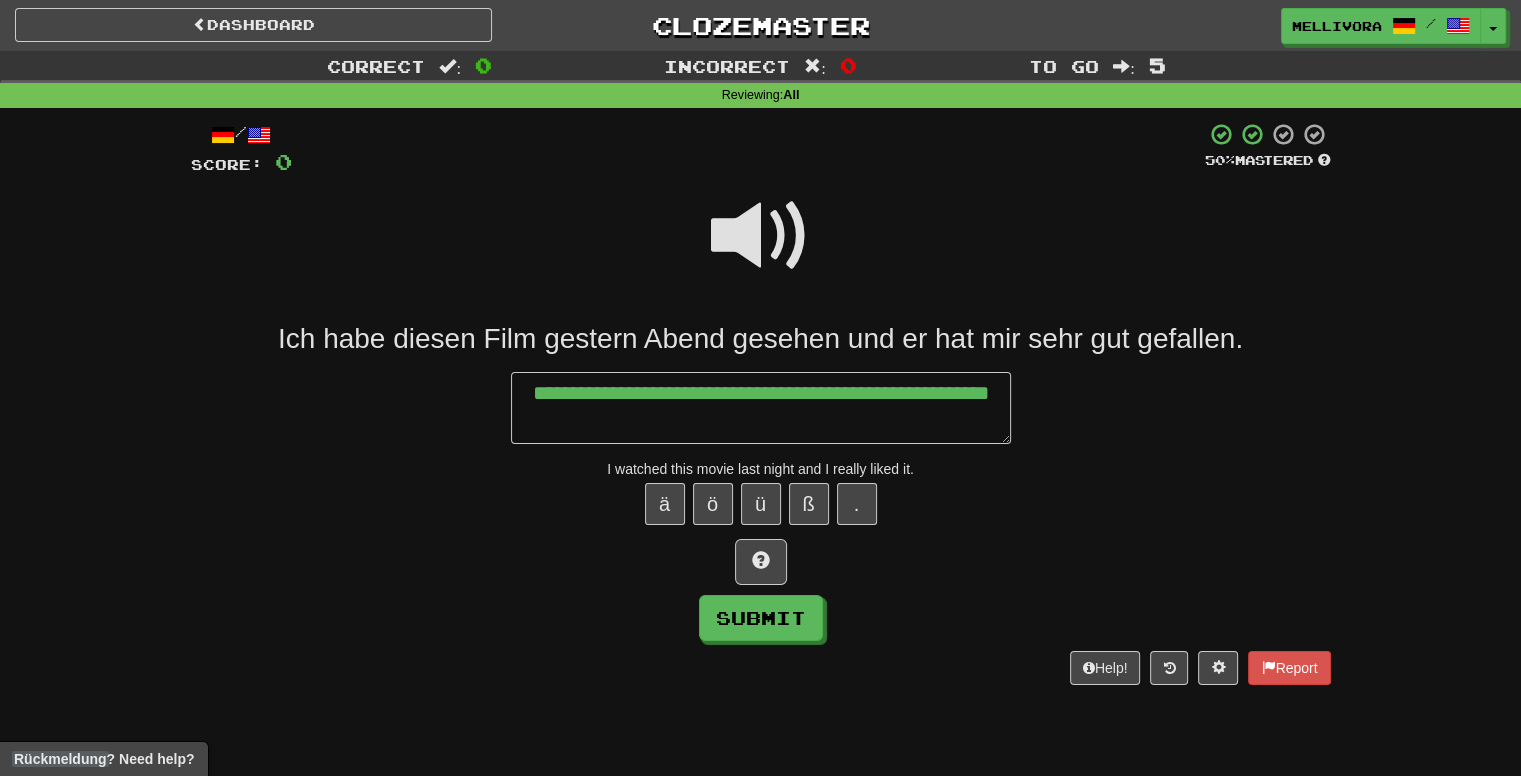 type on "*" 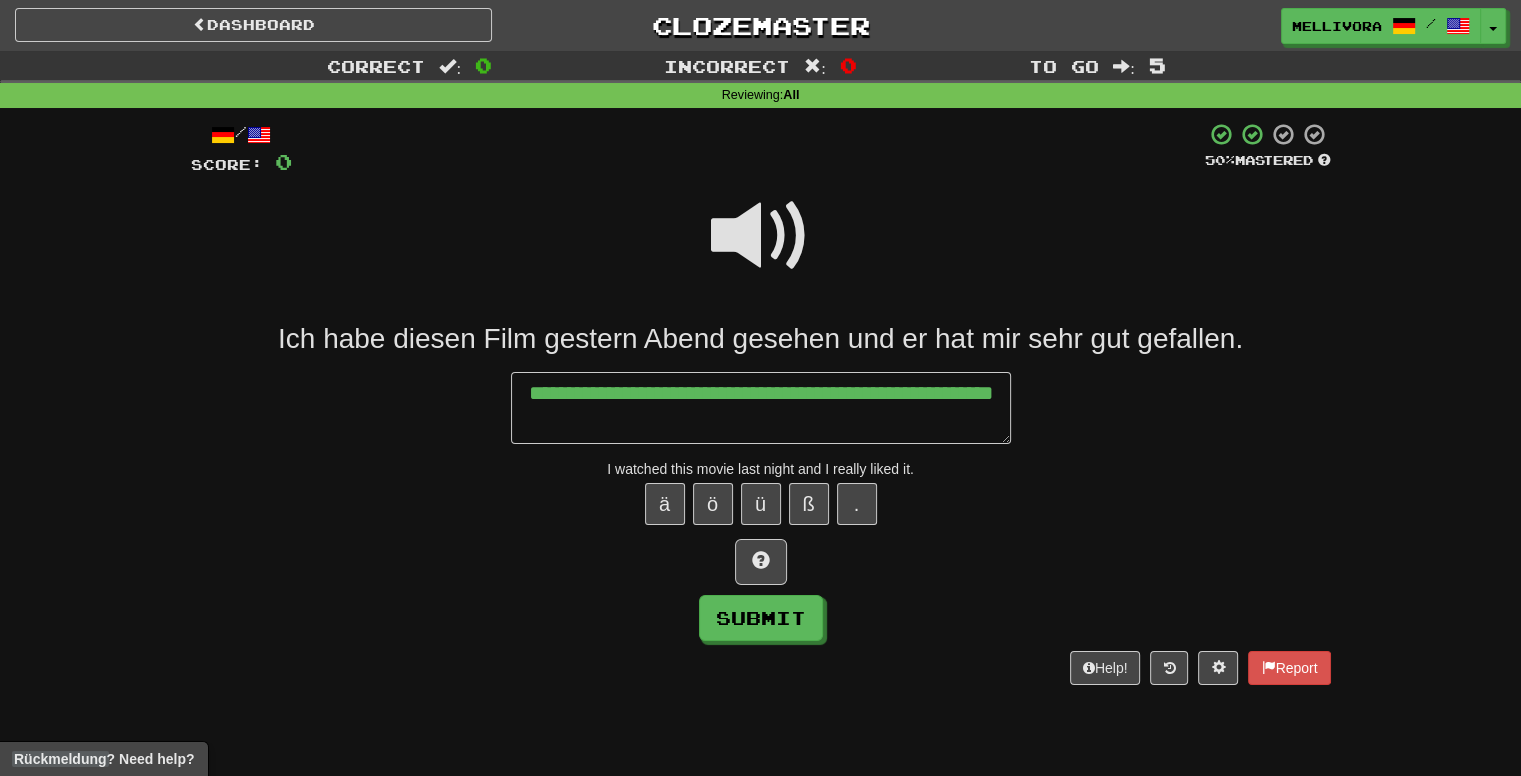 type on "*" 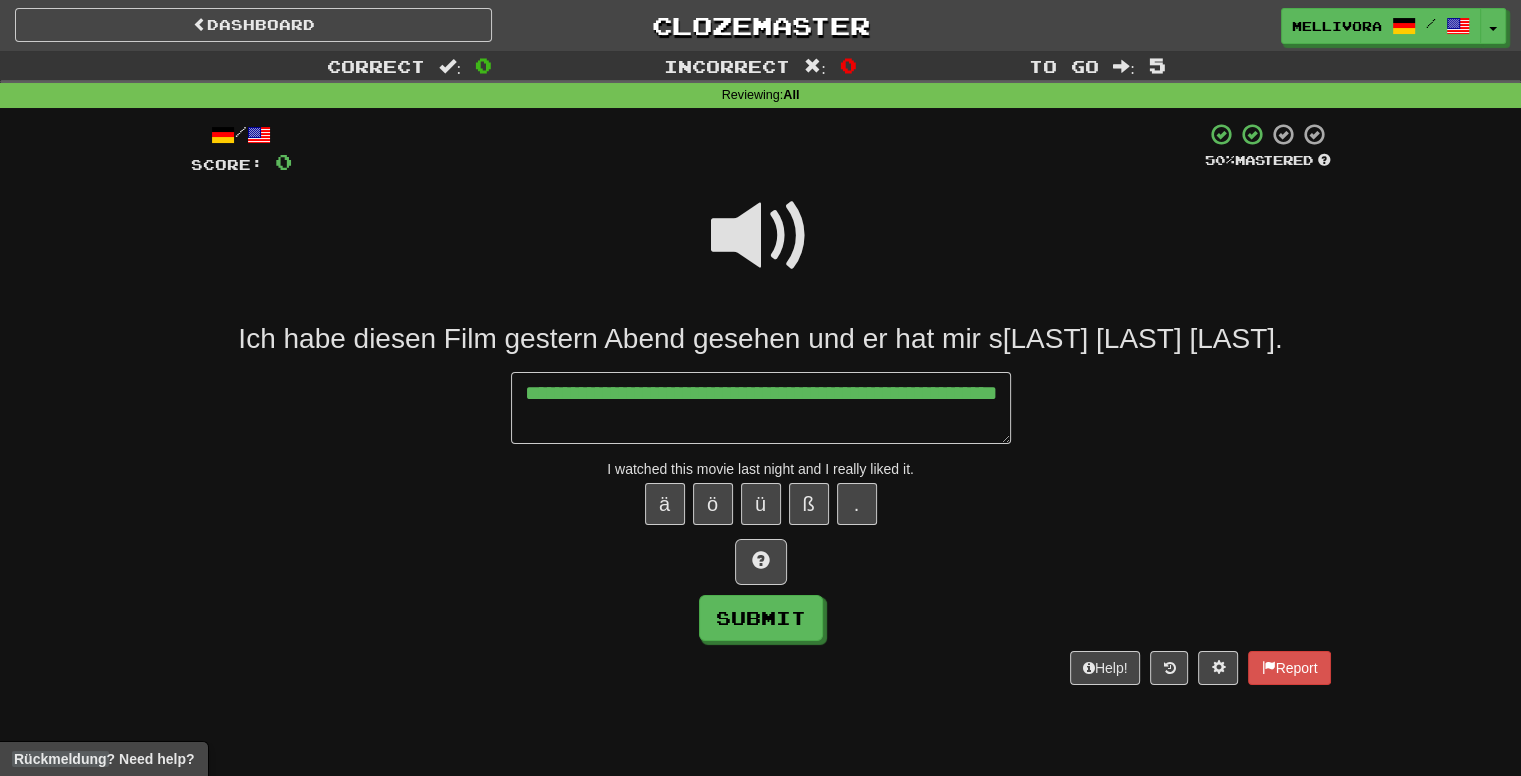 type on "*" 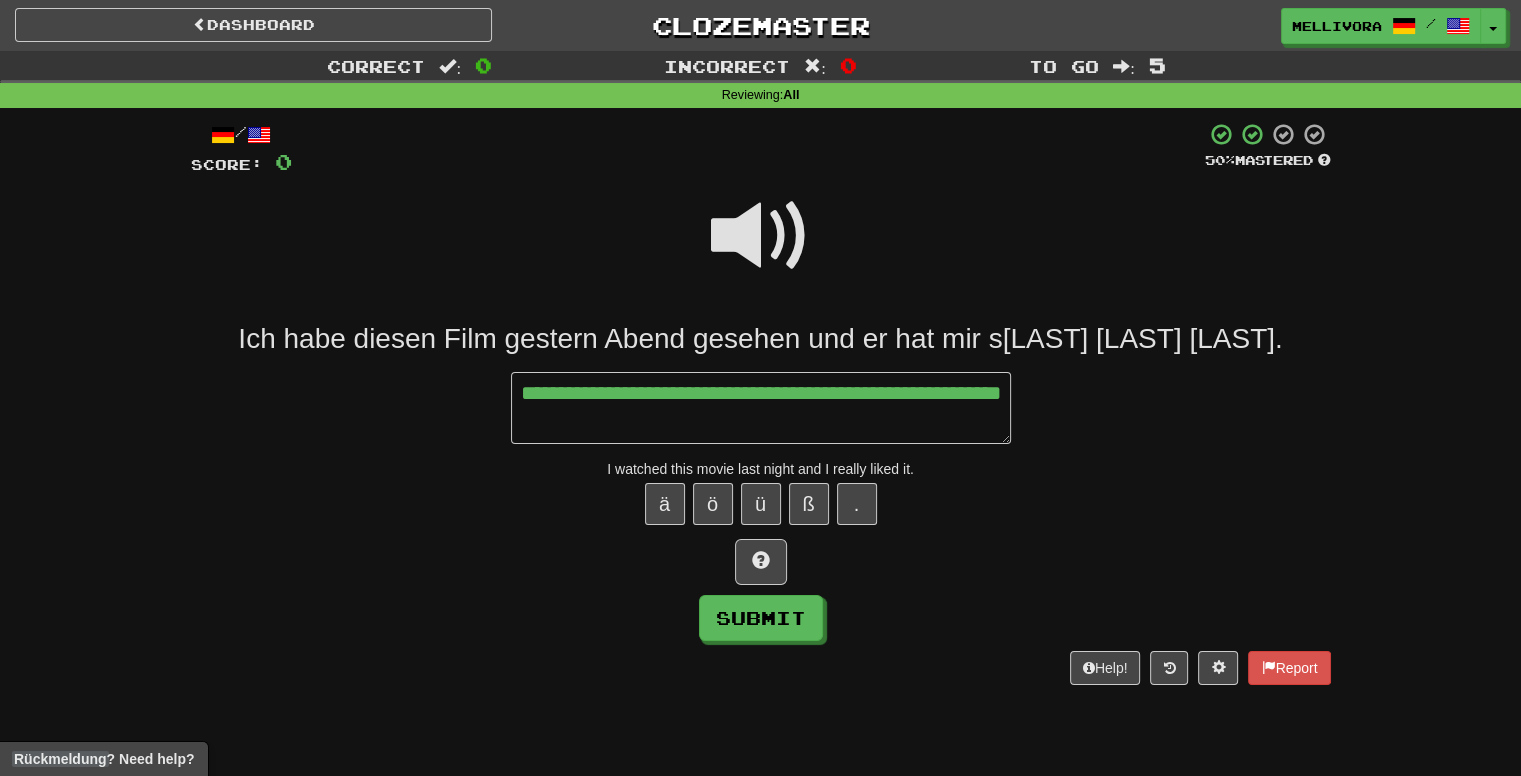 type on "**********" 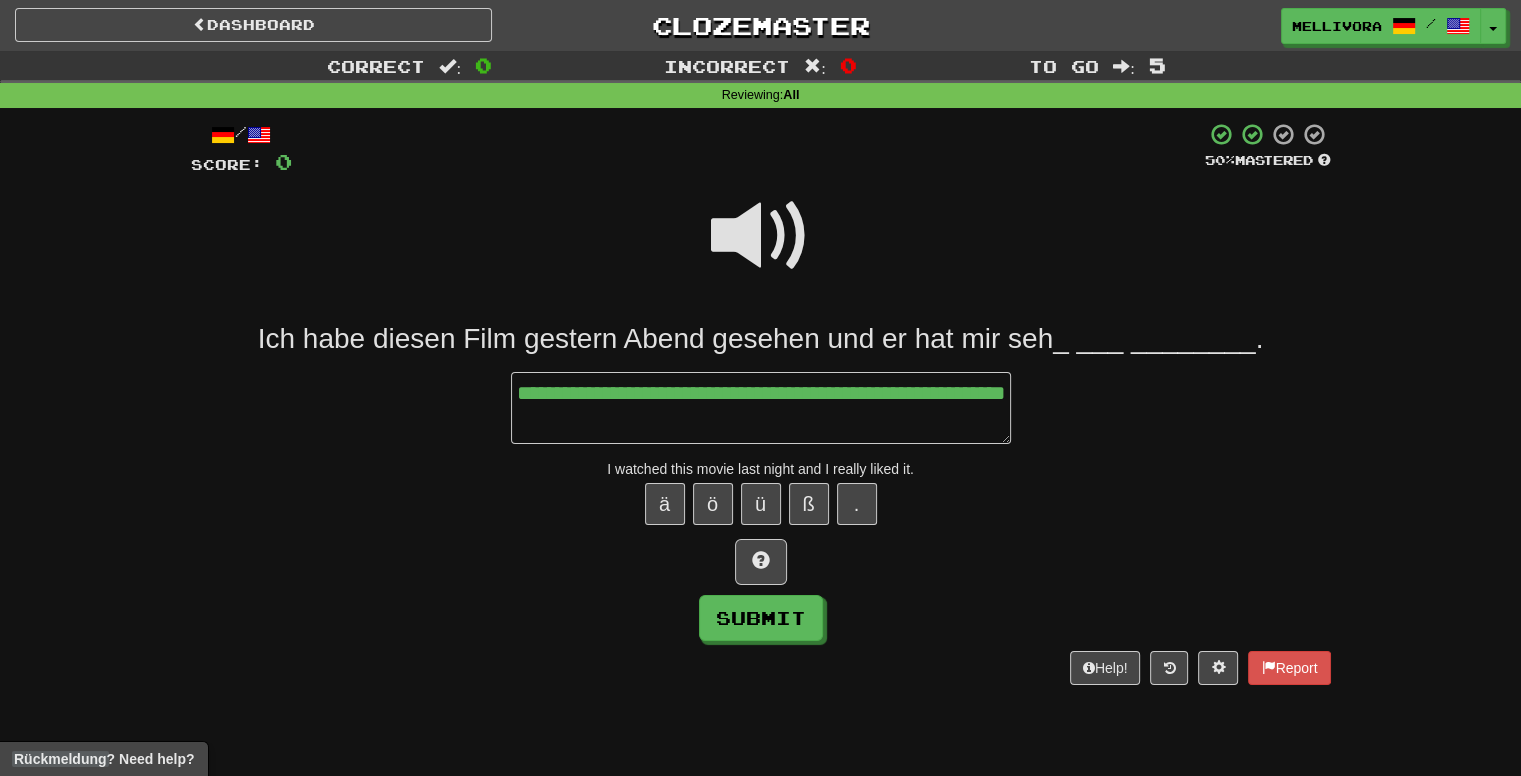 type on "*" 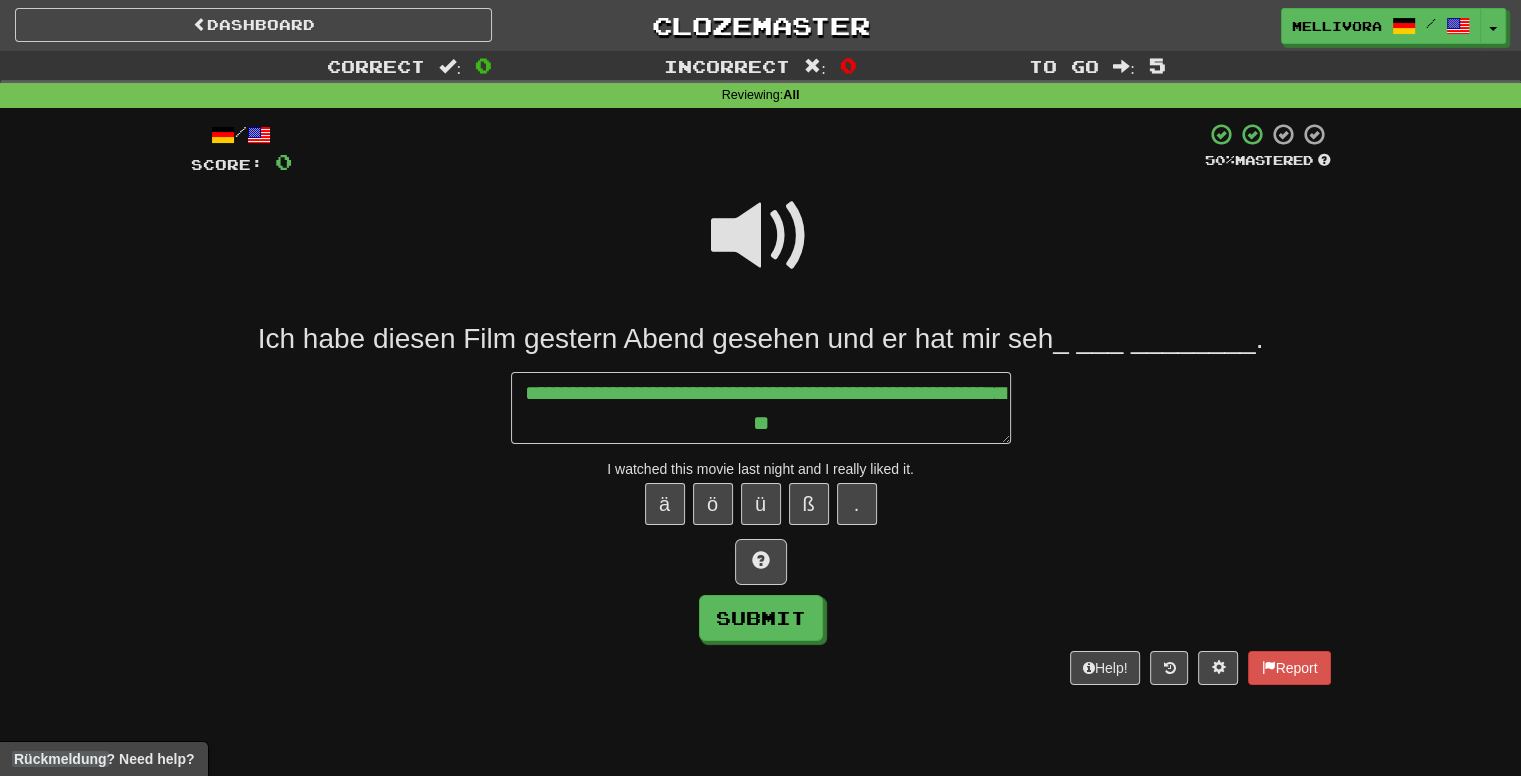 type on "*" 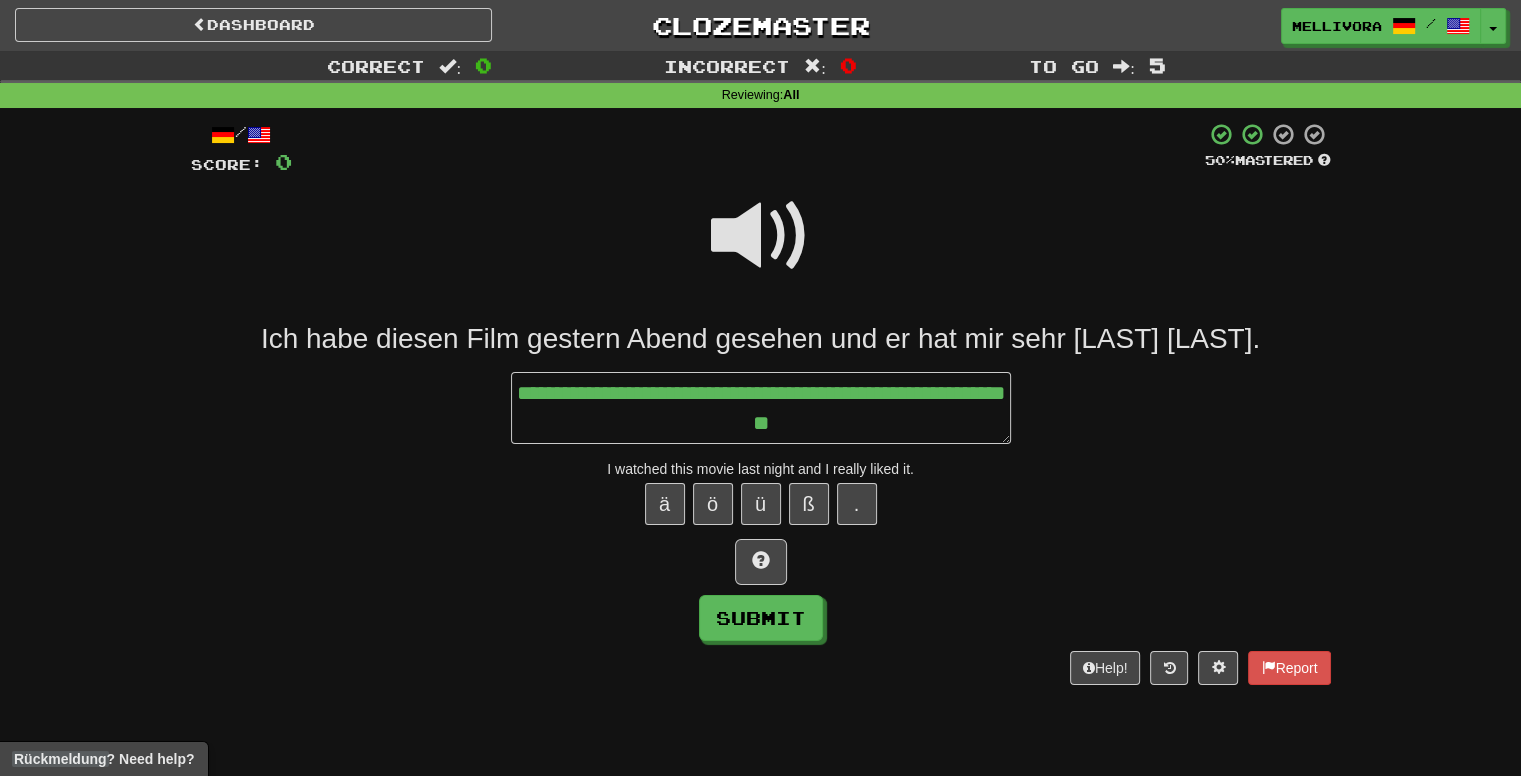 type on "*" 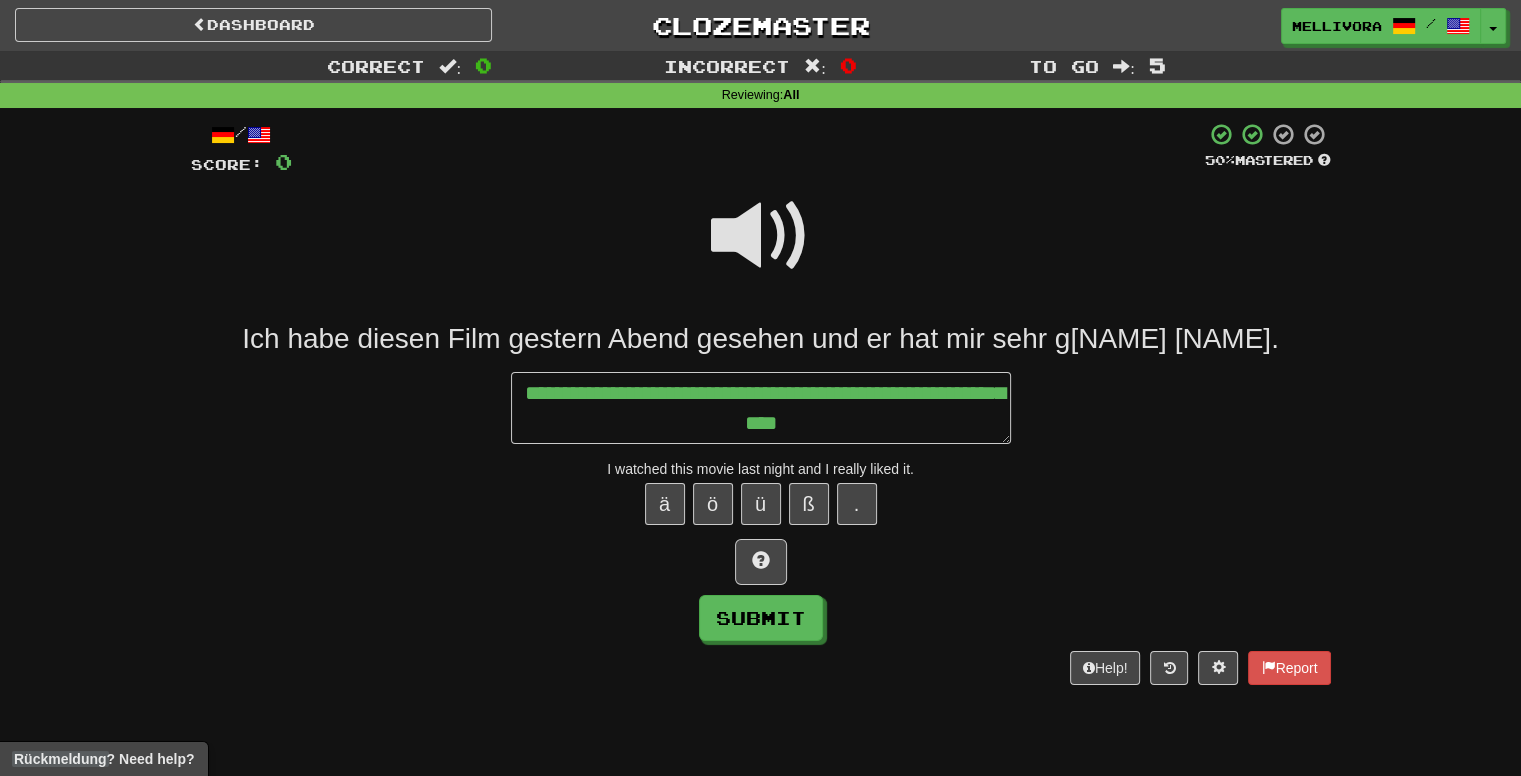 type on "*" 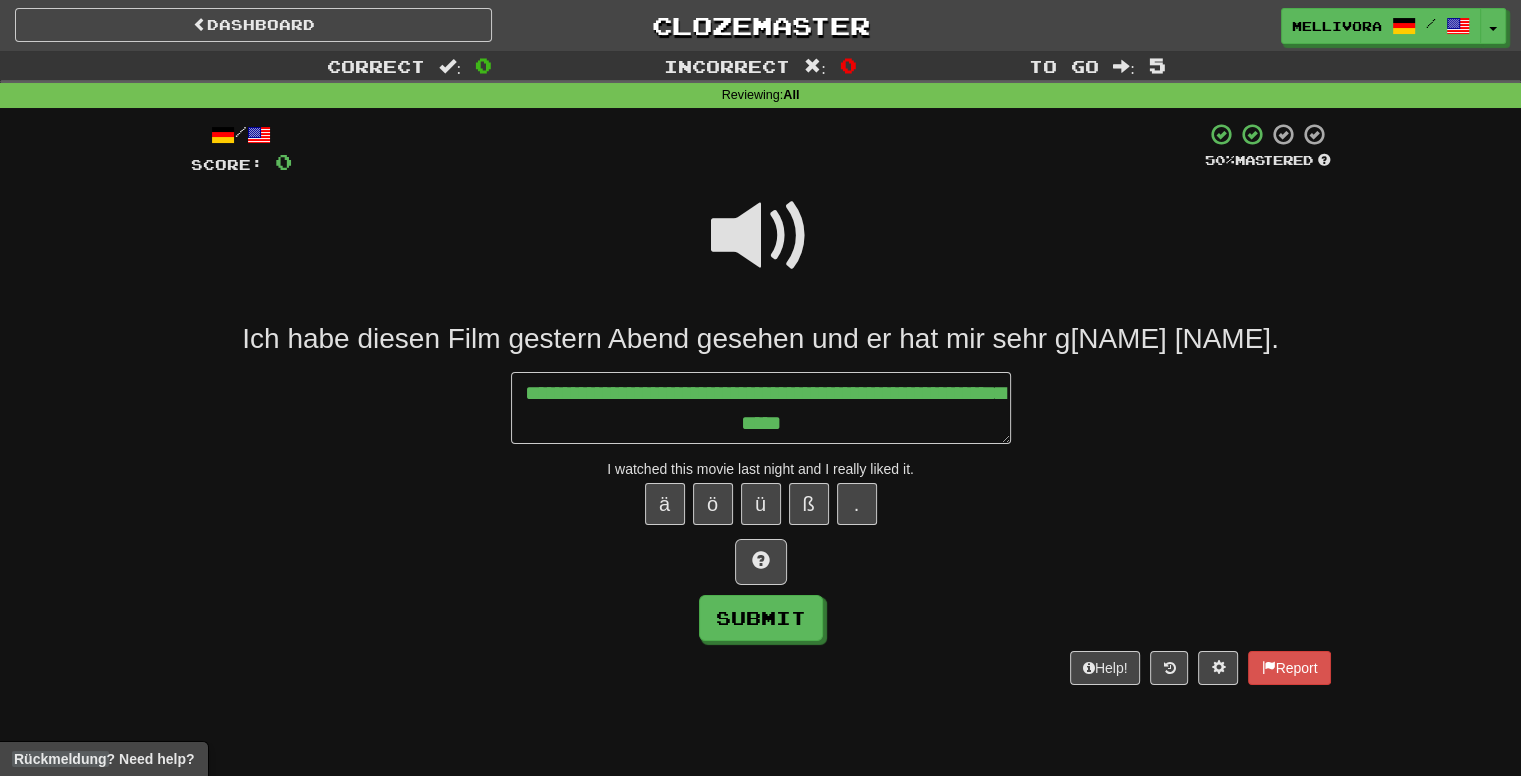 type on "*" 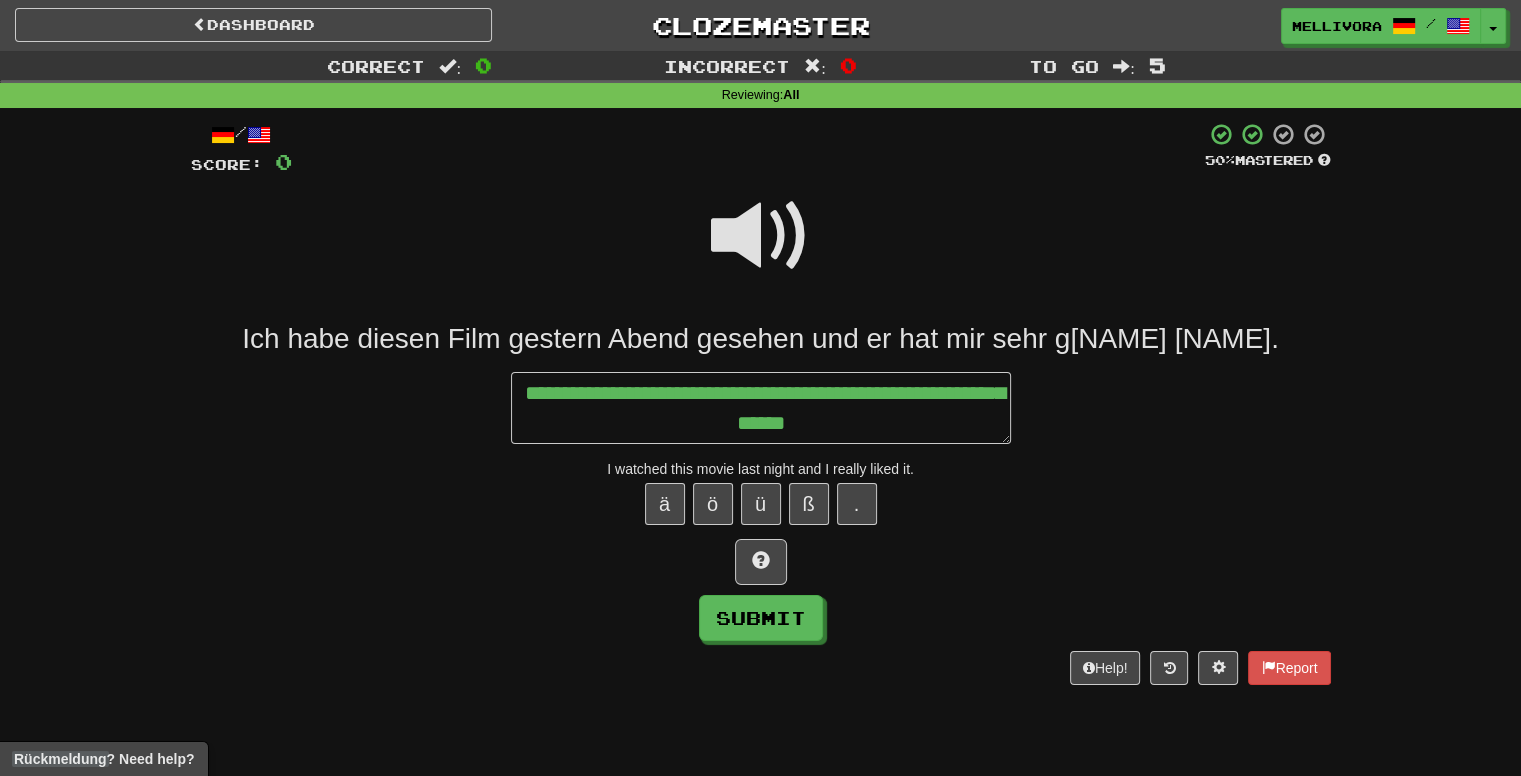 type on "*" 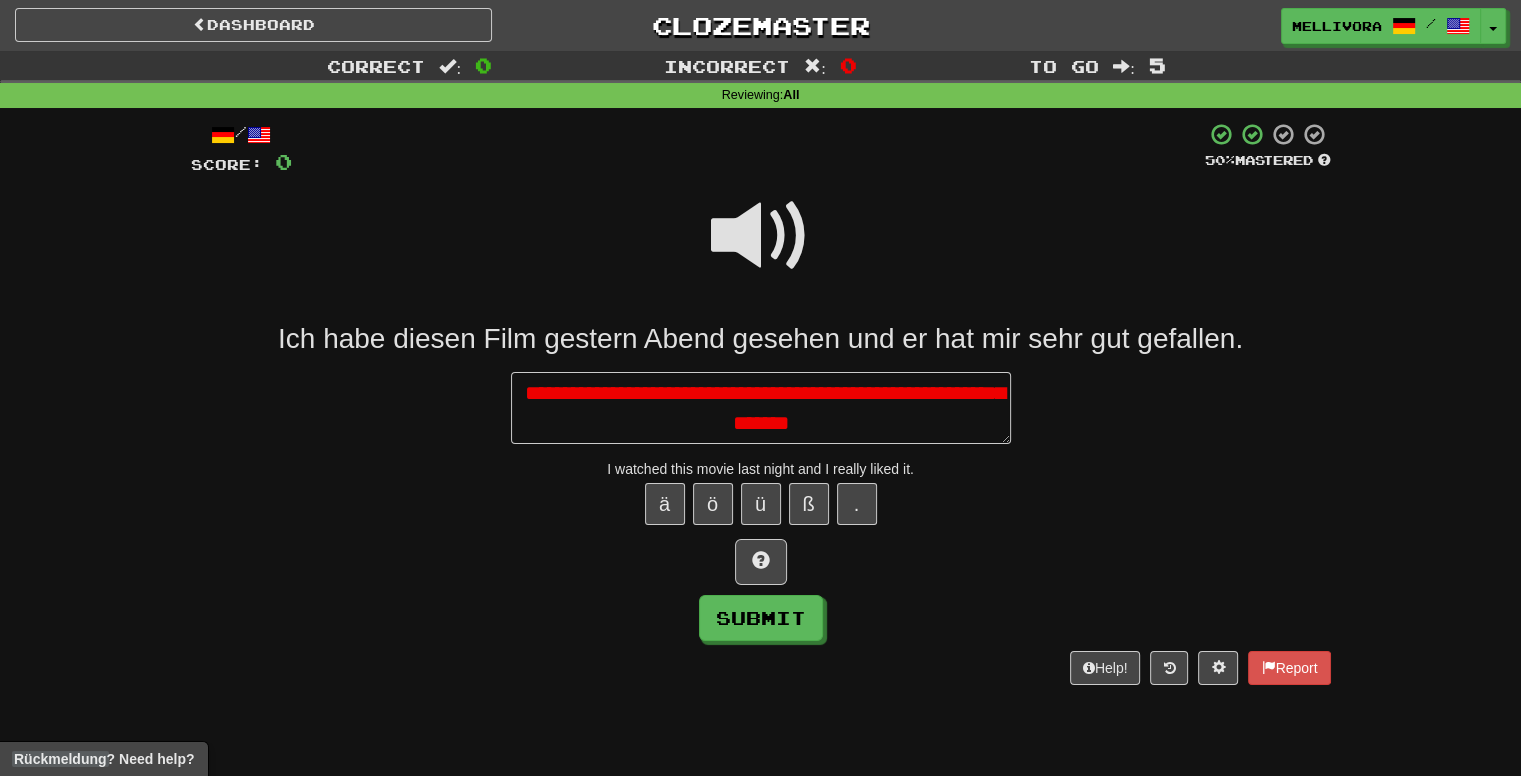 type on "*" 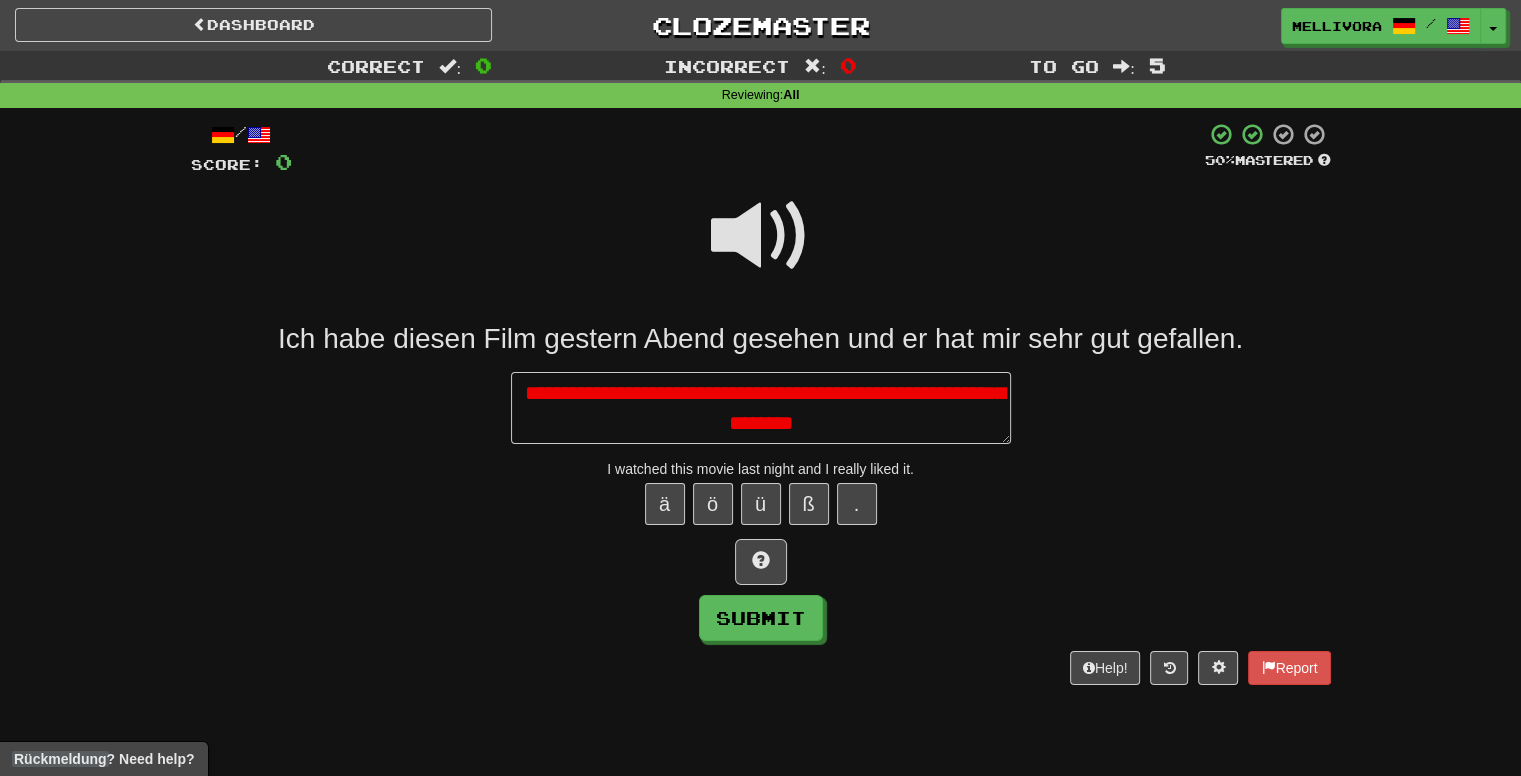type on "**********" 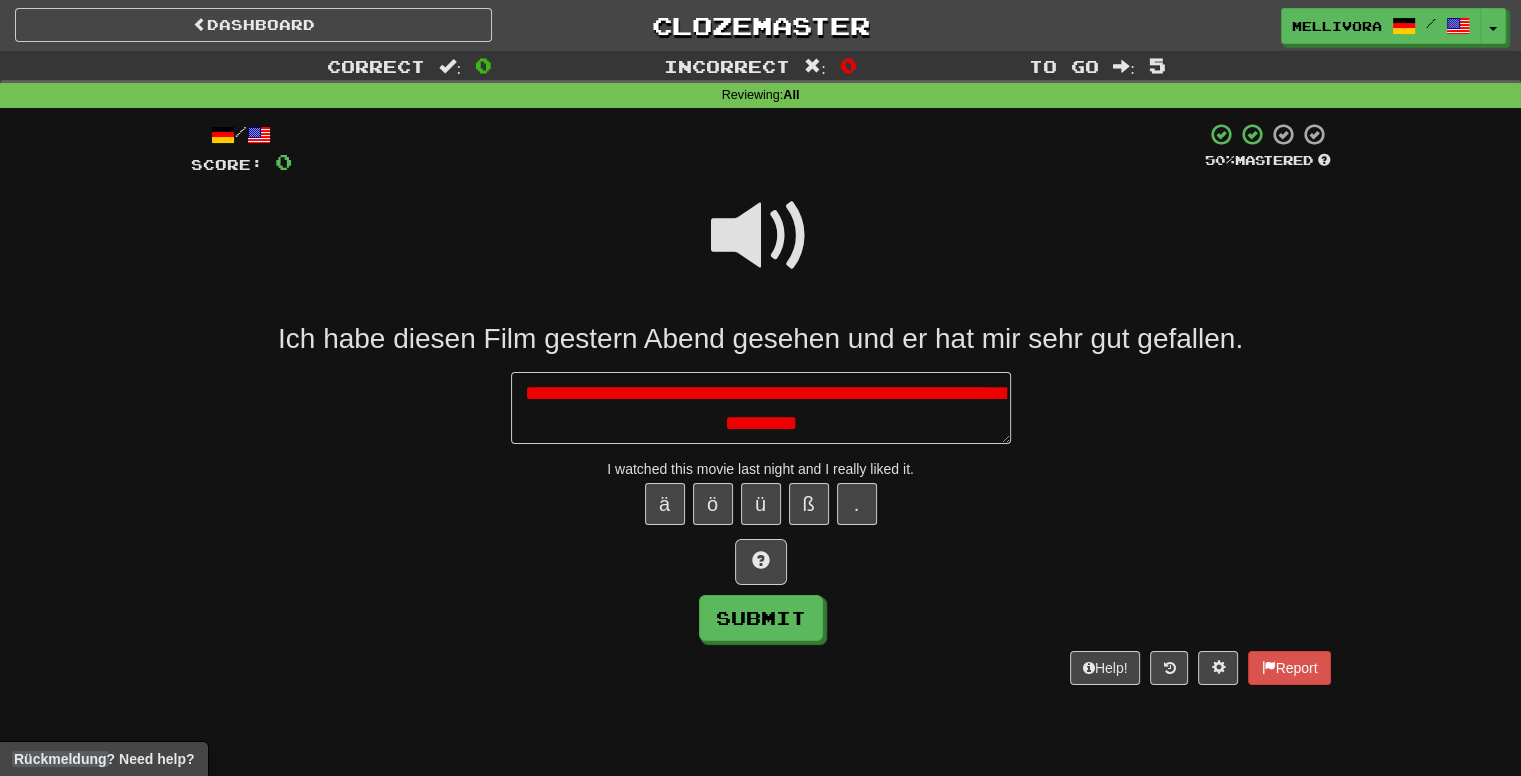 type on "*" 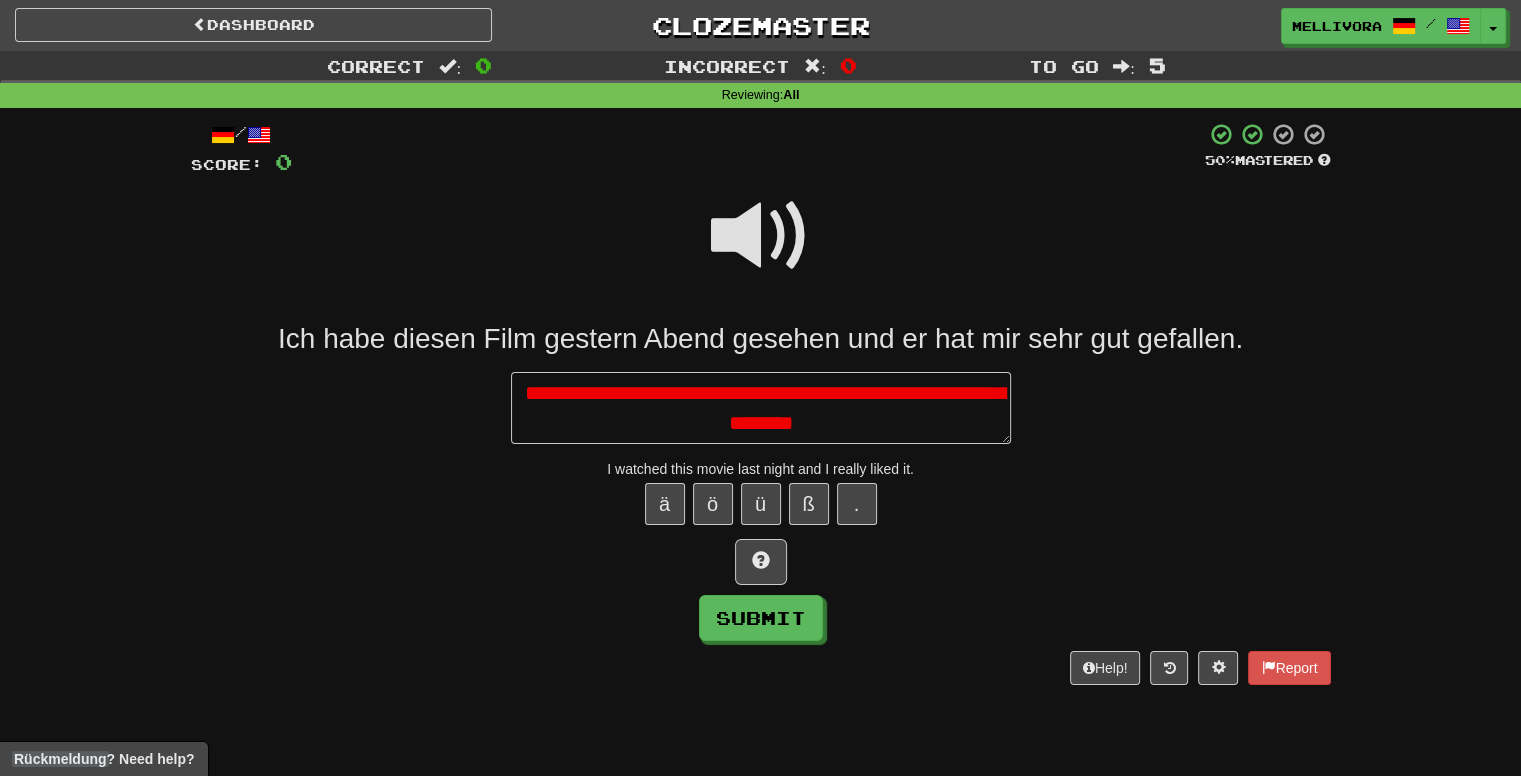 type on "*" 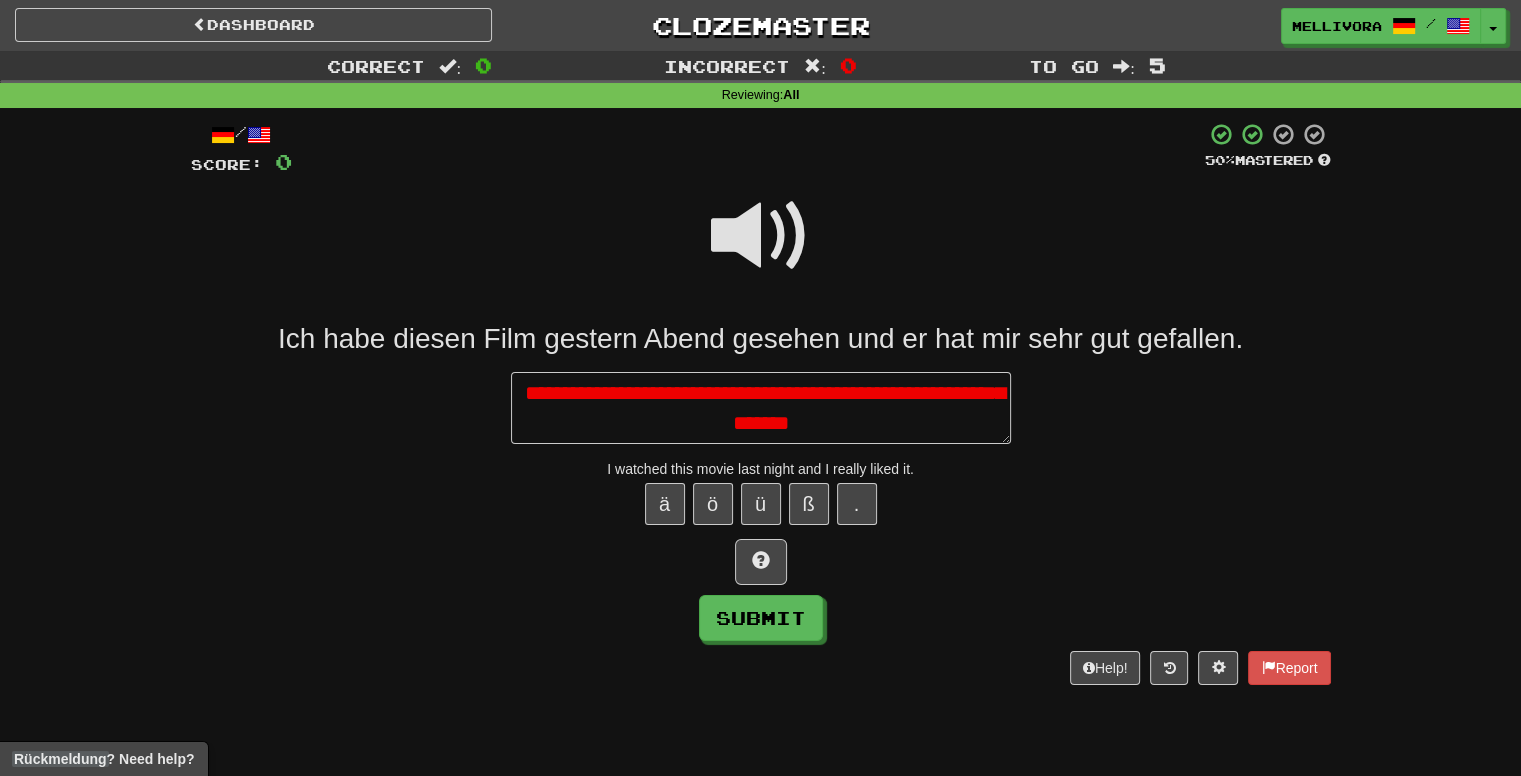type on "*" 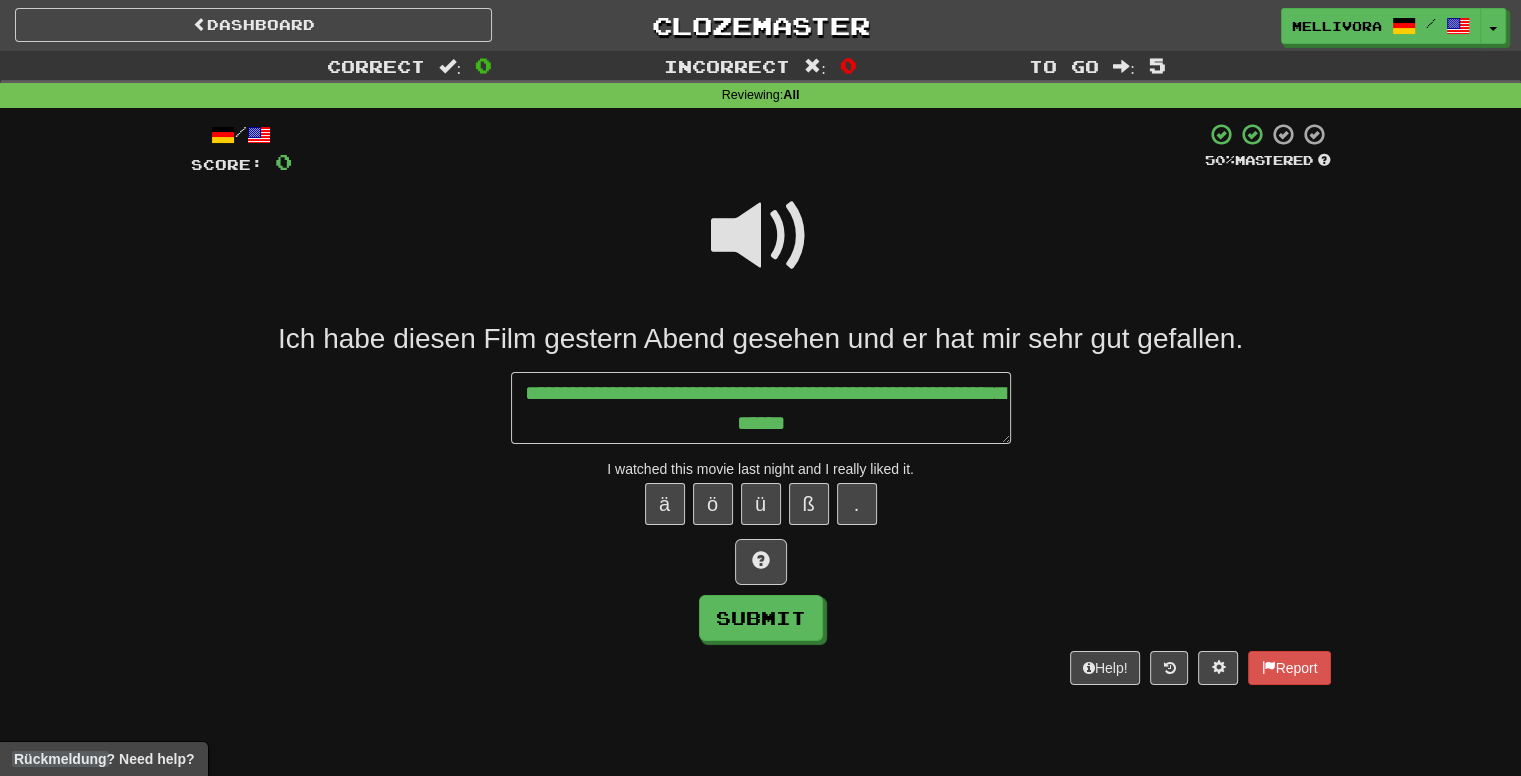 type on "*" 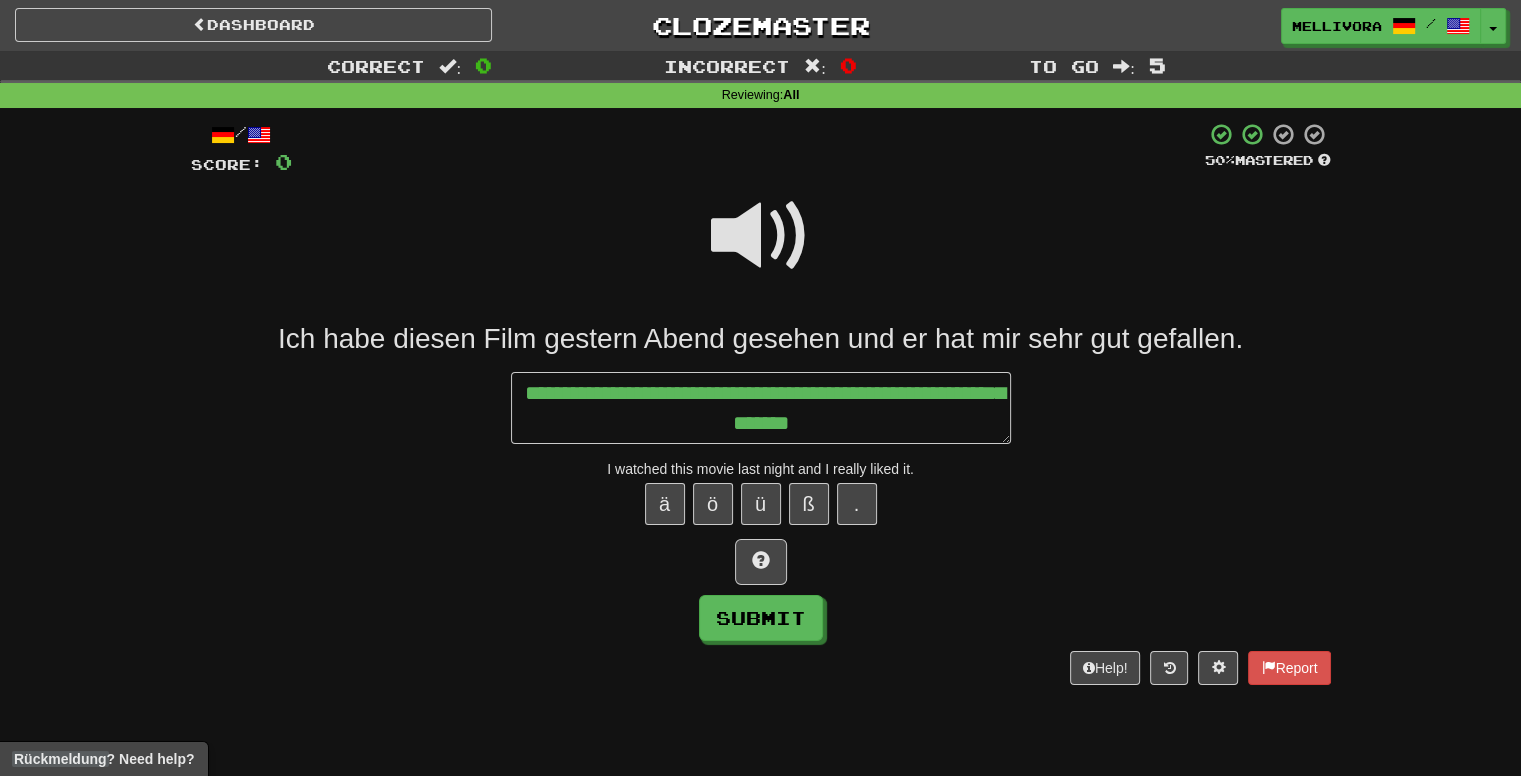 type on "*" 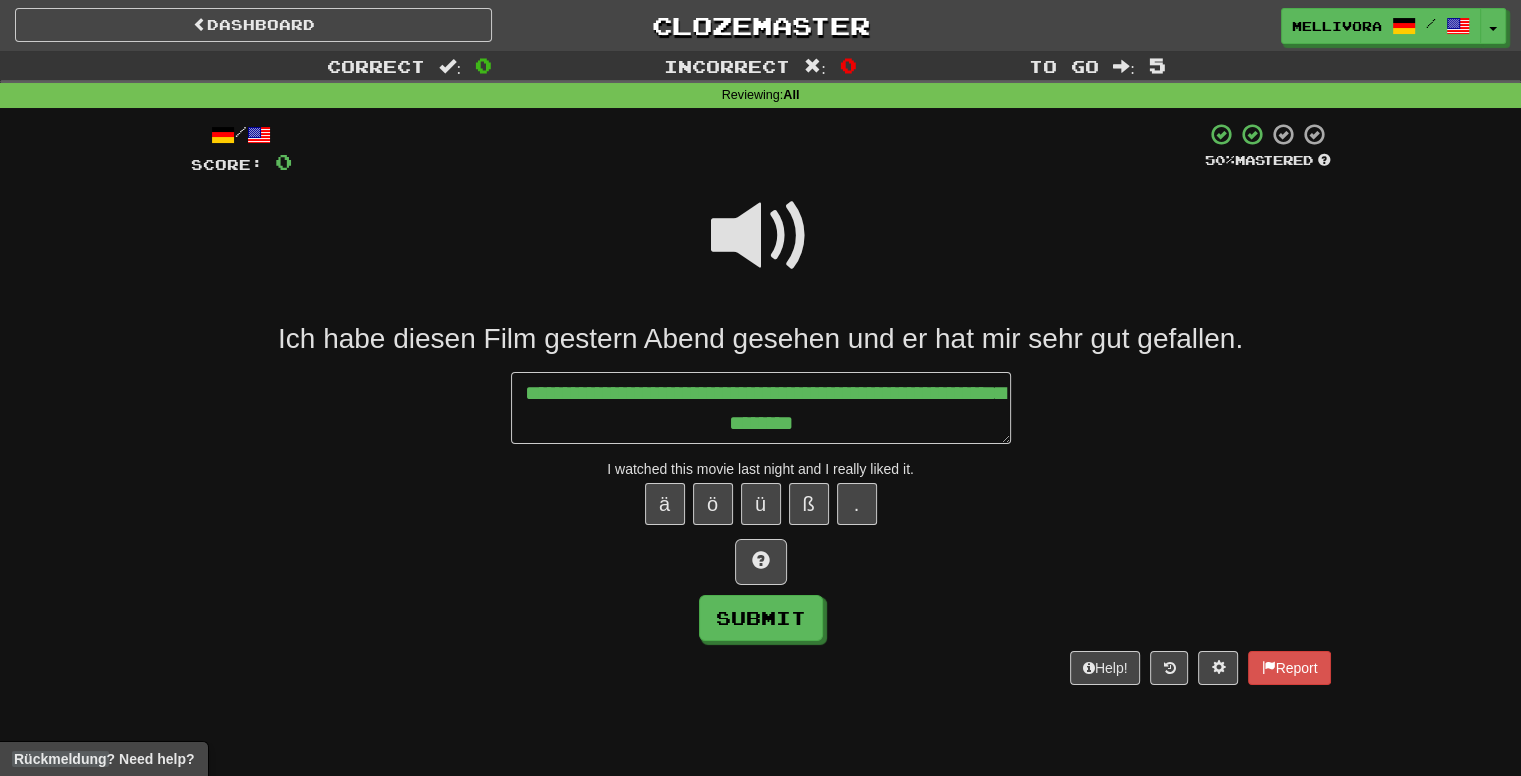 type on "*" 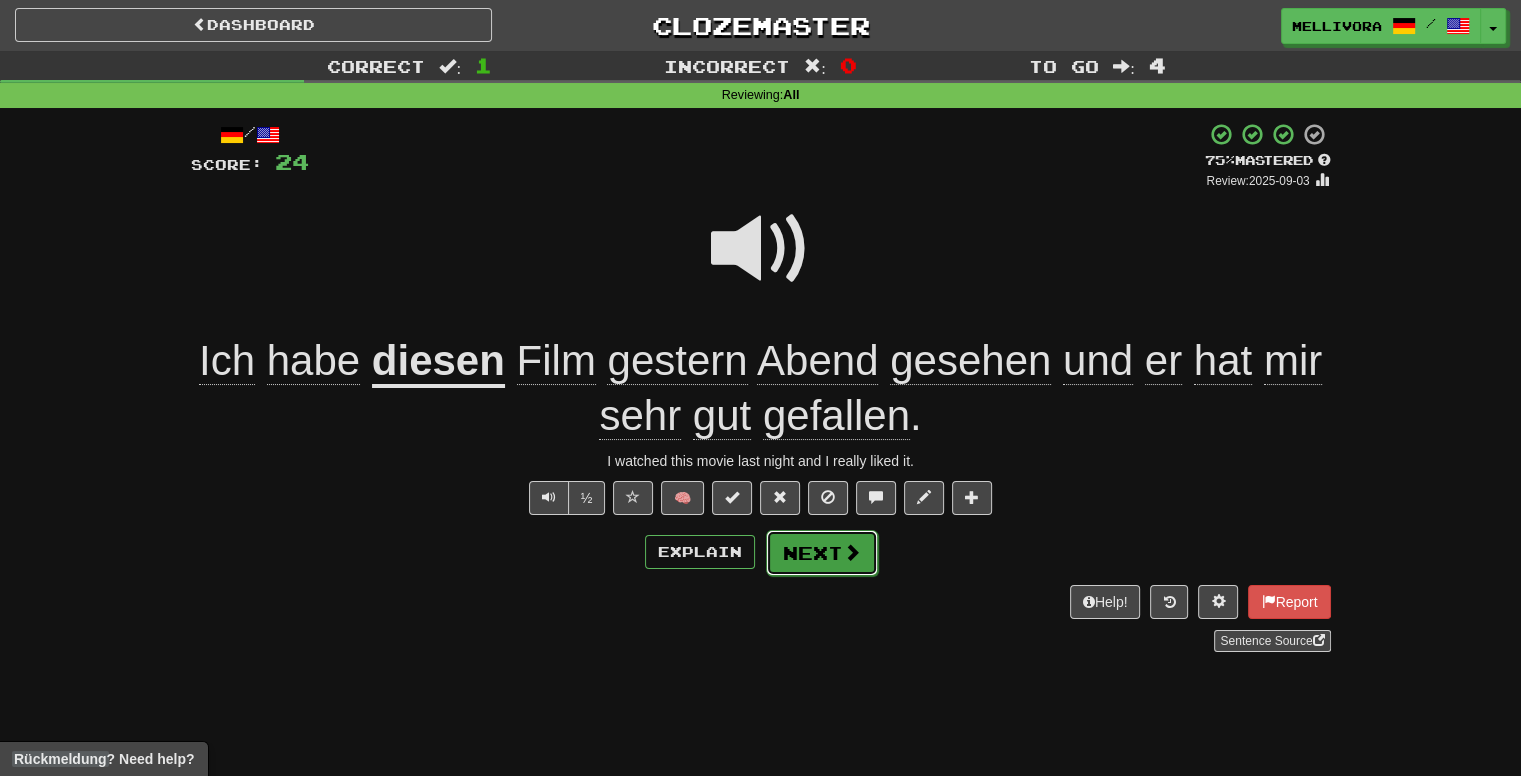 click on "Next" at bounding box center [822, 553] 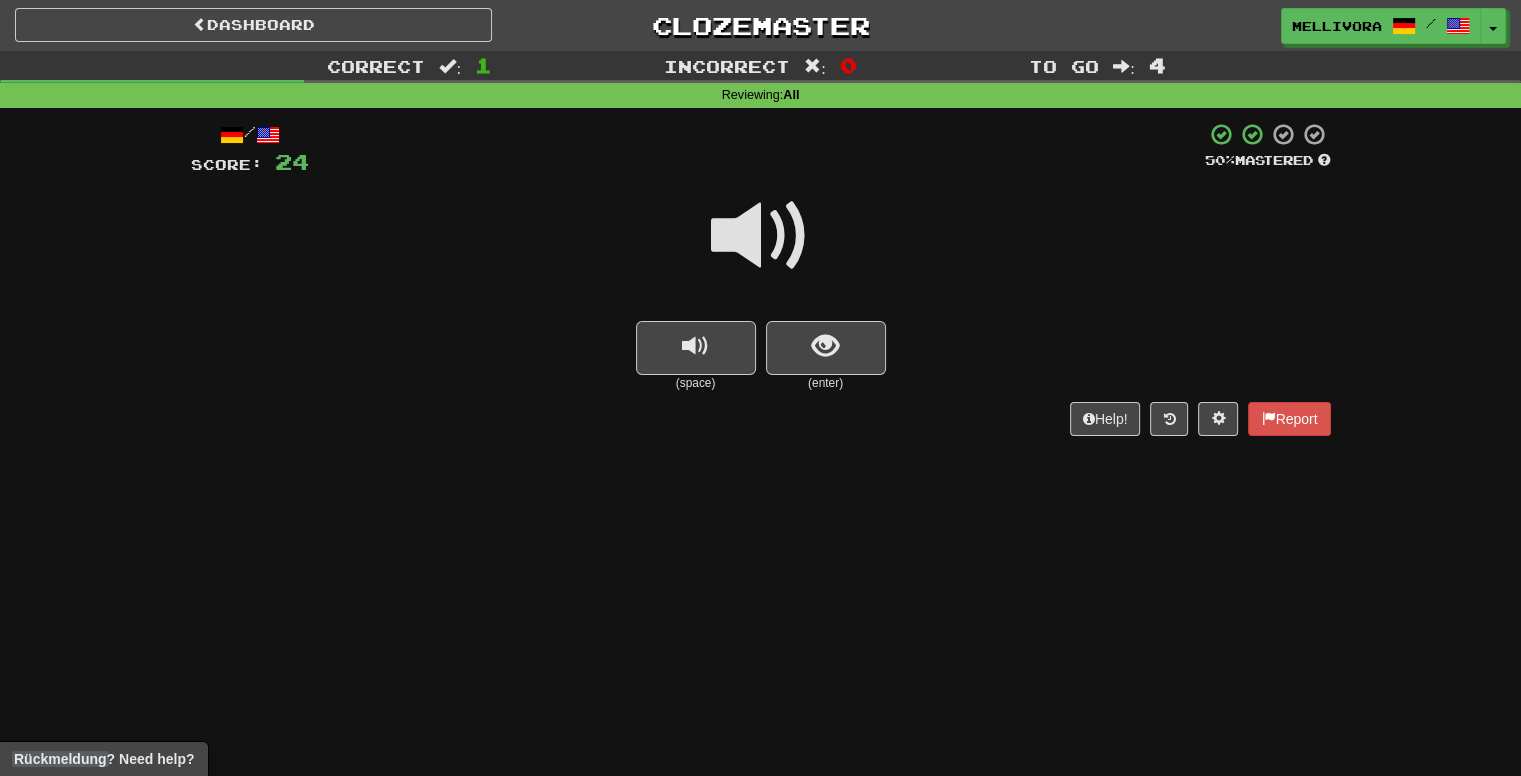 click at bounding box center (761, 236) 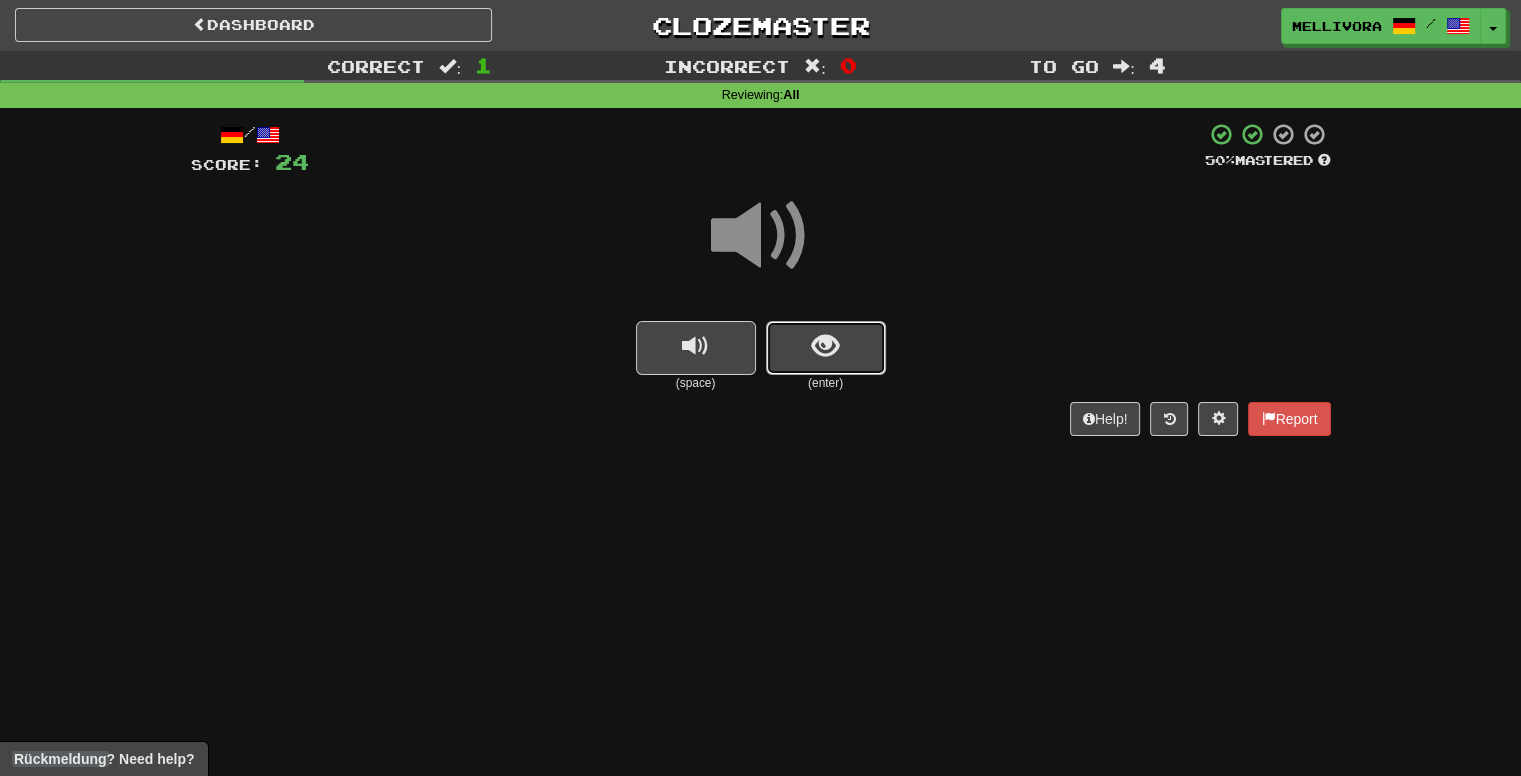 click at bounding box center (825, 346) 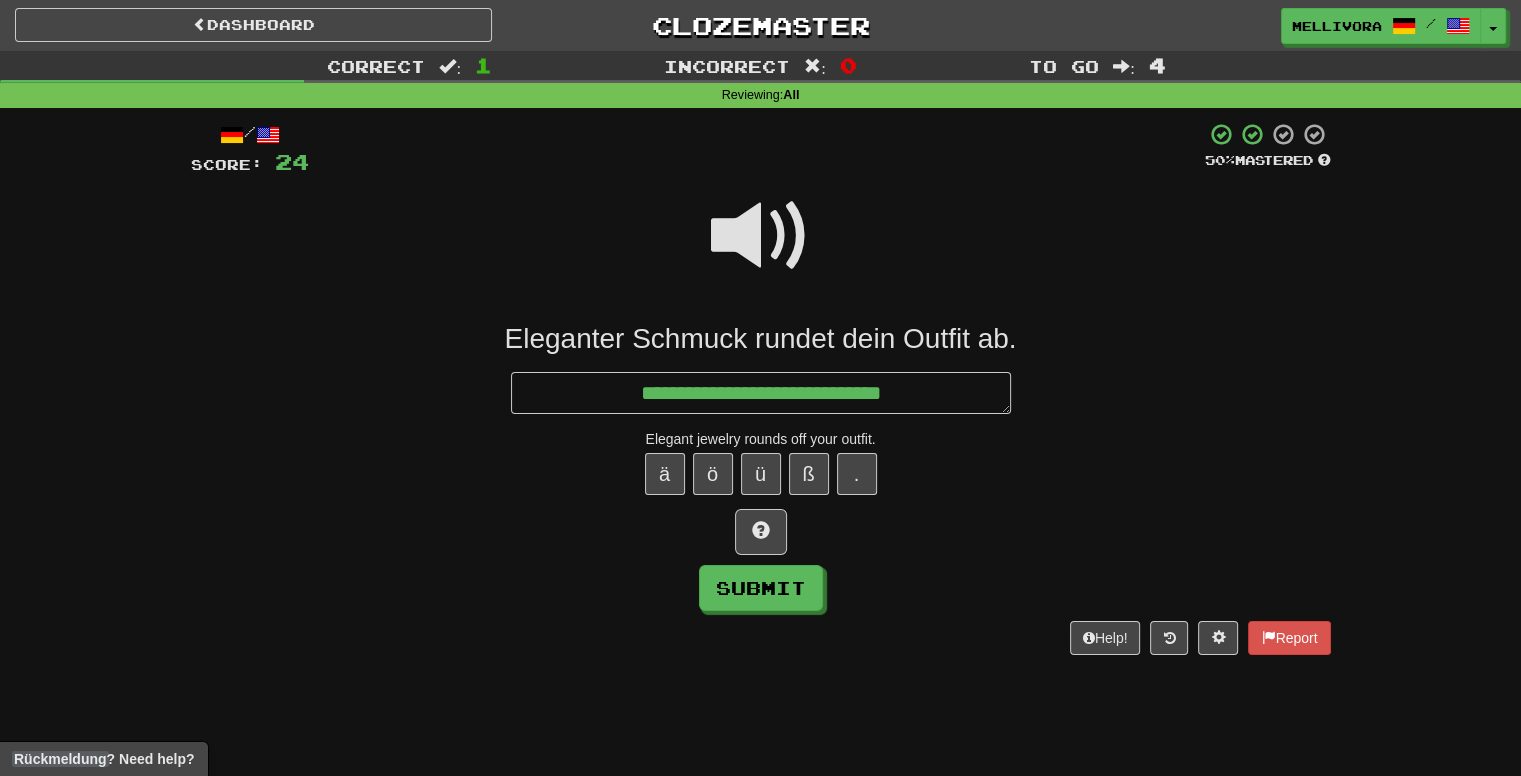 click at bounding box center [761, 249] 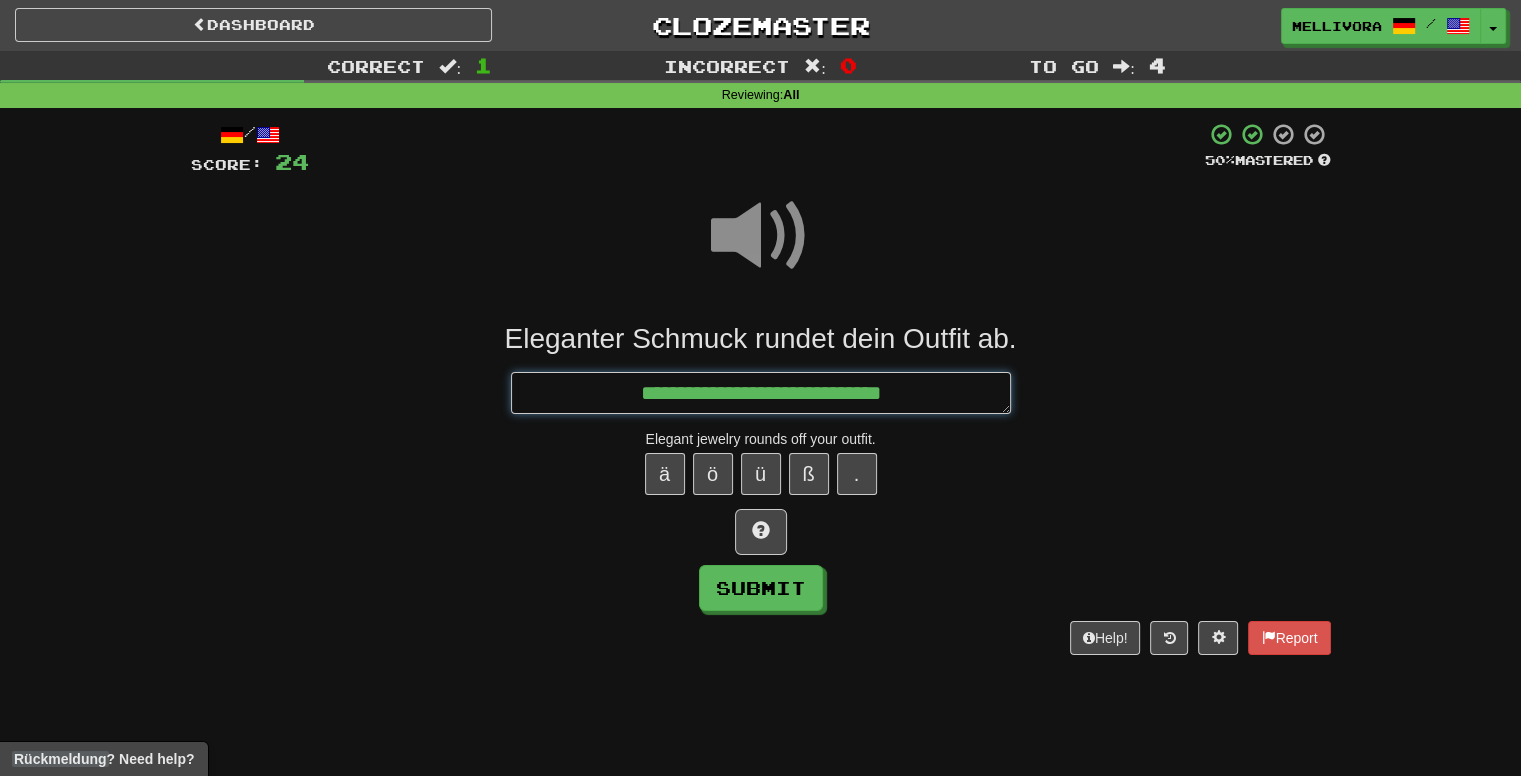 click on "**********" at bounding box center [761, 393] 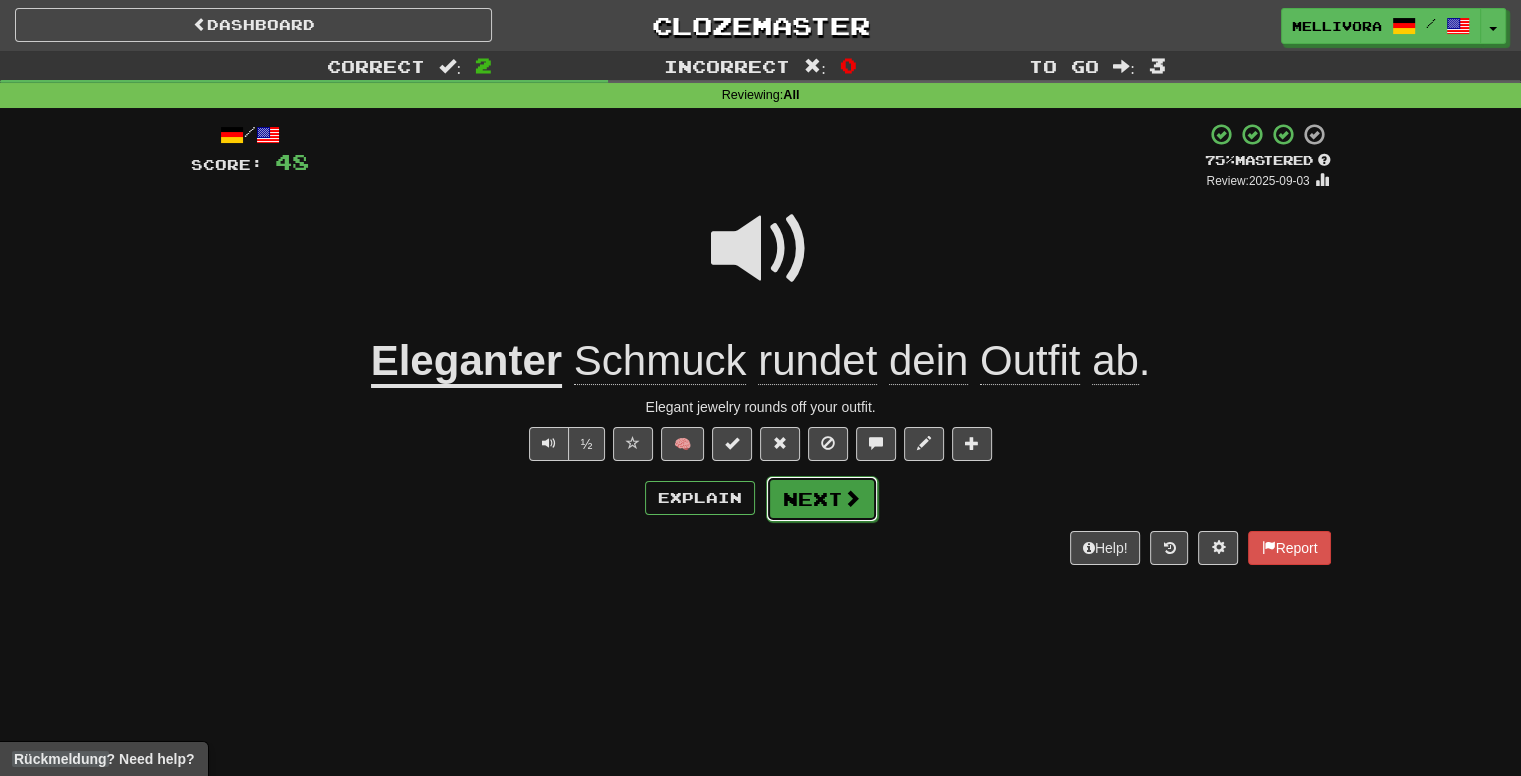 click at bounding box center [852, 498] 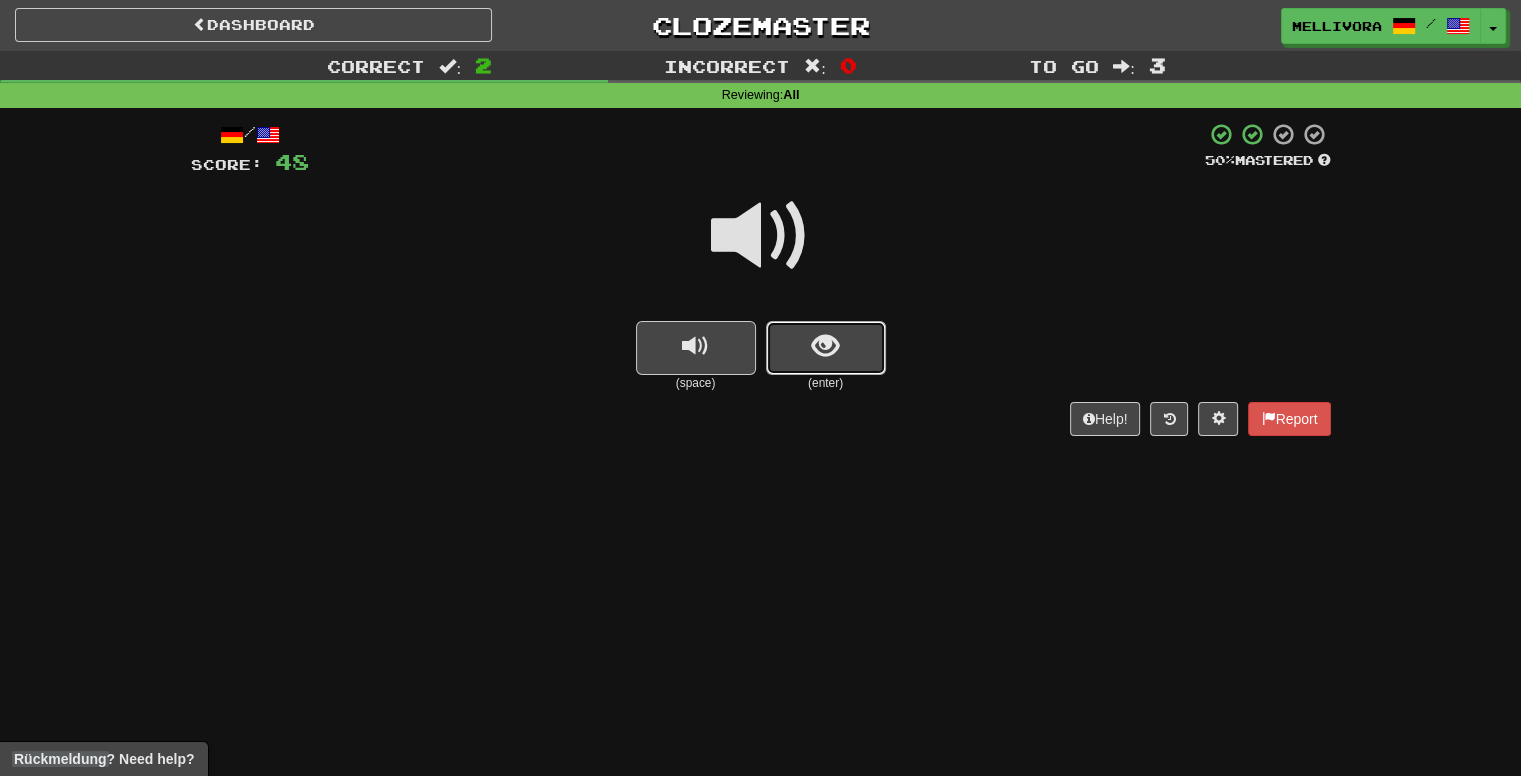 click at bounding box center (825, 346) 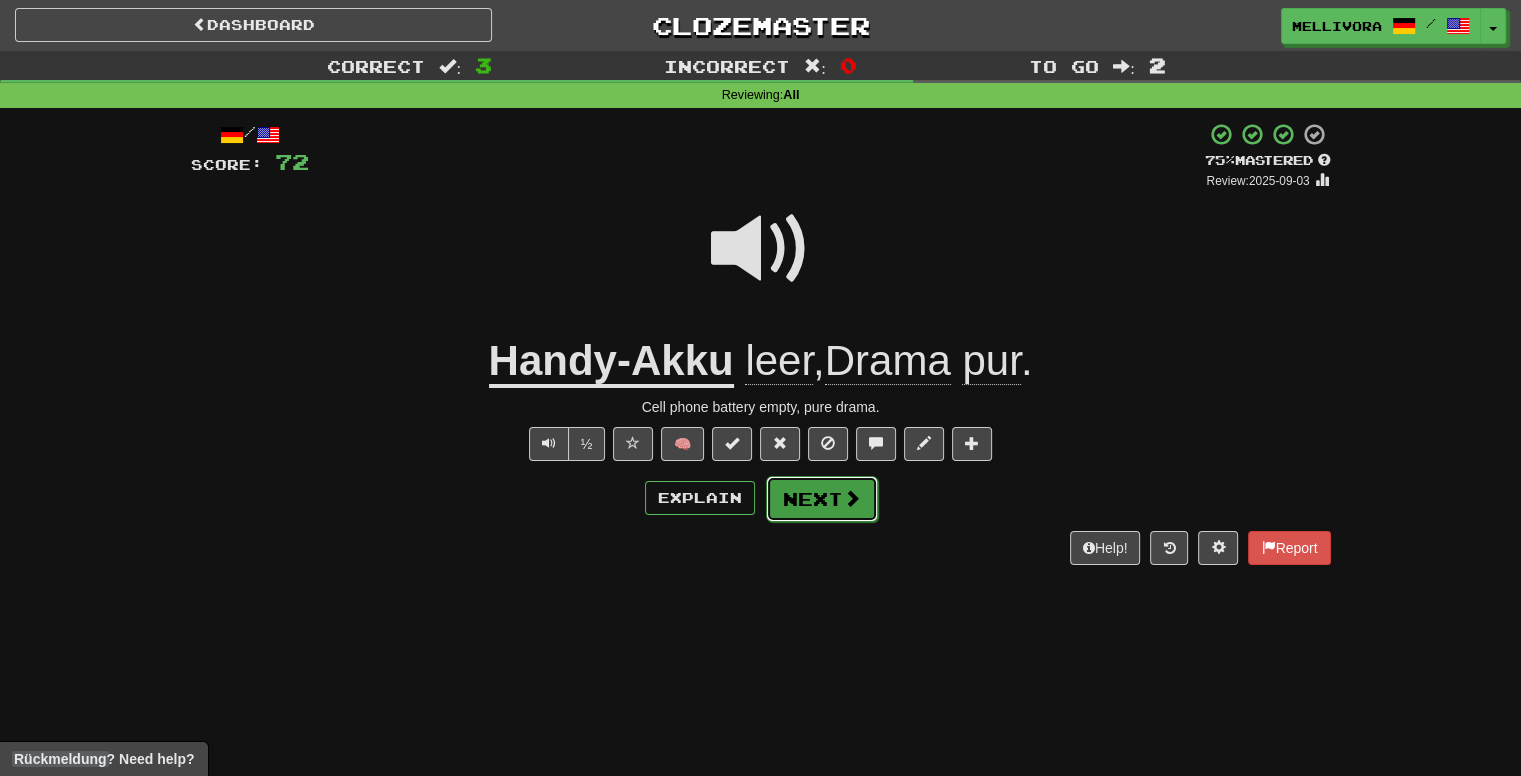 click on "Next" at bounding box center (822, 499) 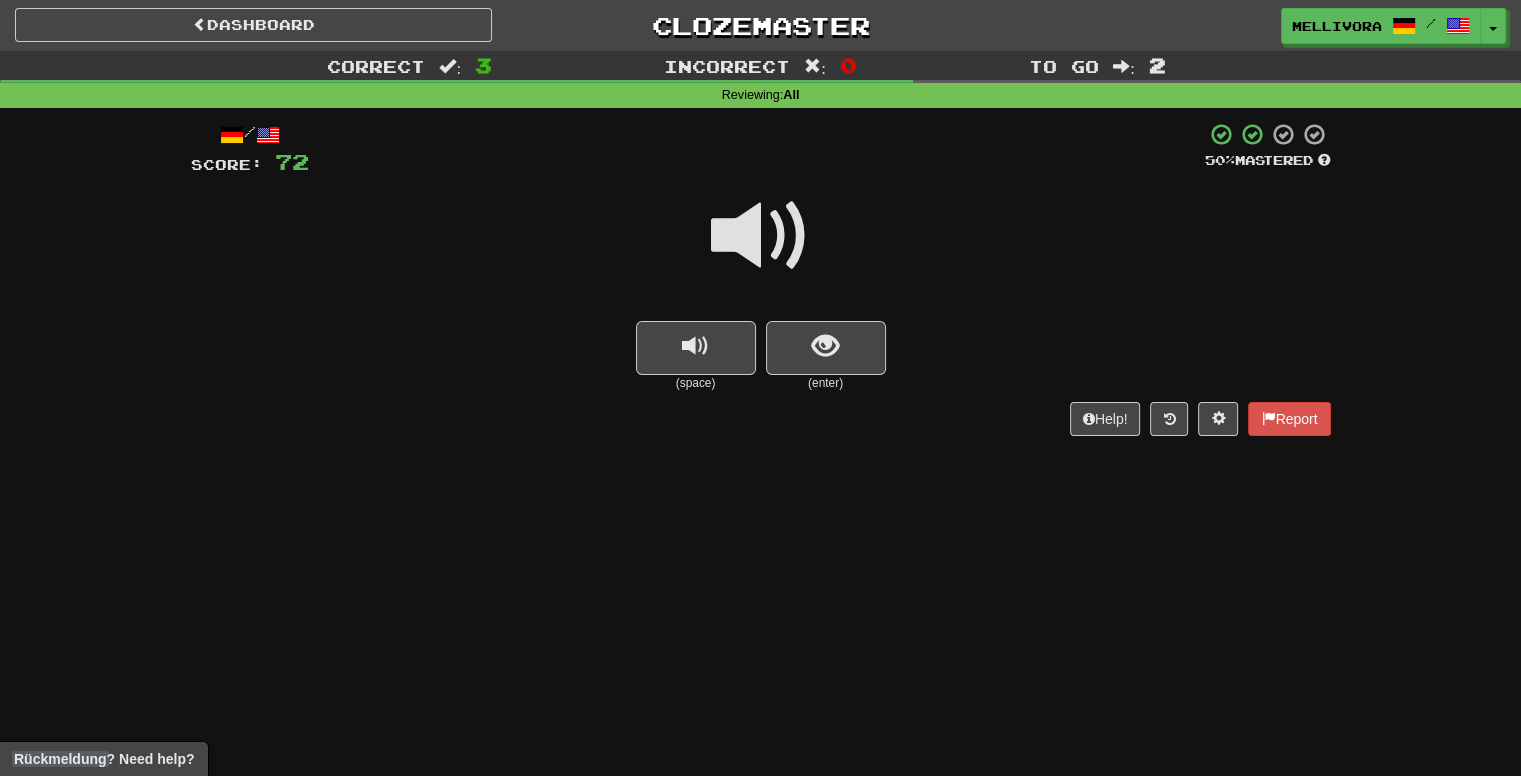 click at bounding box center [761, 236] 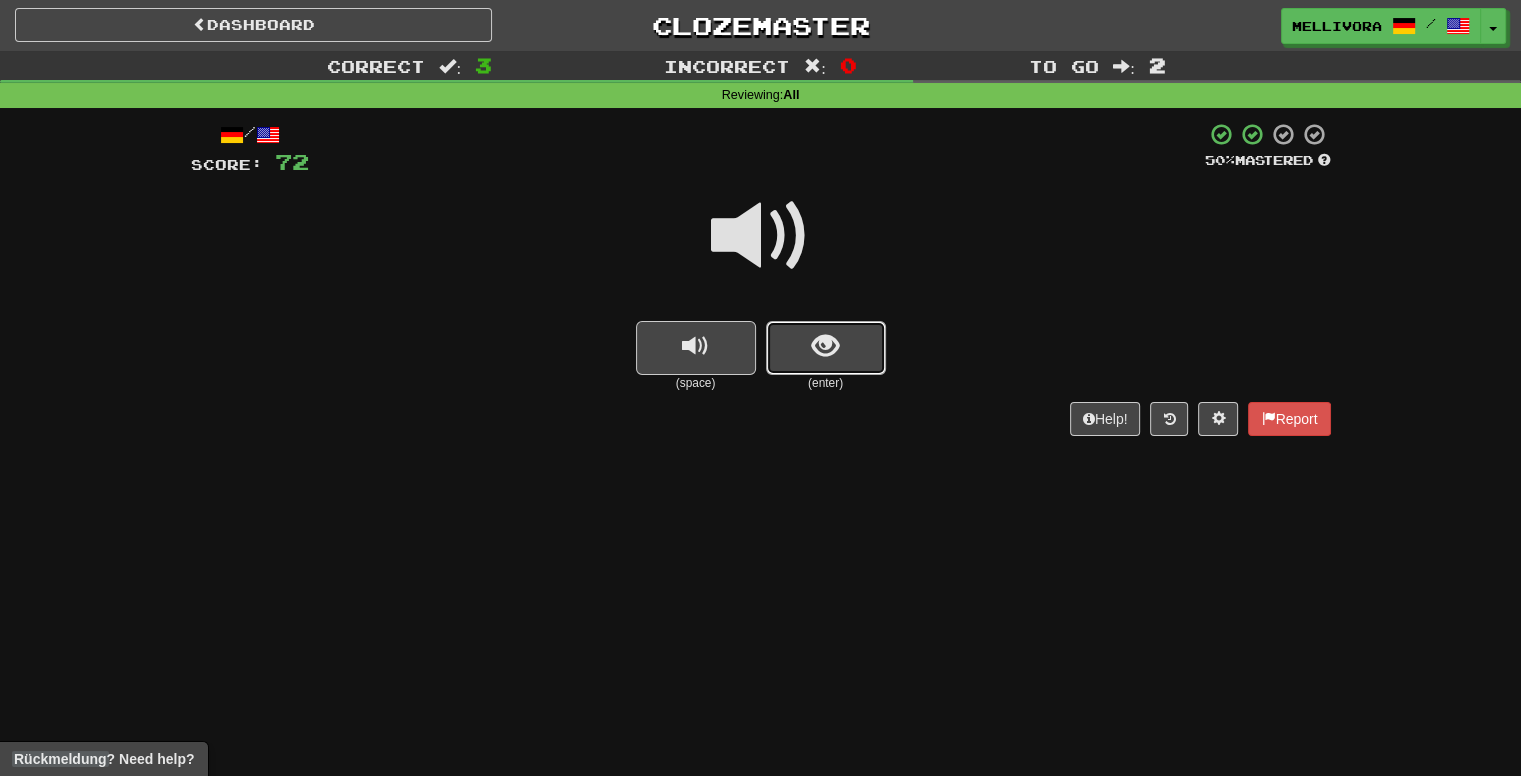 click at bounding box center [826, 348] 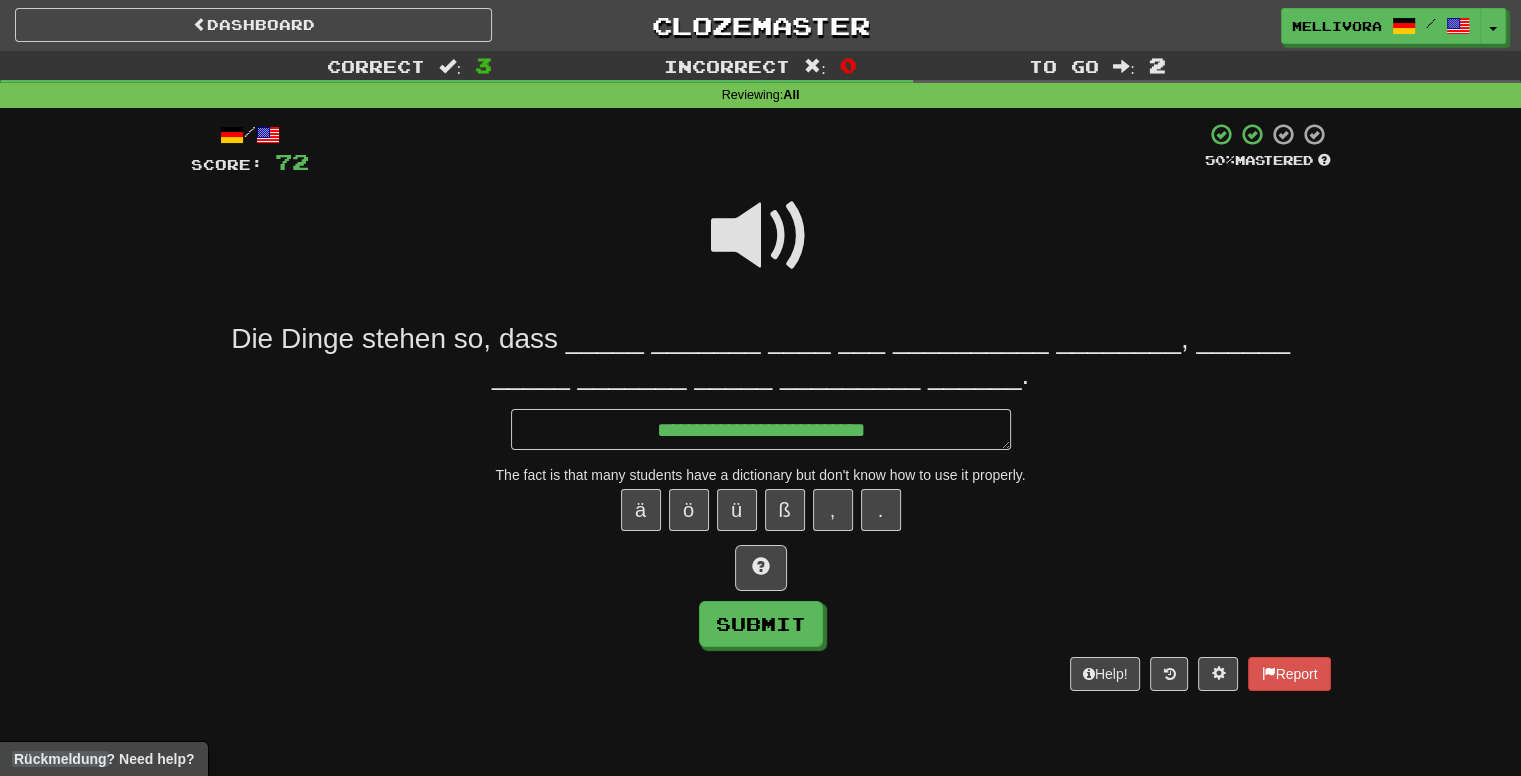 click at bounding box center [761, 236] 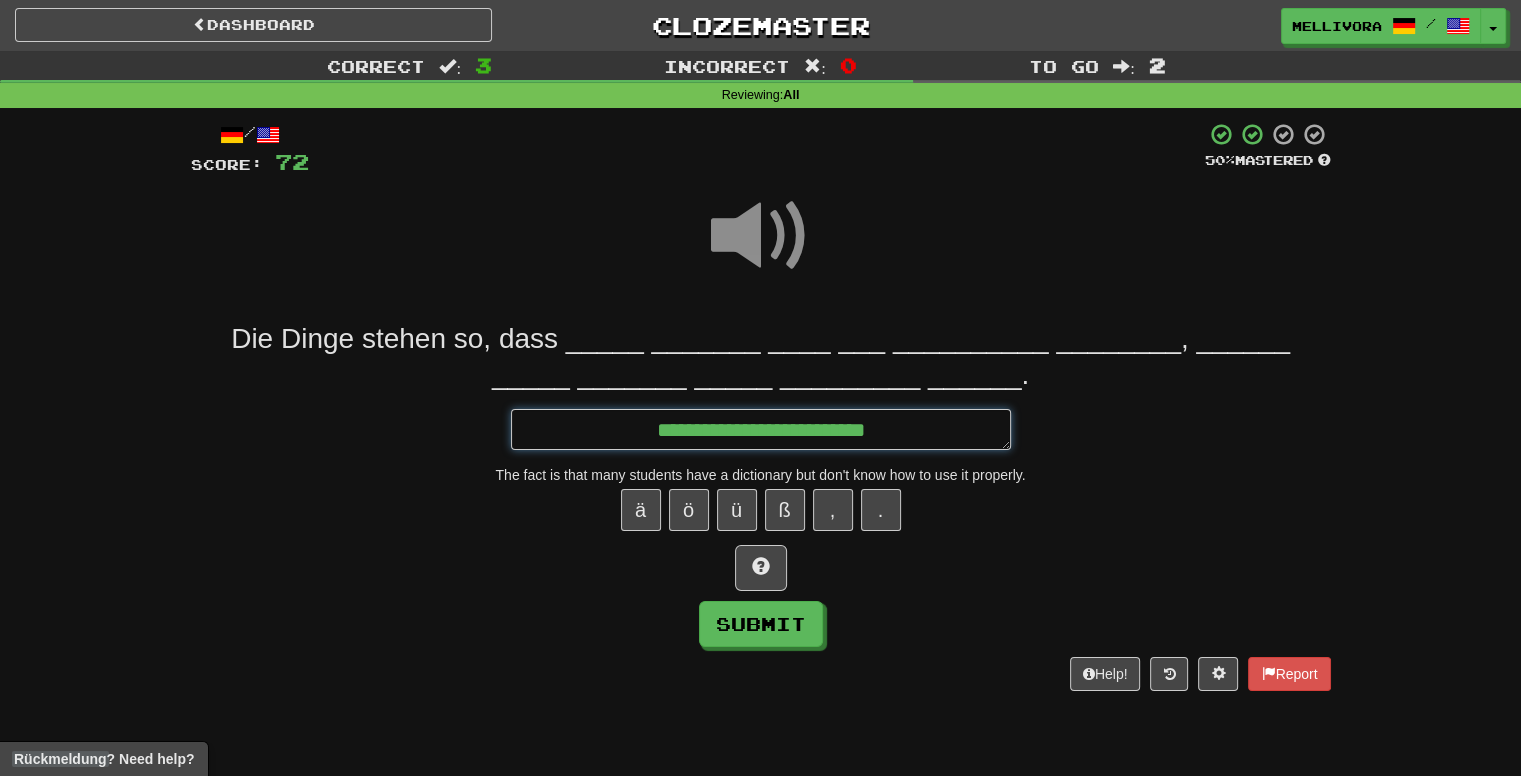 click on "**********" at bounding box center [761, 430] 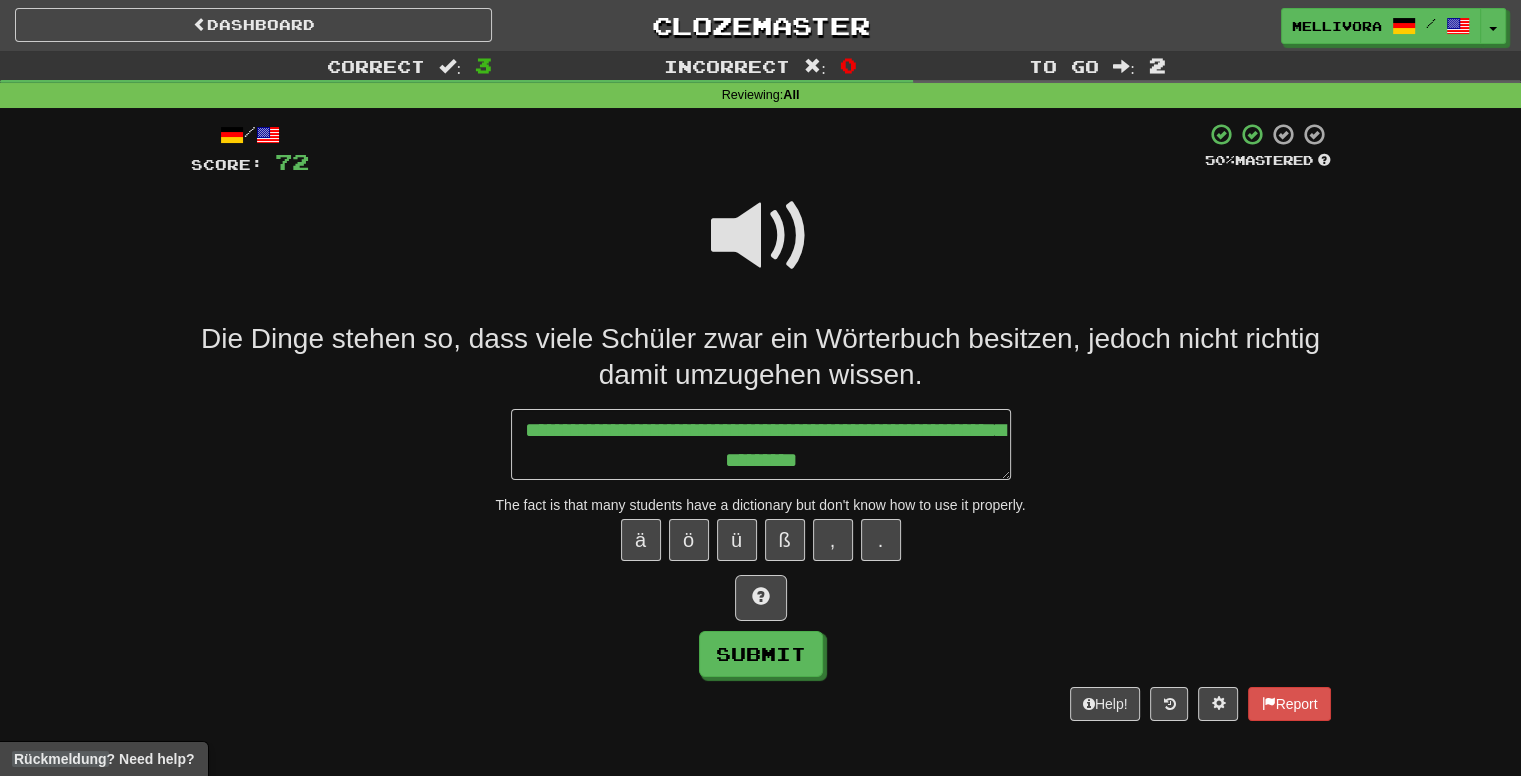 drag, startPoint x: 763, startPoint y: 234, endPoint x: 760, endPoint y: 245, distance: 11.401754 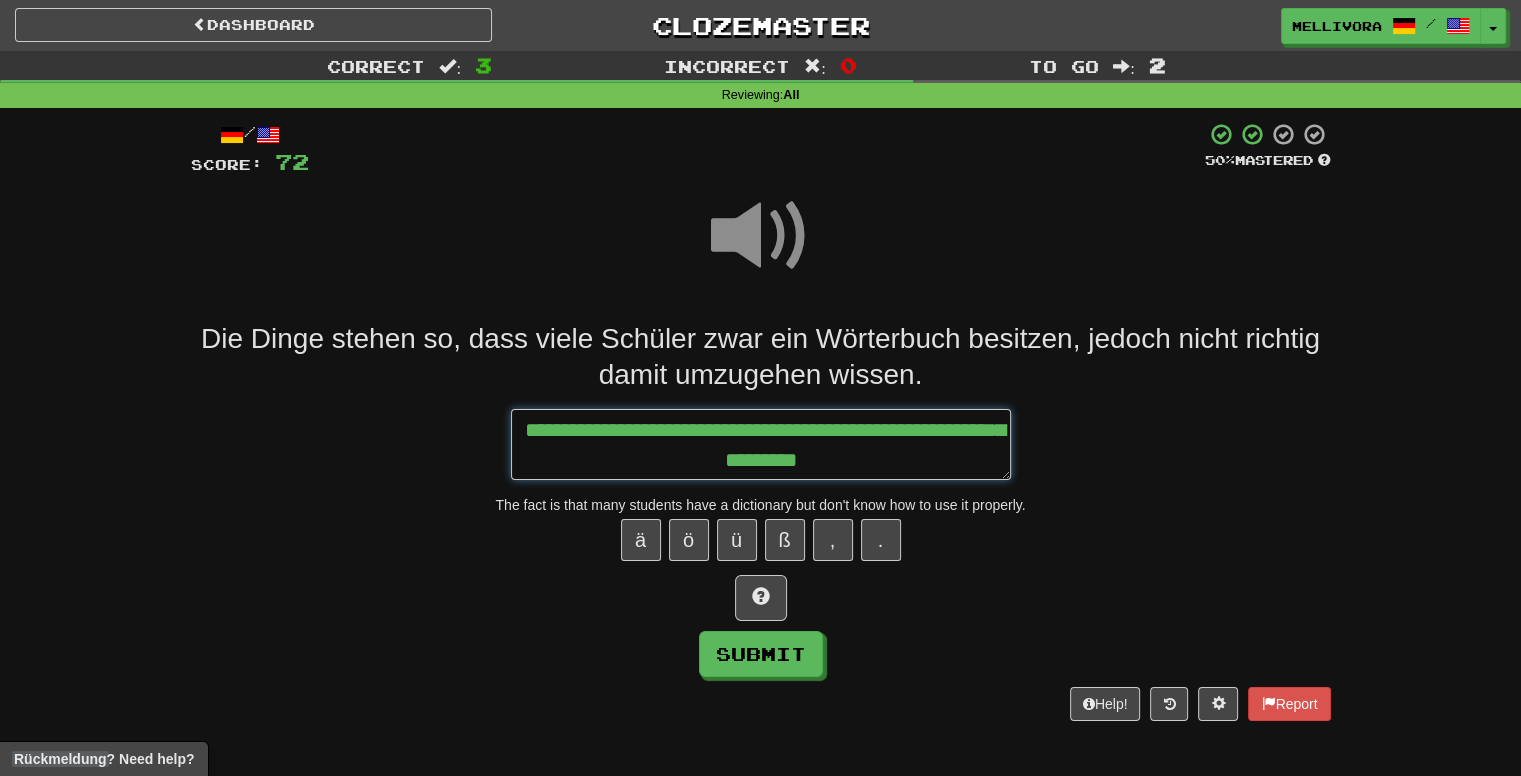 click on "**********" at bounding box center [761, 445] 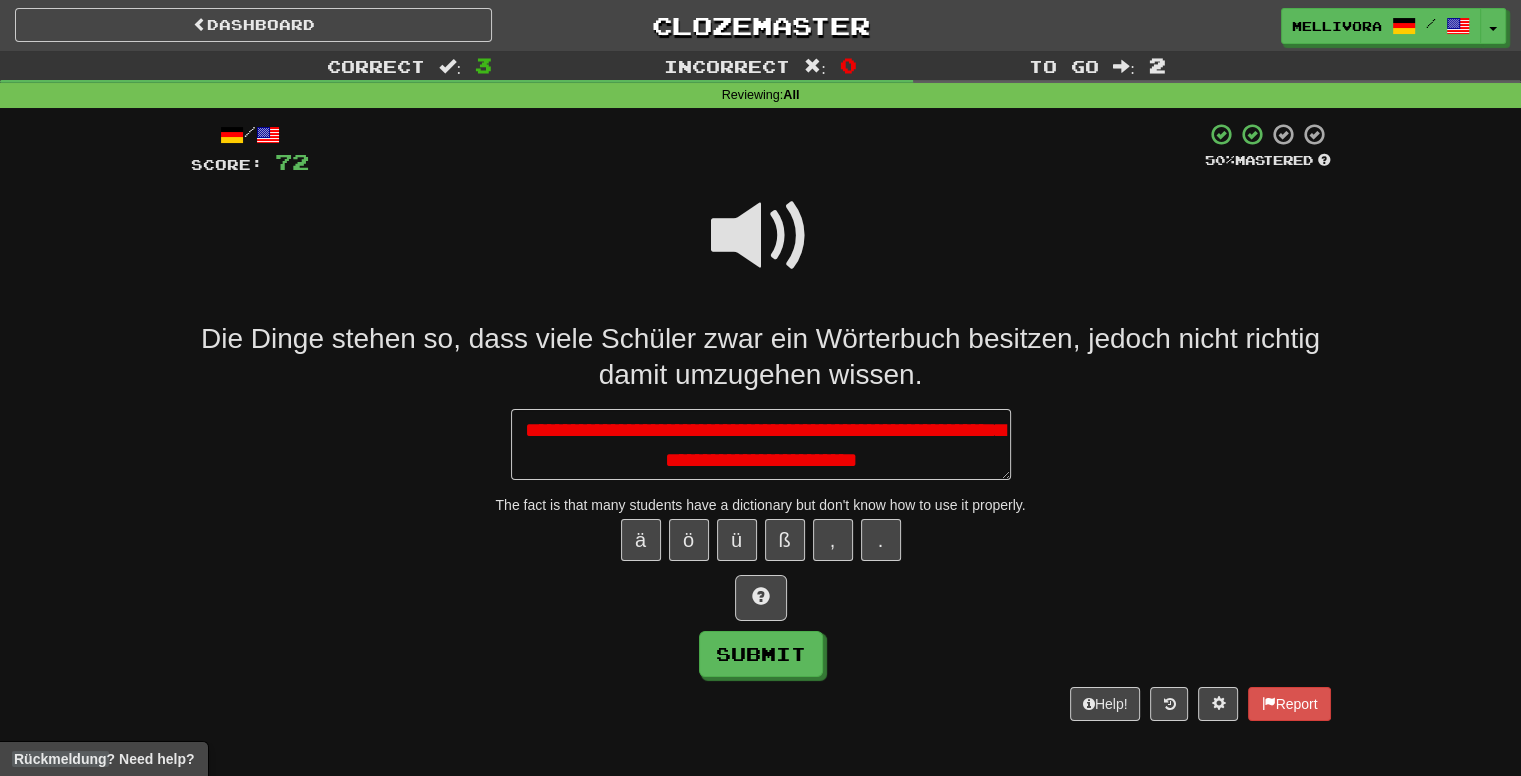 click at bounding box center [761, 236] 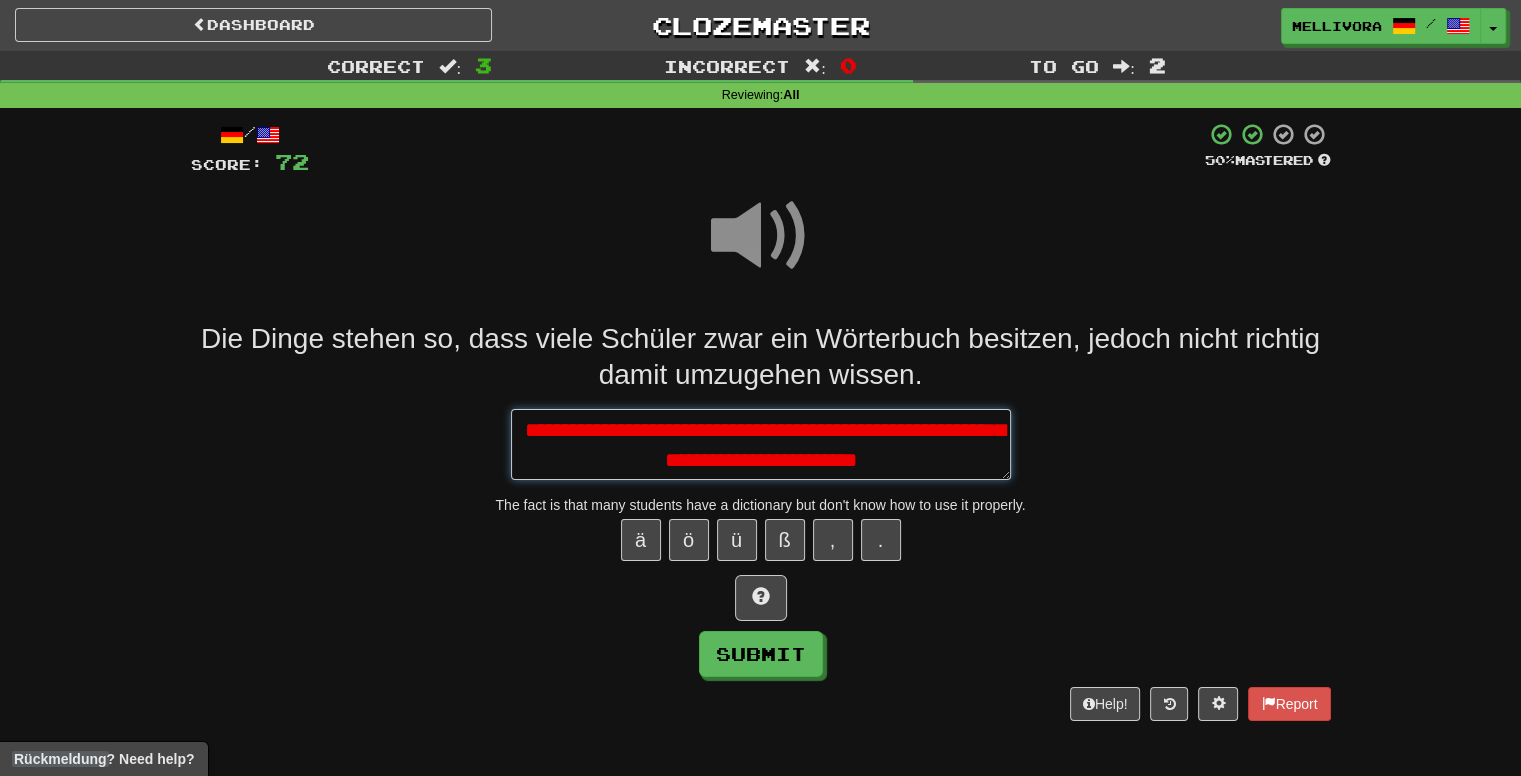 click on "**********" at bounding box center (761, 445) 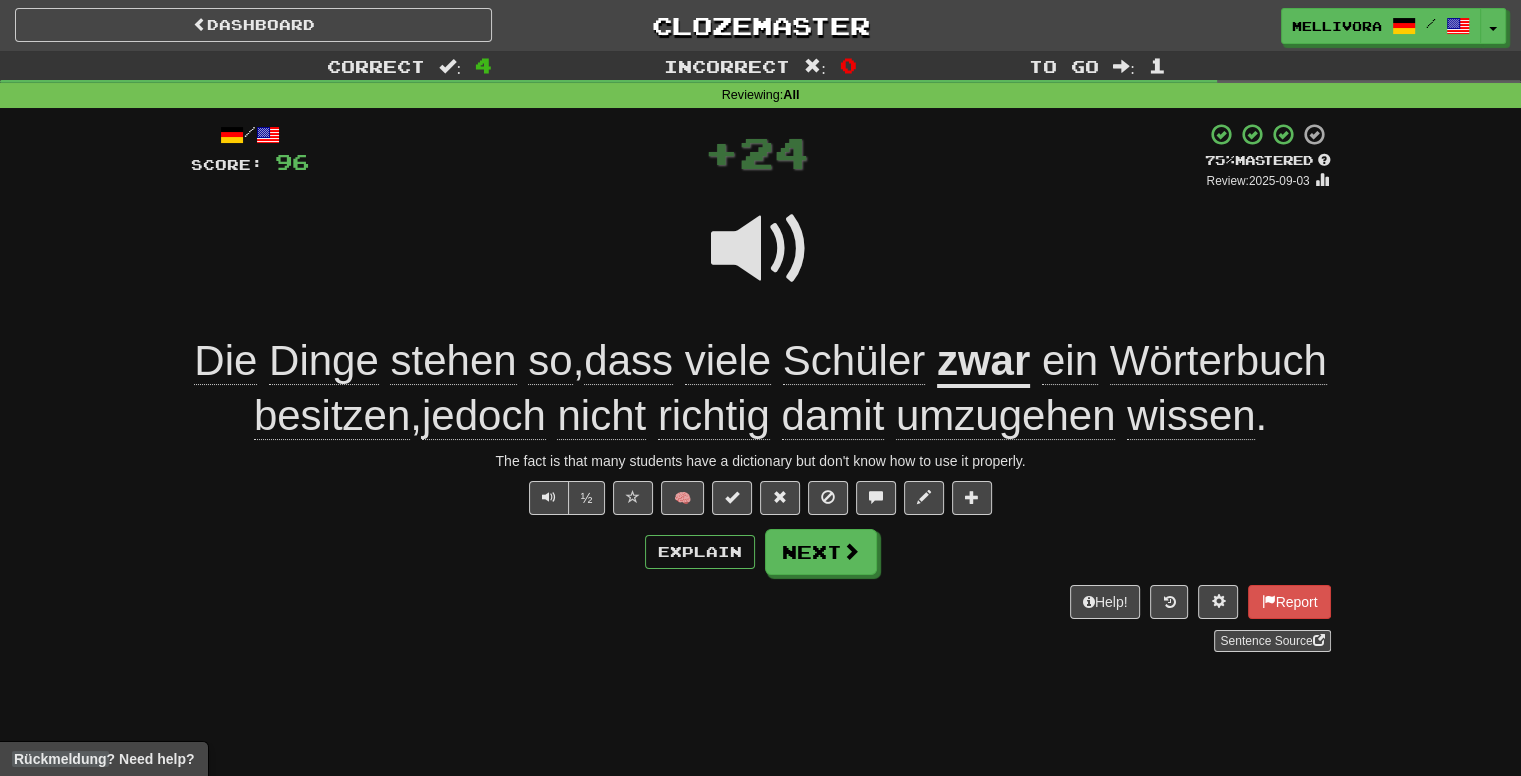 click on "jedoch" at bounding box center (484, 416) 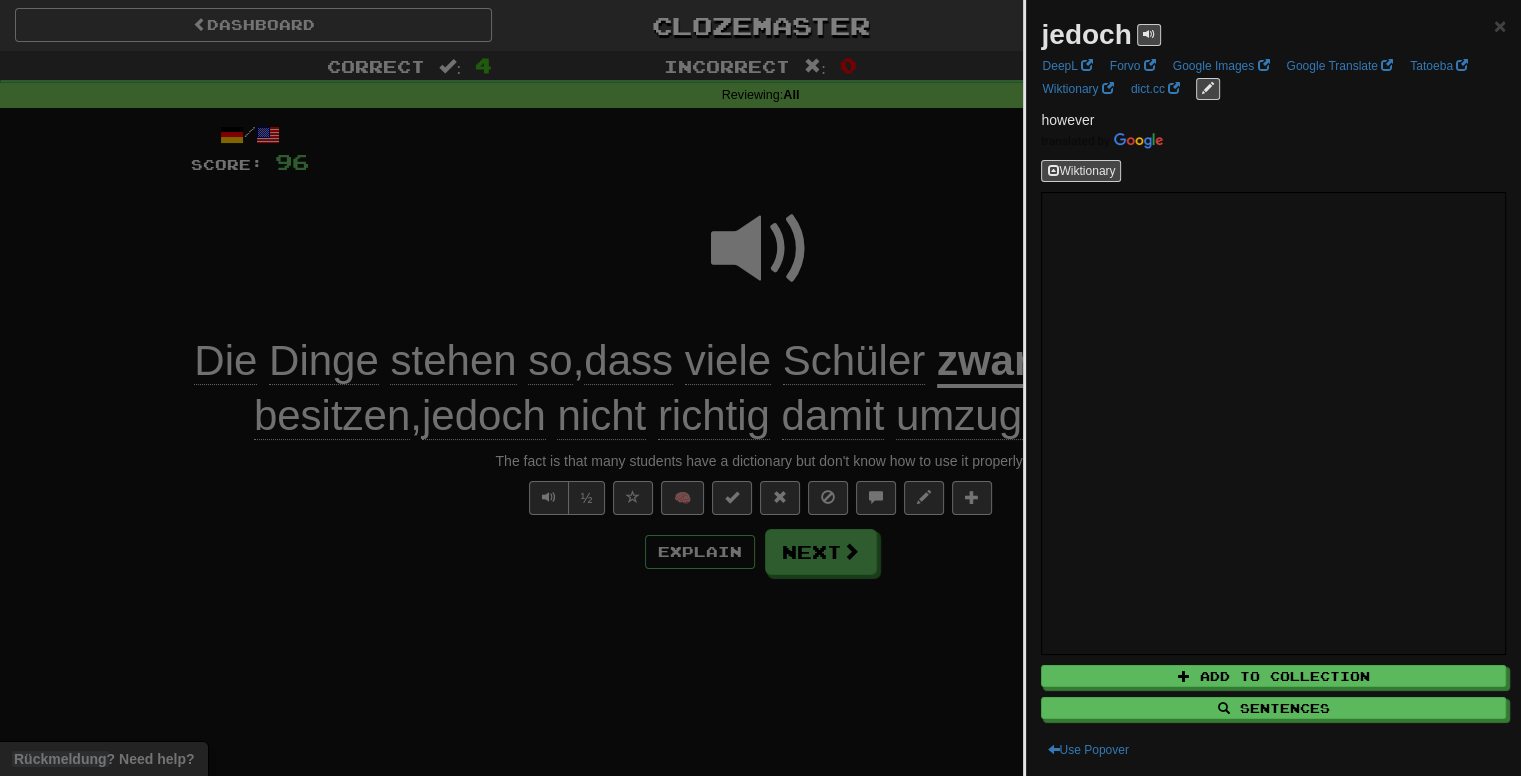 drag, startPoint x: 504, startPoint y: 721, endPoint x: 551, endPoint y: 687, distance: 58.00862 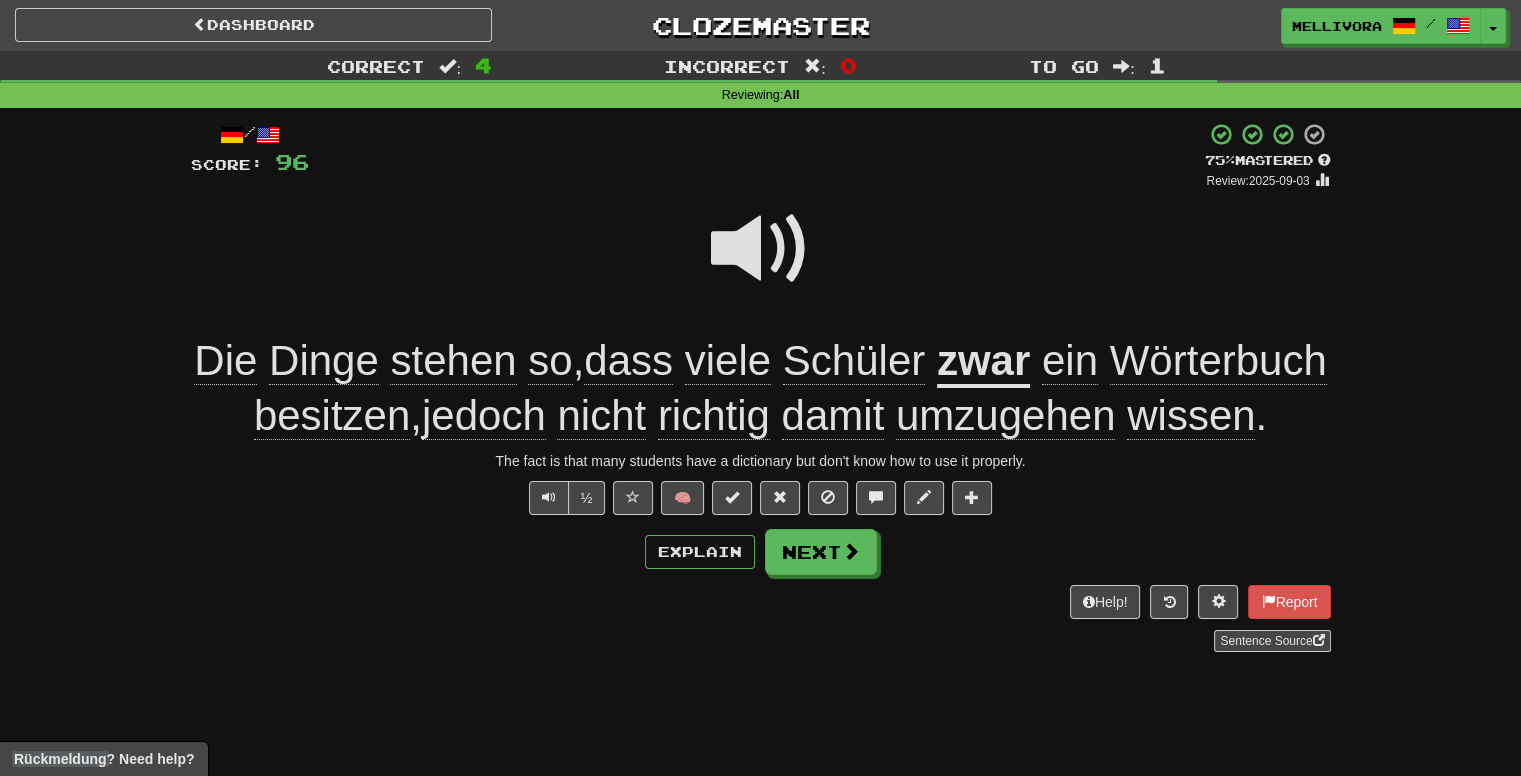 click on "/ Score: 96 + 24 75 % Mastered Review: 2025-09-03 Die Dinge stehen so, dass viele Schüler zwar ein Wörterbuch besitzen, jedoch nicht richtig damit umzugehen wissen. The fact is that many students have a dictionary but don't know how to use it properly. ½ 🧠 Explain Next Help! Report Sentence Source" at bounding box center (761, 386) 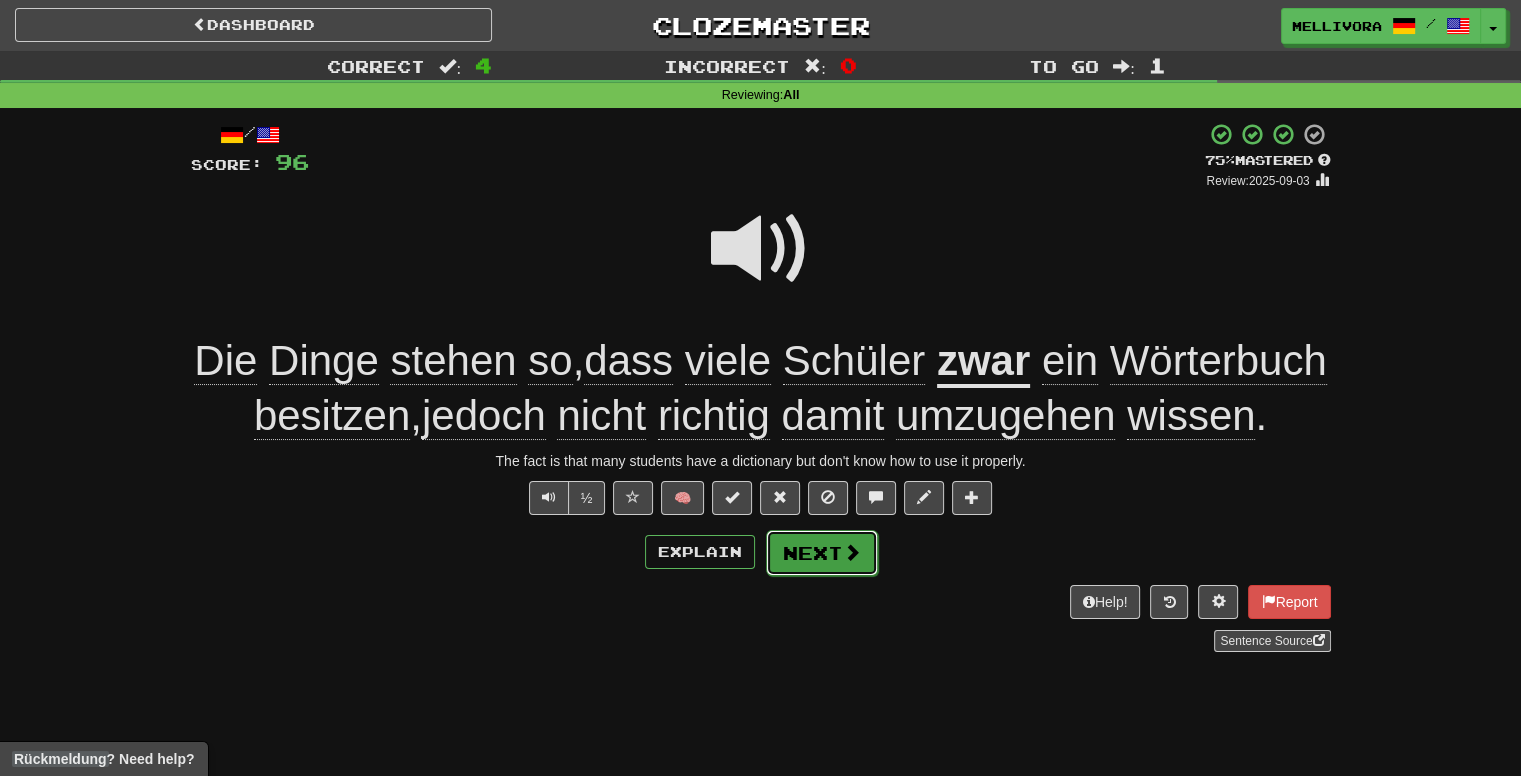 click on "Next" at bounding box center (822, 553) 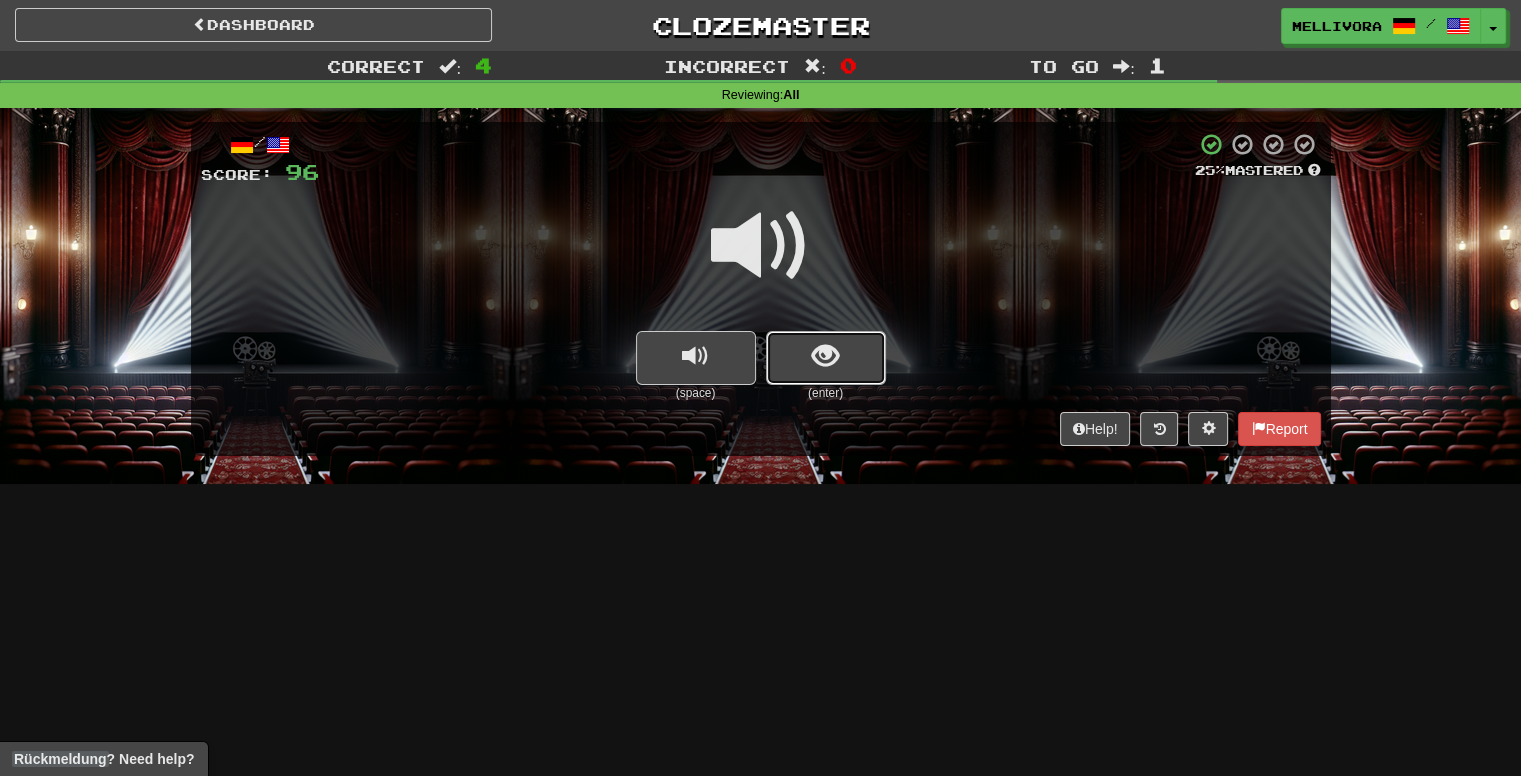 click at bounding box center [826, 358] 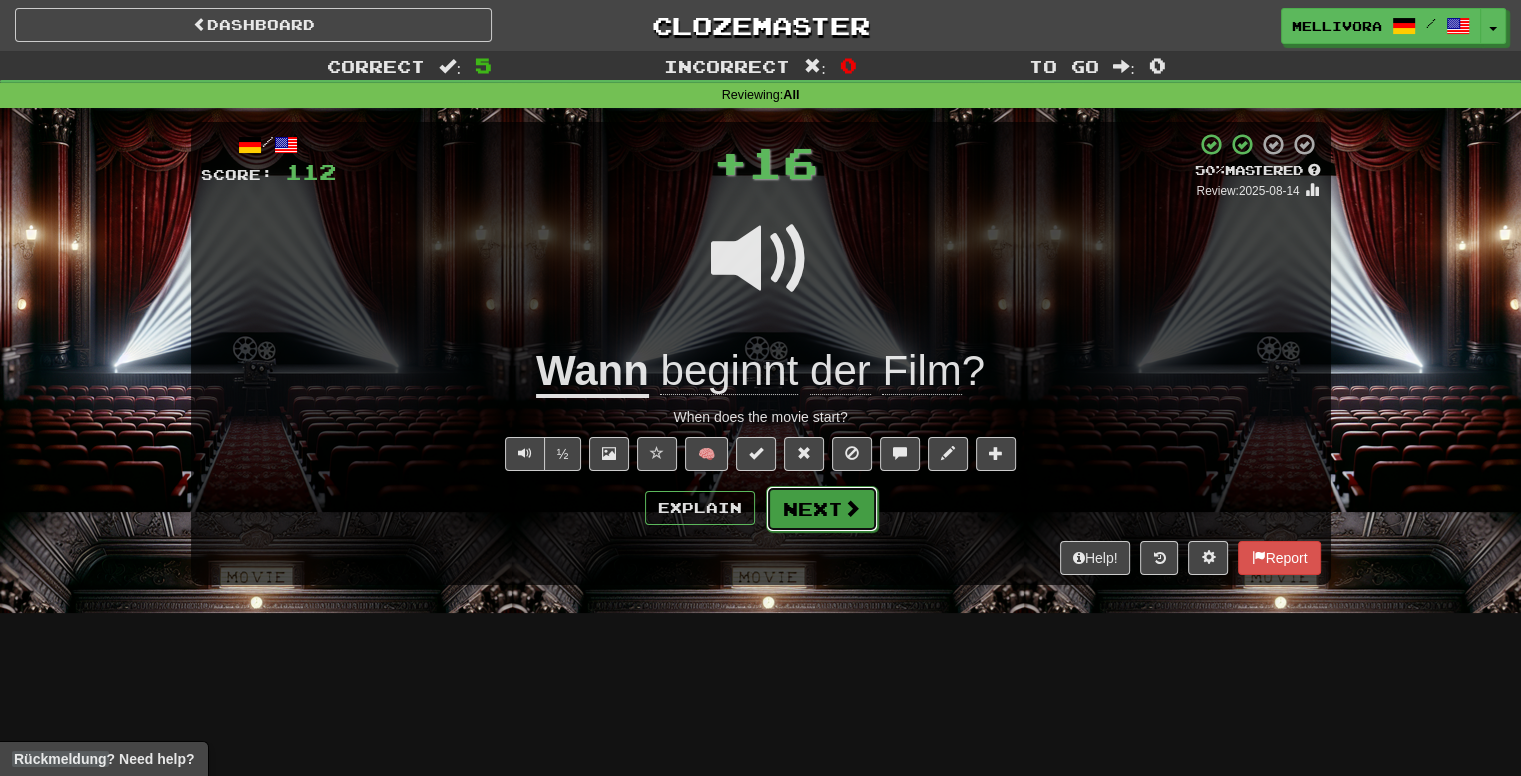 click at bounding box center [852, 508] 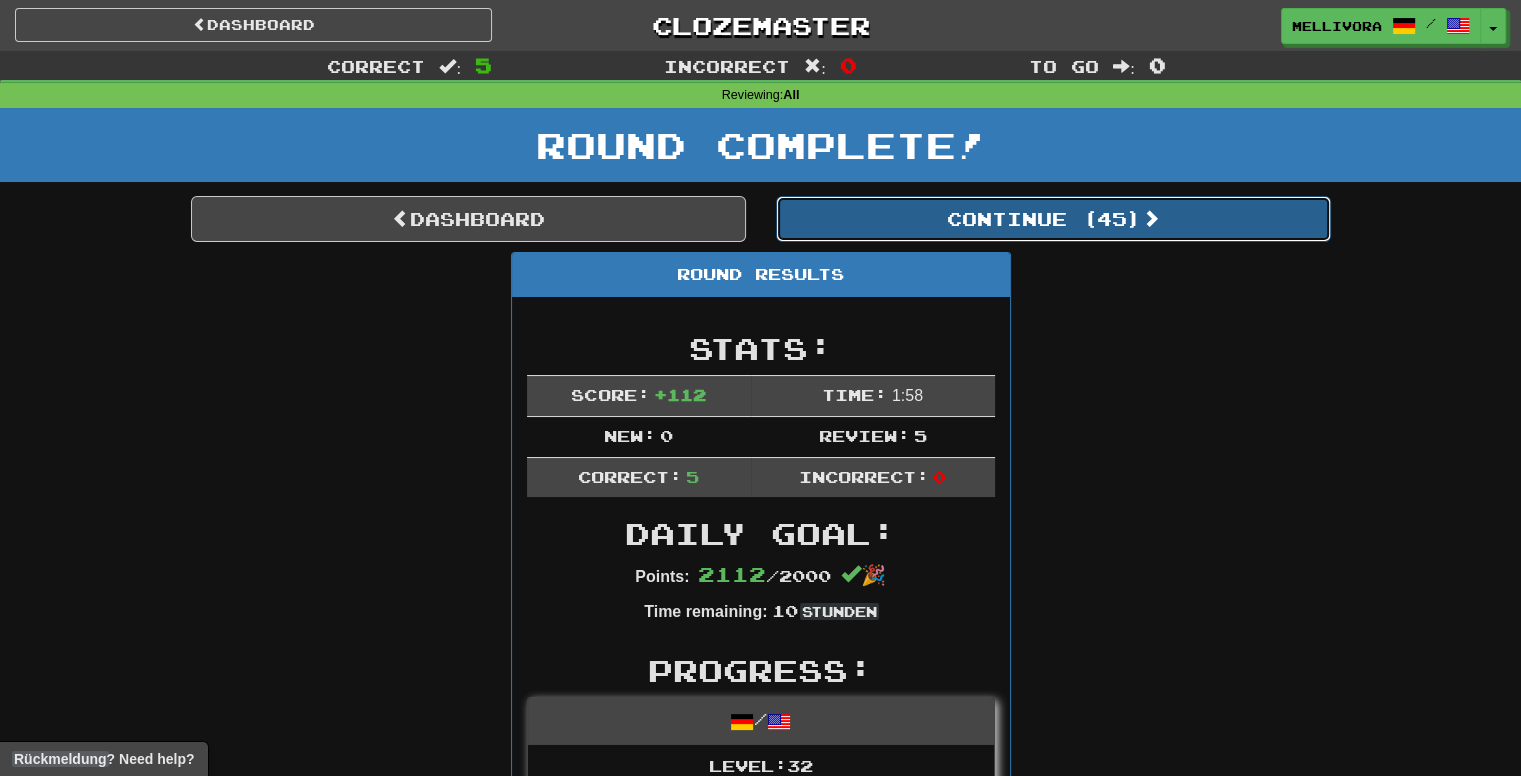 click on "Continue ( 45 )" at bounding box center [1053, 219] 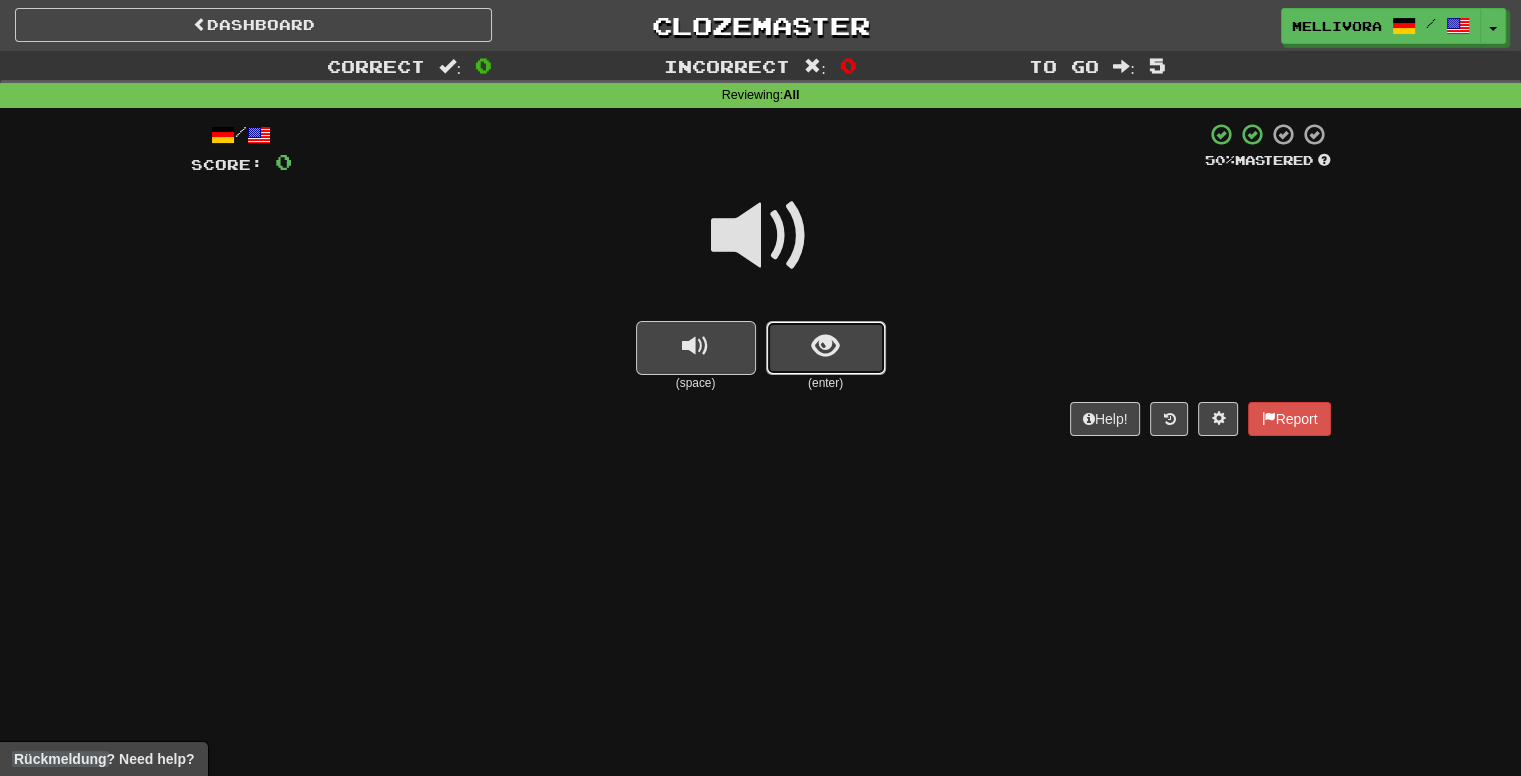 click at bounding box center [826, 348] 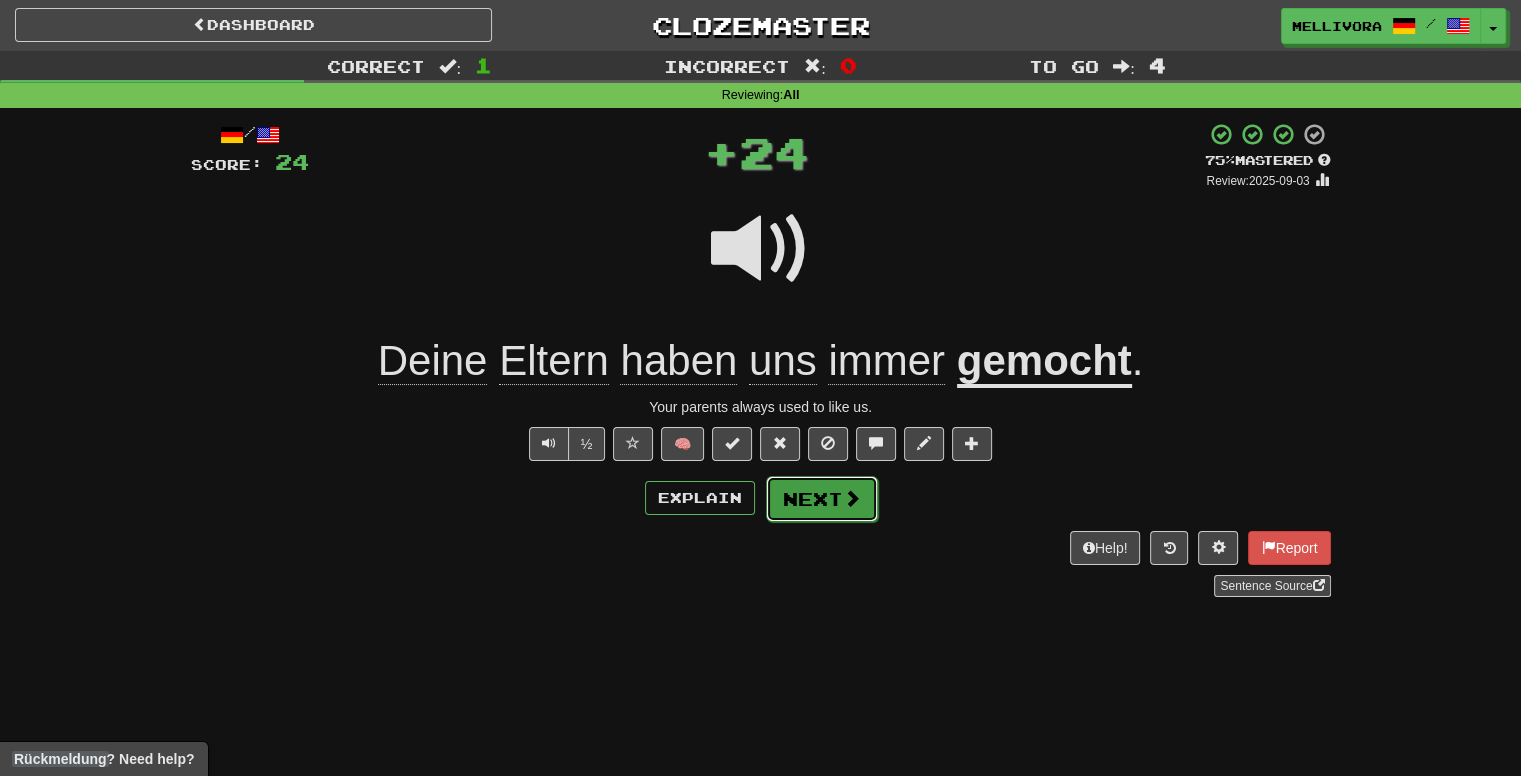 click on "Next" at bounding box center [822, 499] 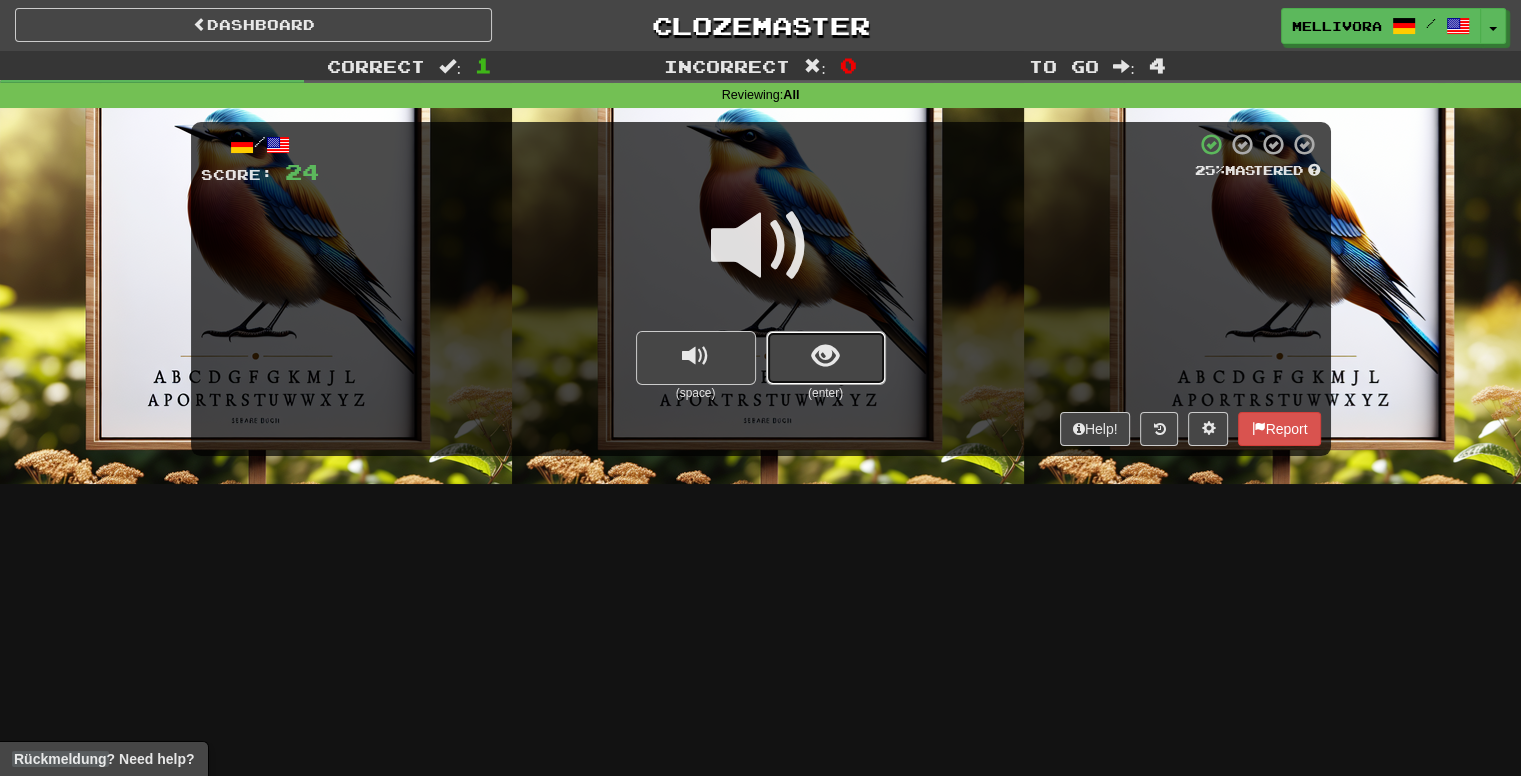 click at bounding box center [826, 358] 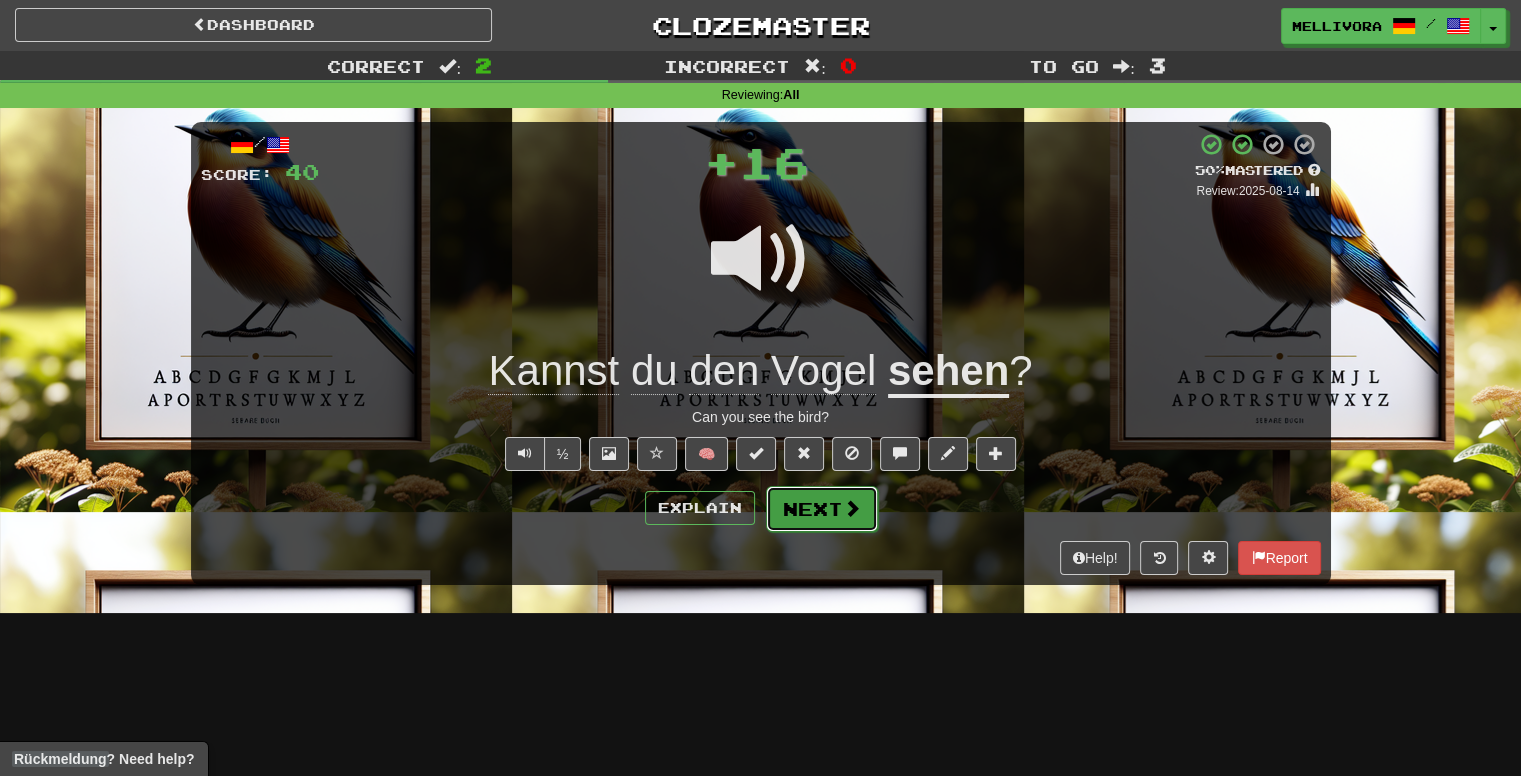 click on "Next" at bounding box center (822, 509) 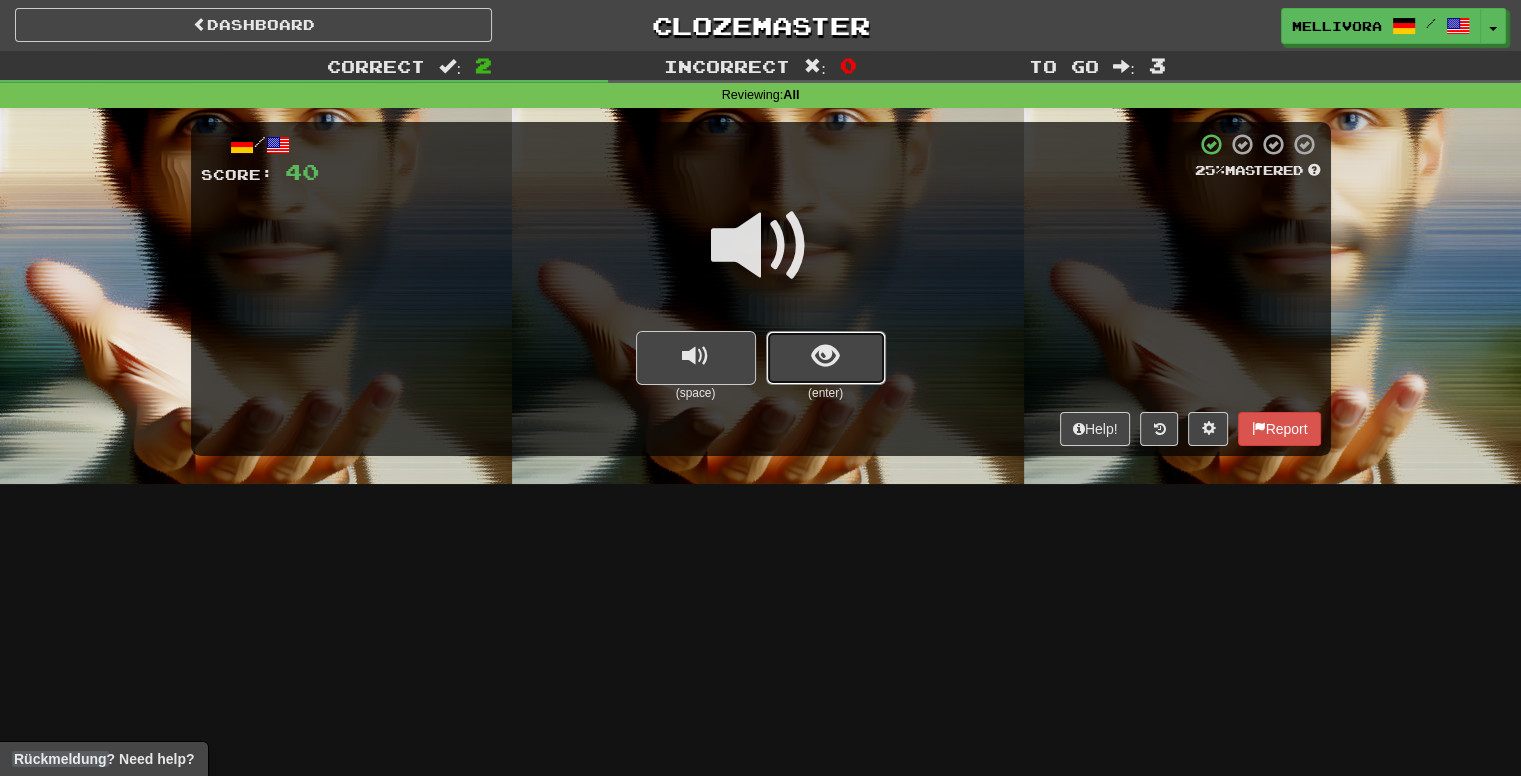 click at bounding box center [826, 358] 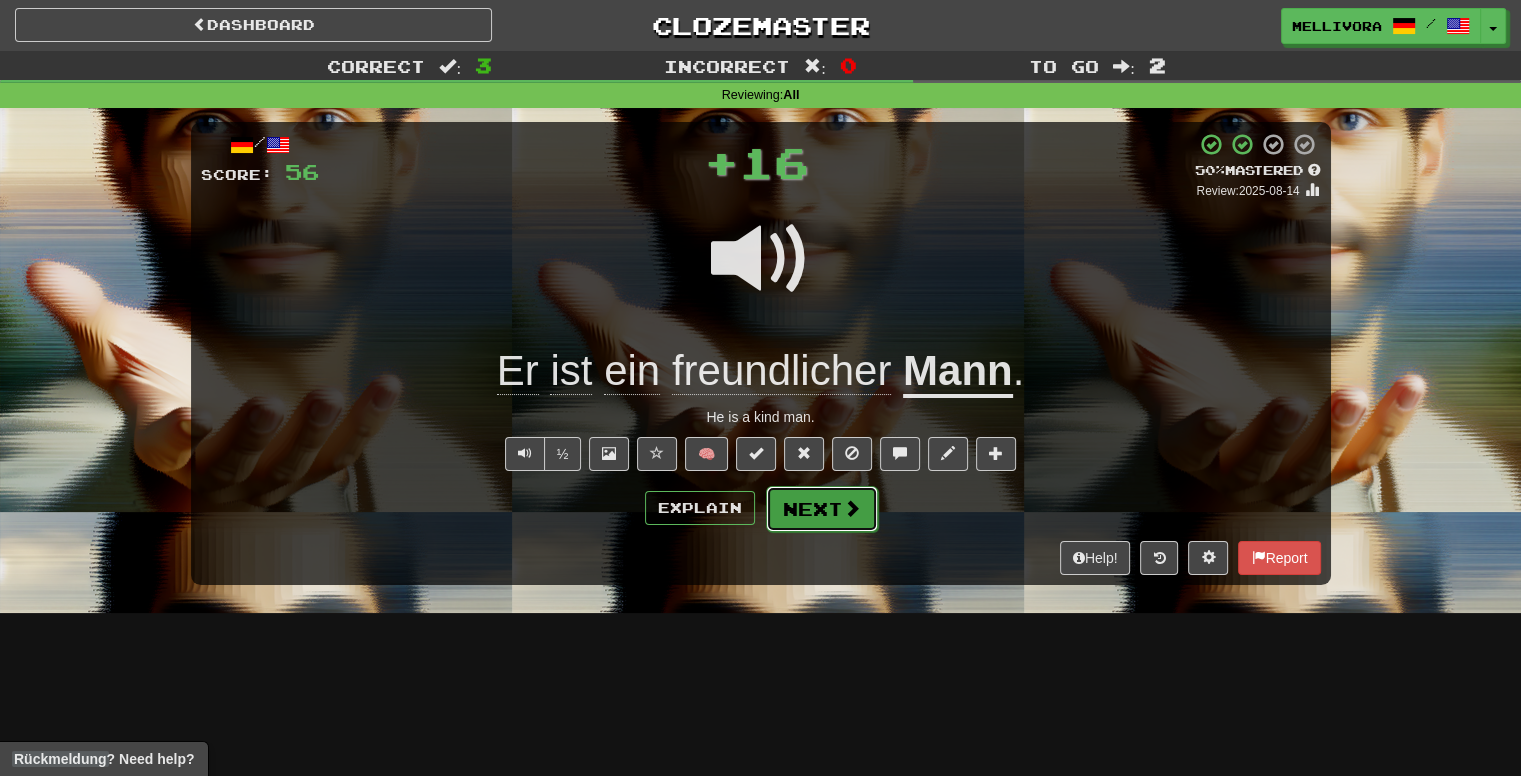 click at bounding box center [852, 508] 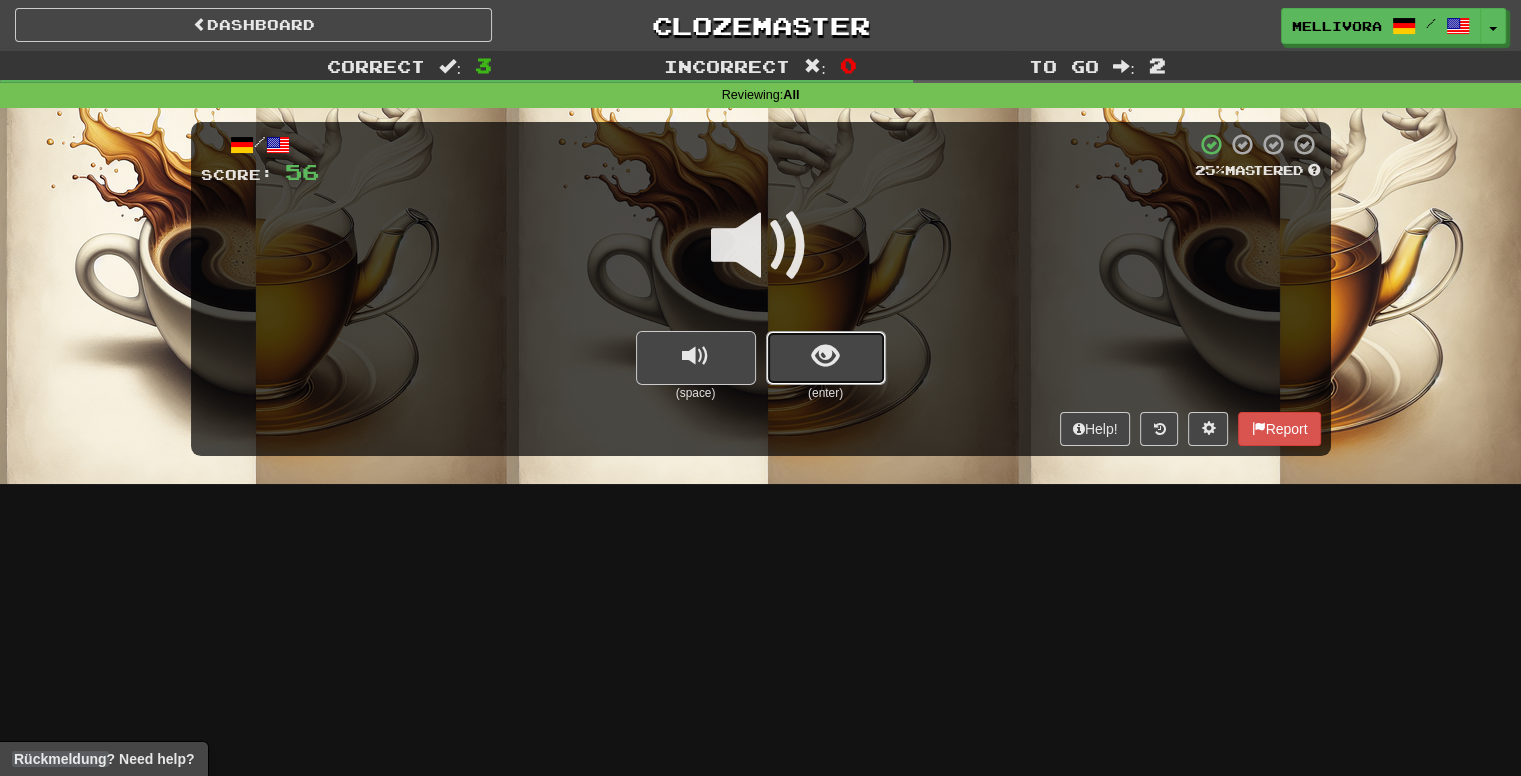 click at bounding box center (825, 356) 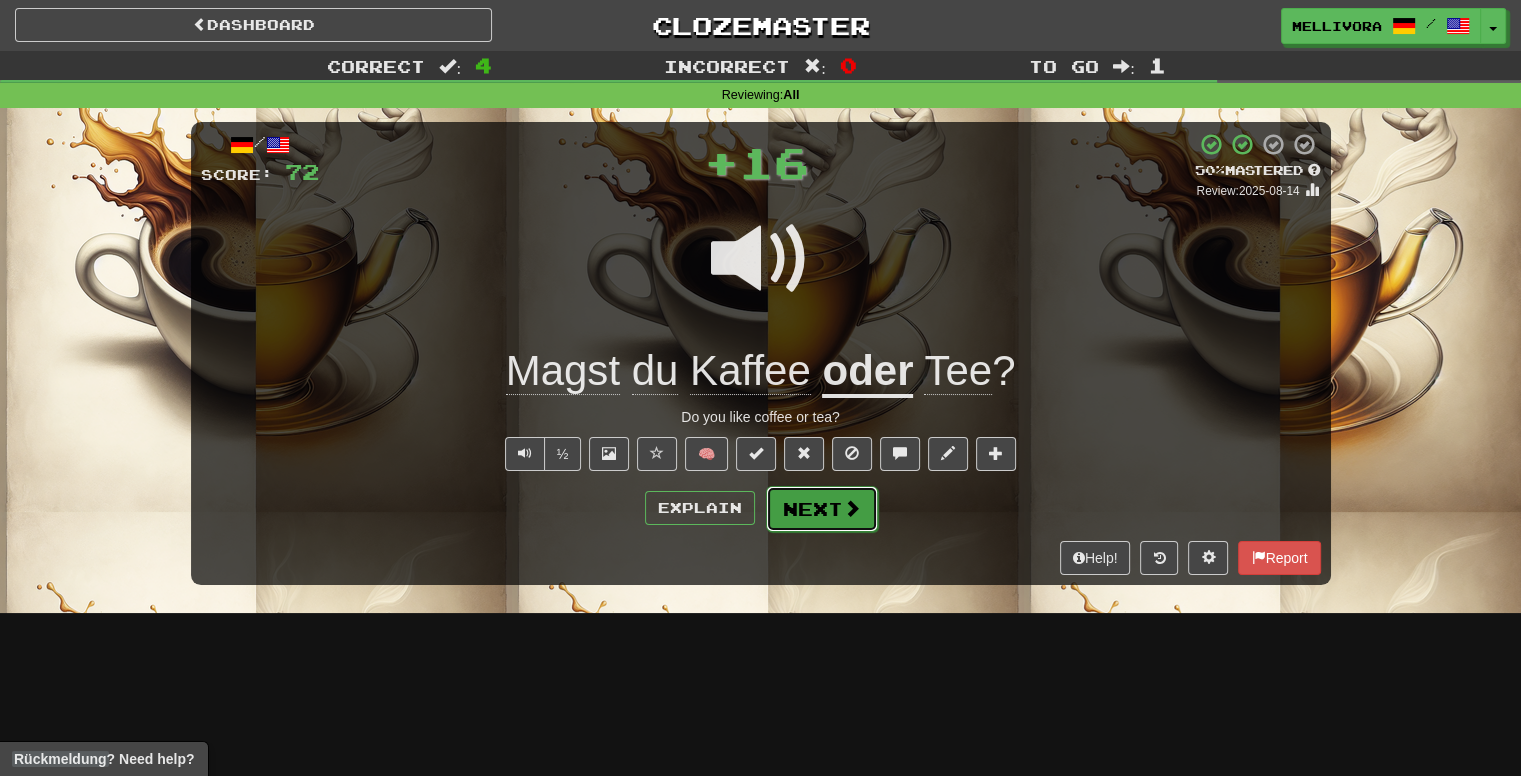 click on "Next" at bounding box center [822, 509] 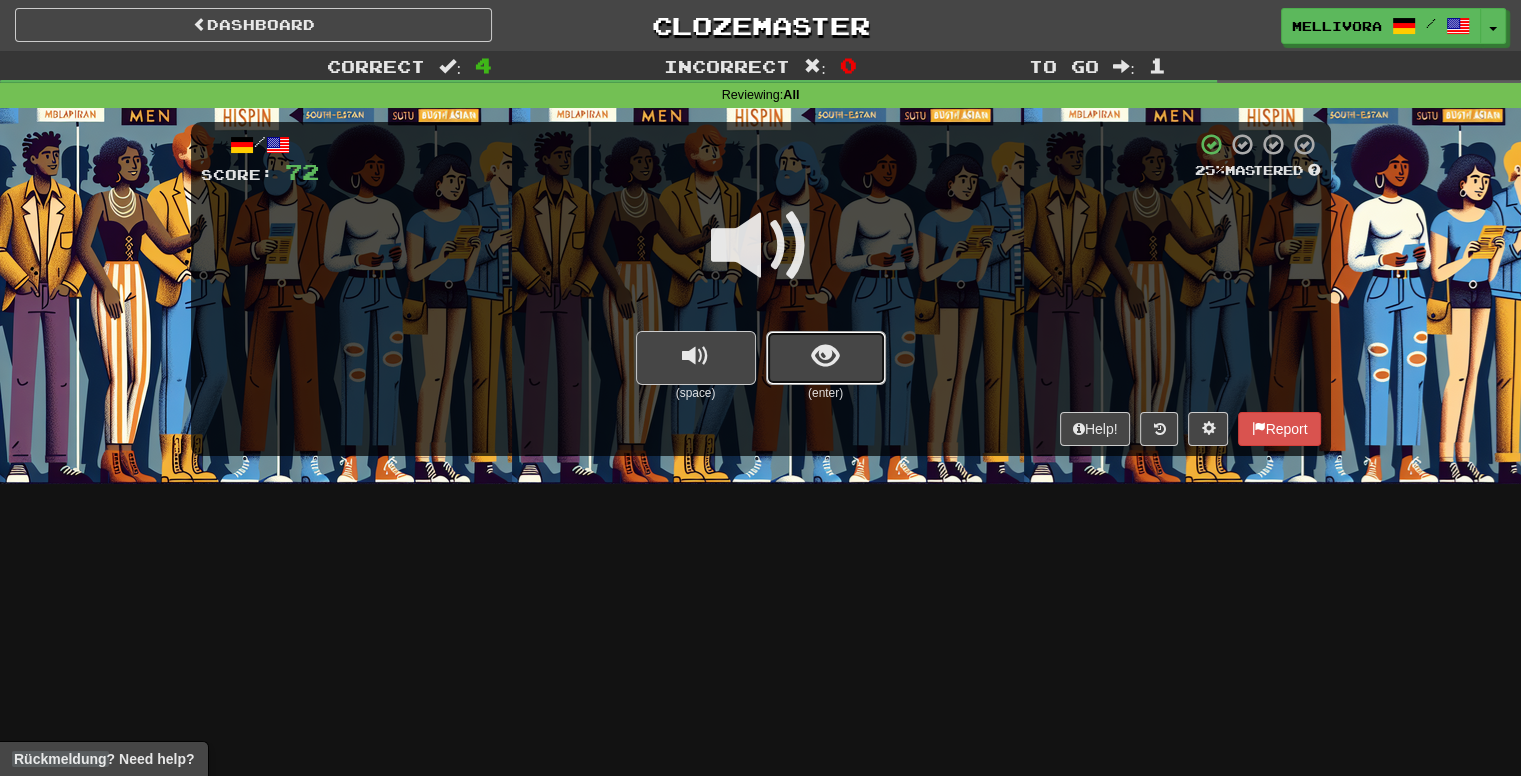 click at bounding box center (826, 358) 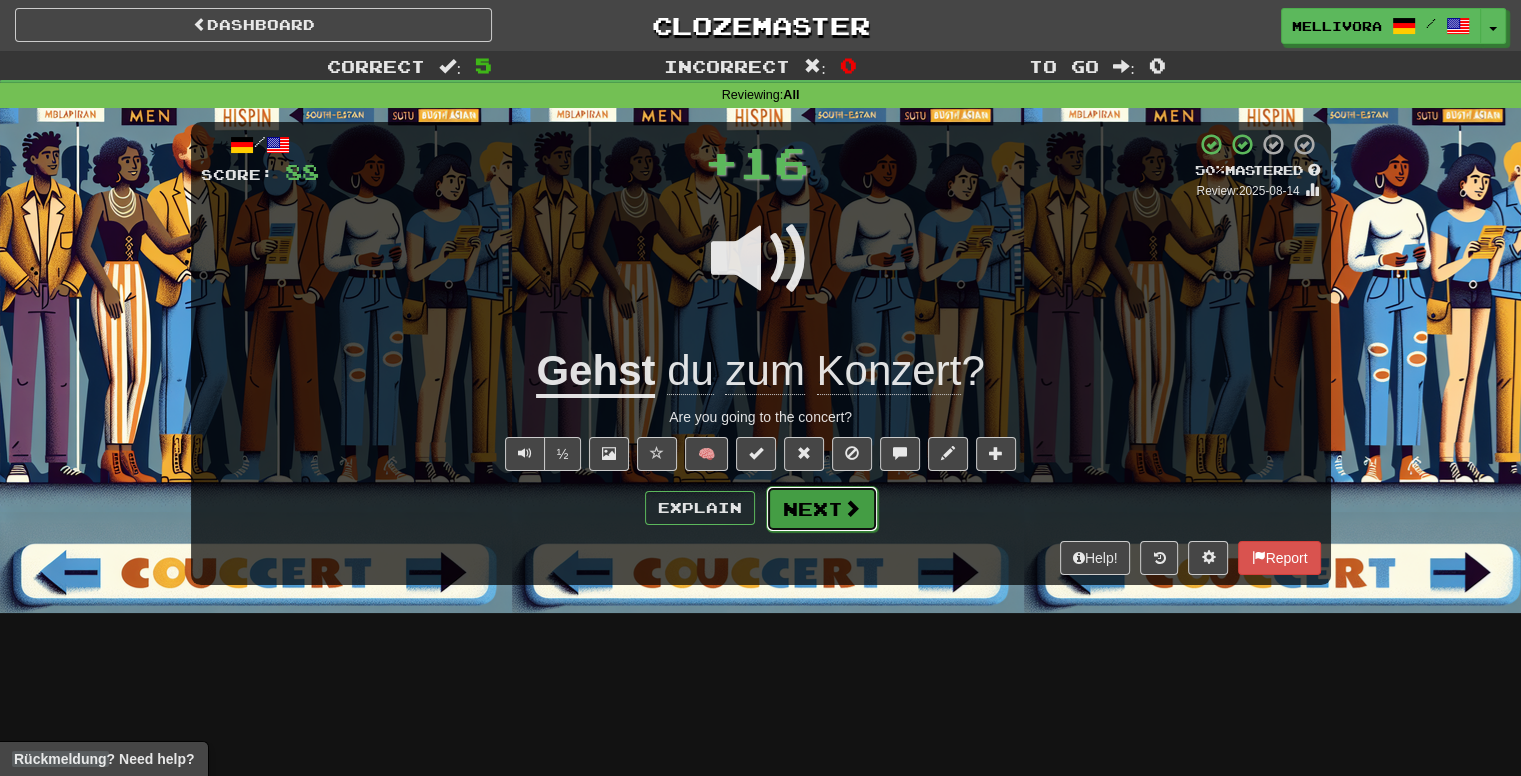 click at bounding box center (852, 508) 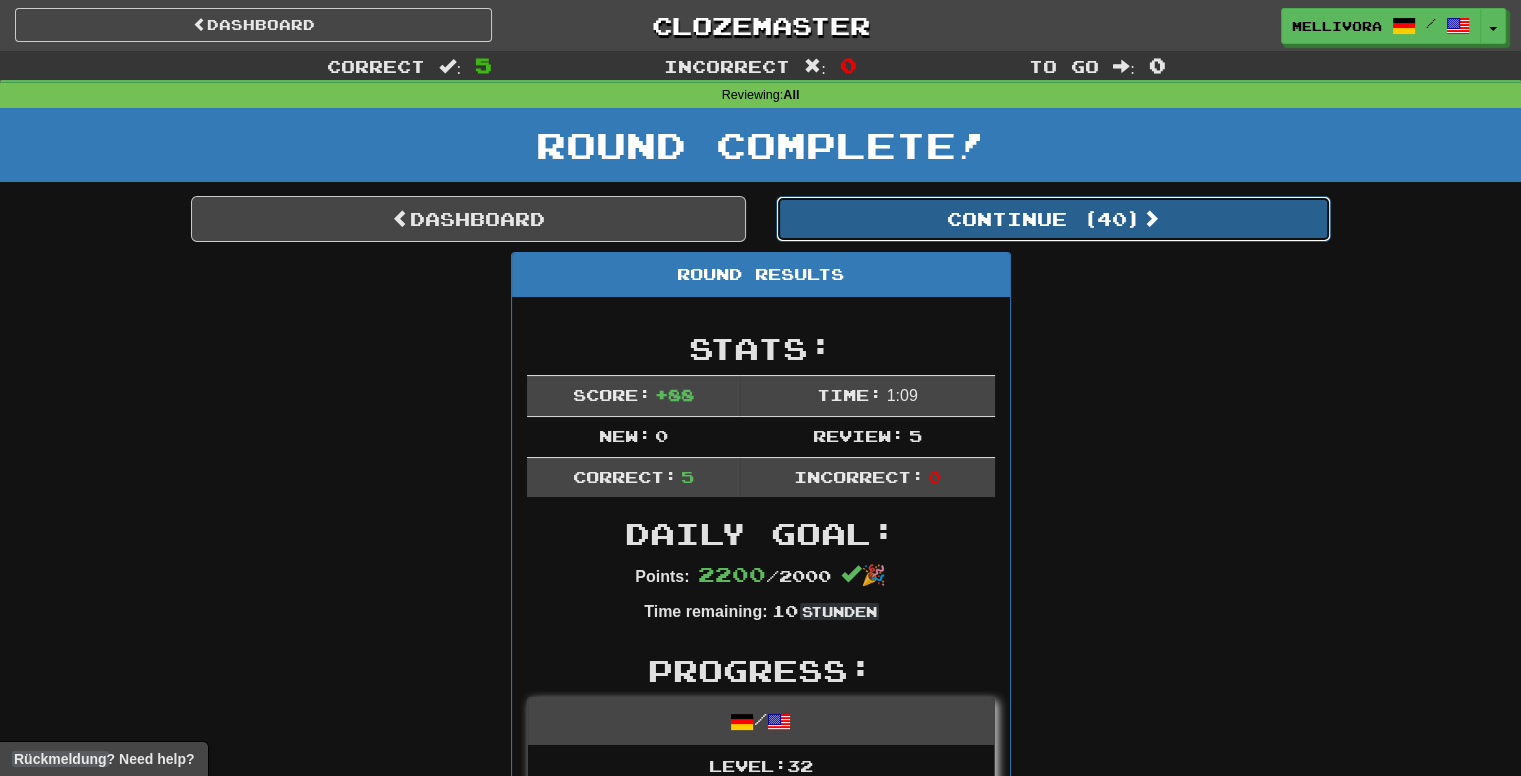 click on "Continue ( 40 )" at bounding box center [1053, 219] 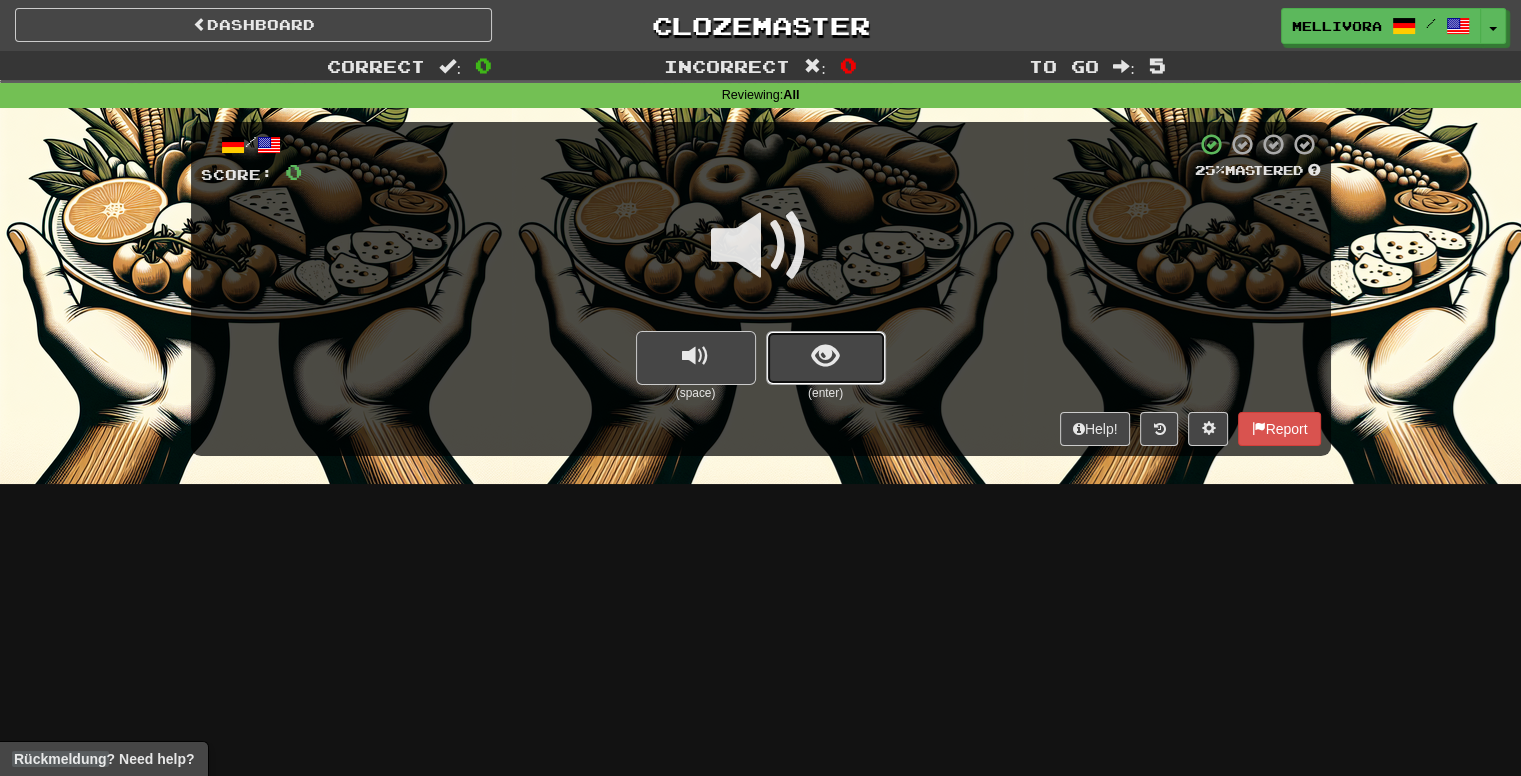 click at bounding box center [825, 356] 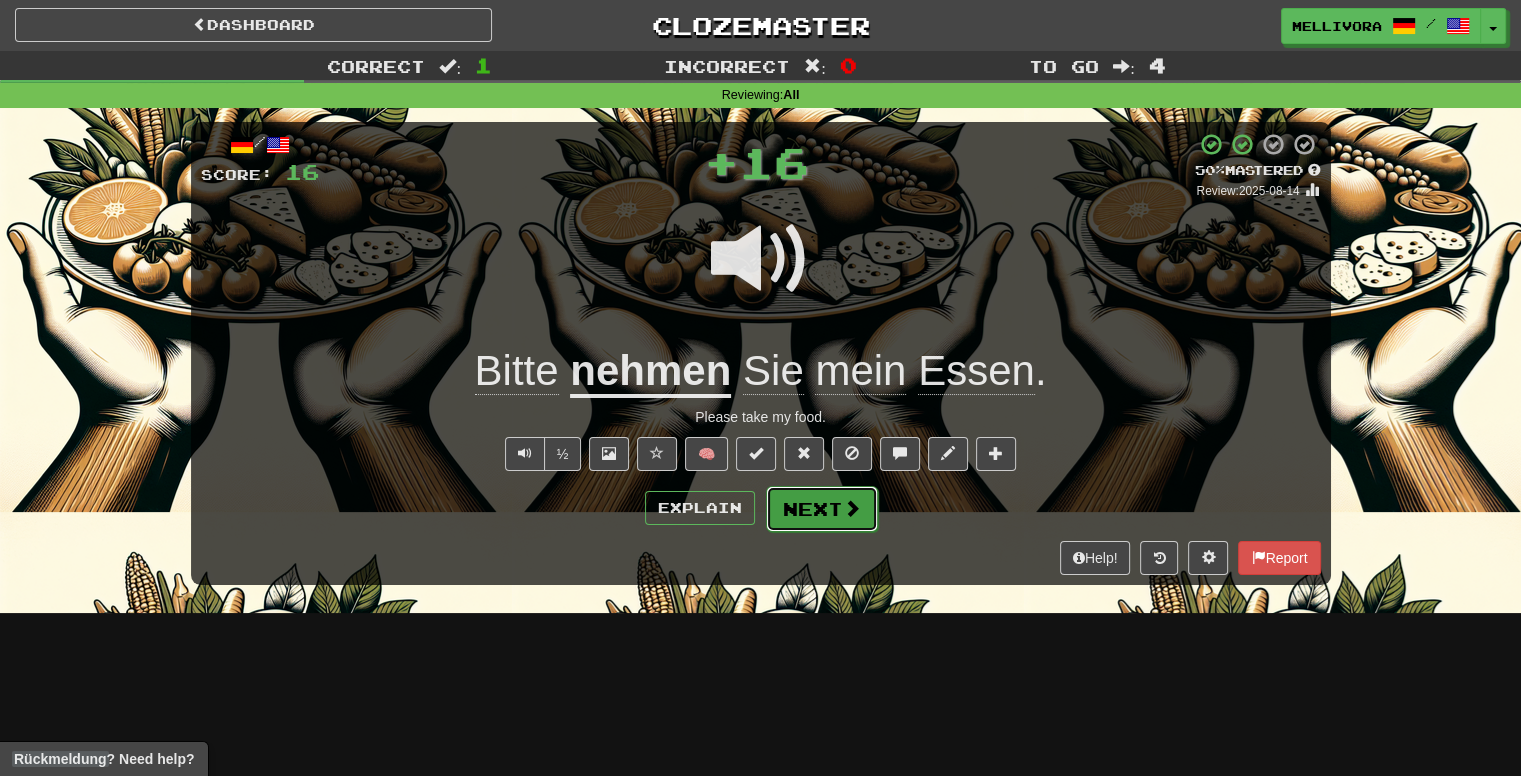 click on "Next" at bounding box center (822, 509) 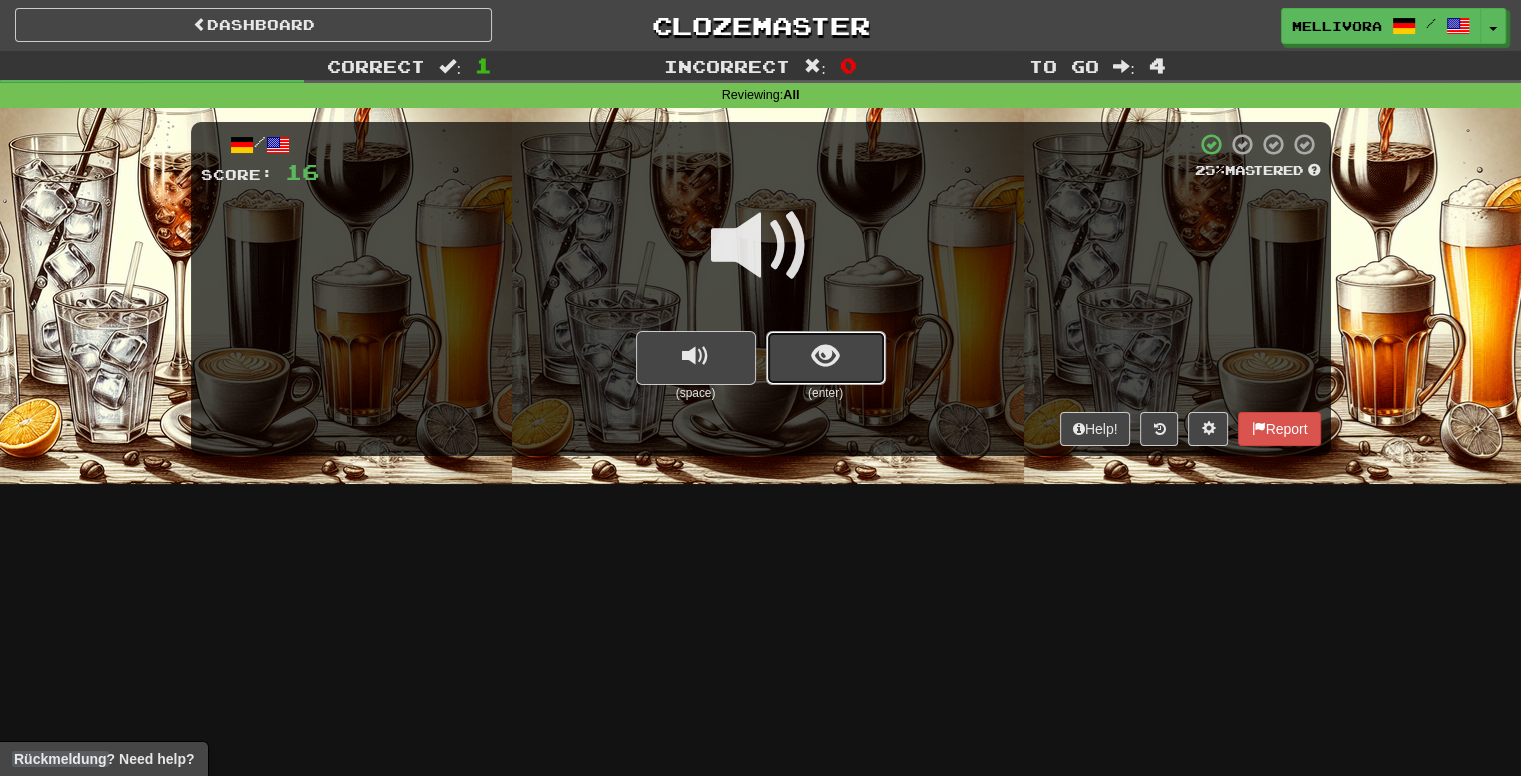 click at bounding box center (826, 358) 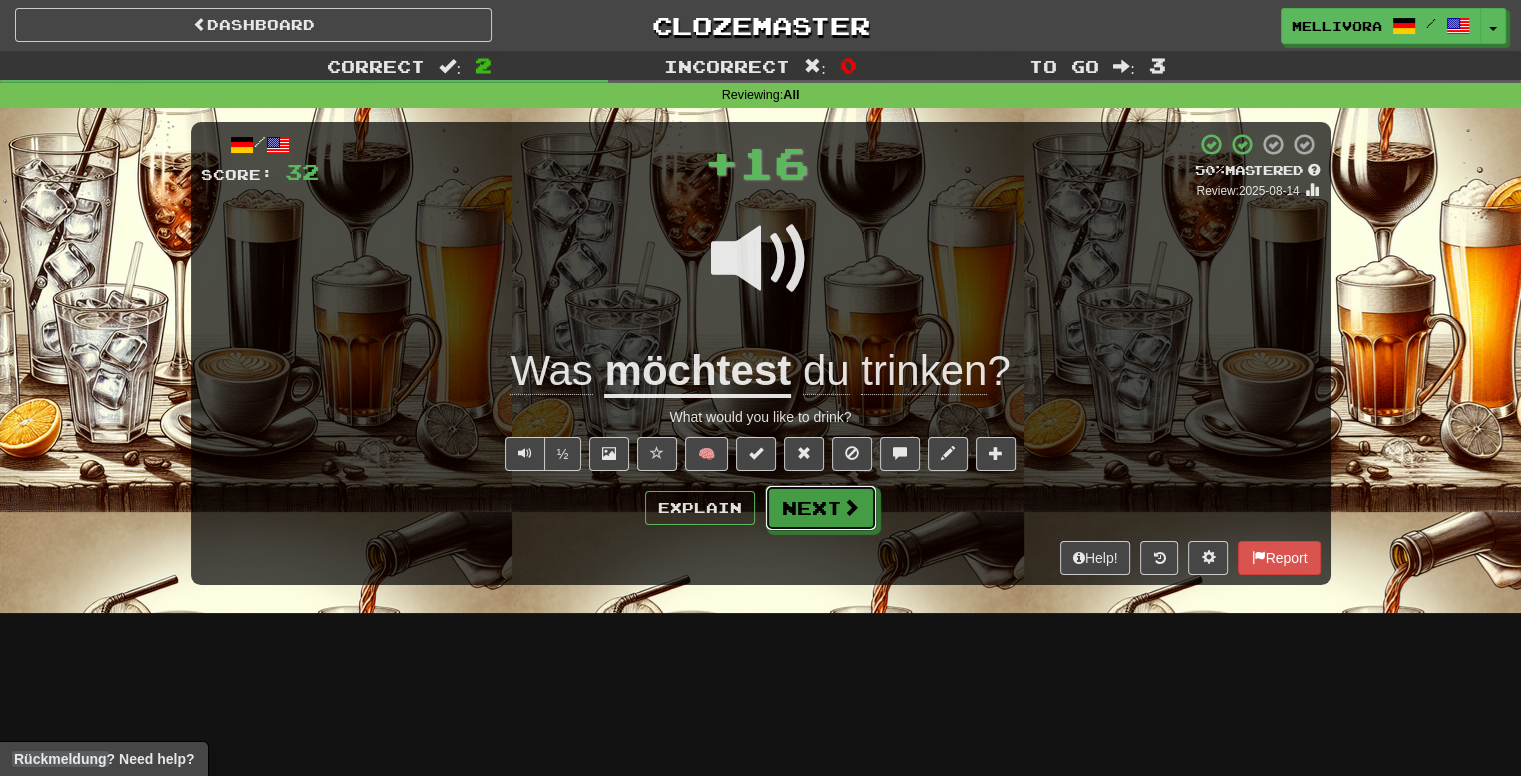 click at bounding box center [851, 507] 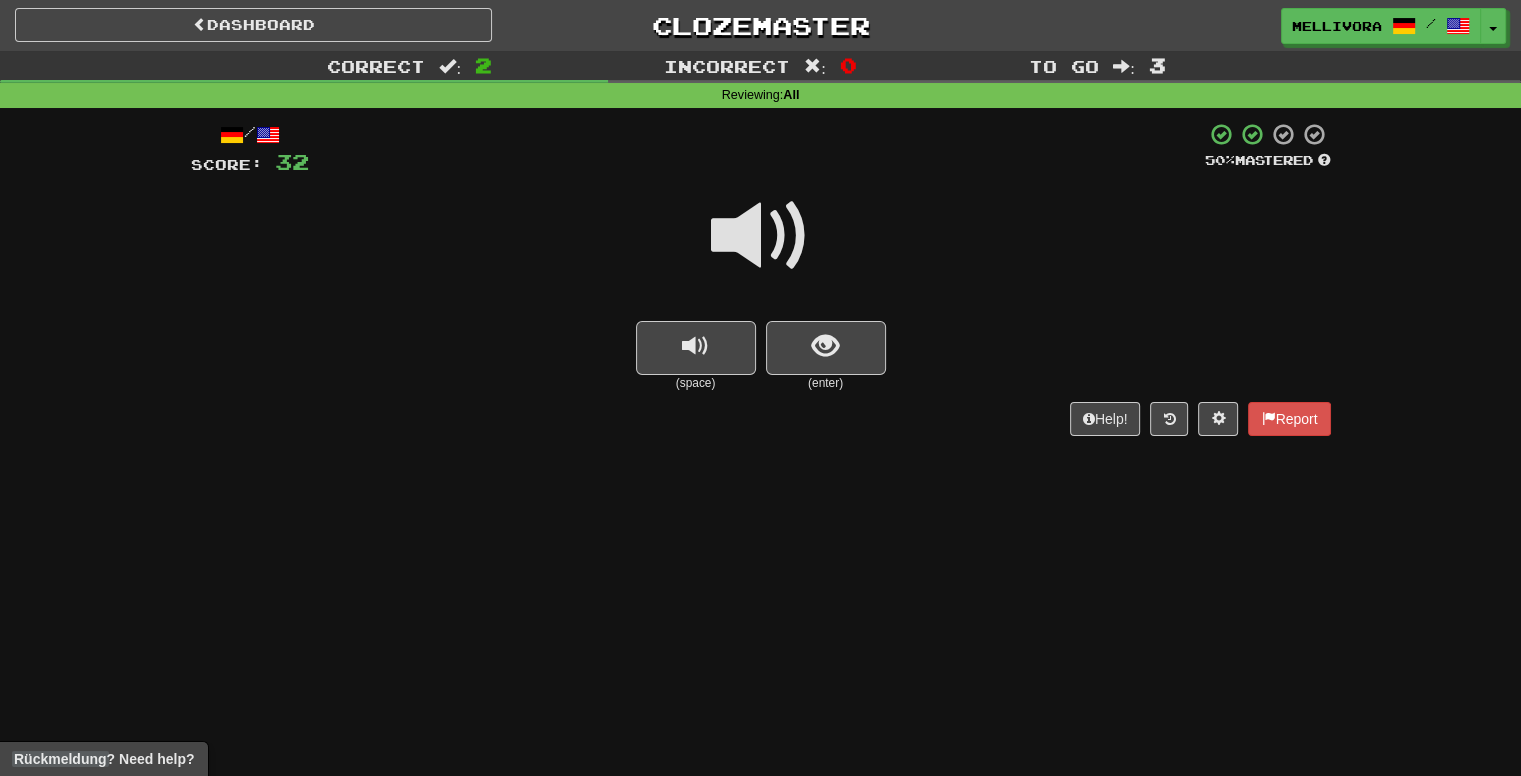 click at bounding box center [761, 236] 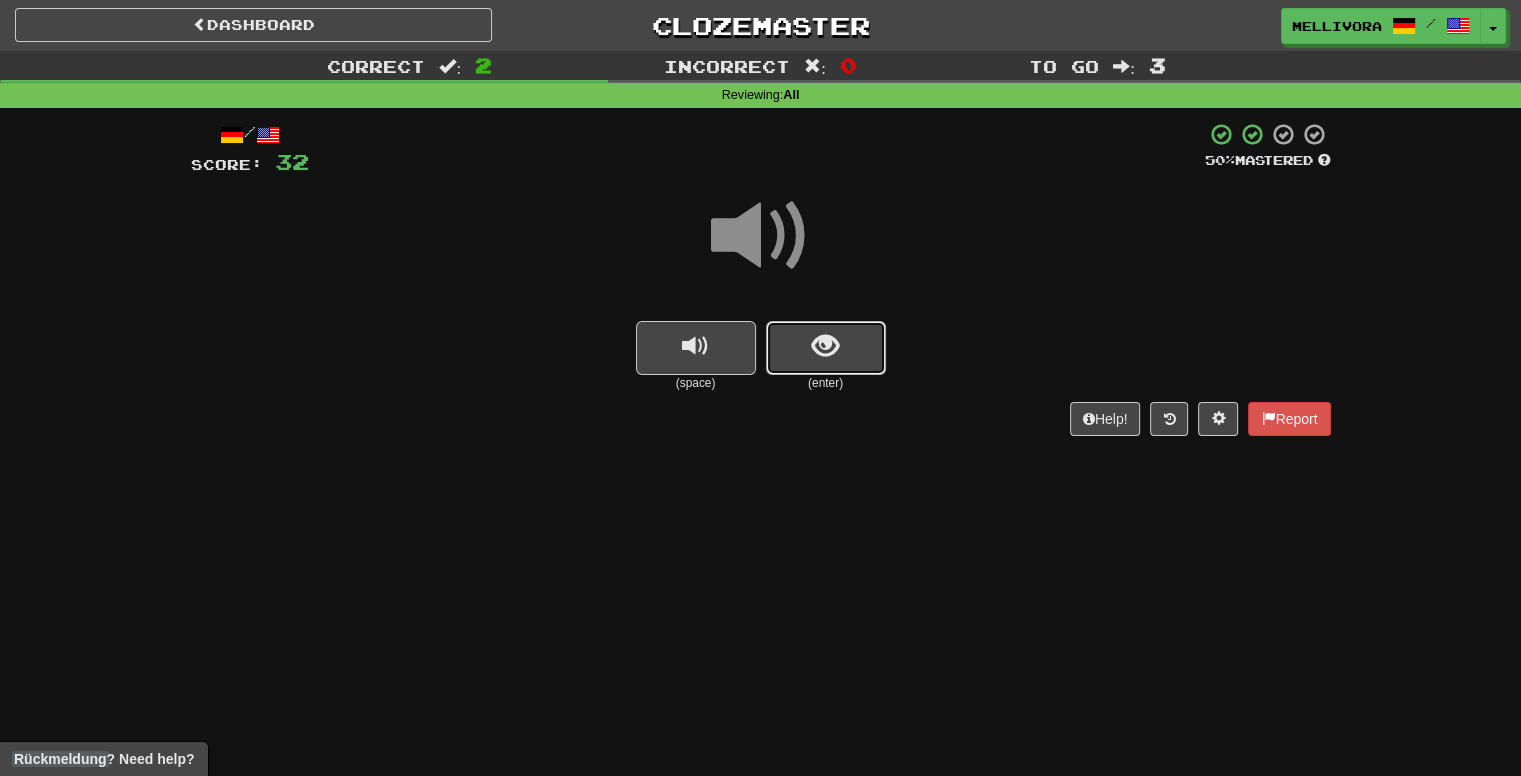 click at bounding box center (826, 348) 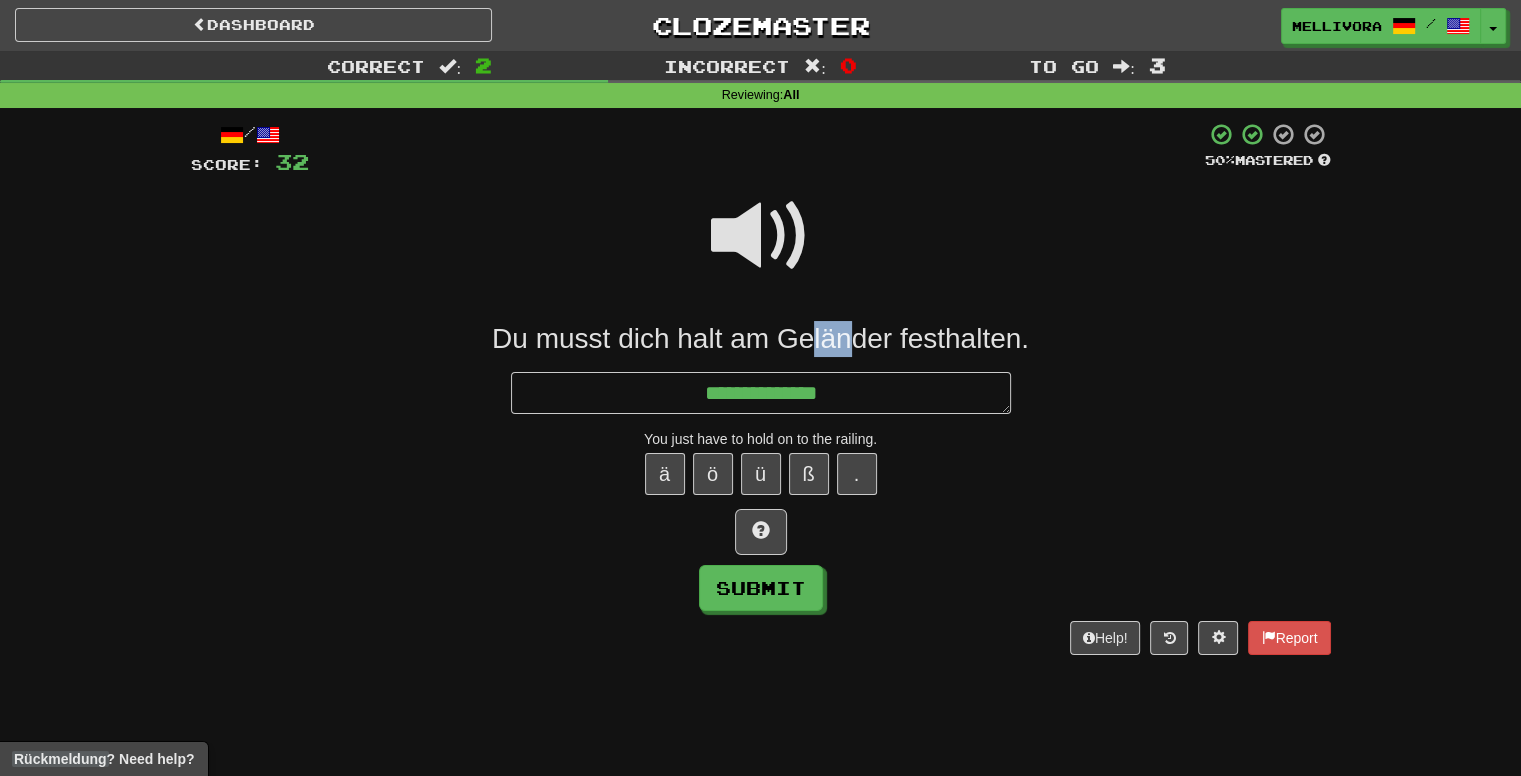 drag, startPoint x: 794, startPoint y: 341, endPoint x: 841, endPoint y: 333, distance: 47.67599 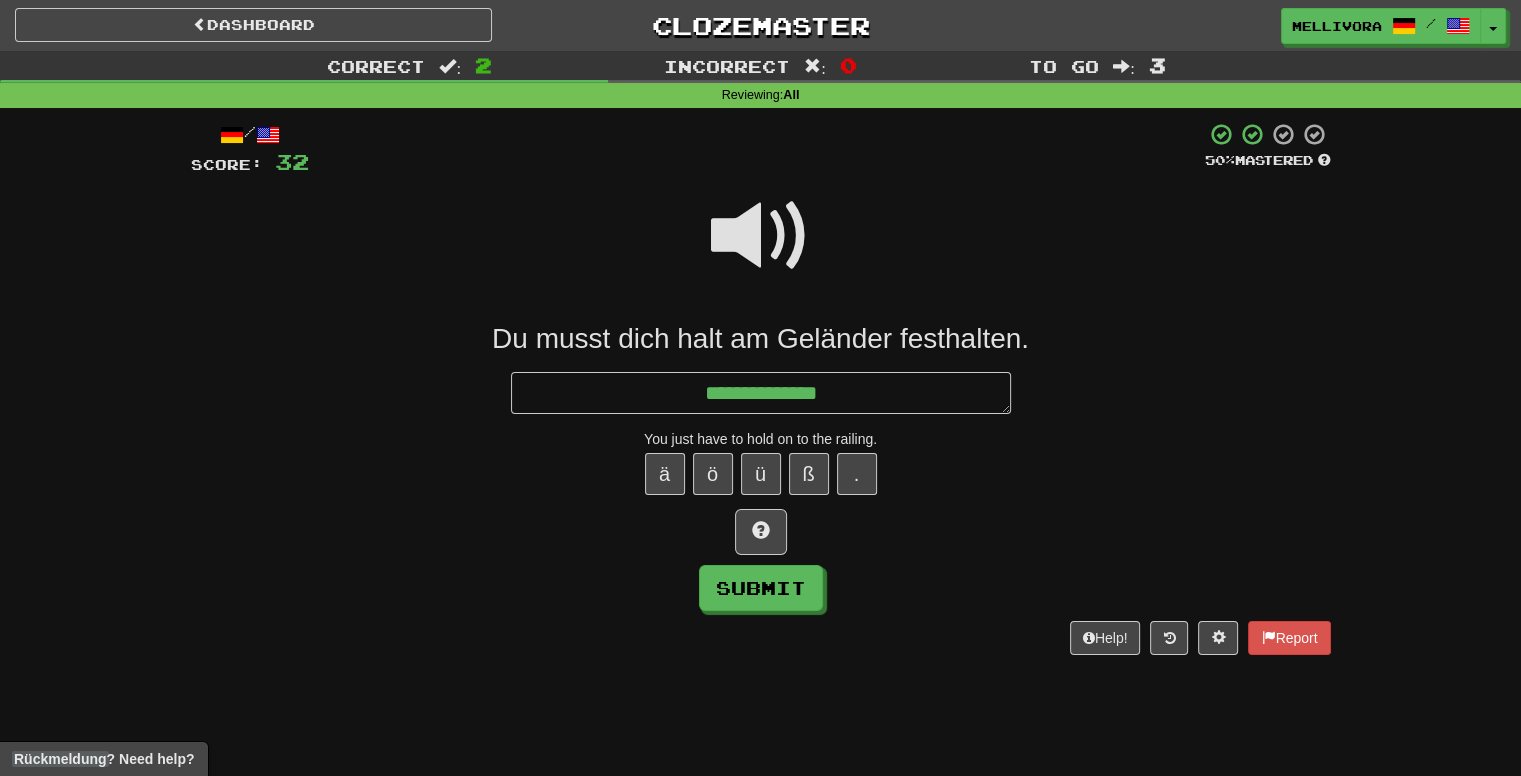 click at bounding box center [761, 249] 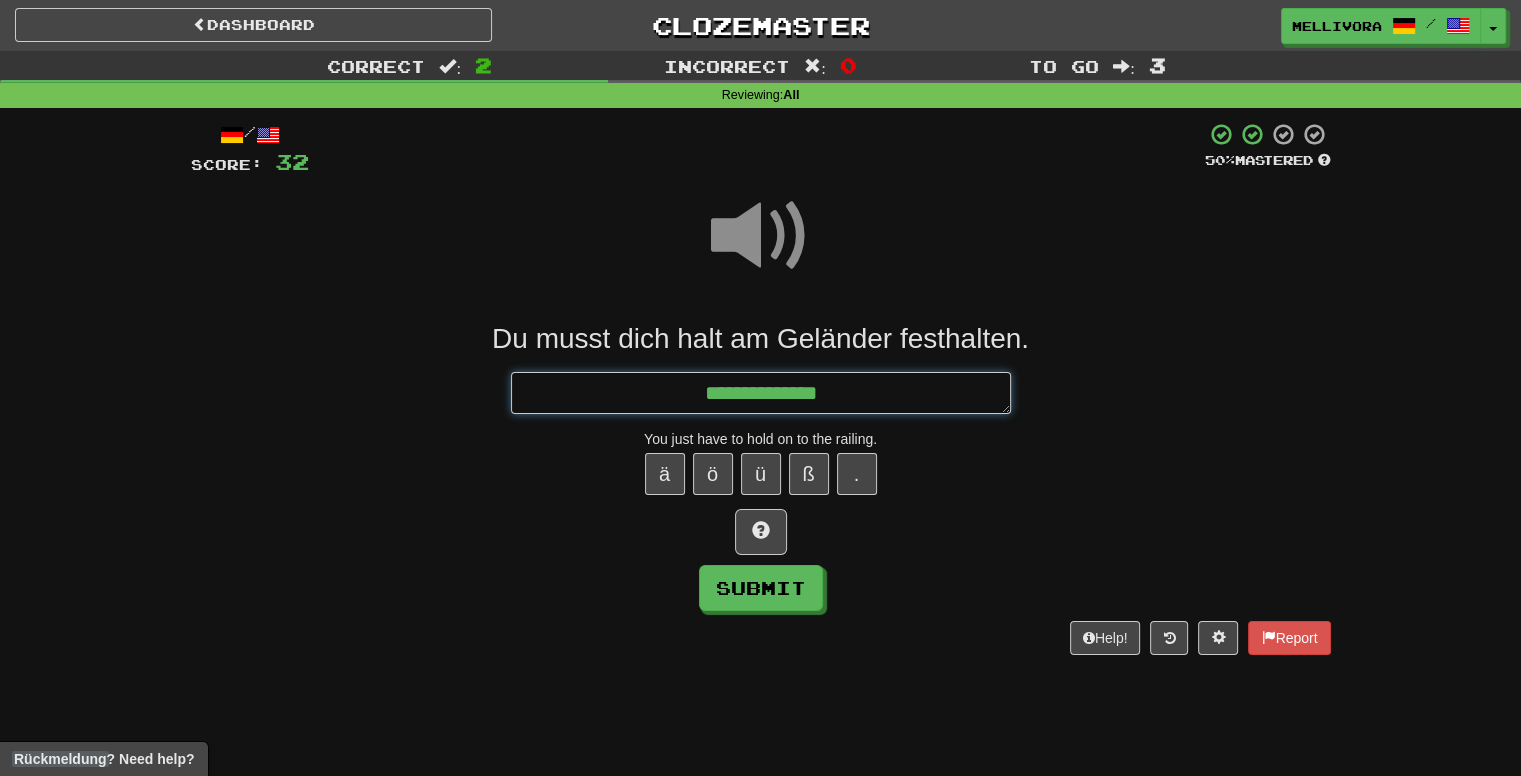 click on "**********" at bounding box center (761, 393) 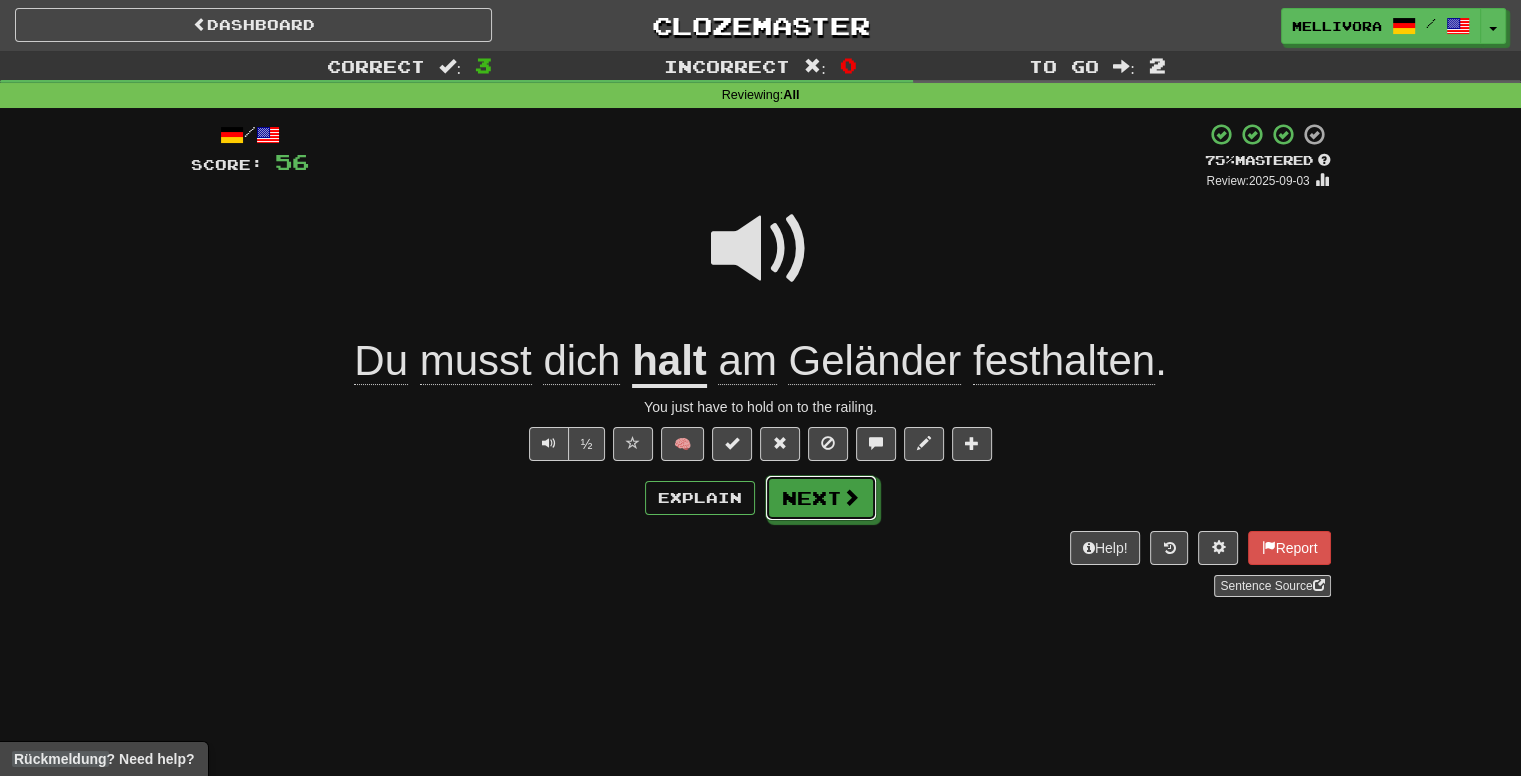 drag, startPoint x: 865, startPoint y: 502, endPoint x: 862, endPoint y: 530, distance: 28.160255 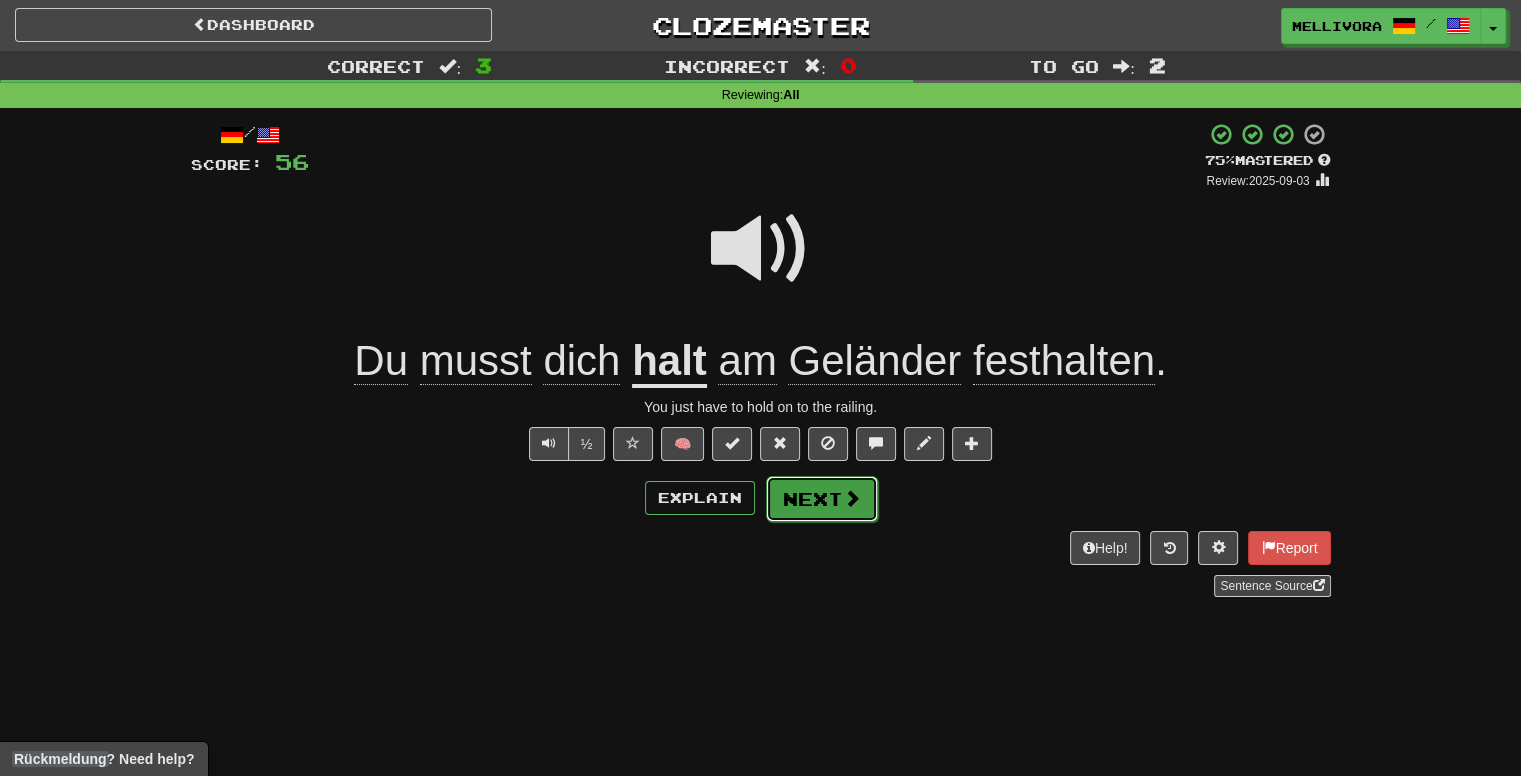 click on "Next" at bounding box center [822, 499] 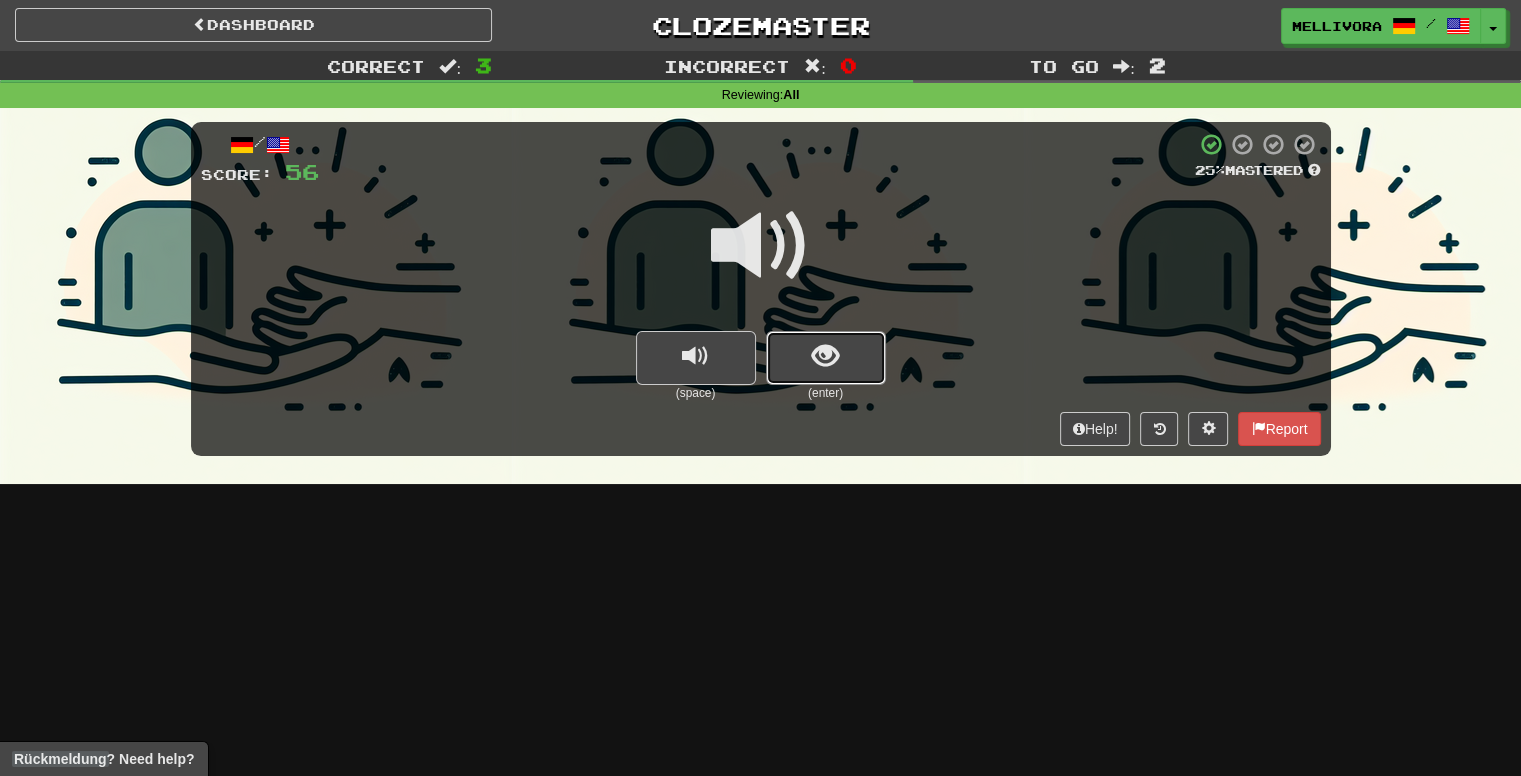 click at bounding box center (826, 358) 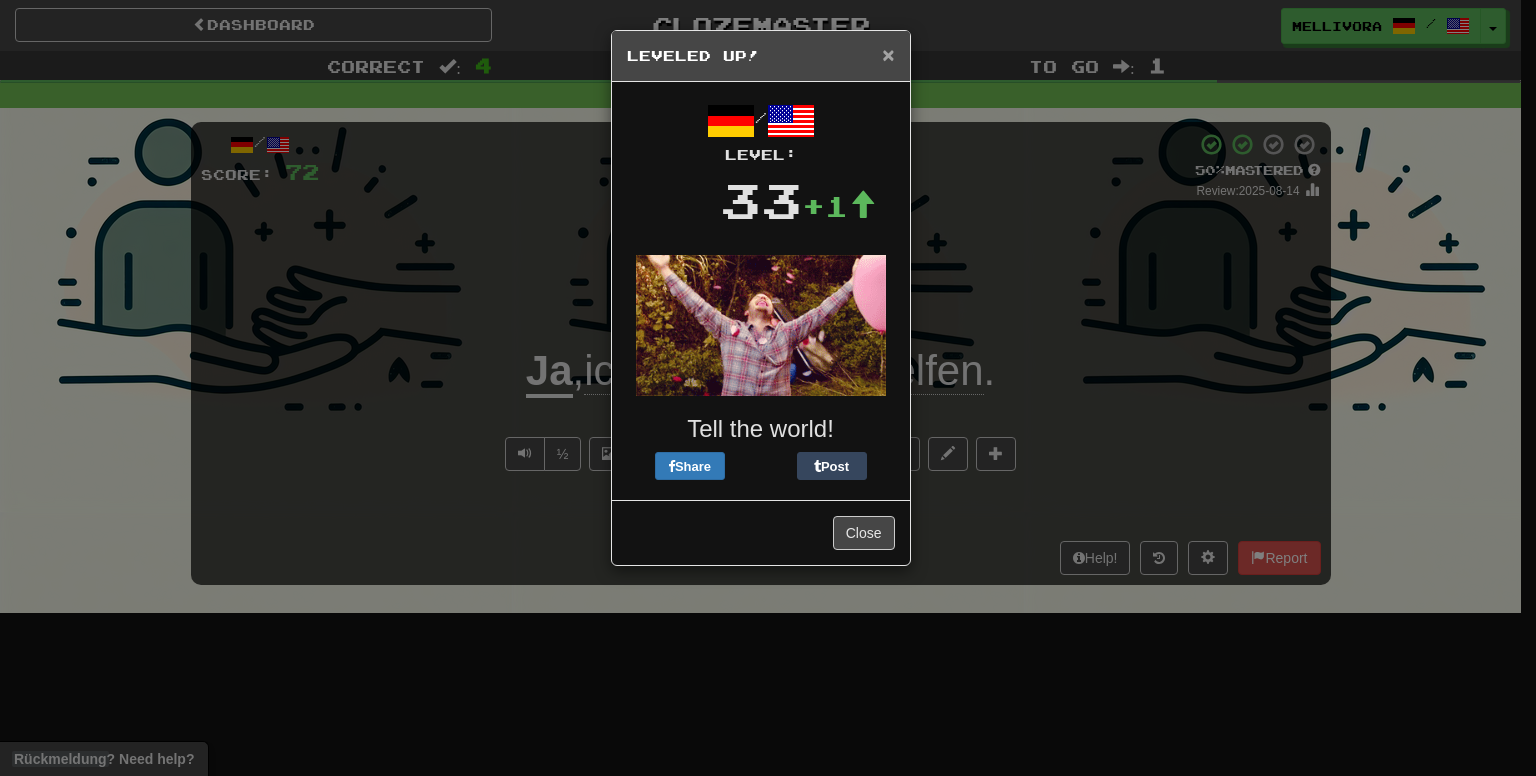 click on "×" at bounding box center [888, 54] 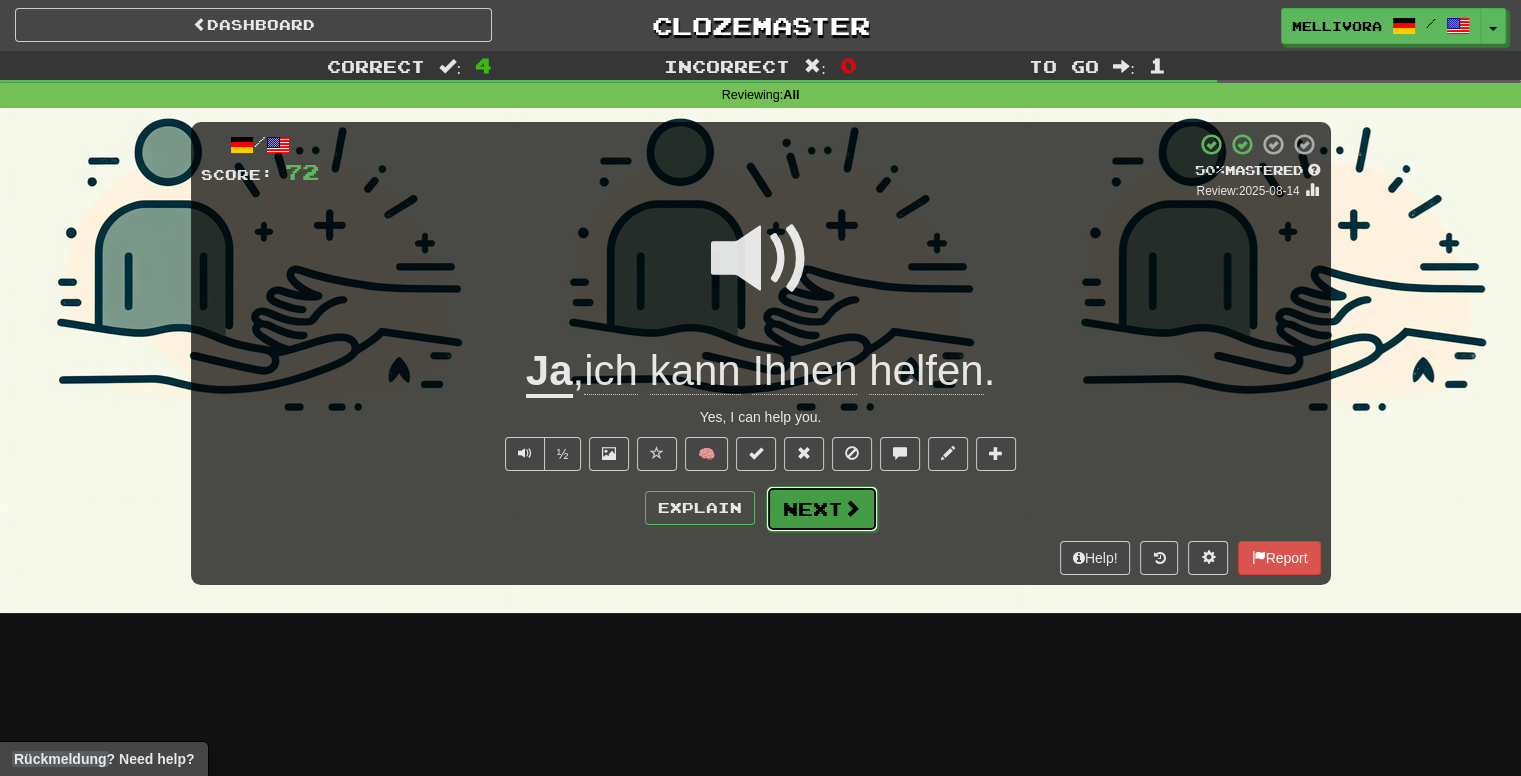 click on "Next" at bounding box center (822, 509) 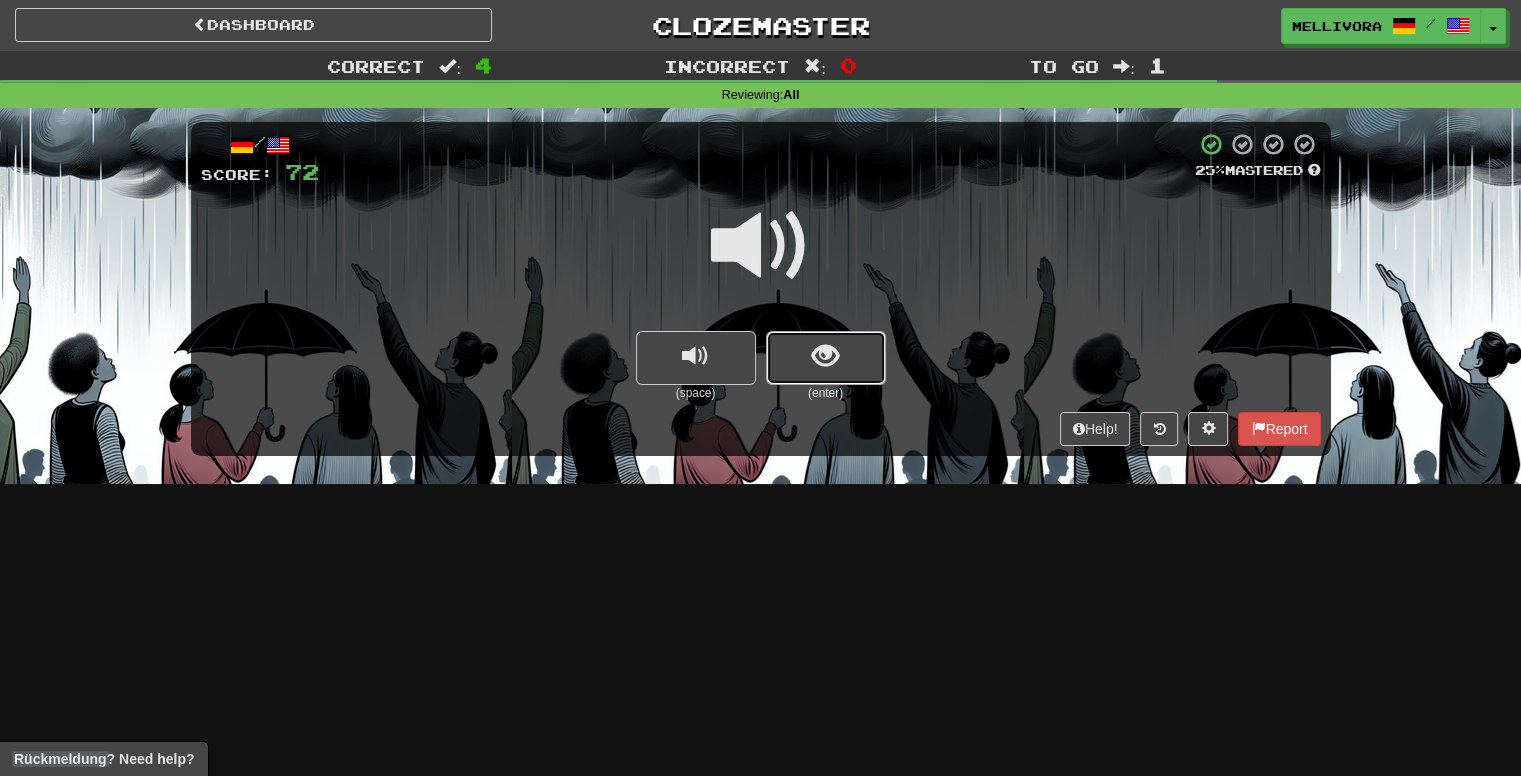 click at bounding box center [826, 358] 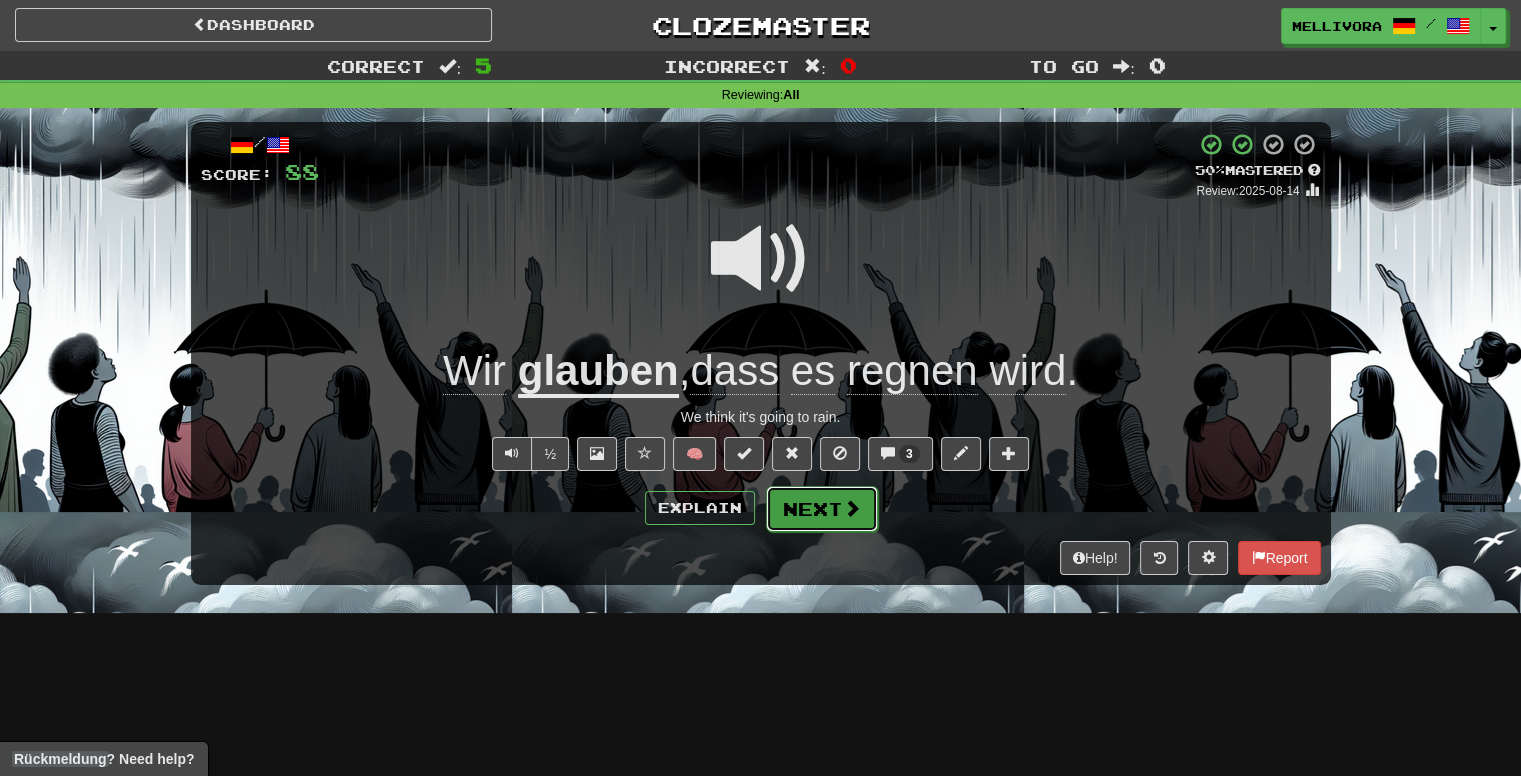 click on "Next" at bounding box center [822, 509] 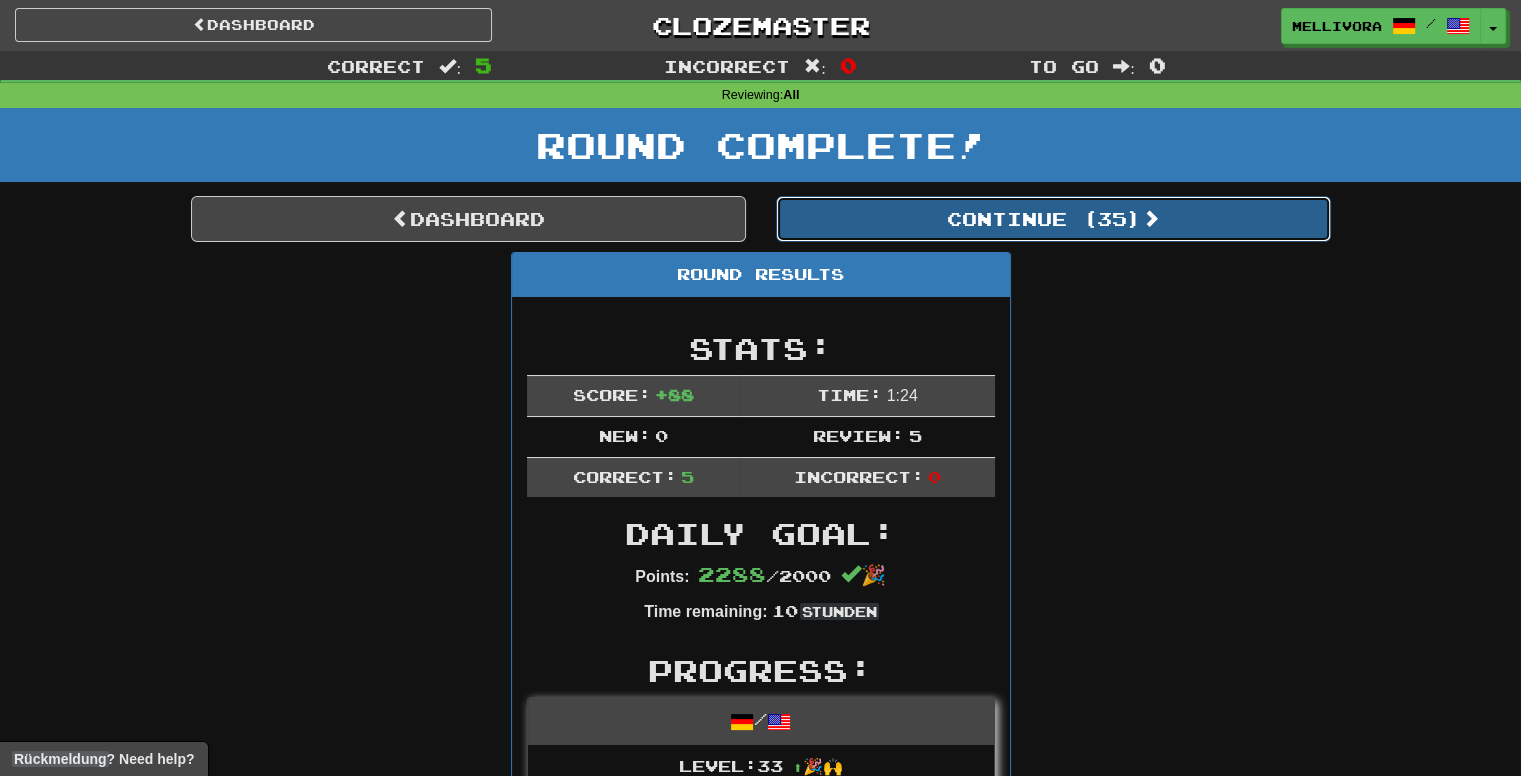 click on "Continue ( 35 )" at bounding box center (1053, 219) 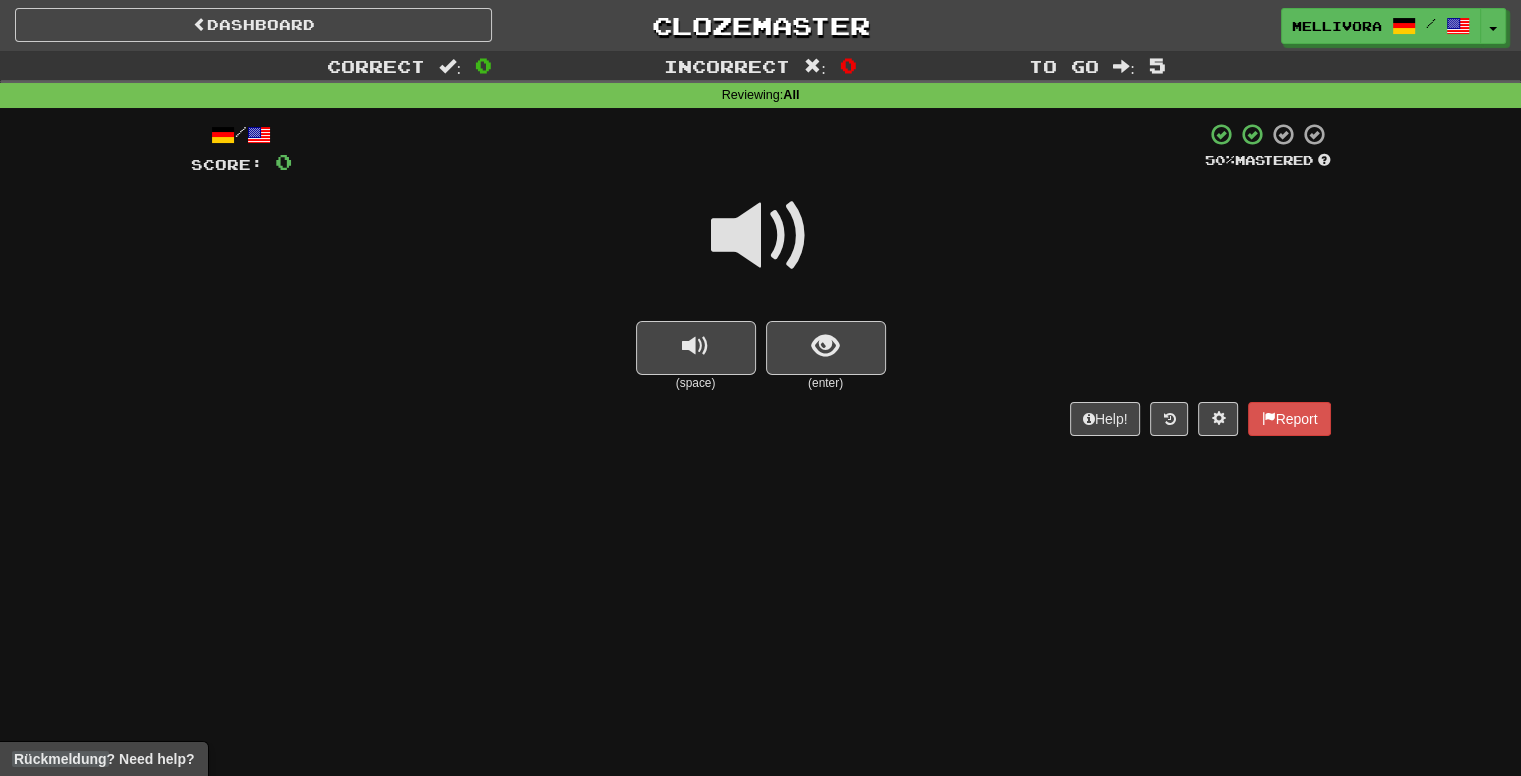 click at bounding box center [761, 236] 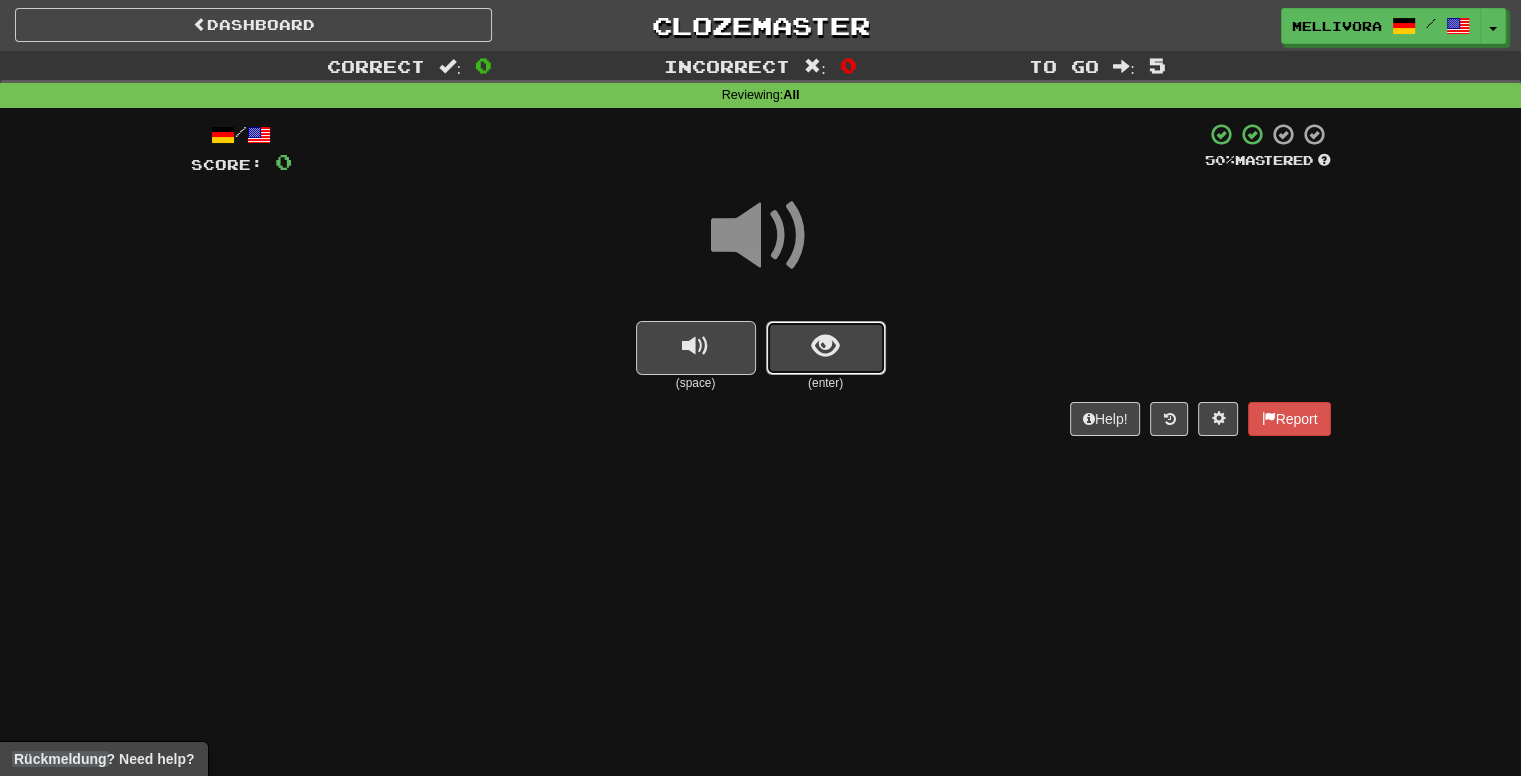 click at bounding box center [825, 346] 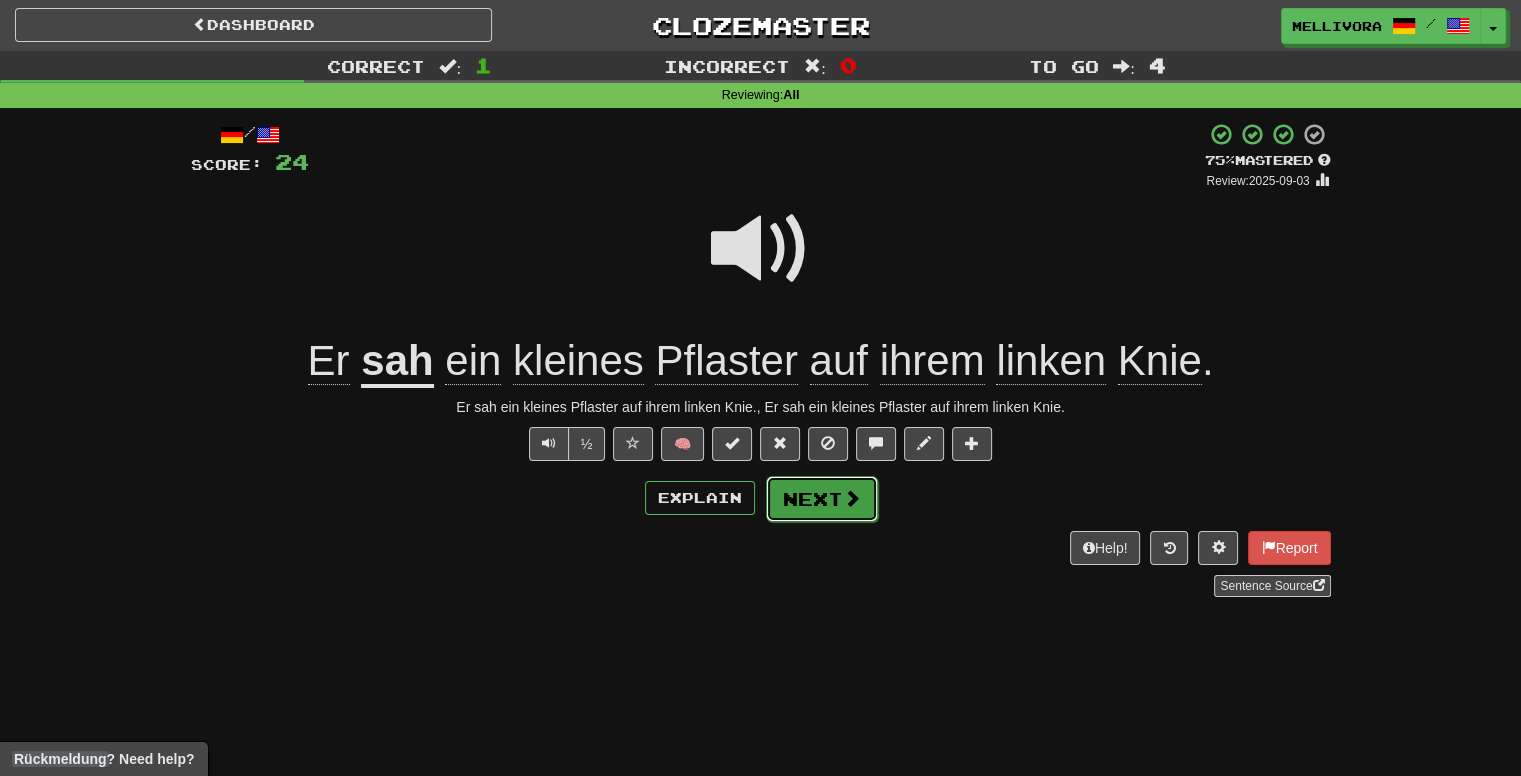 click on "Next" at bounding box center [822, 499] 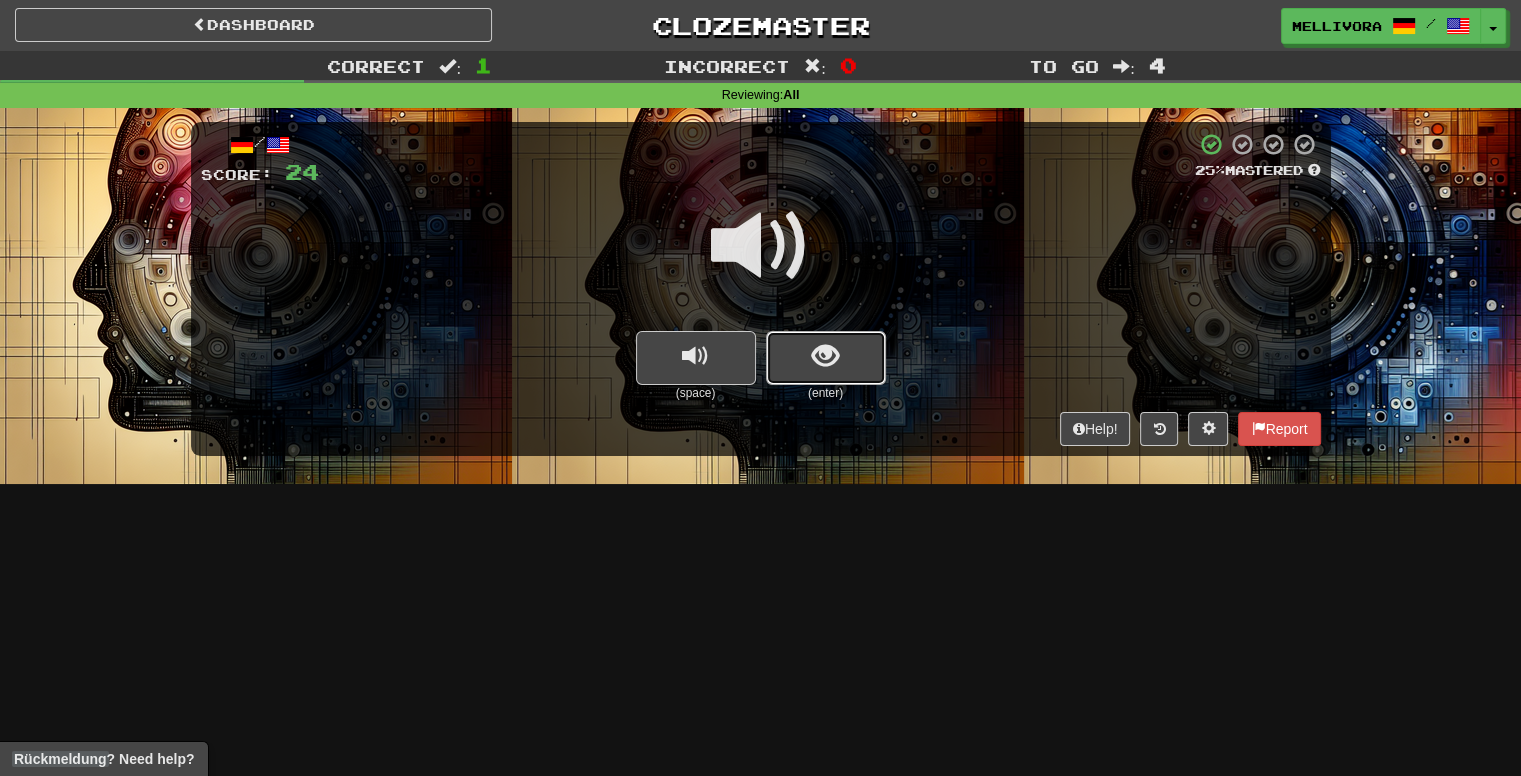 click at bounding box center (826, 358) 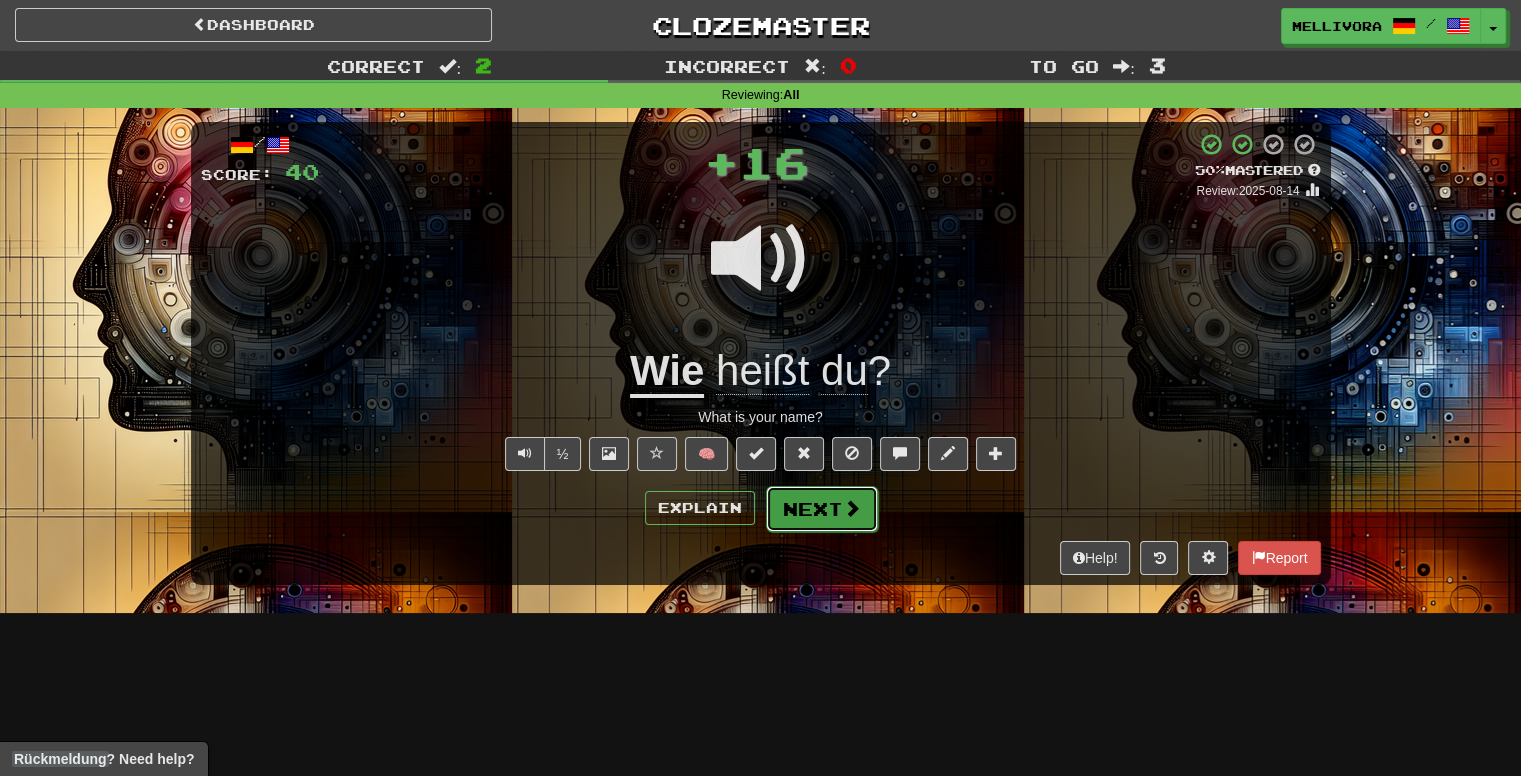 click on "Next" at bounding box center [822, 509] 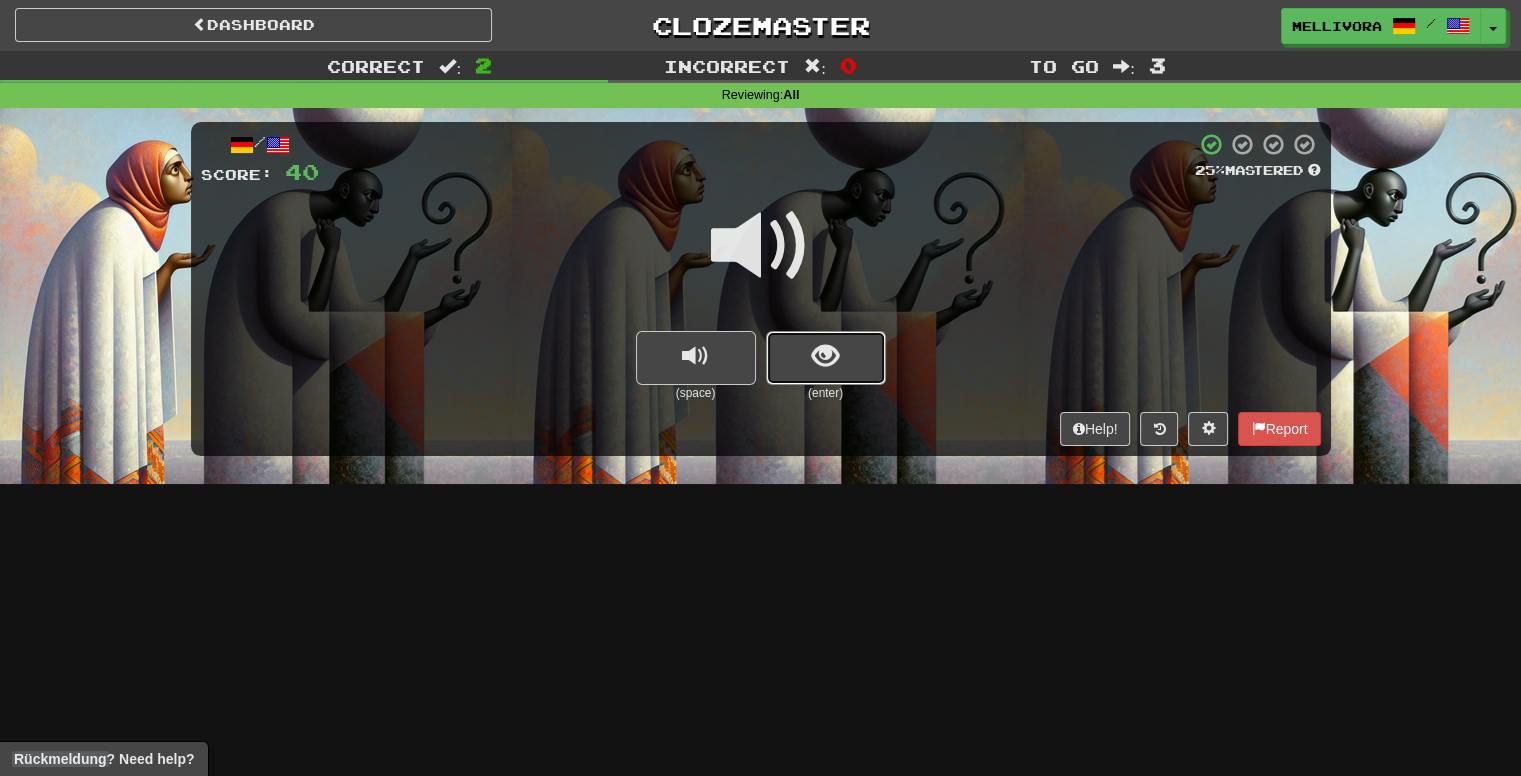 click at bounding box center [826, 358] 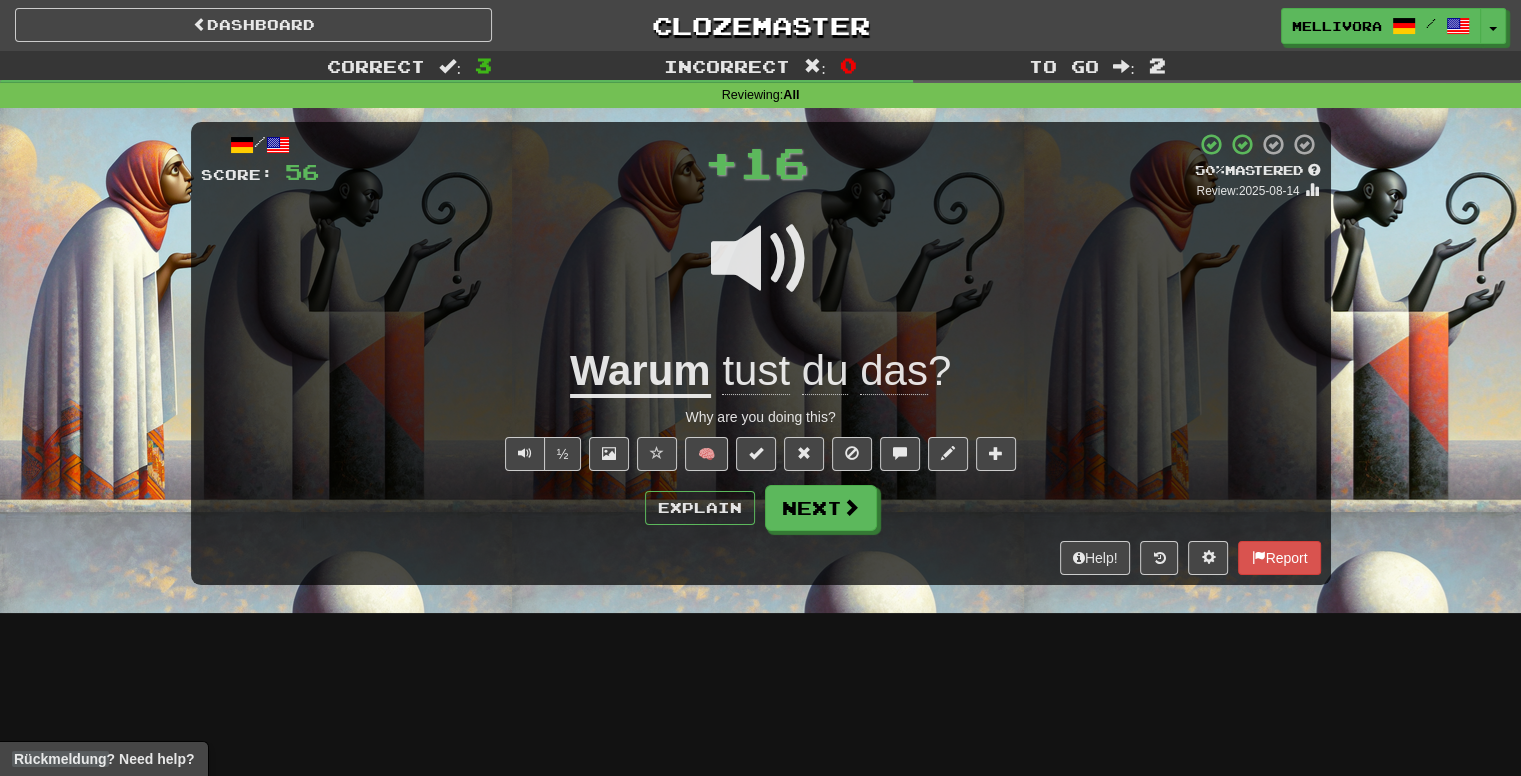 click on "Explain Next" at bounding box center [761, 508] 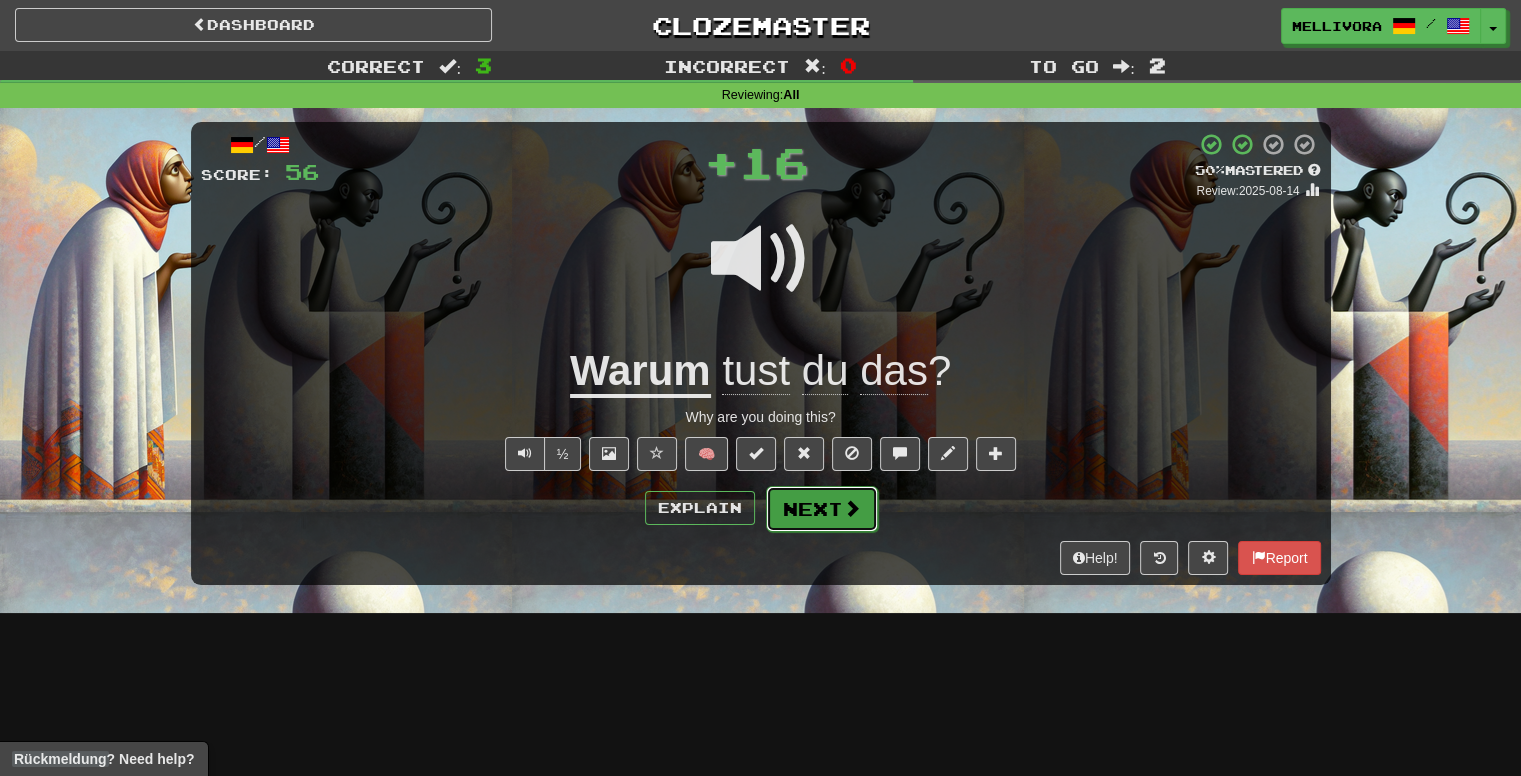 click on "Next" at bounding box center [822, 509] 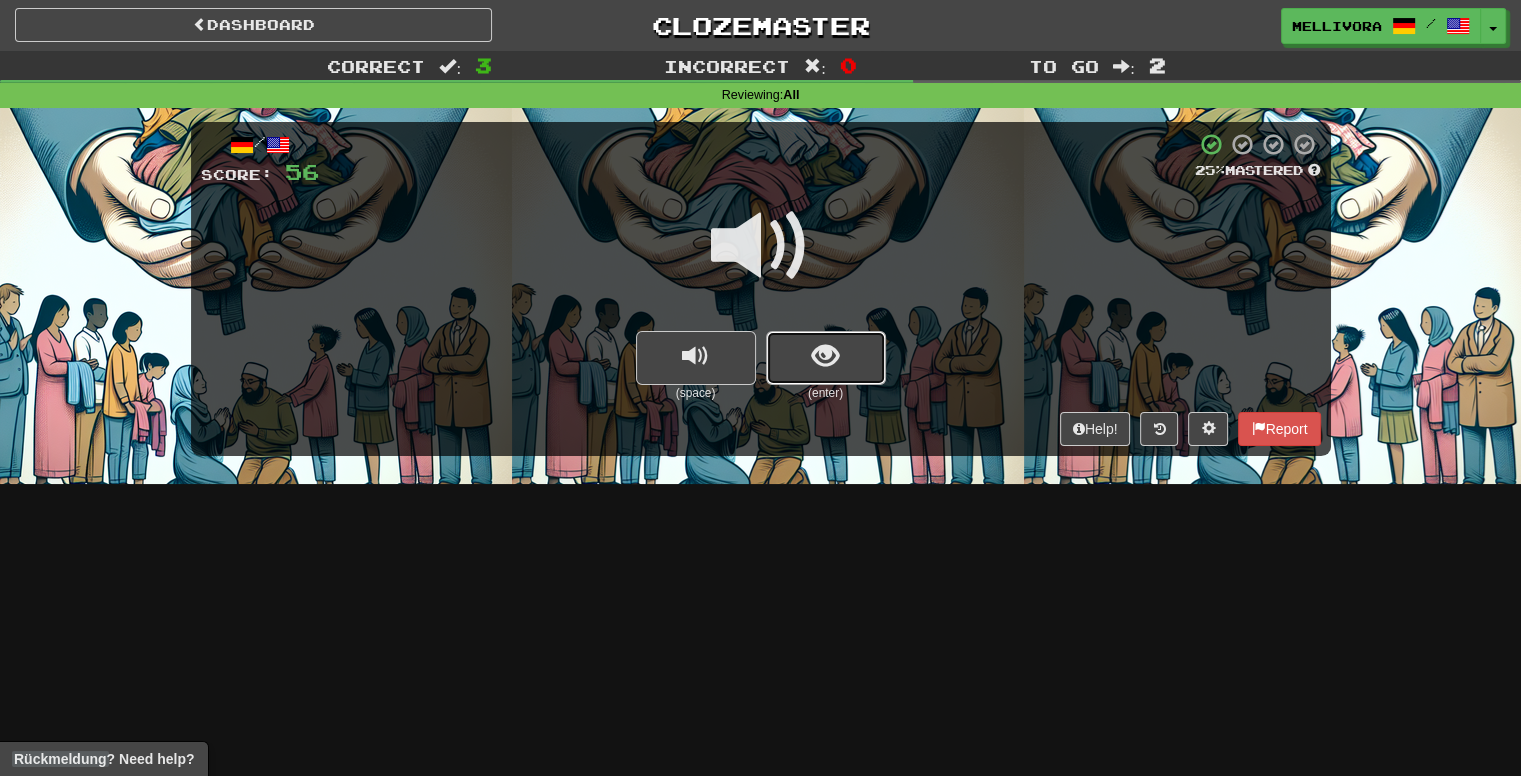 click at bounding box center [826, 358] 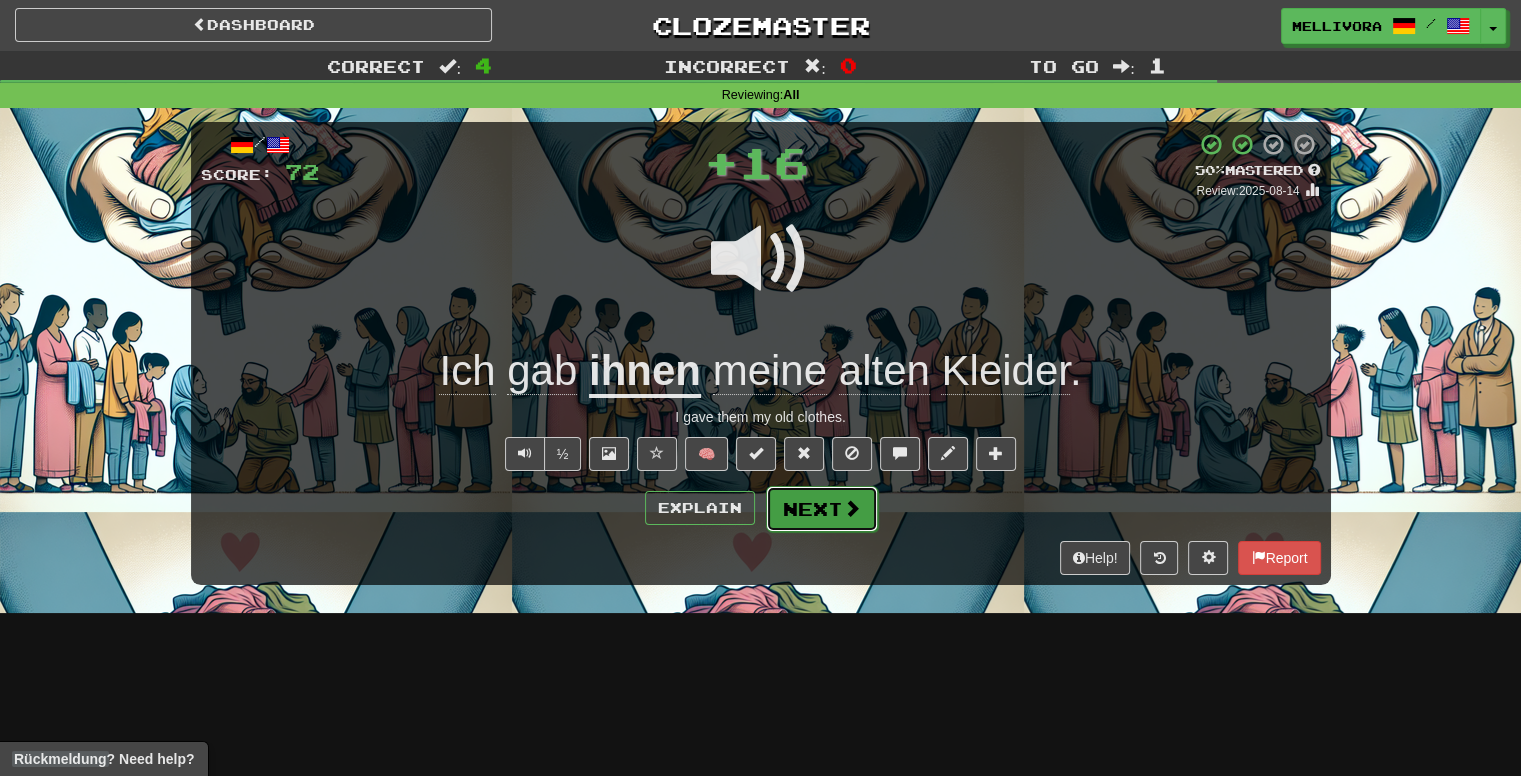 click on "Next" at bounding box center [822, 509] 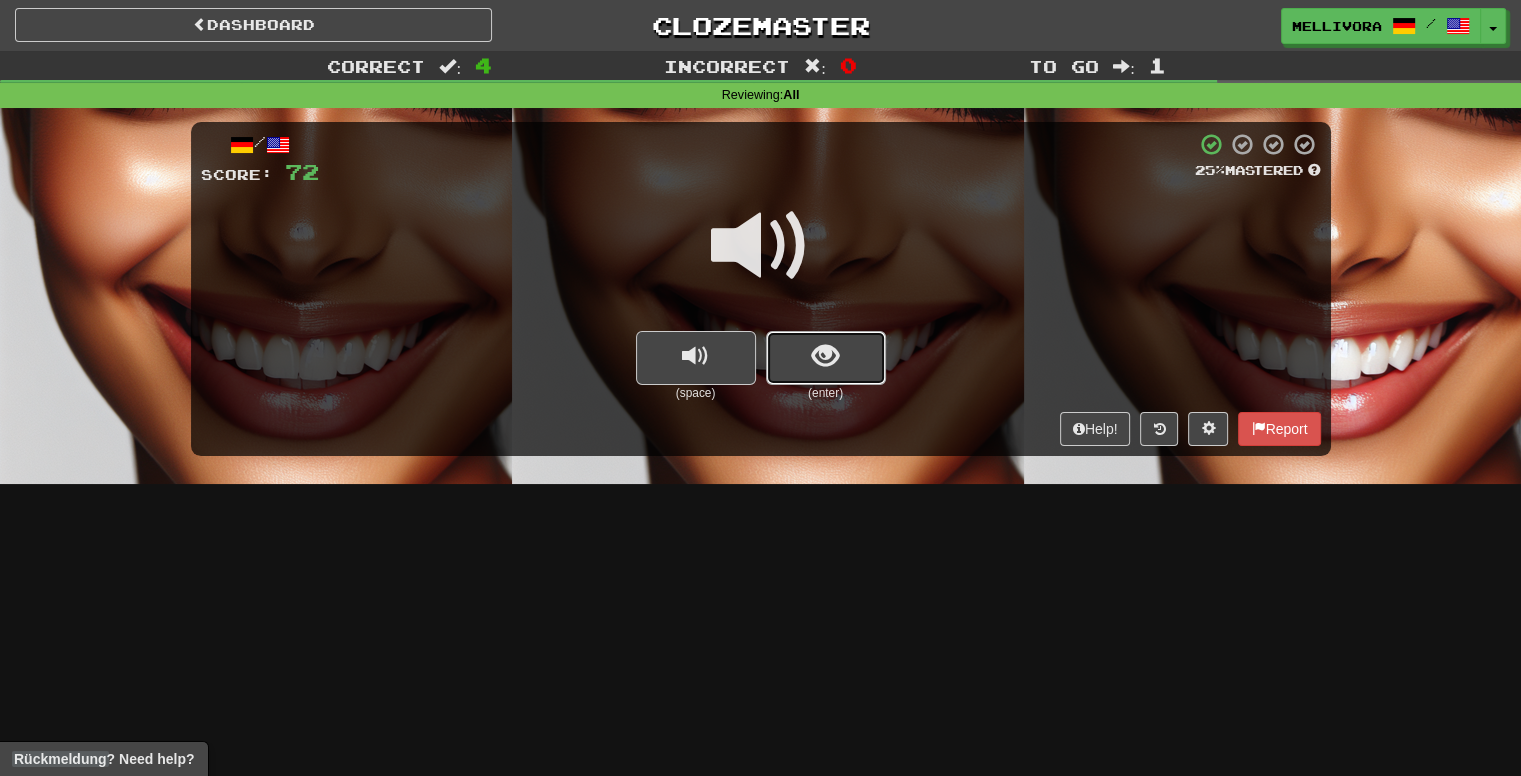 click at bounding box center (826, 358) 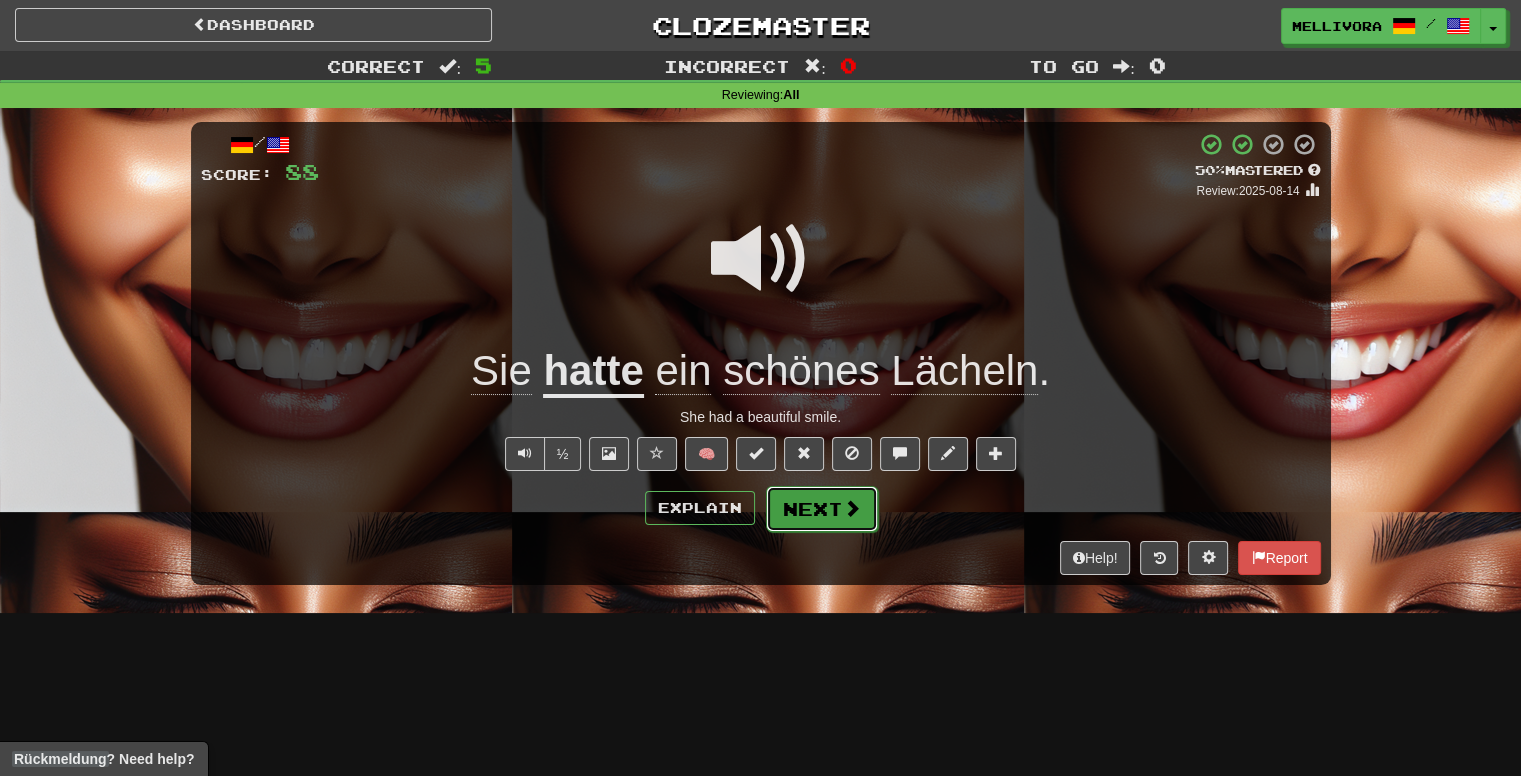 click on "Next" at bounding box center [822, 509] 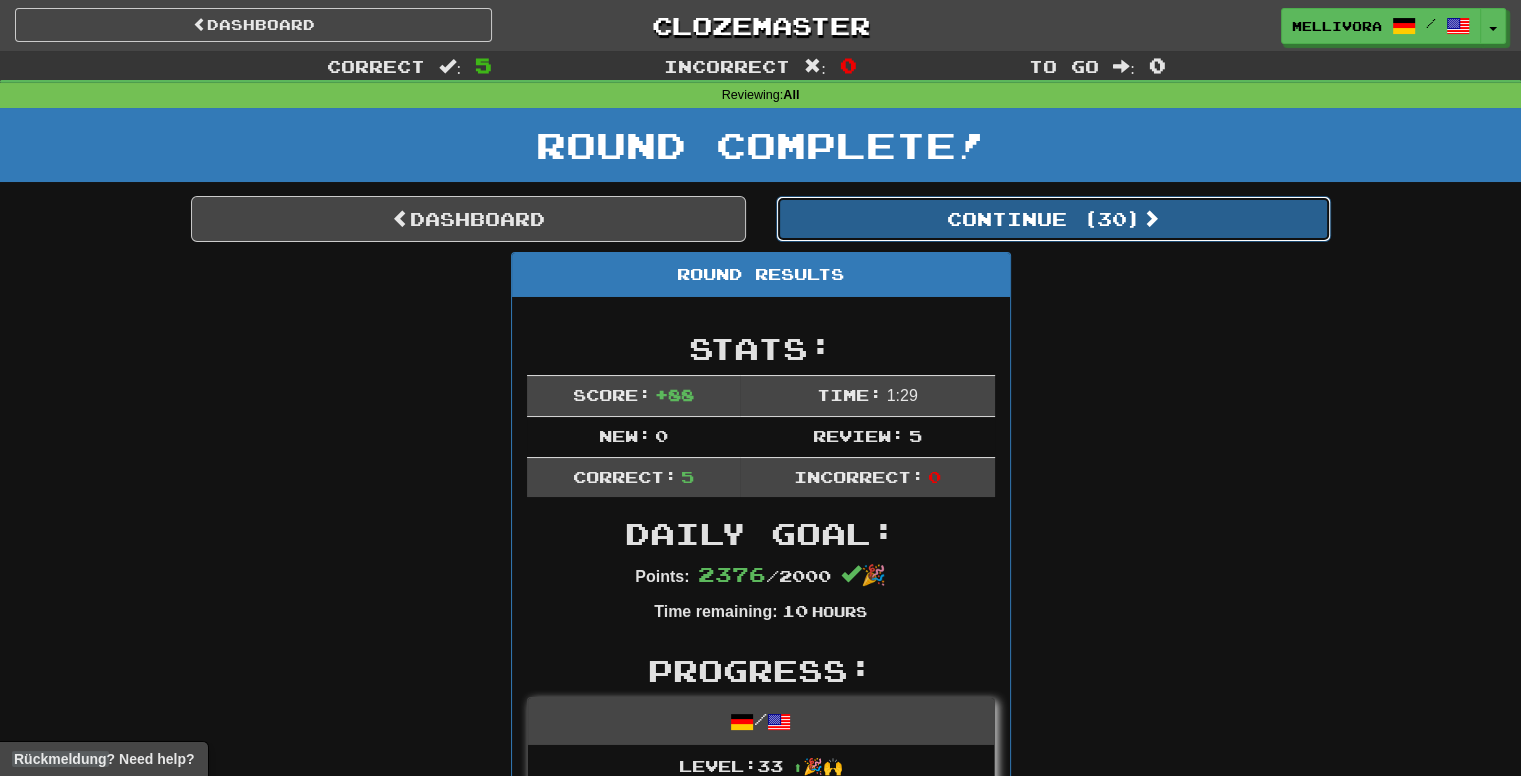click on "Continue ( 30 )" at bounding box center [1053, 219] 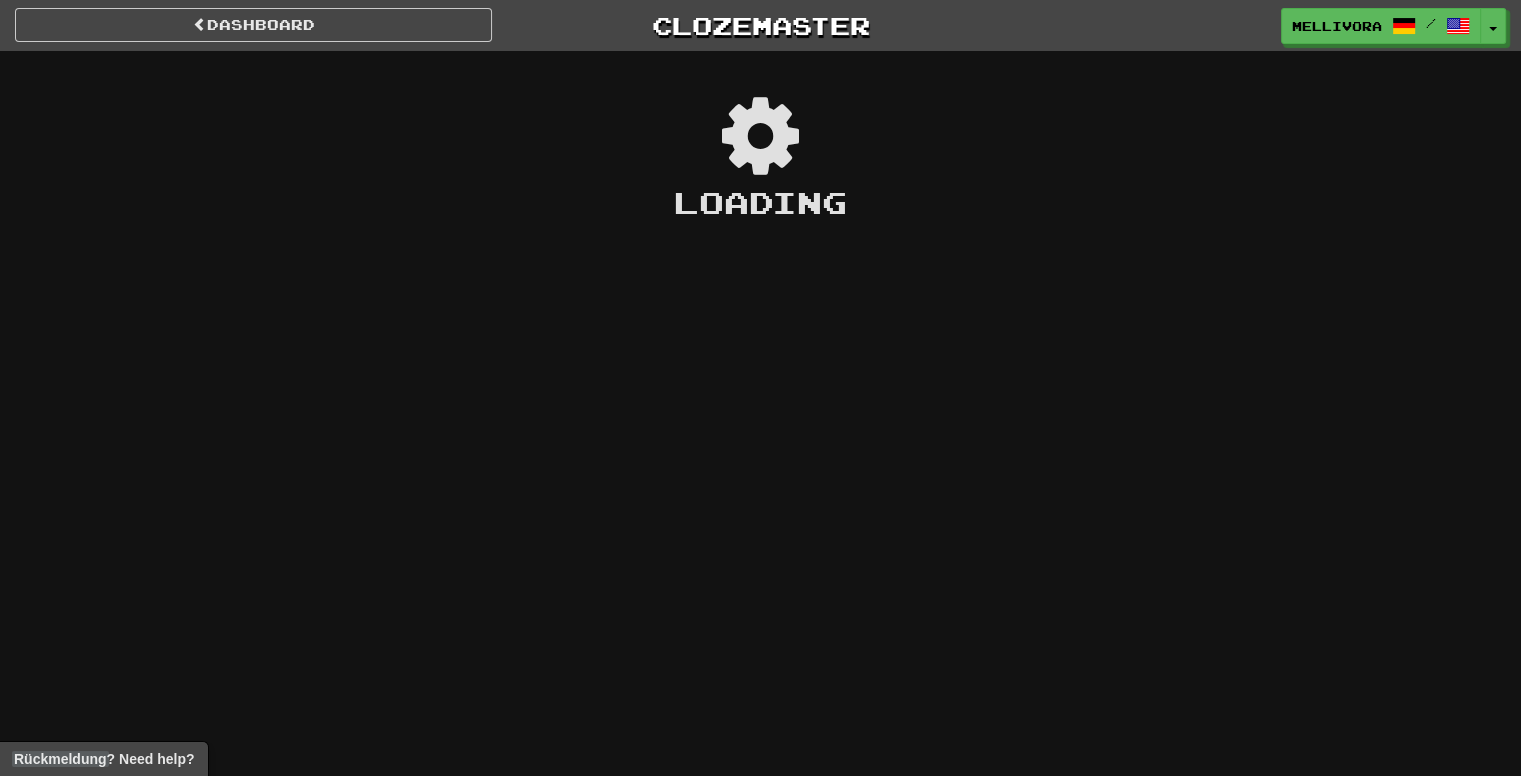 click on "Dashboard
Clozemaster
Mellivora
/
Toggle Dropdown
Dashboard
Leaderboard
Activity Feed
Notifications
Profile
Discussions
Deutsch
/
English
Streak:
8
Review:
50
Daily Goal:  2000 /2000
Languages
Account
Logout
Mellivora
/
Toggle Dropdown
Dashboard
Leaderboard
Activity Feed
Notifications
Profile
Discussions
Deutsch
/
English
Streak:
8
Review:
50
Daily Goal:  2000 /2000
Languages
Account
Logout
clozemaster
Loading
? Need help?
Clozemaster
About
Affiliate Disclaimer
Affiliate Program
Blog
Community Guidelines
Contact
Docs
FAQ
Forum
Languages
Privacy
Teaching" at bounding box center (760, 743) 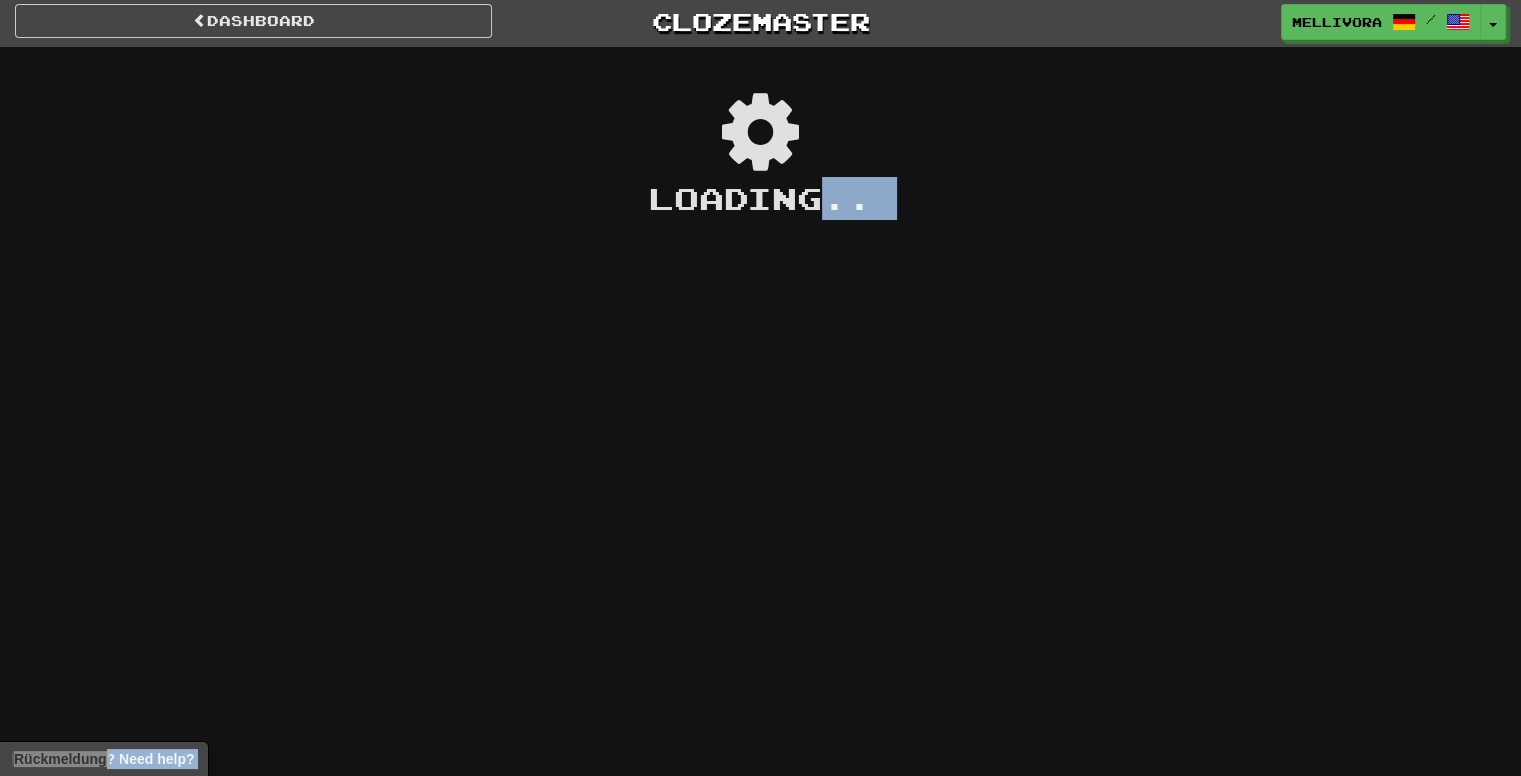 scroll, scrollTop: 0, scrollLeft: 0, axis: both 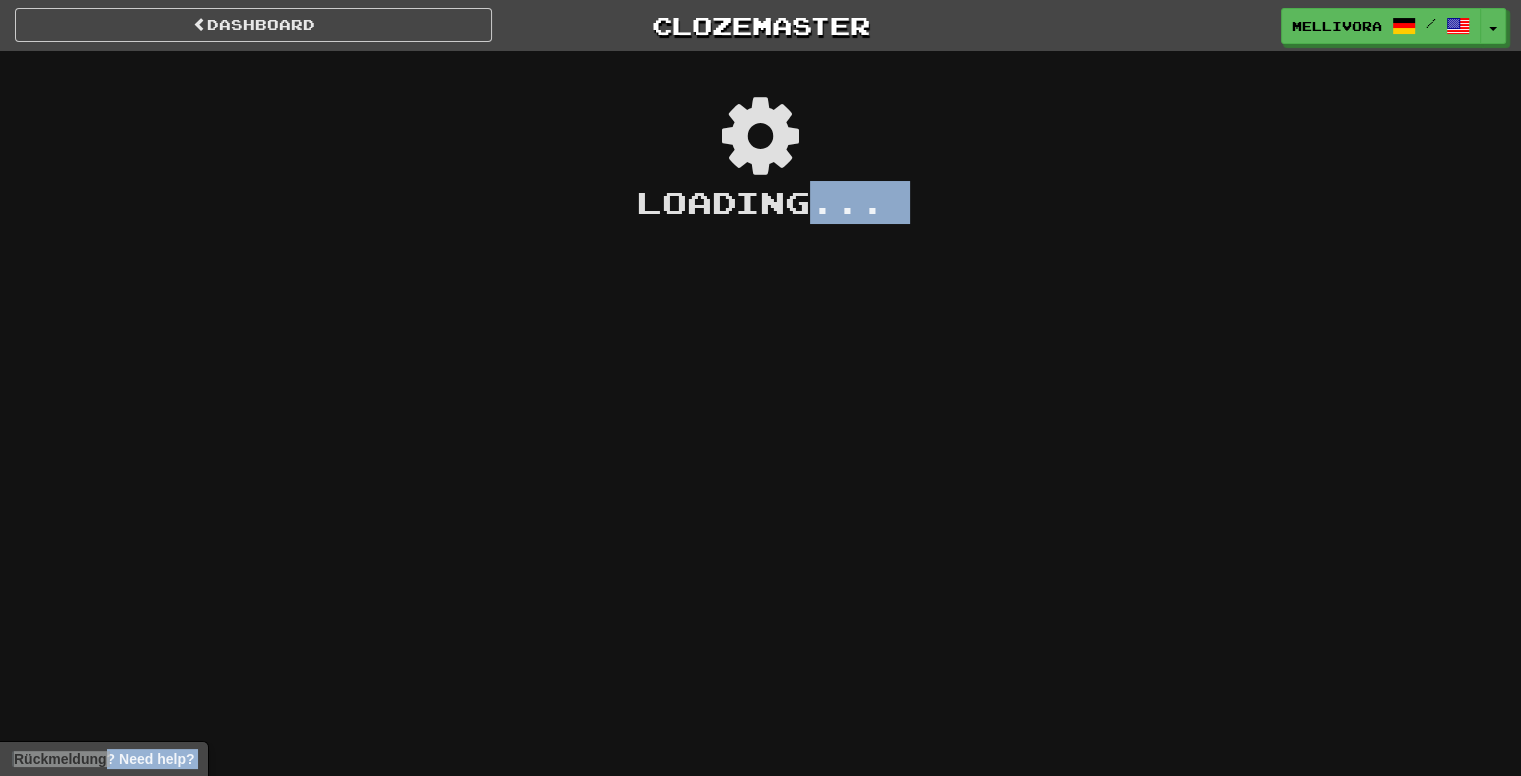 click on "Dashboard
Clozemaster
Mellivora
/
Toggle Dropdown
Dashboard
Leaderboard
Activity Feed
Notifications
Profile
Discussions
Deutsch
/
English
Streak:
8
Review:
50
Daily Goal:  2000 /2000
Languages
Account
Logout
Mellivora
/
Toggle Dropdown
Dashboard
Leaderboard
Activity Feed
Notifications
Profile
Discussions
Deutsch
/
English
Streak:
8
Review:
50
Daily Goal:  2000 /2000
Languages
Account
Logout
clozemaster
Loading ...
? Need help?" at bounding box center (760, 388) 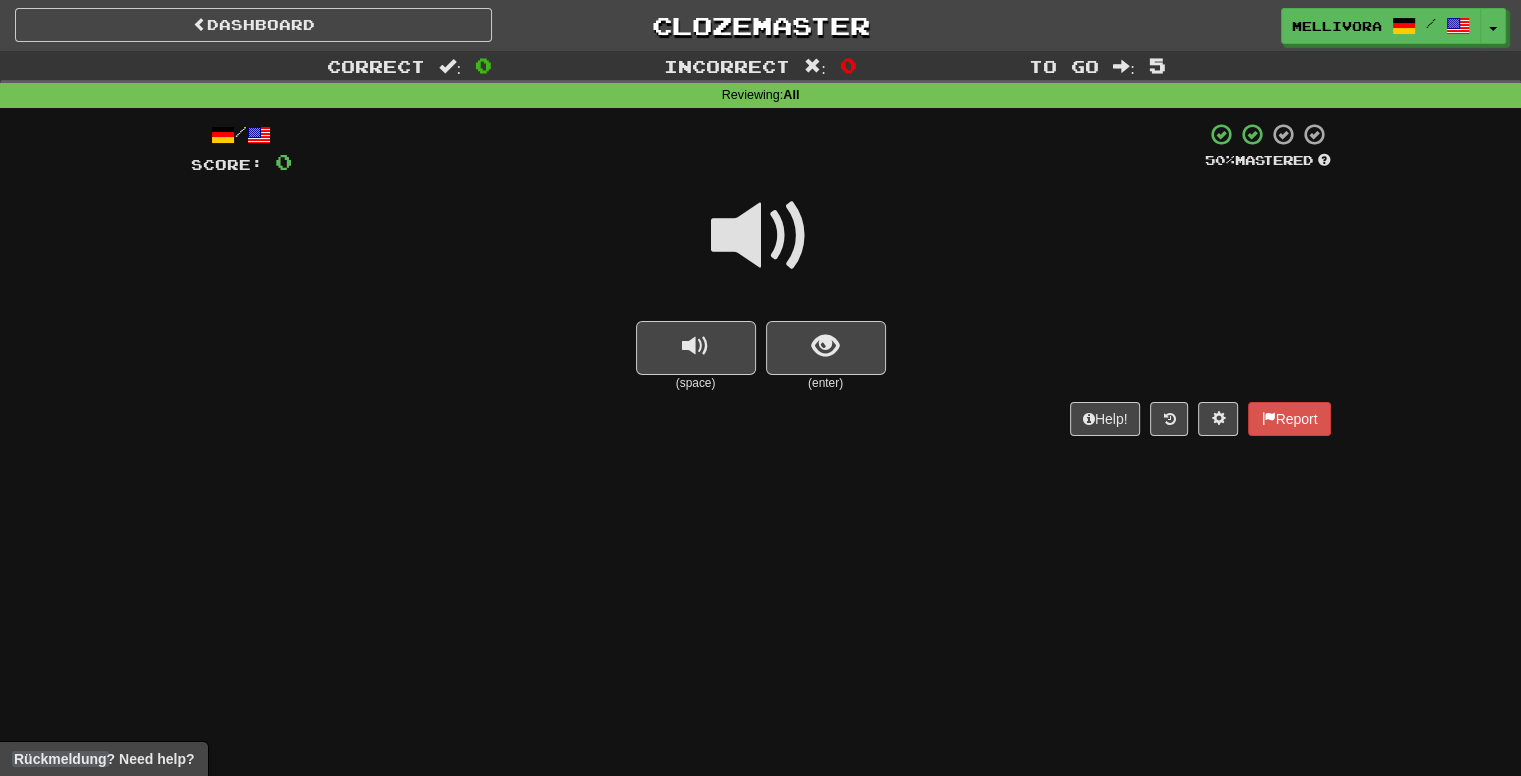 click at bounding box center (761, 236) 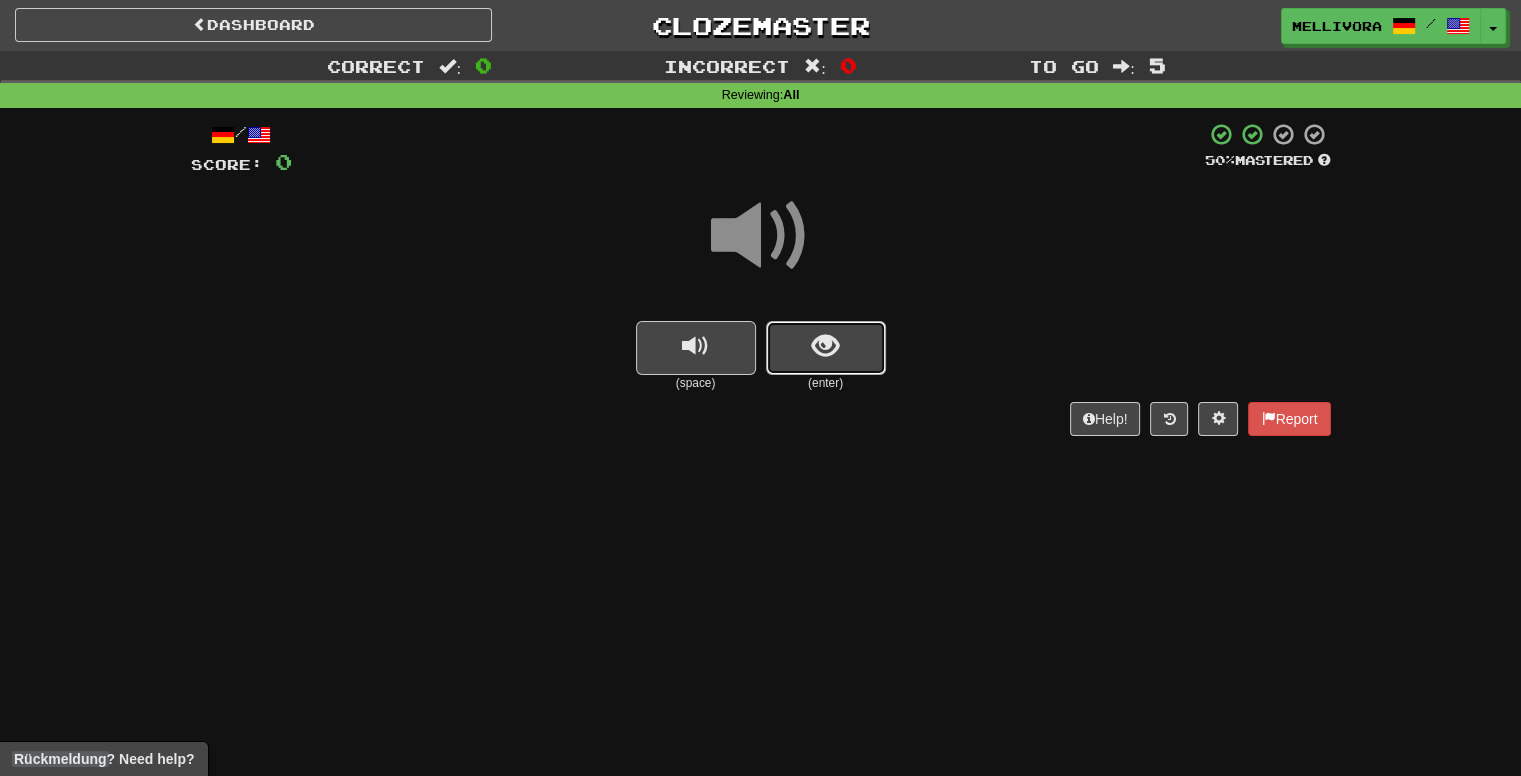 click at bounding box center (825, 346) 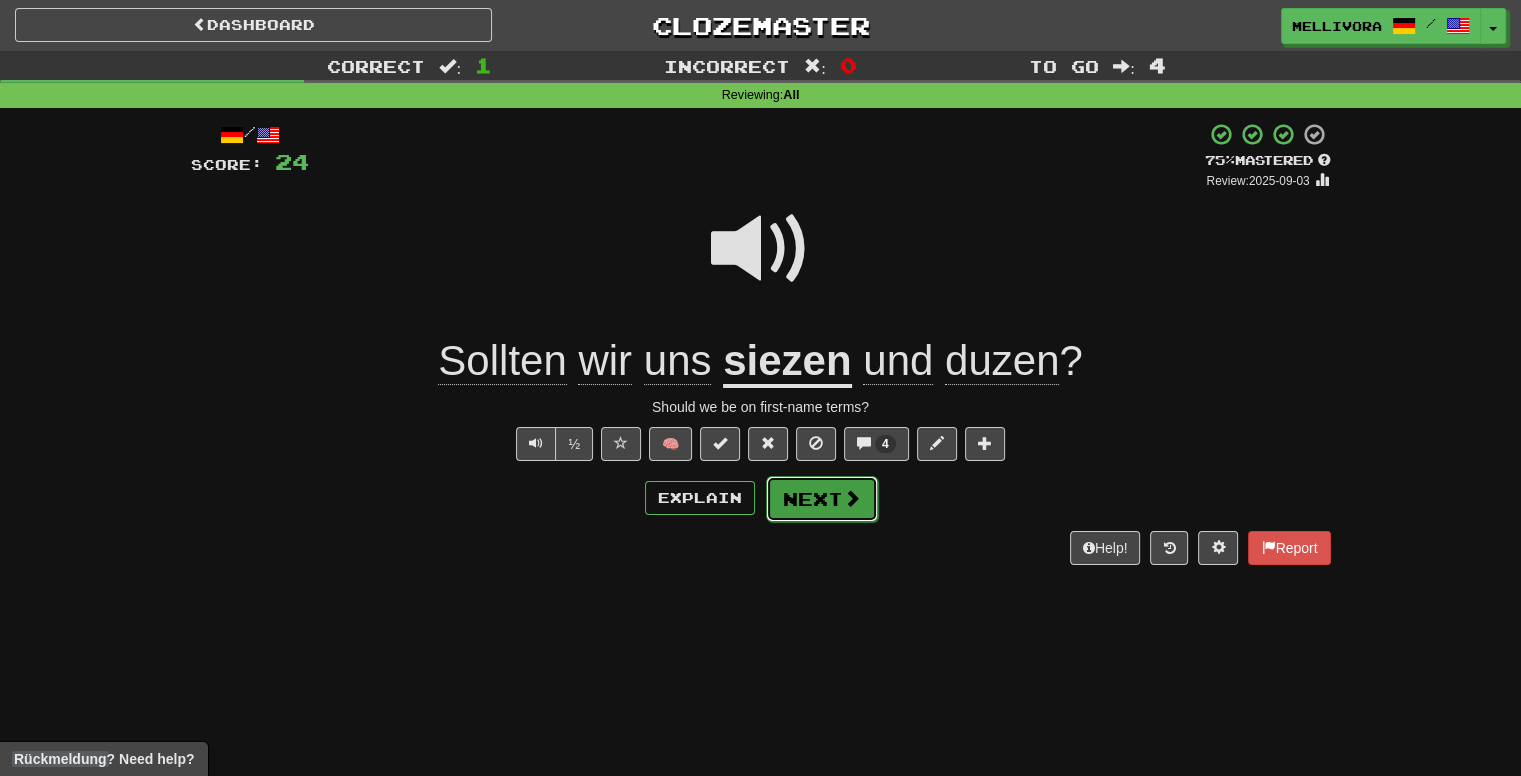 click on "Next" at bounding box center (822, 499) 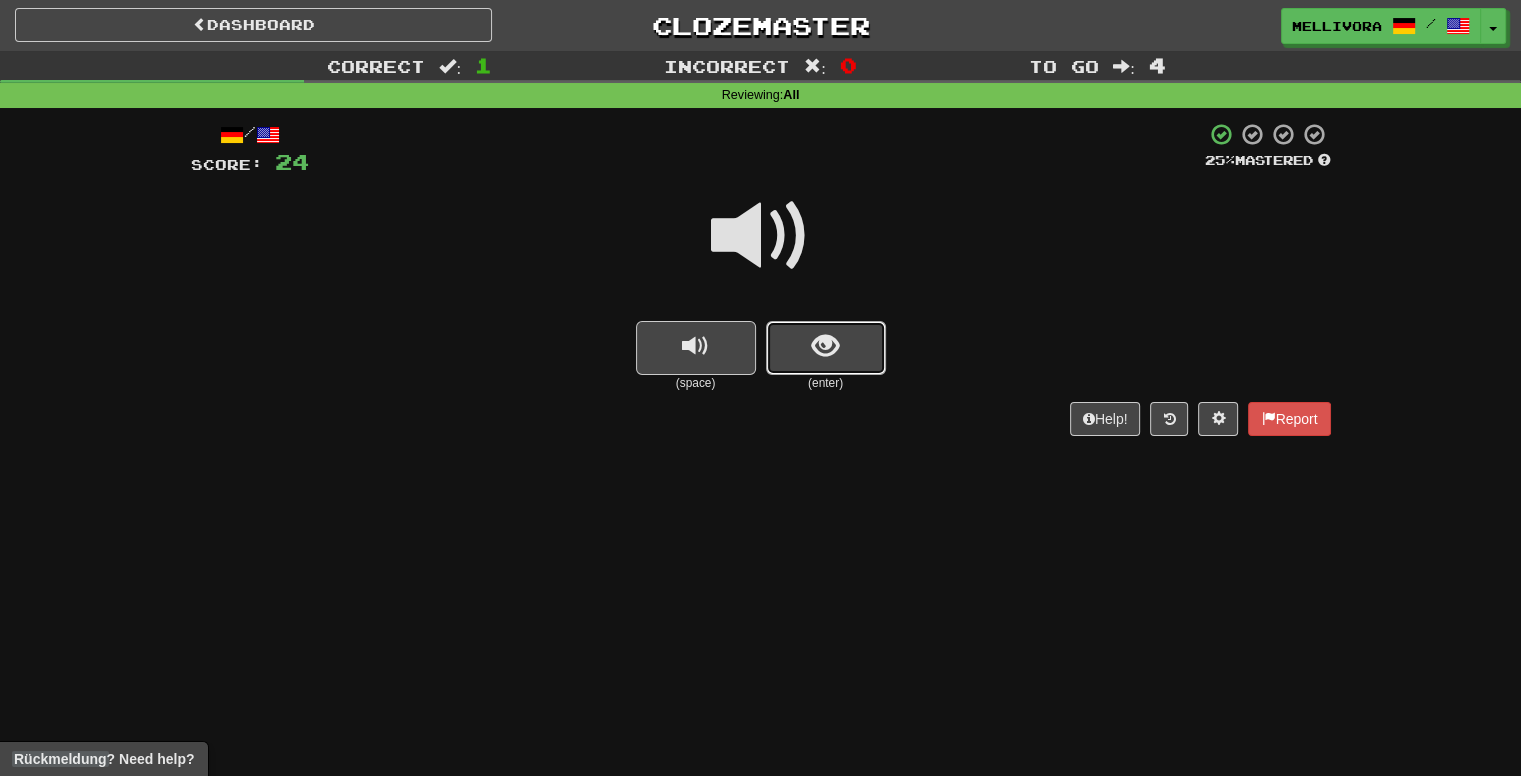 click at bounding box center (826, 348) 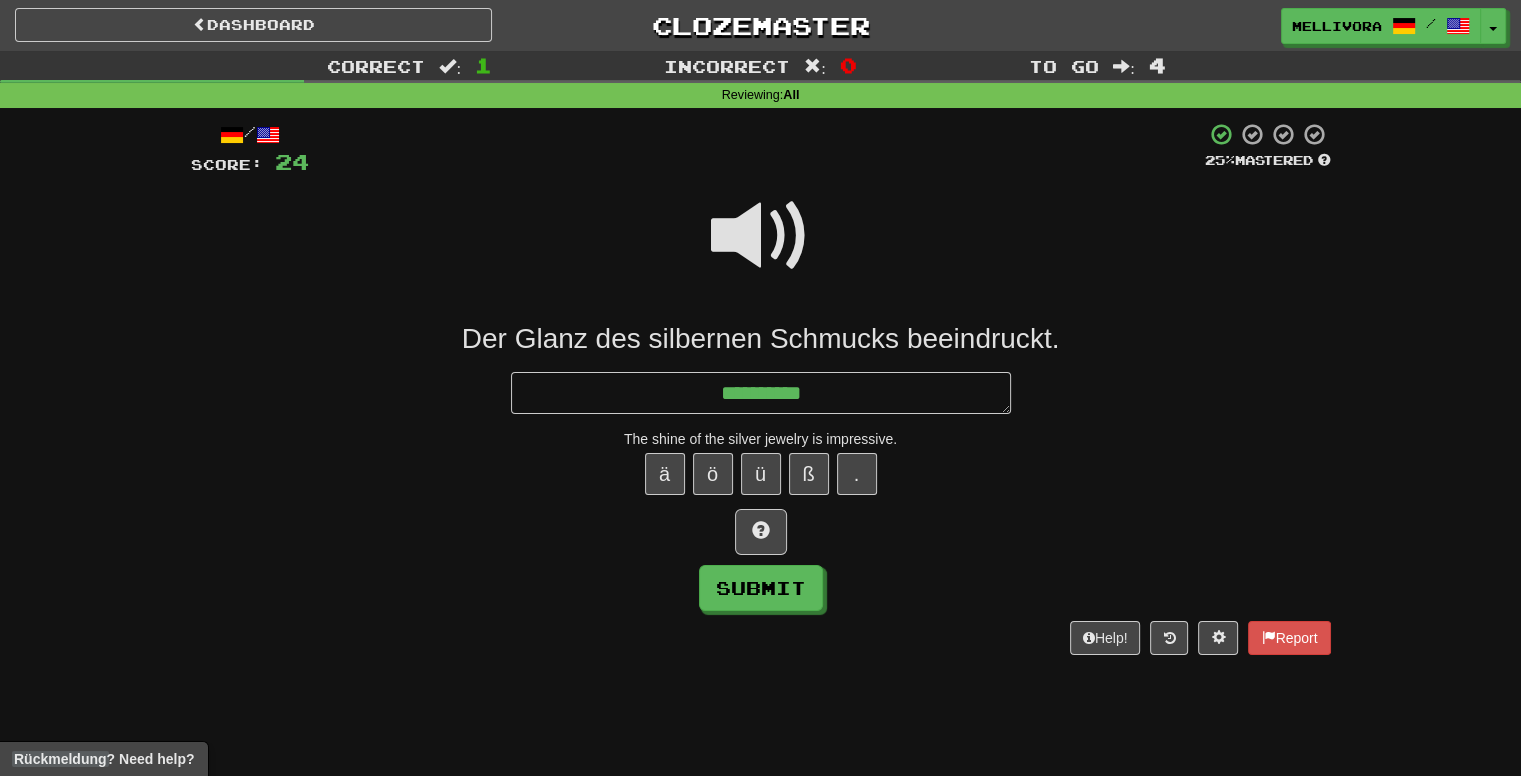 click at bounding box center (761, 236) 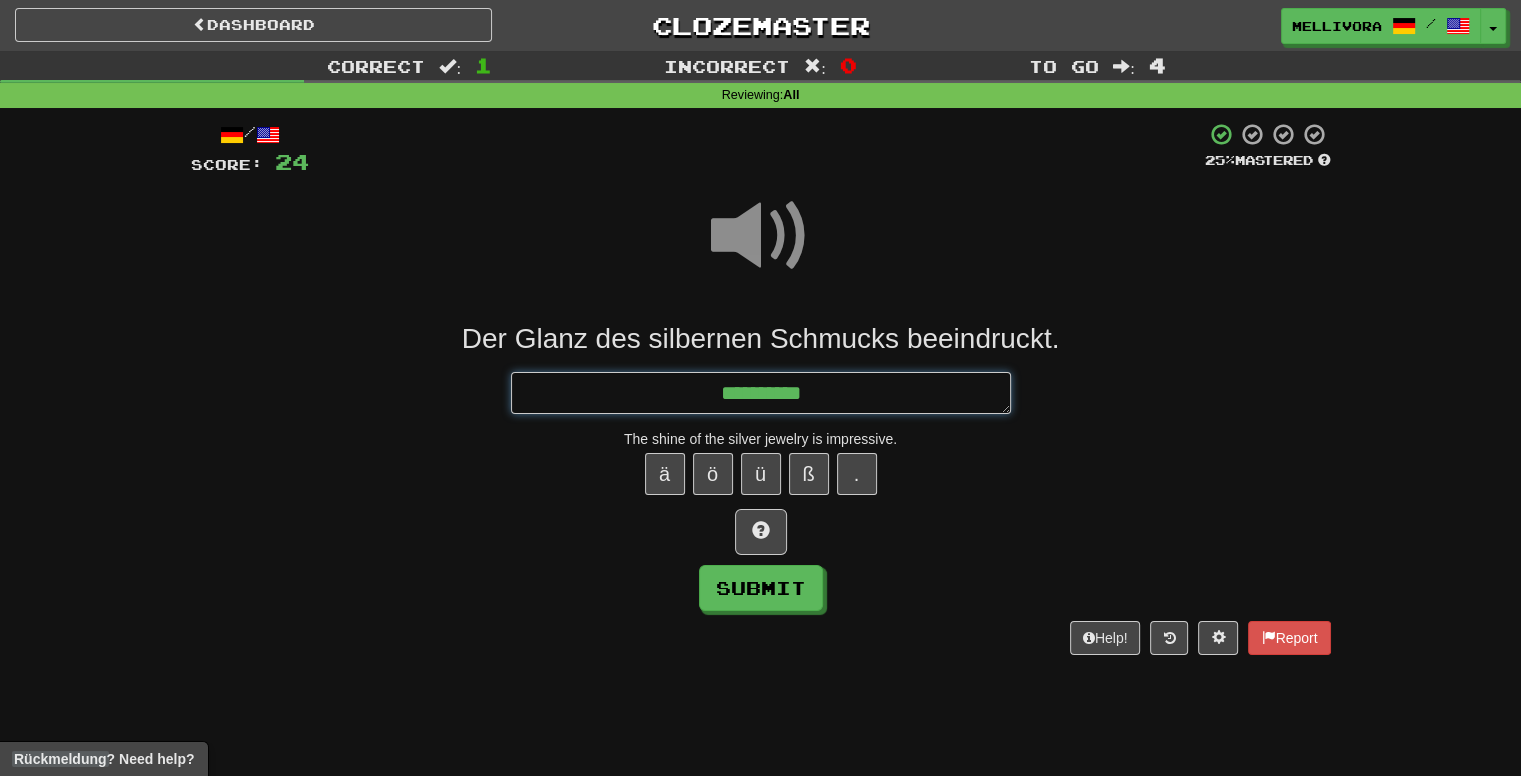 click on "*********" at bounding box center [761, 393] 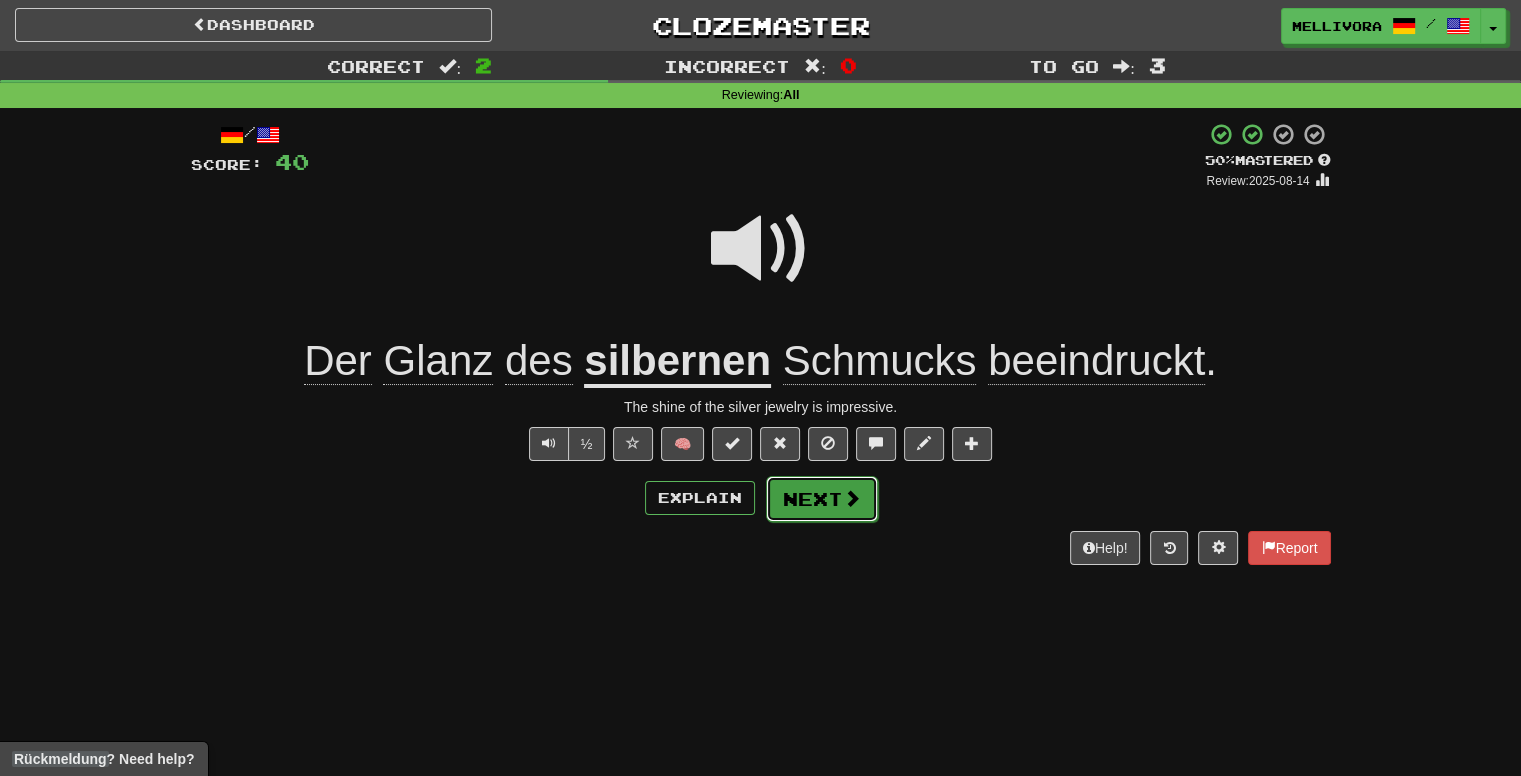 click at bounding box center [852, 498] 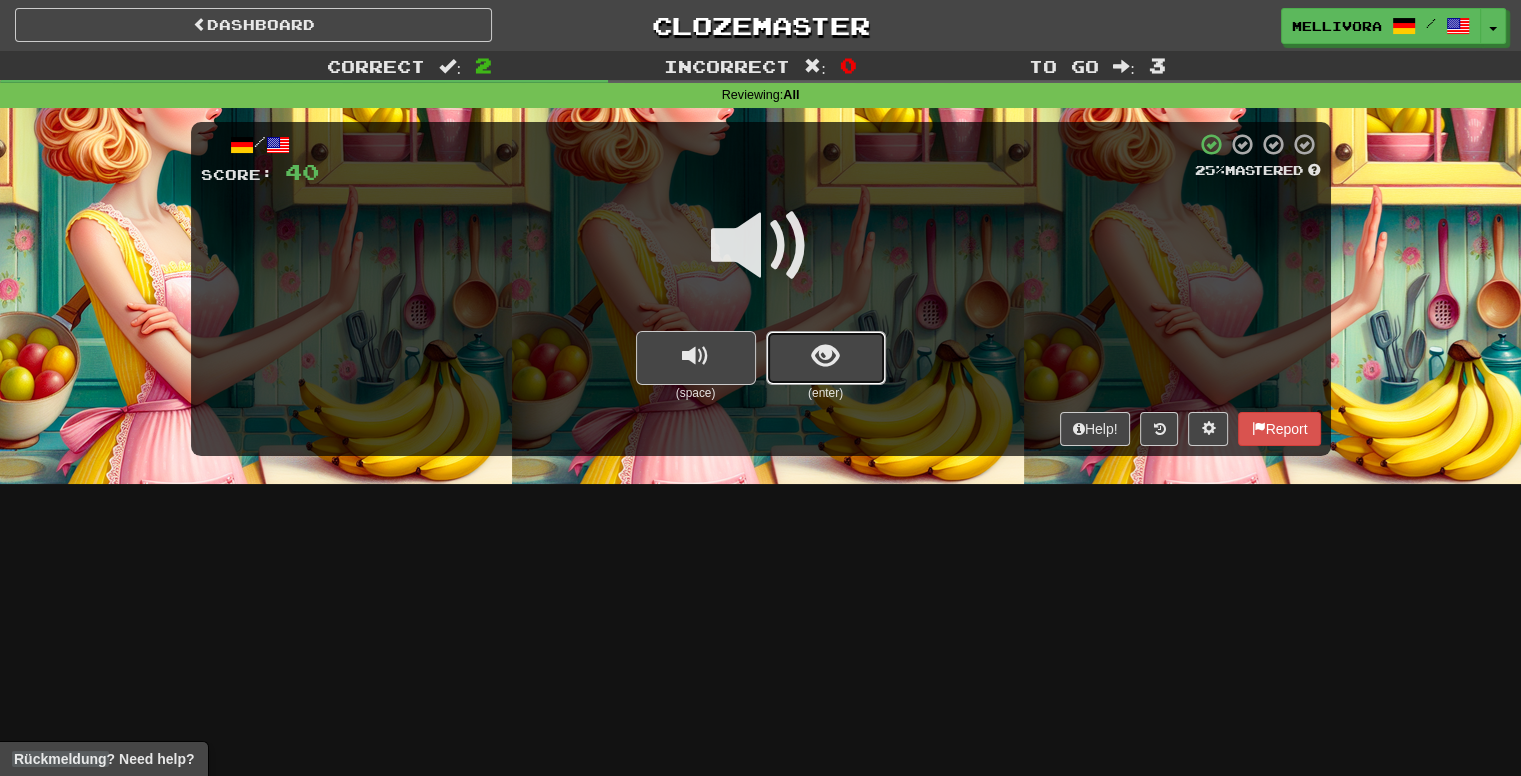 click at bounding box center (826, 358) 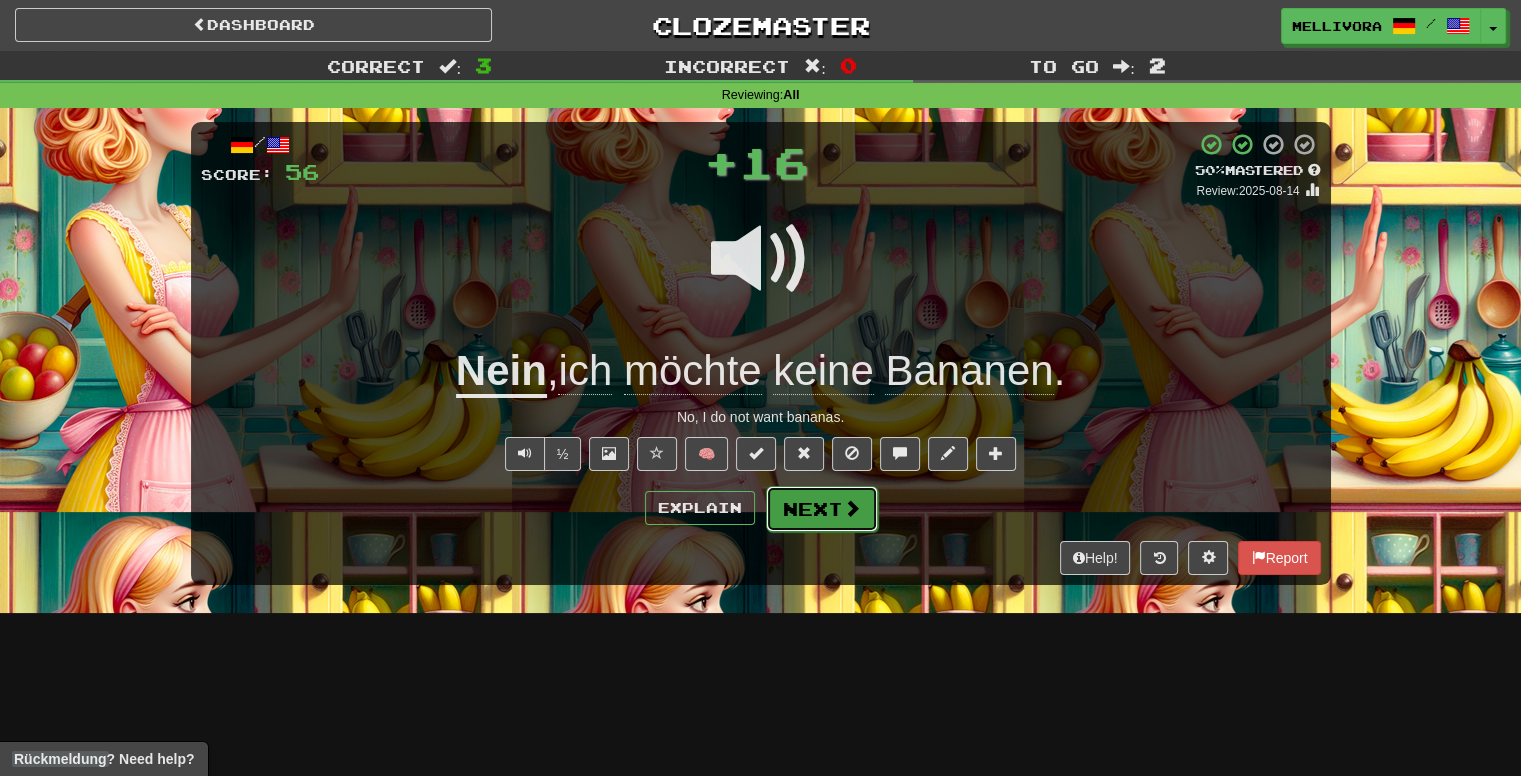 click on "Next" at bounding box center (822, 509) 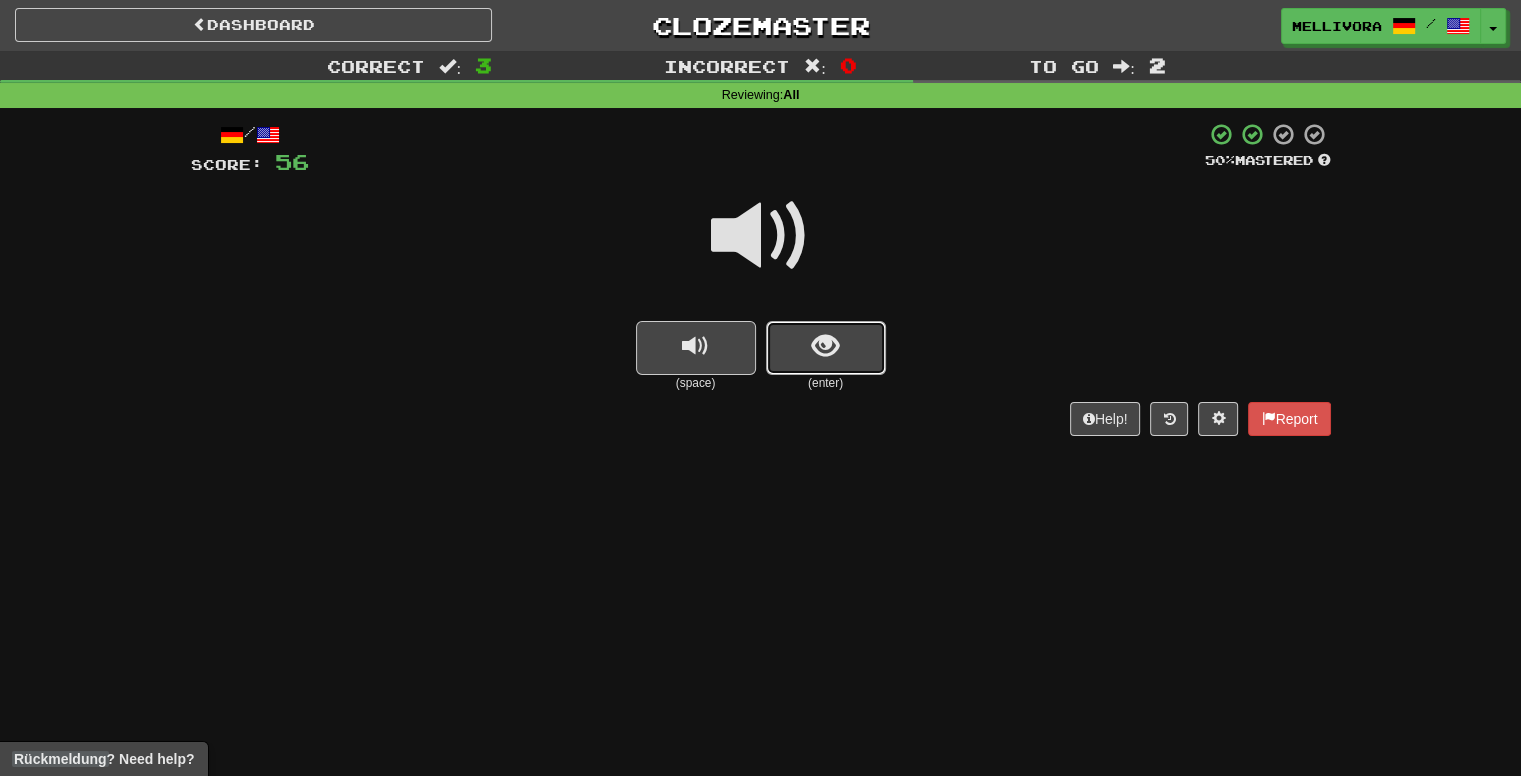 click at bounding box center [826, 348] 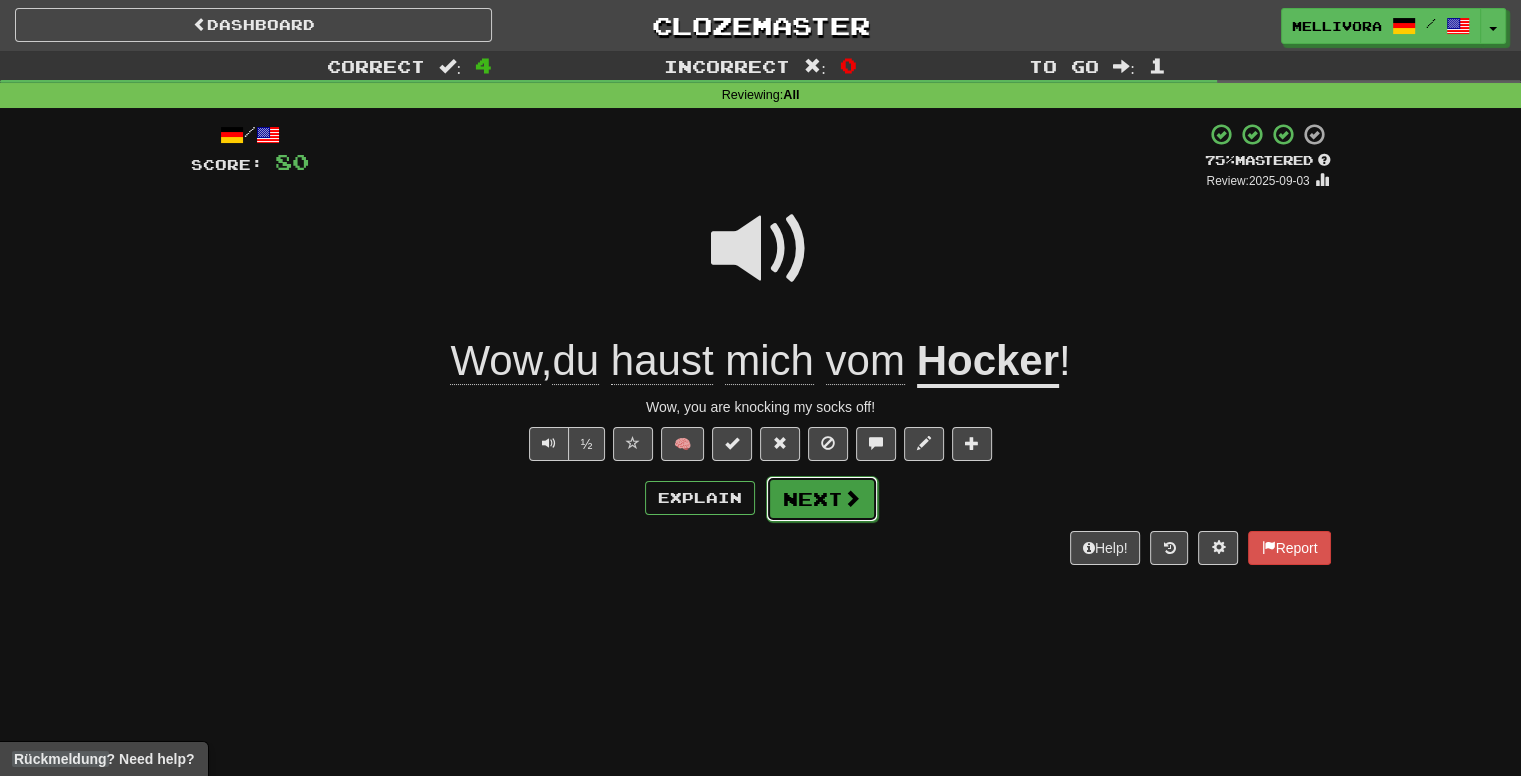 click on "Next" at bounding box center (822, 499) 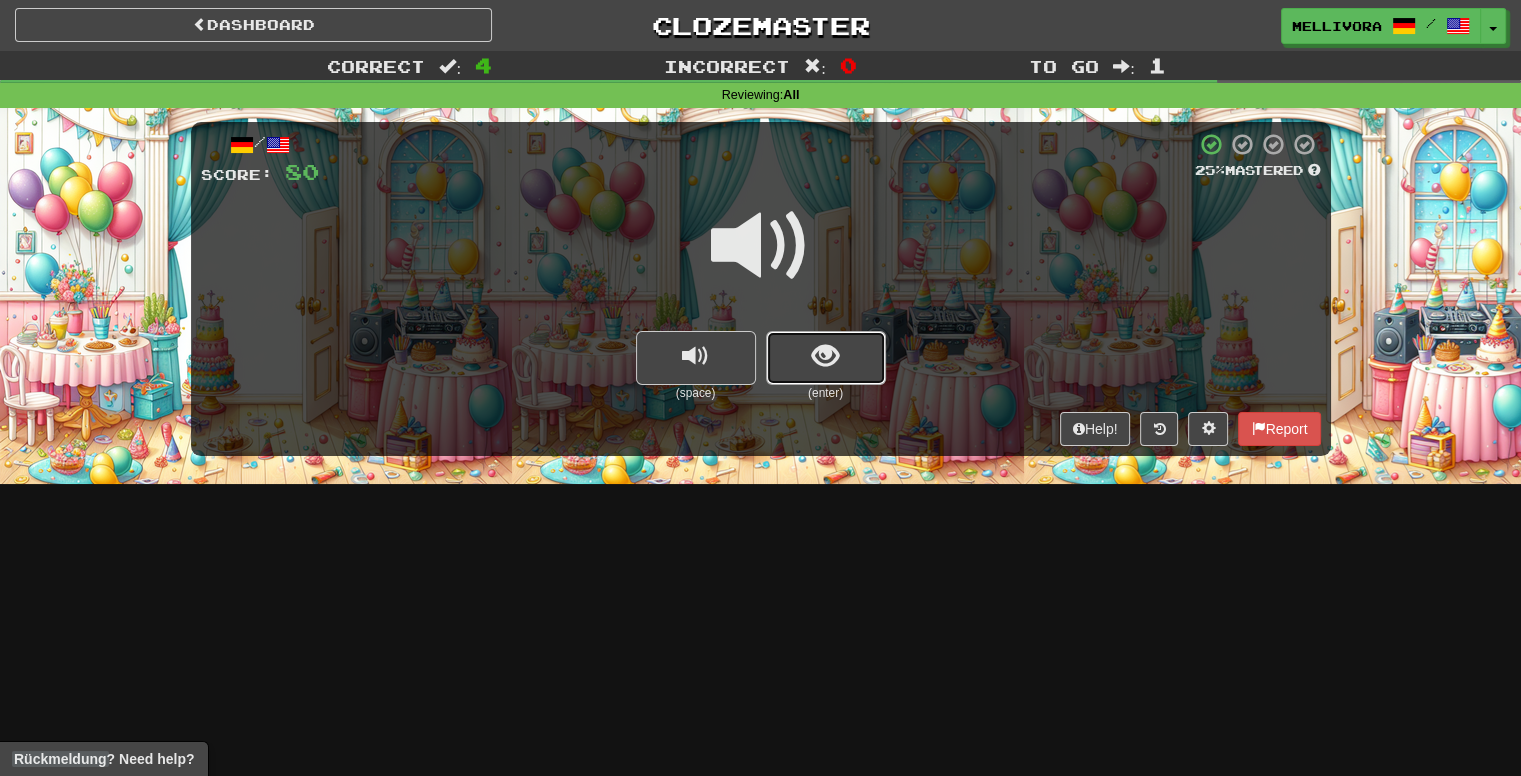 click at bounding box center (825, 356) 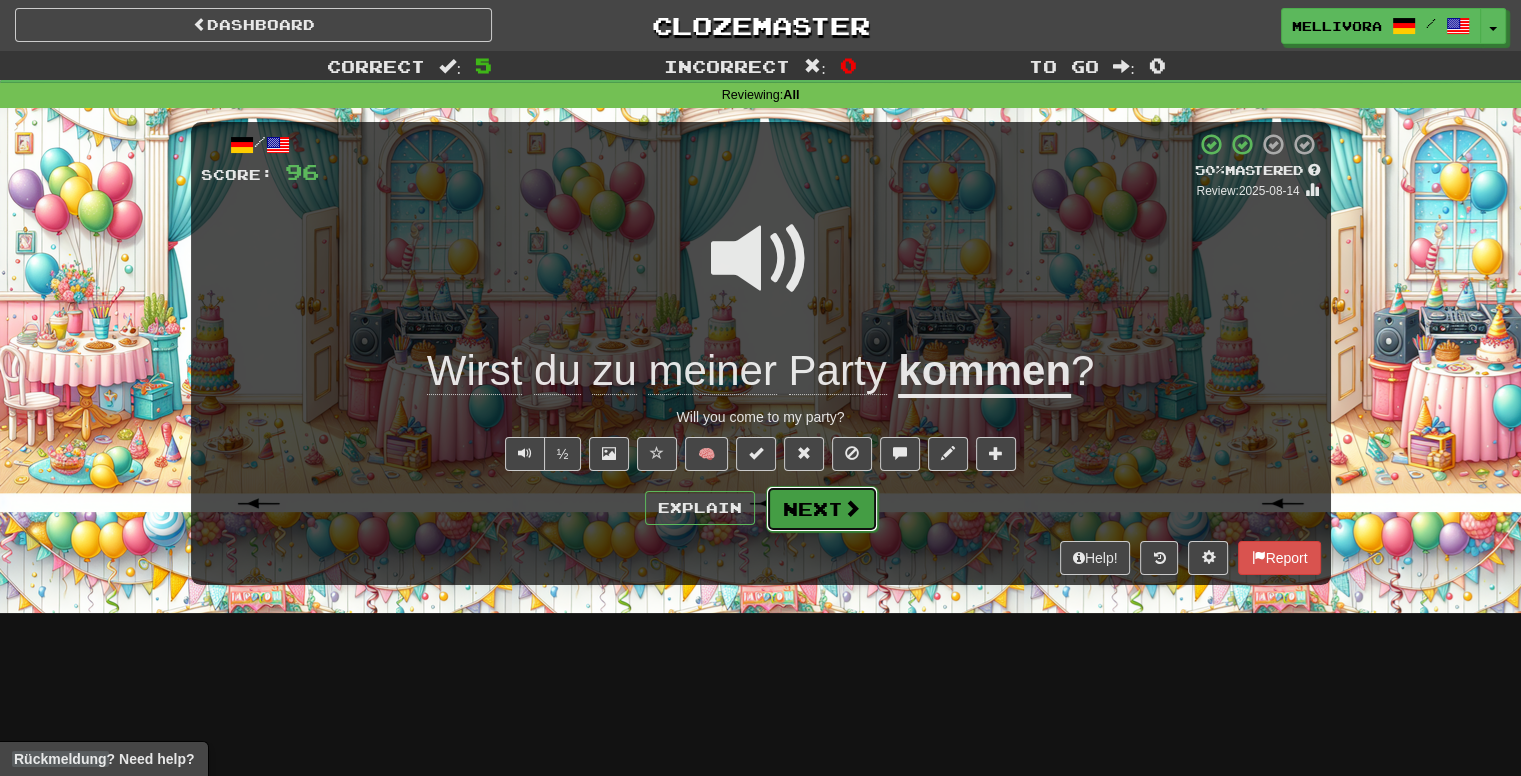 click on "Next" at bounding box center [822, 509] 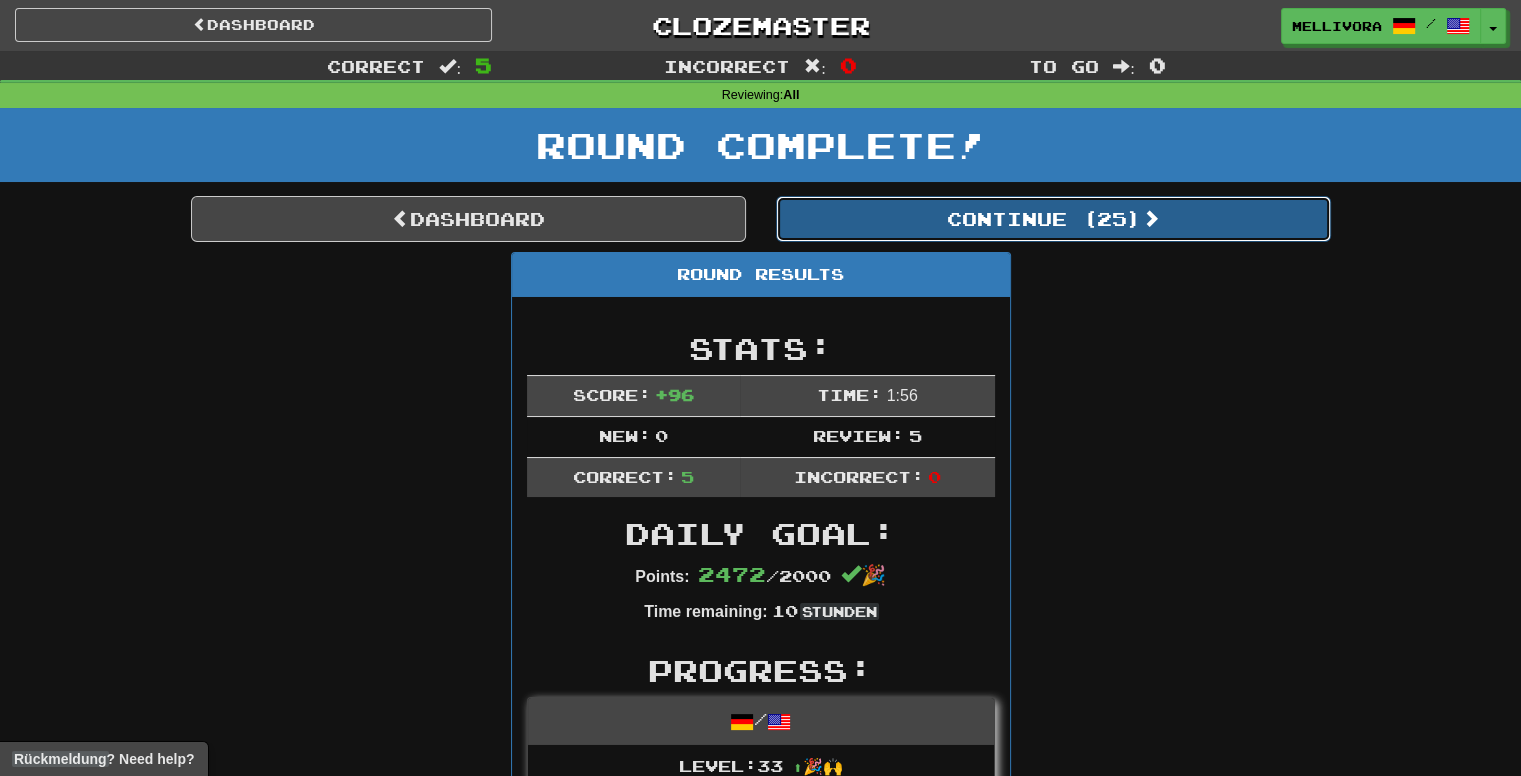 click on "Continue ( 25 )" at bounding box center (1053, 219) 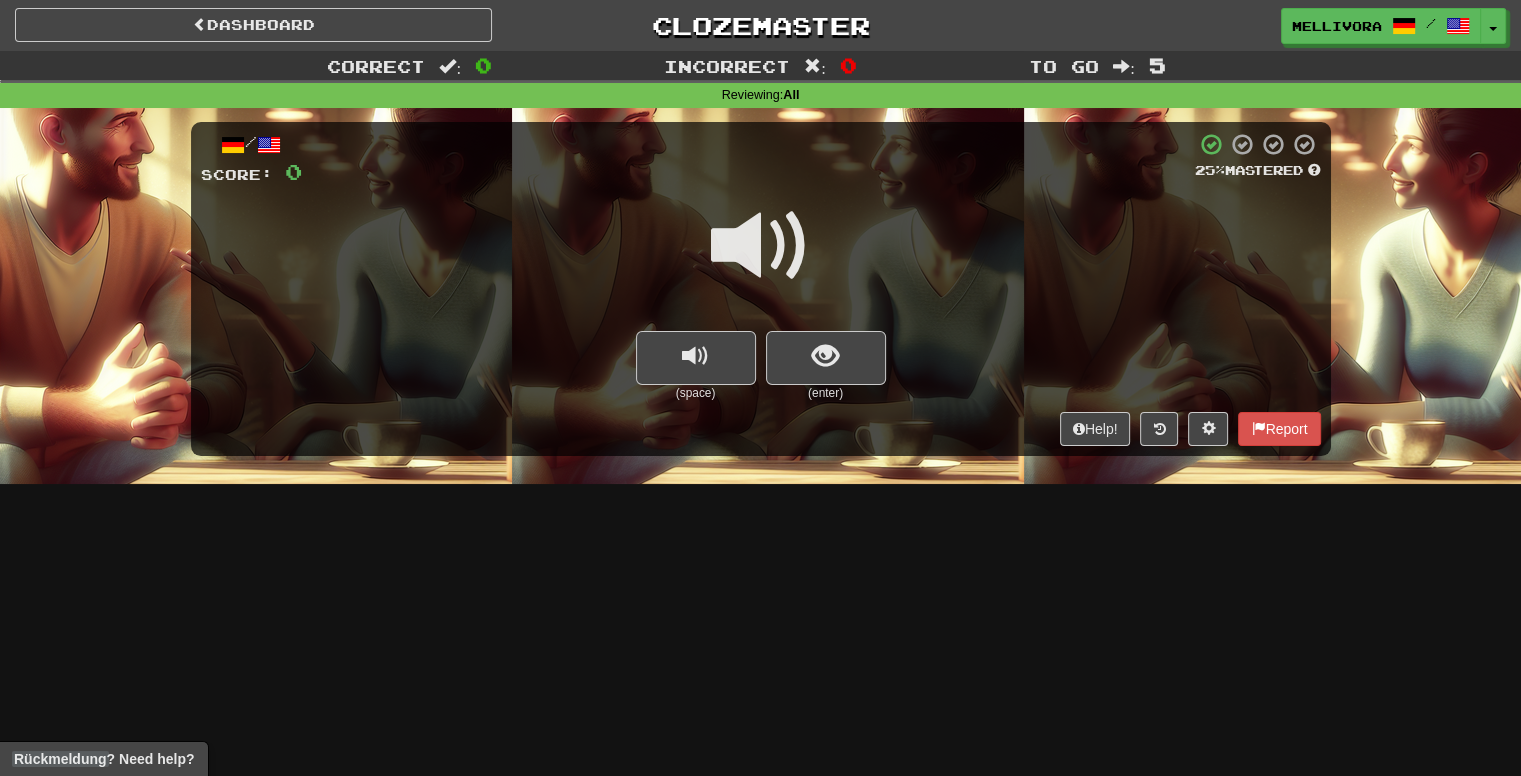 click on "(enter)" at bounding box center [826, 393] 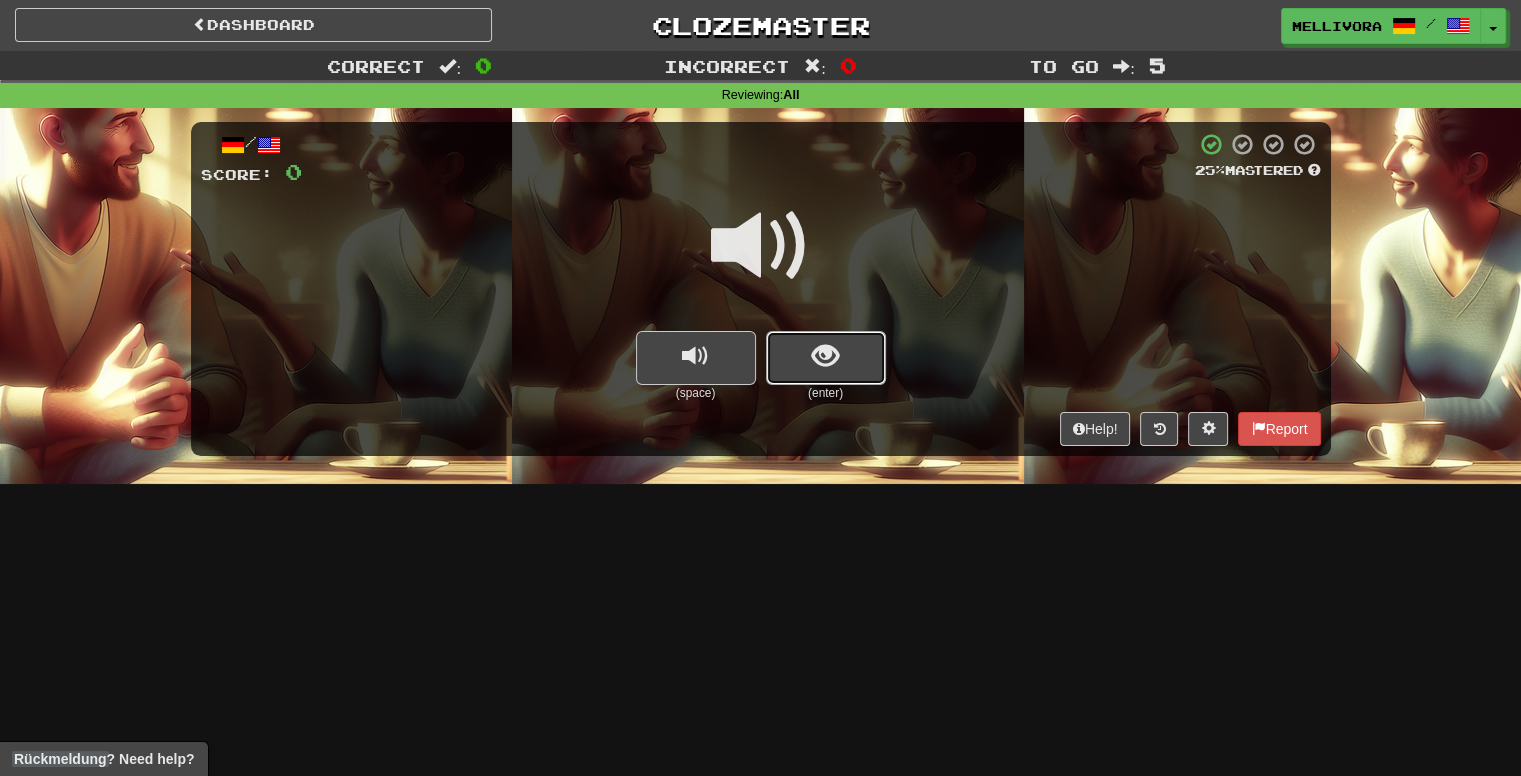 click at bounding box center (826, 358) 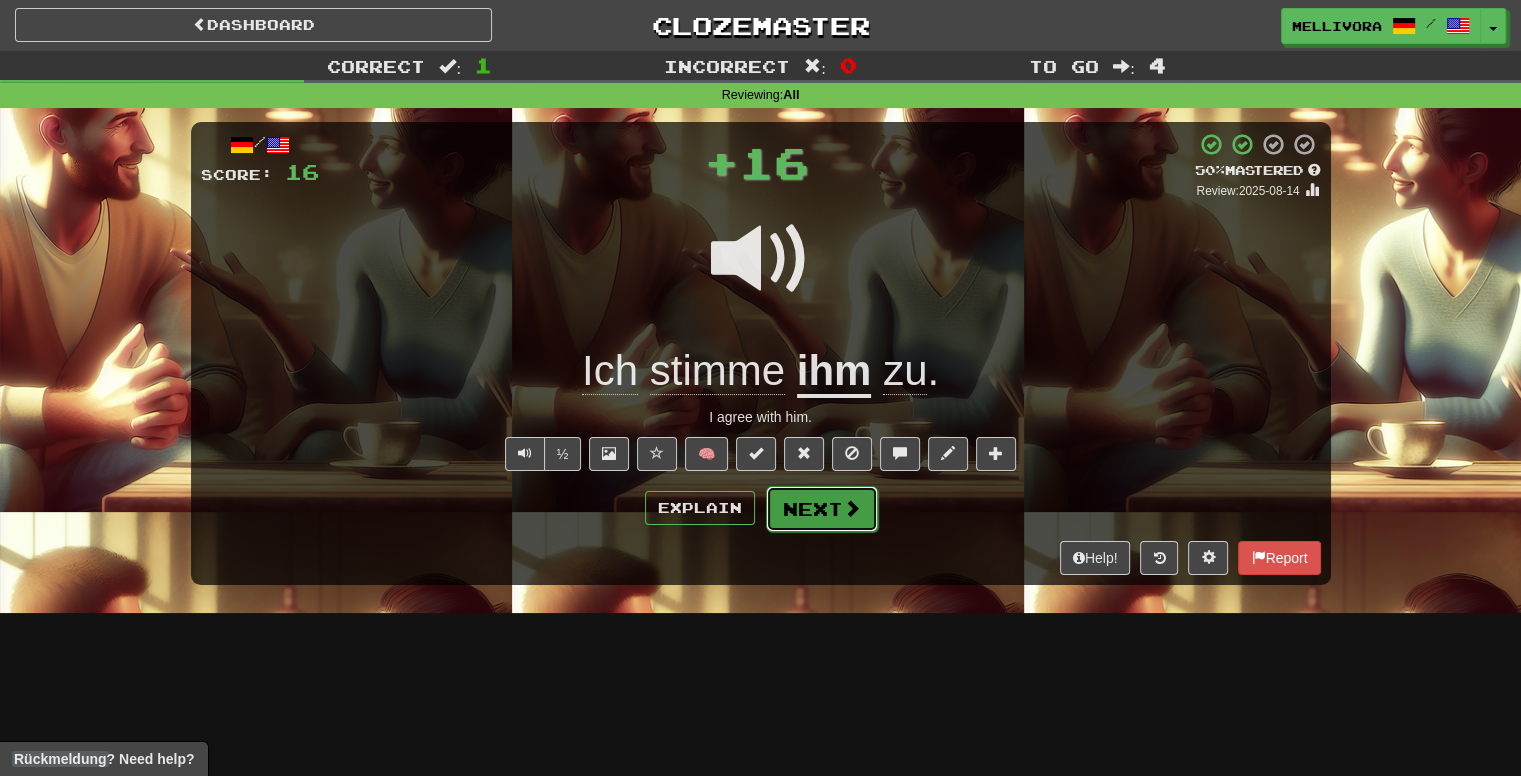 click on "Next" at bounding box center (822, 509) 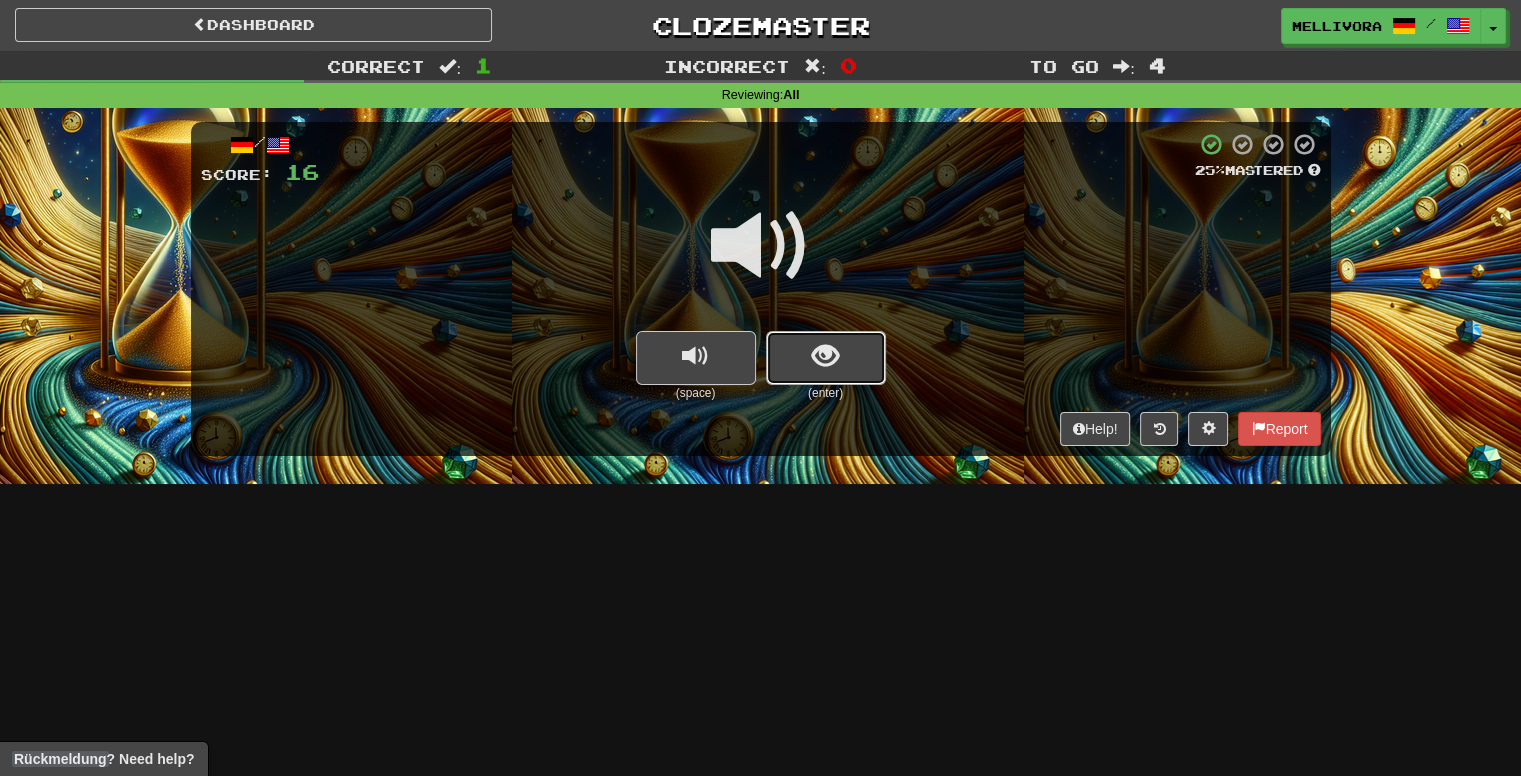 click at bounding box center (826, 358) 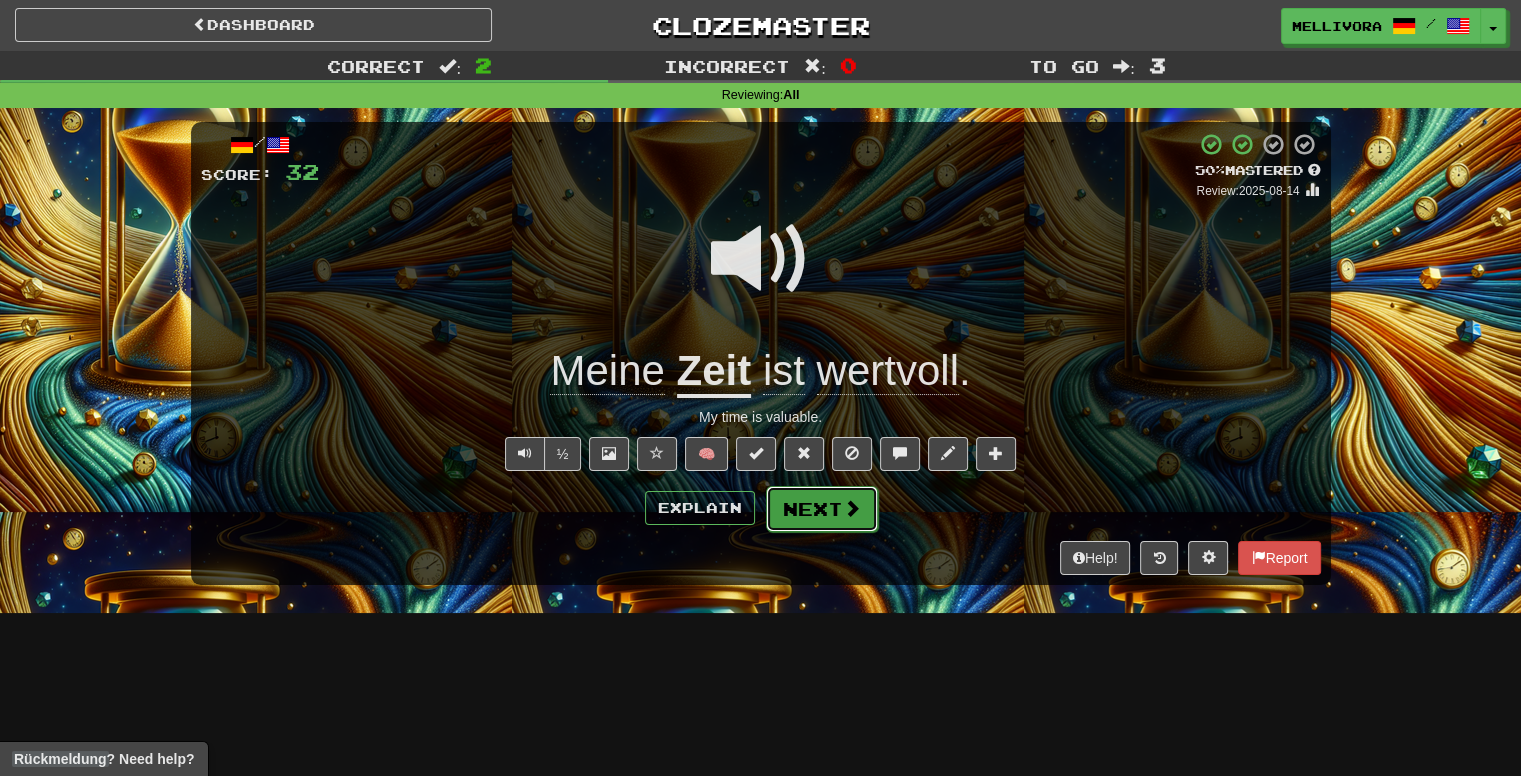 click on "Next" at bounding box center (822, 509) 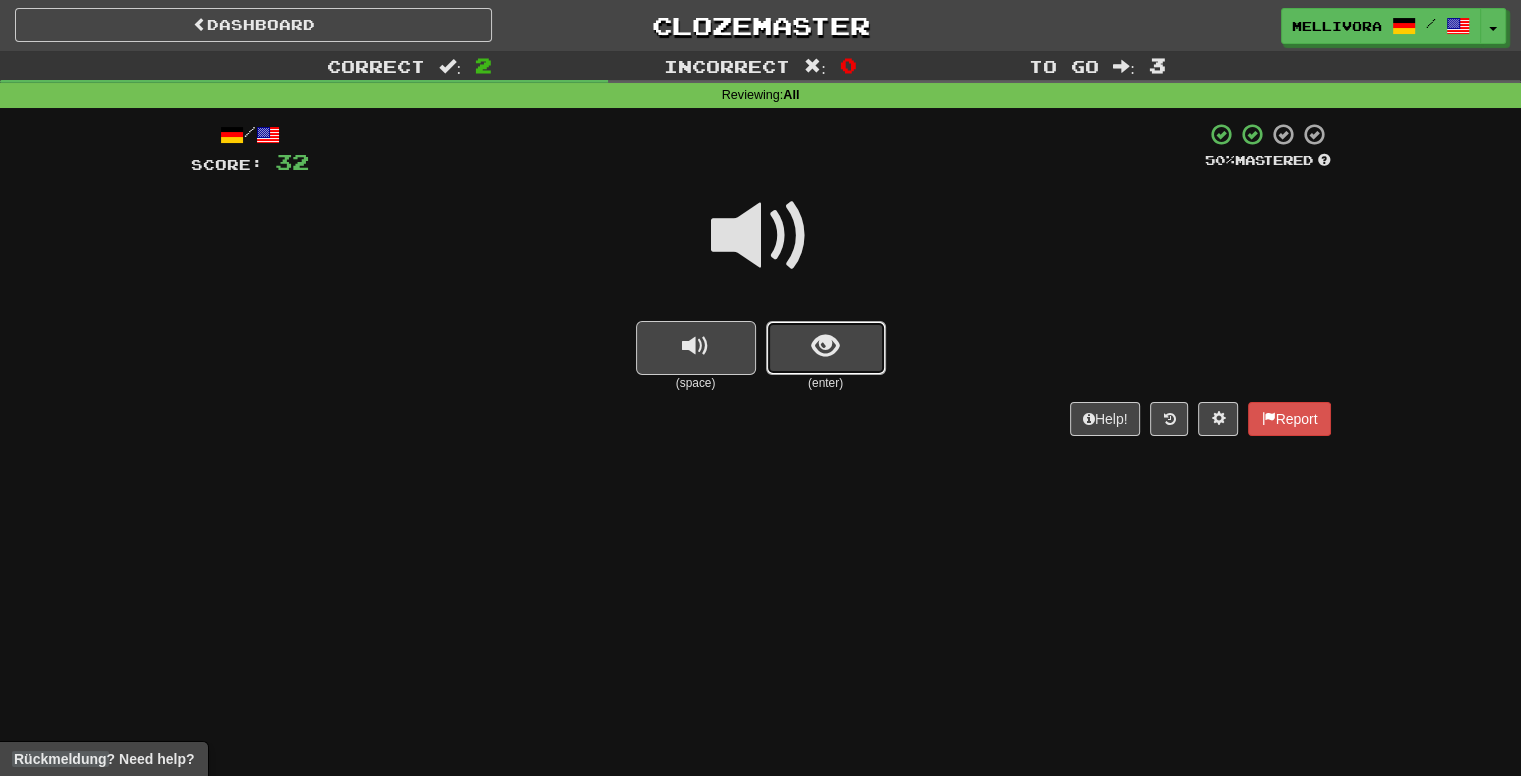 click at bounding box center (825, 346) 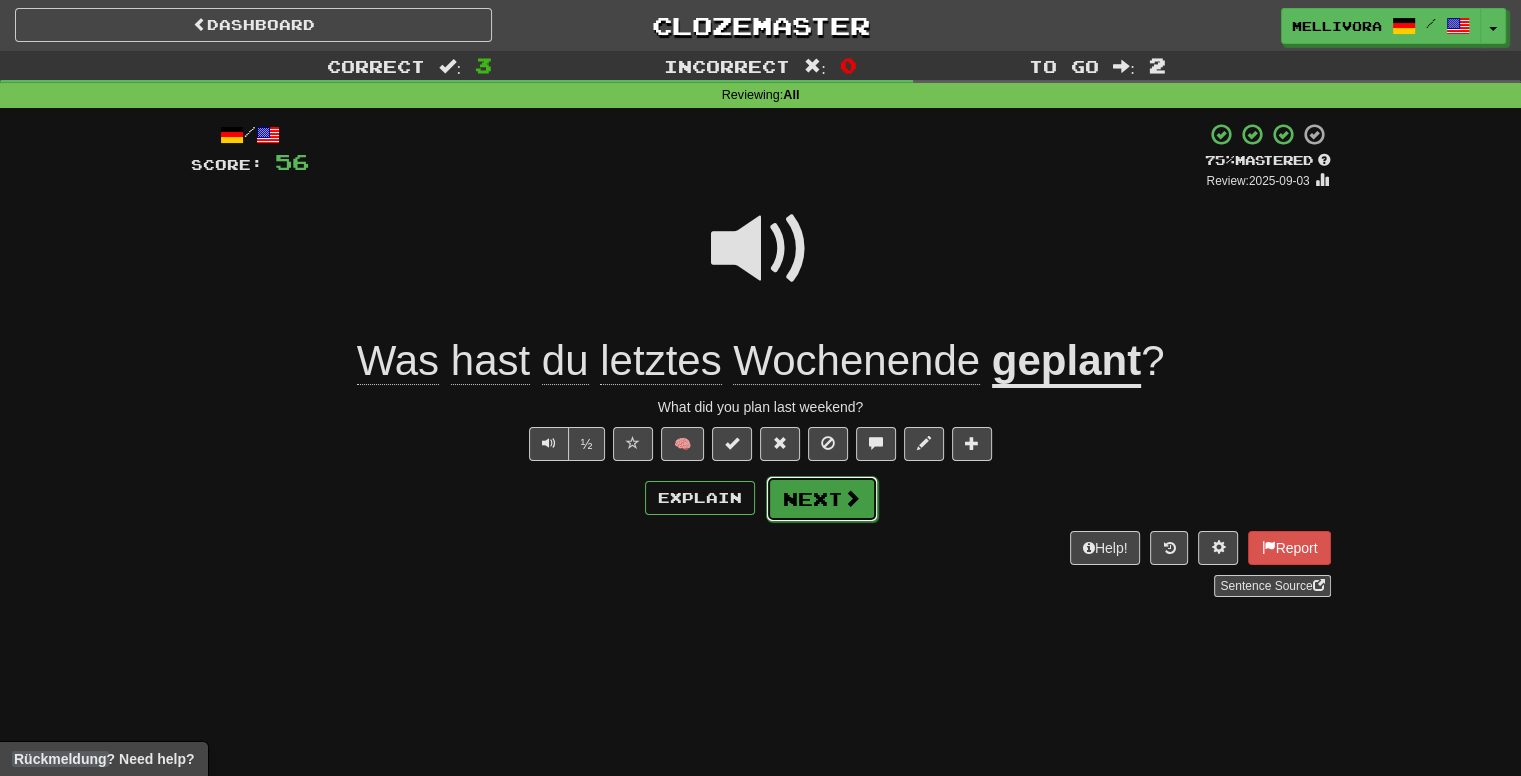 click on "Next" at bounding box center (822, 499) 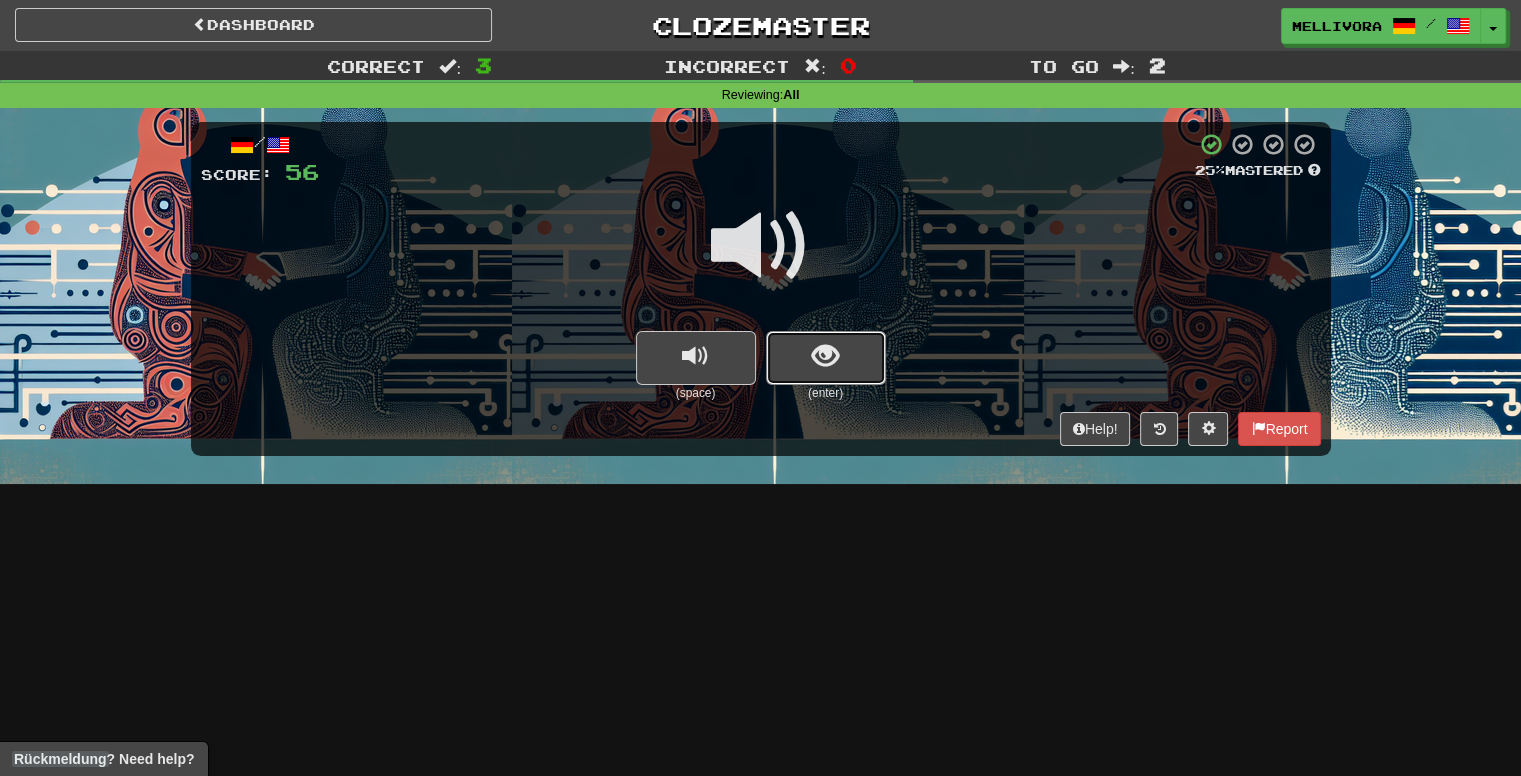 drag, startPoint x: 870, startPoint y: 357, endPoint x: 863, endPoint y: 325, distance: 32.75668 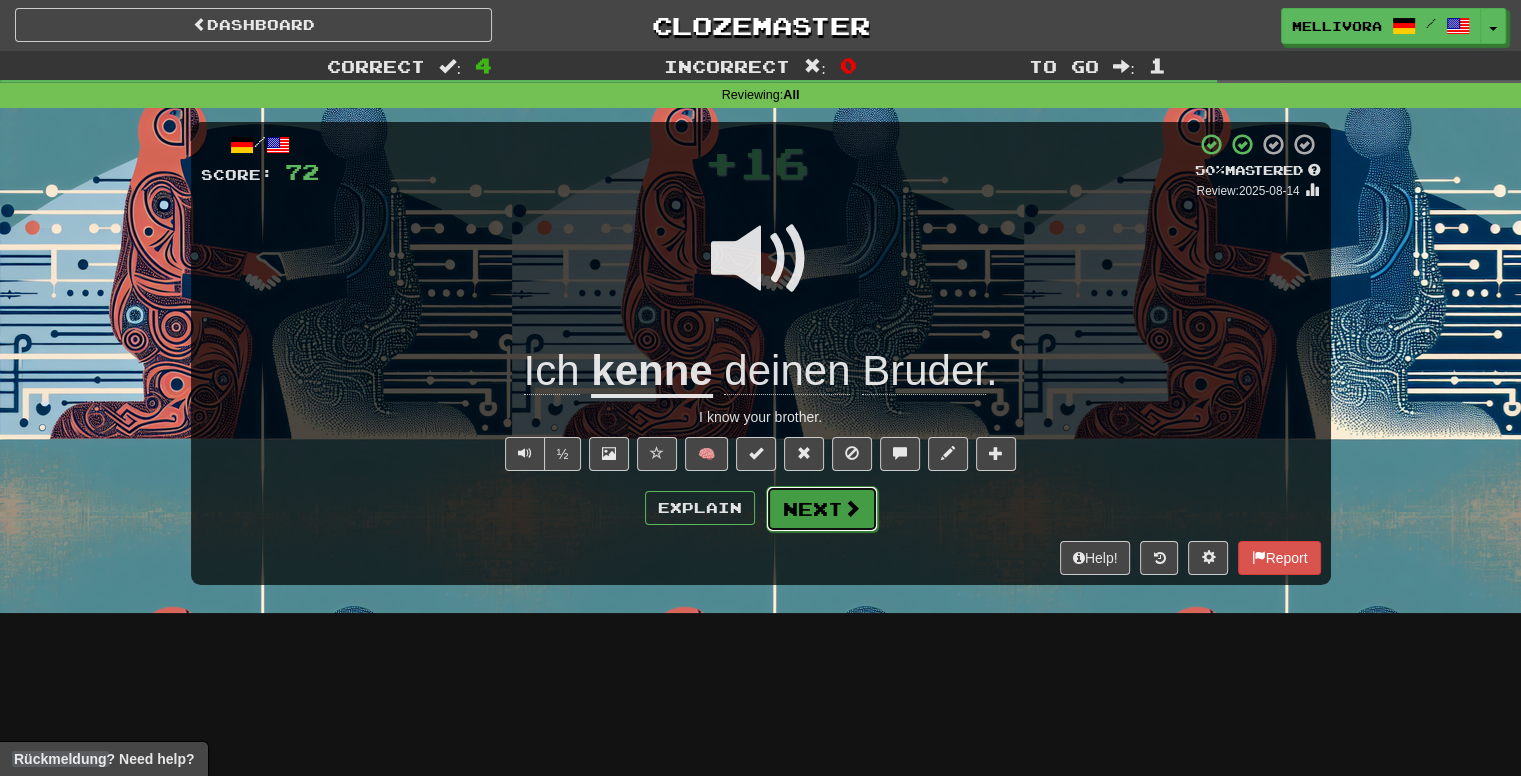 click on "Next" at bounding box center [822, 509] 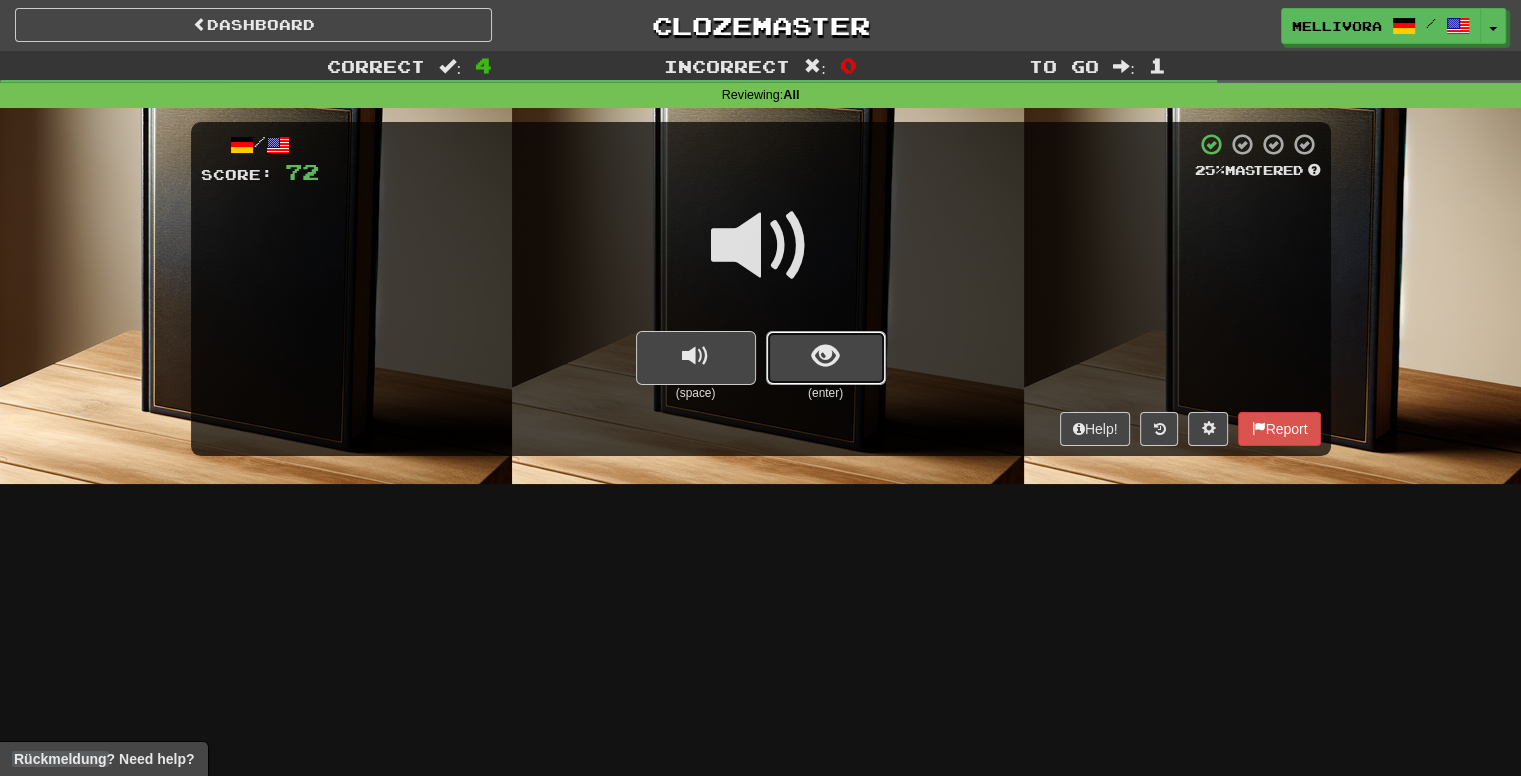 click at bounding box center (826, 358) 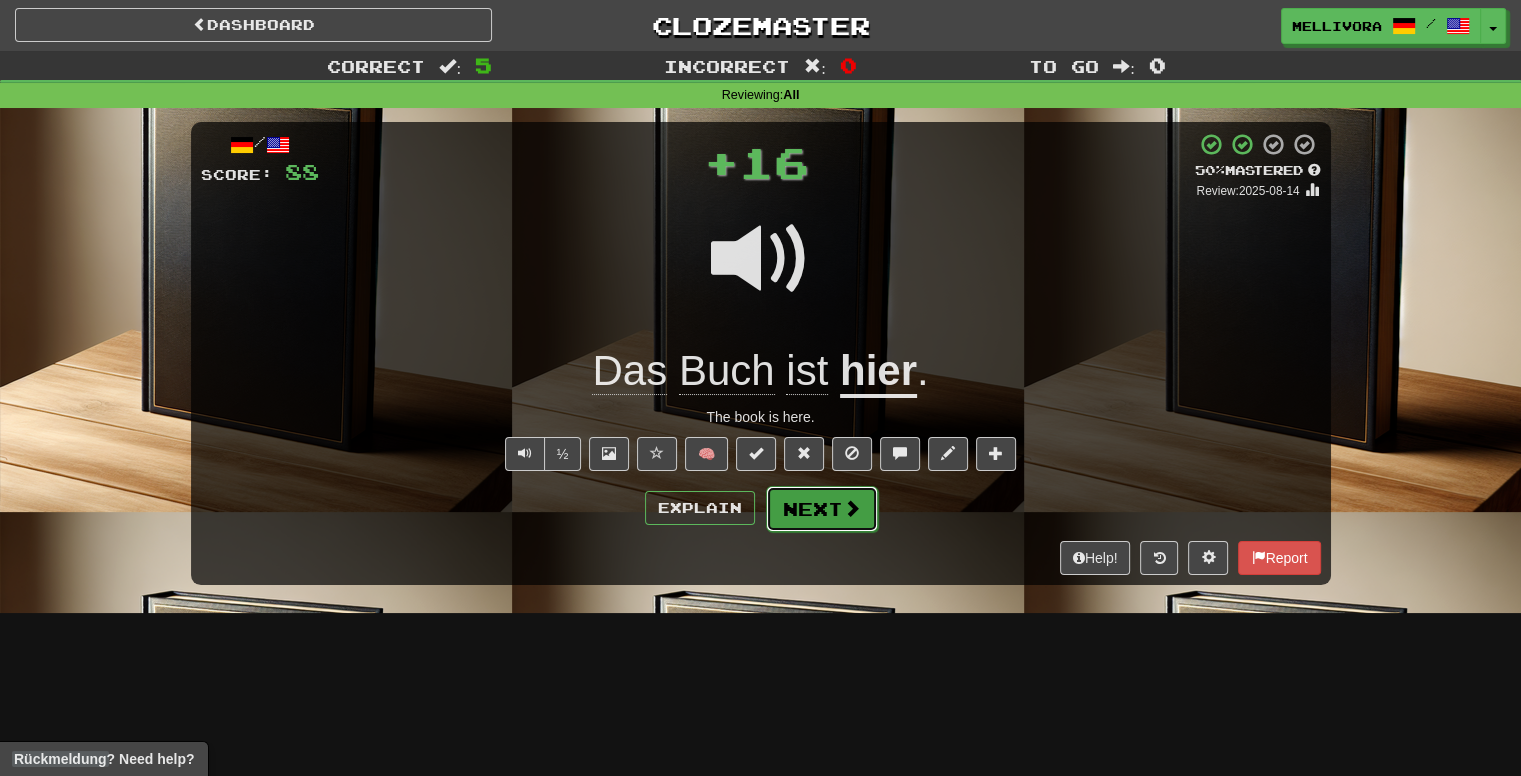 click on "Next" at bounding box center (822, 509) 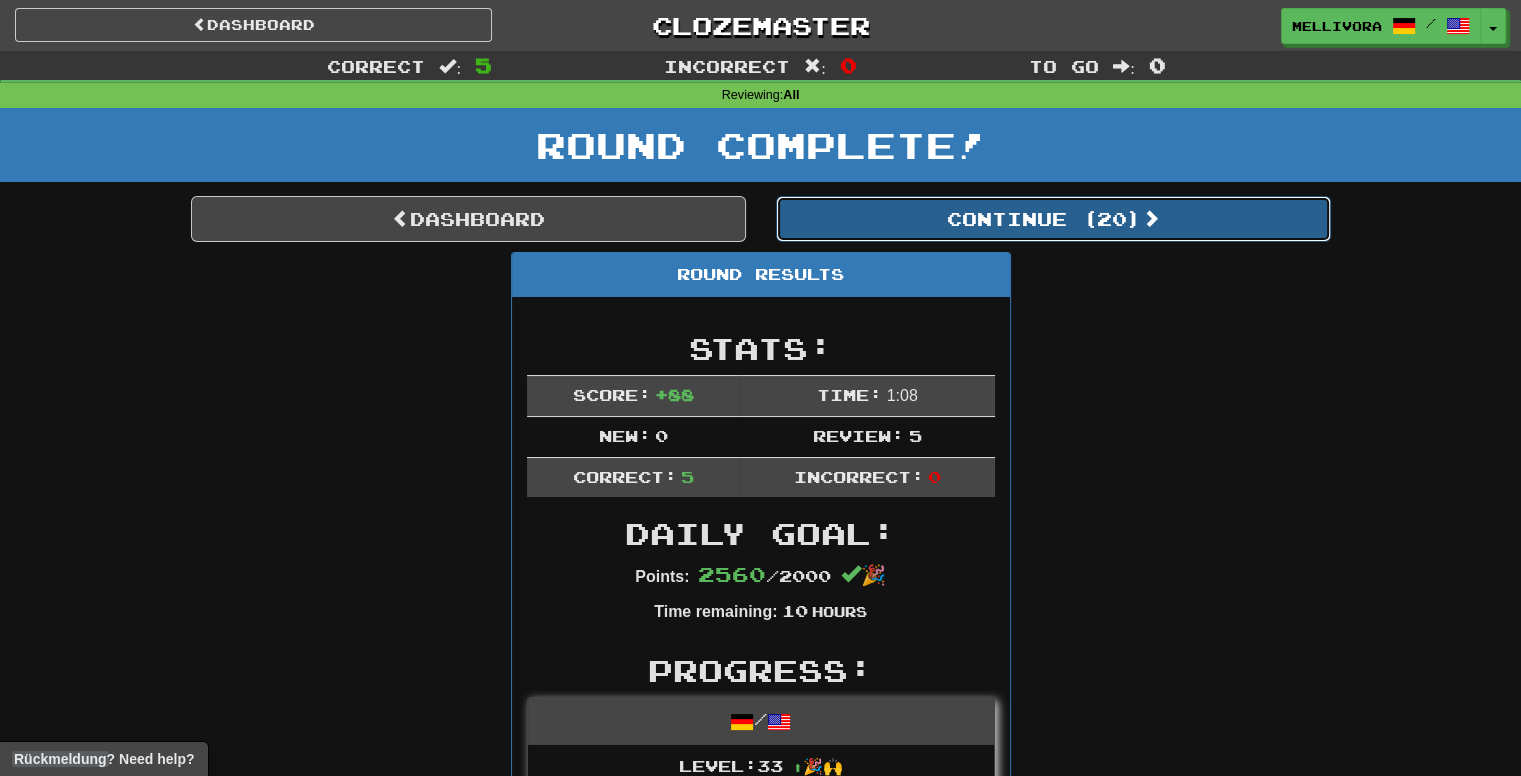 click on "Continue ( 20 )" at bounding box center [1053, 219] 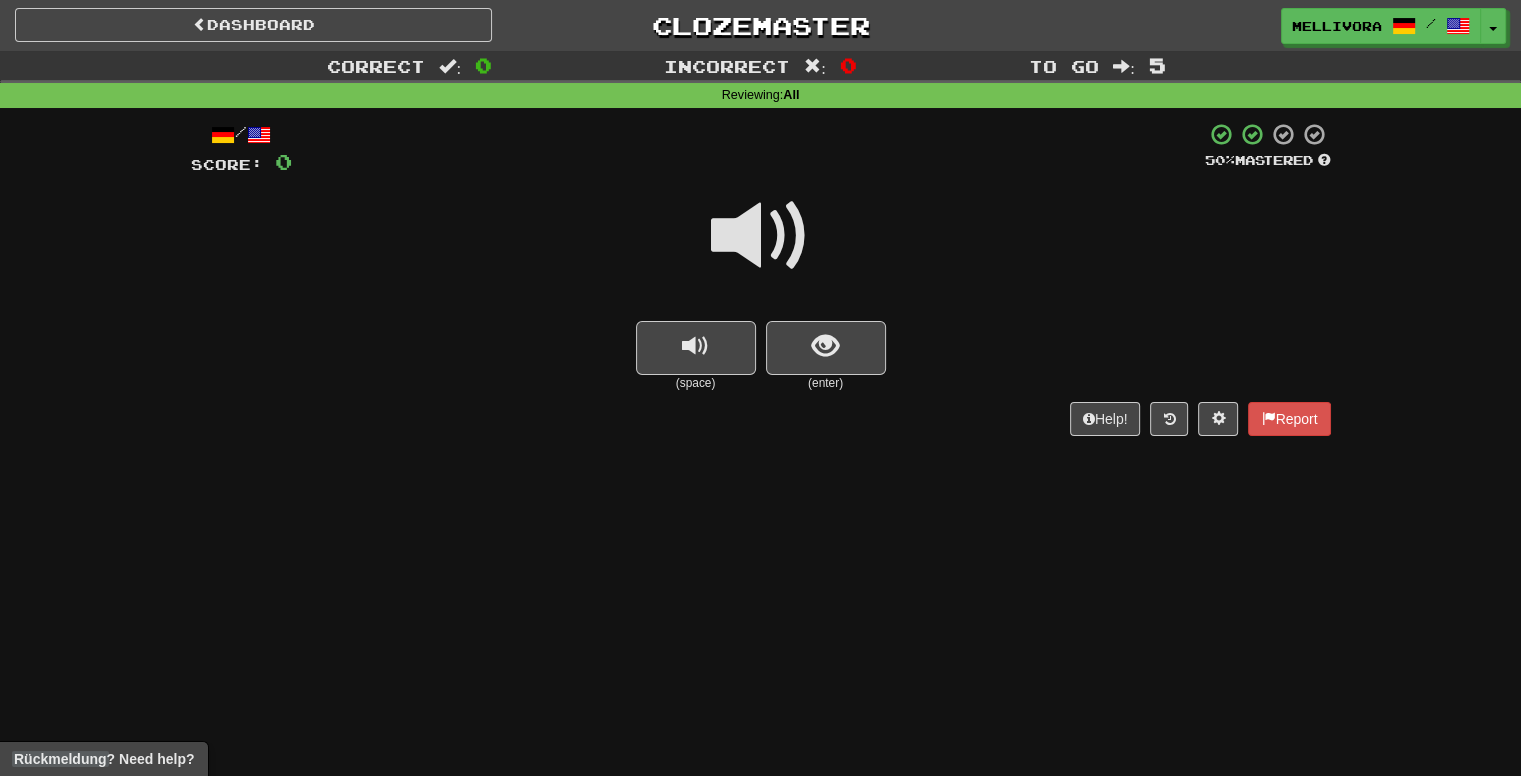 click at bounding box center (761, 236) 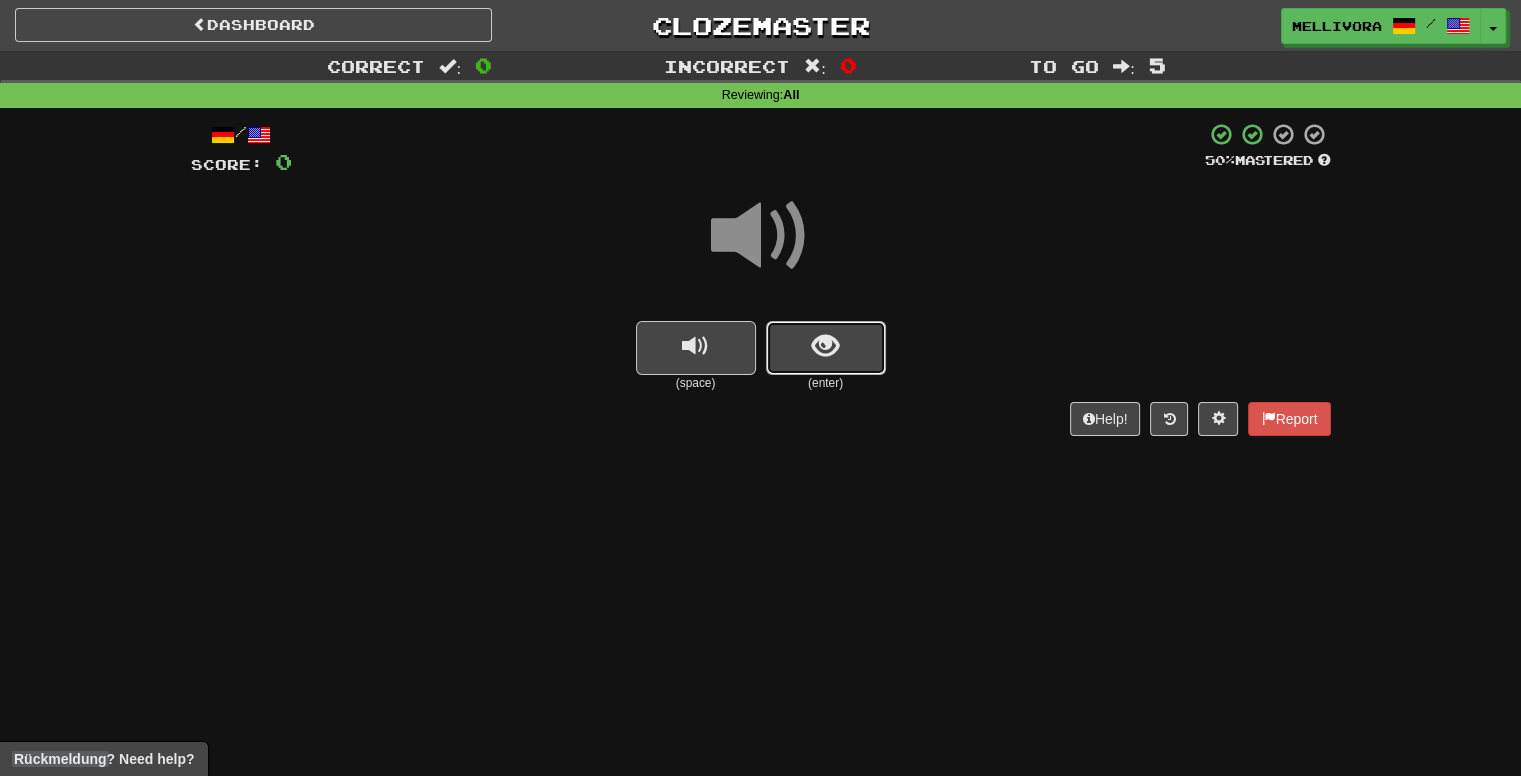 click at bounding box center [825, 346] 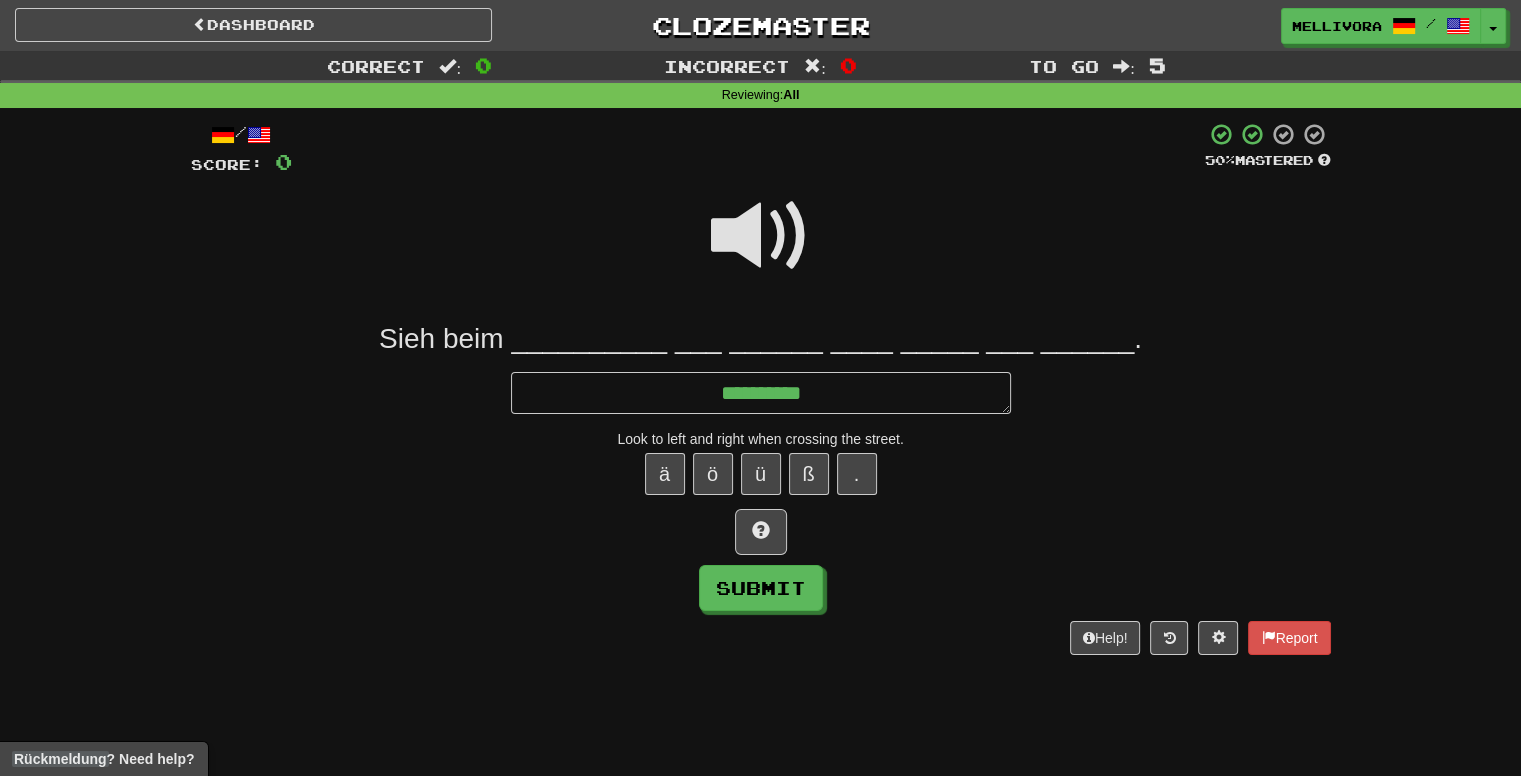 click at bounding box center [761, 236] 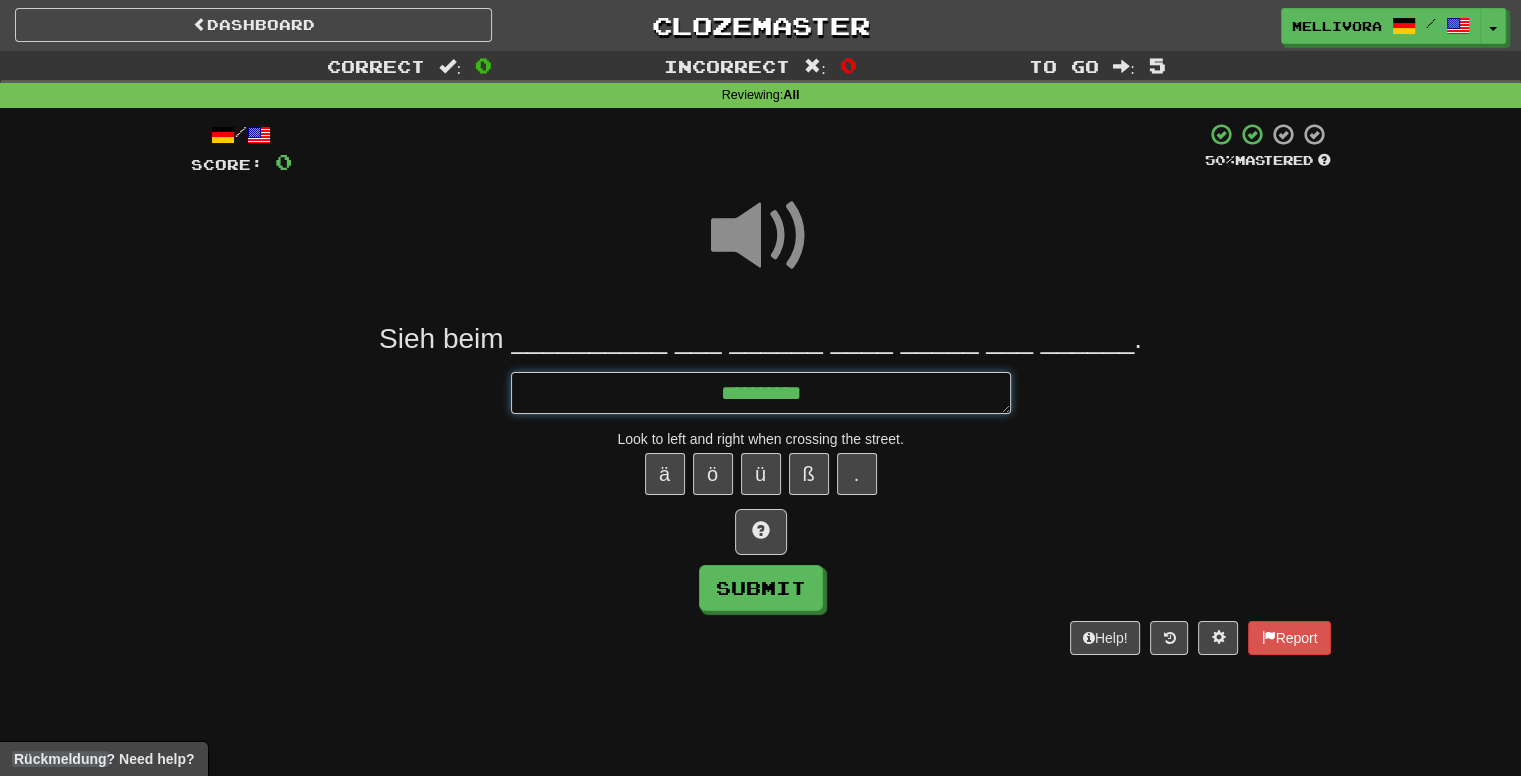 click on "*********" at bounding box center (761, 393) 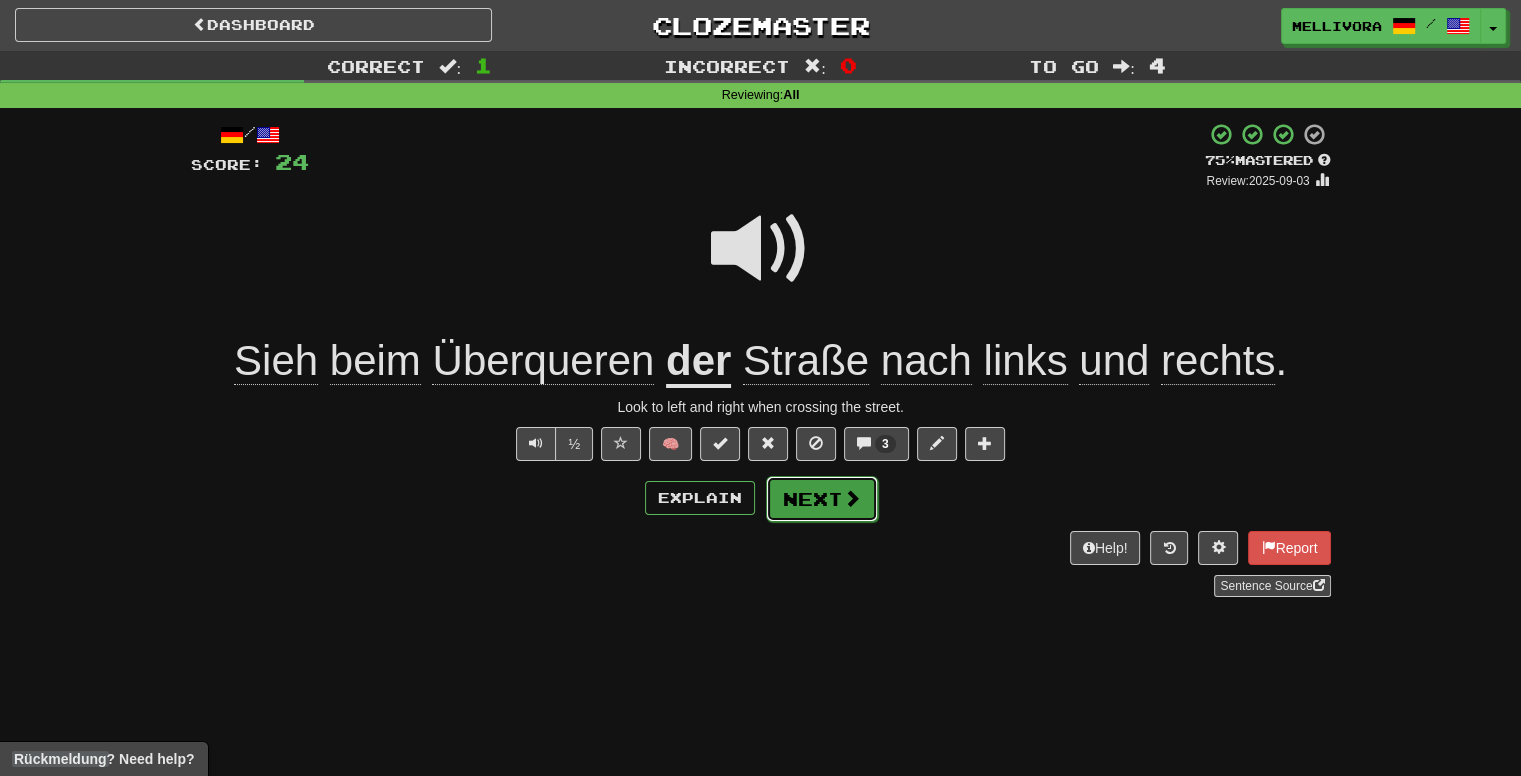 click on "Next" at bounding box center (822, 499) 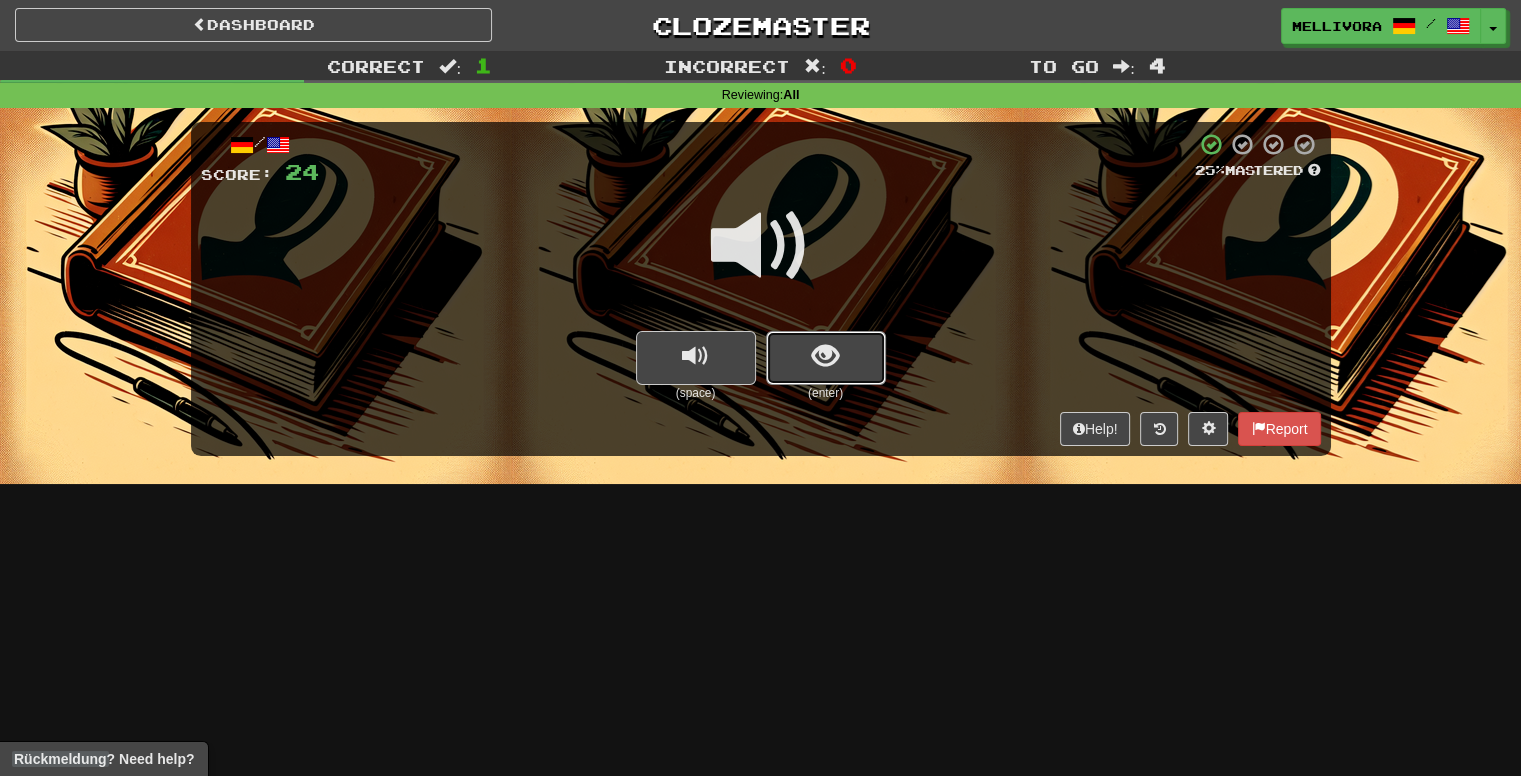 click at bounding box center (826, 358) 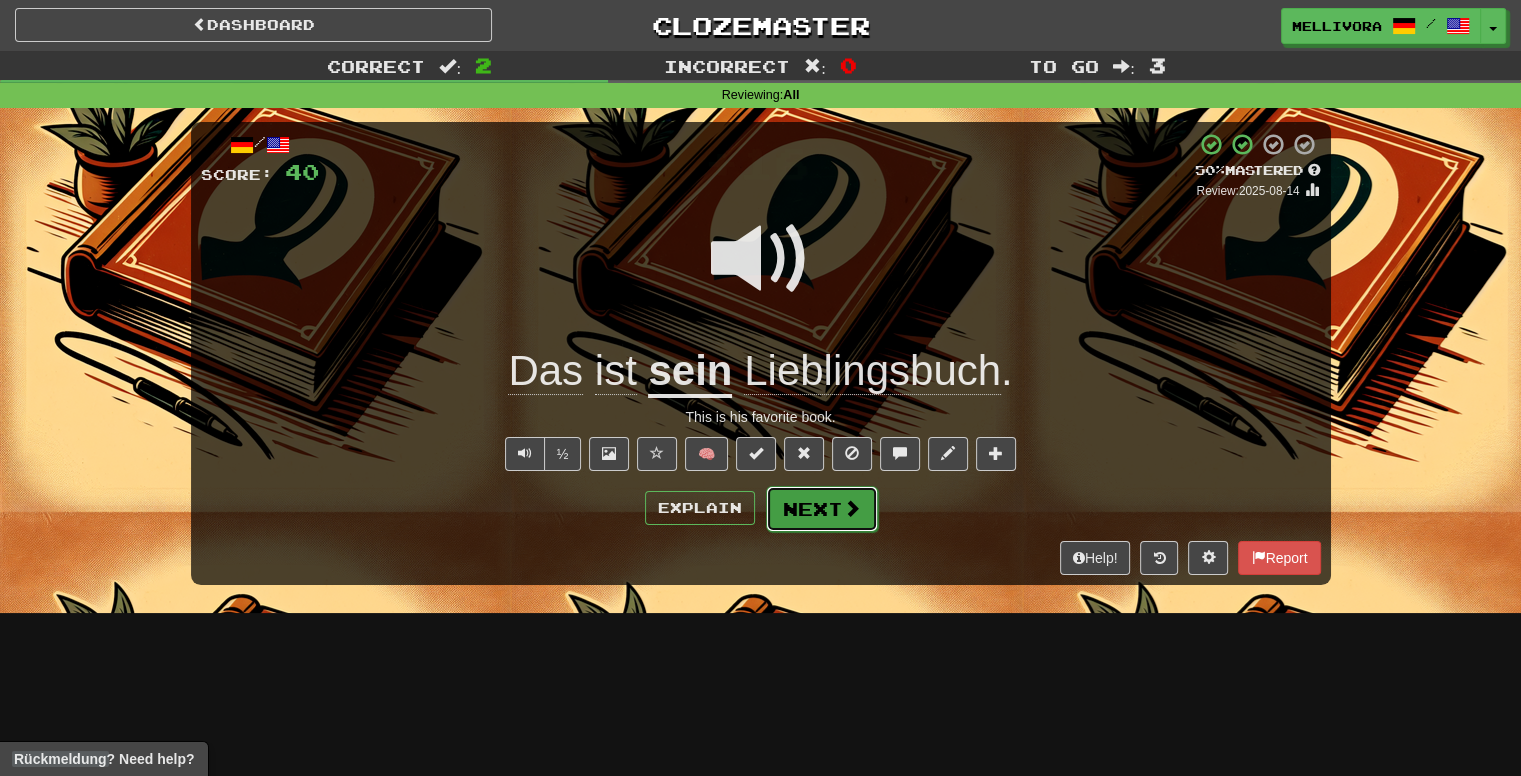 click at bounding box center [852, 508] 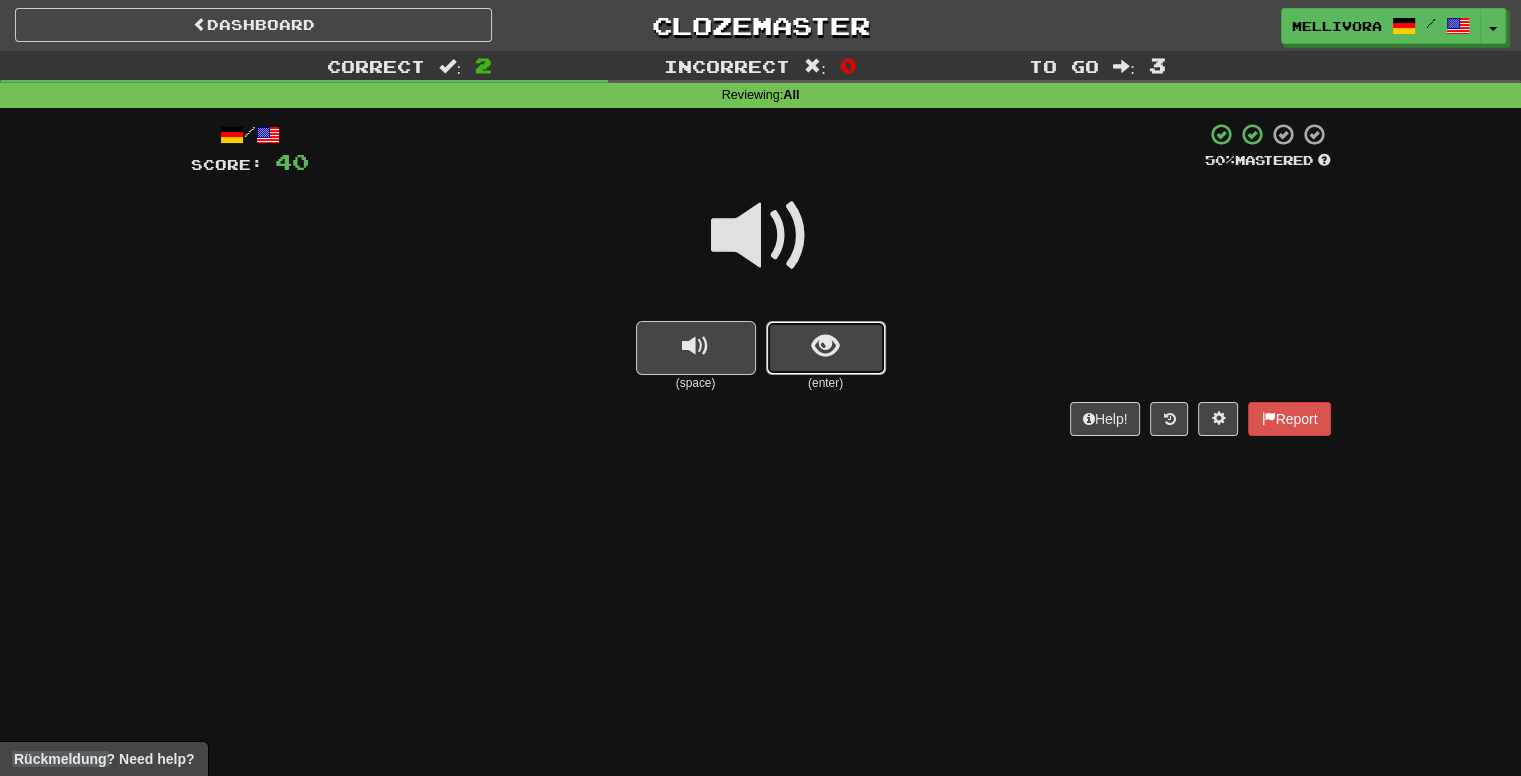 click at bounding box center [826, 348] 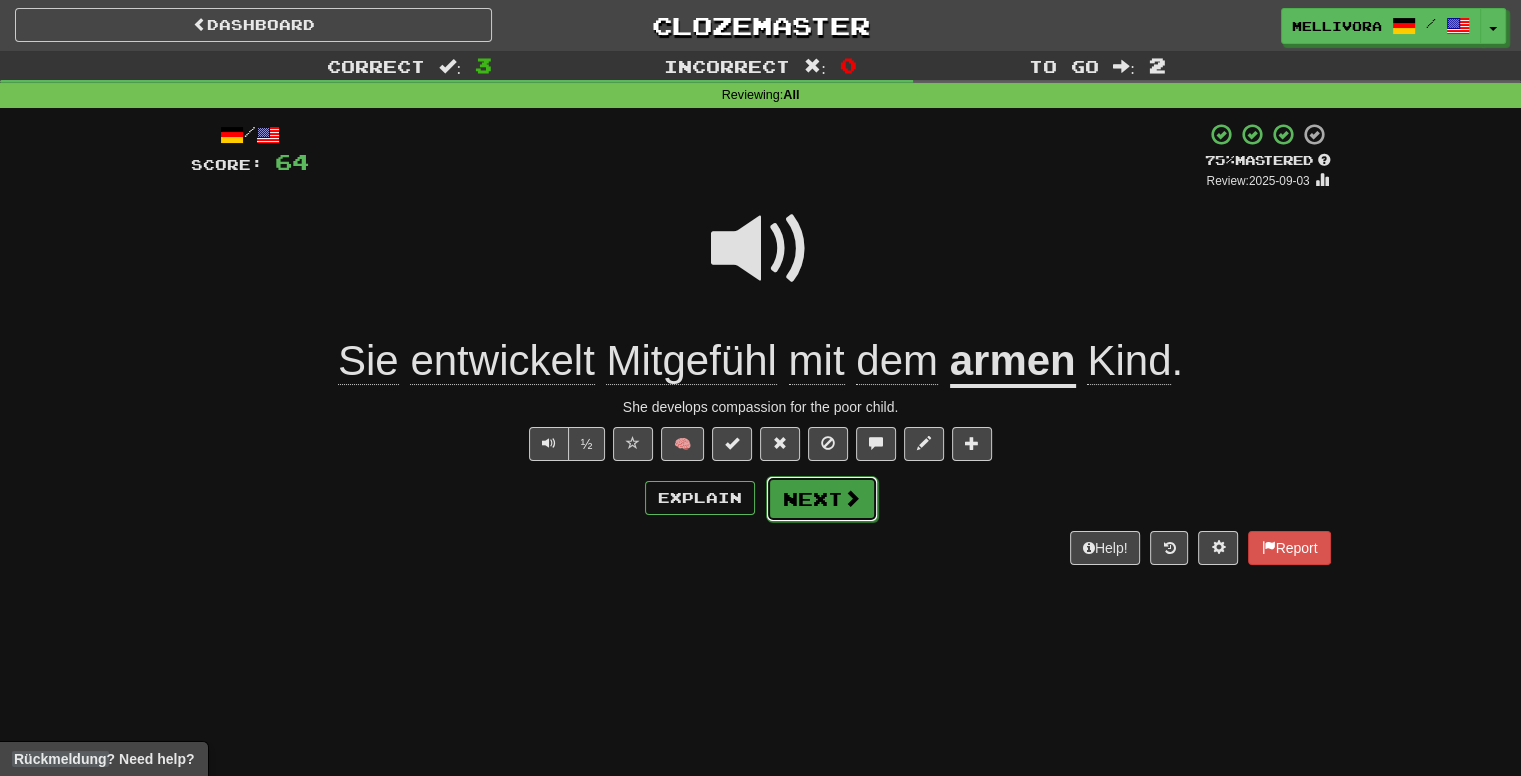 click on "Next" at bounding box center (822, 499) 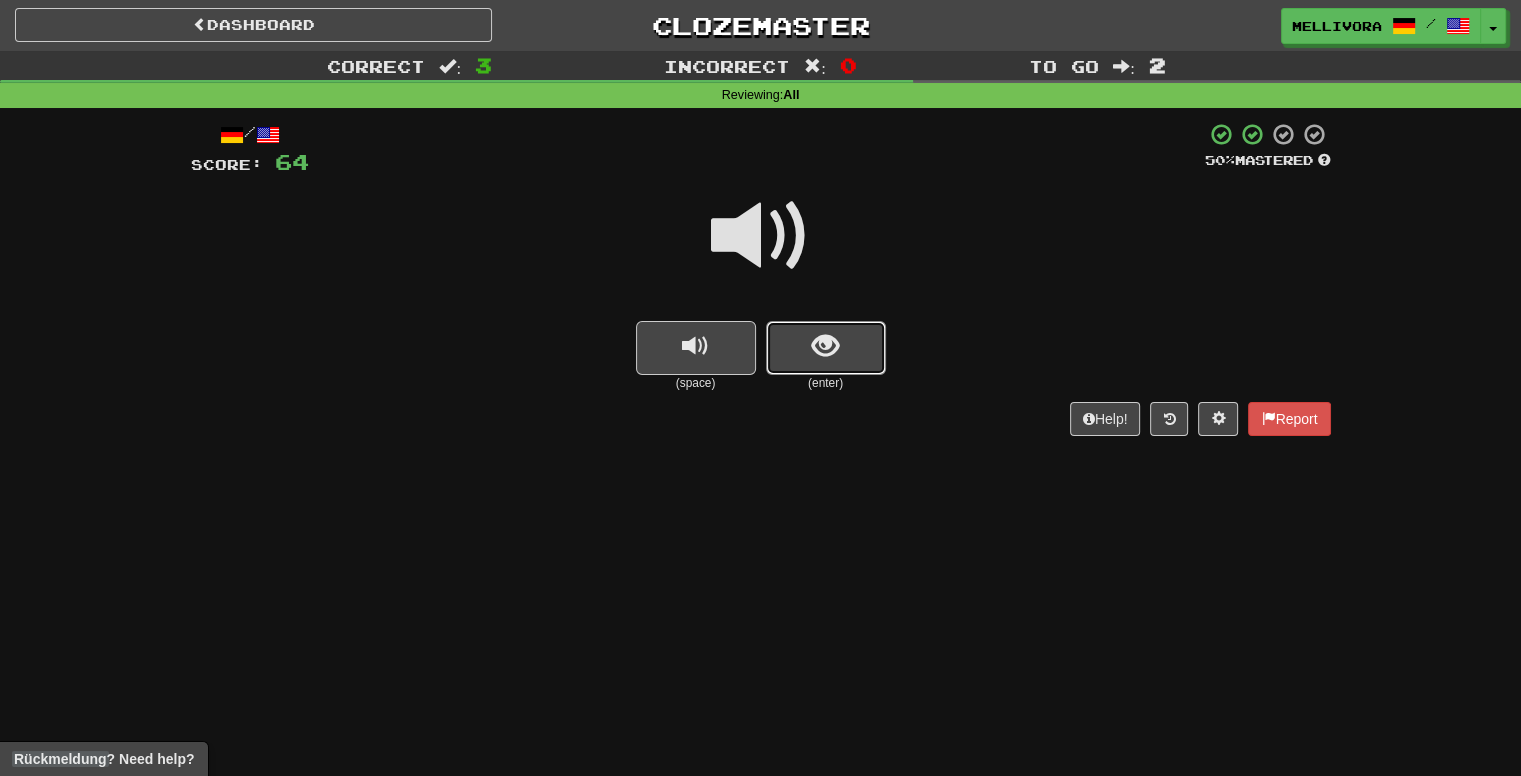 click at bounding box center (826, 348) 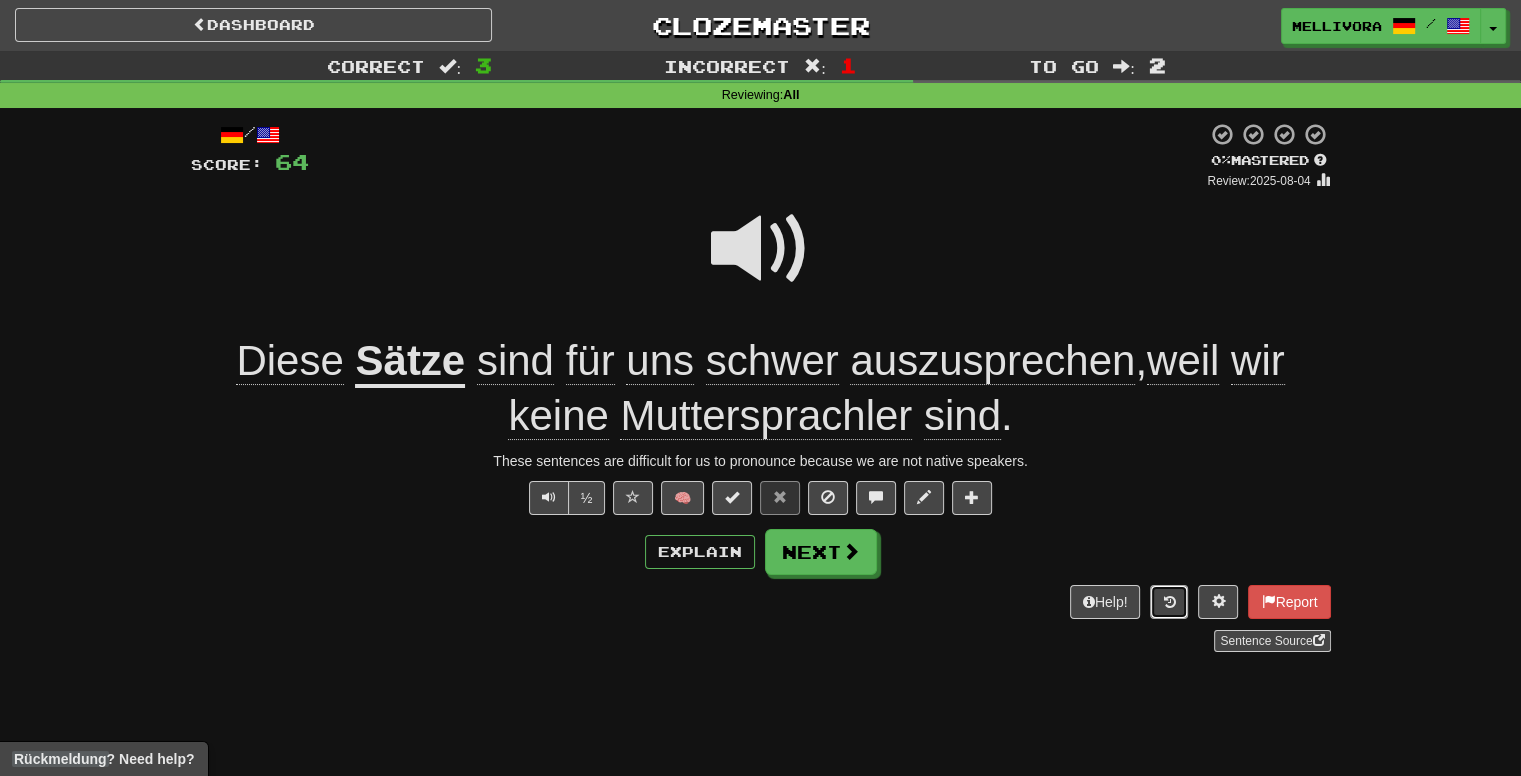 click at bounding box center [1169, 602] 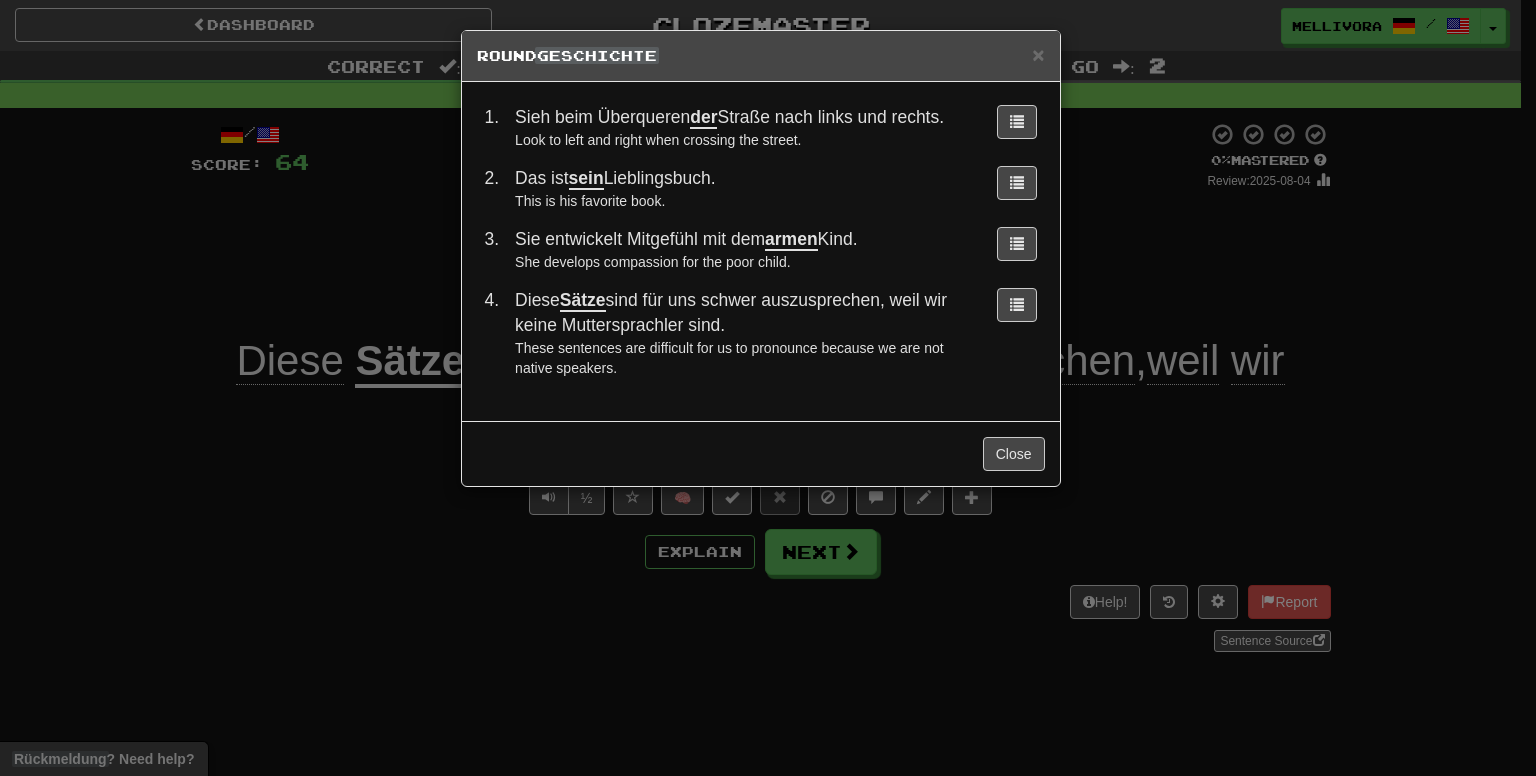click on "Round" at bounding box center (761, 56) 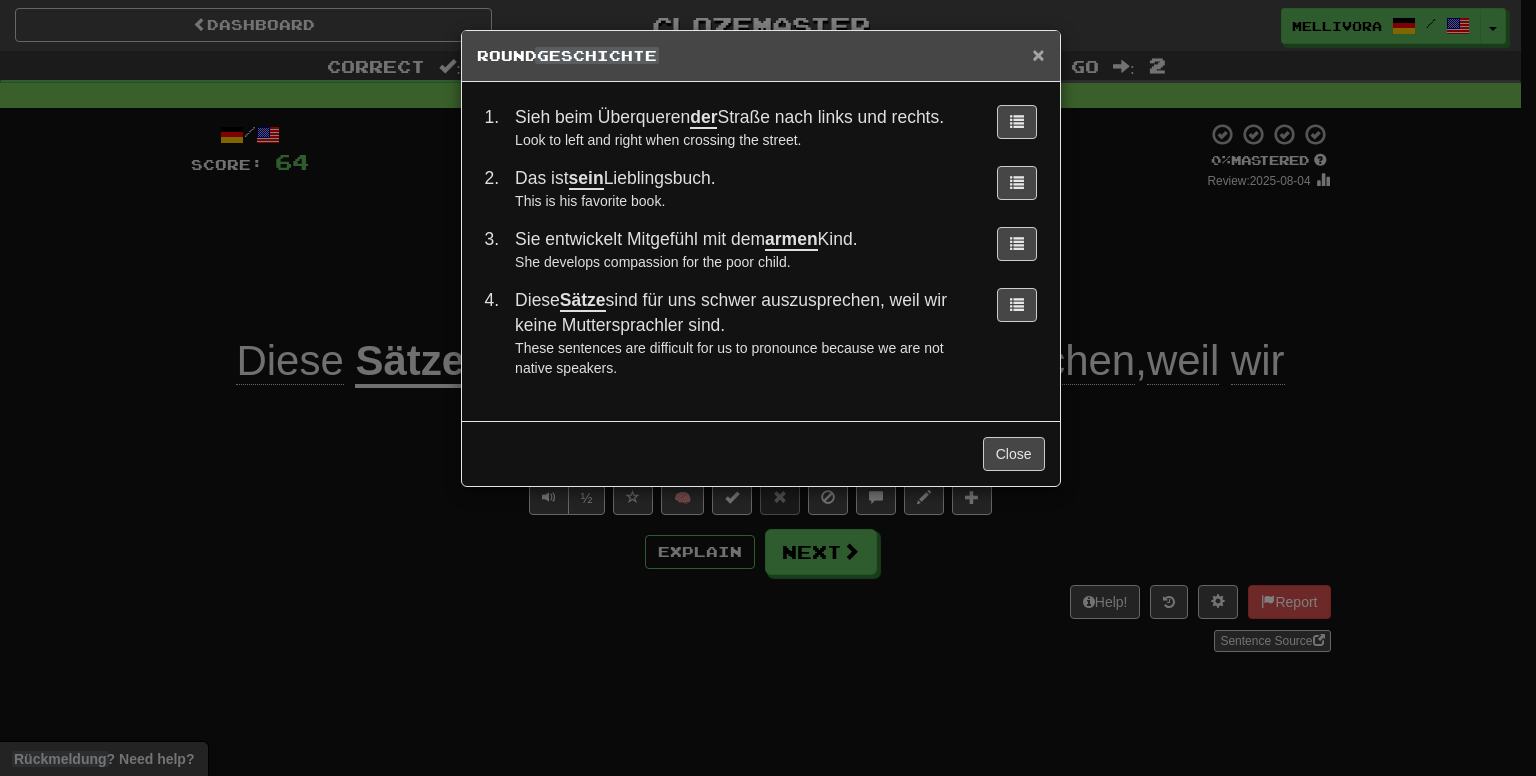 click on "×" at bounding box center [1038, 54] 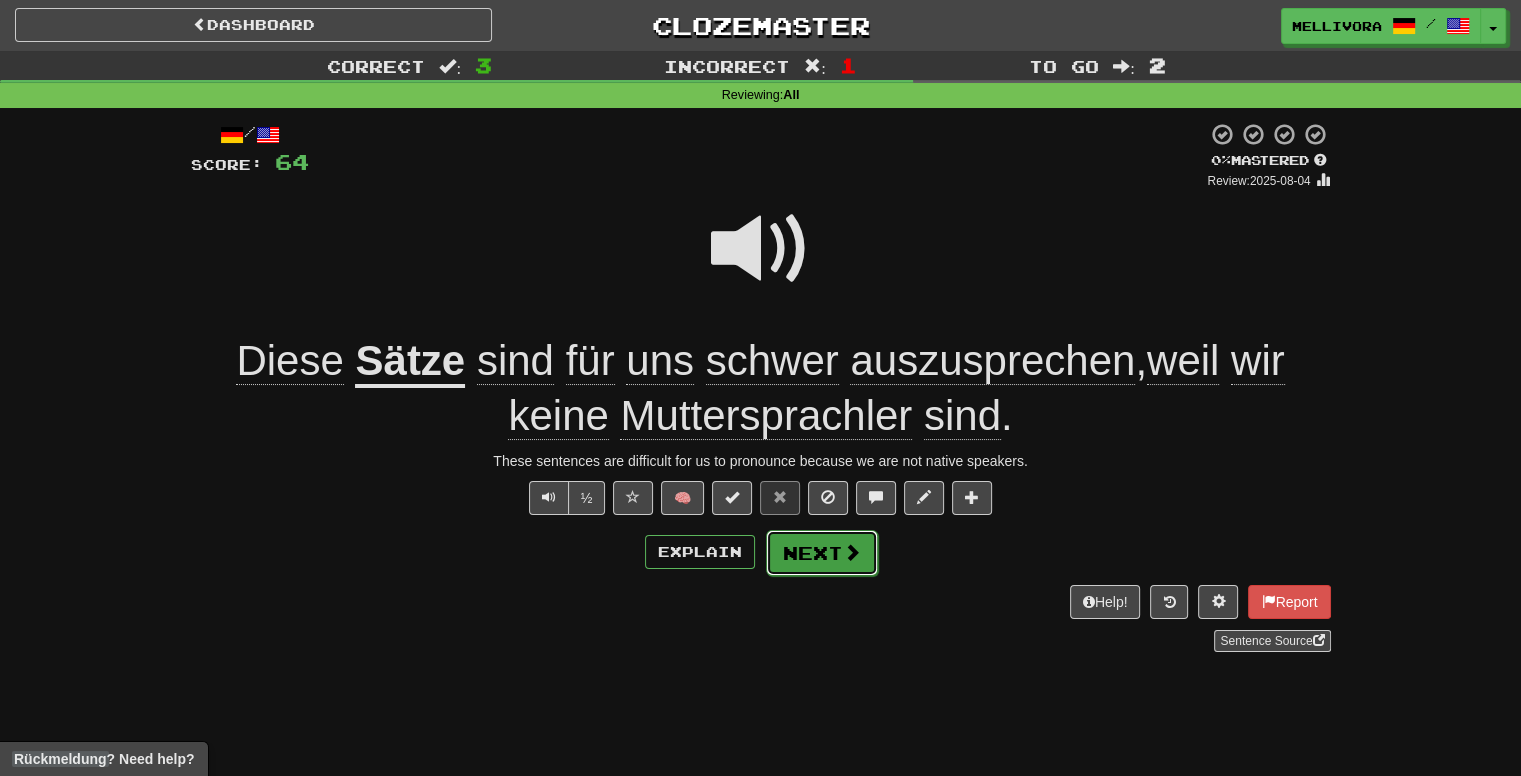 click on "Next" at bounding box center [822, 553] 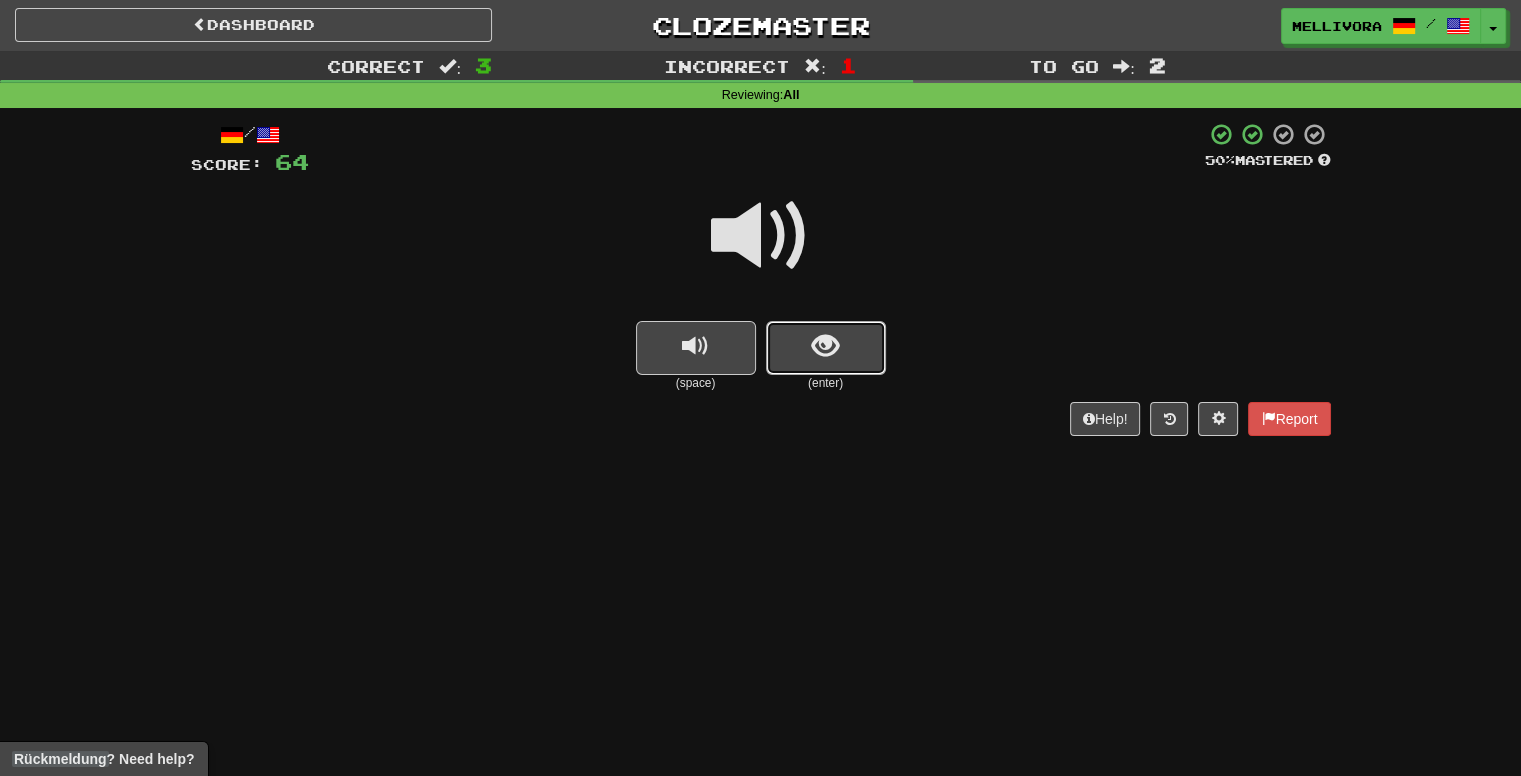 click at bounding box center [826, 348] 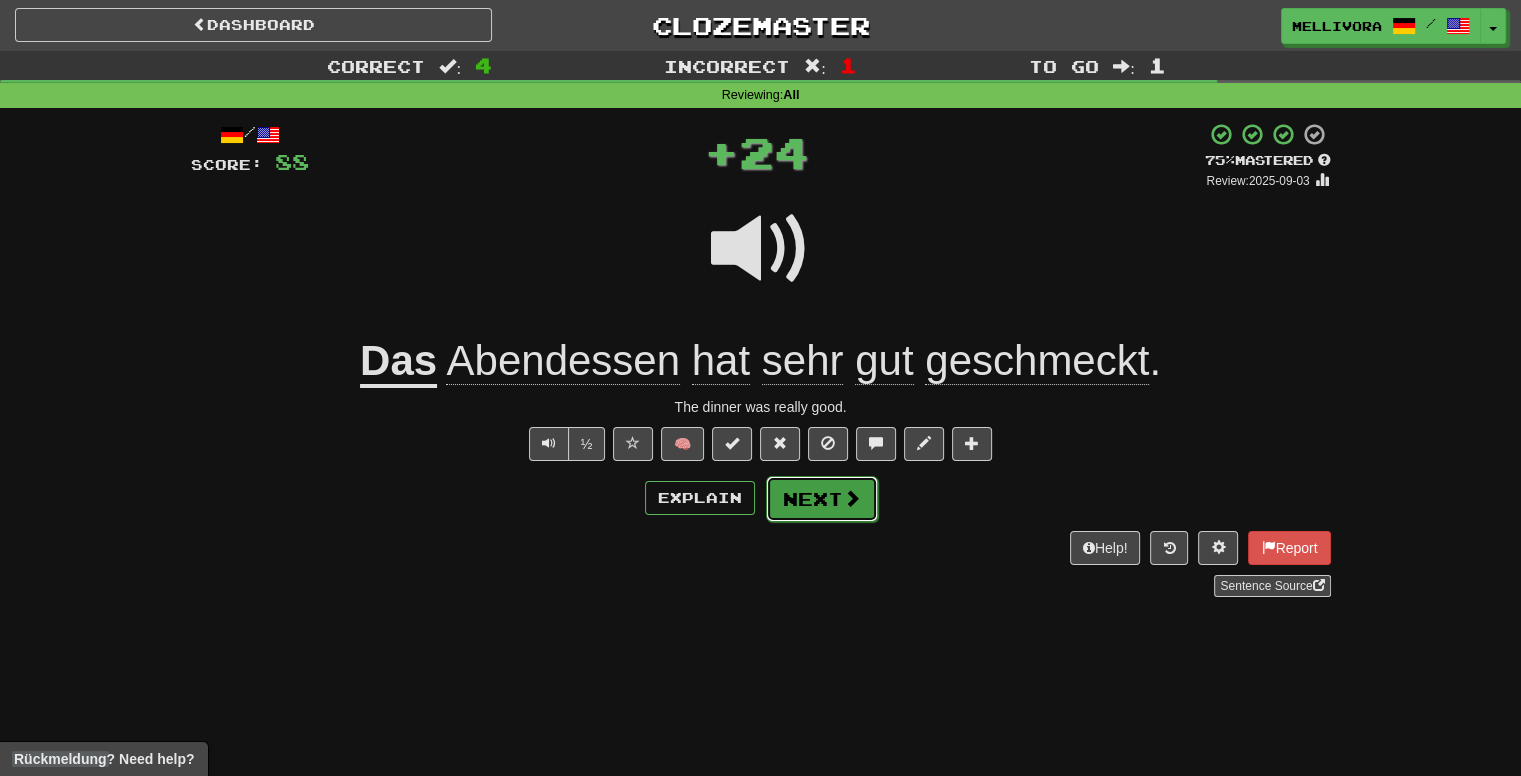 click at bounding box center [852, 498] 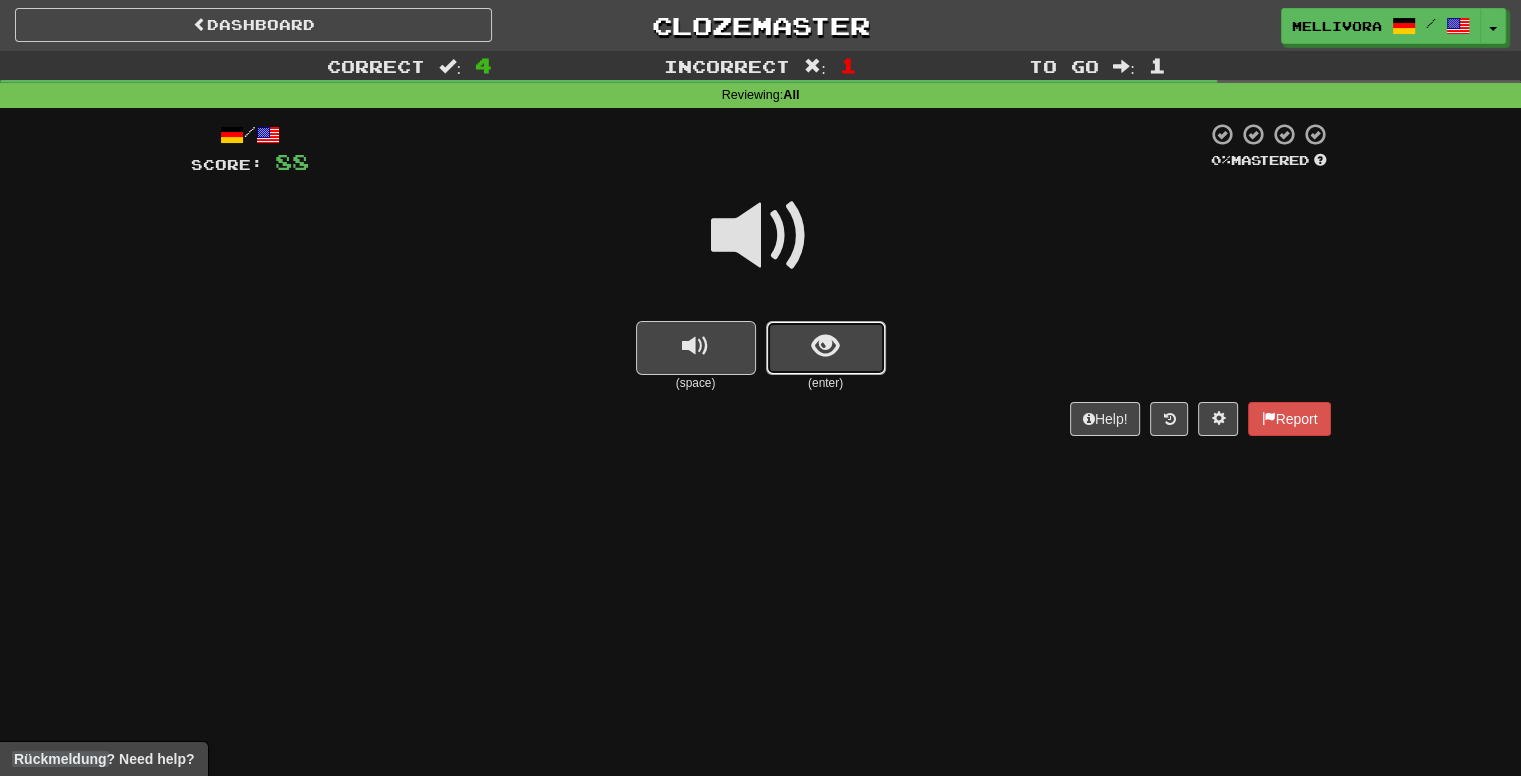 click at bounding box center [826, 348] 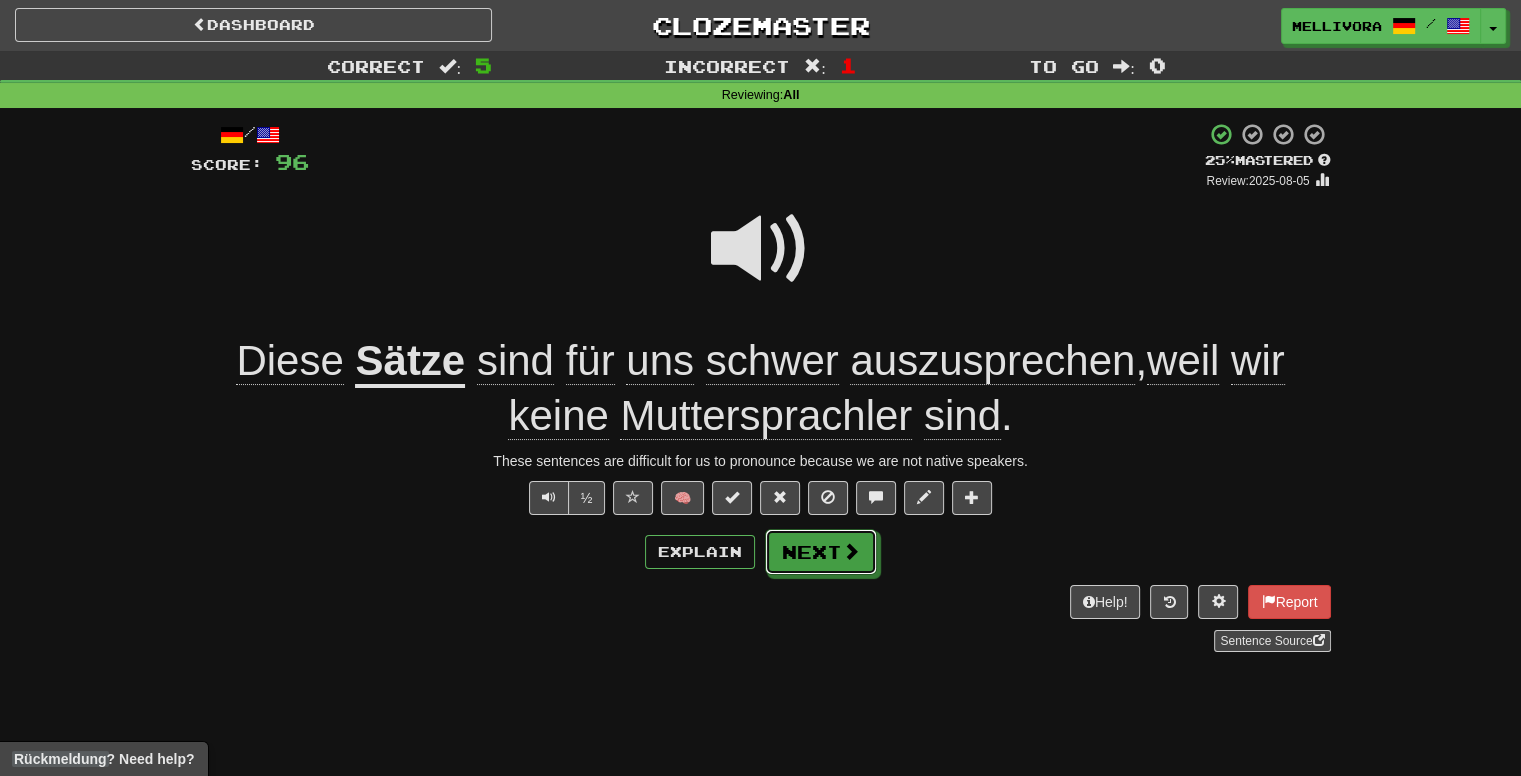 drag, startPoint x: 842, startPoint y: 552, endPoint x: 852, endPoint y: 540, distance: 15.6205 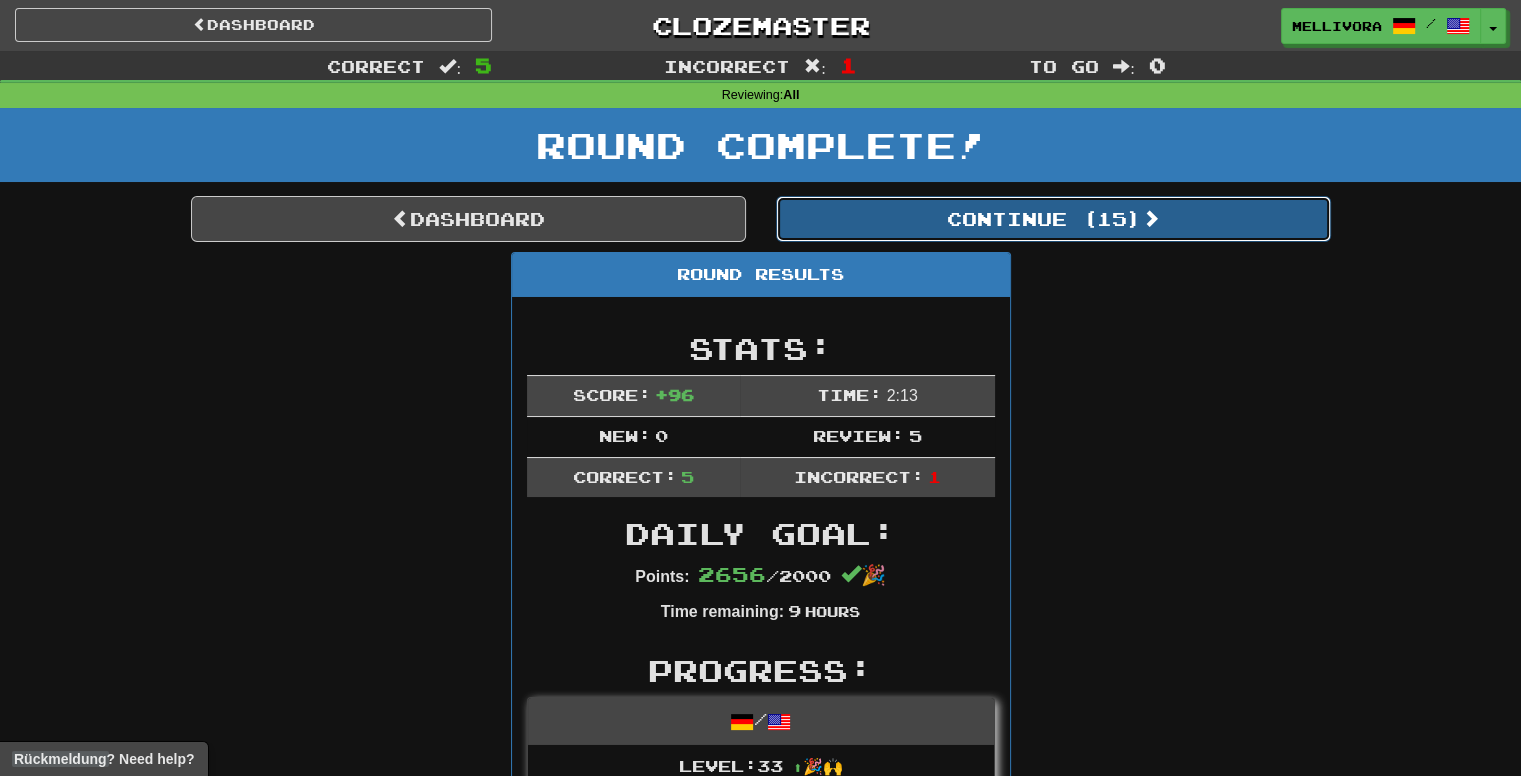click on "Continue ( 15 )" at bounding box center [1053, 219] 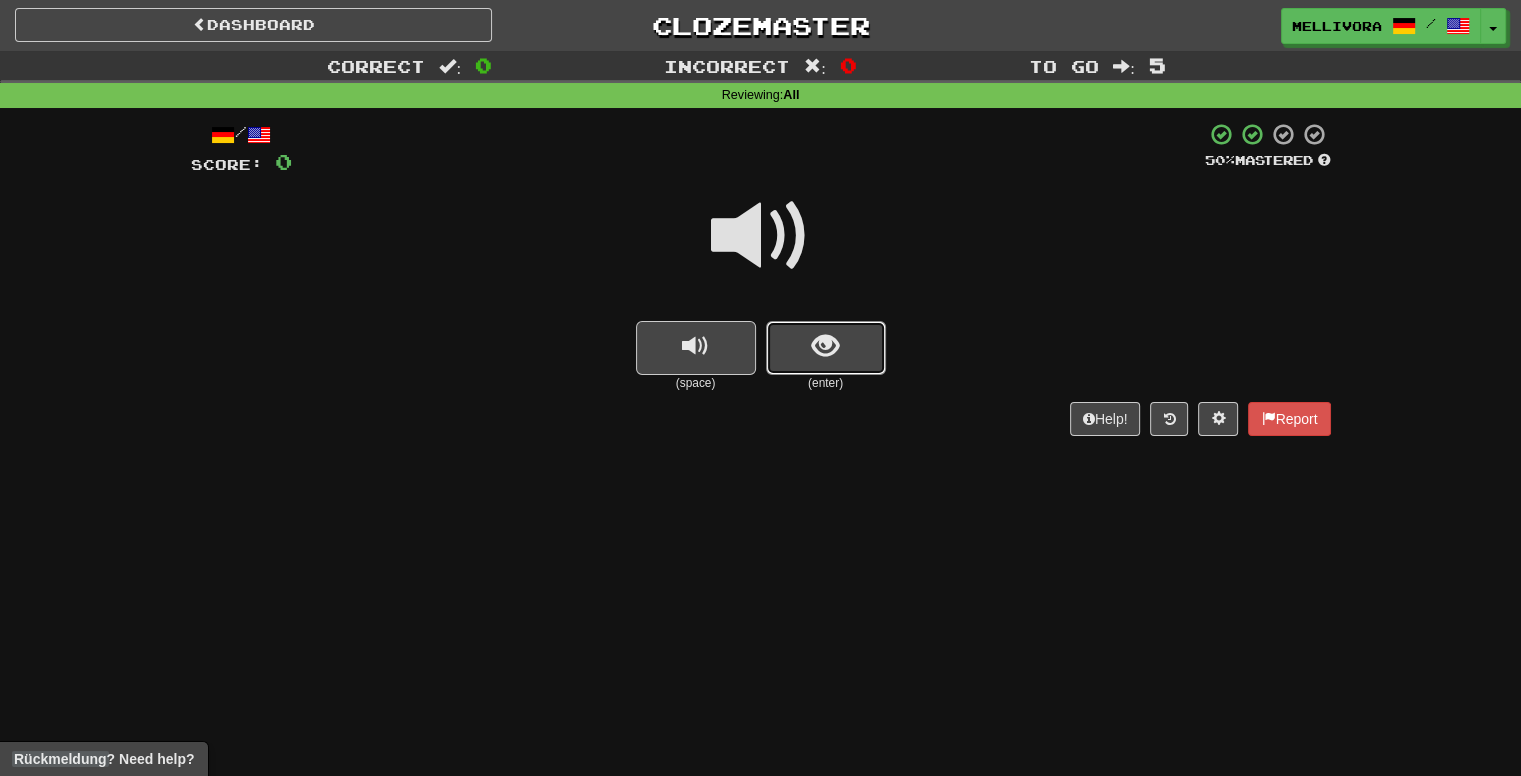 click at bounding box center (825, 346) 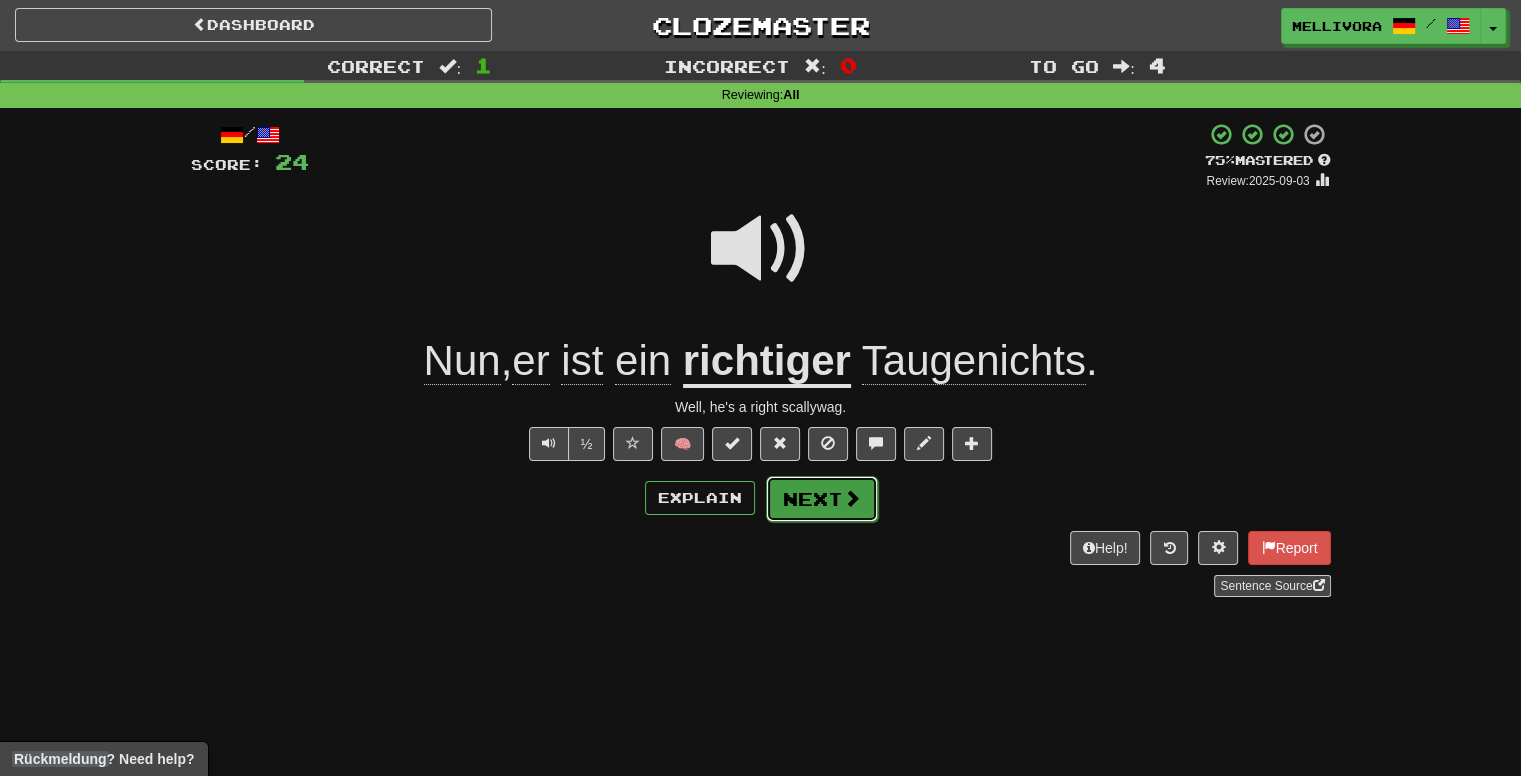click on "Next" at bounding box center (822, 499) 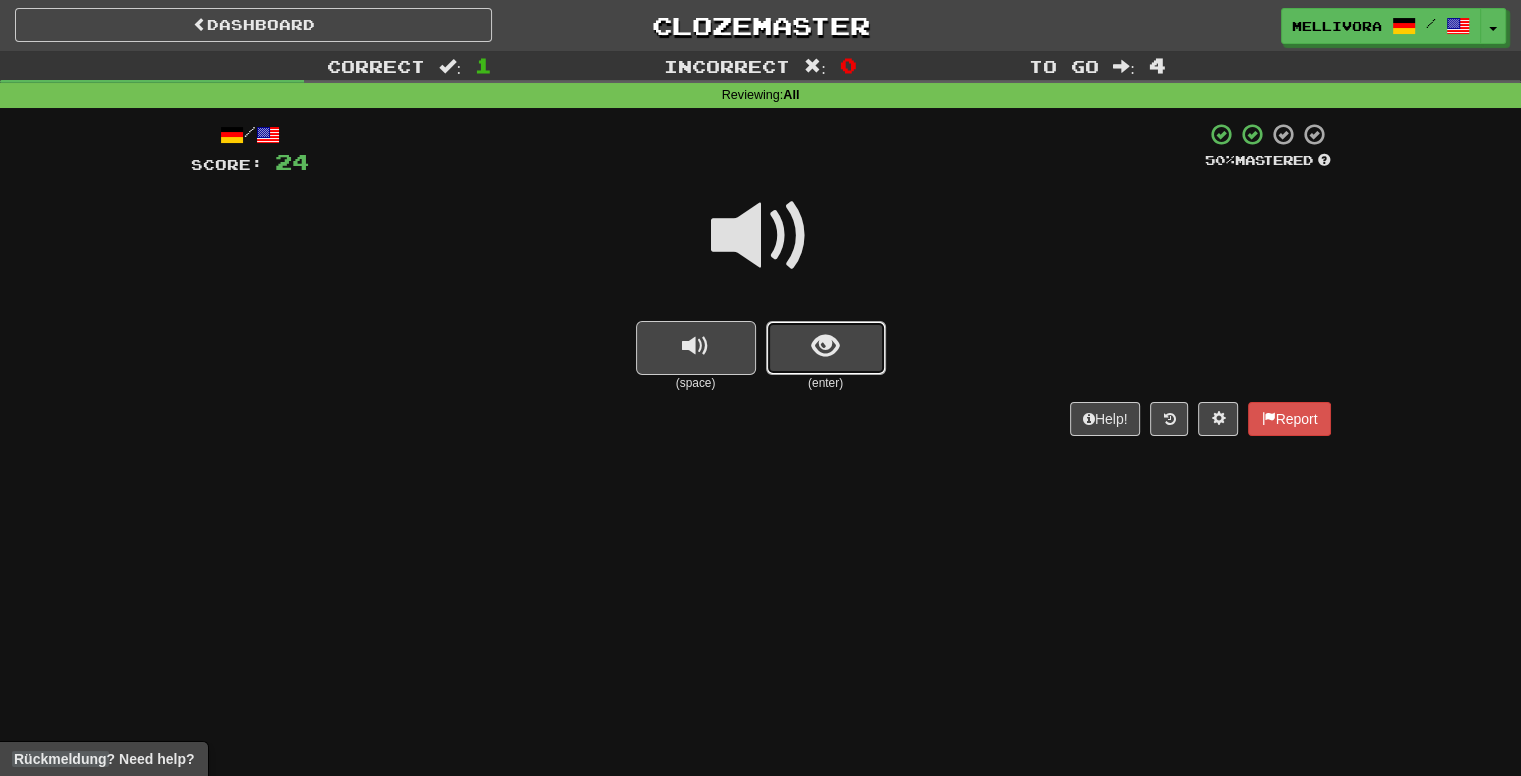 click at bounding box center [825, 346] 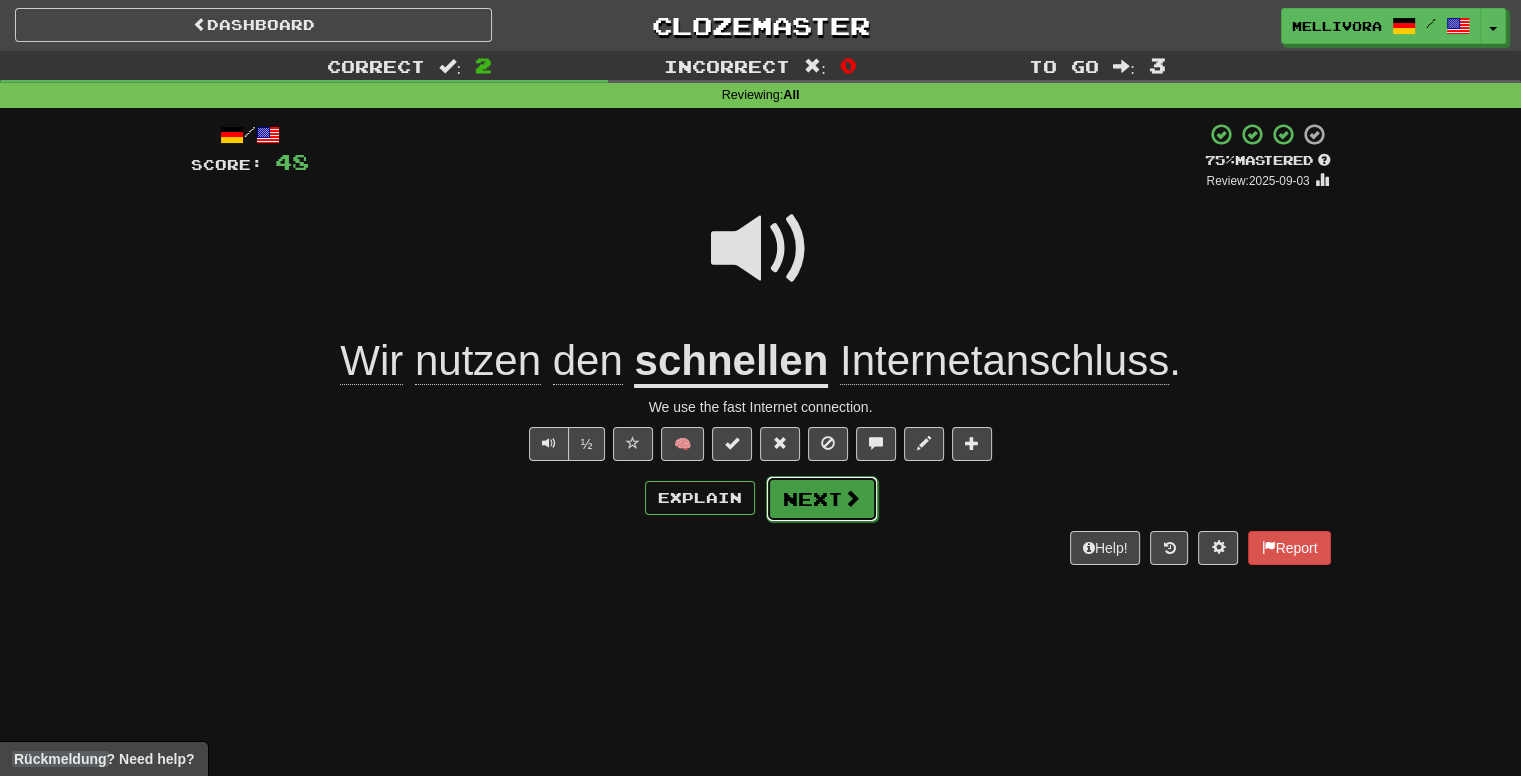 click on "Next" at bounding box center [822, 499] 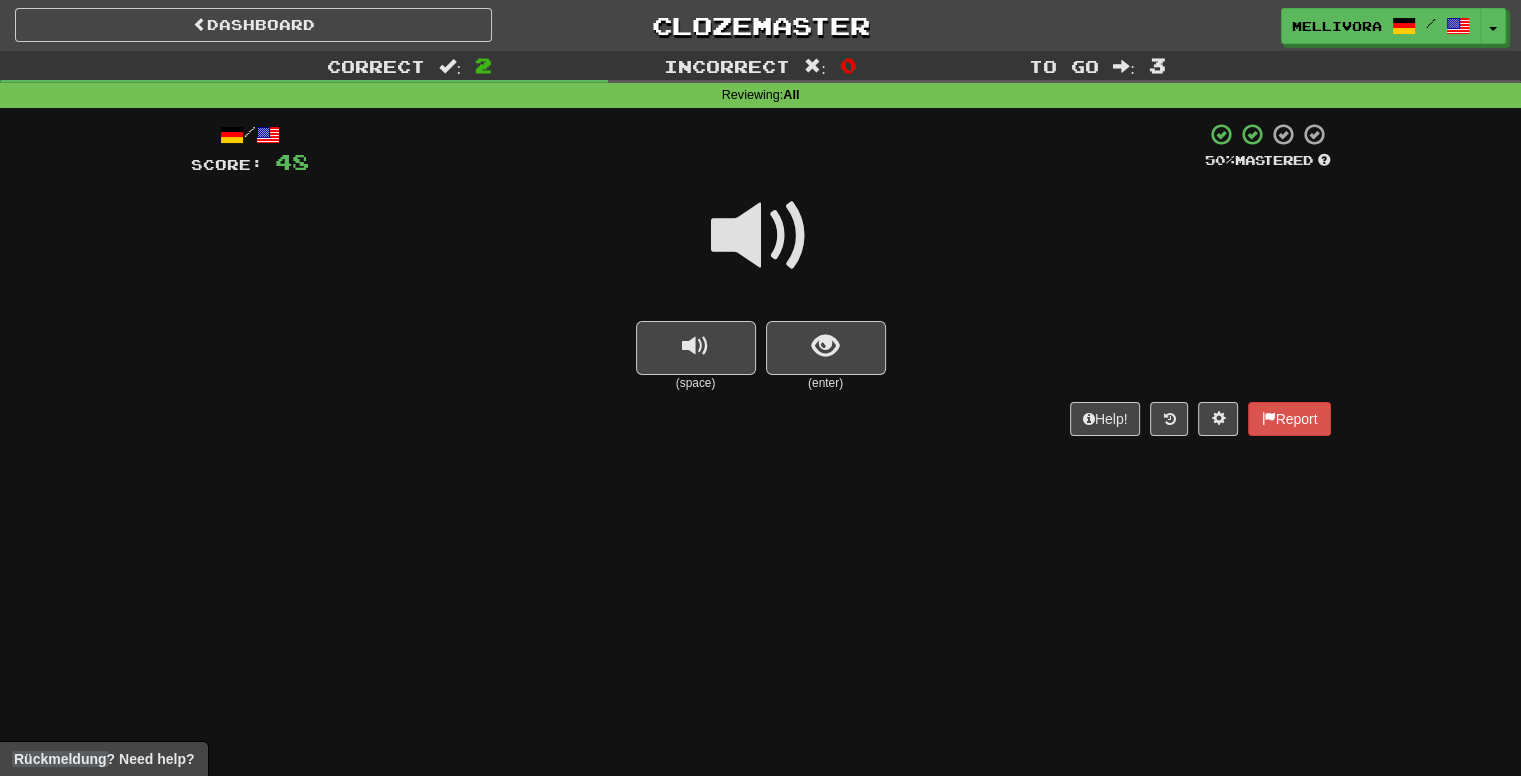 click at bounding box center (761, 236) 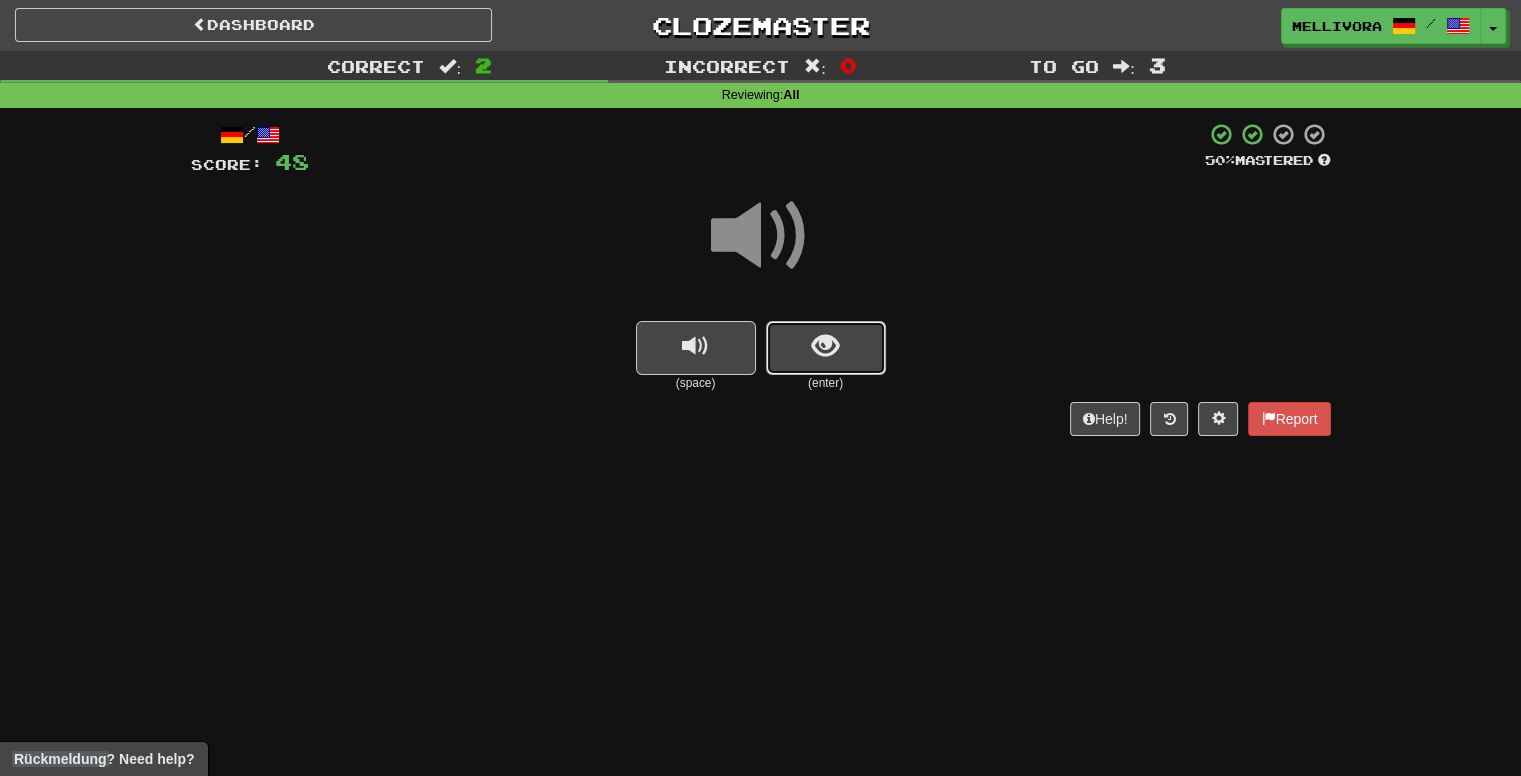 click at bounding box center [825, 346] 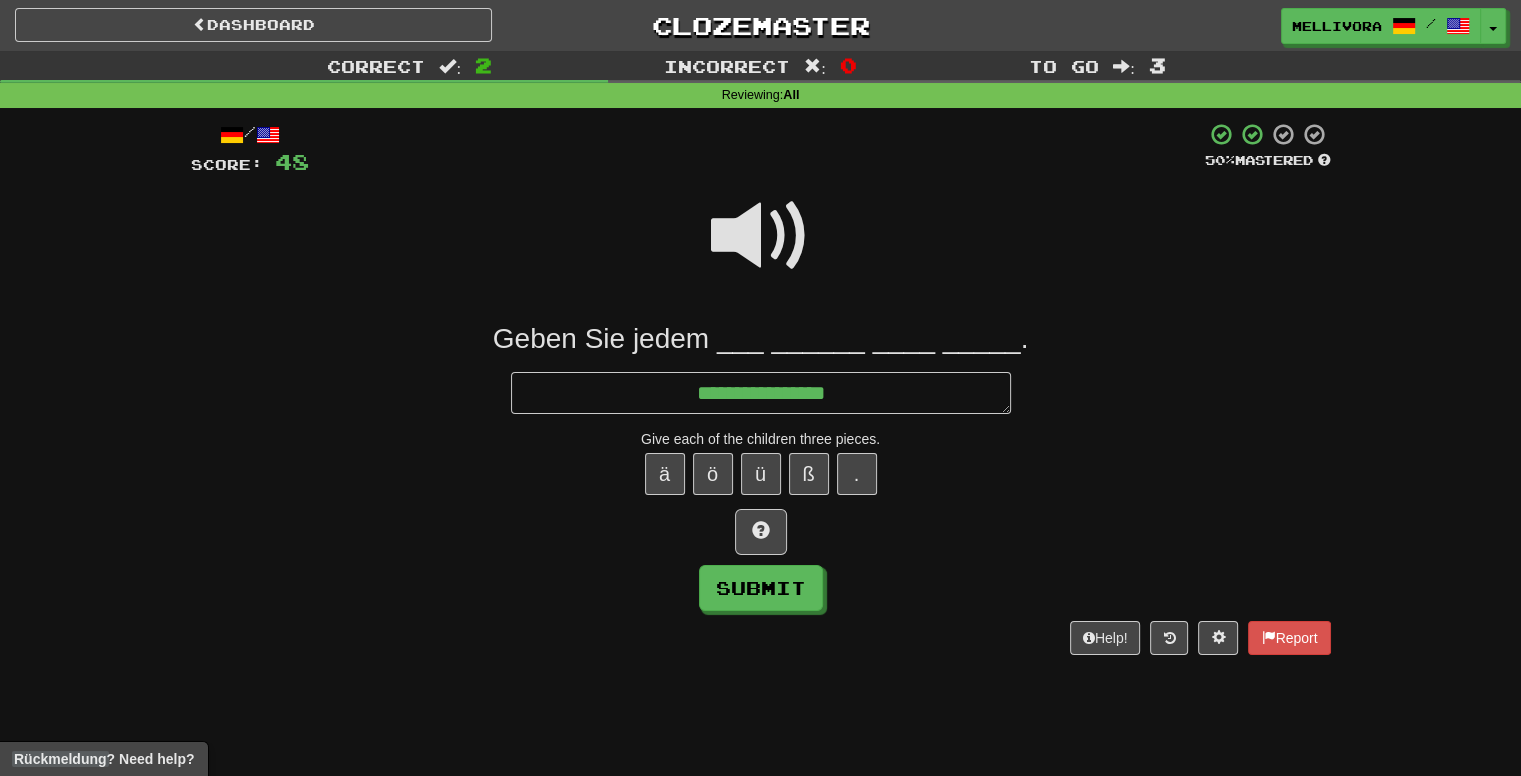click at bounding box center (761, 249) 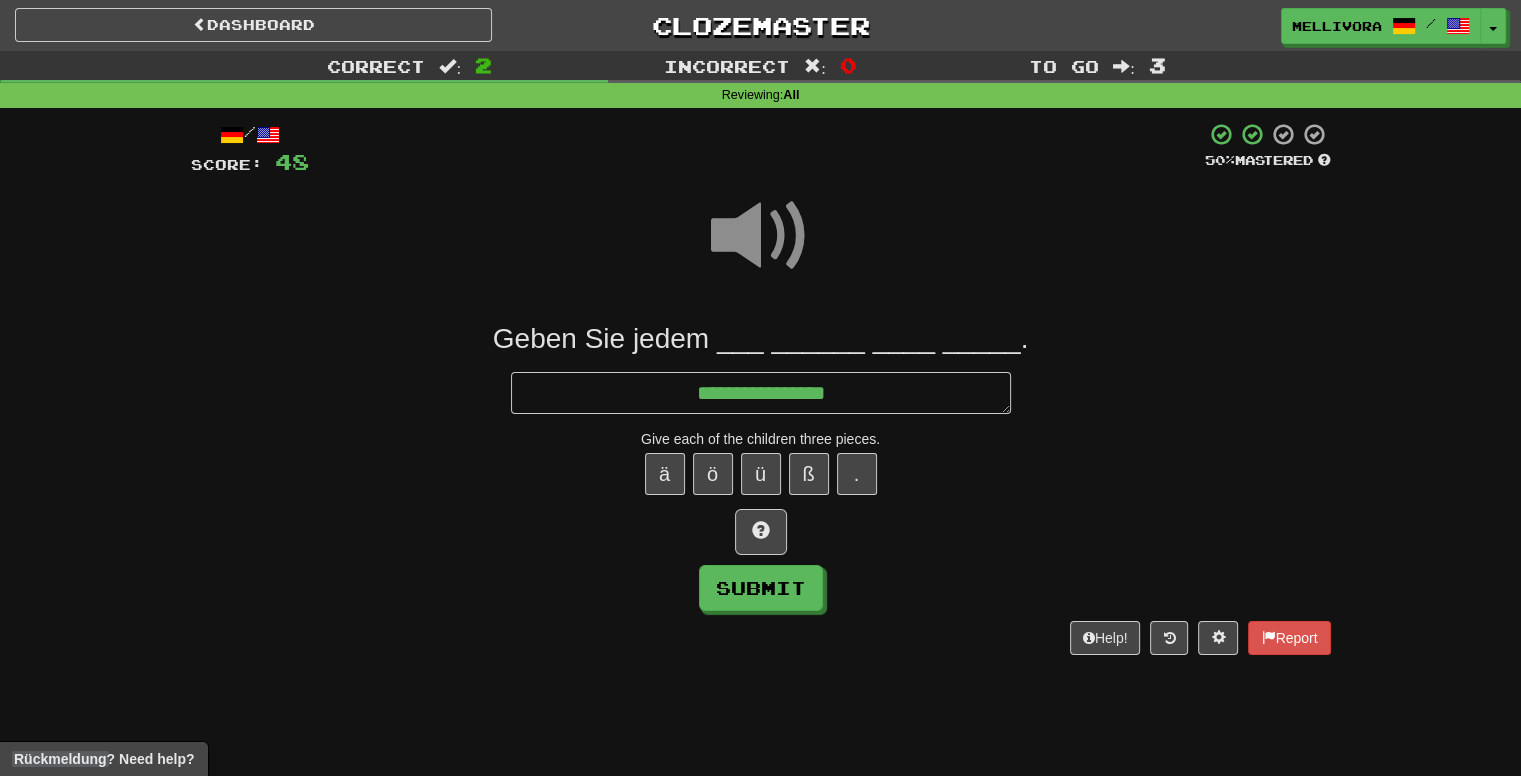 click on "**********" at bounding box center [761, 466] 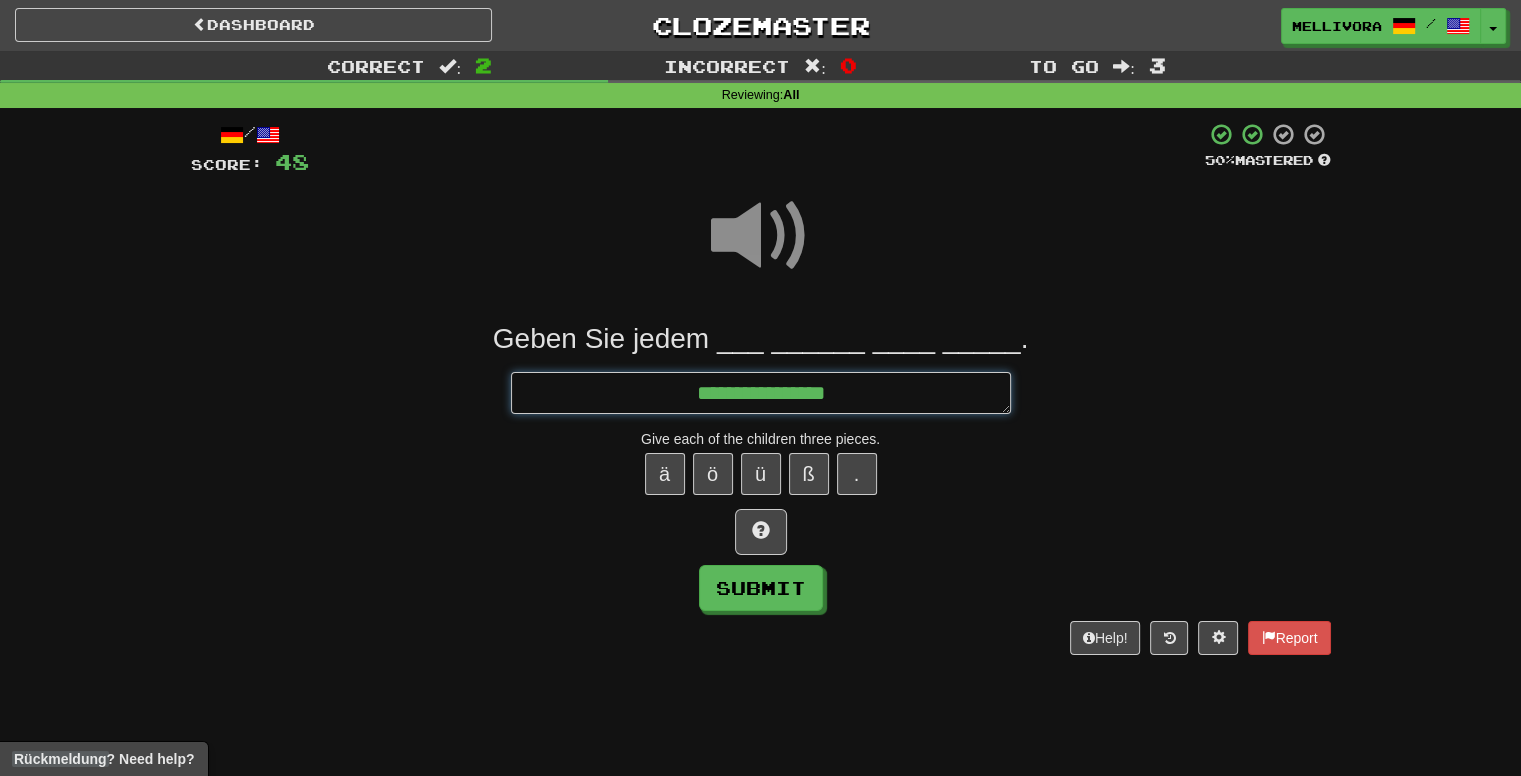 click on "**********" at bounding box center [761, 393] 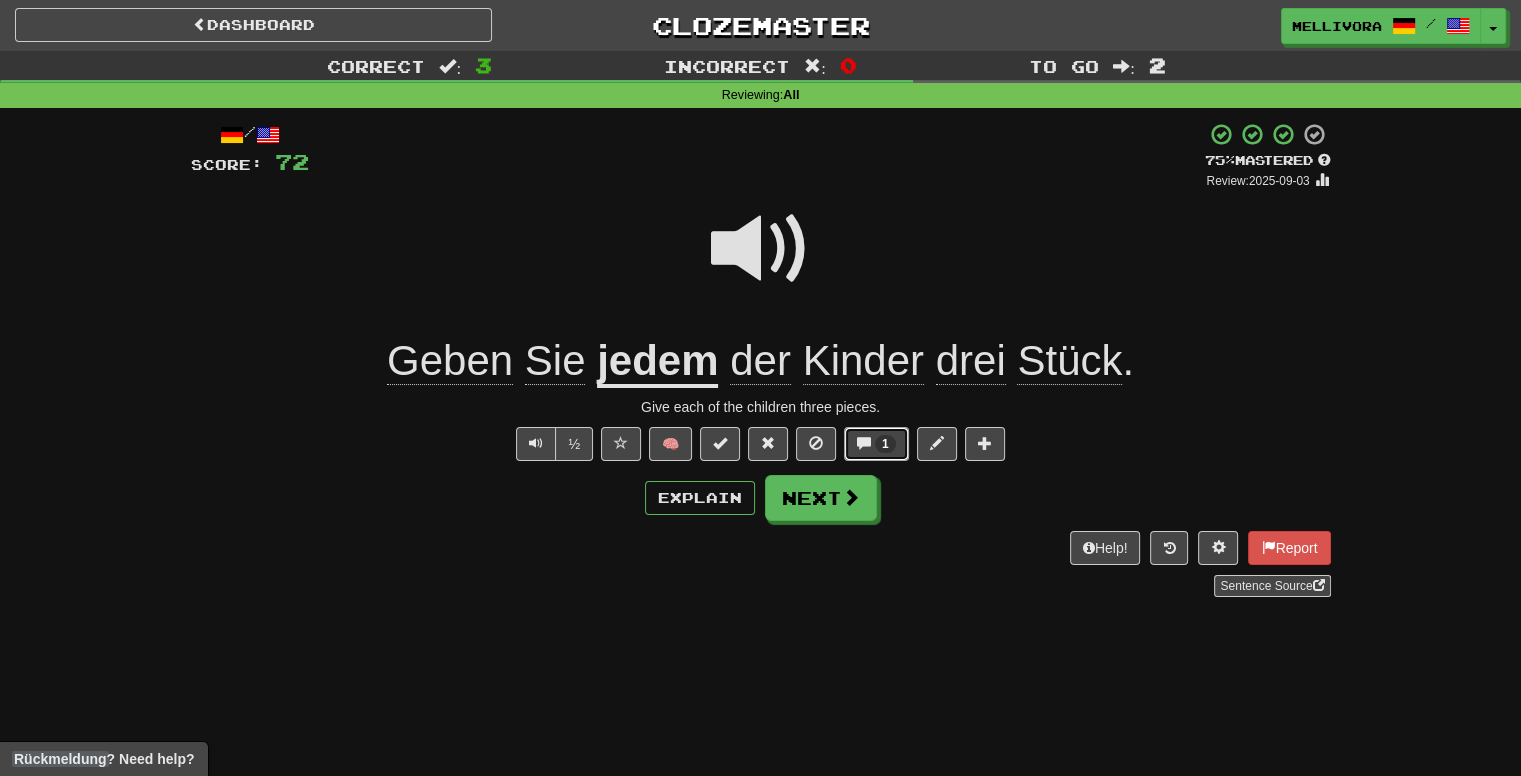 click on "1" at bounding box center (876, 444) 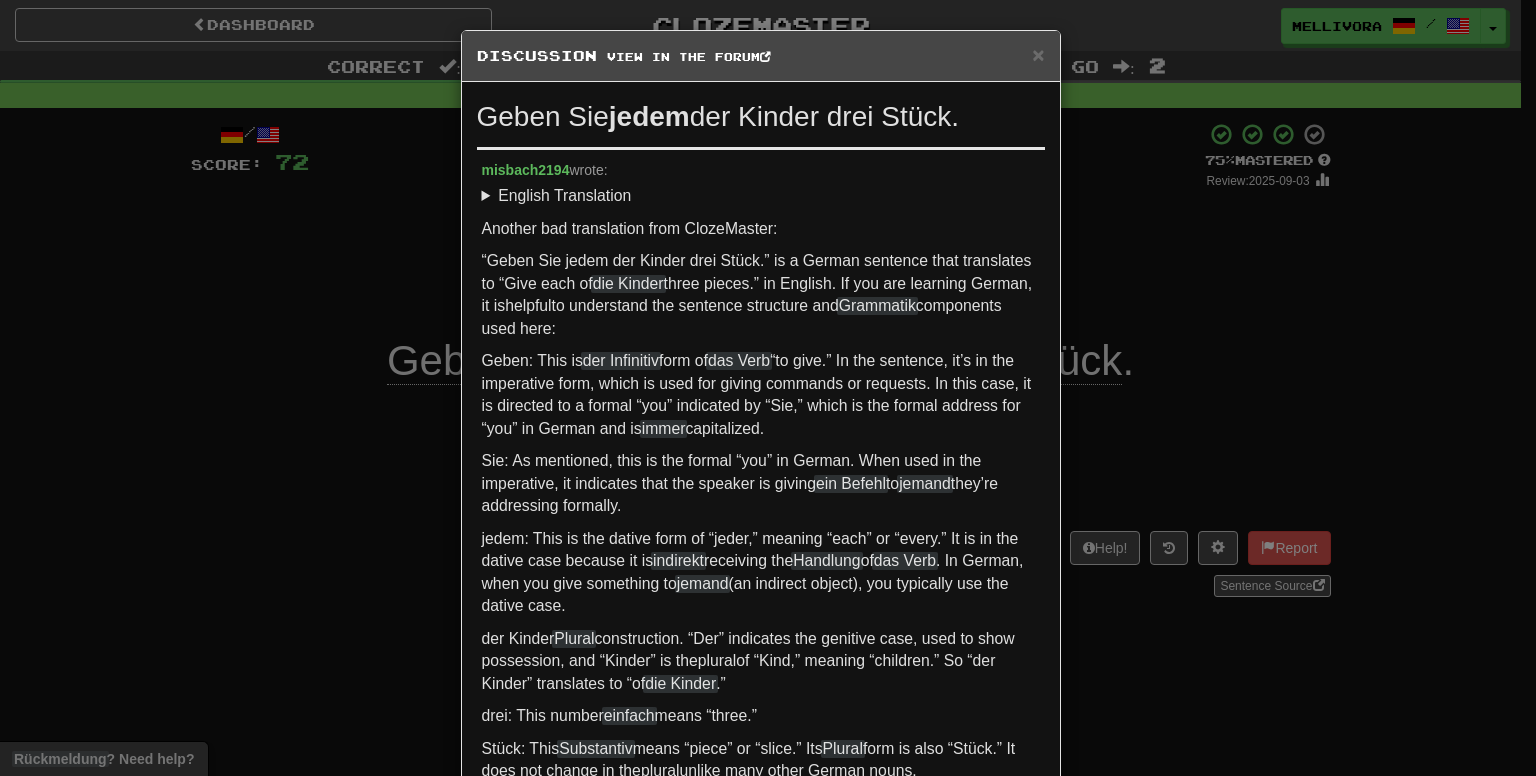 click on "× Discussion View in the forum" at bounding box center (761, 56) 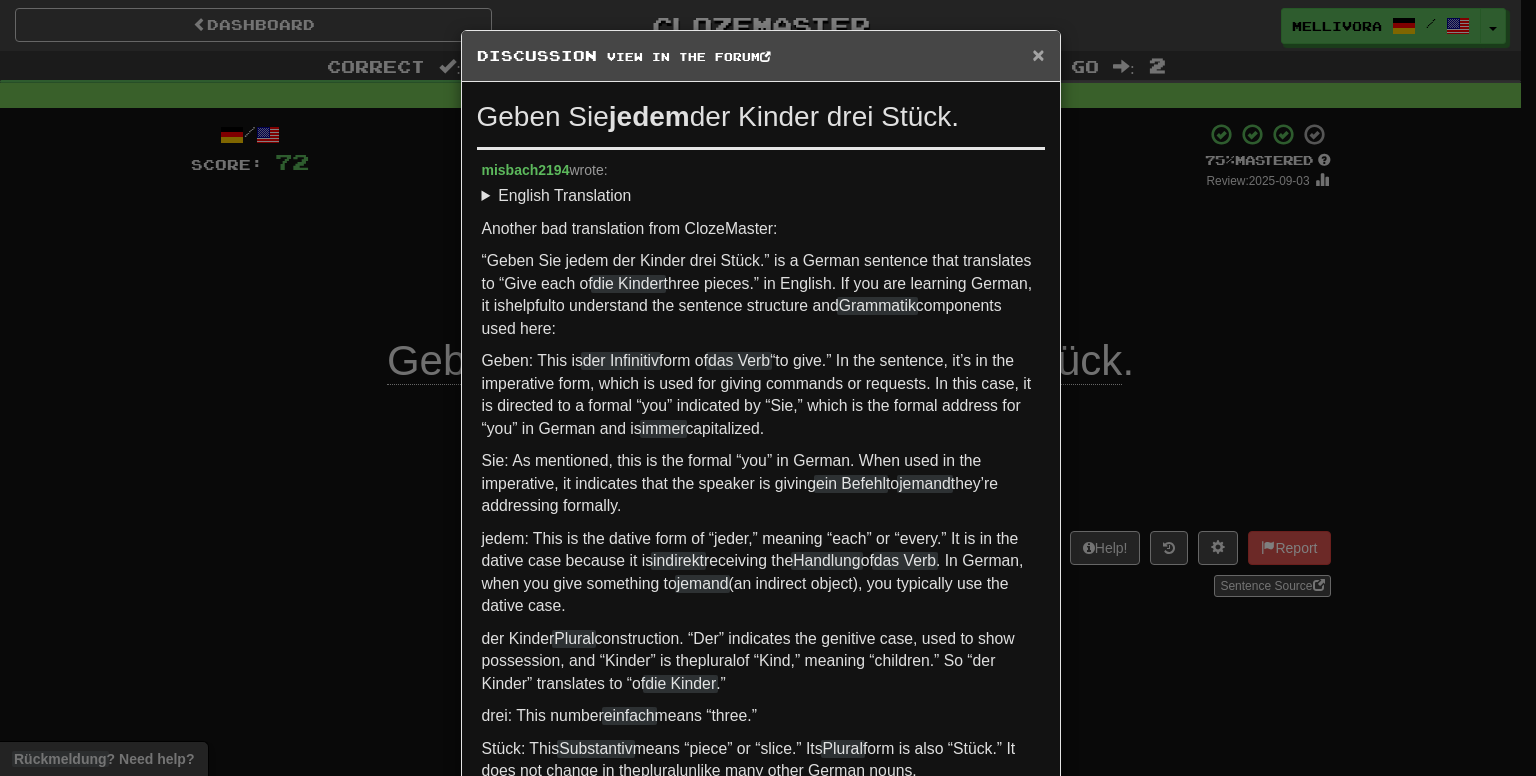 click on "×" at bounding box center [1038, 54] 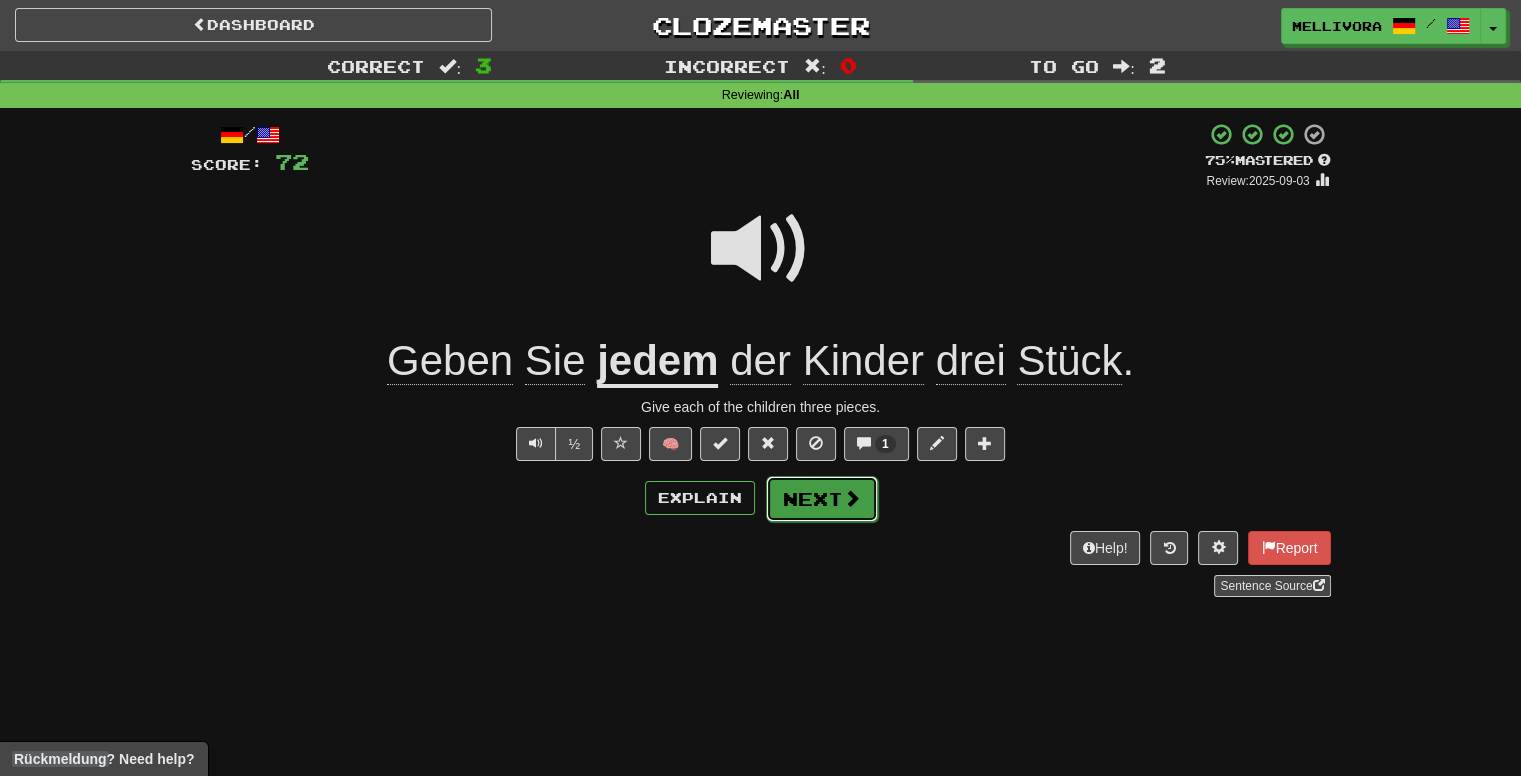 click at bounding box center [852, 498] 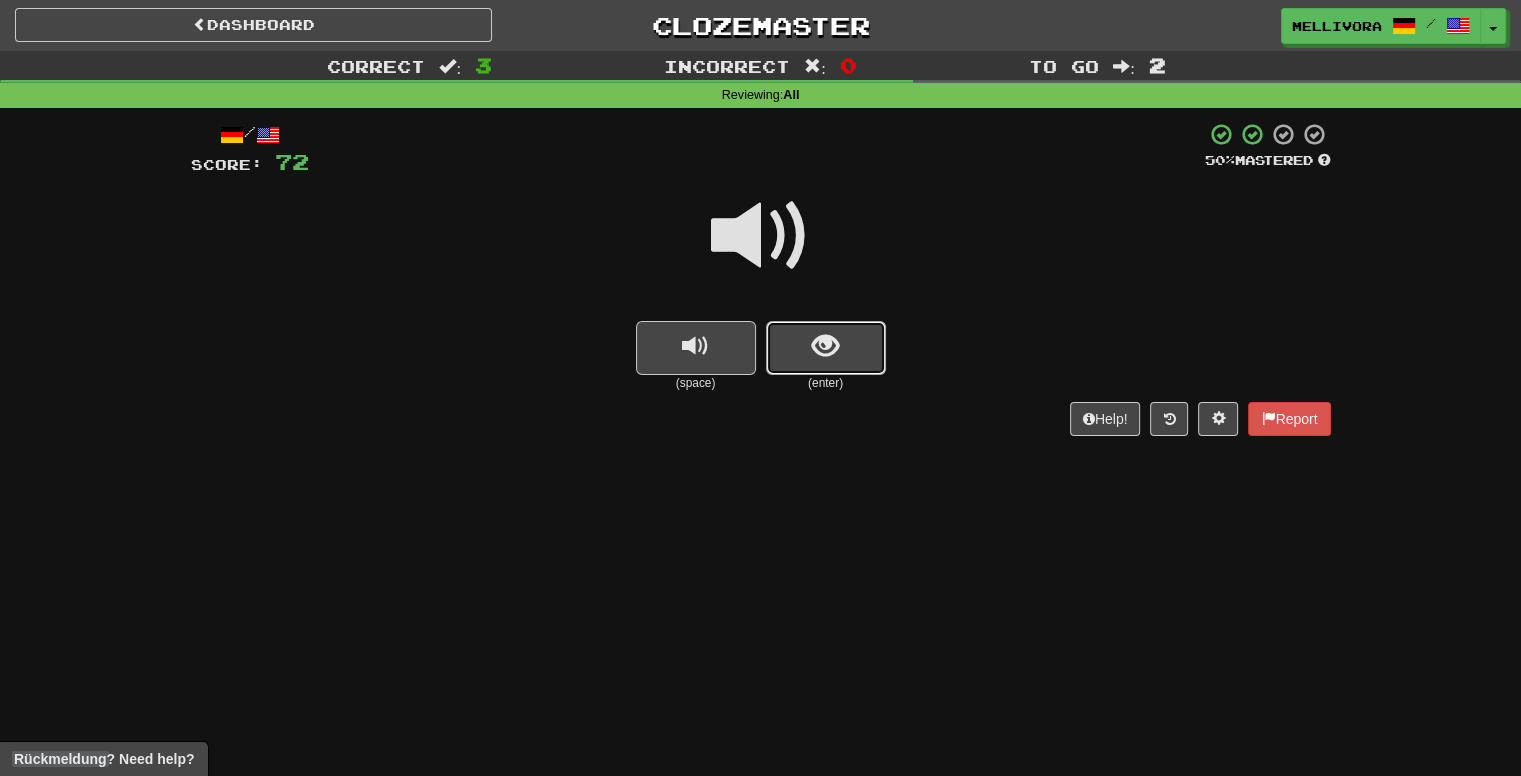 click at bounding box center [825, 346] 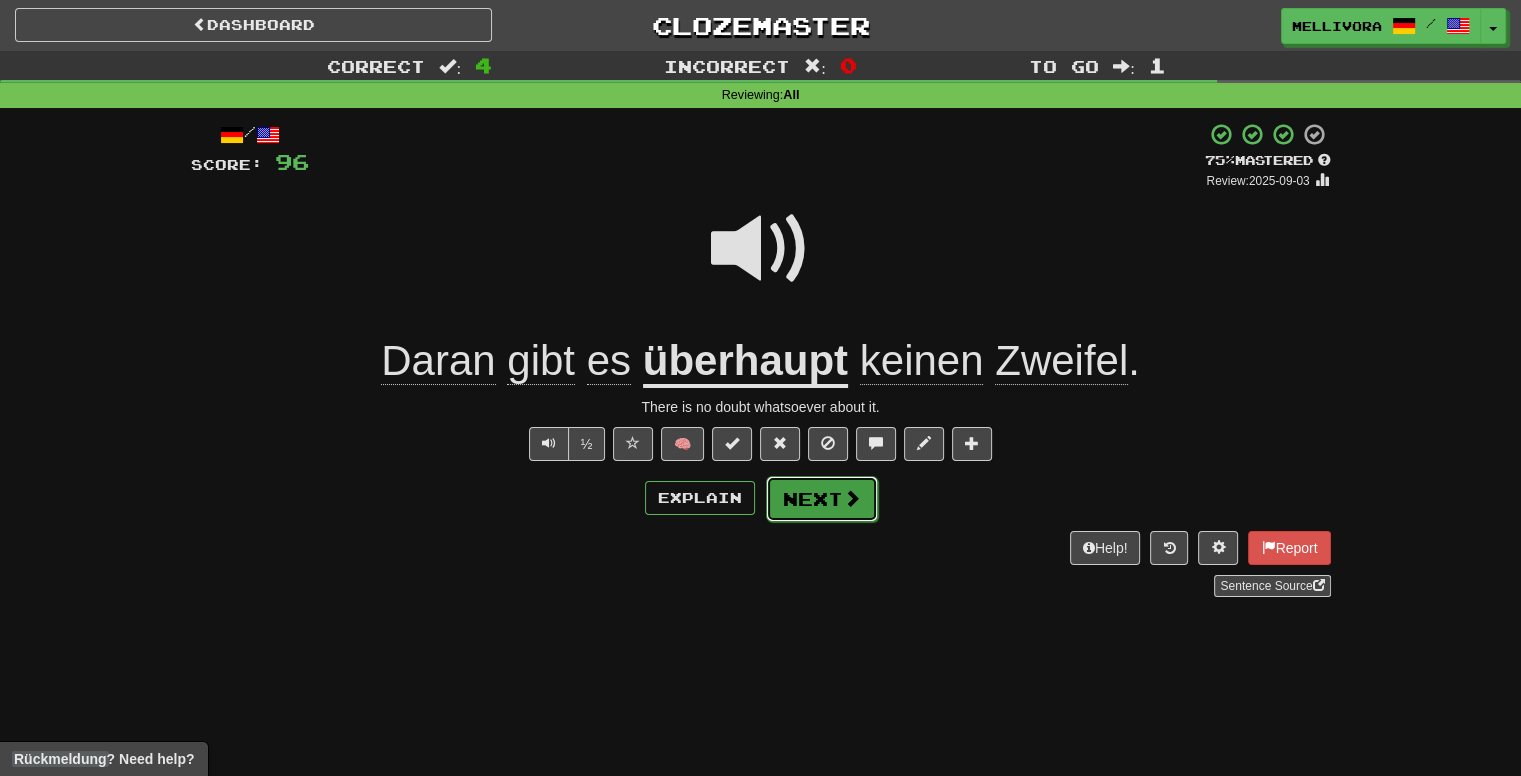 click on "Next" at bounding box center [822, 499] 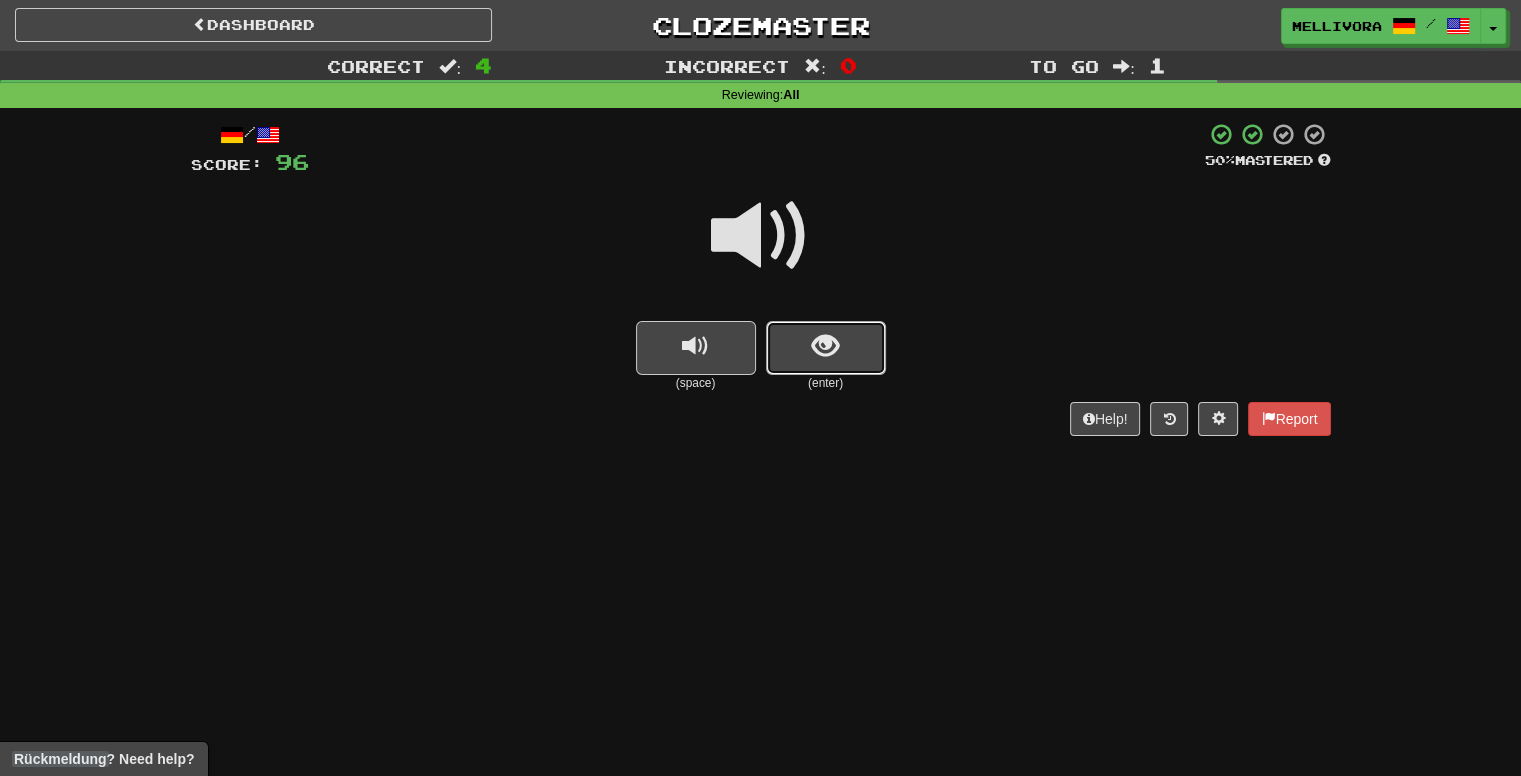 click at bounding box center [825, 346] 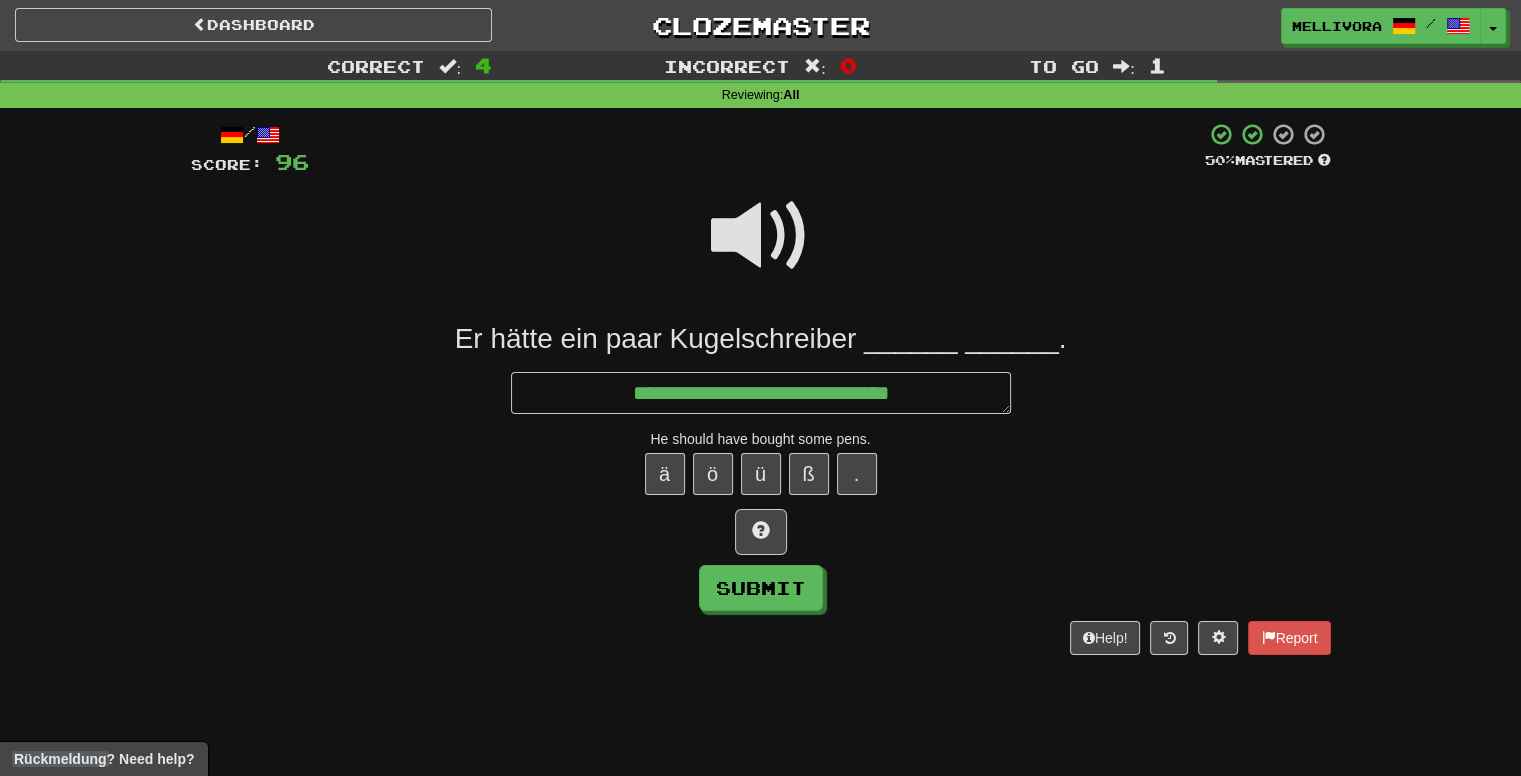 click at bounding box center (761, 236) 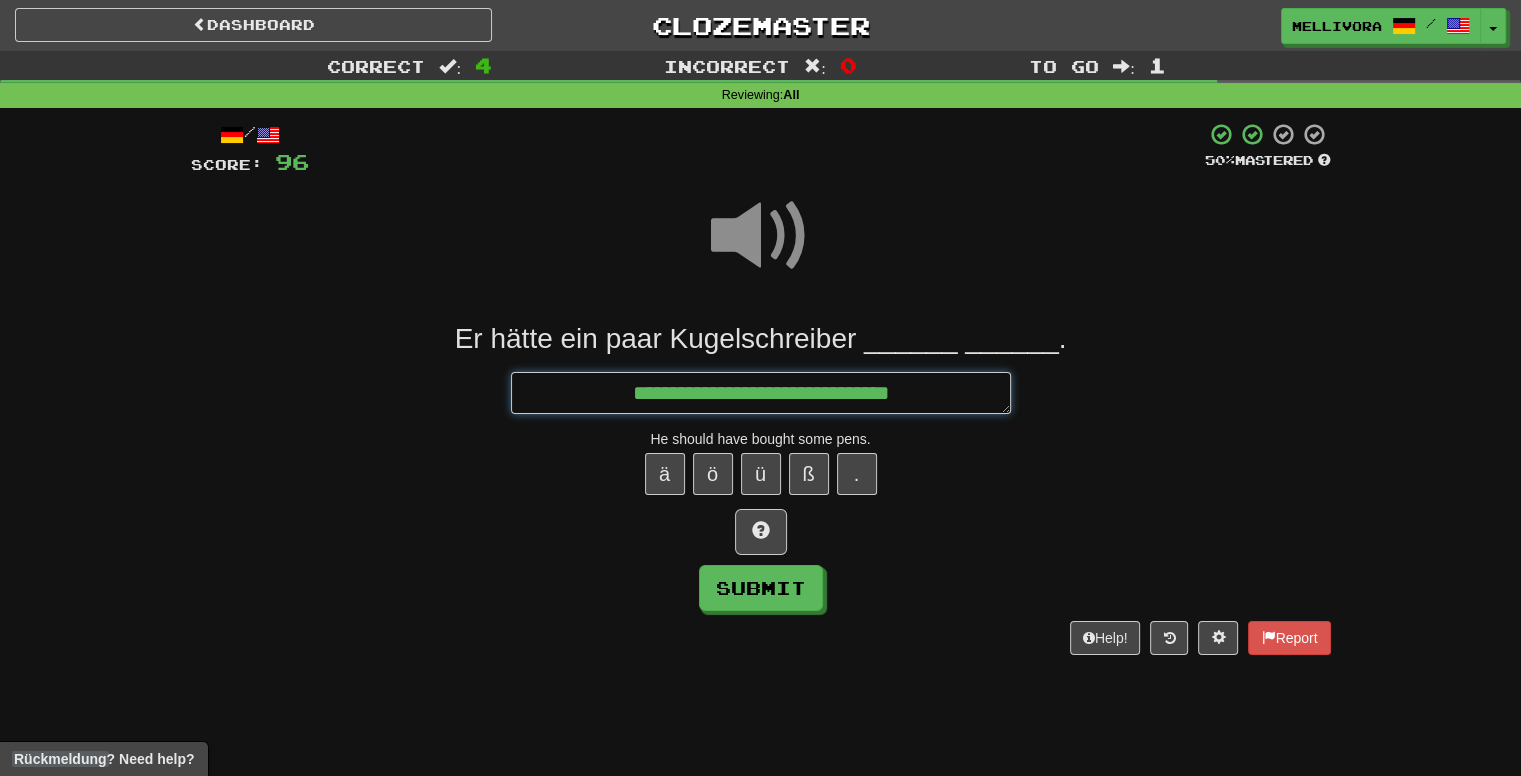 click on "**********" at bounding box center [761, 393] 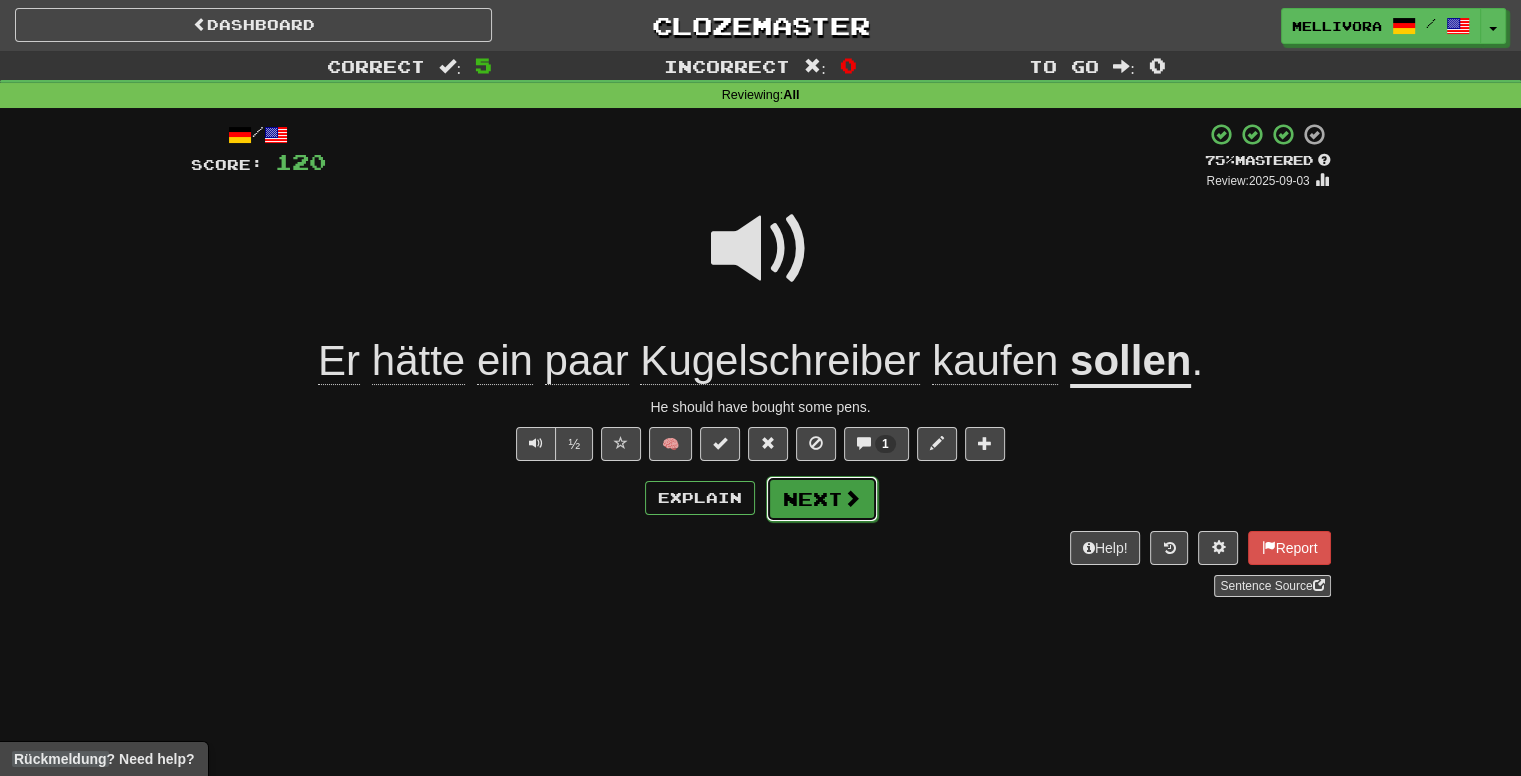 click at bounding box center [852, 498] 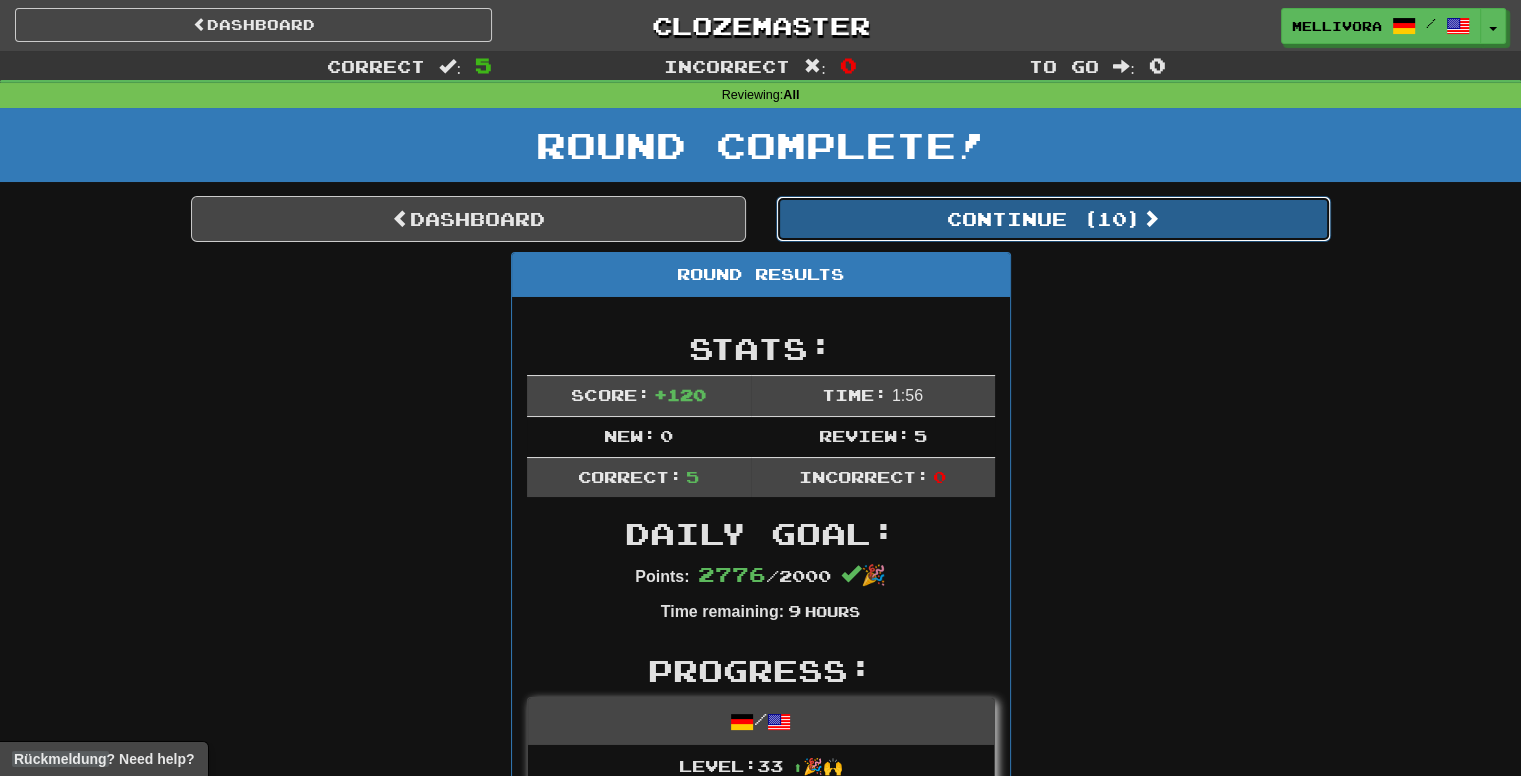 click on "Continue ( 10 )" at bounding box center (1053, 219) 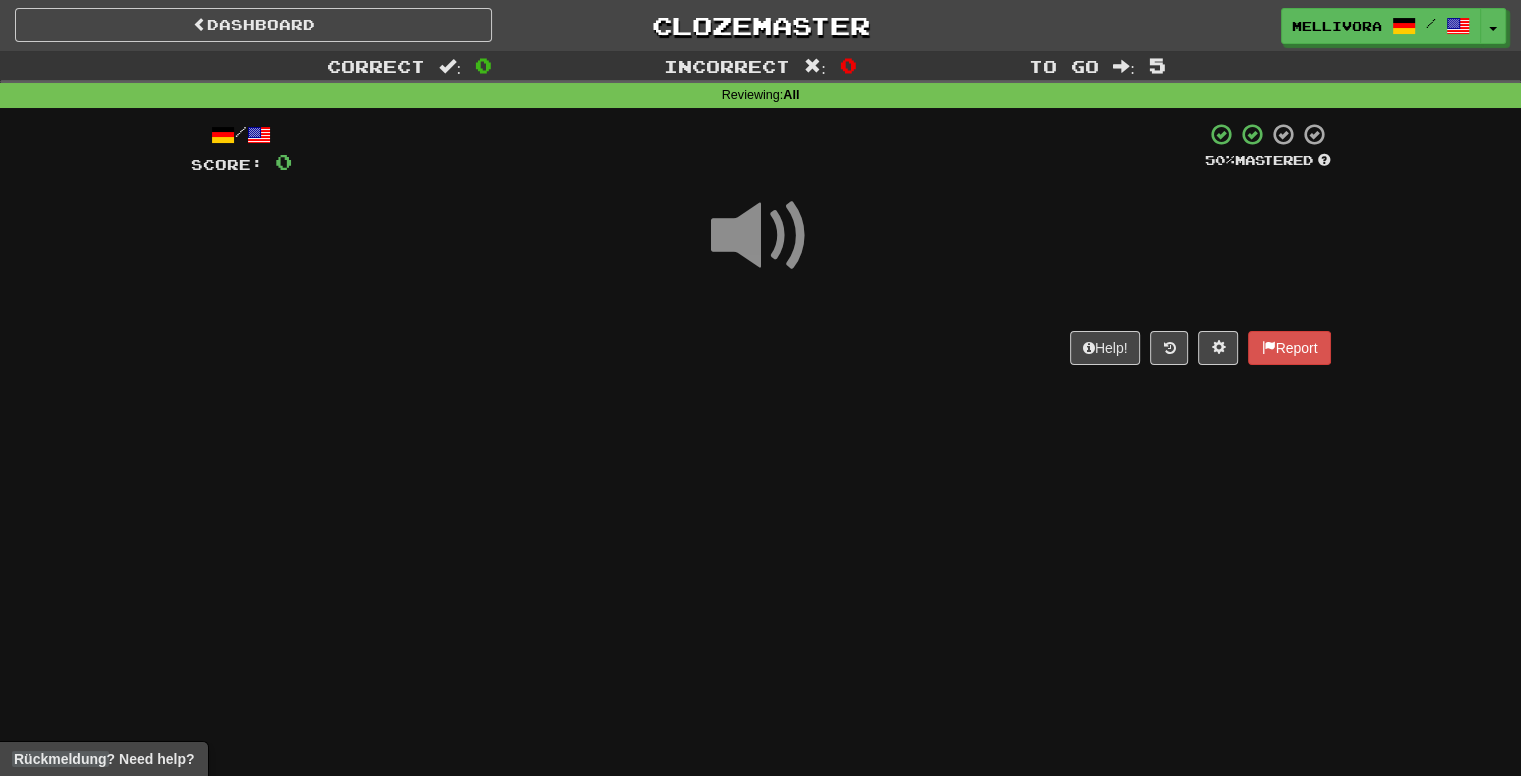 click at bounding box center [761, 236] 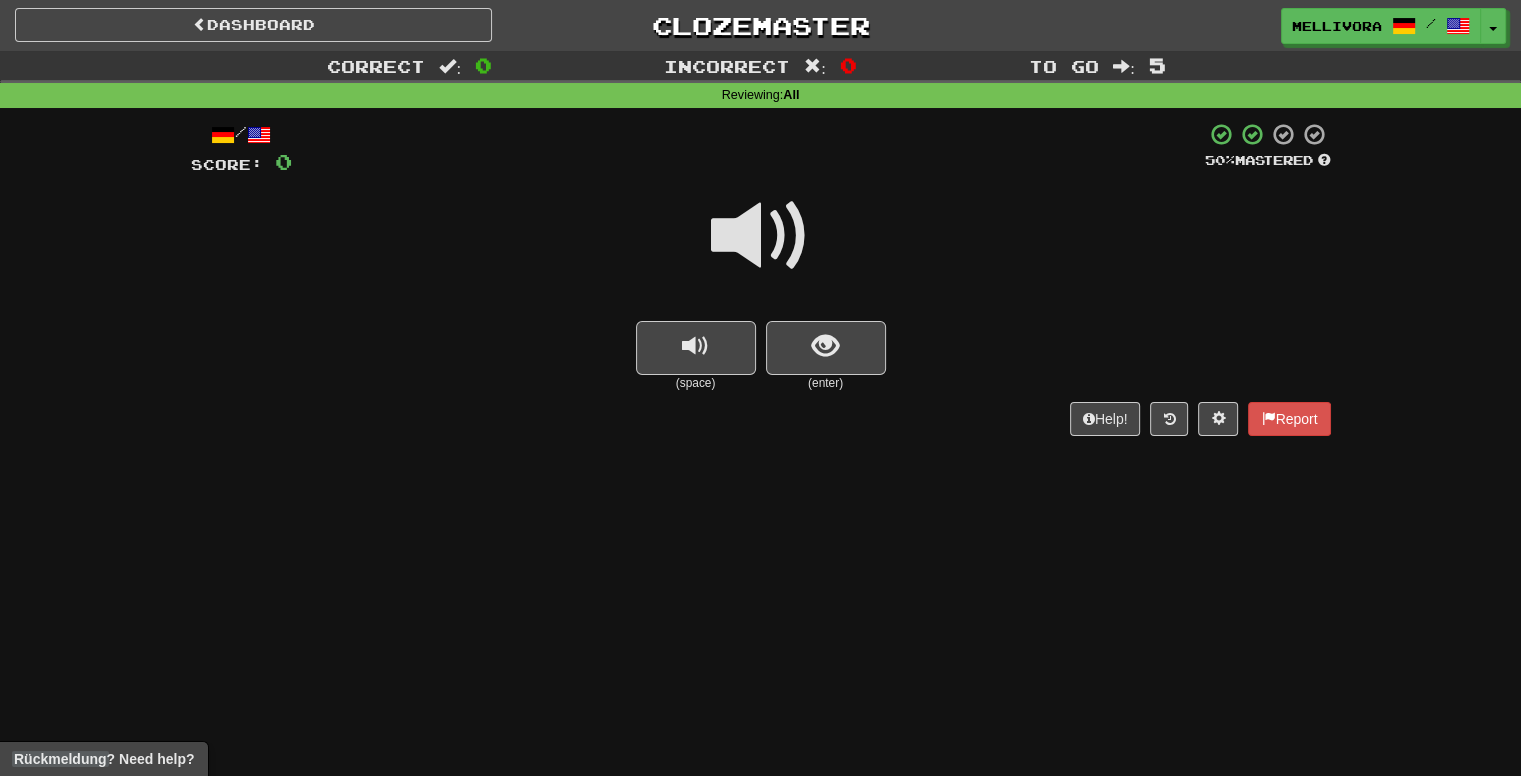 click at bounding box center [826, 348] 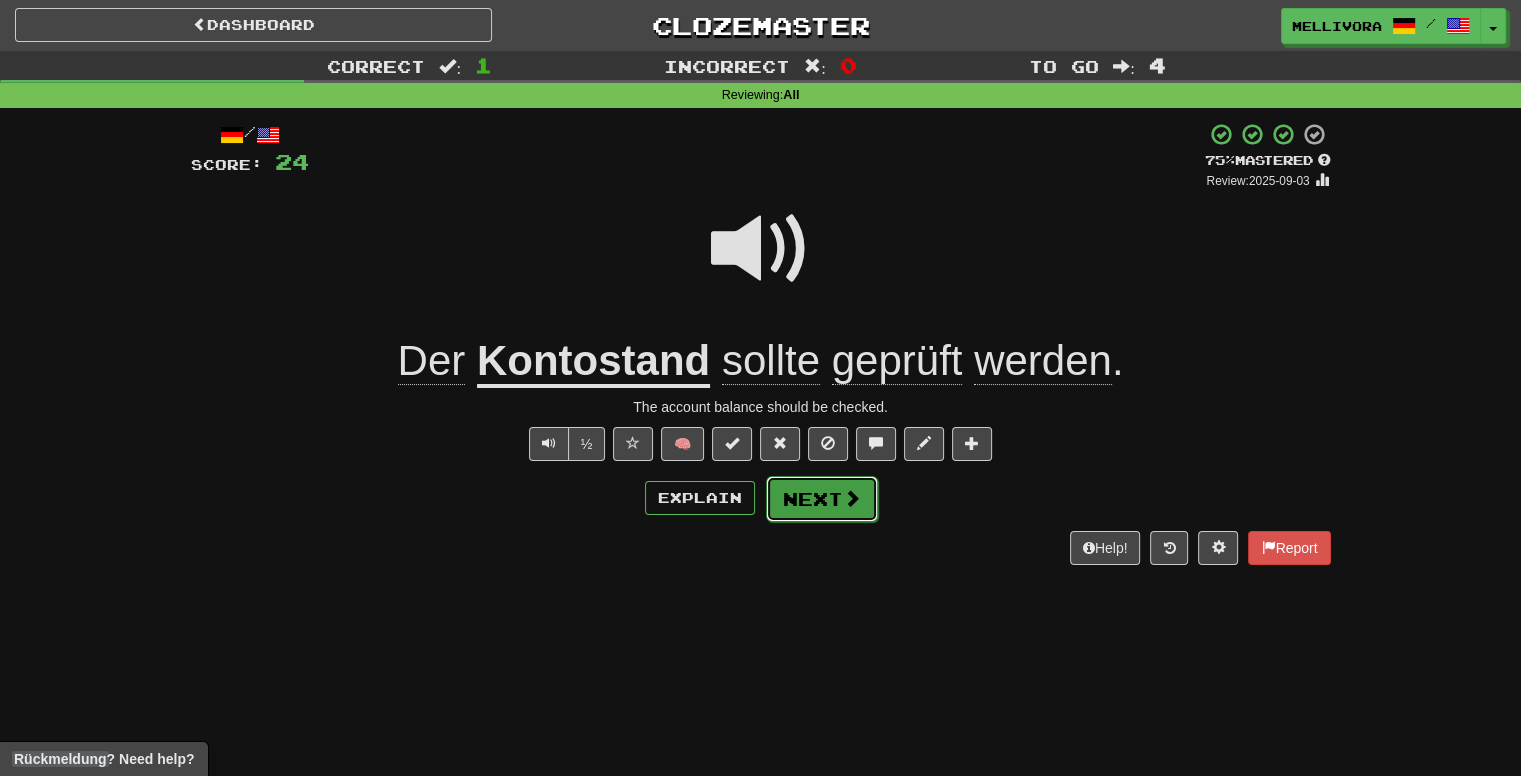 click on "Next" at bounding box center (822, 499) 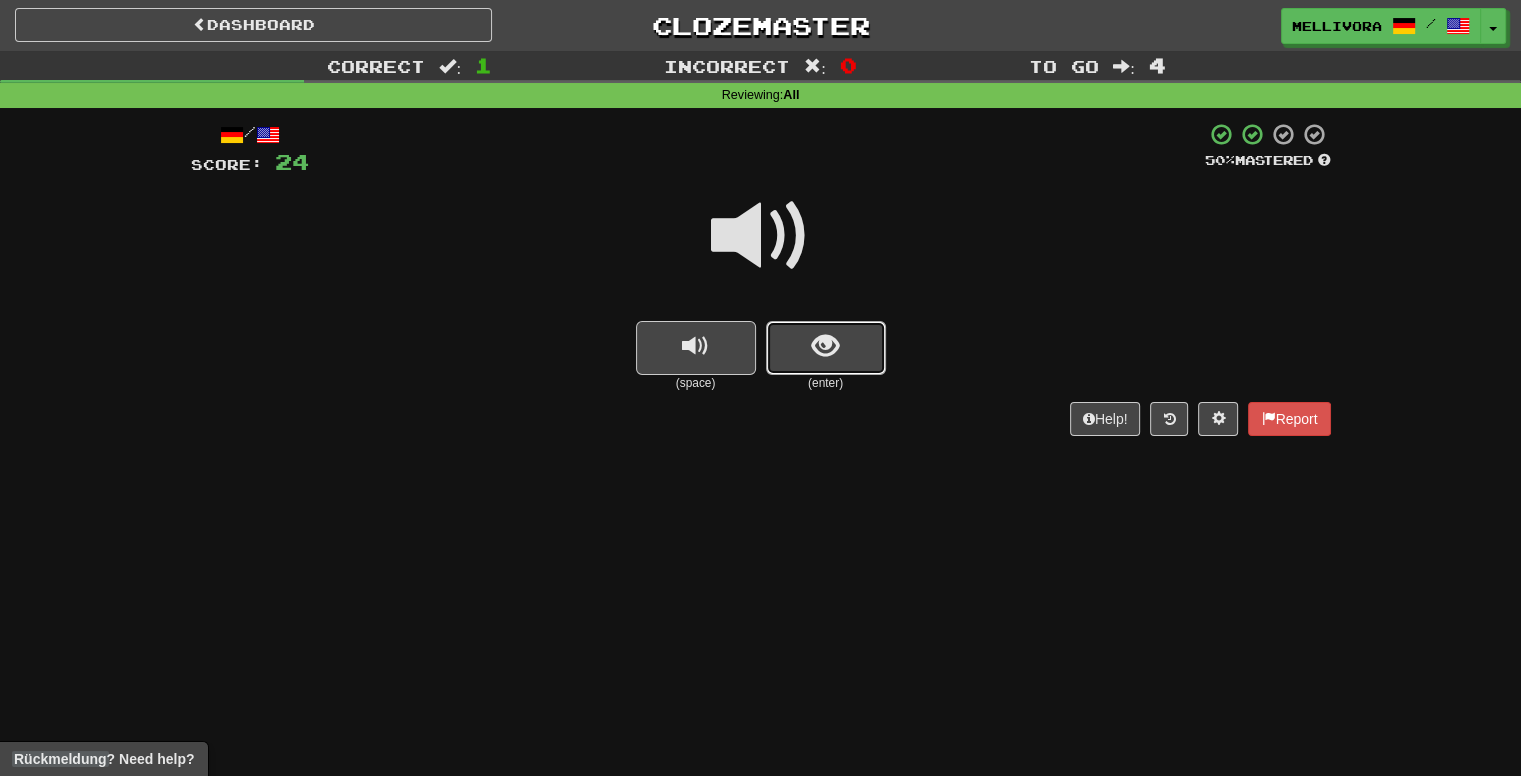 click at bounding box center [826, 348] 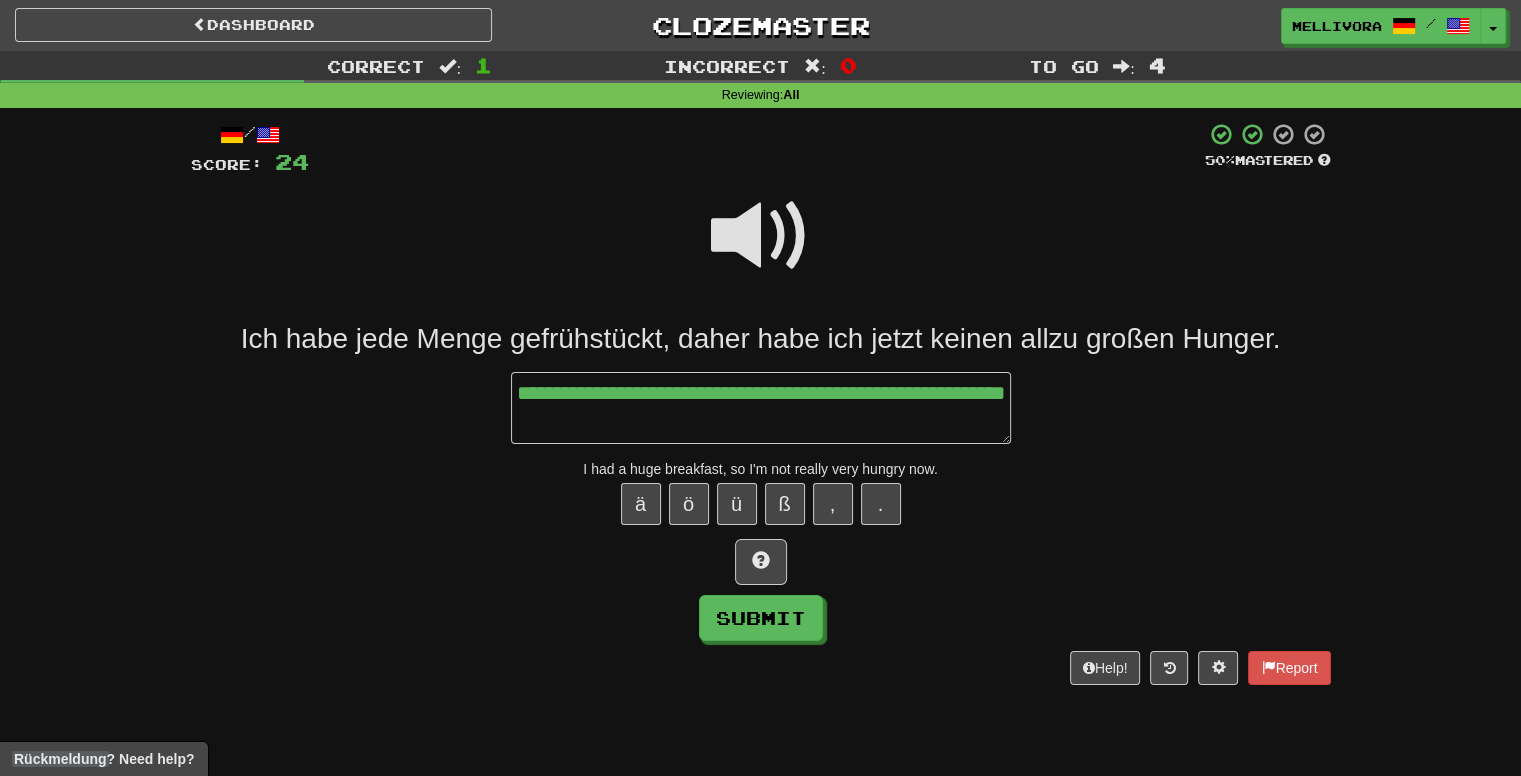 click at bounding box center (761, 236) 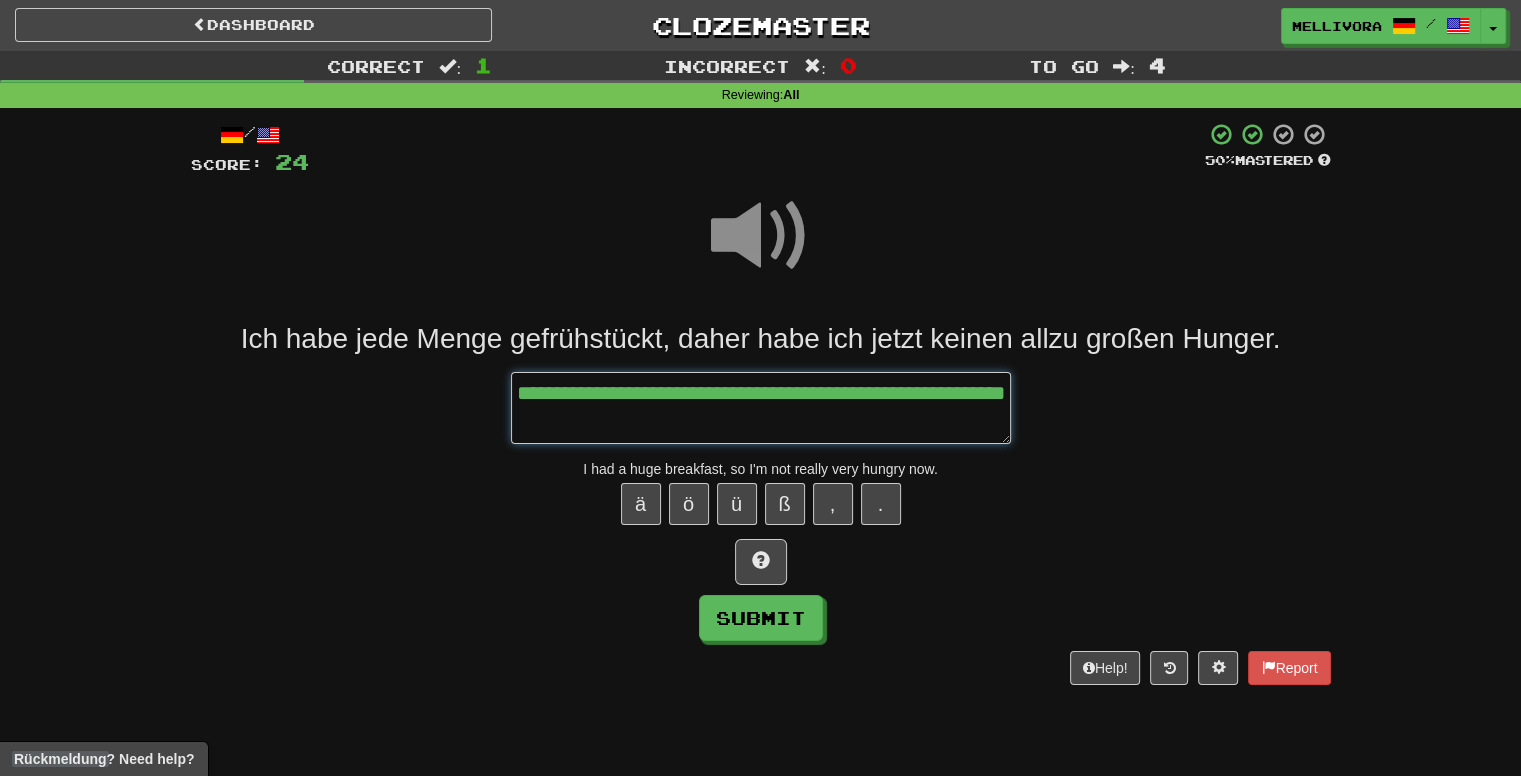 click on "**********" at bounding box center (761, 408) 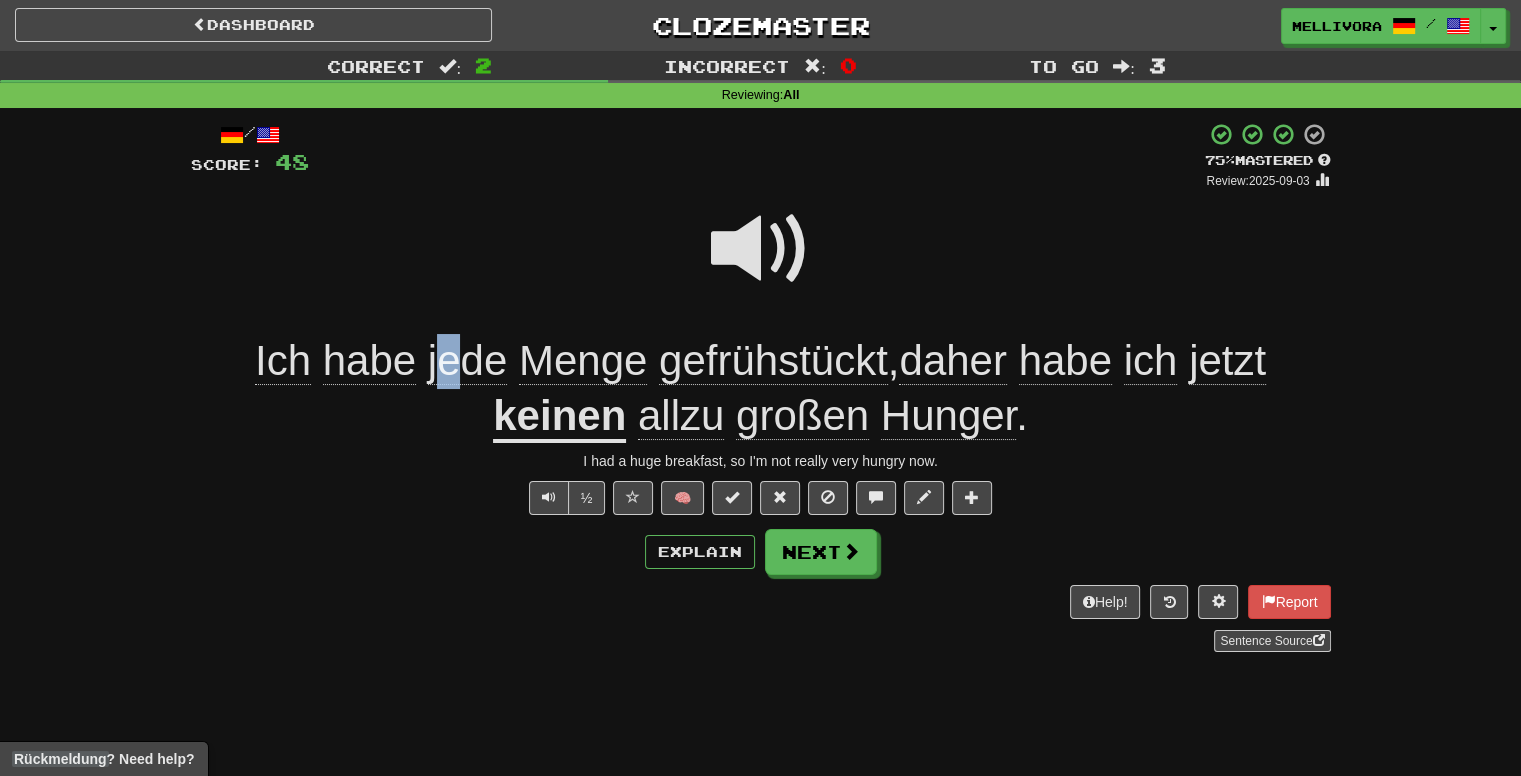 drag, startPoint x: 434, startPoint y: 360, endPoint x: 463, endPoint y: 360, distance: 29 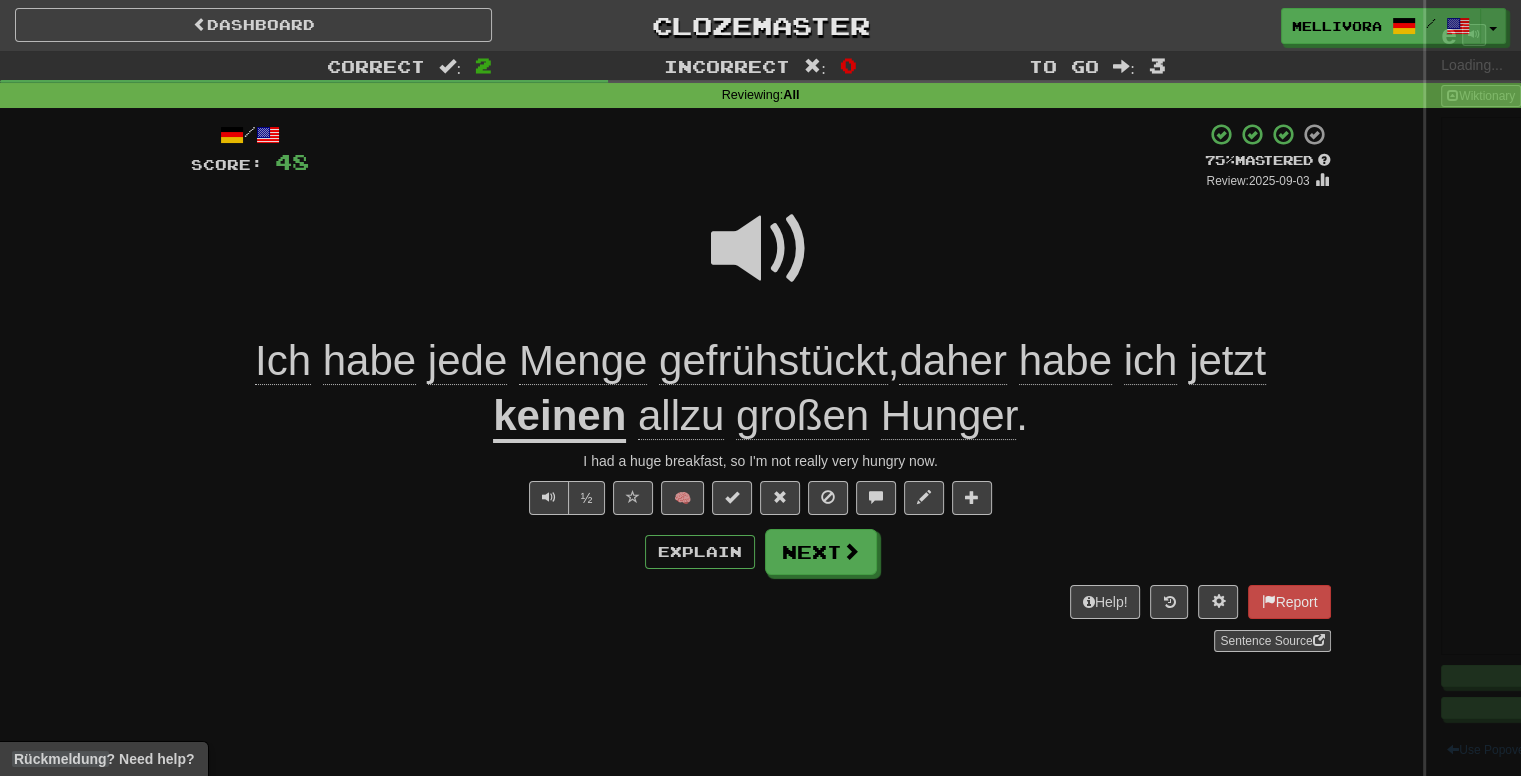 click at bounding box center (760, 388) 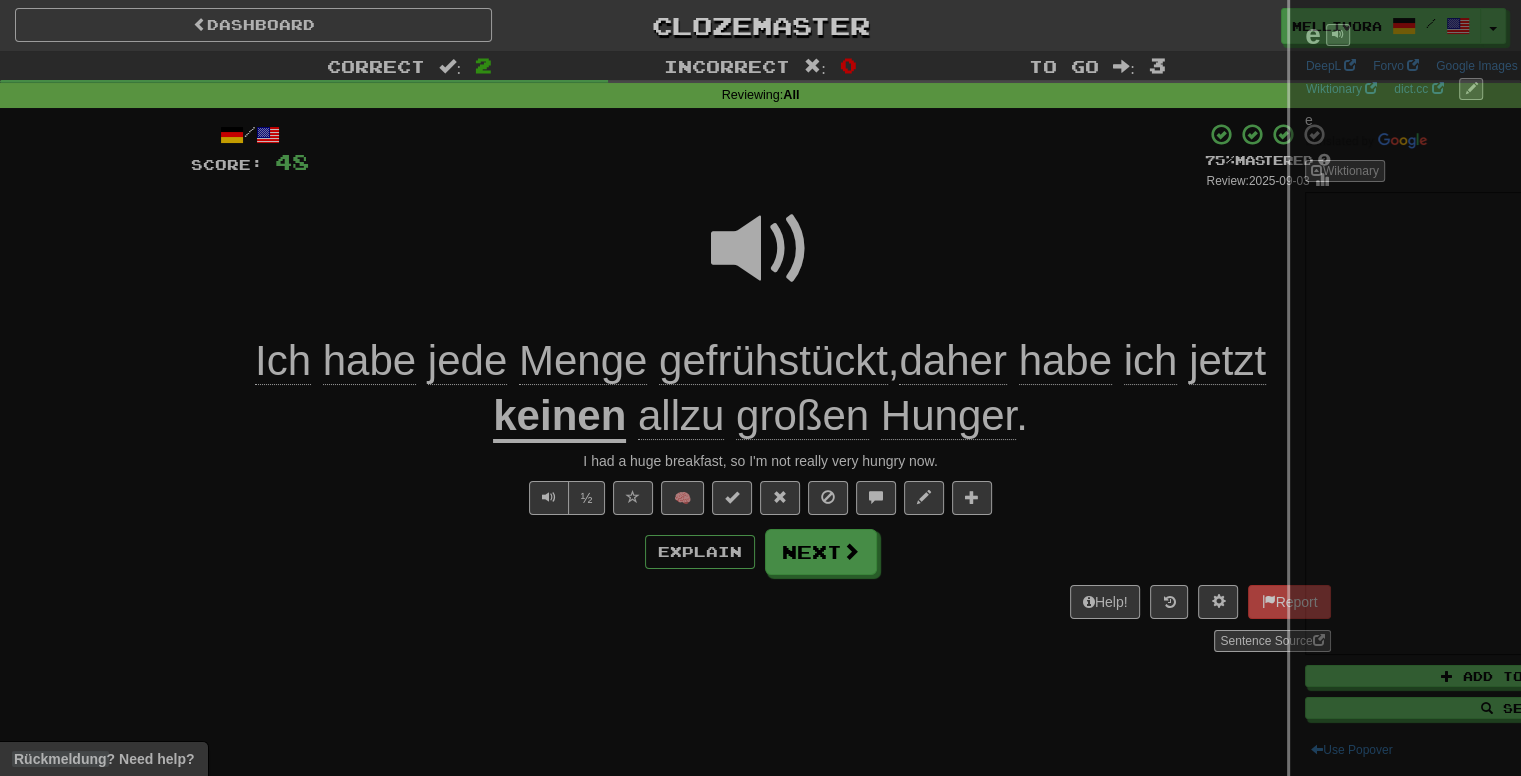 click at bounding box center [760, 388] 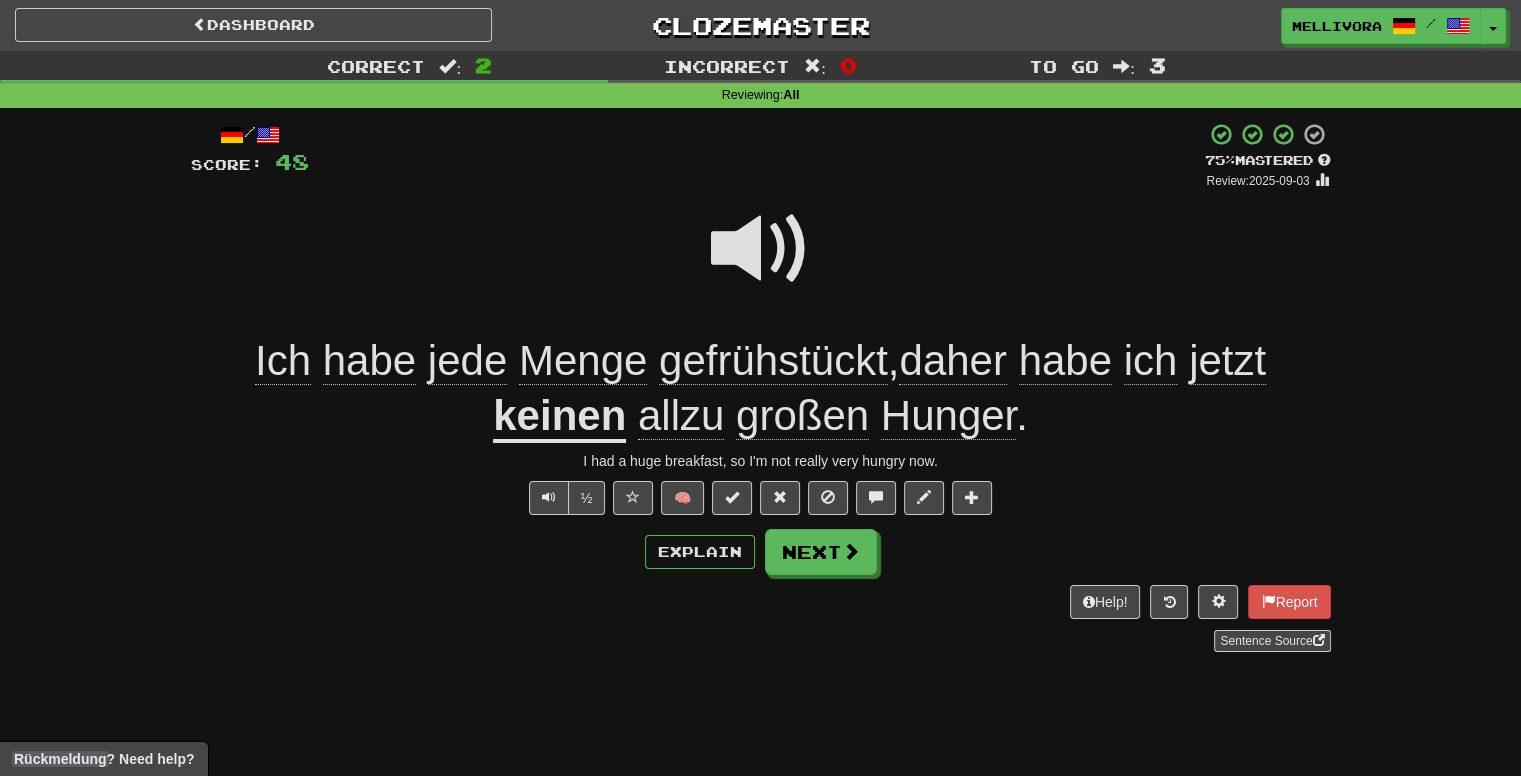 click on "jede" 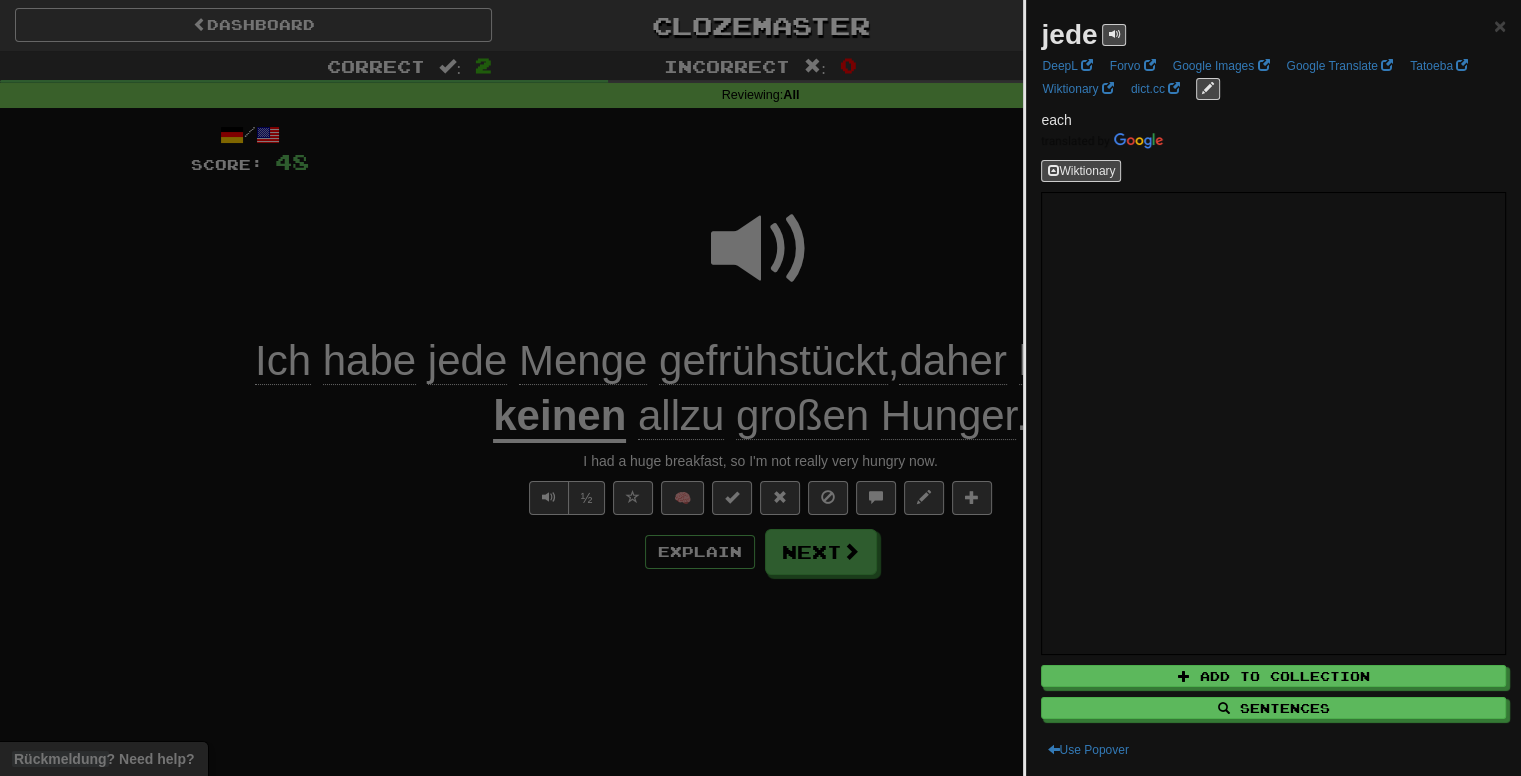 click at bounding box center [760, 388] 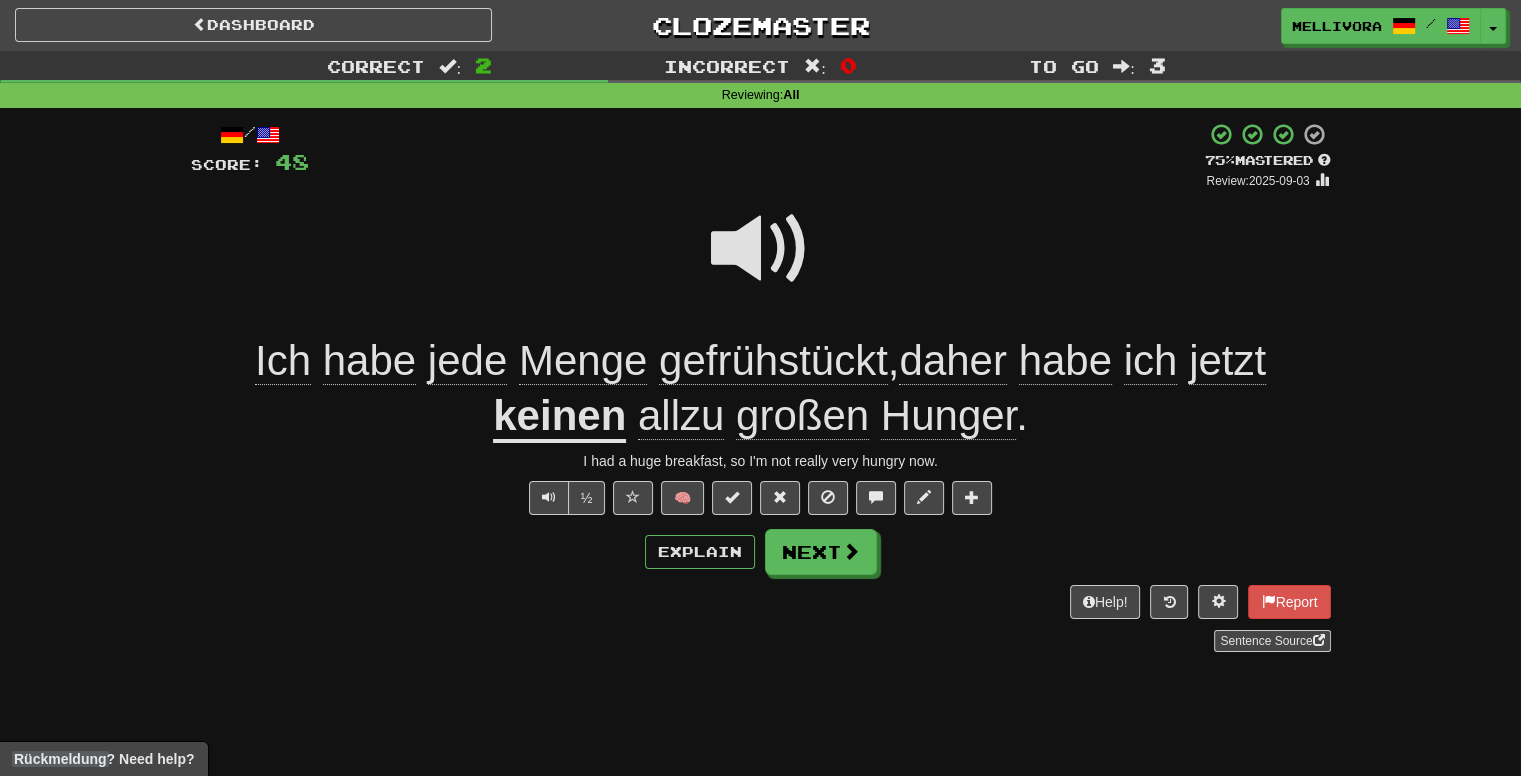 click on "Ich   habe   jede   Menge   gefrühstückt ,  daher   habe   ich   jetzt   keinen   allzu   großen   Hunger ." at bounding box center (761, 388) 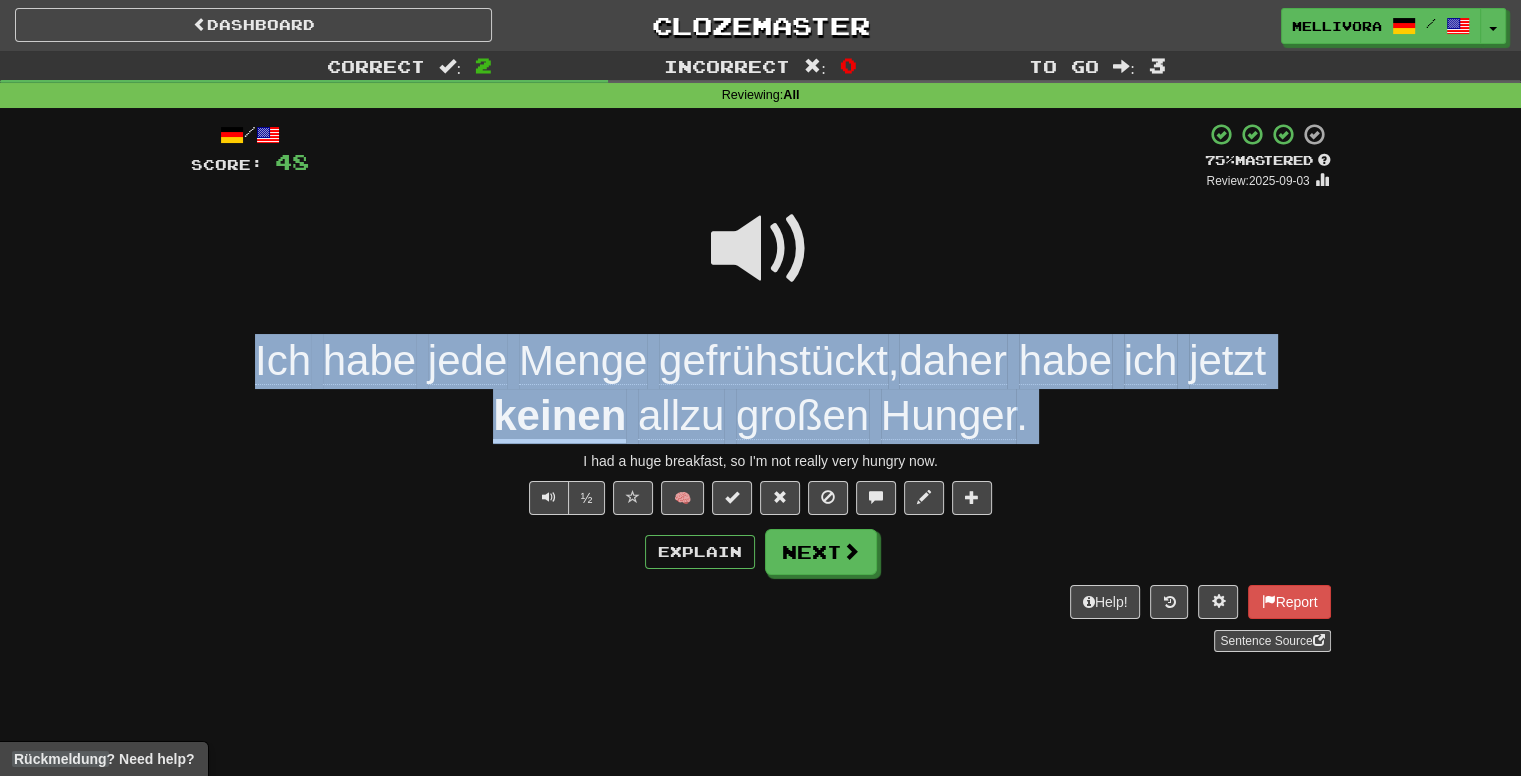 click on "Ich   habe   jede   Menge   gefrühstückt ,  daher   habe   ich   jetzt   keinen   allzu   großen   Hunger ." at bounding box center (761, 388) 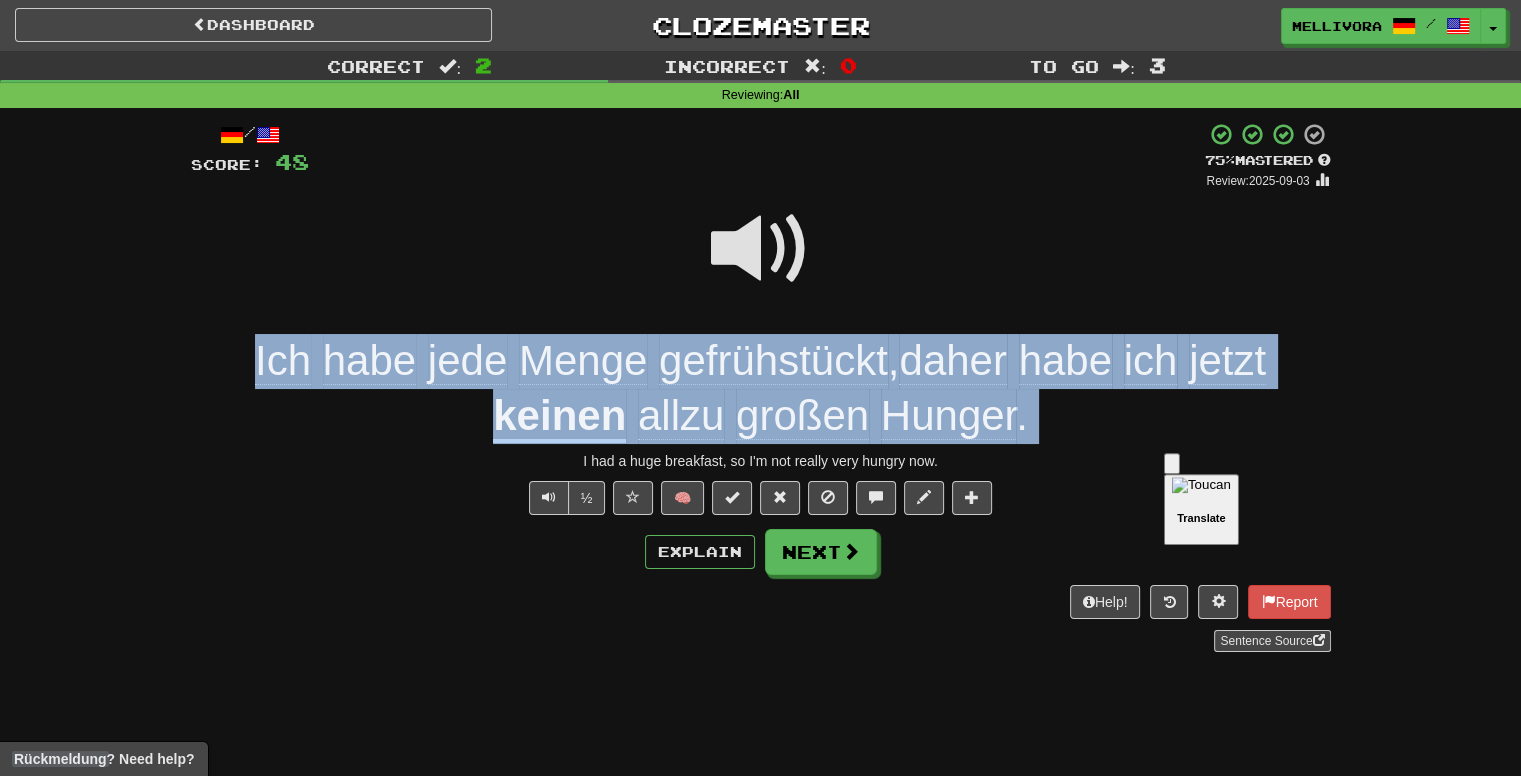 copy on "Ich   habe   jede   Menge   gefrühstückt ,  daher   habe   ich   jetzt   keinen   allzu   großen   Hunger ." 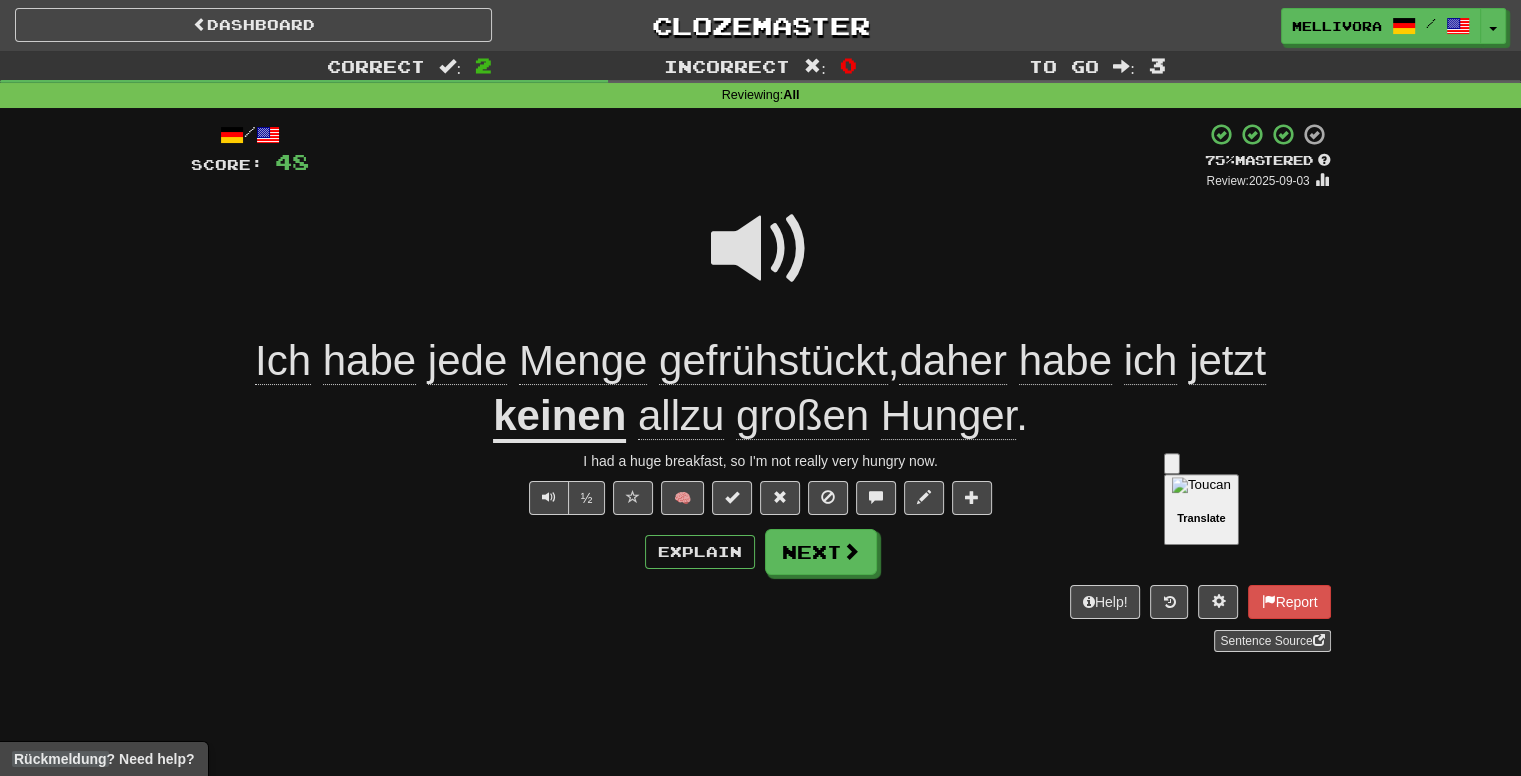 click on "/  Score:   48 + 24 75 %  Mastered Review:  2025-09-03 Ich   habe   jede   Menge   gefrühstückt ,  daher   habe   ich   jetzt   keinen   allzu   großen   Hunger . I had a huge breakfast, so I'm not really very hungry now. ½ 🧠 Explain Next  Help!  Report Sentence Source" at bounding box center (761, 393) 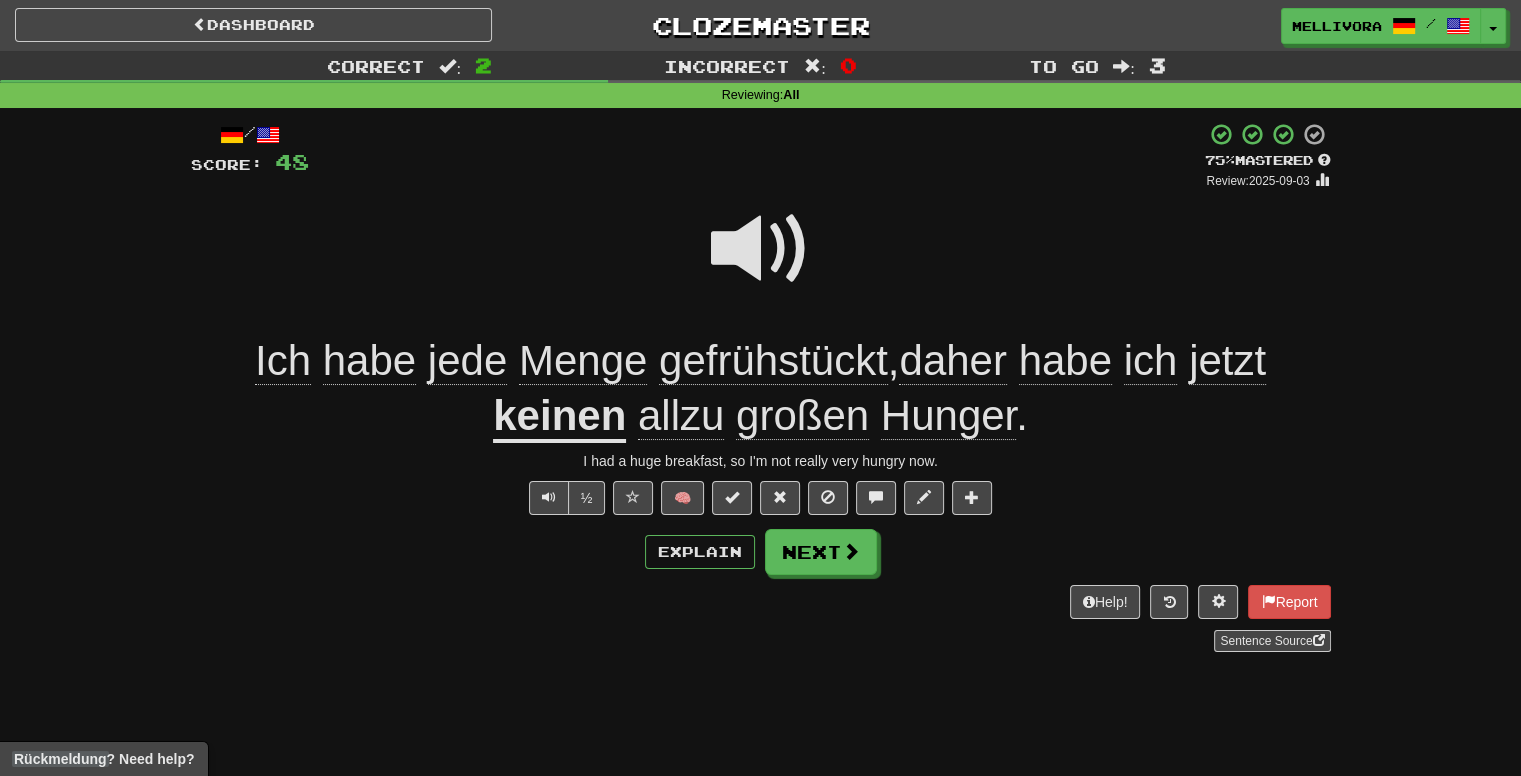 click on "/  Score:   48 + 24 75 %  Mastered Review:  2025-09-03 Ich   habe   jede   Menge   gefrühstückt ,  daher   habe   ich   jetzt   keinen   allzu   großen   Hunger . I had a huge breakfast, so I'm not really very hungry now. ½ 🧠 Explain Next  Help!  Report Sentence Source" at bounding box center (761, 386) 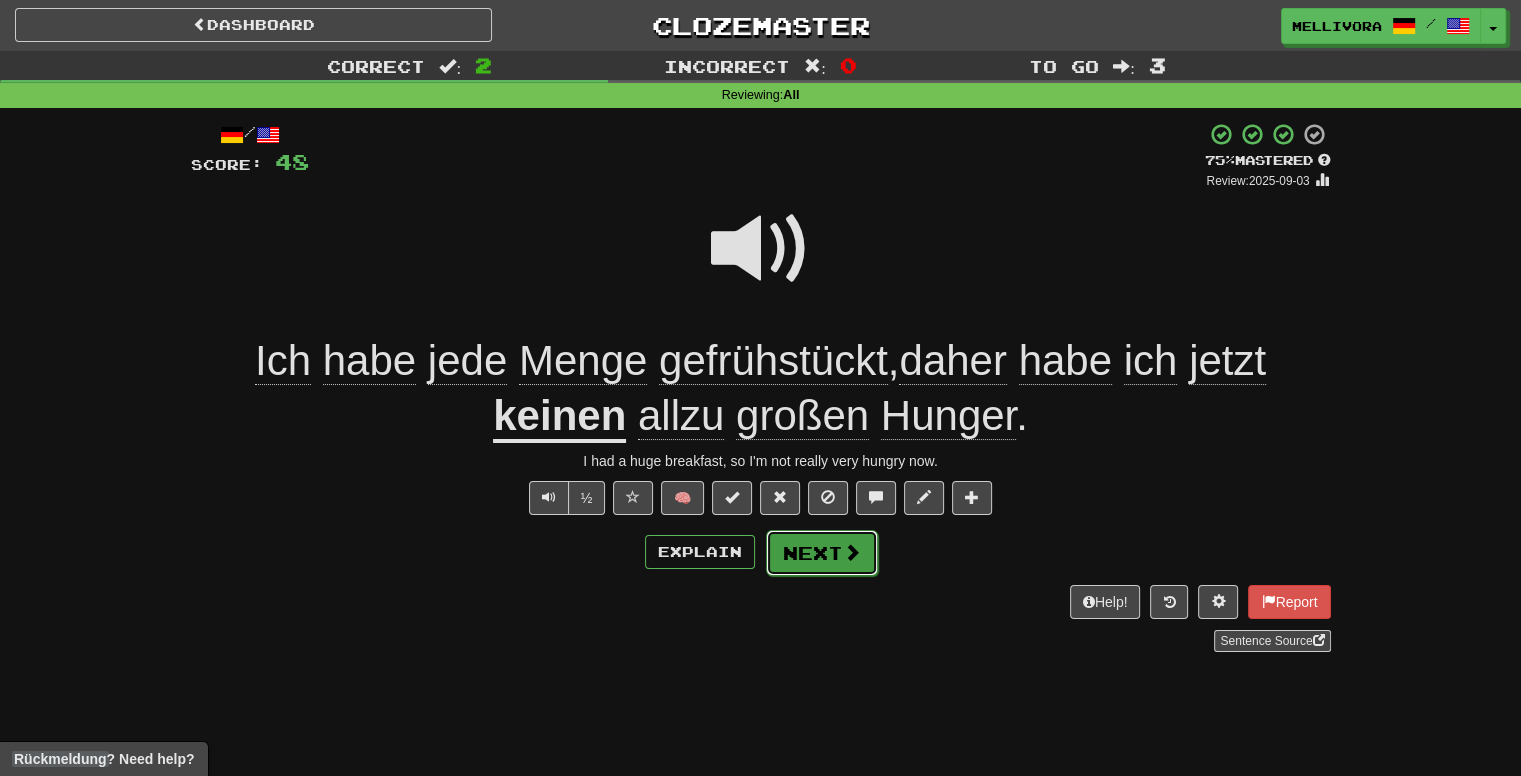 click at bounding box center [852, 552] 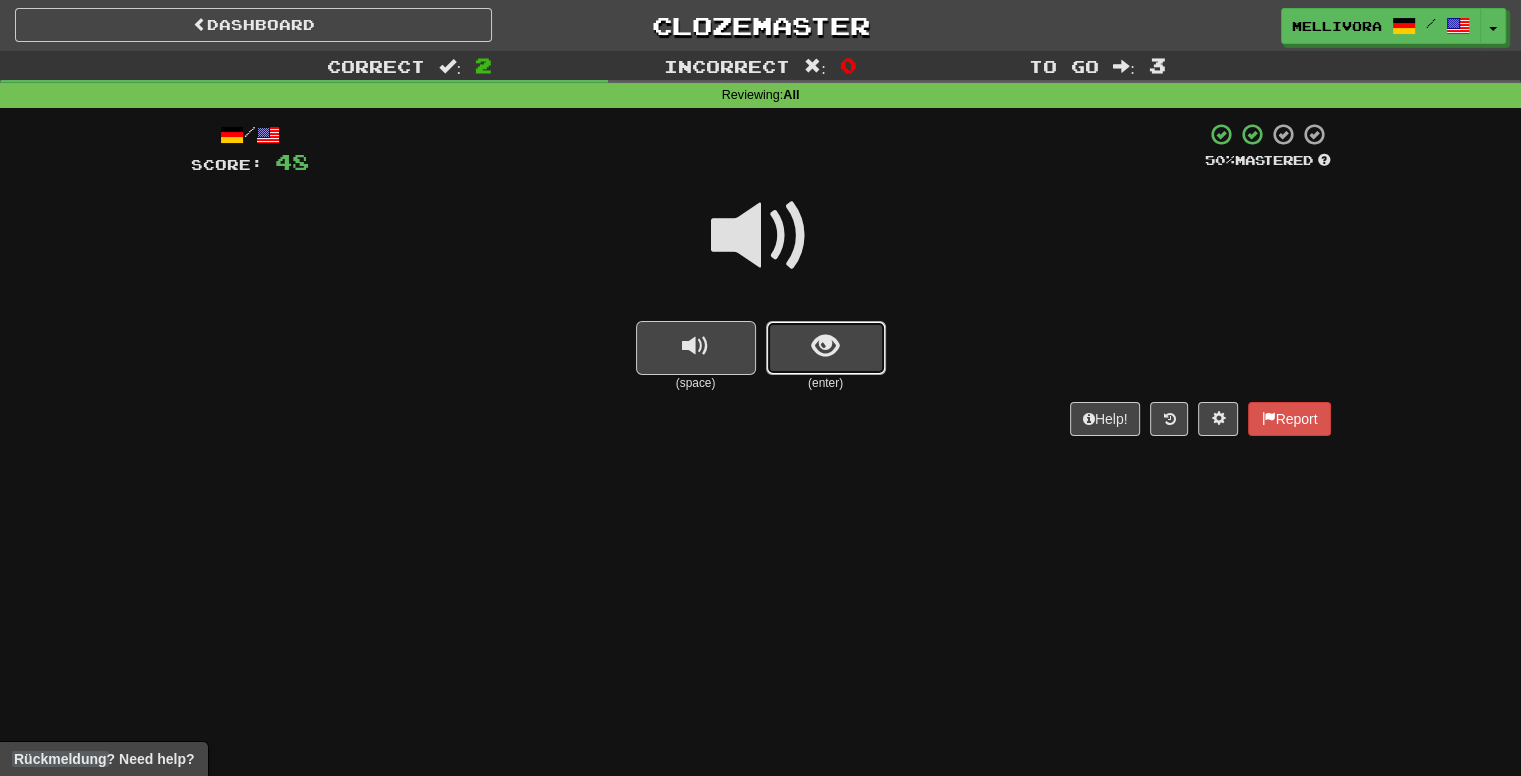 click at bounding box center (826, 348) 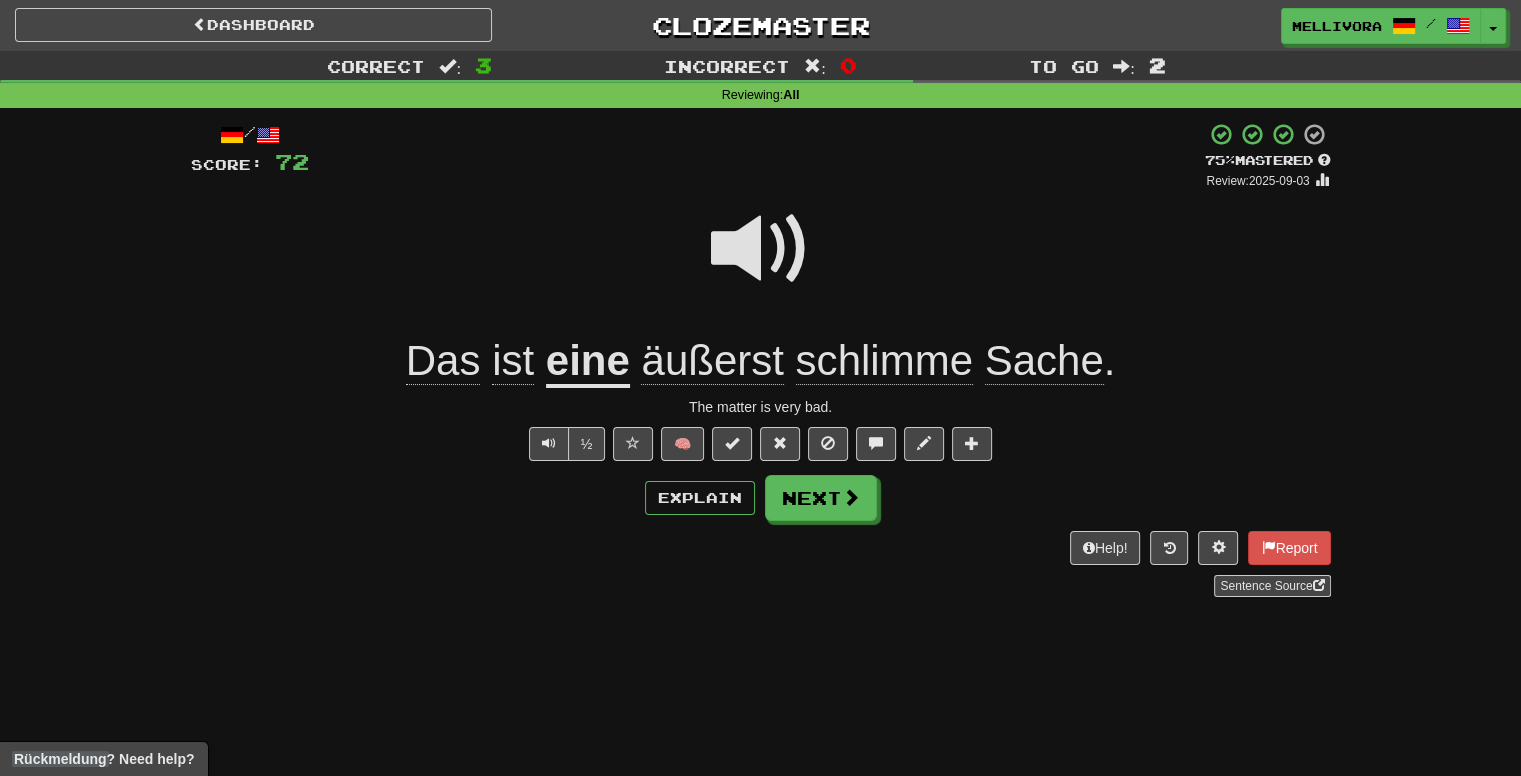 click on "äußerst" at bounding box center (712, 361) 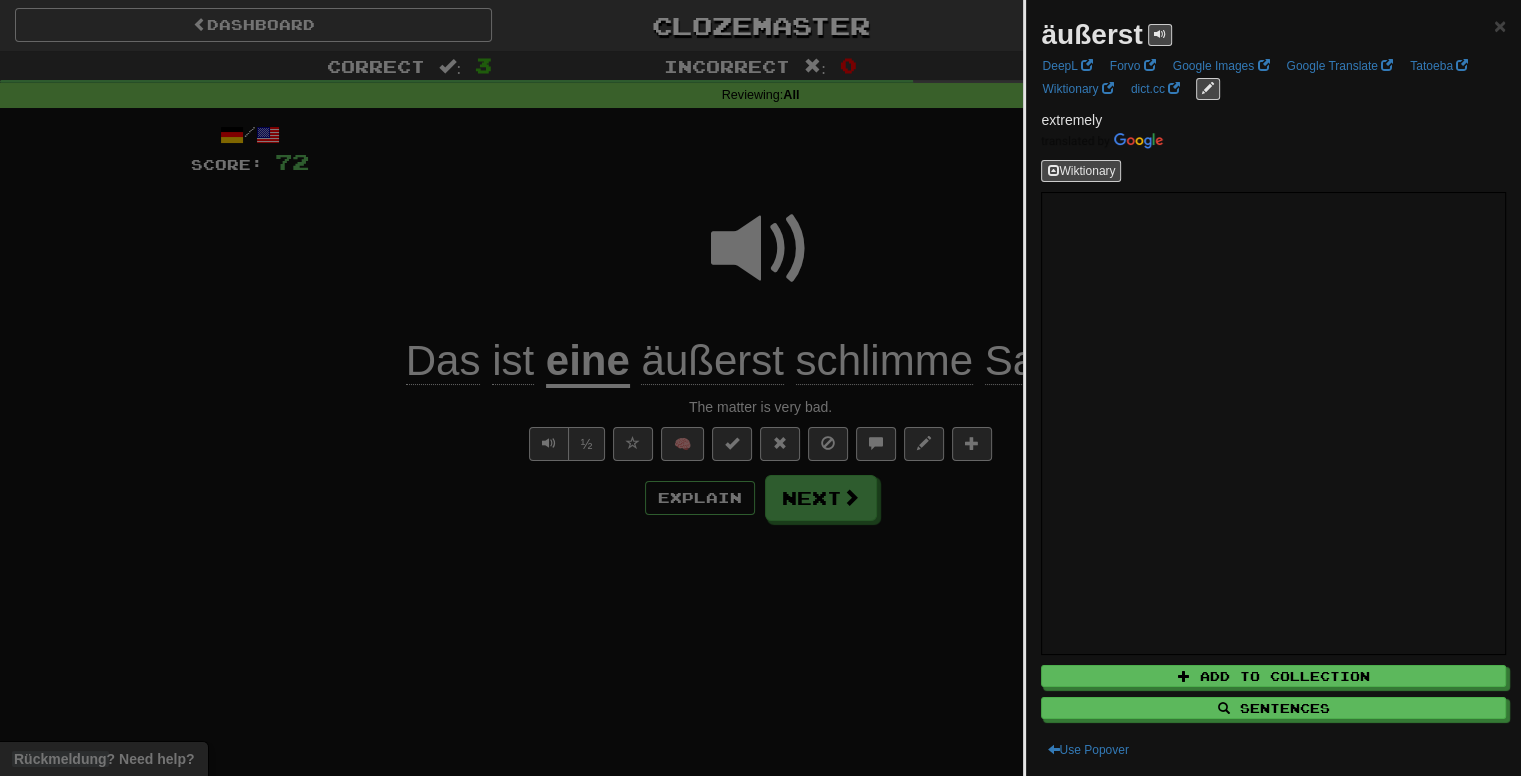 click at bounding box center (760, 388) 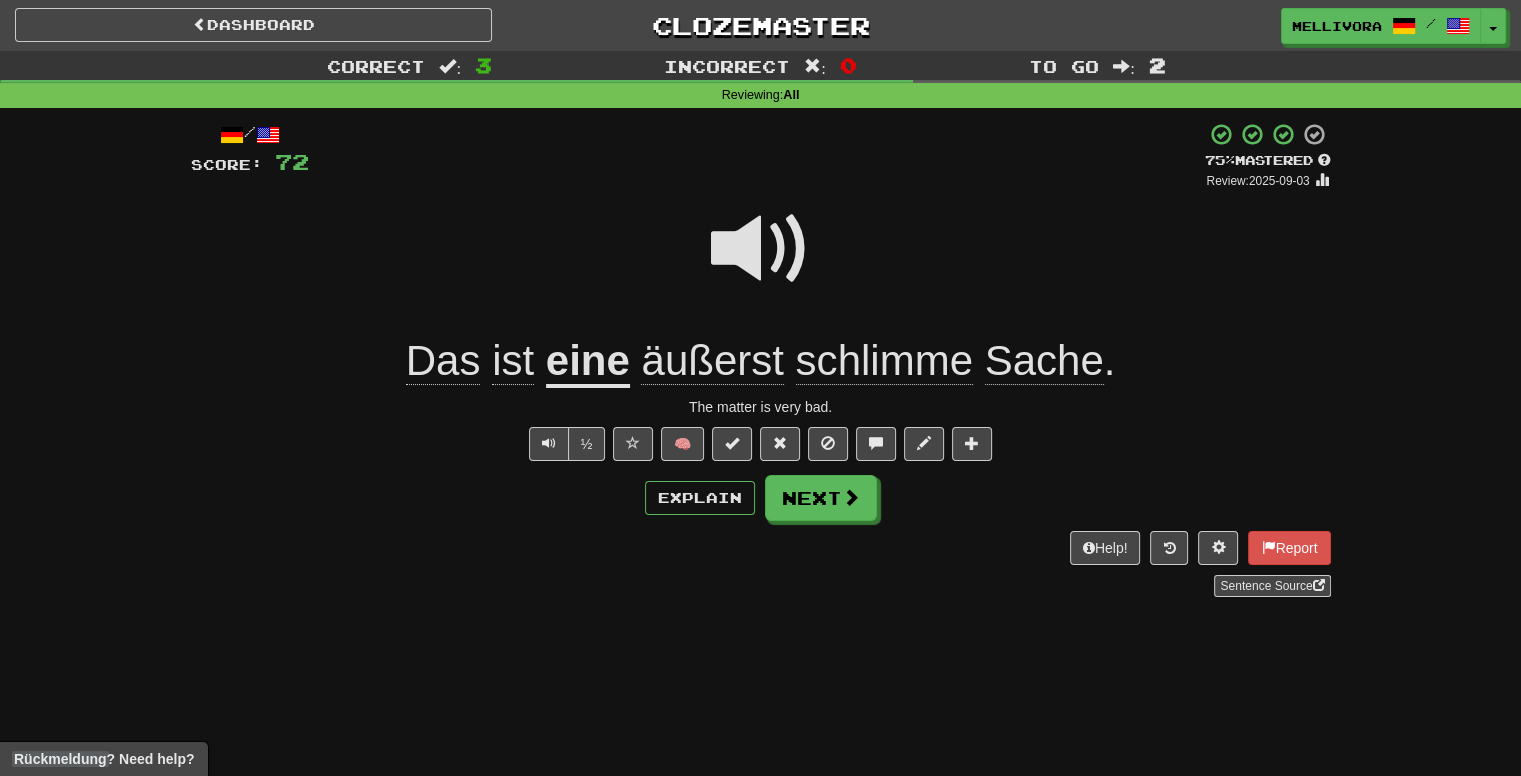 click on "Das ist eine äußerst schlimme Sache." at bounding box center [761, 361] 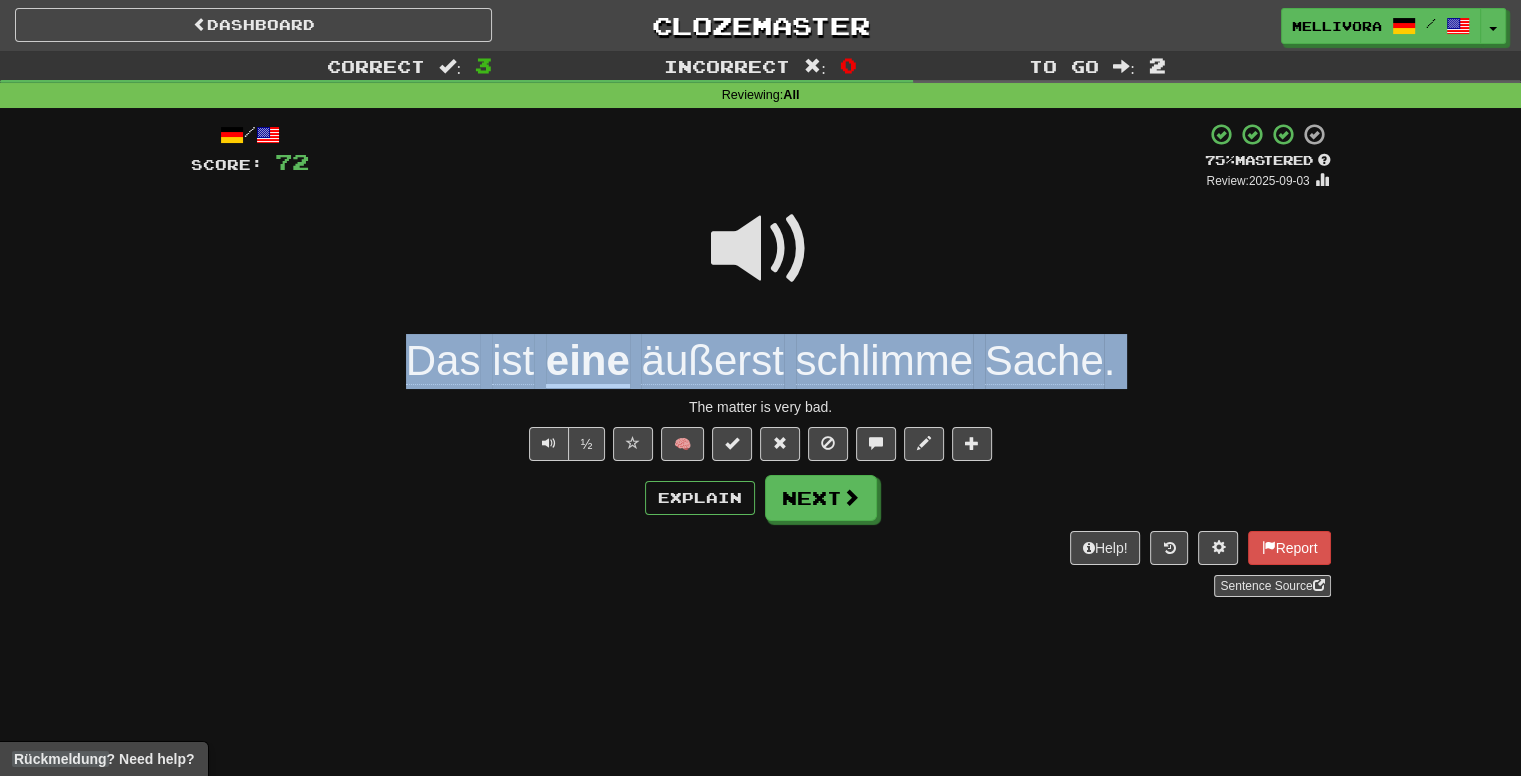 click on "Das ist eine äußerst schlimme Sache." at bounding box center (761, 361) 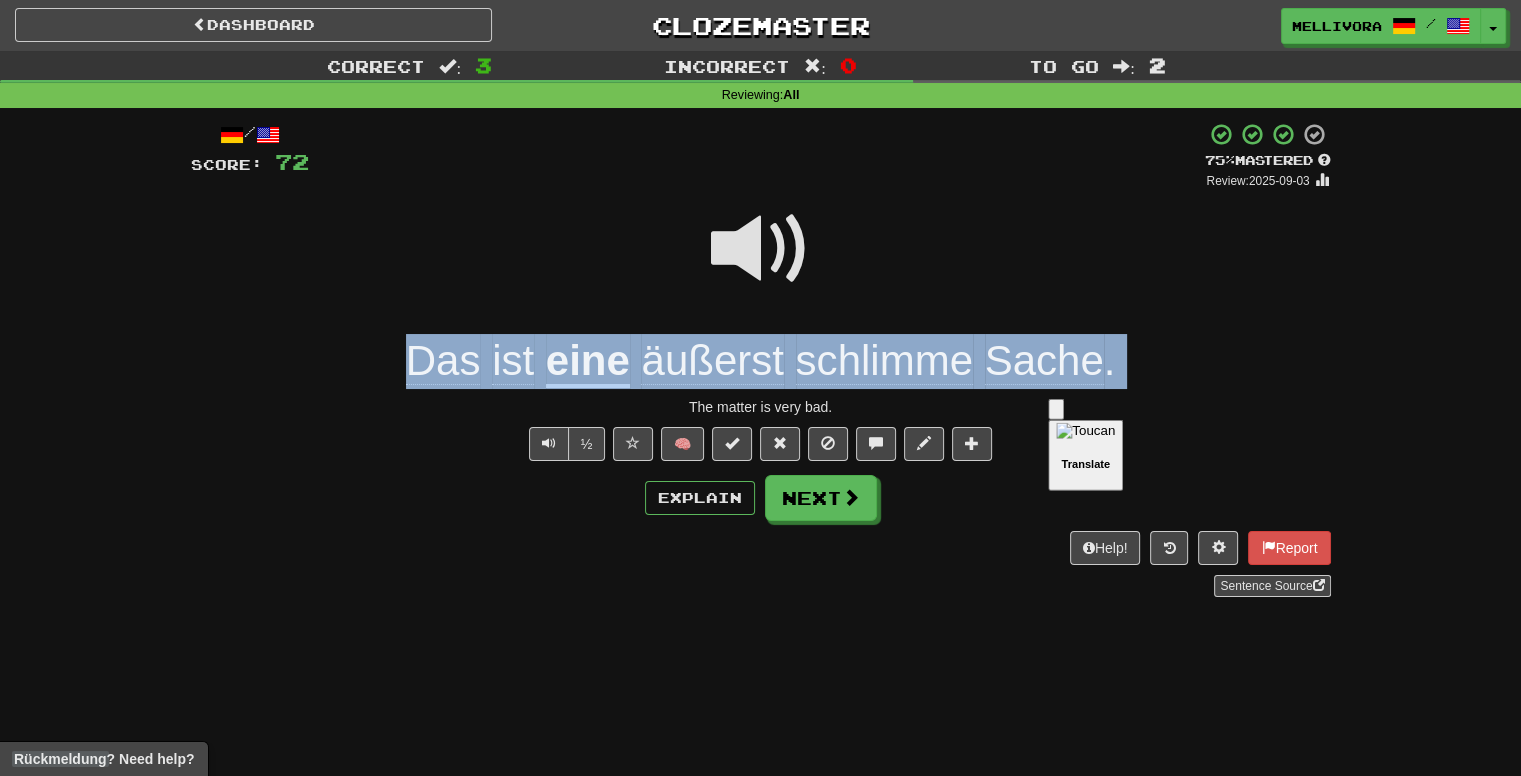 copy on "Das ist eine äußerst schlimme Sache." 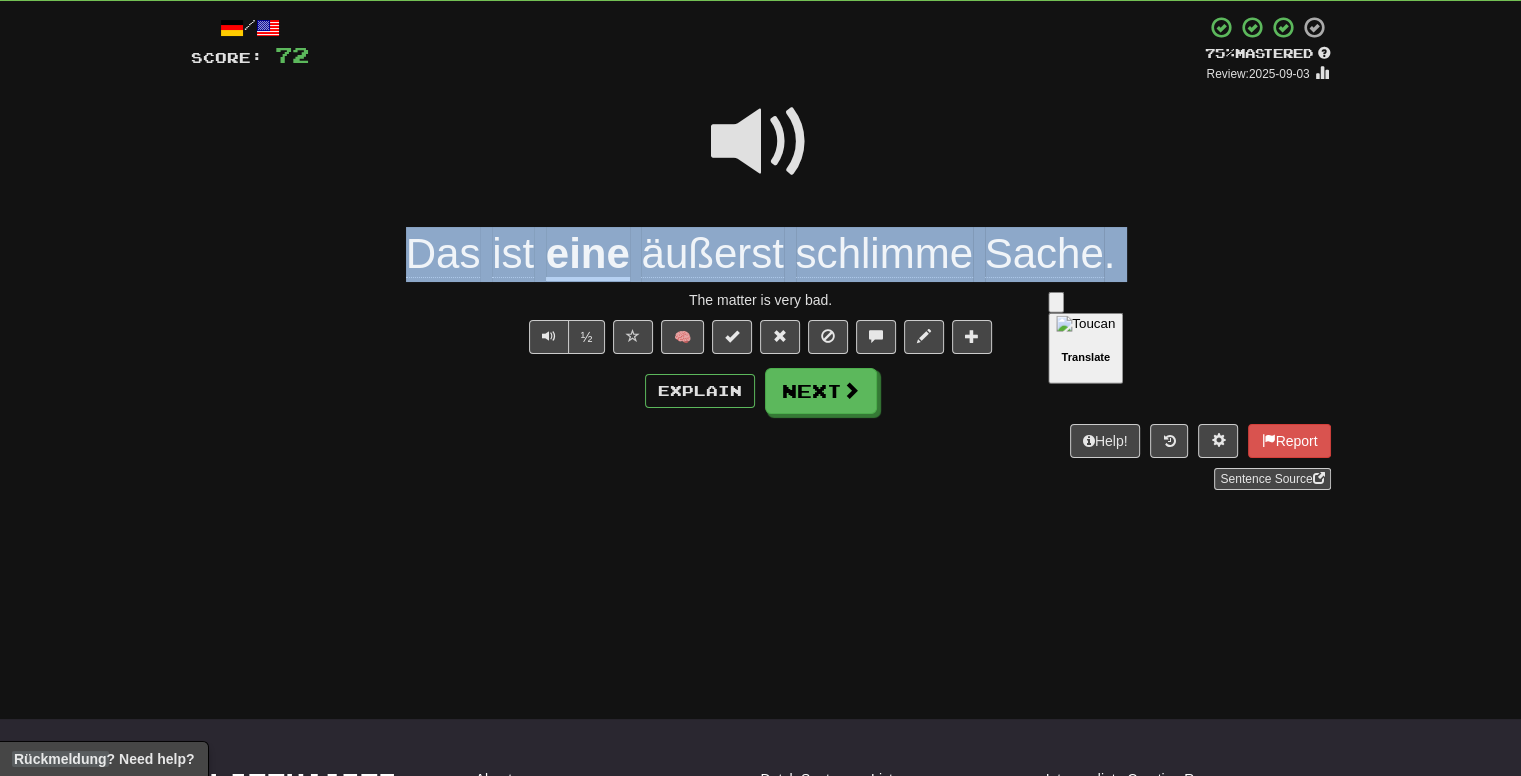 scroll, scrollTop: 0, scrollLeft: 0, axis: both 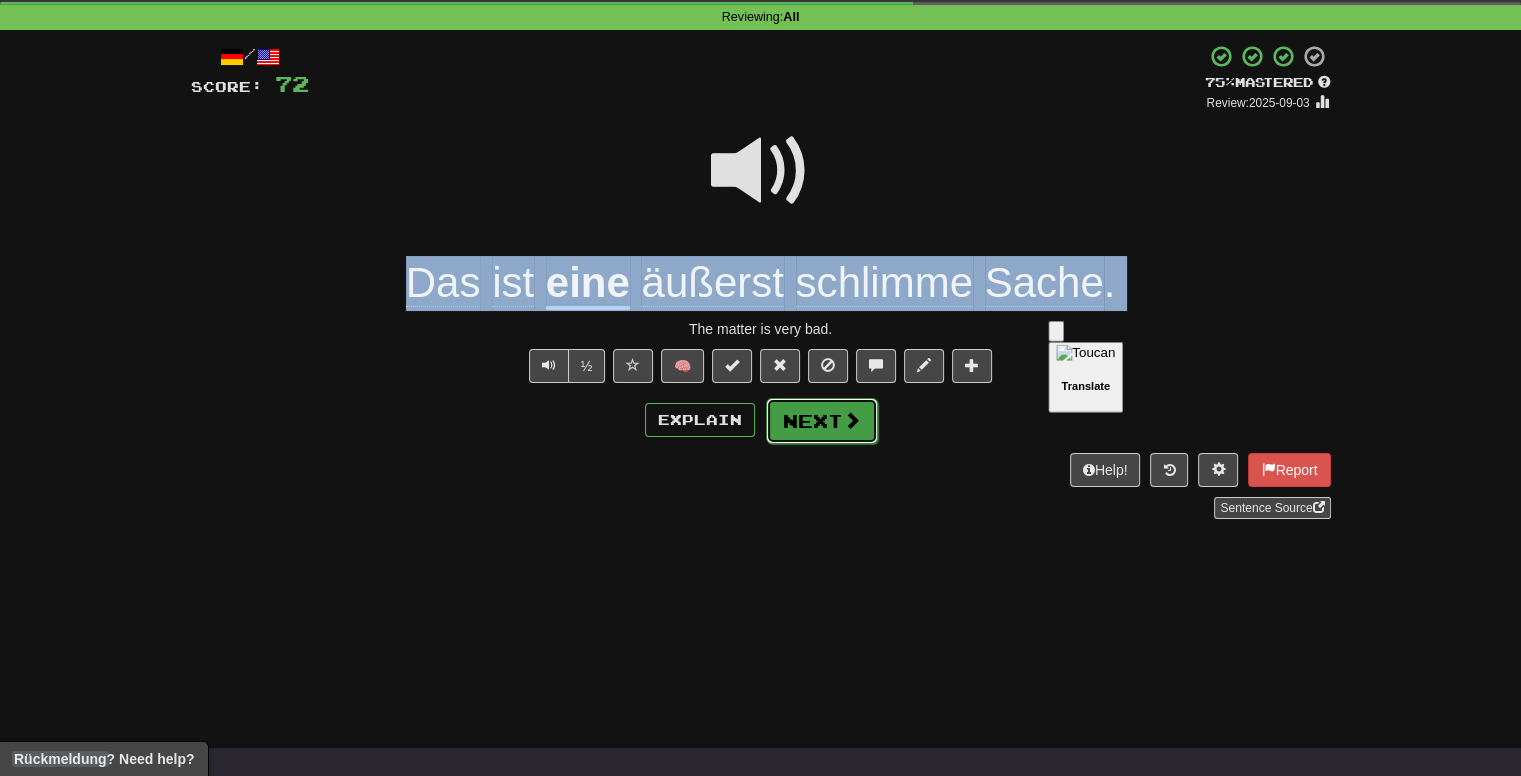 click on "Next" at bounding box center [822, 421] 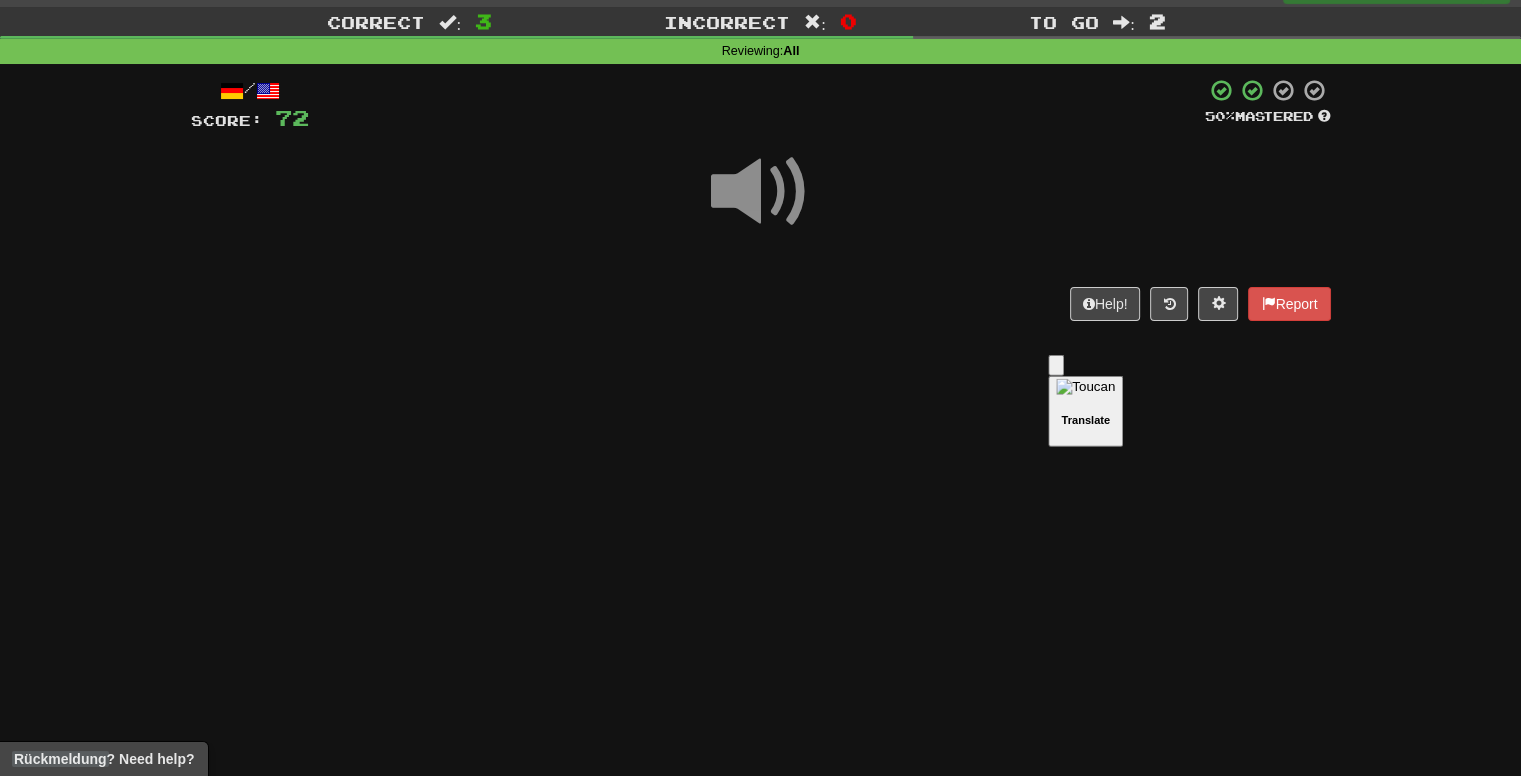 scroll, scrollTop: 0, scrollLeft: 0, axis: both 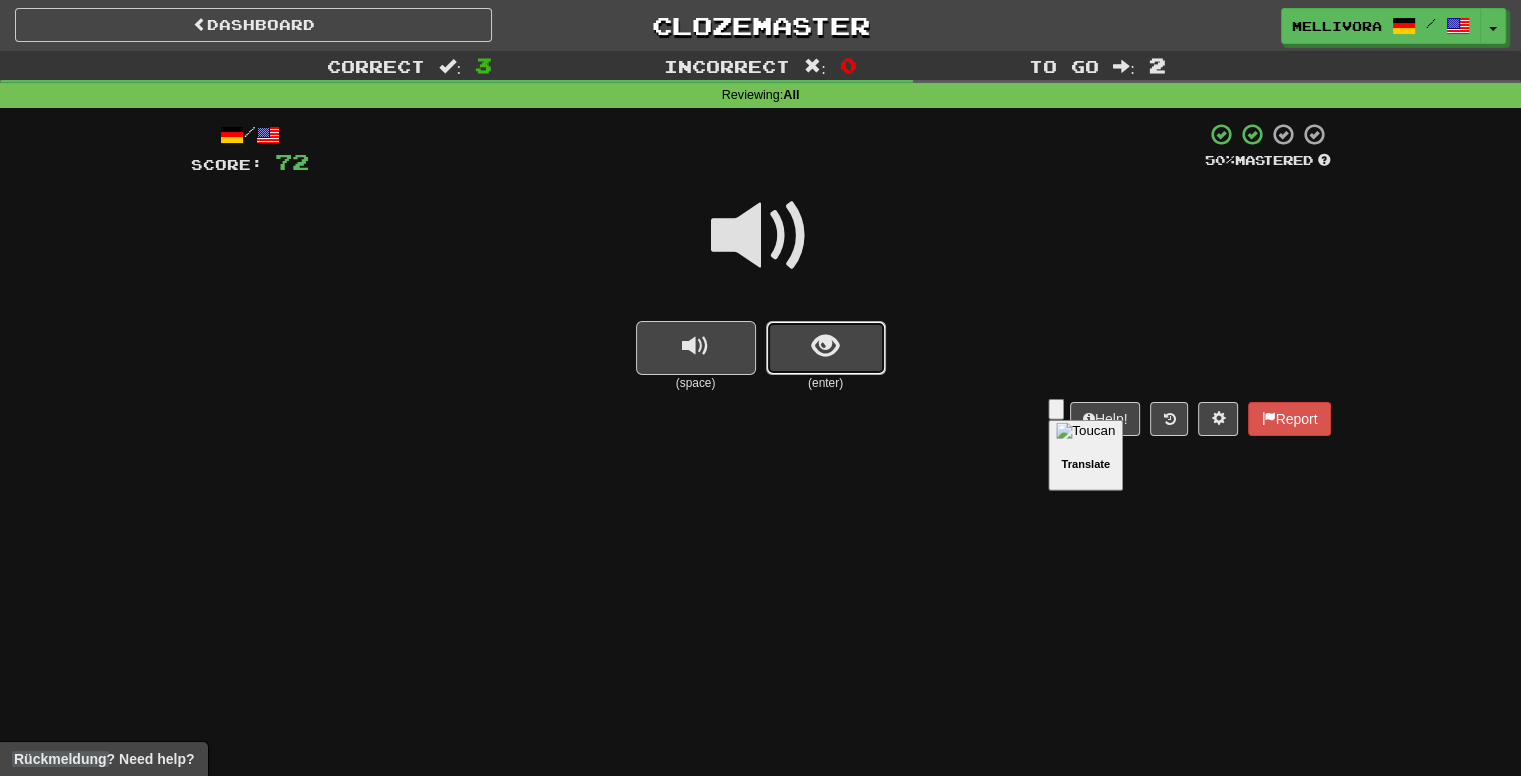 click at bounding box center [826, 348] 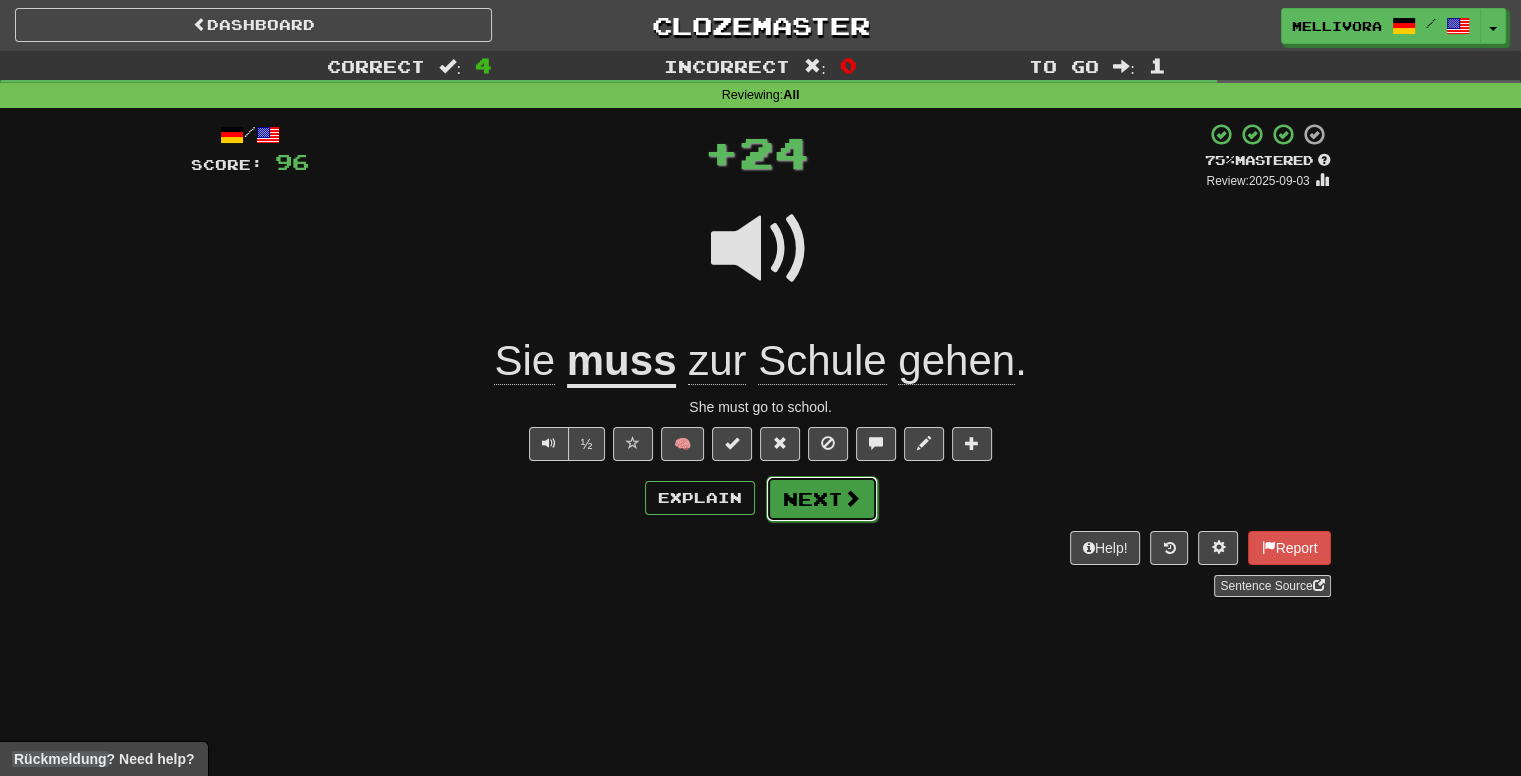 click on "Next" at bounding box center [822, 499] 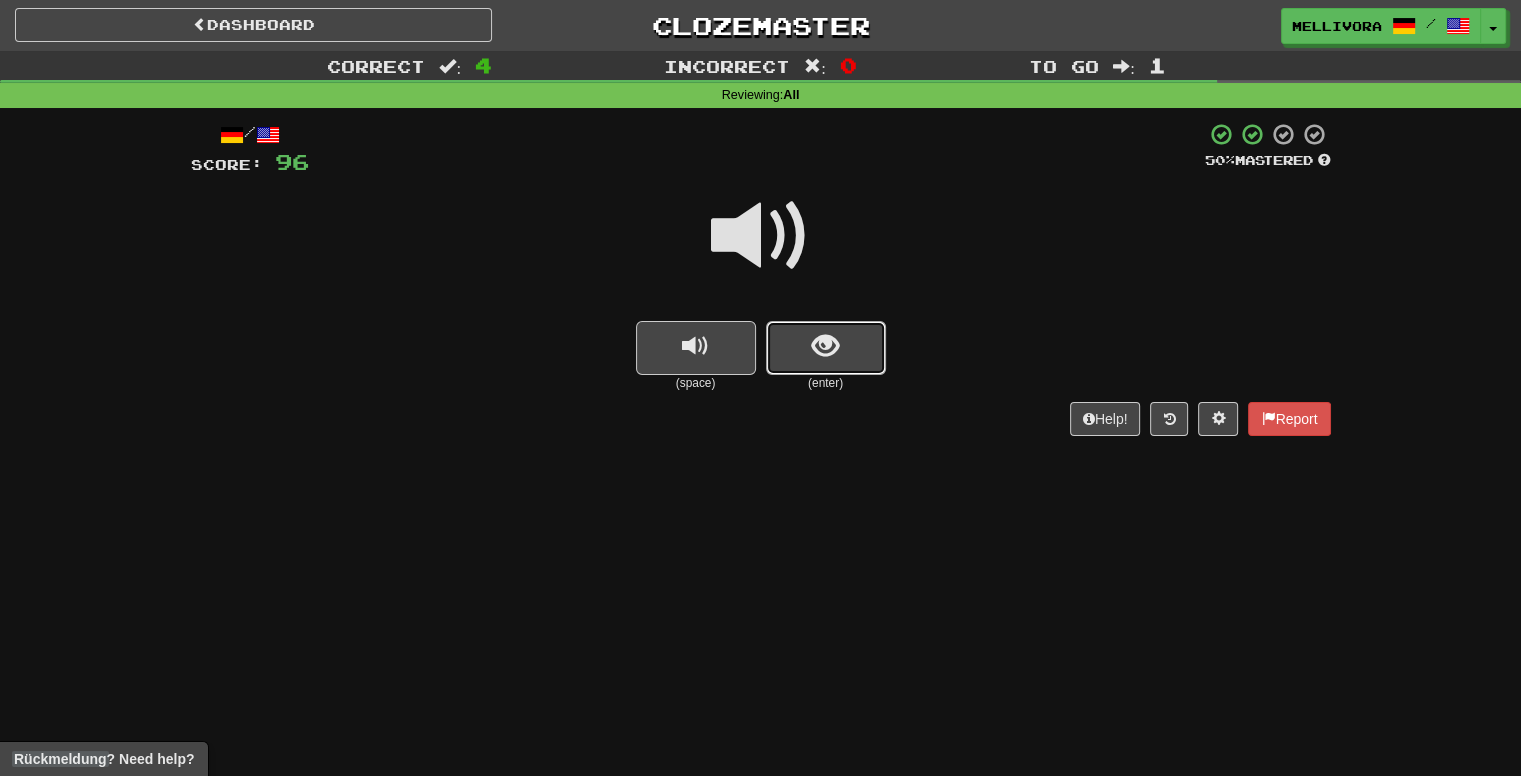 click at bounding box center [826, 348] 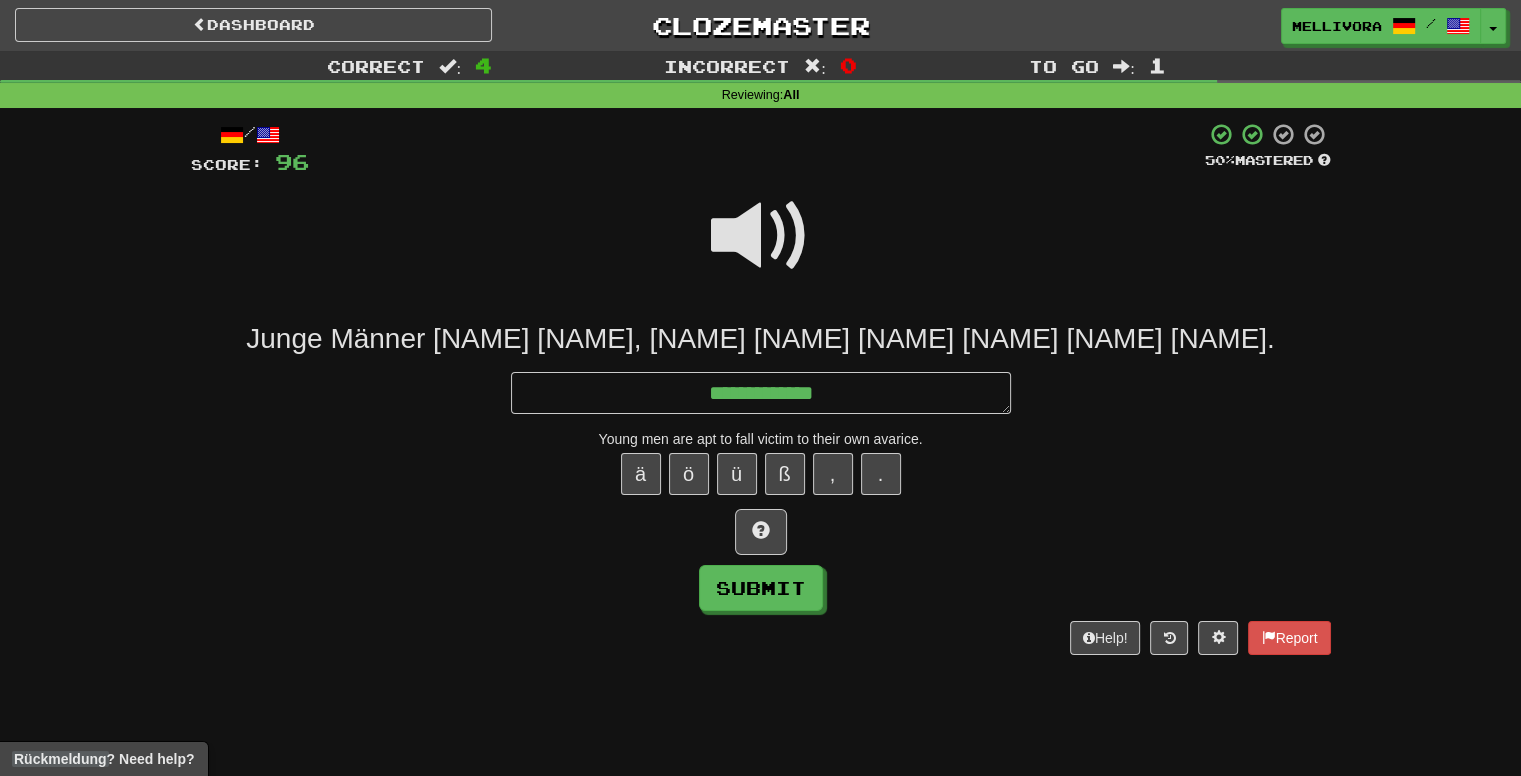 click at bounding box center (761, 236) 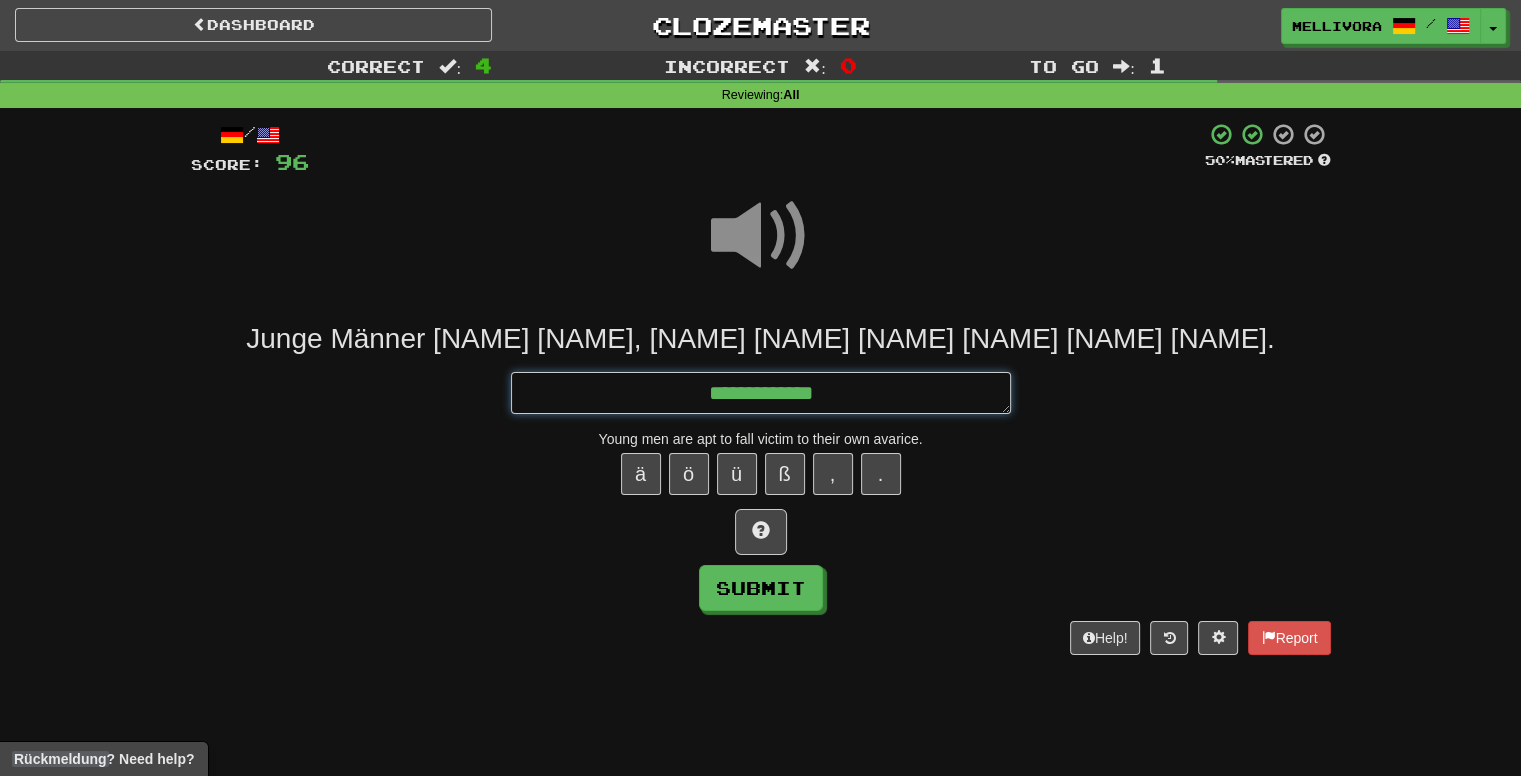 click on "**********" at bounding box center [761, 393] 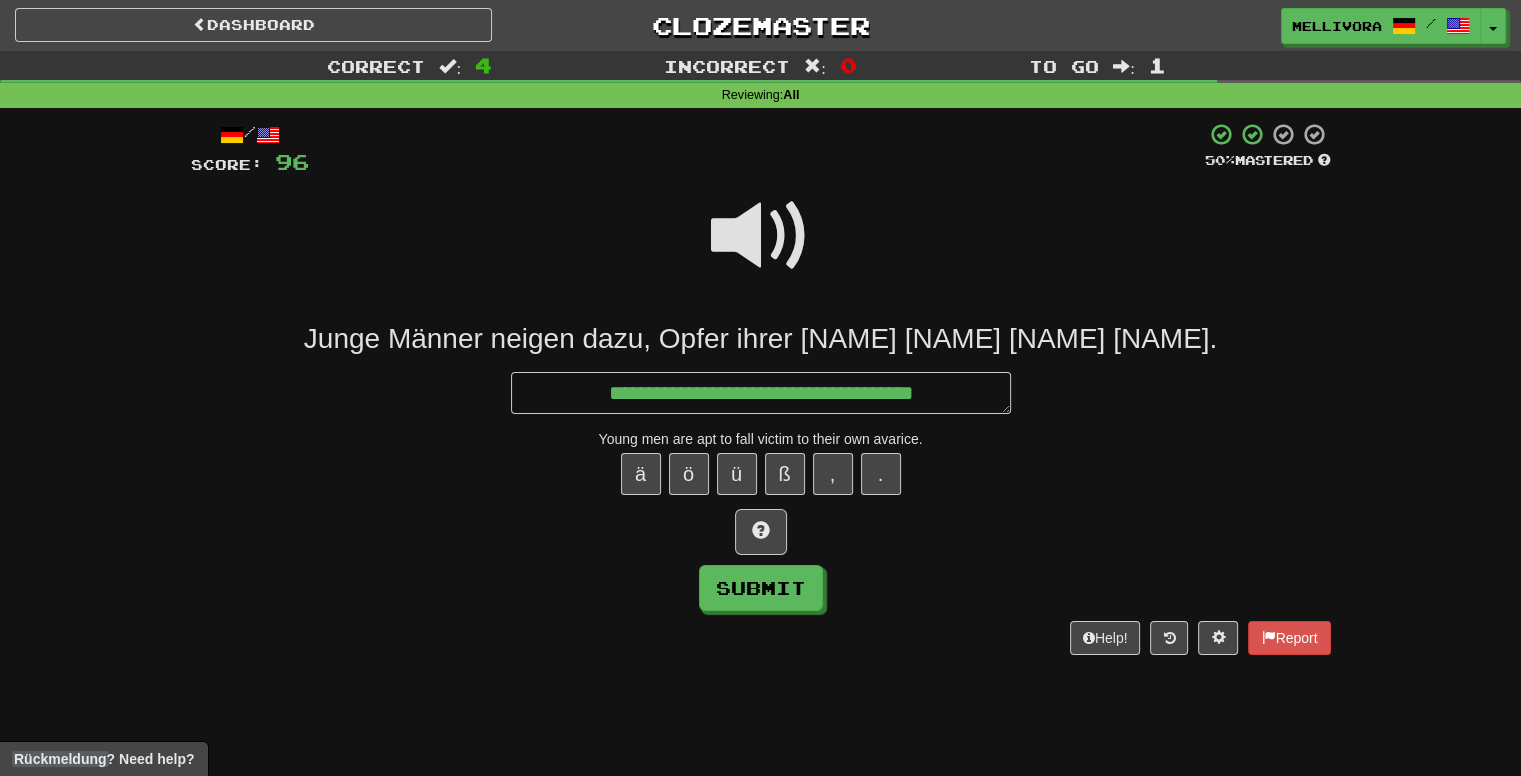 click at bounding box center [761, 236] 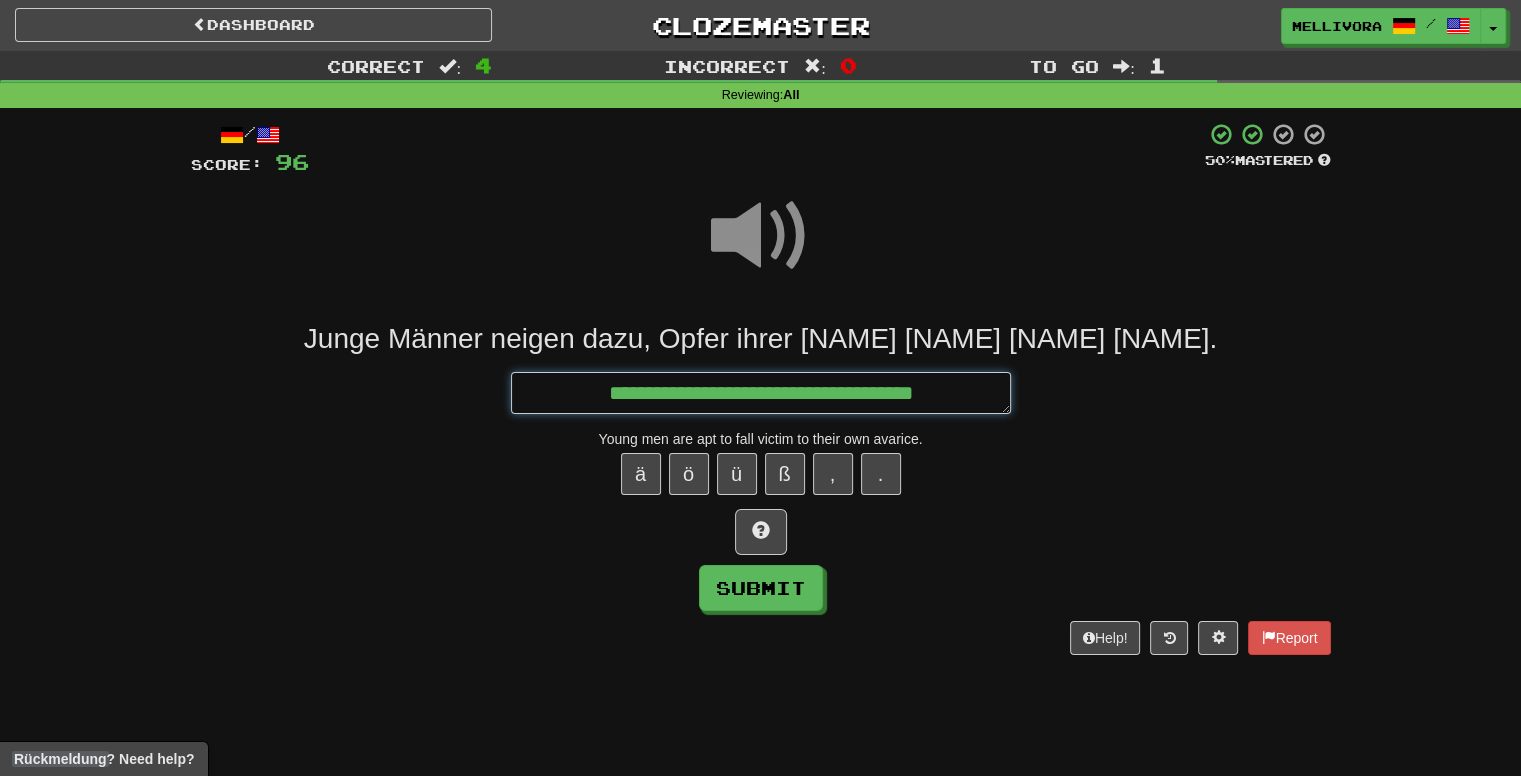 click on "**********" at bounding box center (761, 393) 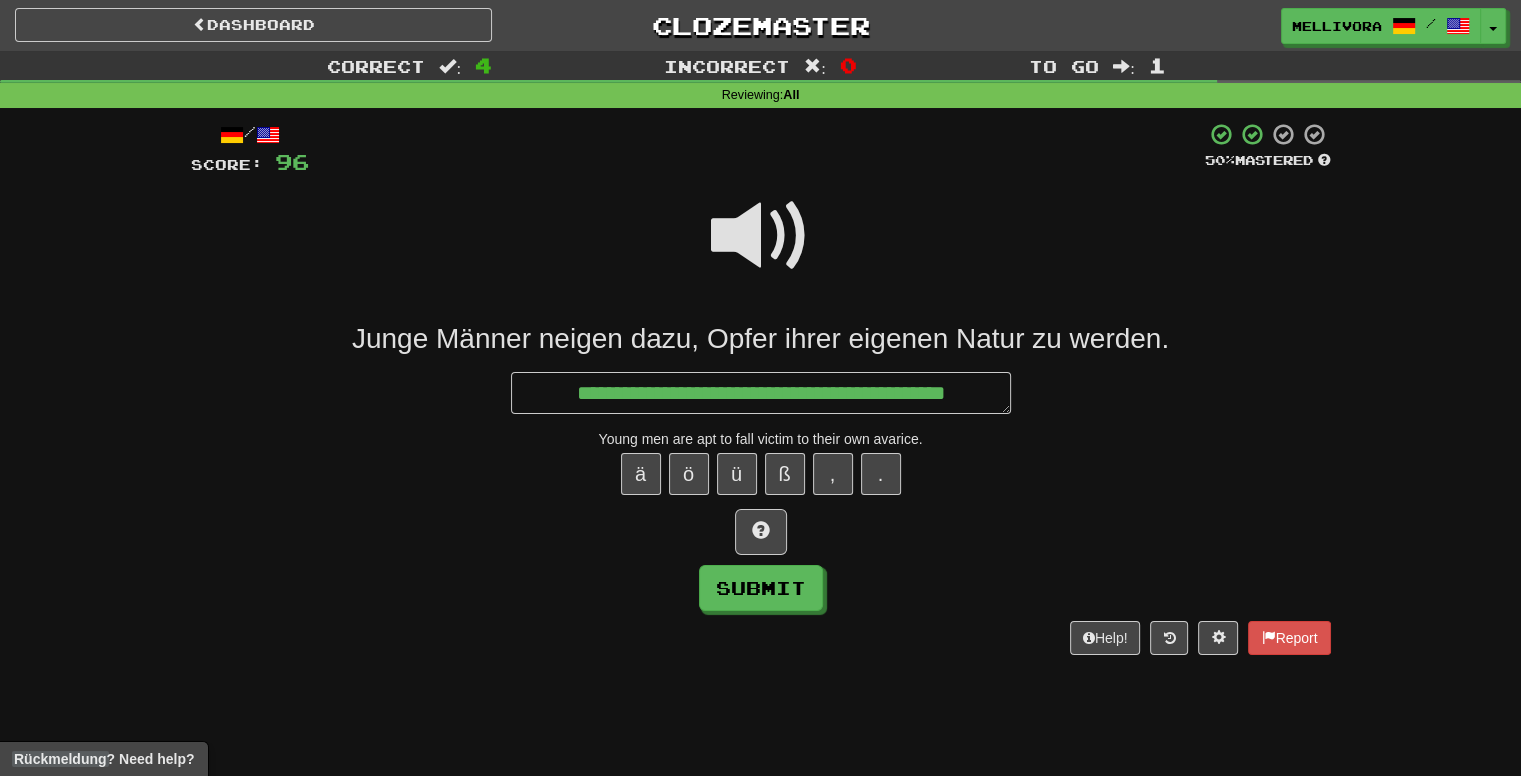 click at bounding box center (761, 236) 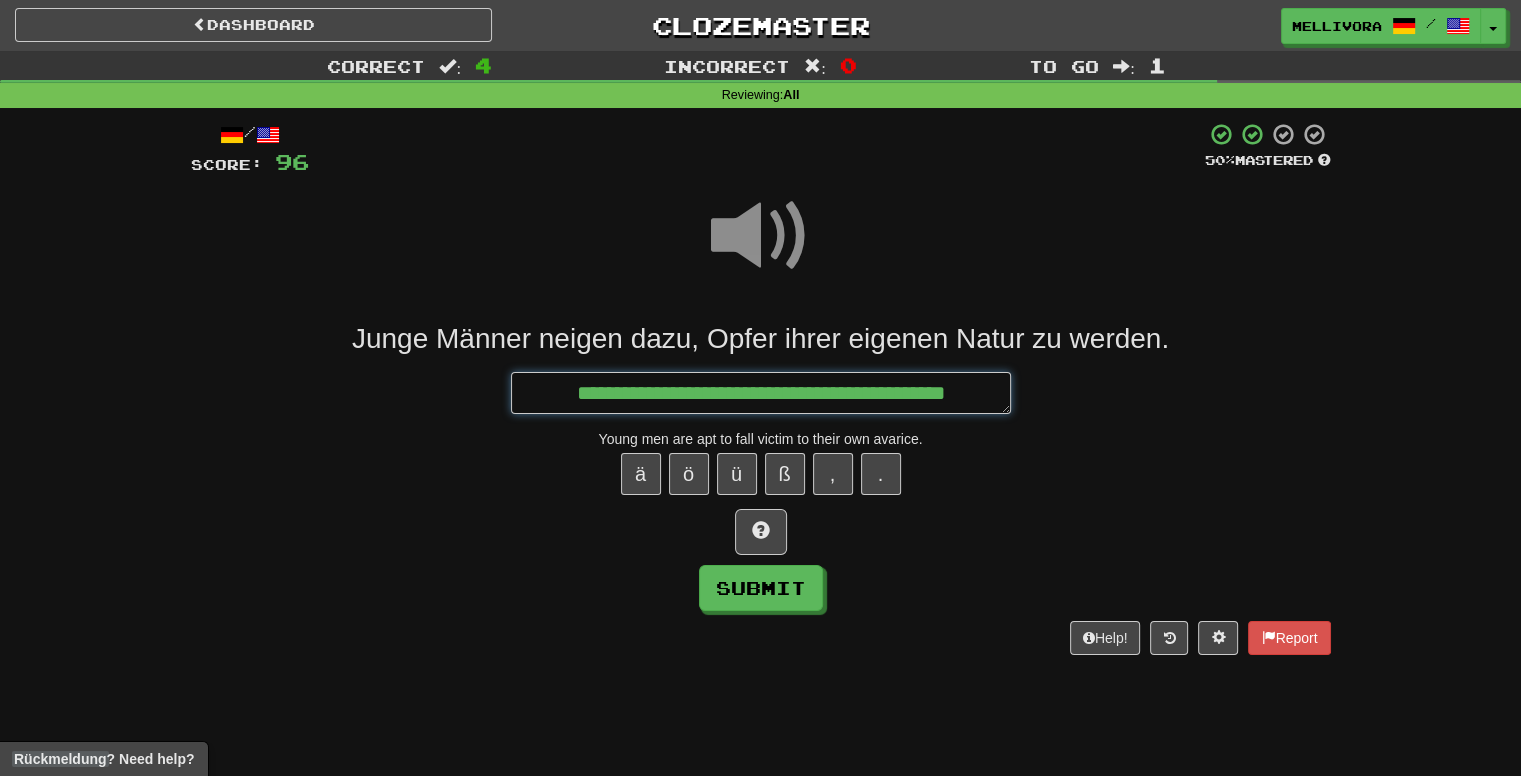 click on "**********" at bounding box center [761, 393] 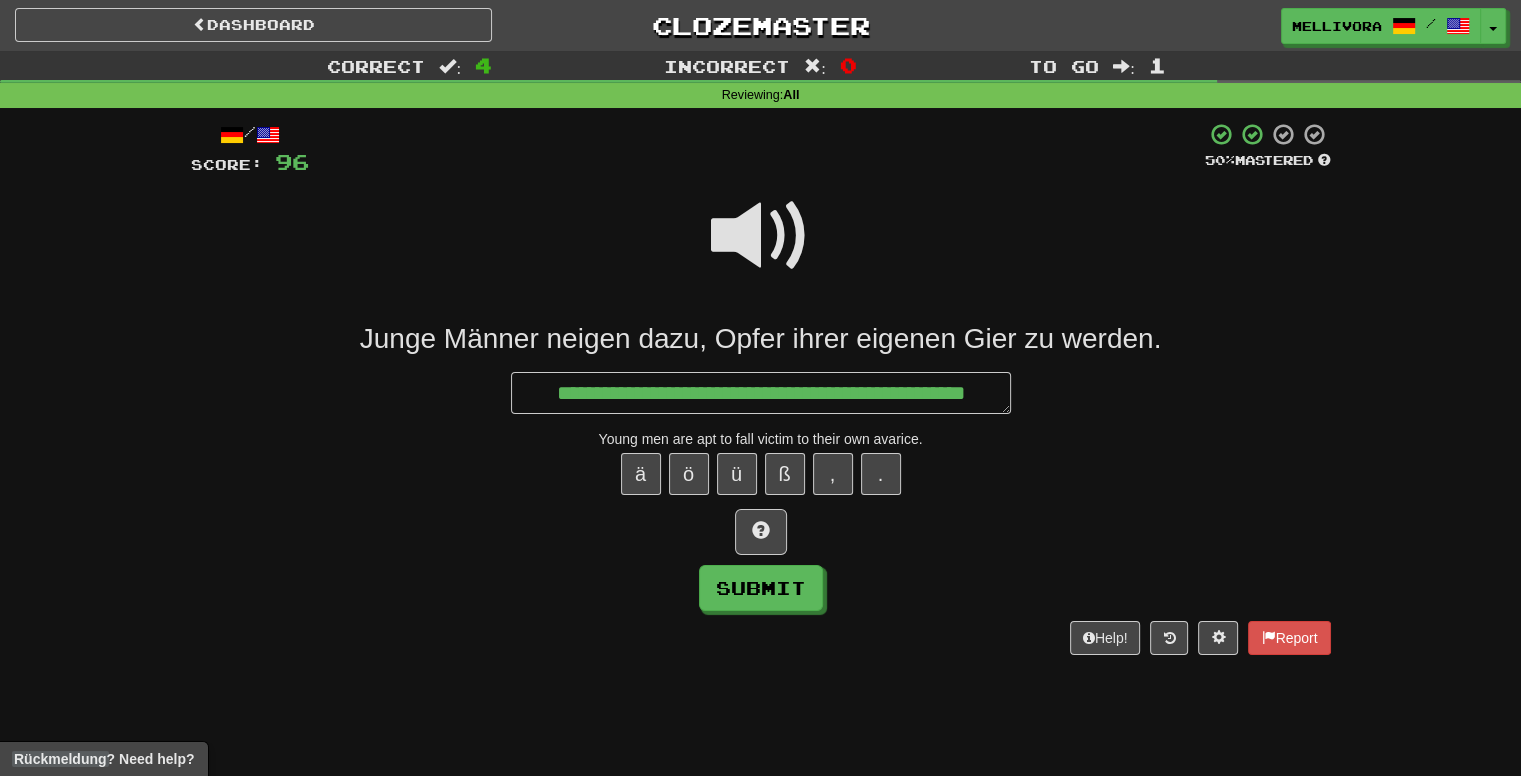 click at bounding box center (761, 236) 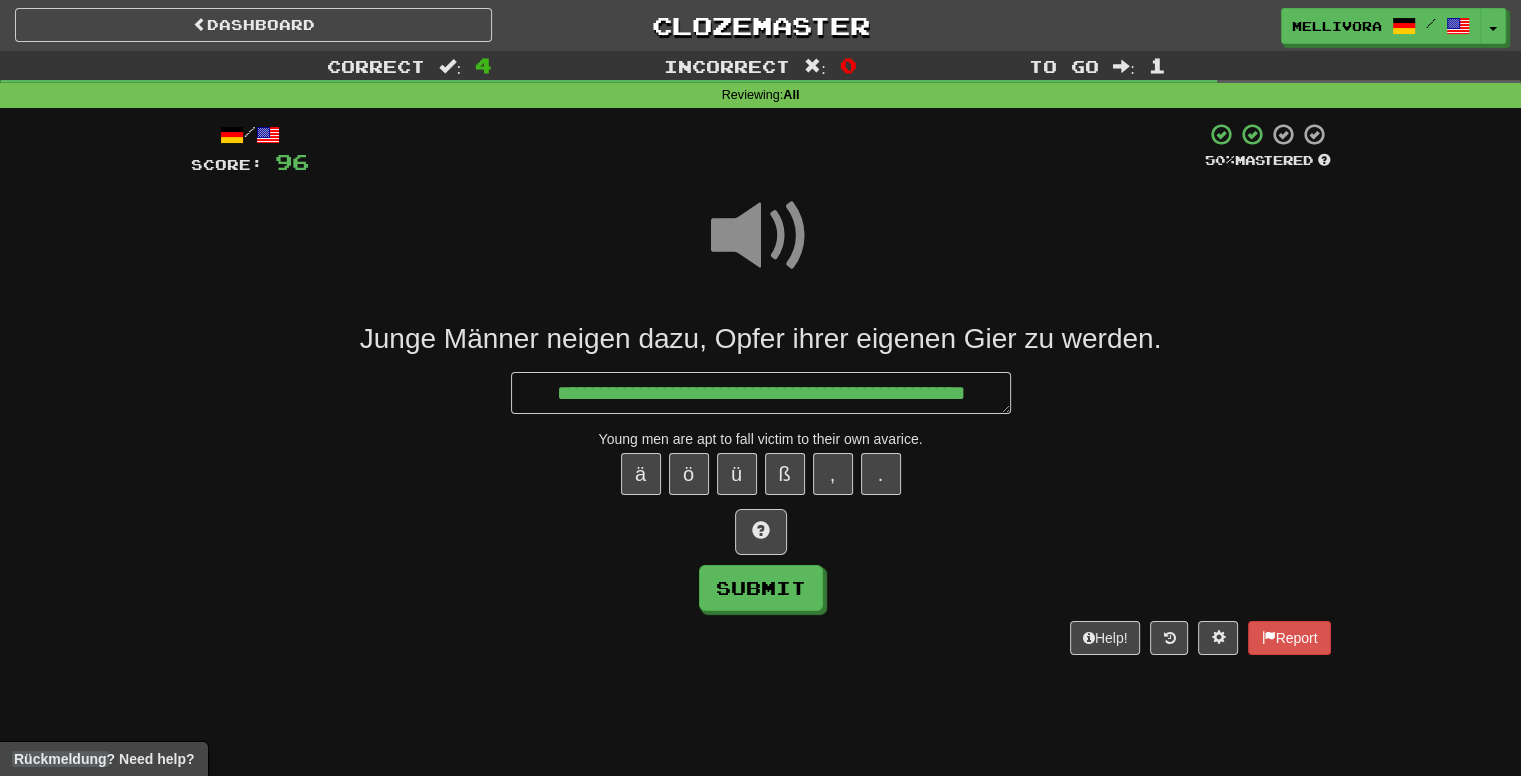 click on "**********" at bounding box center (761, 466) 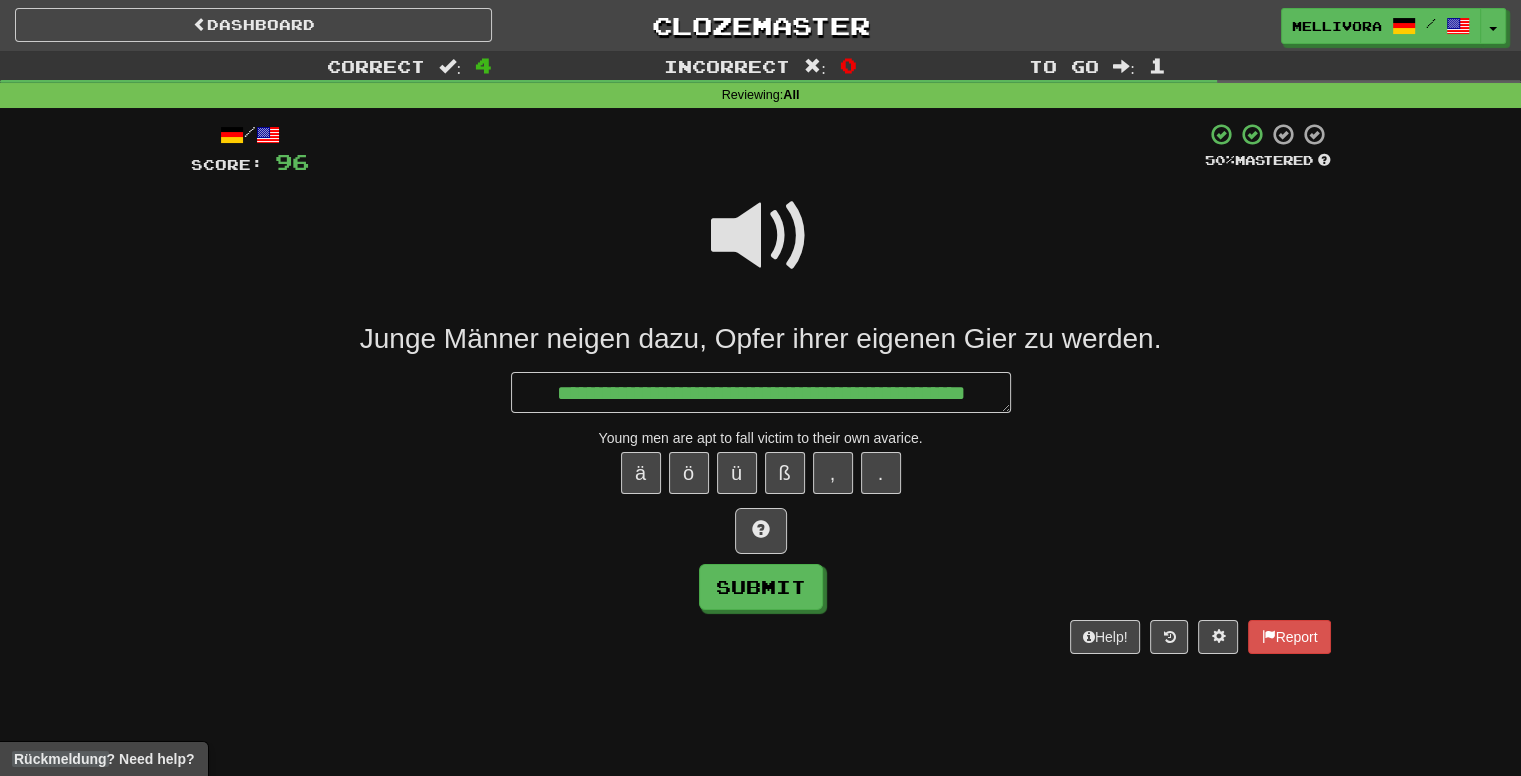 click on "**********" at bounding box center [761, 392] 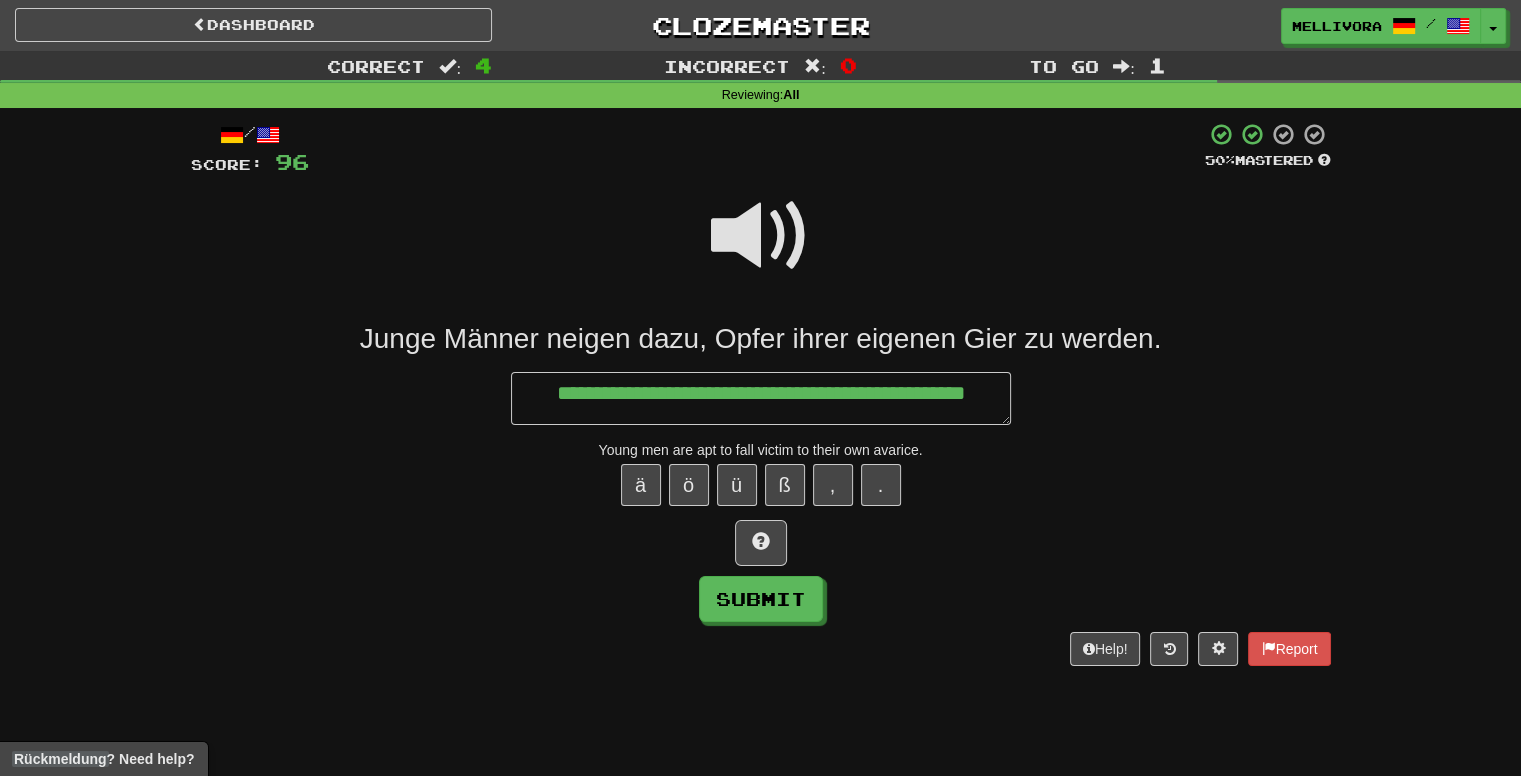 drag, startPoint x: 1000, startPoint y: 412, endPoint x: 1035, endPoint y: 449, distance: 50.931328 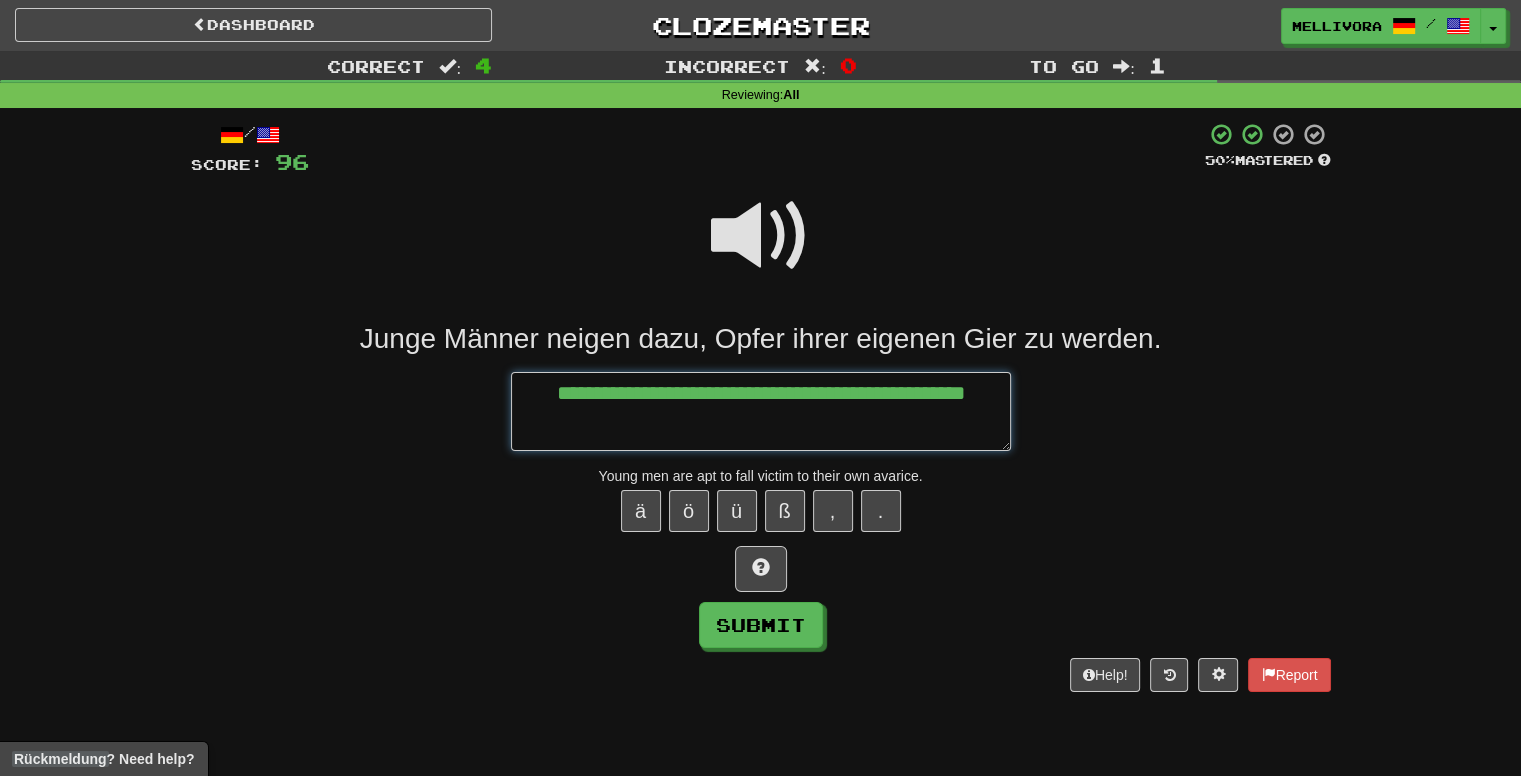 click on "**********" at bounding box center (761, 411) 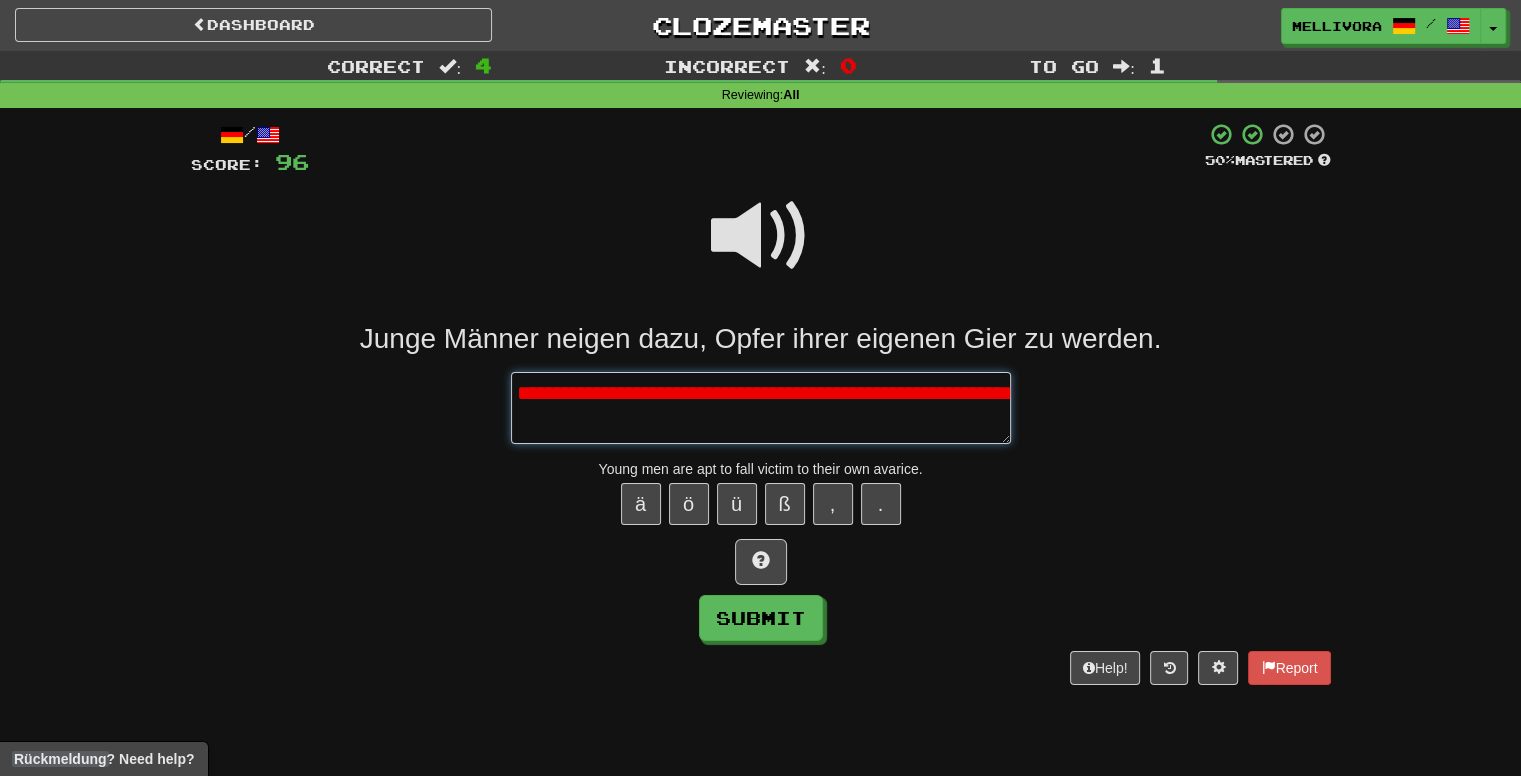drag, startPoint x: 712, startPoint y: 422, endPoint x: 699, endPoint y: 423, distance: 13.038404 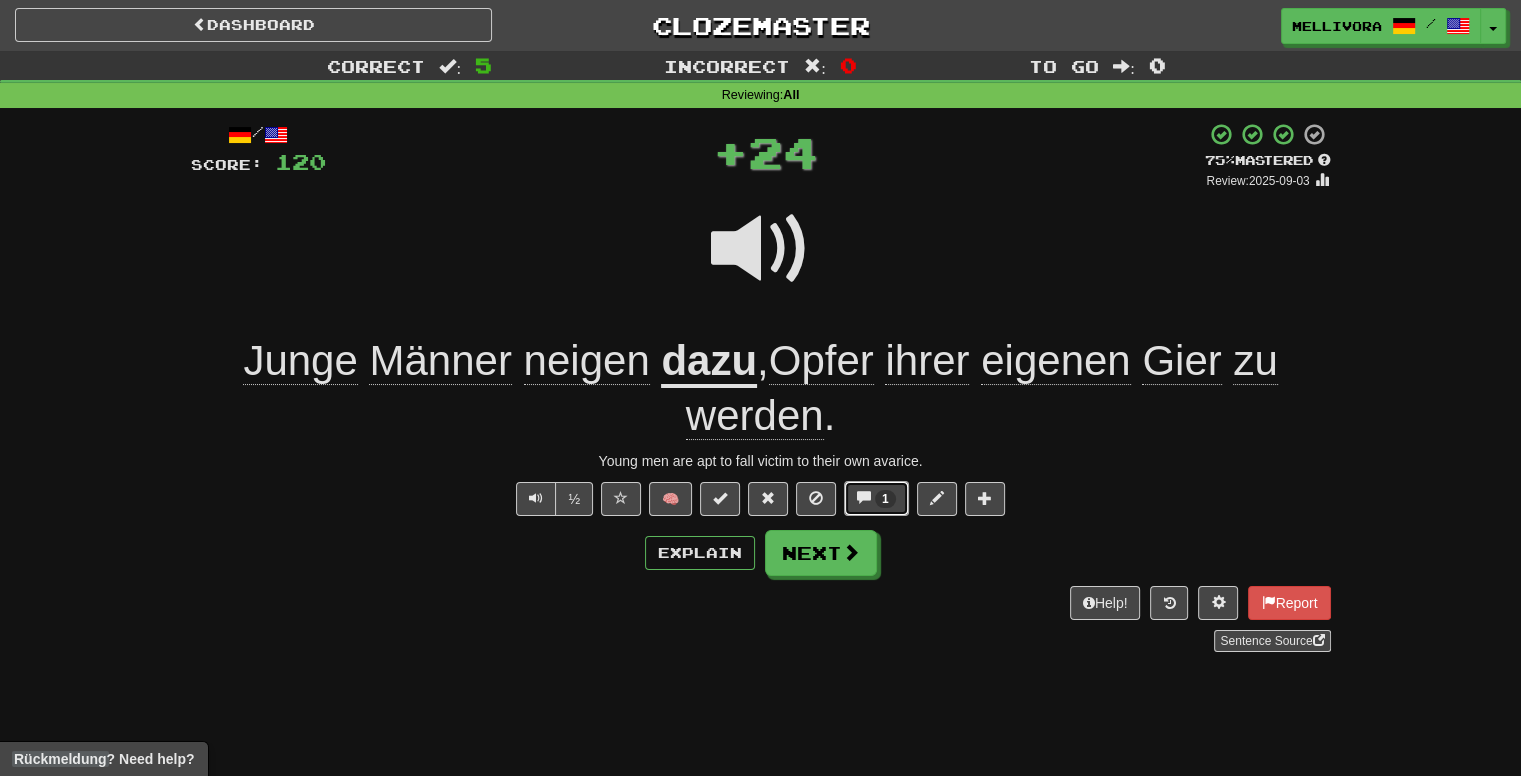 click on "1" at bounding box center [885, 499] 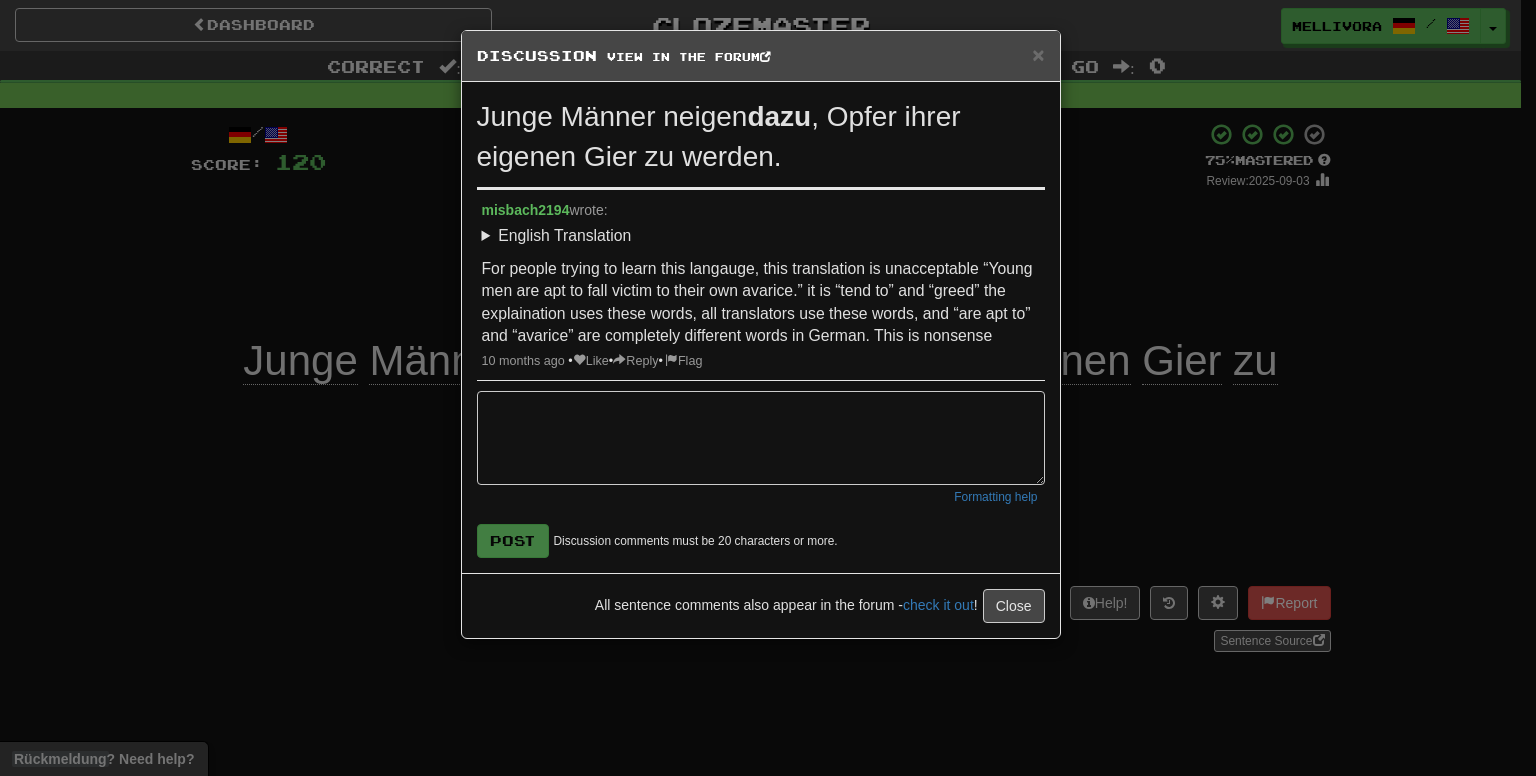 click on "× Discussion View in the forum  Junge Männer neigen  dazu , Opfer ihrer eigenen Gier zu werden.
misbach2194
wrote:
English Translation
Young men are apt to fall victim to their own avarice.
For people trying to learn this langauge, this translation is unacceptable “Young men are apt to fall victim to their own avarice.” it is “tend to” and “greed” the explaination uses these words, all translators use these words, and “are apt to” and “avarice” are completely different words in German. This is nonsense
10 months ago
•
Like
•
Reply
•
Flag
Formatting help Post Discussion comments must be 20 characters or more. All sentence comments also appear in the forum -  check it out ! Close Loading ..." at bounding box center (768, 388) 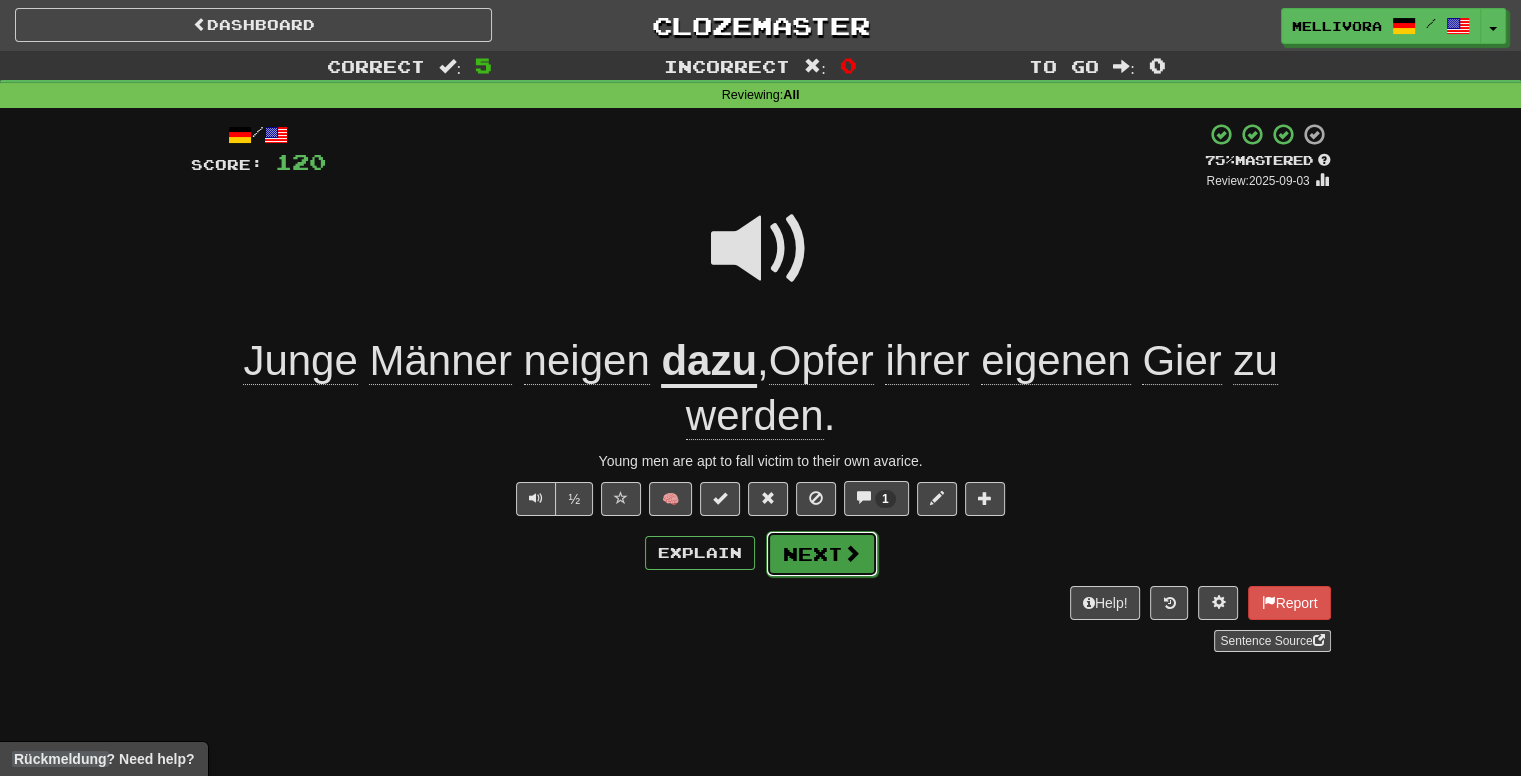 click at bounding box center (852, 553) 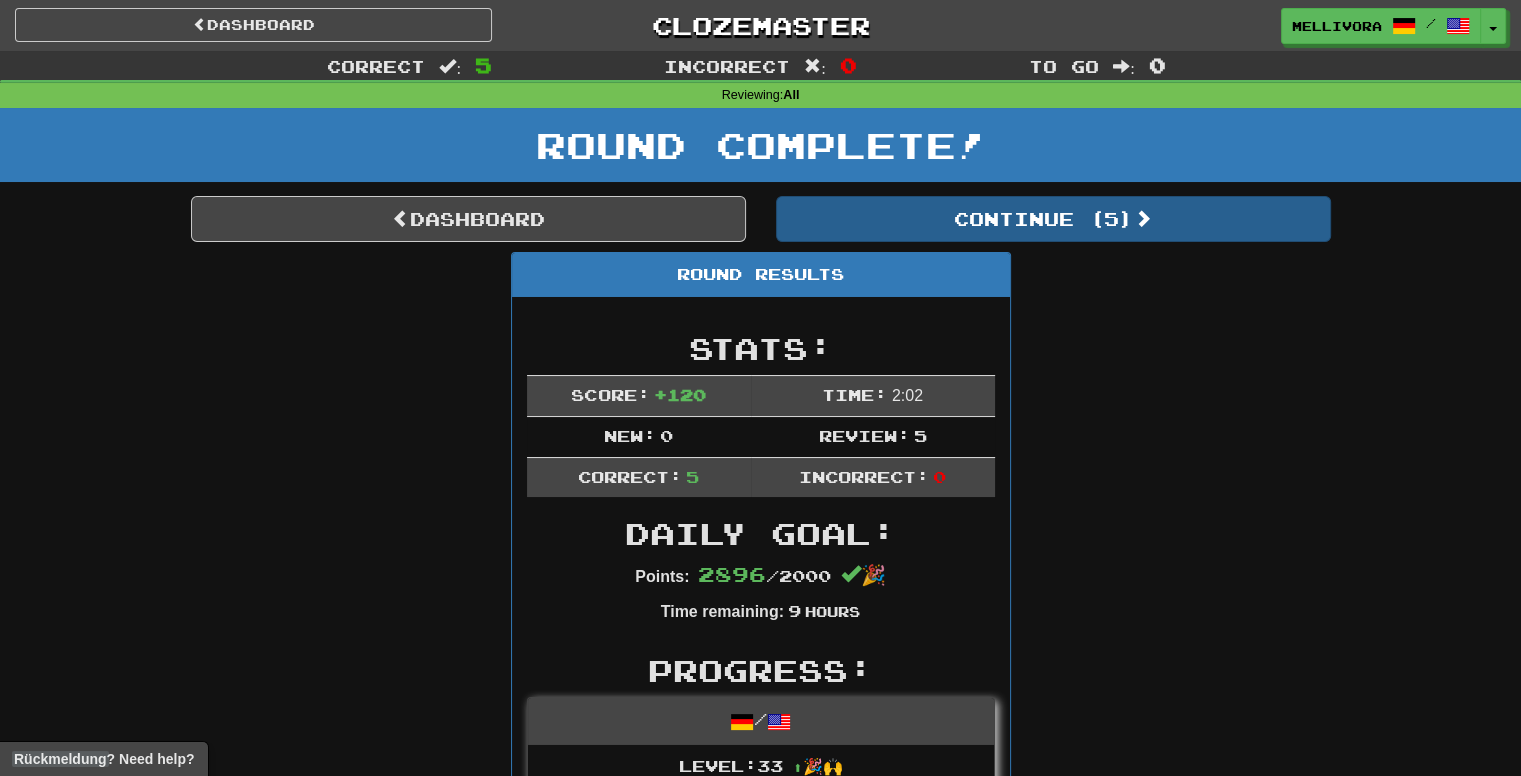 click on "Dashboard Continue ( 5 )  Round Results Stats: Score:   + 120 Time:   2 : 0 2 New:   0 Review:   5 Correct:   5 Incorrect:   0 Daily Goal: Points:   2896  /  2000  🎉 Time remaining: 9   Hours Progress:  /  Level:  33 ⬆🎉🙌 40  points to level  34  - keep going! Ranked:  10 th  this week ( 304  points to  9 th ) Sentences:  Report Der  Kontostand  sollte geprüft werden. The account balance should be checked.  Report Ich habe jede Menge gefrühstückt, daher habe ich jetzt  keinen  allzu großen Hunger. I had a huge breakfast, so I'm not really very hungry now.  Report Das ist  eine  äußerst schlimme Sache. The matter is very bad.  Report Sie  muss  zur Schule gehen. She must go to school. 1  Report Junge Männer neigen  dazu , Opfer ihrer eigenen Gier zu werden. Young men are apt to fall victim to their own avarice.  Dashboard Continue ( 5 )" at bounding box center (761, 885) 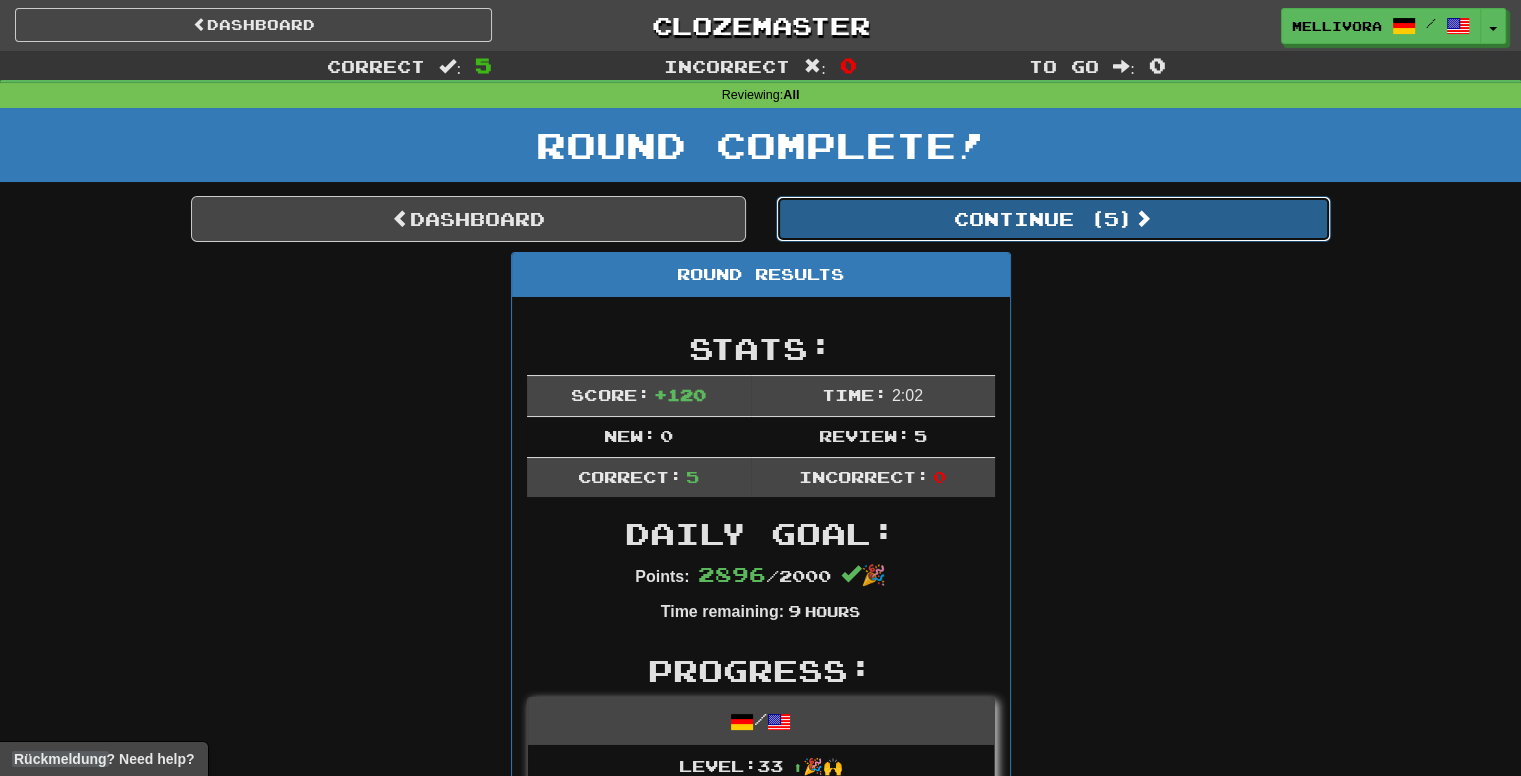 click on "Continue ( 5 )" at bounding box center (1053, 219) 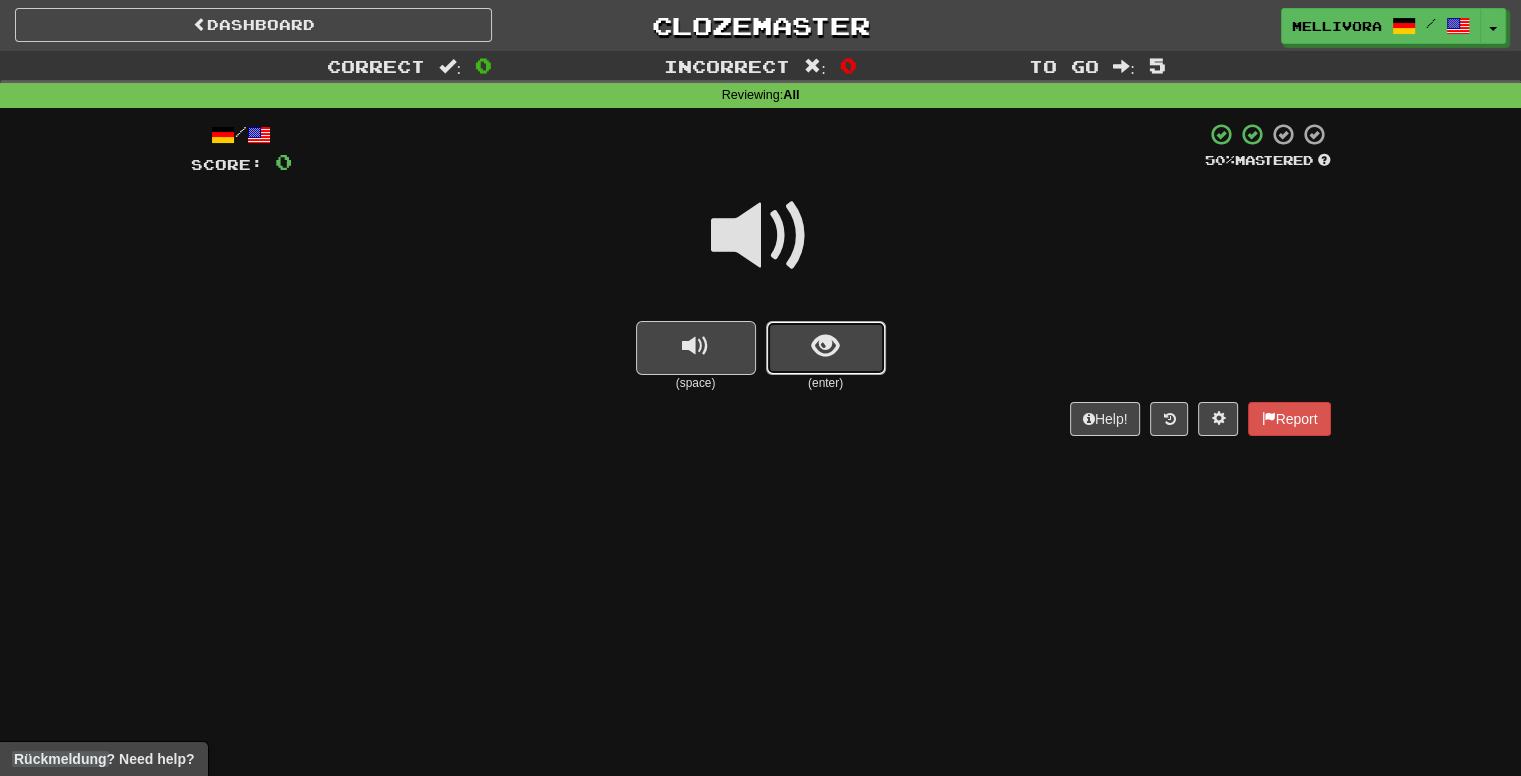 click at bounding box center (826, 348) 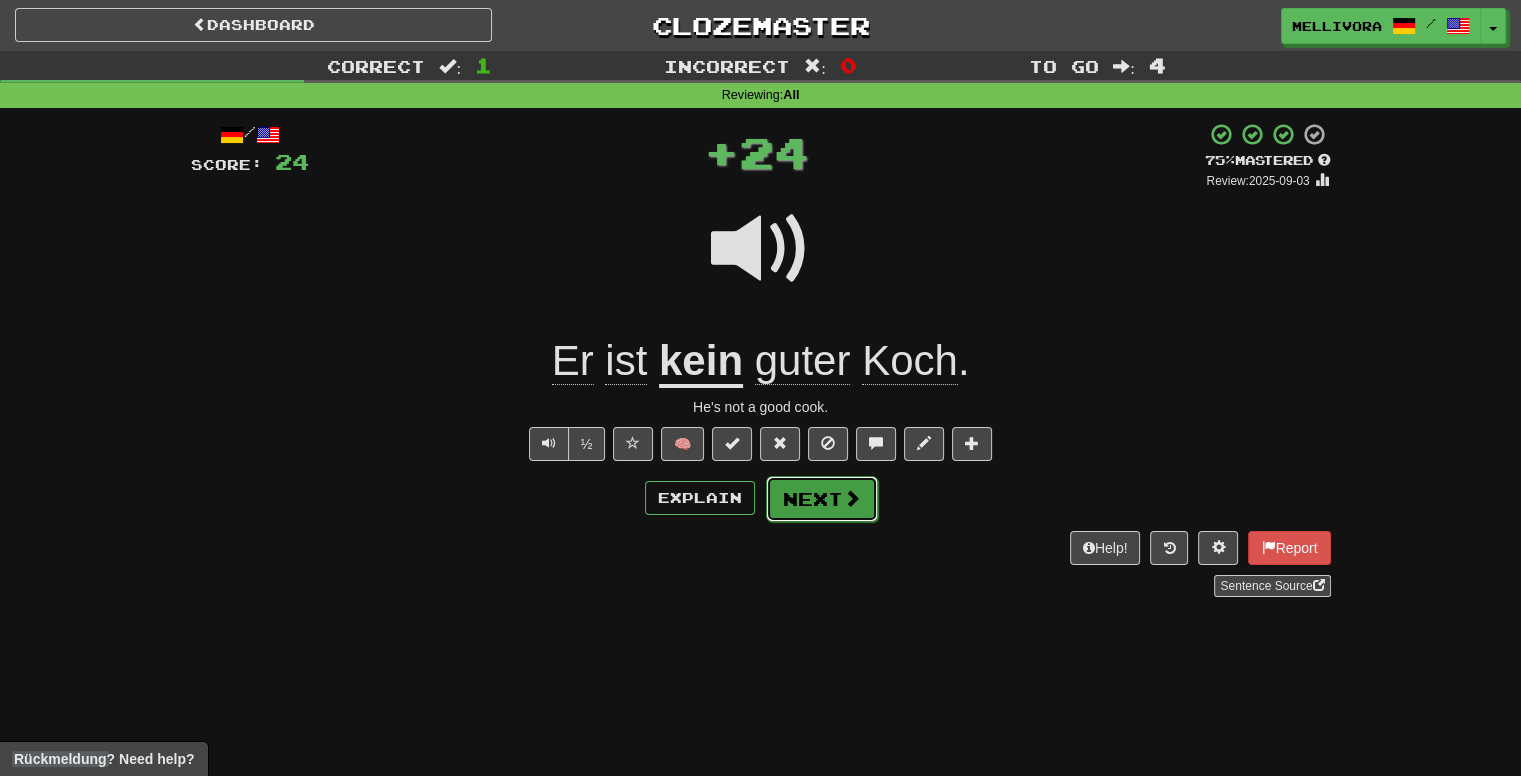 click on "Next" at bounding box center (822, 499) 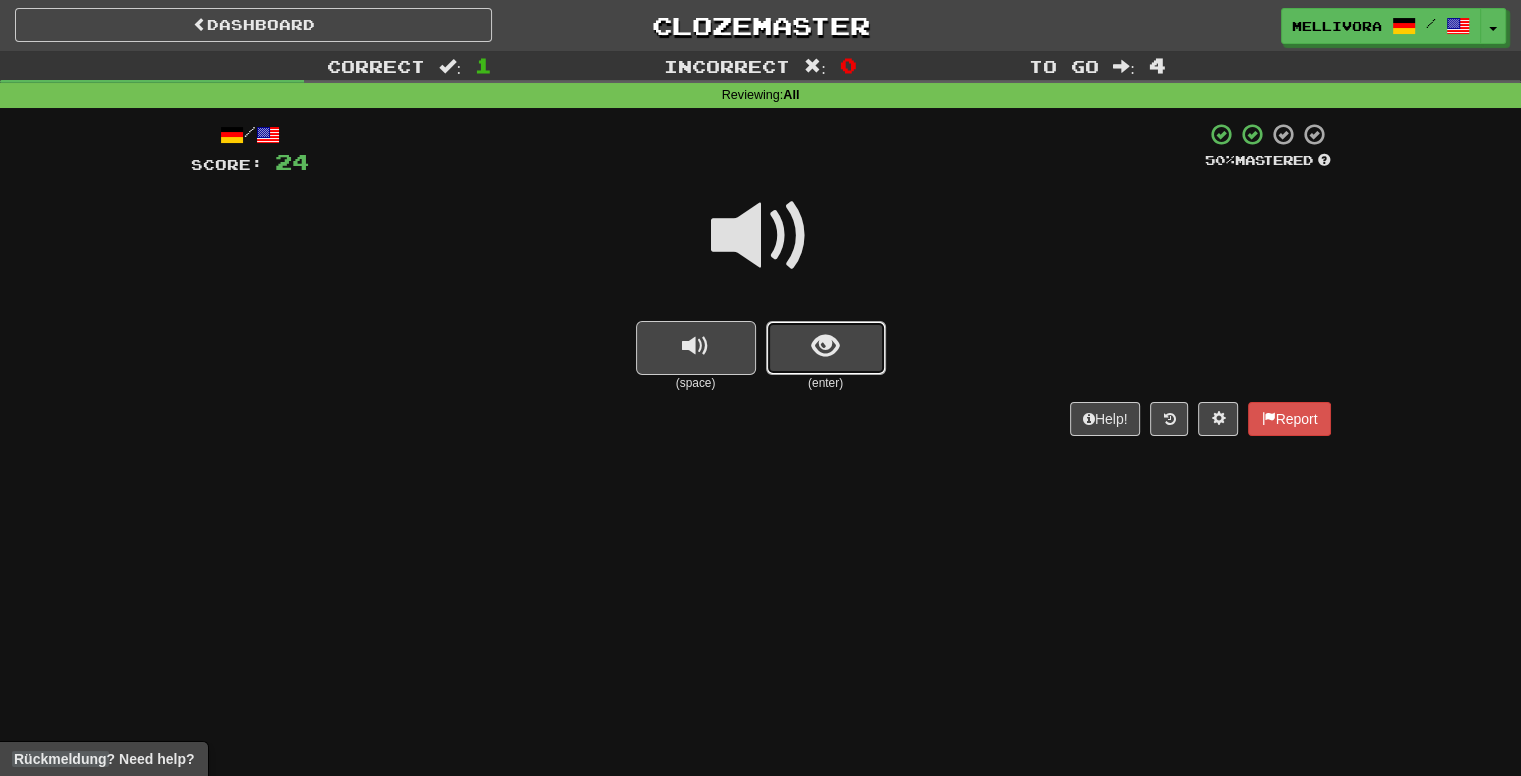 click at bounding box center [826, 348] 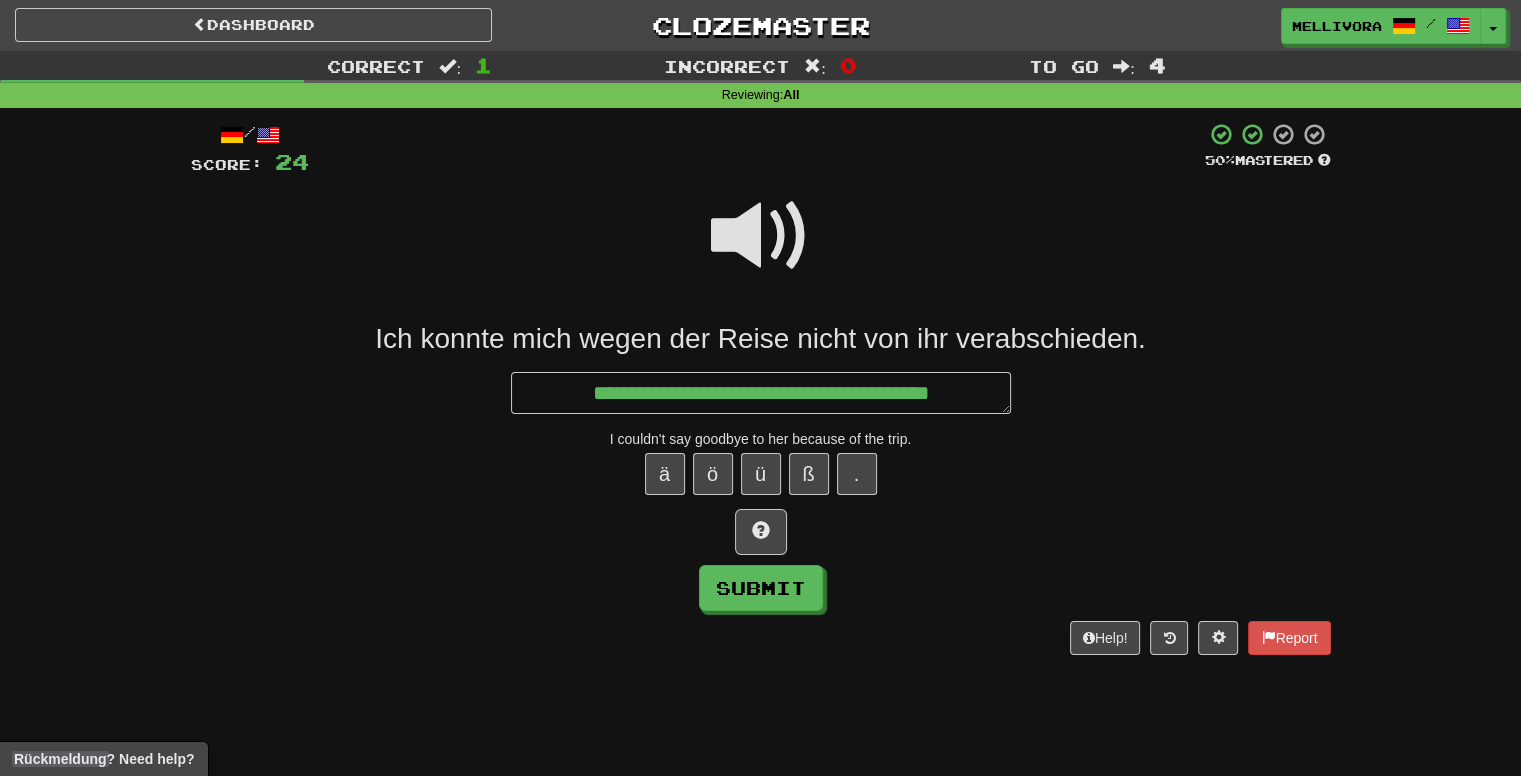 drag, startPoint x: 728, startPoint y: 245, endPoint x: 723, endPoint y: 262, distance: 17.720045 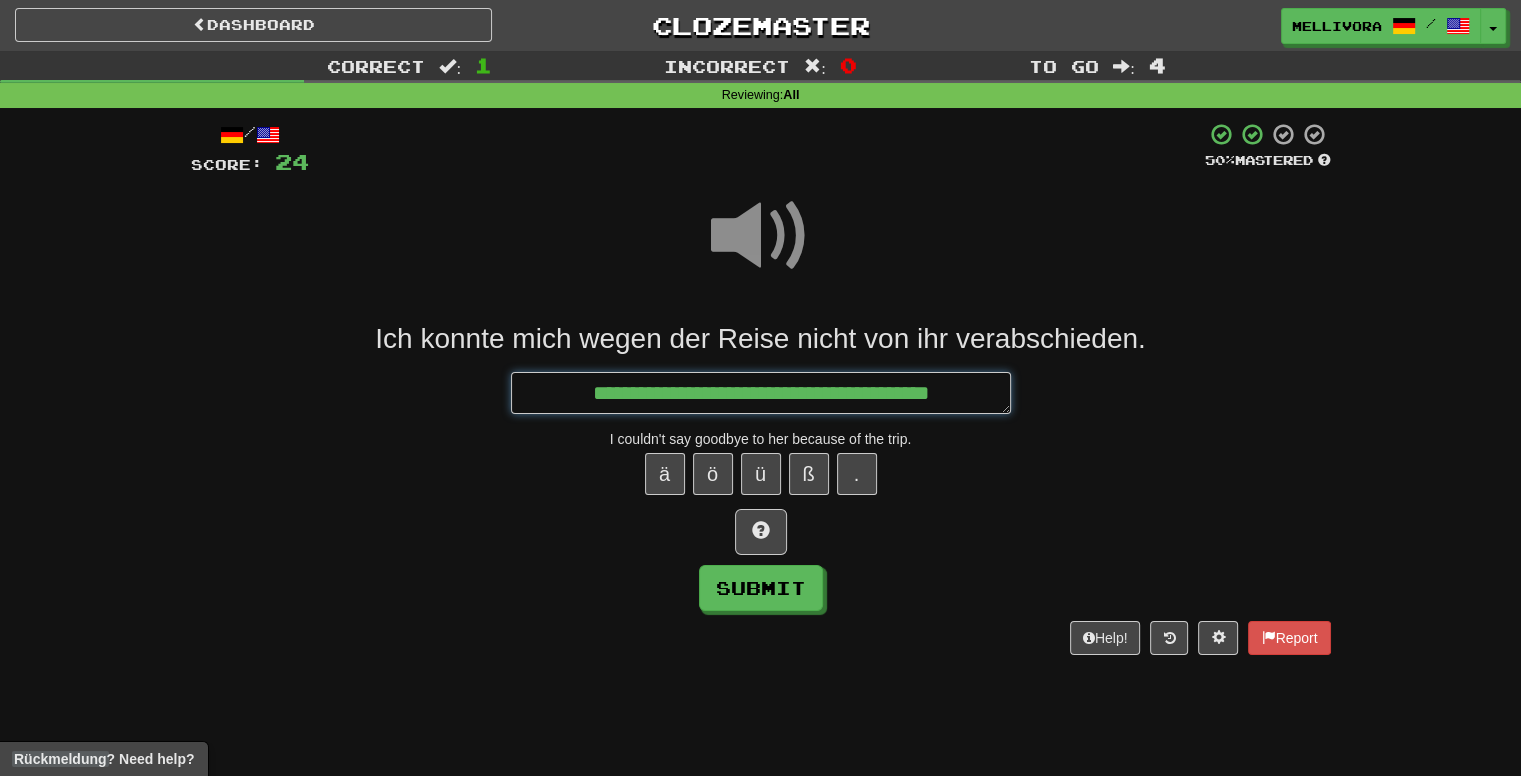 click on "**********" at bounding box center (761, 393) 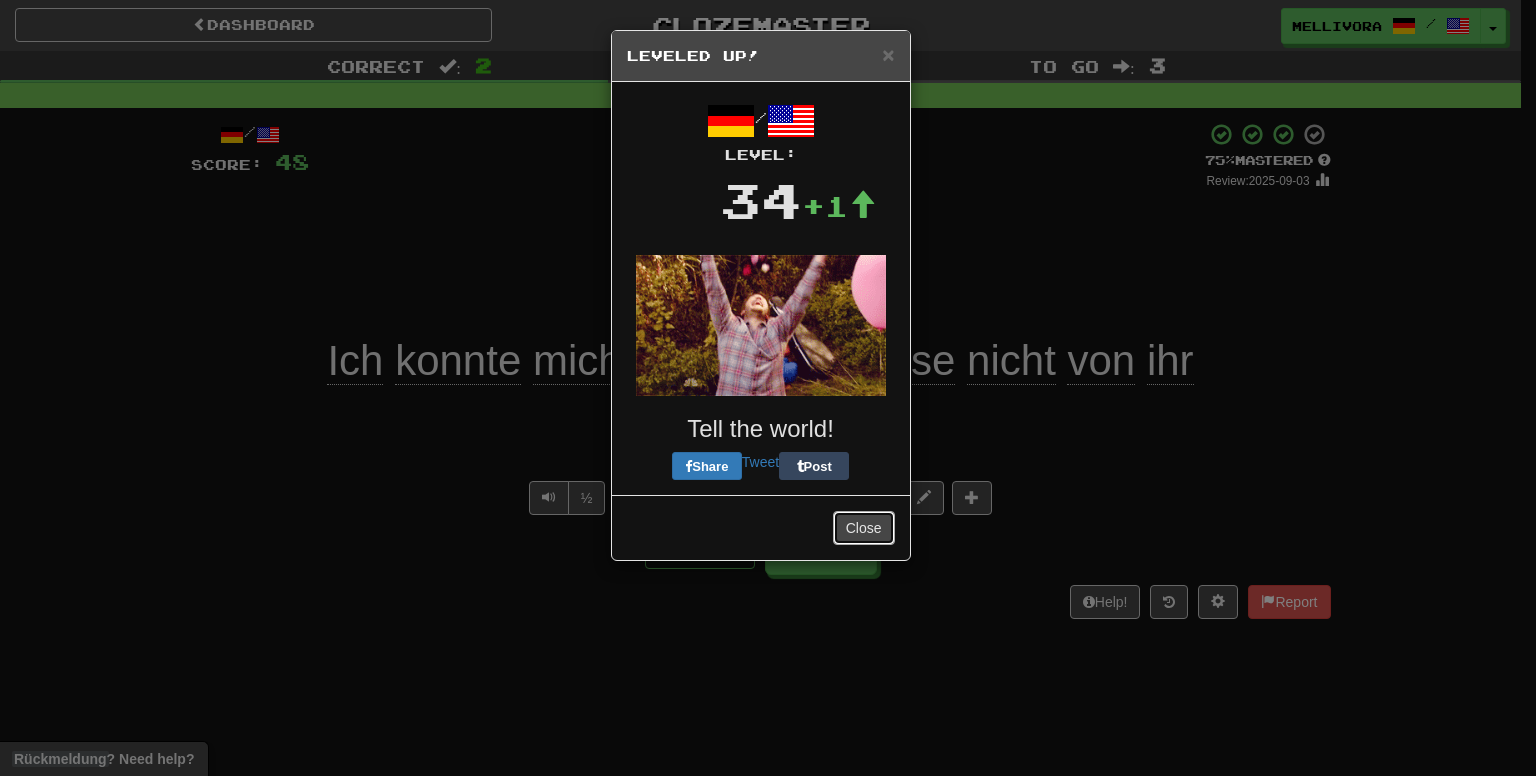 click on "Close" at bounding box center [864, 528] 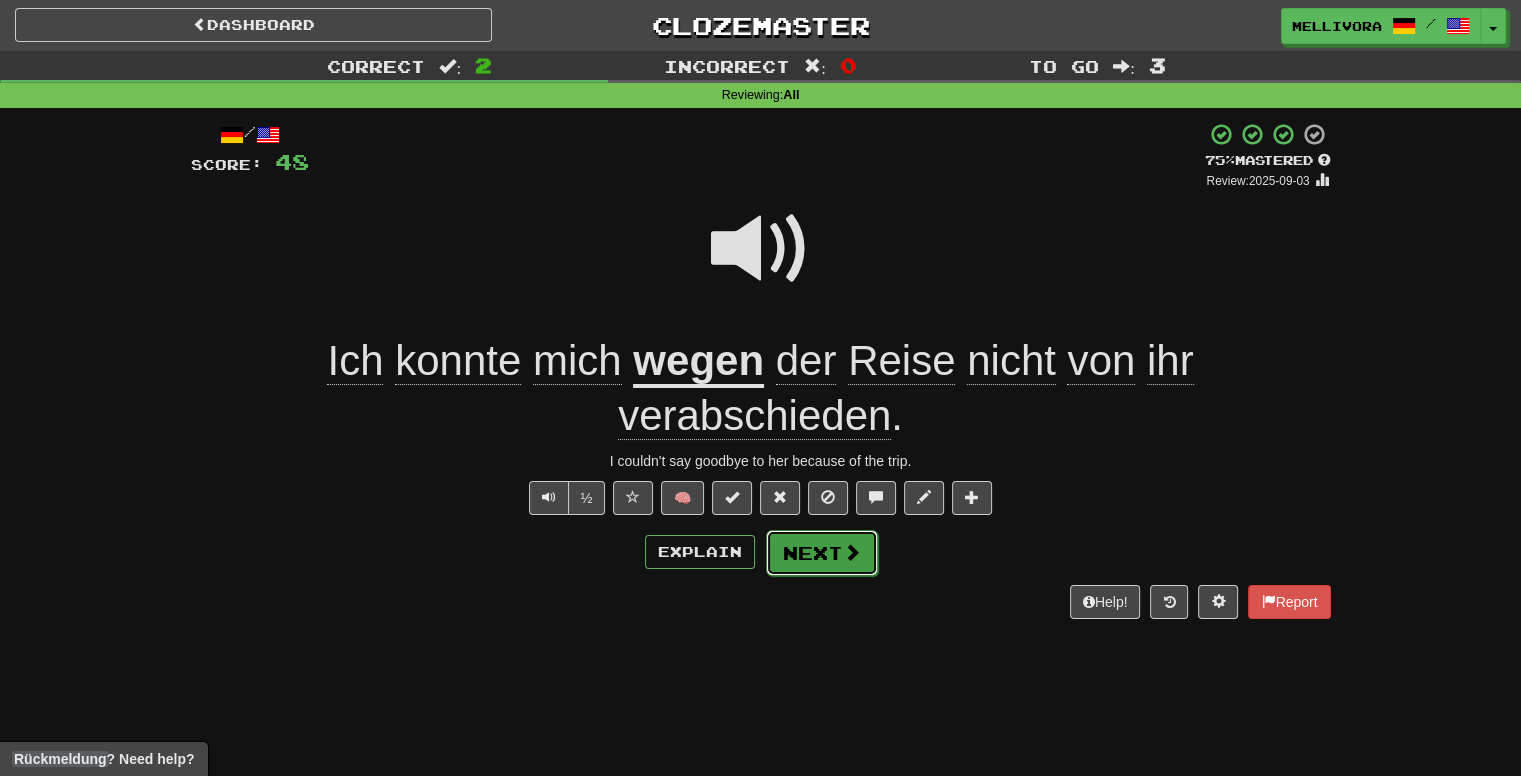 click on "Next" at bounding box center (822, 553) 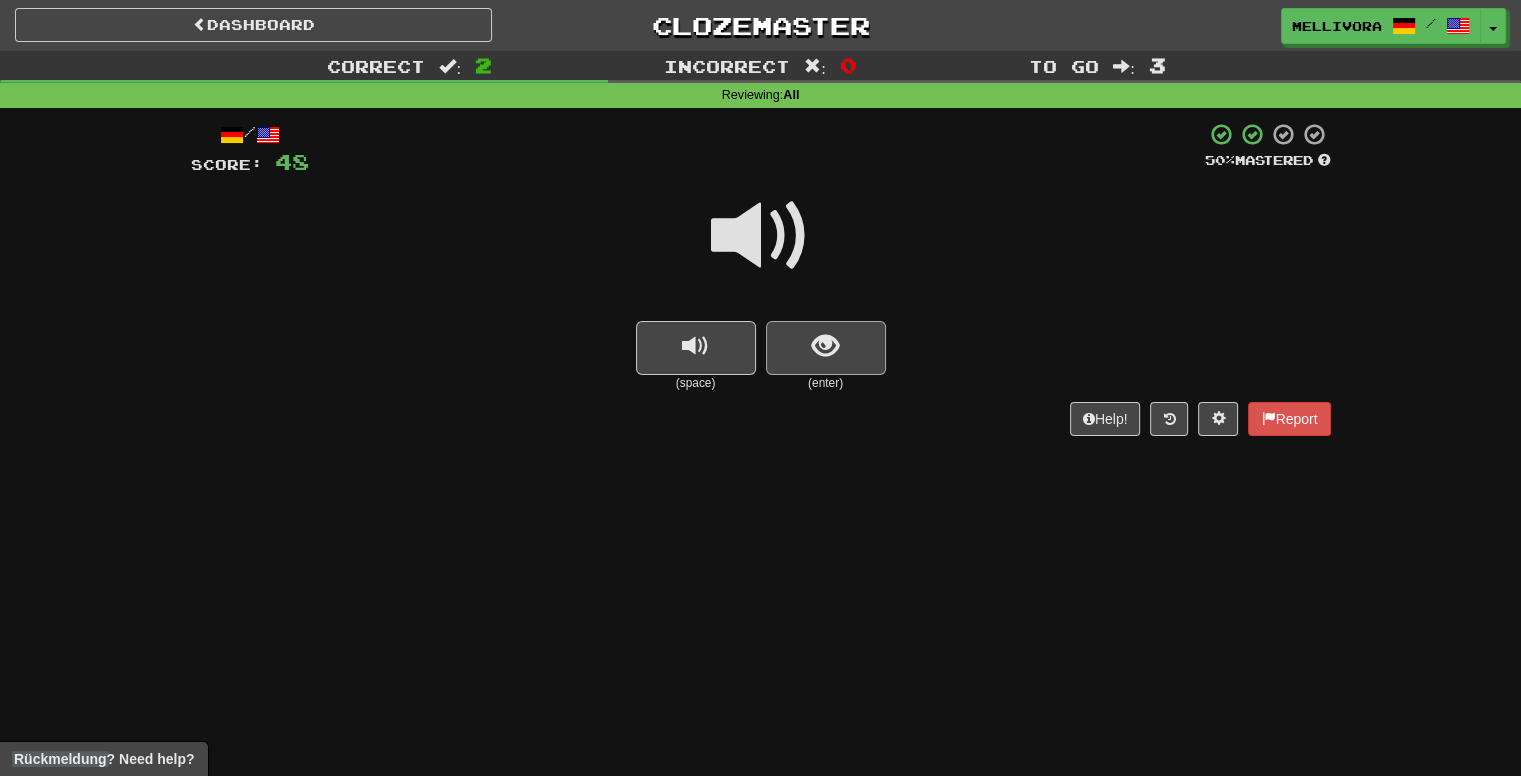 drag, startPoint x: 856, startPoint y: 379, endPoint x: 860, endPoint y: 368, distance: 11.7046995 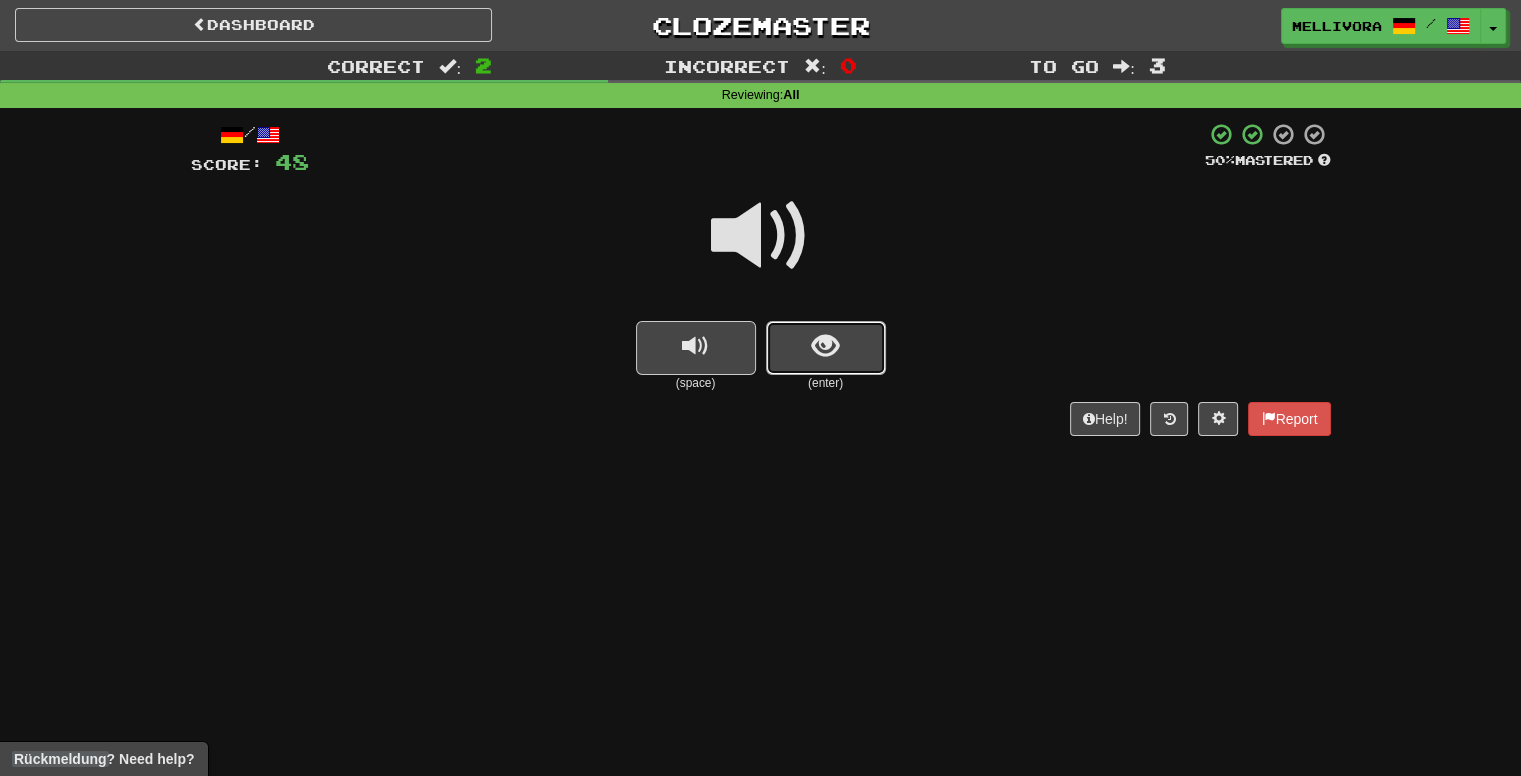 click at bounding box center (826, 348) 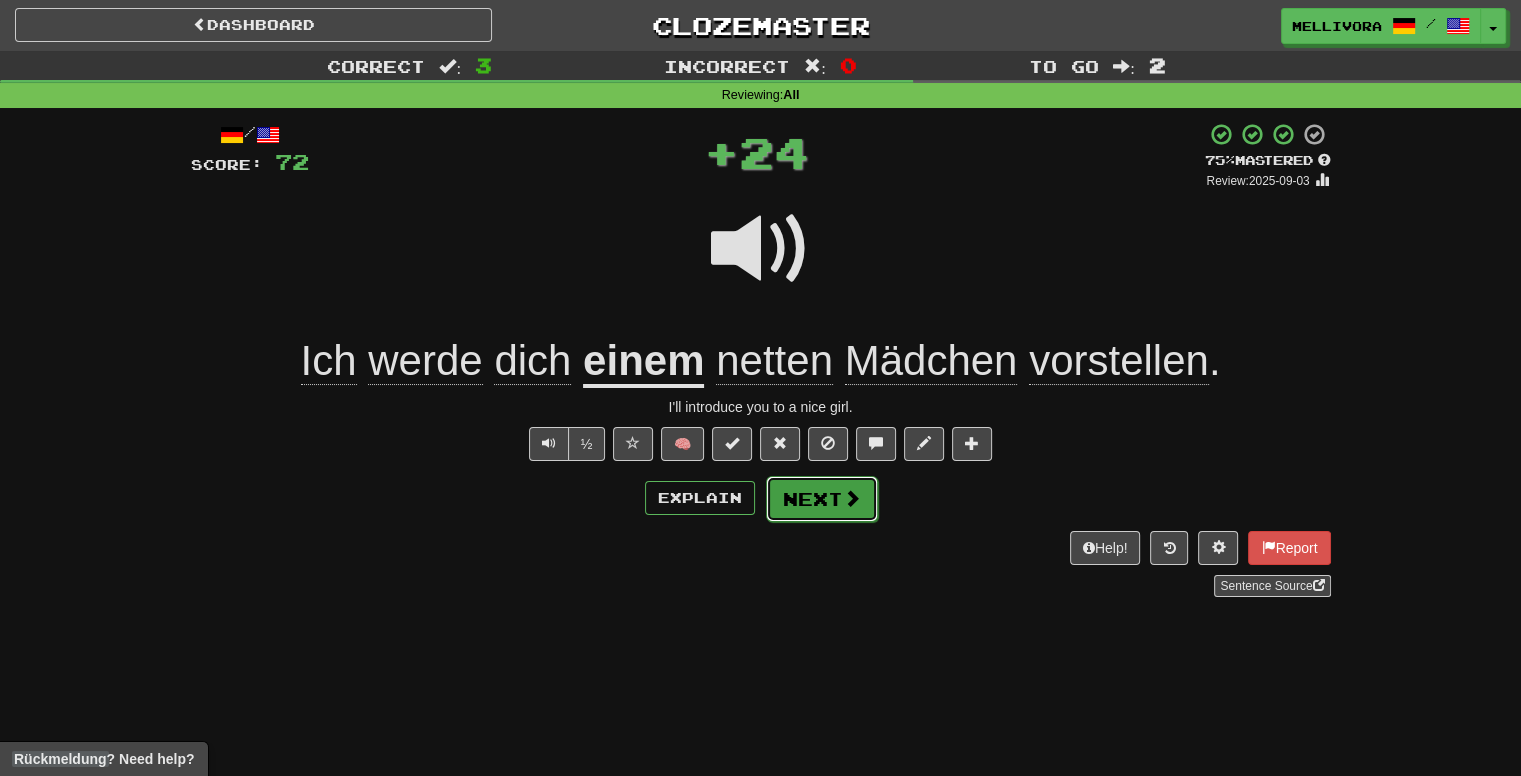 click on "Next" at bounding box center (822, 499) 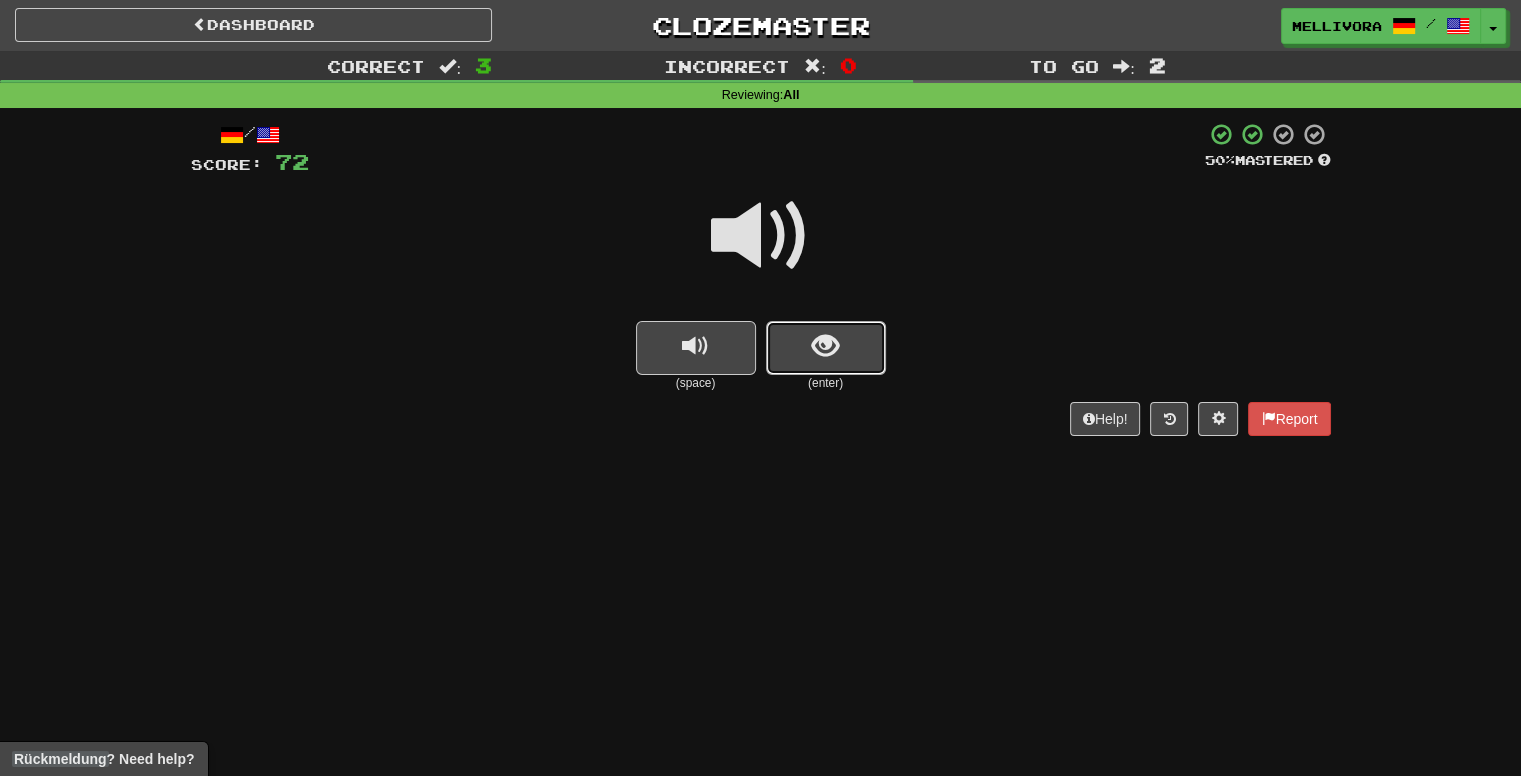 click at bounding box center (826, 348) 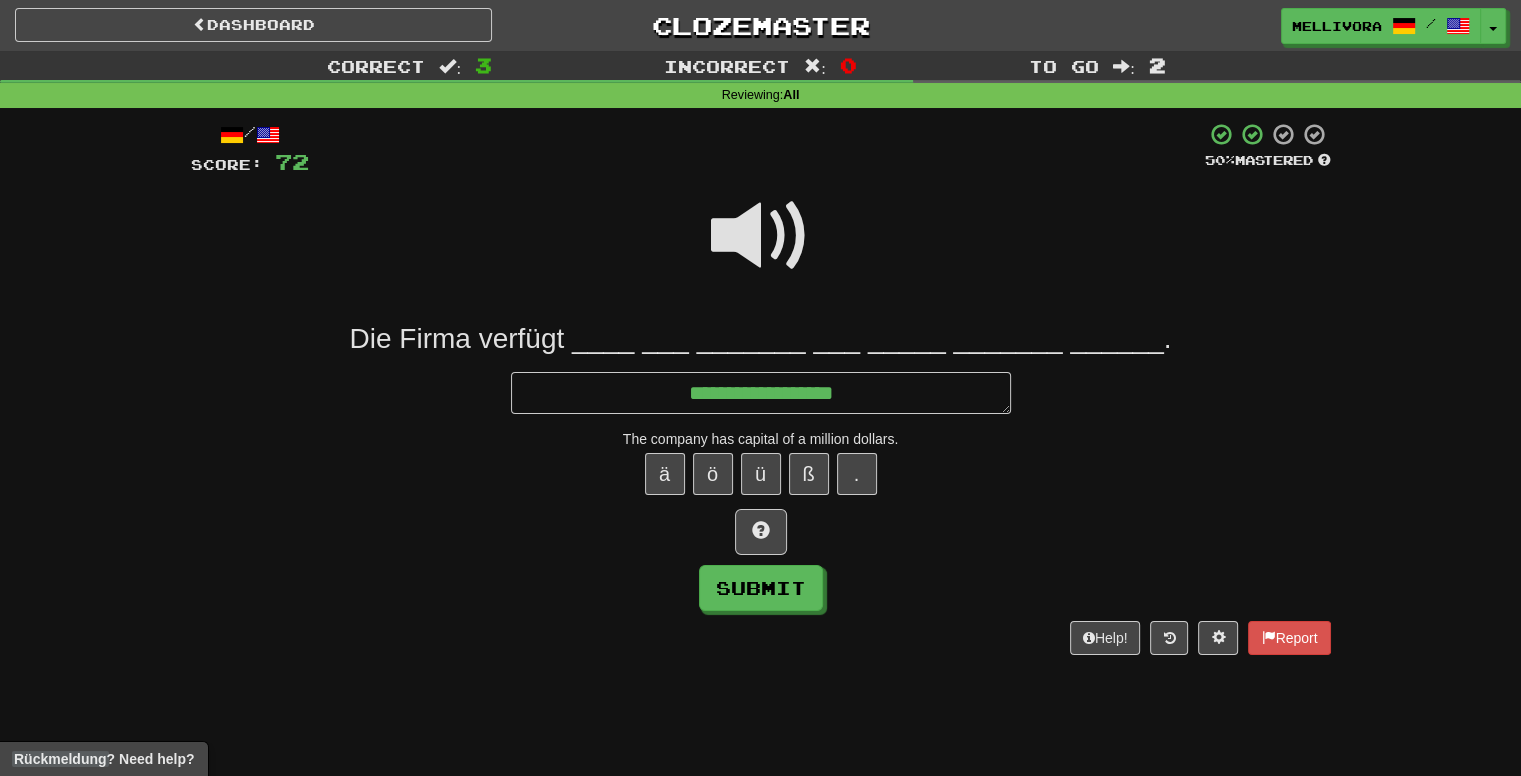 click at bounding box center (761, 249) 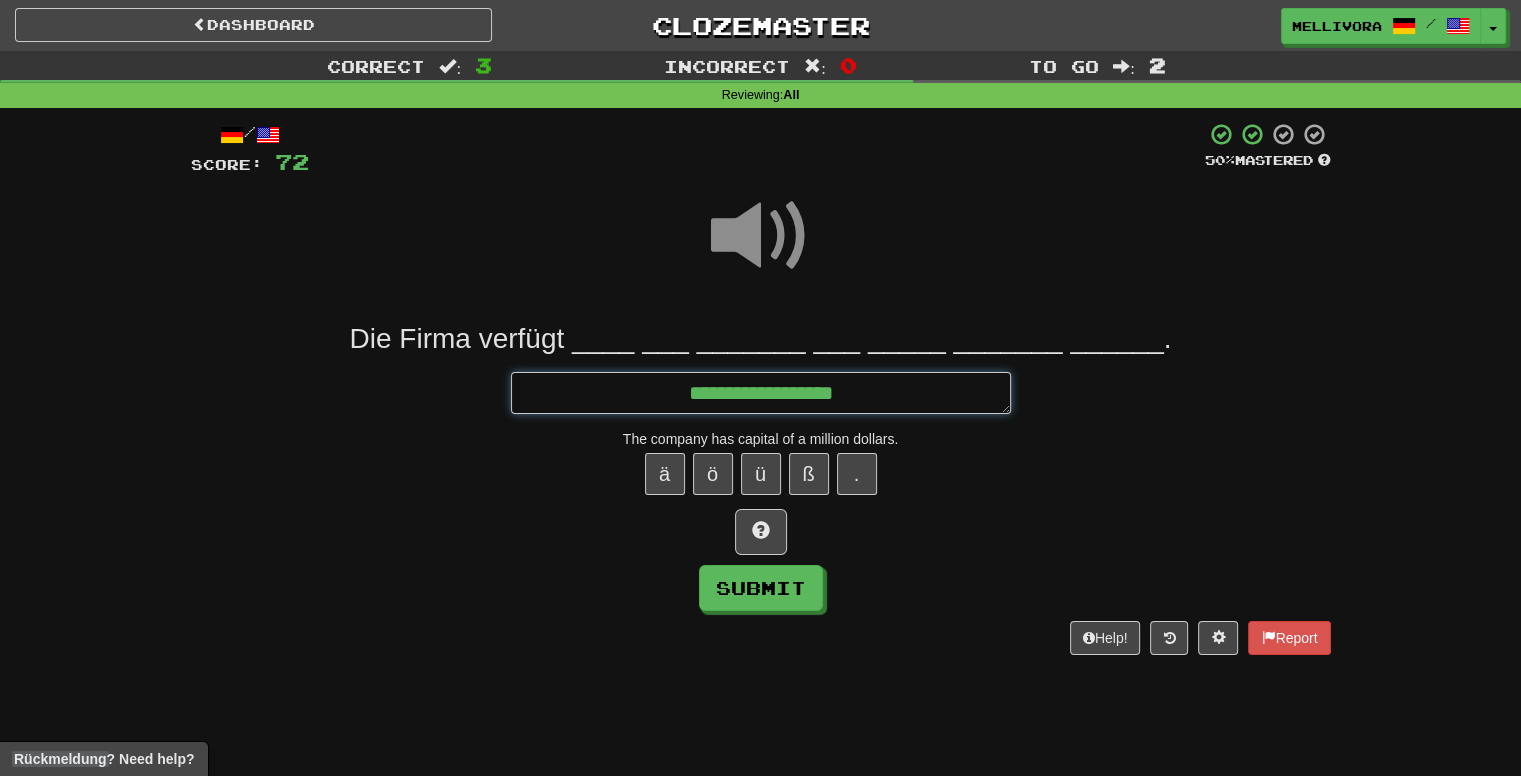 click on "**********" at bounding box center [761, 393] 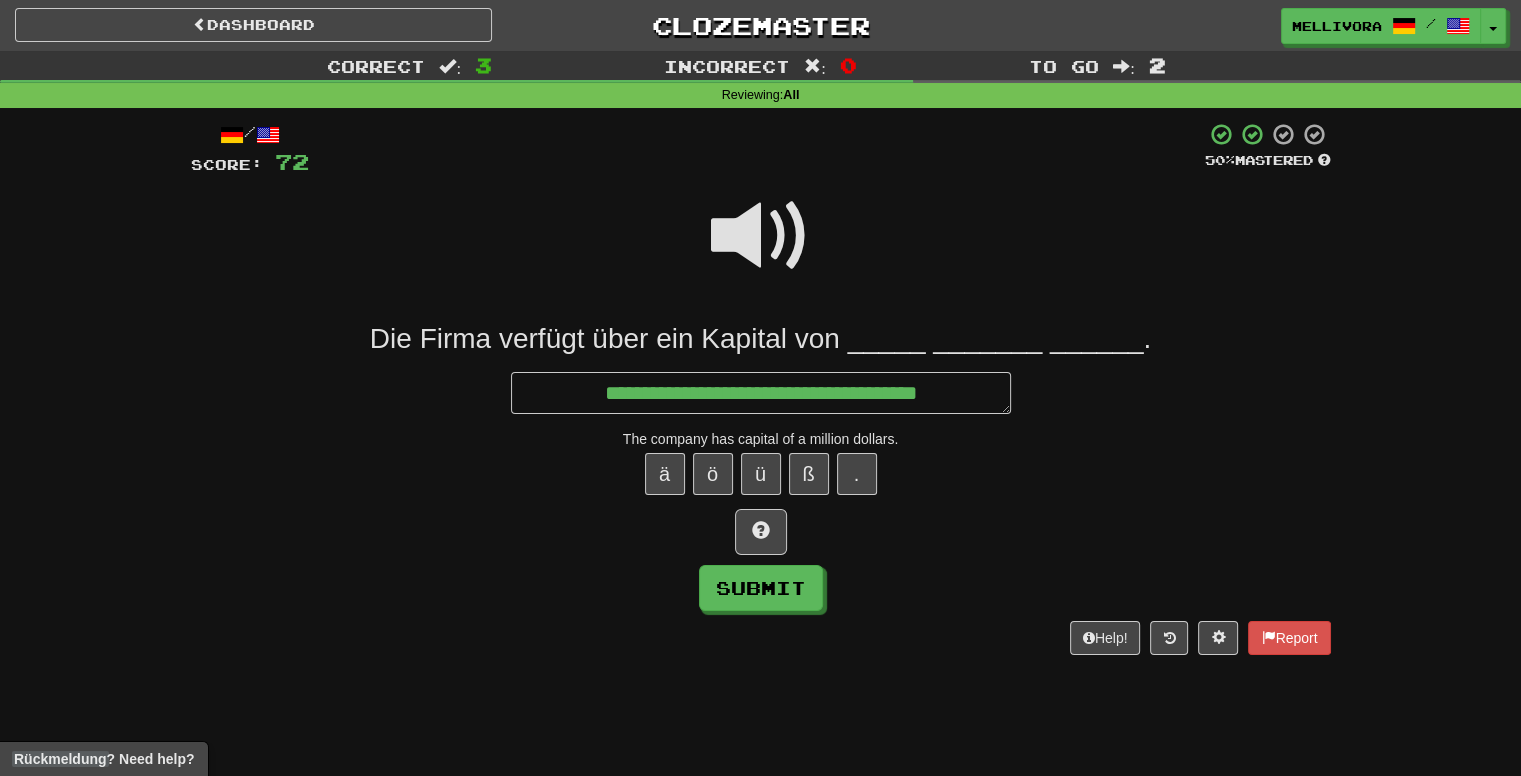 click at bounding box center [761, 249] 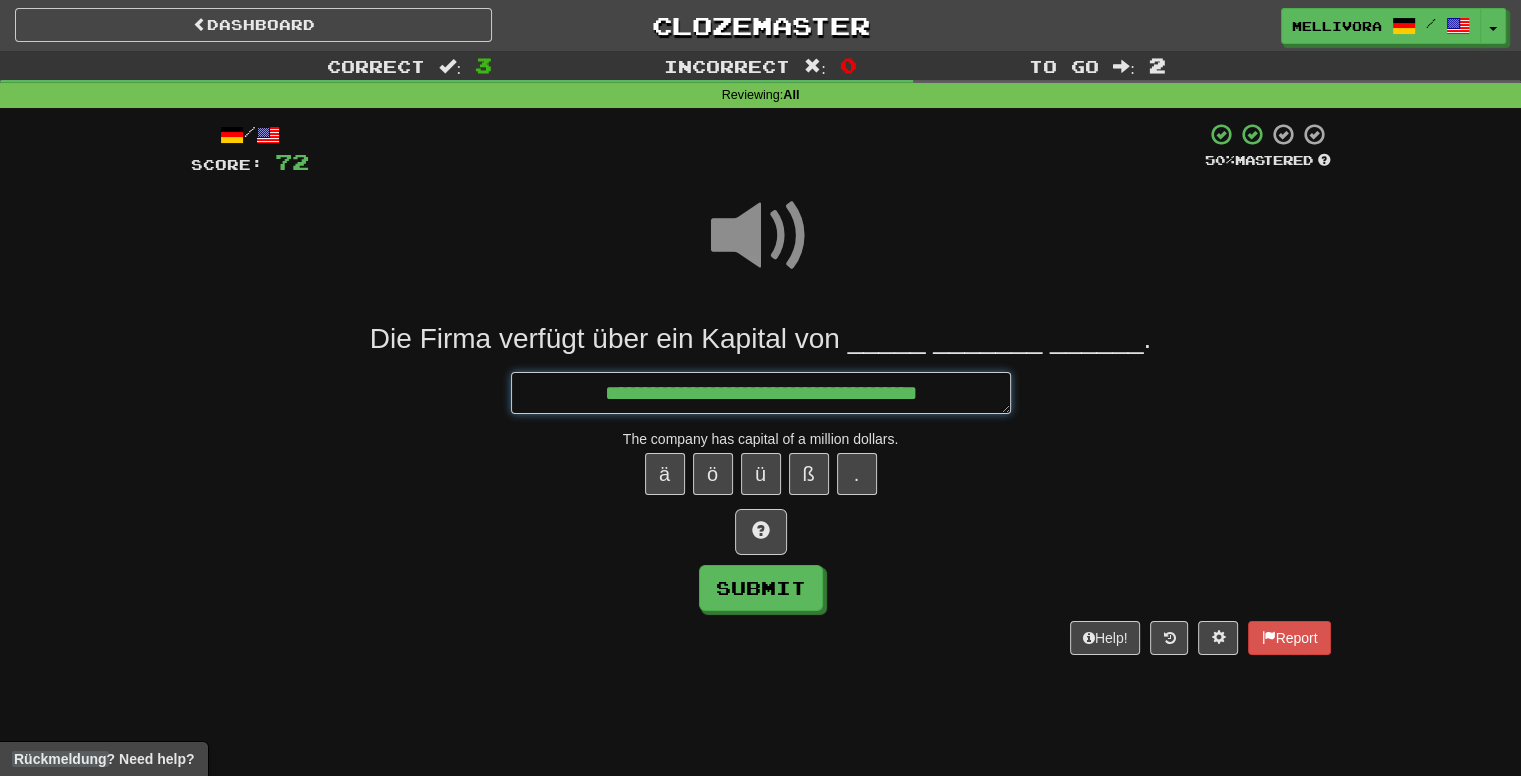 click on "**********" at bounding box center (761, 393) 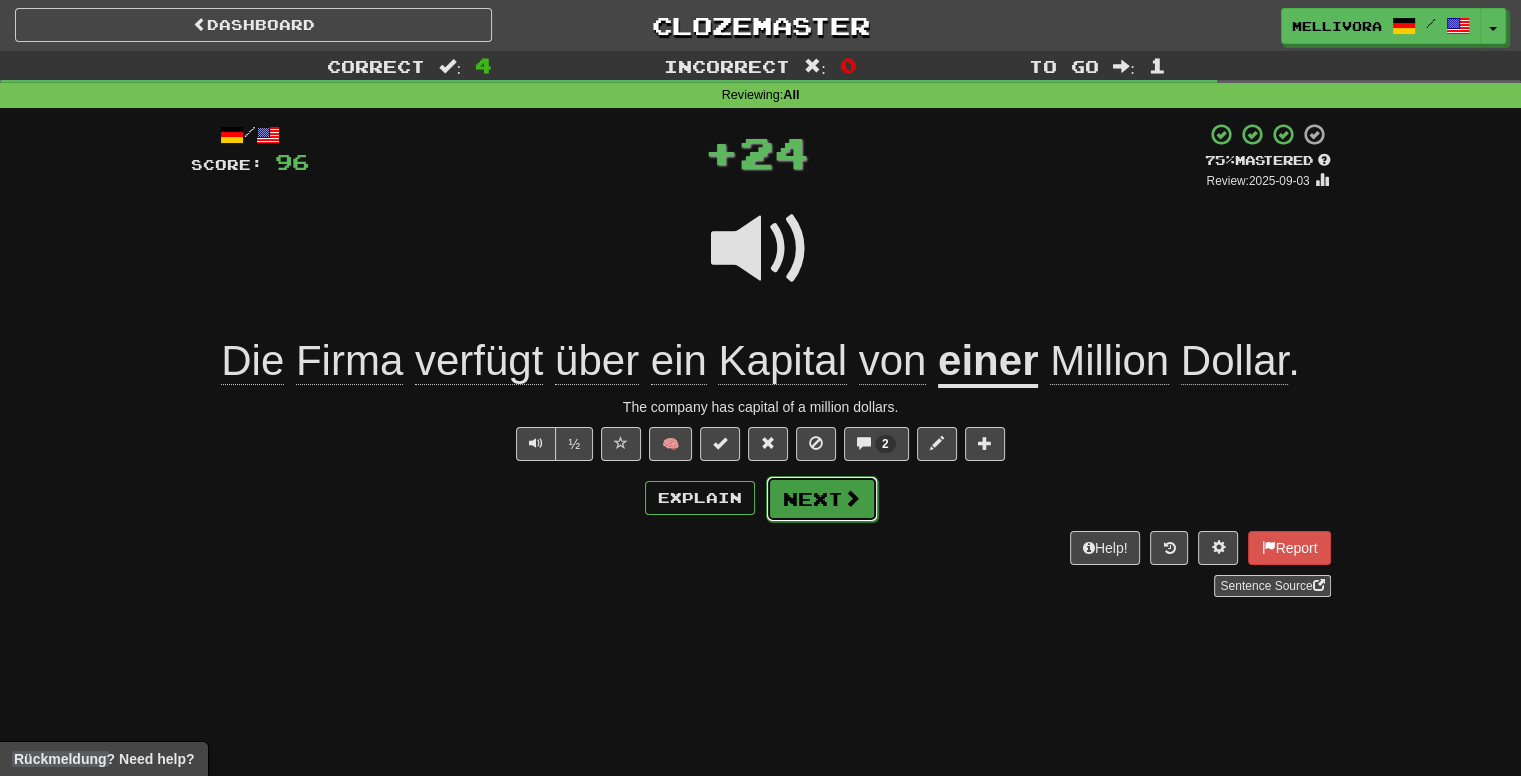 click on "Next" at bounding box center [822, 499] 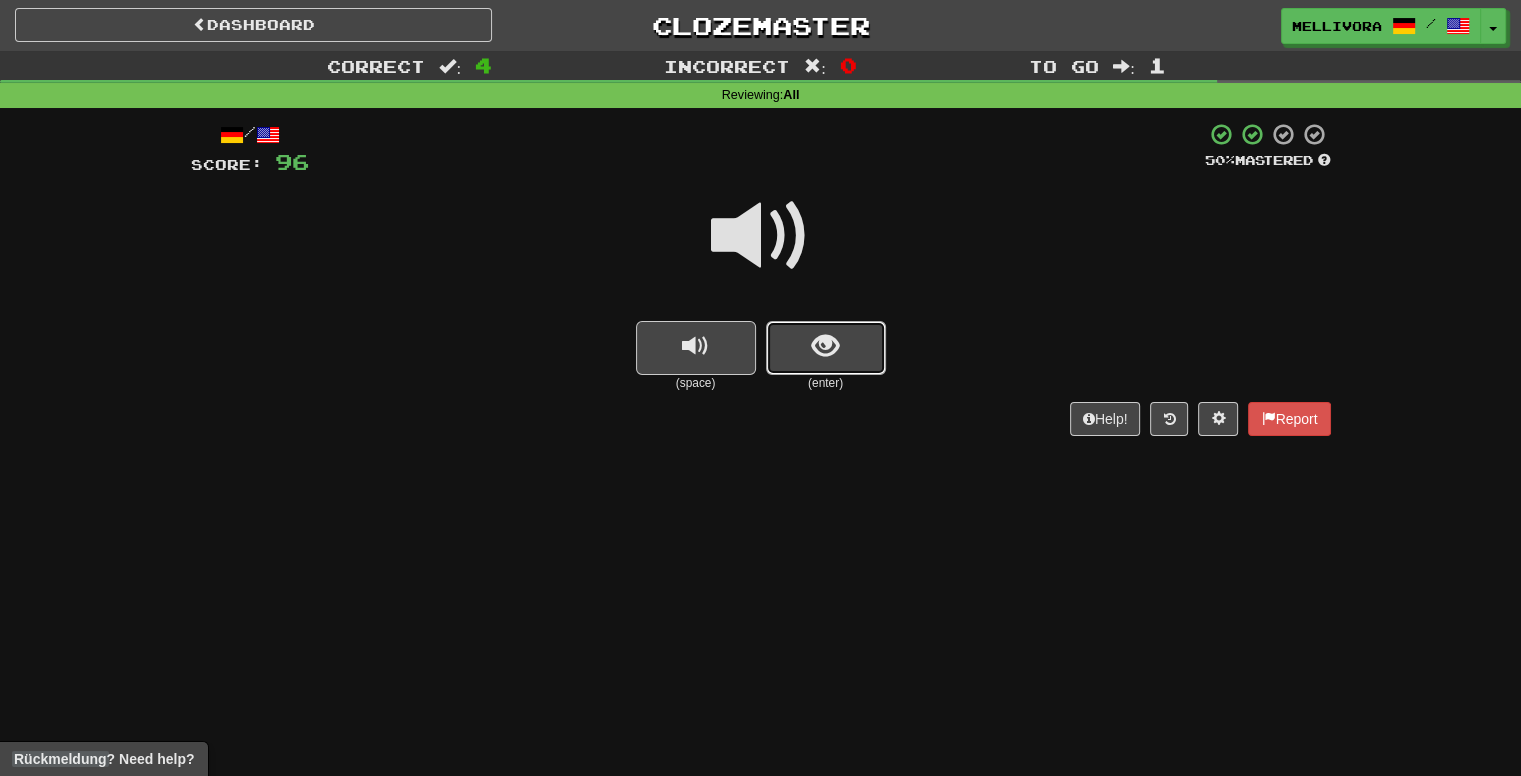 click at bounding box center [826, 348] 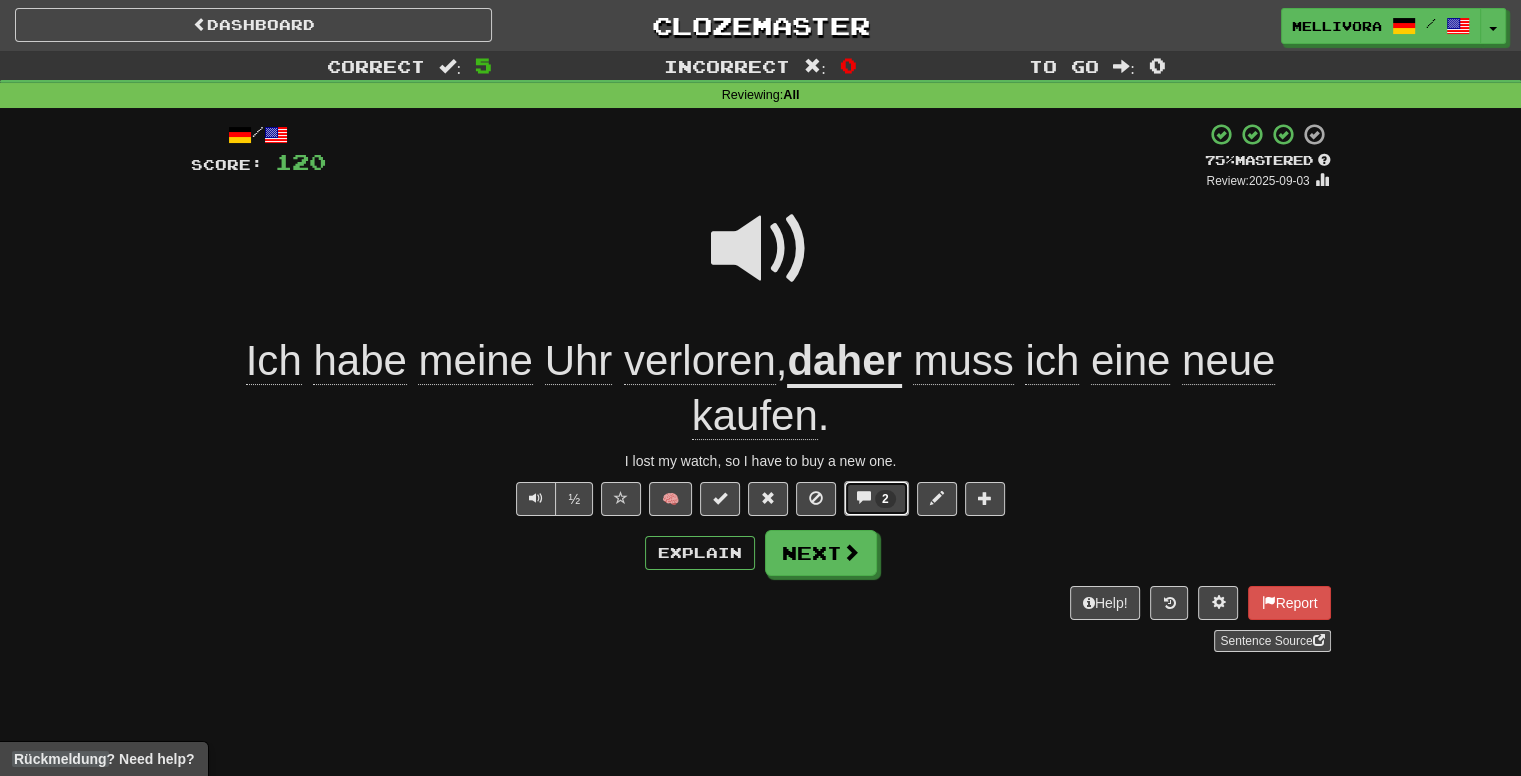 click on "2" at bounding box center (876, 498) 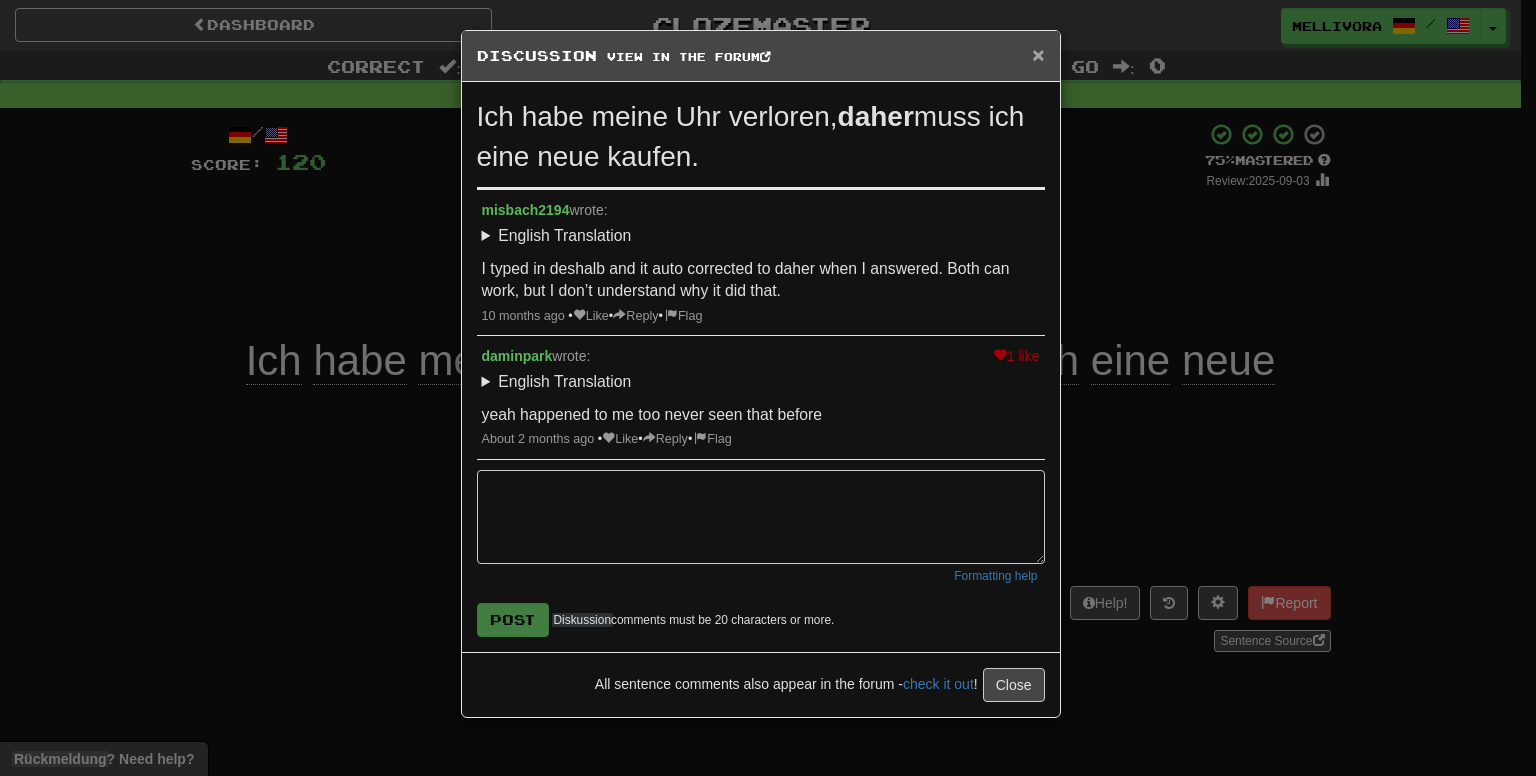 click on "×" at bounding box center [1038, 54] 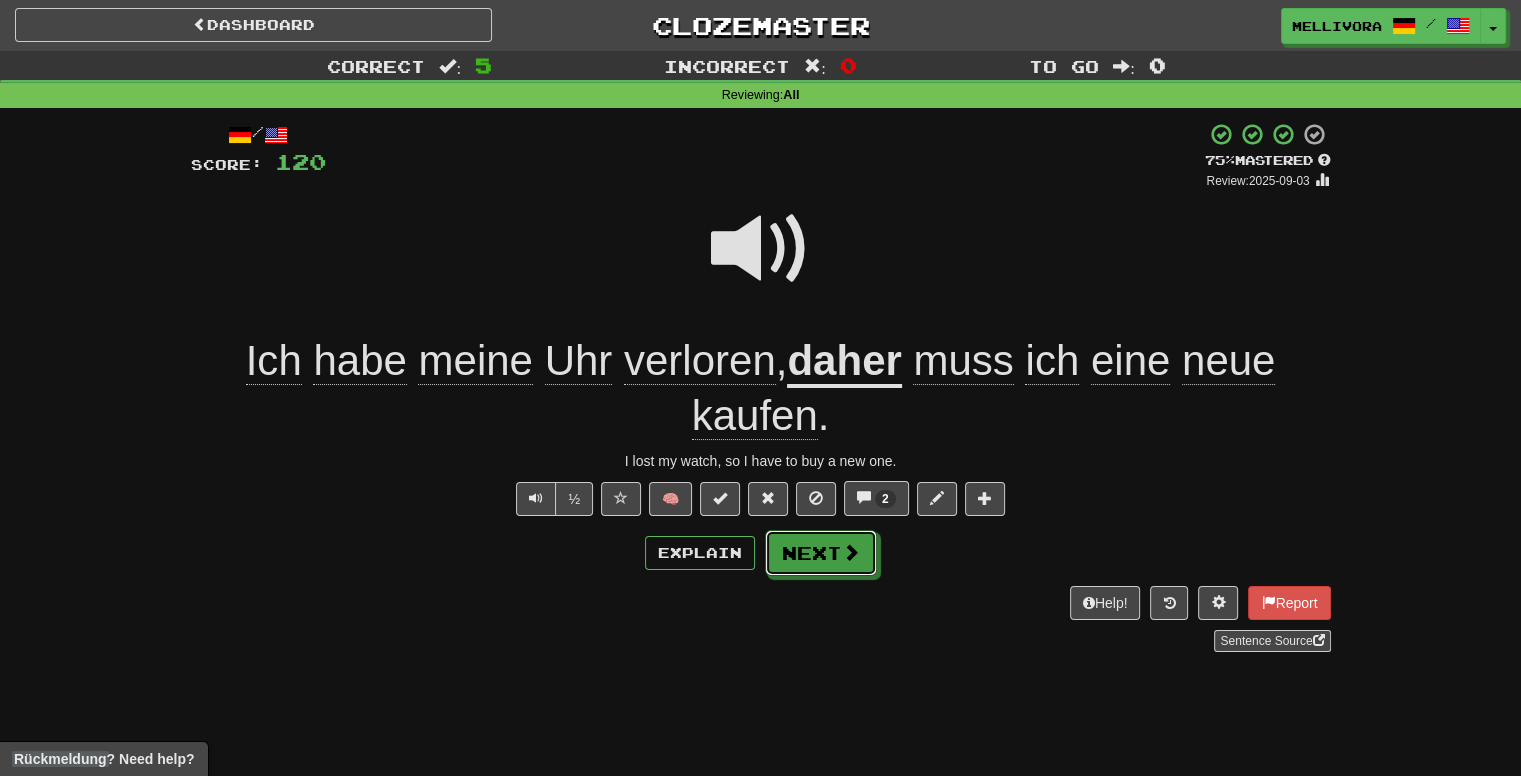 click on "Next" at bounding box center [821, 553] 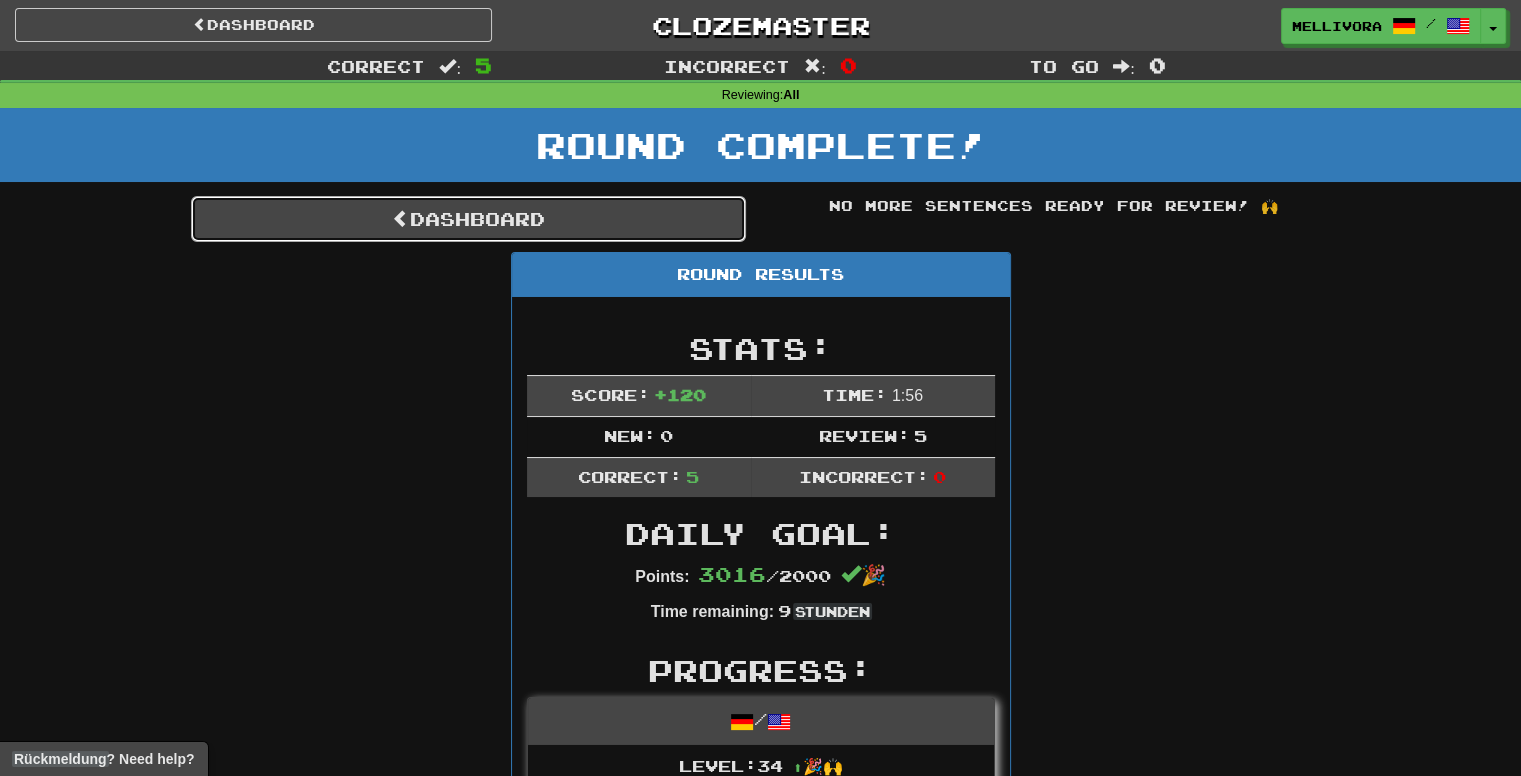 click on "Dashboard" at bounding box center [468, 219] 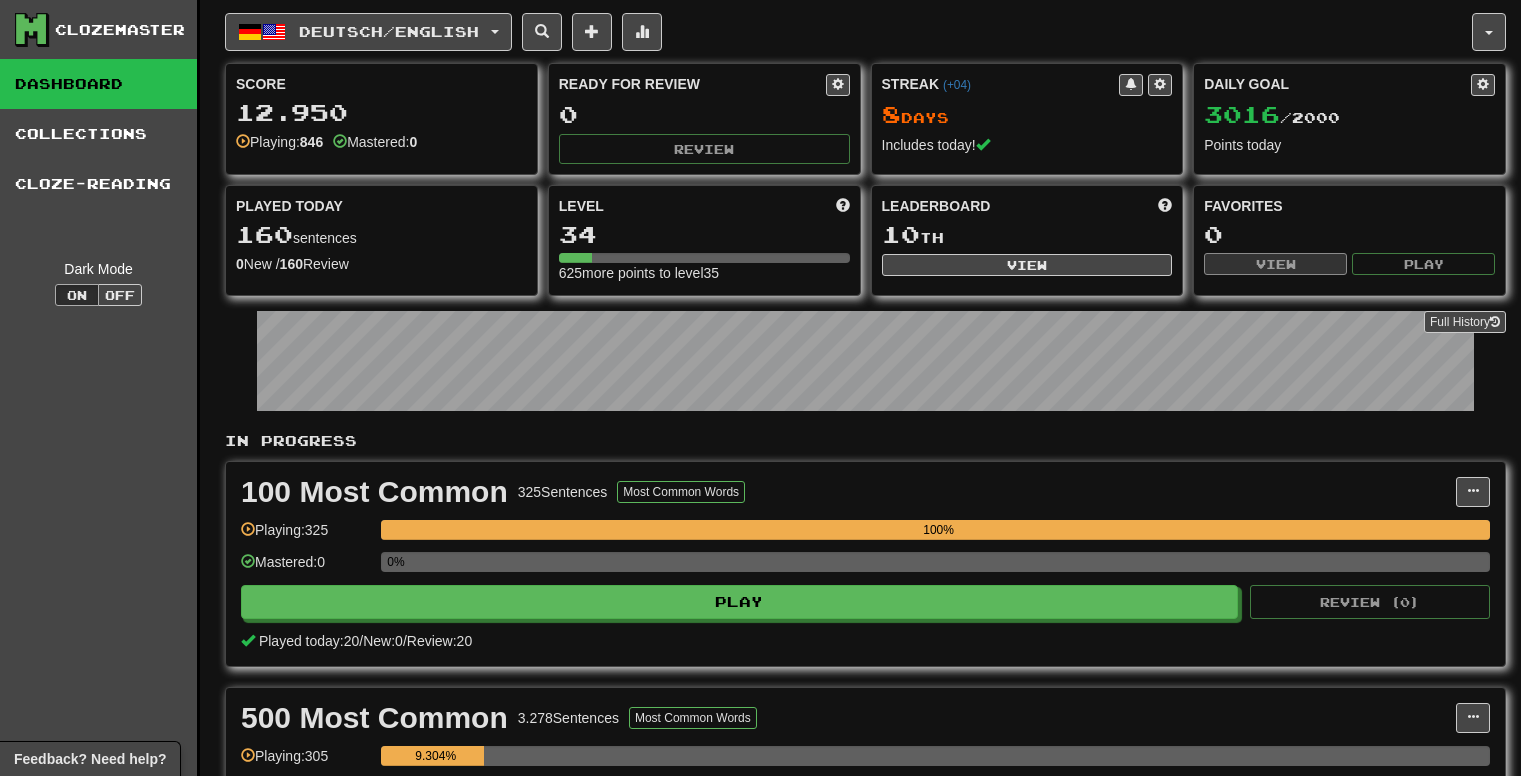 scroll, scrollTop: 0, scrollLeft: 0, axis: both 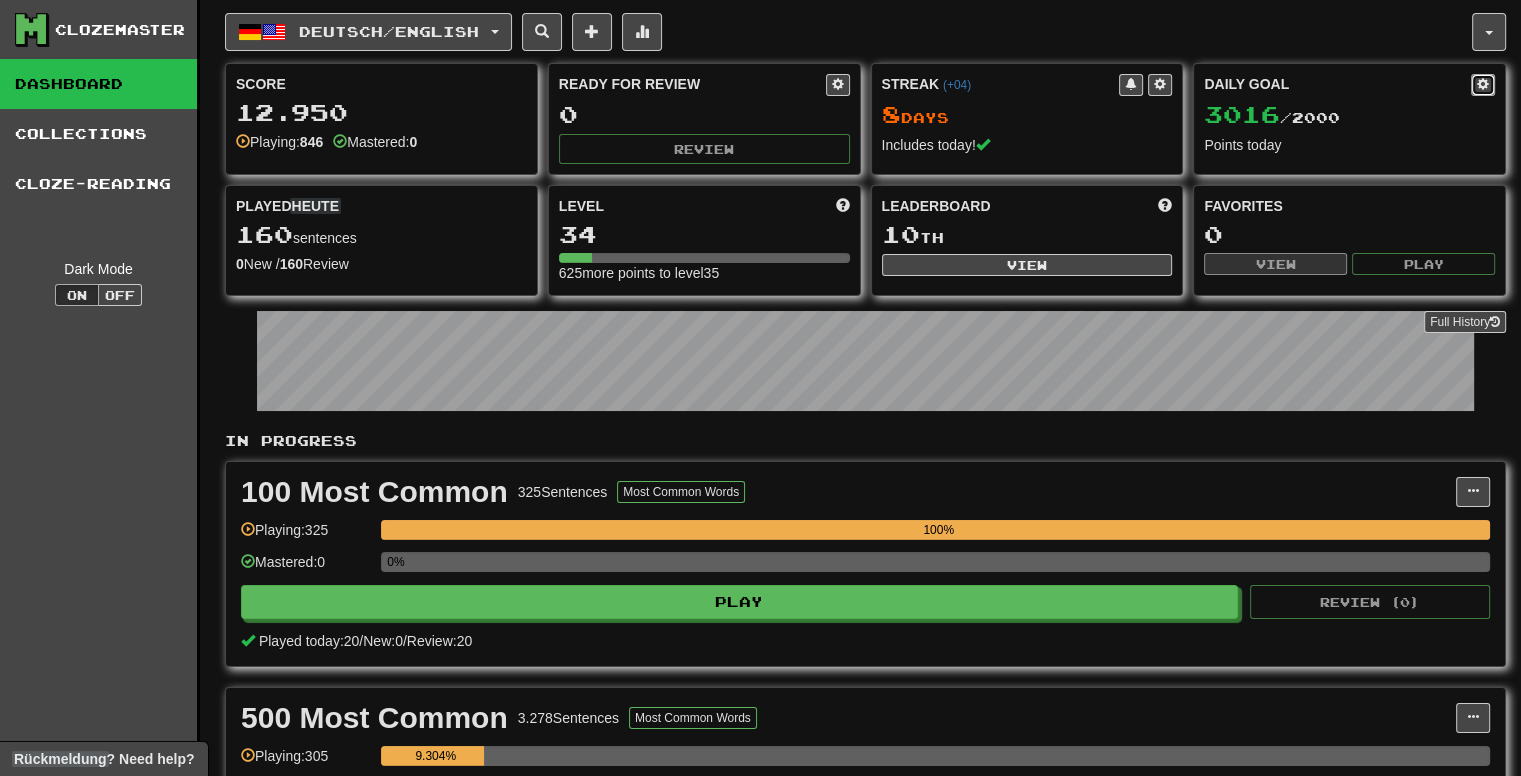 click at bounding box center [1483, 84] 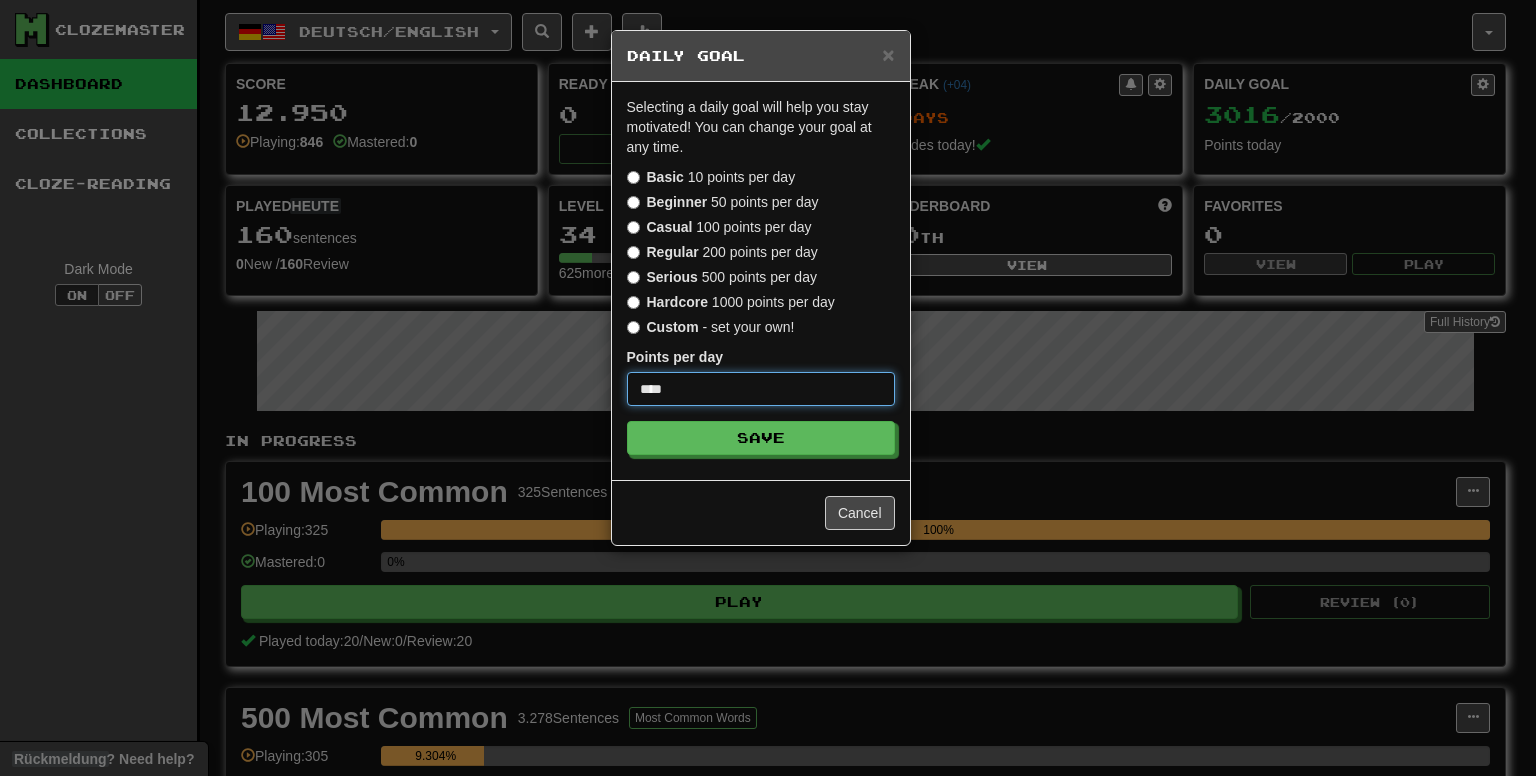 click on "****" at bounding box center [761, 389] 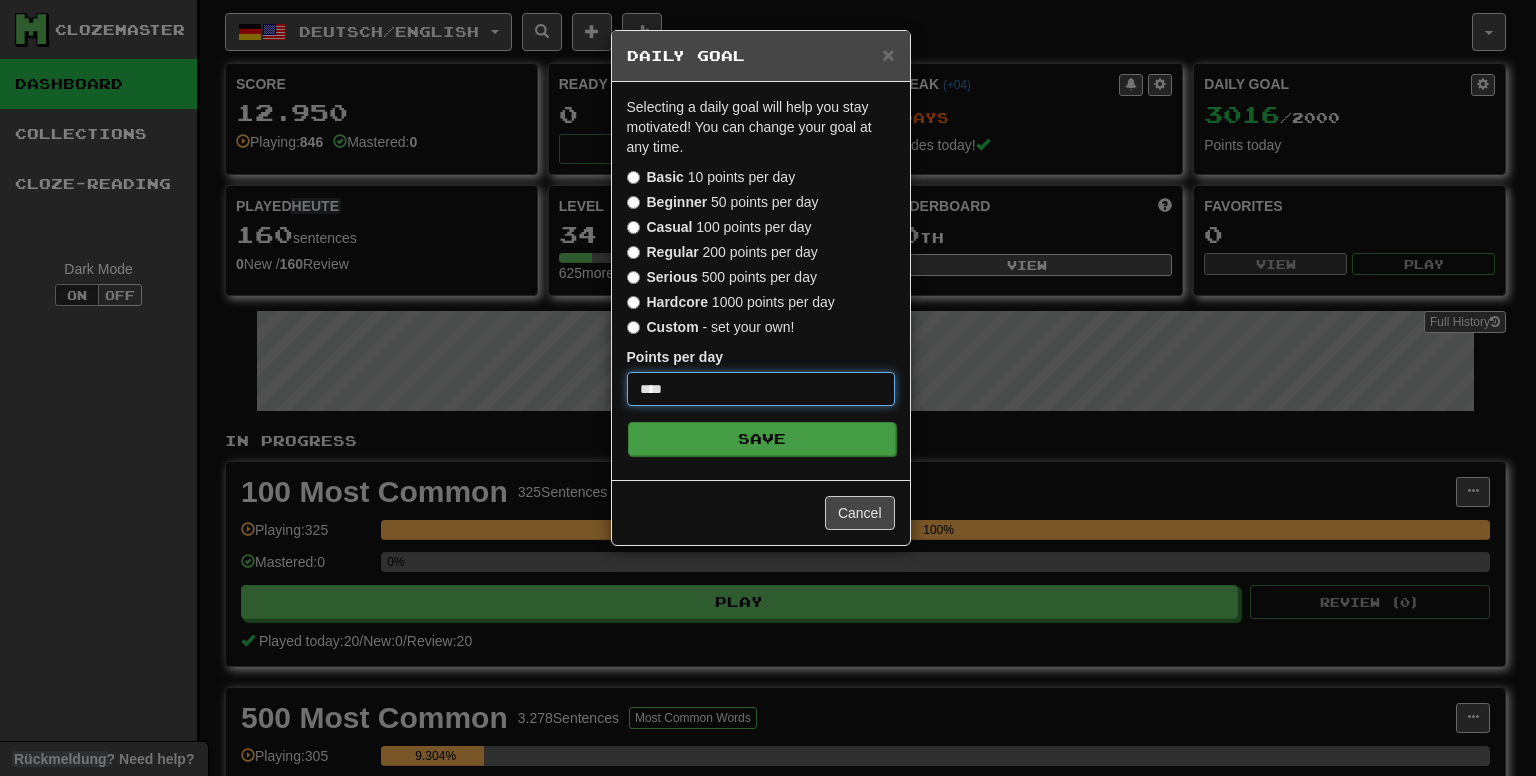 type on "****" 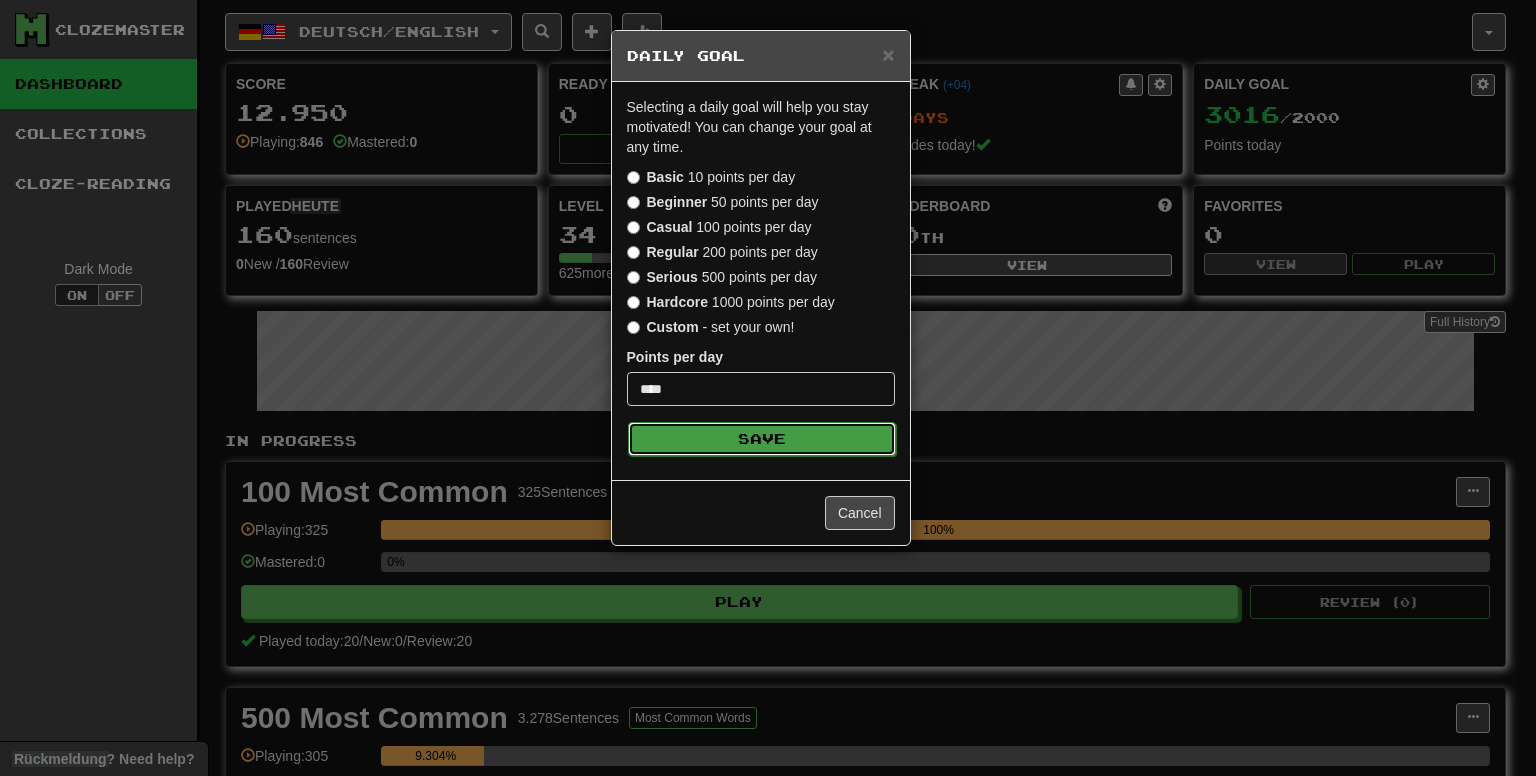 click on "Save" at bounding box center [762, 439] 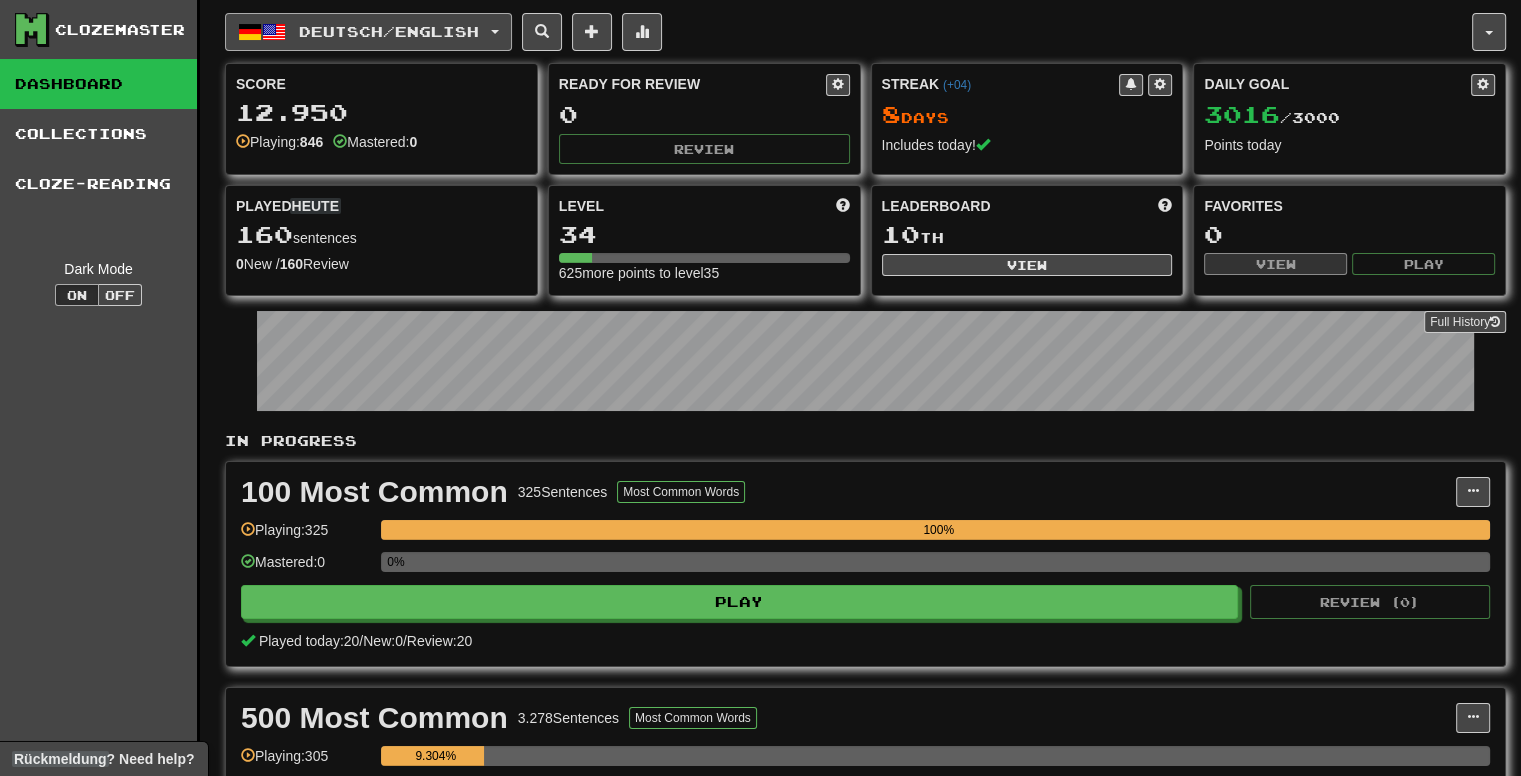 click on "Deutsch  /  English" at bounding box center (389, 31) 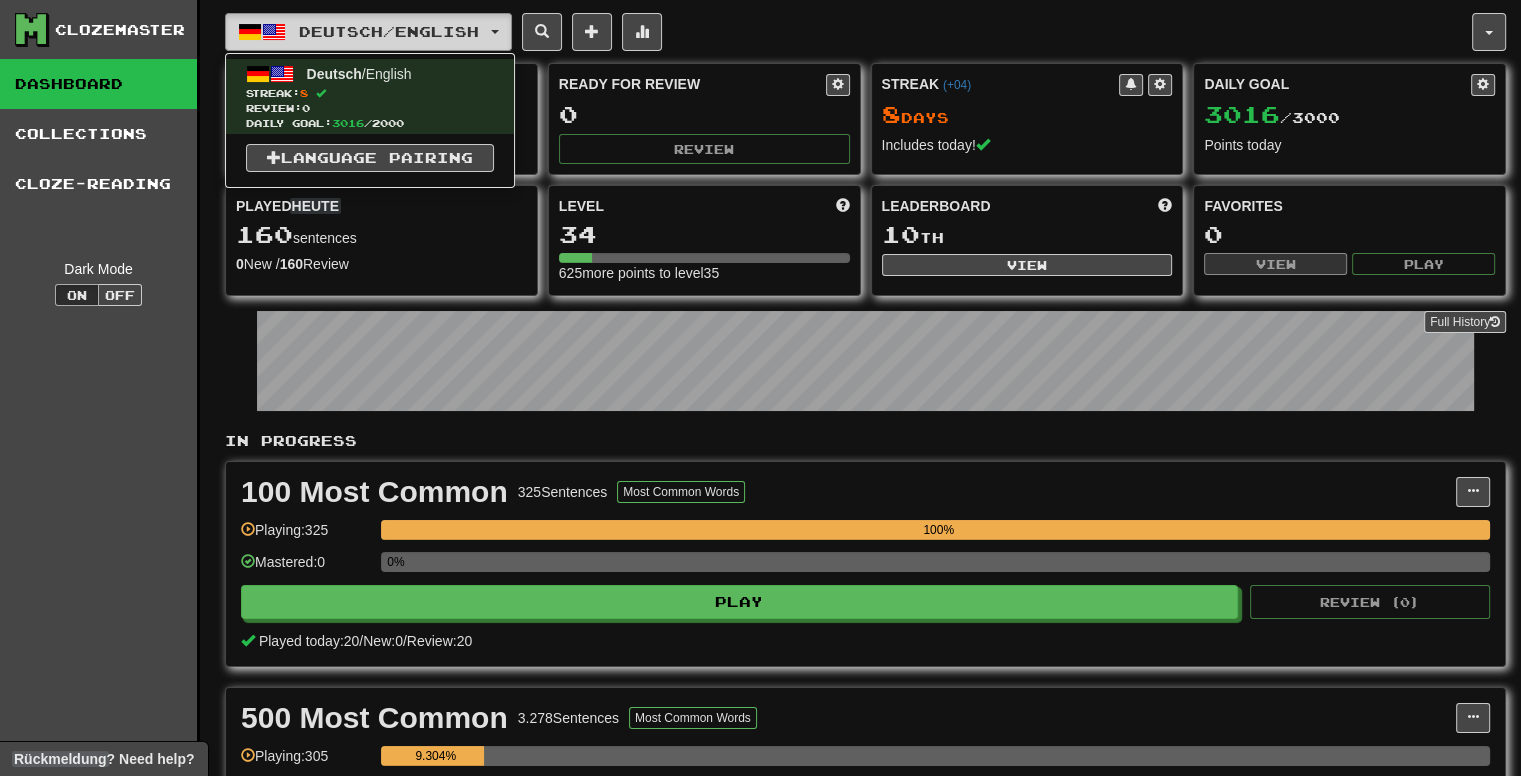click on "Deutsch  /  English" at bounding box center [368, 32] 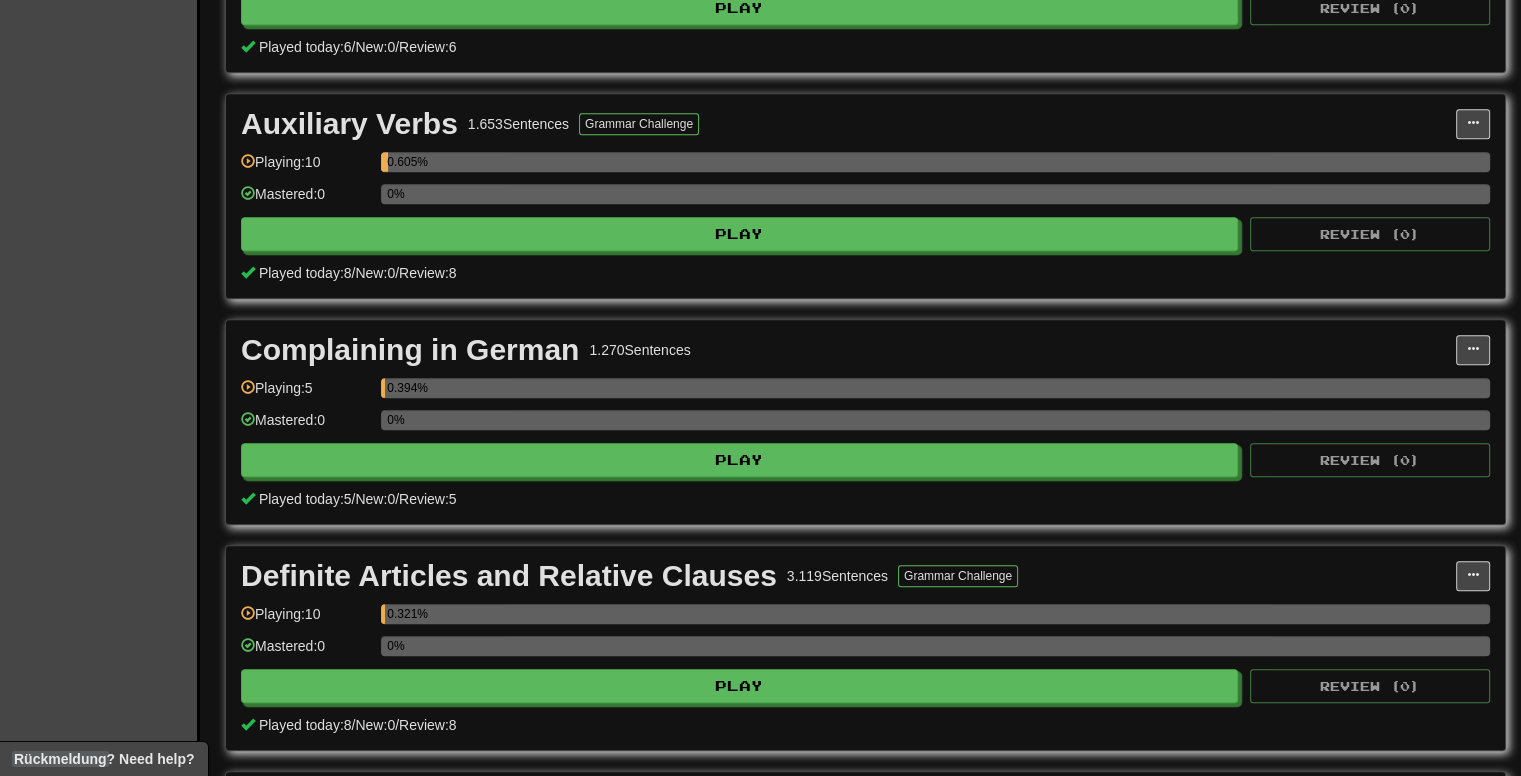 scroll, scrollTop: 0, scrollLeft: 0, axis: both 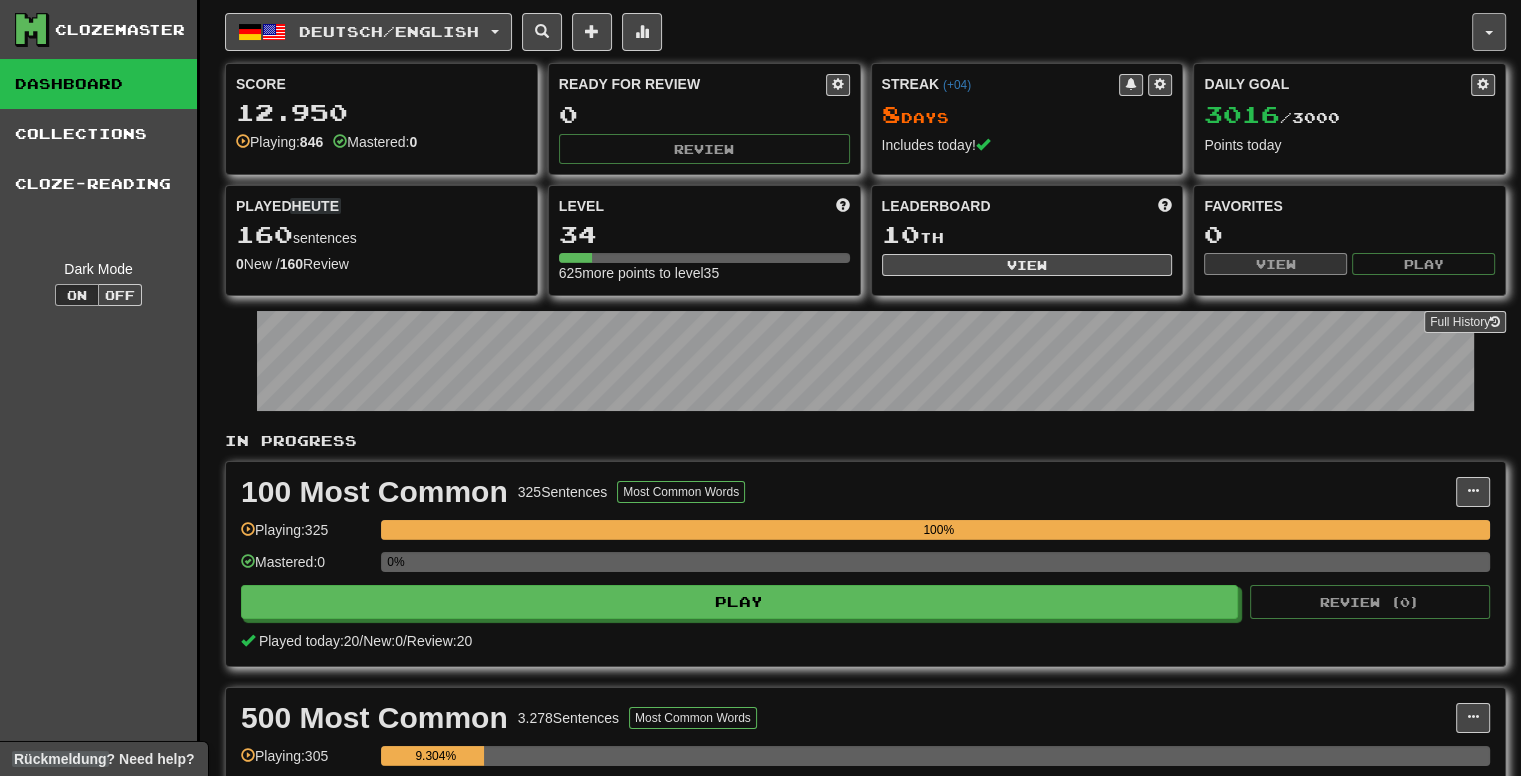 click at bounding box center (1489, 32) 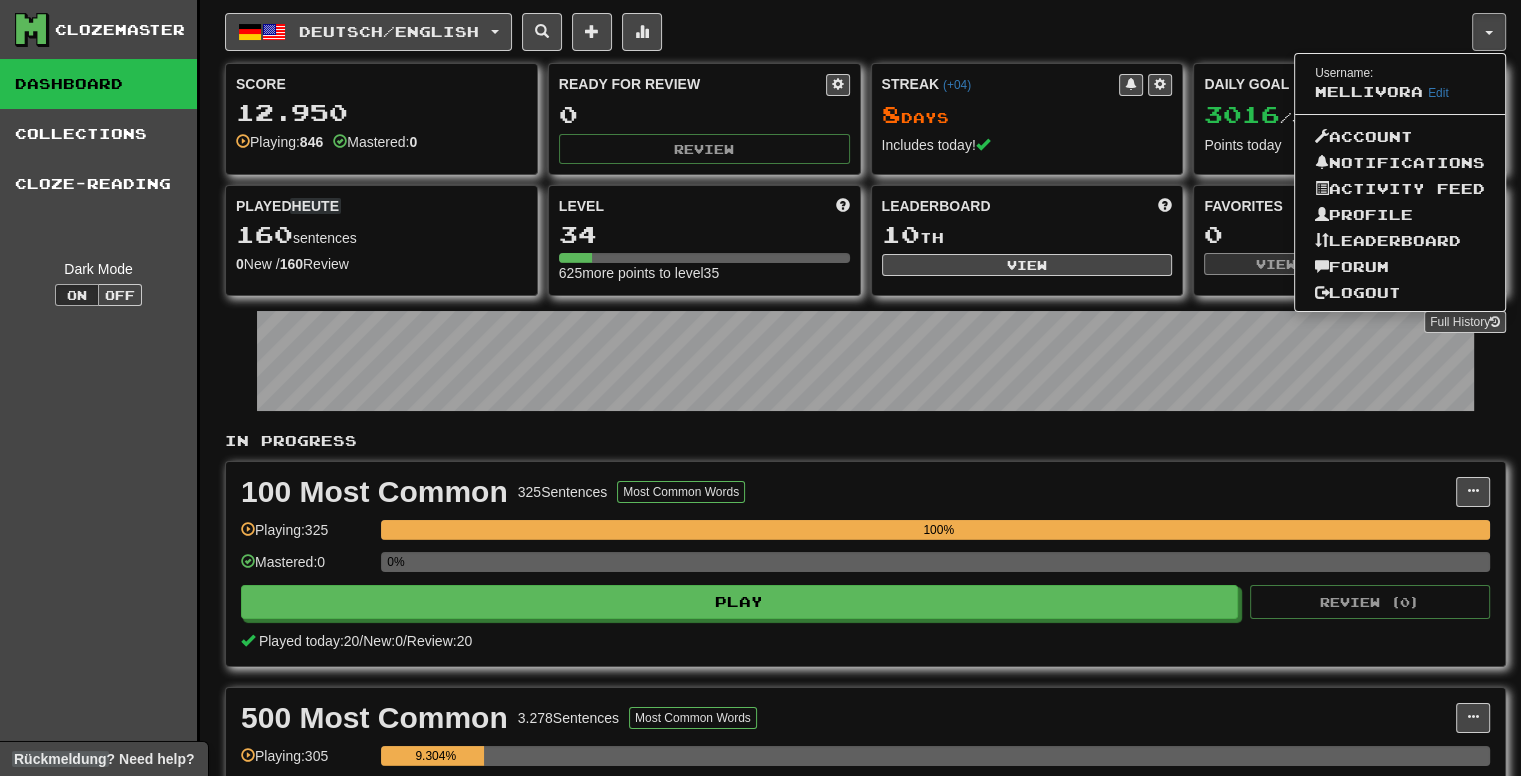 click on "Deutsch  /  English Deutsch  /  English Streak:  8   Review:  0 Daily Goal:  3016  /  2000  Language Pairing" at bounding box center [848, 32] 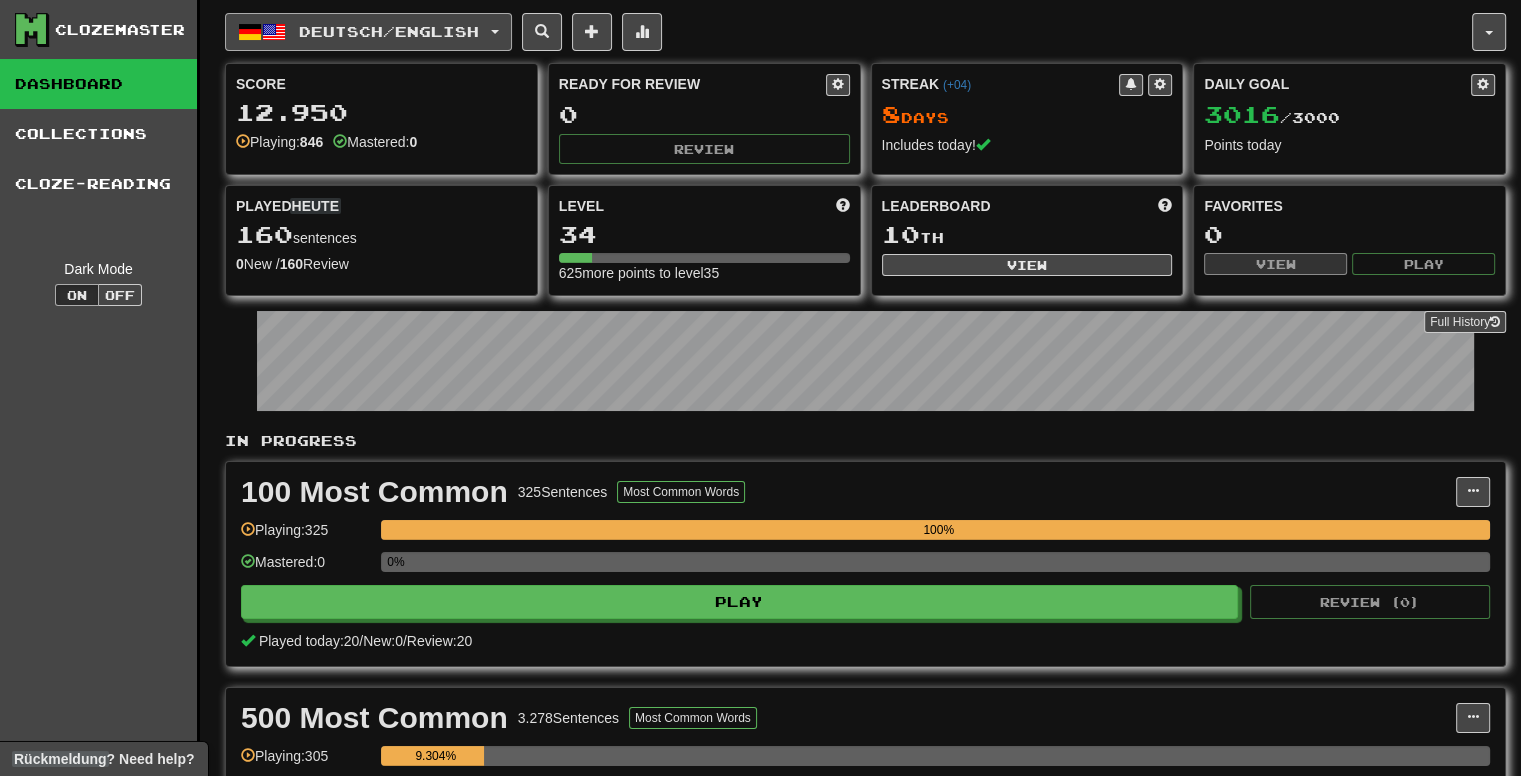 click on "Deutsch  /  English" at bounding box center [389, 31] 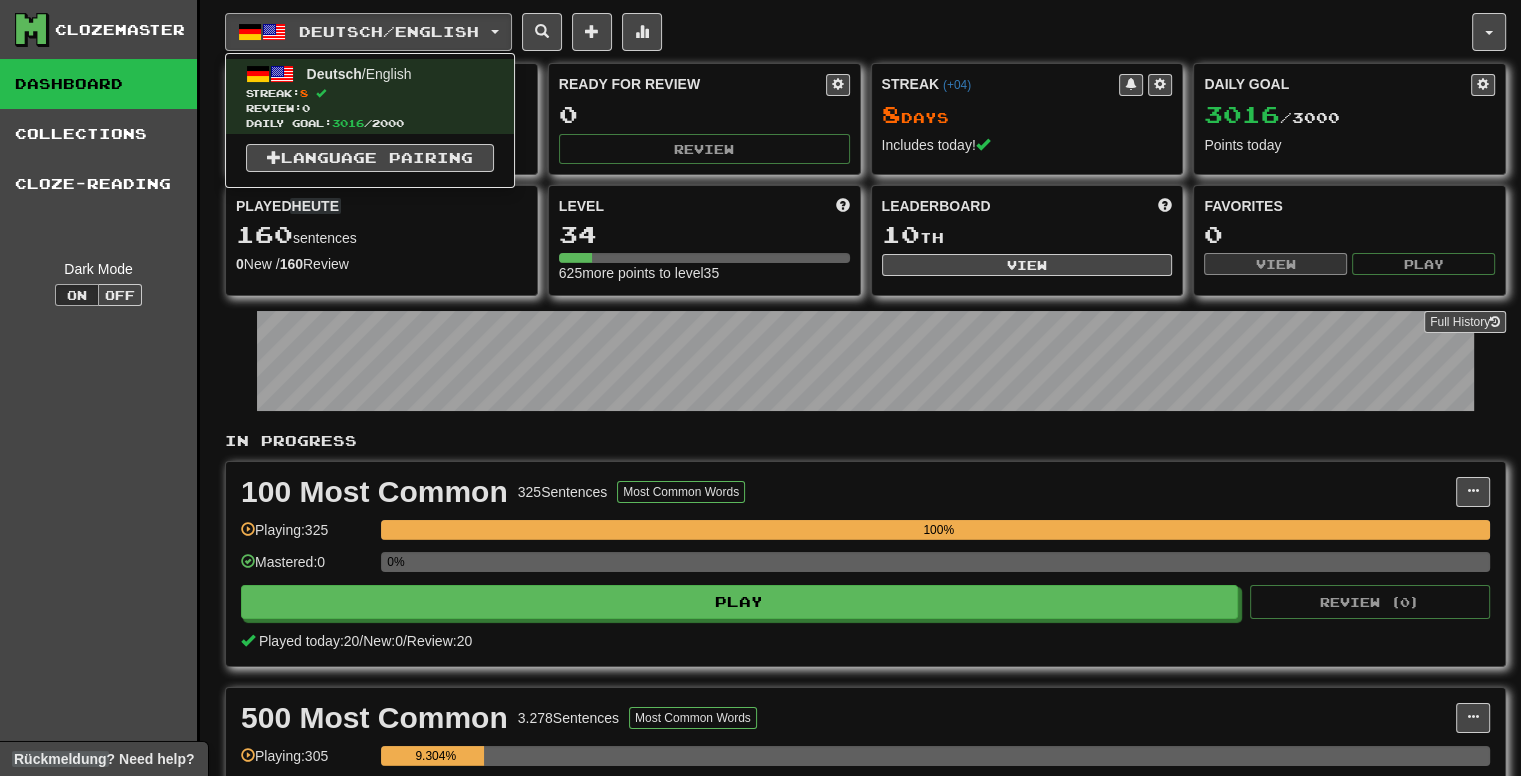 click on "Deutsch  /  English Deutsch  /  English Streak:  8   Review:  0 Daily Goal:  3016  /  2000  Language Pairing Username: Mellivora Edit  Account  Notifications  Activity Feed  Profile  Leaderboard  Forum  Logout Score 12.950  Playing:  846  Mastered:  0 Ready for Review 0   Review Streak   ( +04 ) 8  Day s Includes today!  Daily Goal 3016  /  3000 Points today Played  160  sentences 0  New /  160  Review Full History  Level 34 625  more points to level  35 Leaderboard 10 th View Favorites 0 View Play Full History  In Progress 100 Most Common 325  Sentences Most Common Words Manage Sentences Unpin from Dashboard  Playing:  325 100%  Mastered:  0 0% Play Review ( 0 )   Played today:  20  /  New:  0  /  Review:  20 500 Most Common 3.278  Sentences Most Common Words Manage Sentences Unpin from Dashboard  Playing:  305 9.304%  Mastered:  0 0% Play Review ( 0 )   Played today:  20  /  New:  0  /  Review:  20 Adjective Declension 1.123  Sentences Manage Sentences Unpin from Dashboard  Playing:  20 1.781%  Mastered:  0" at bounding box center (865, 2199) 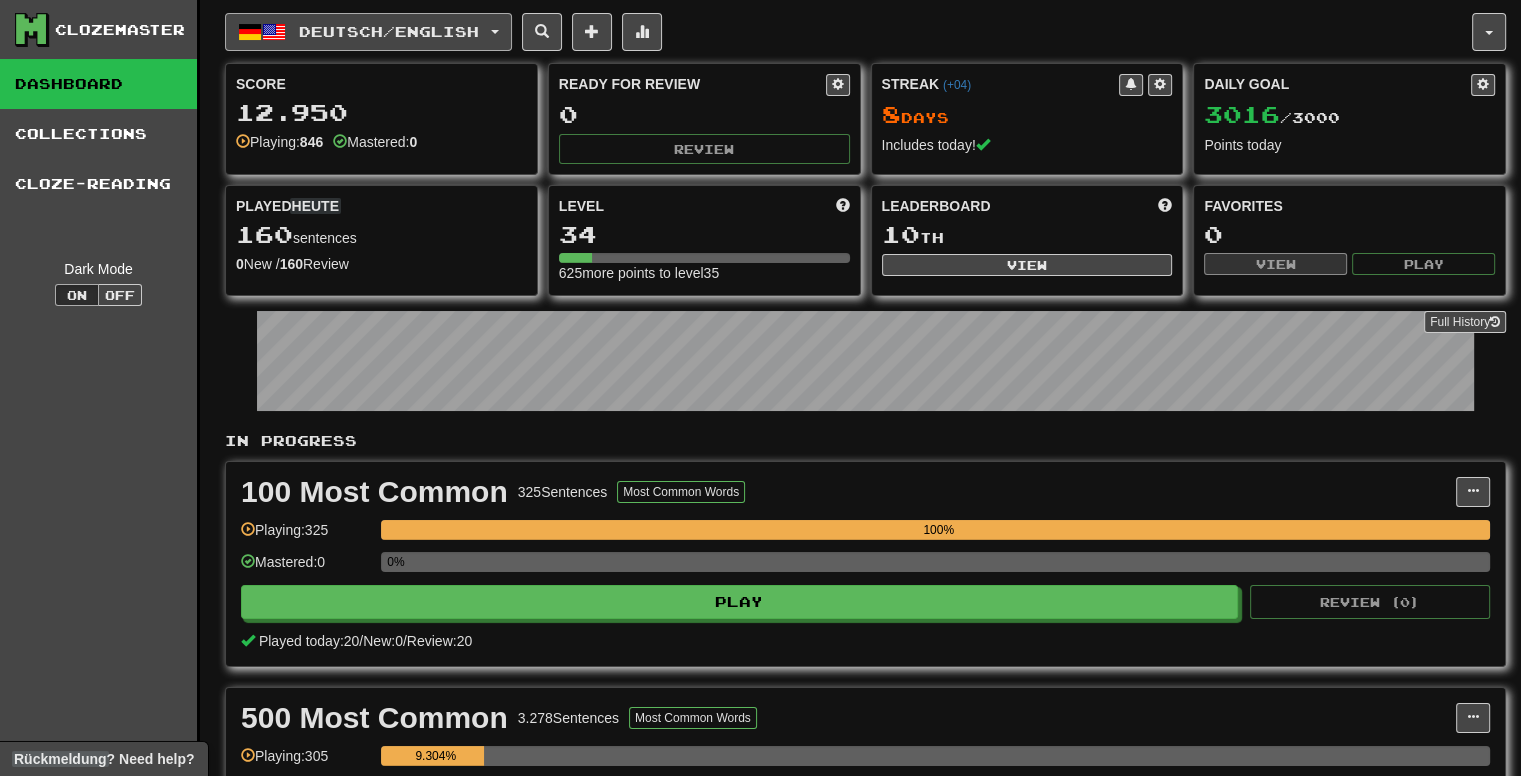 click on "Deutsch  /  English" at bounding box center (368, 32) 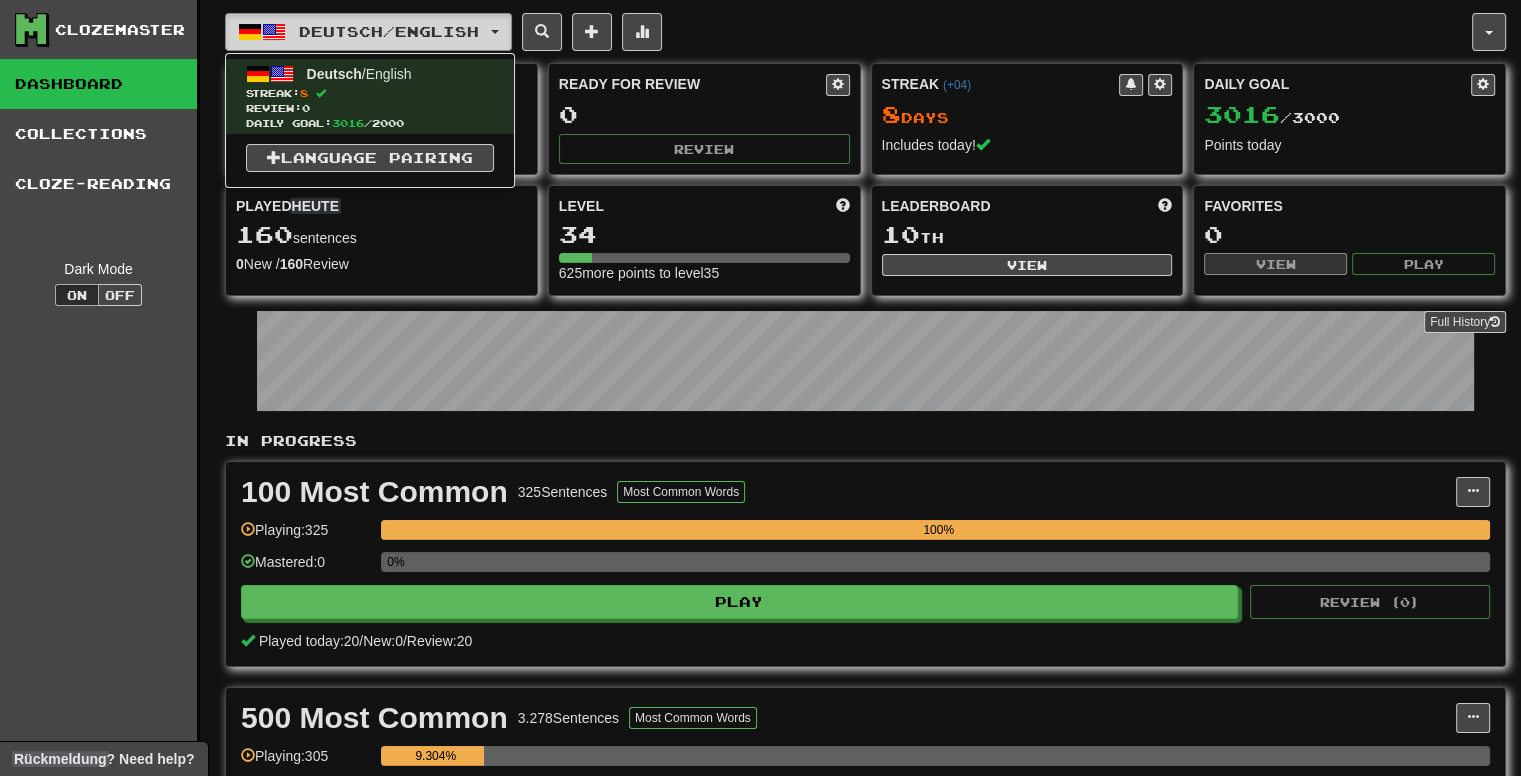 click on "Deutsch  /  English" at bounding box center [368, 32] 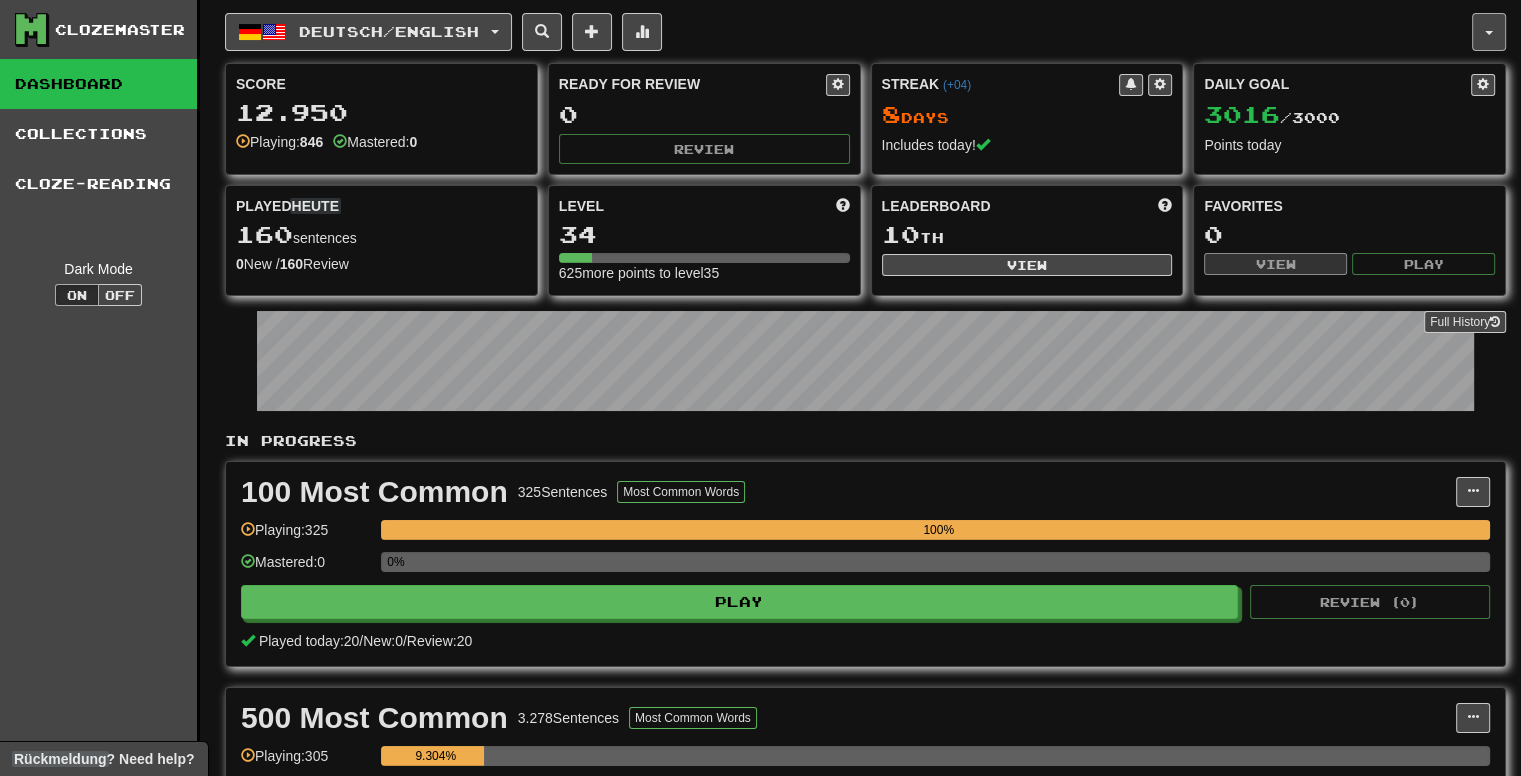 click at bounding box center [1489, 32] 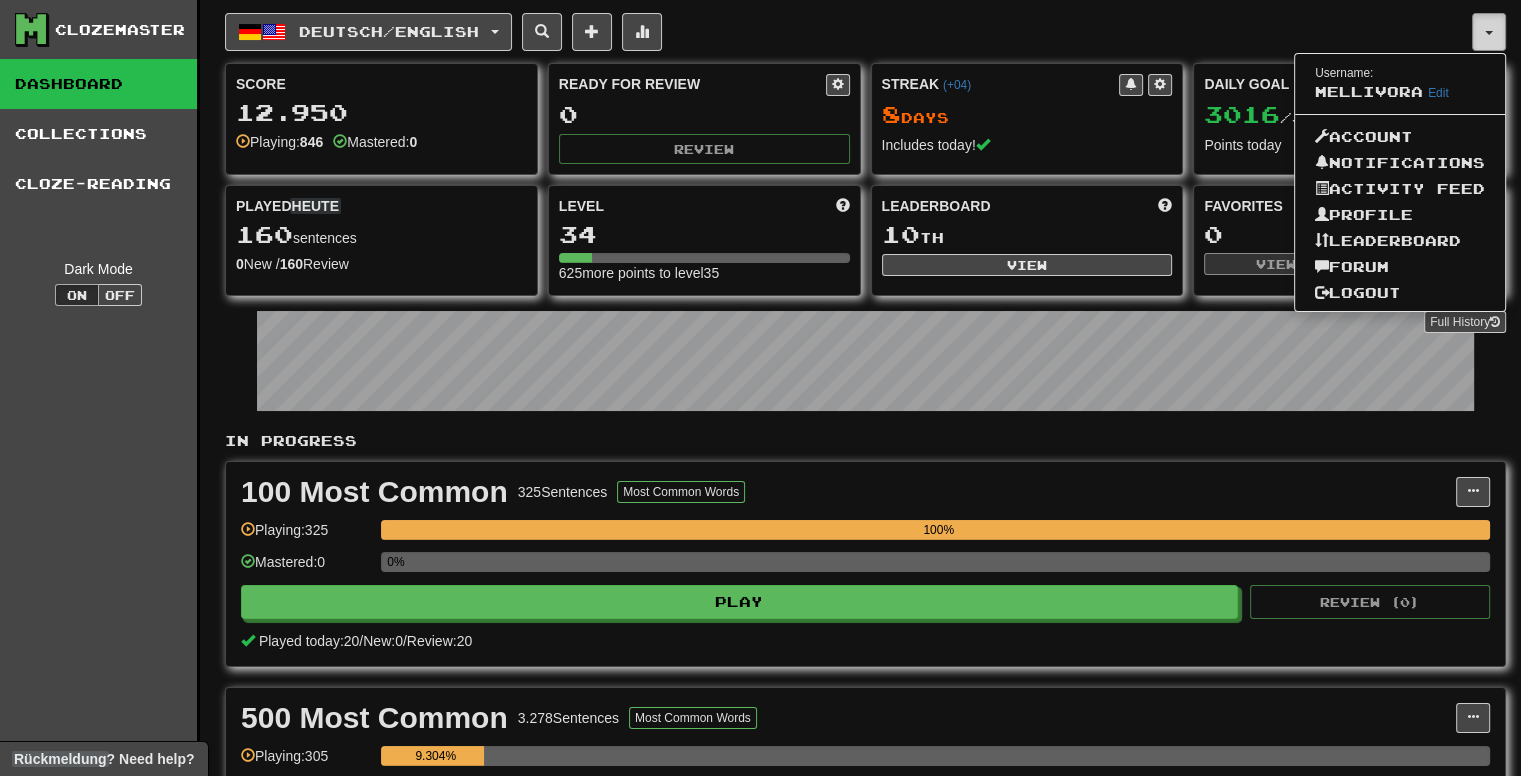 click at bounding box center [1489, 32] 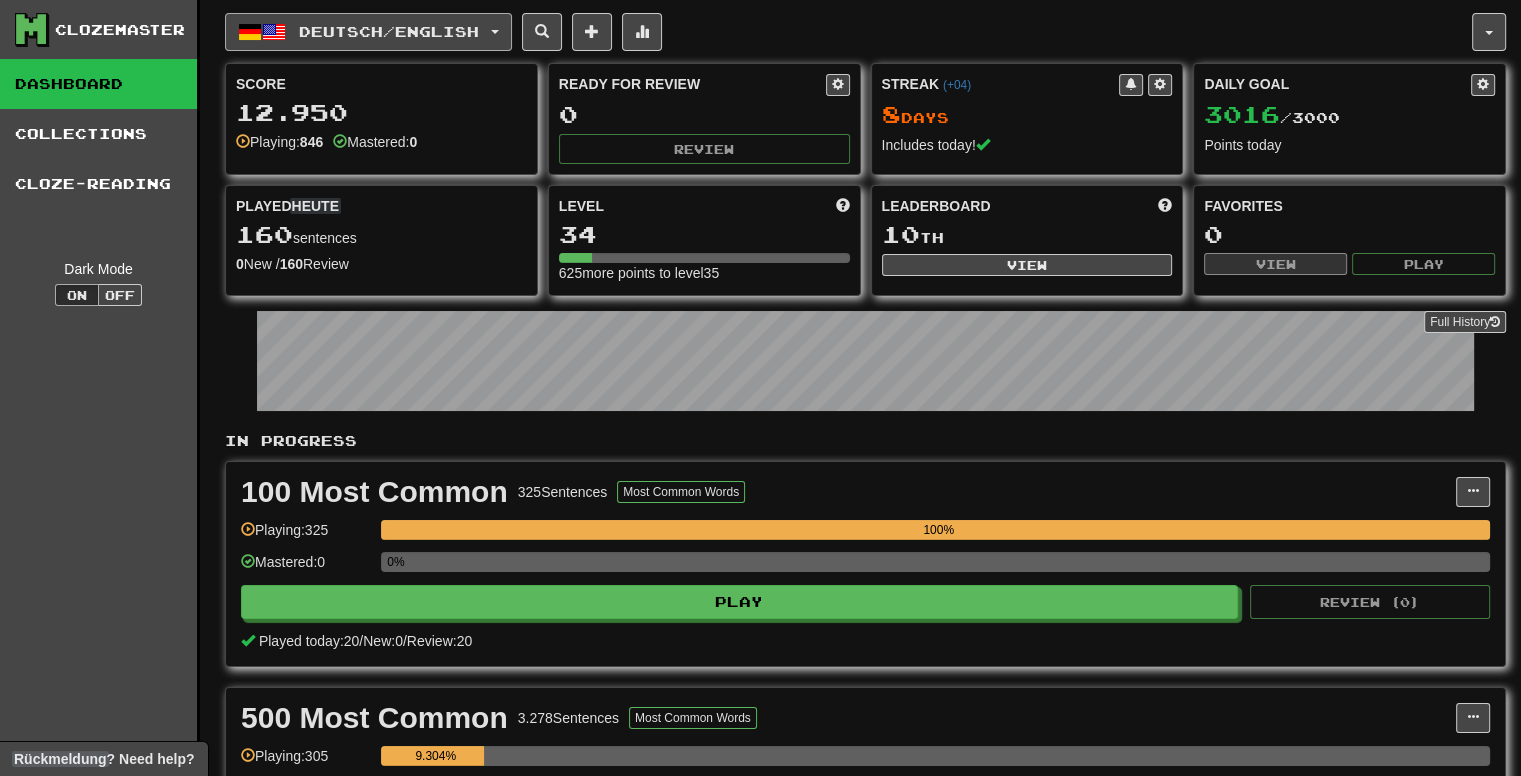 click on "Deutsch  /  English" at bounding box center (389, 31) 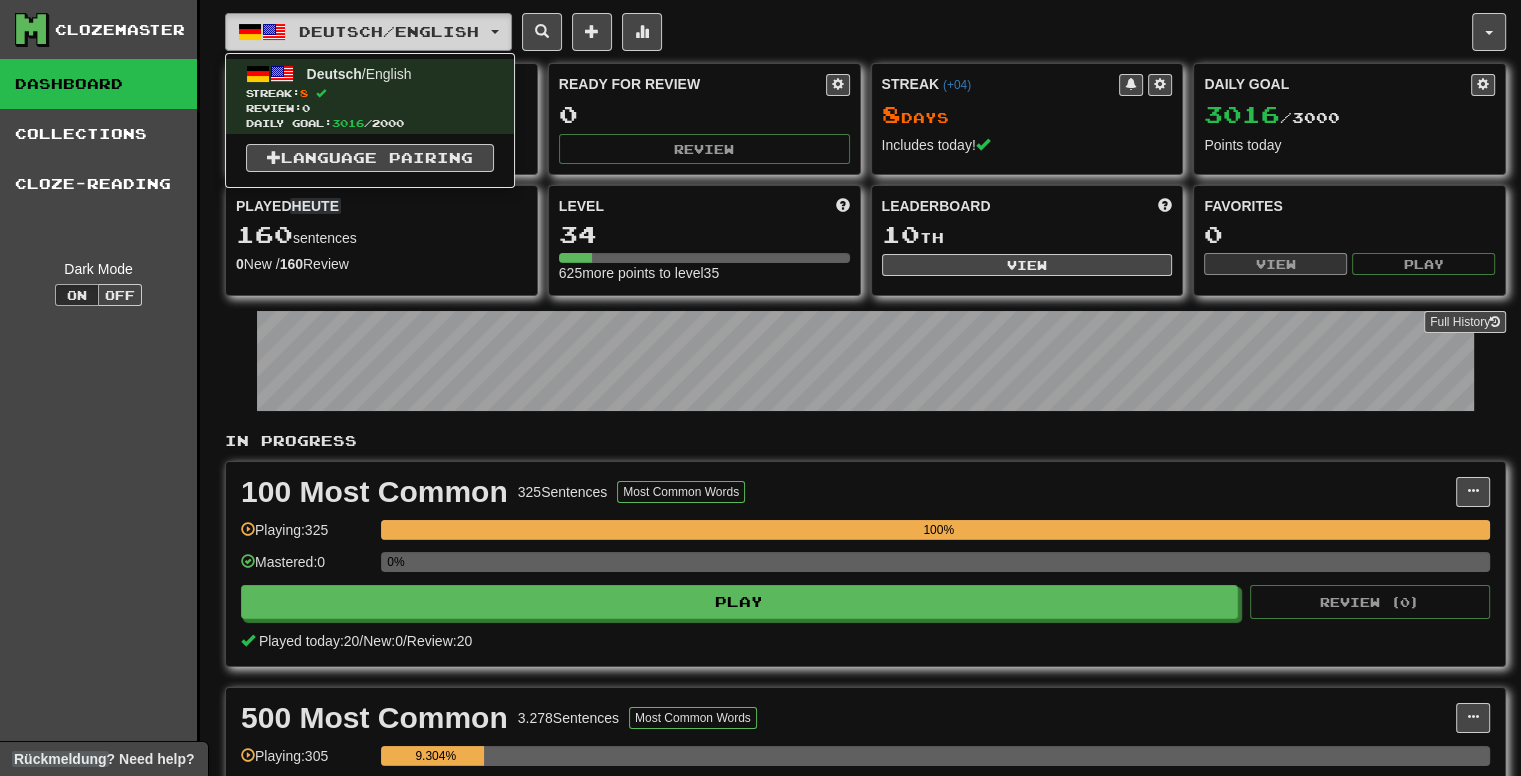 click on "Deutsch  /  English" at bounding box center [389, 31] 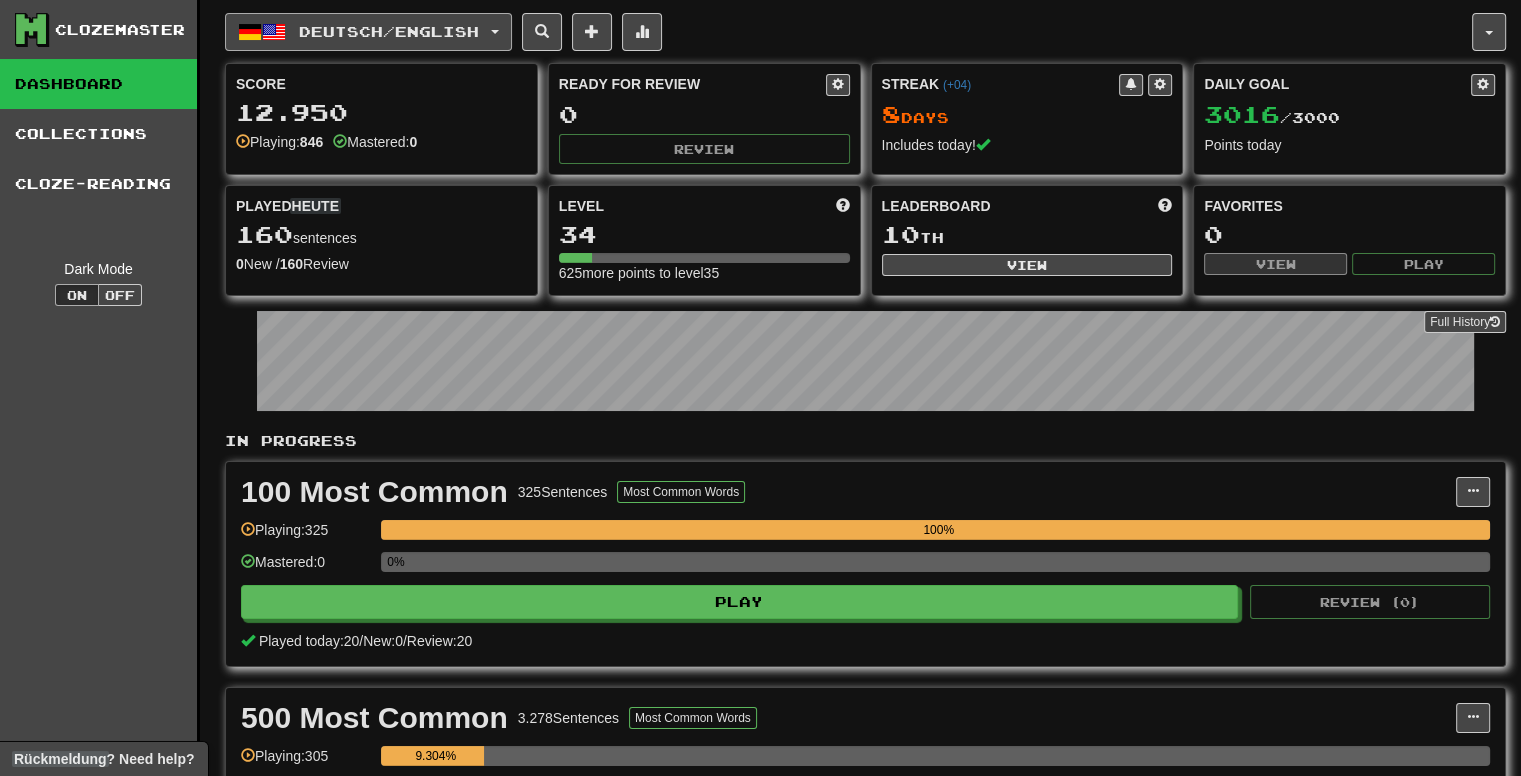 click on "Deutsch  /  English" at bounding box center (368, 32) 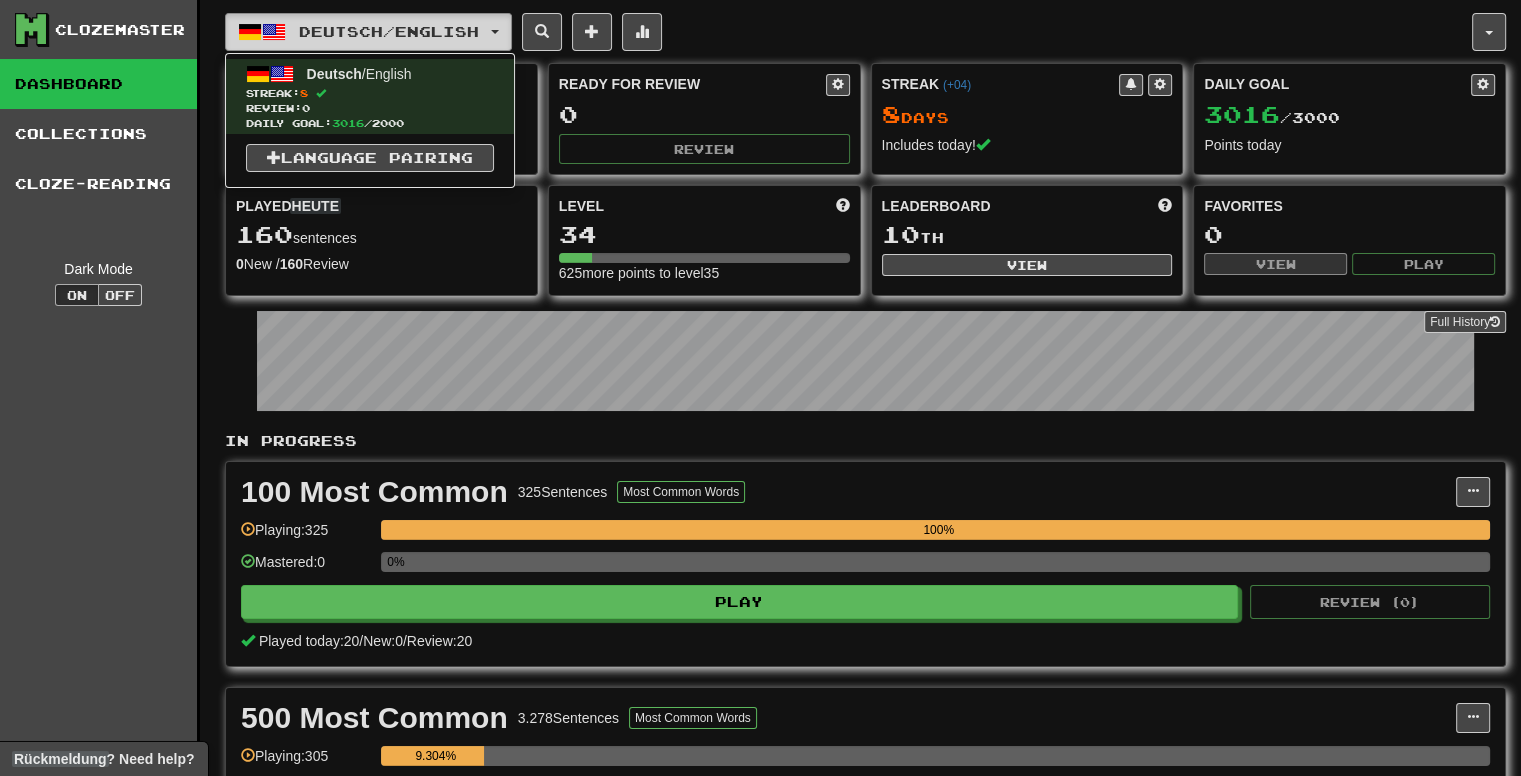 click on "Deutsch  /  English" at bounding box center (368, 32) 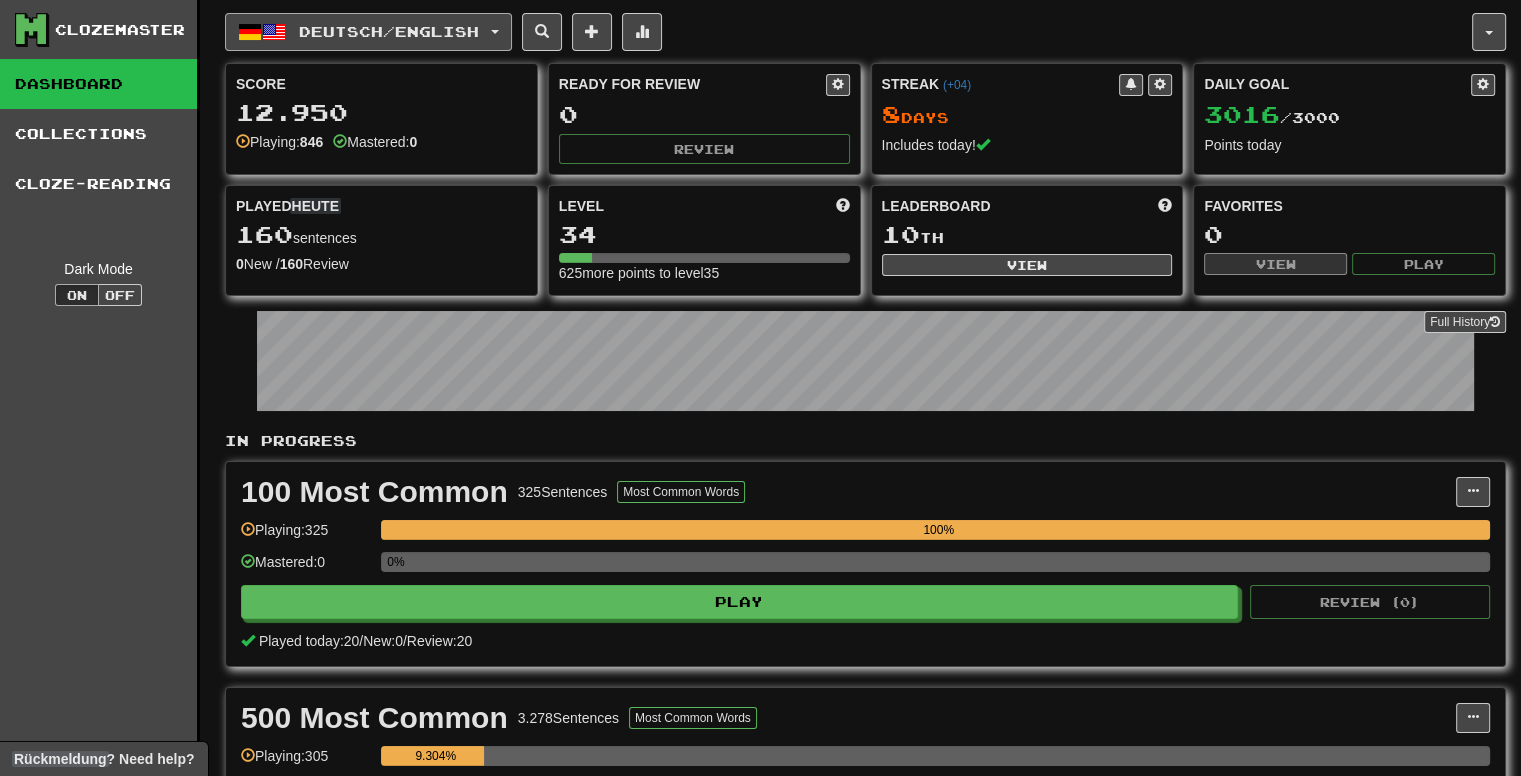 click on "Deutsch  /  English" at bounding box center [368, 32] 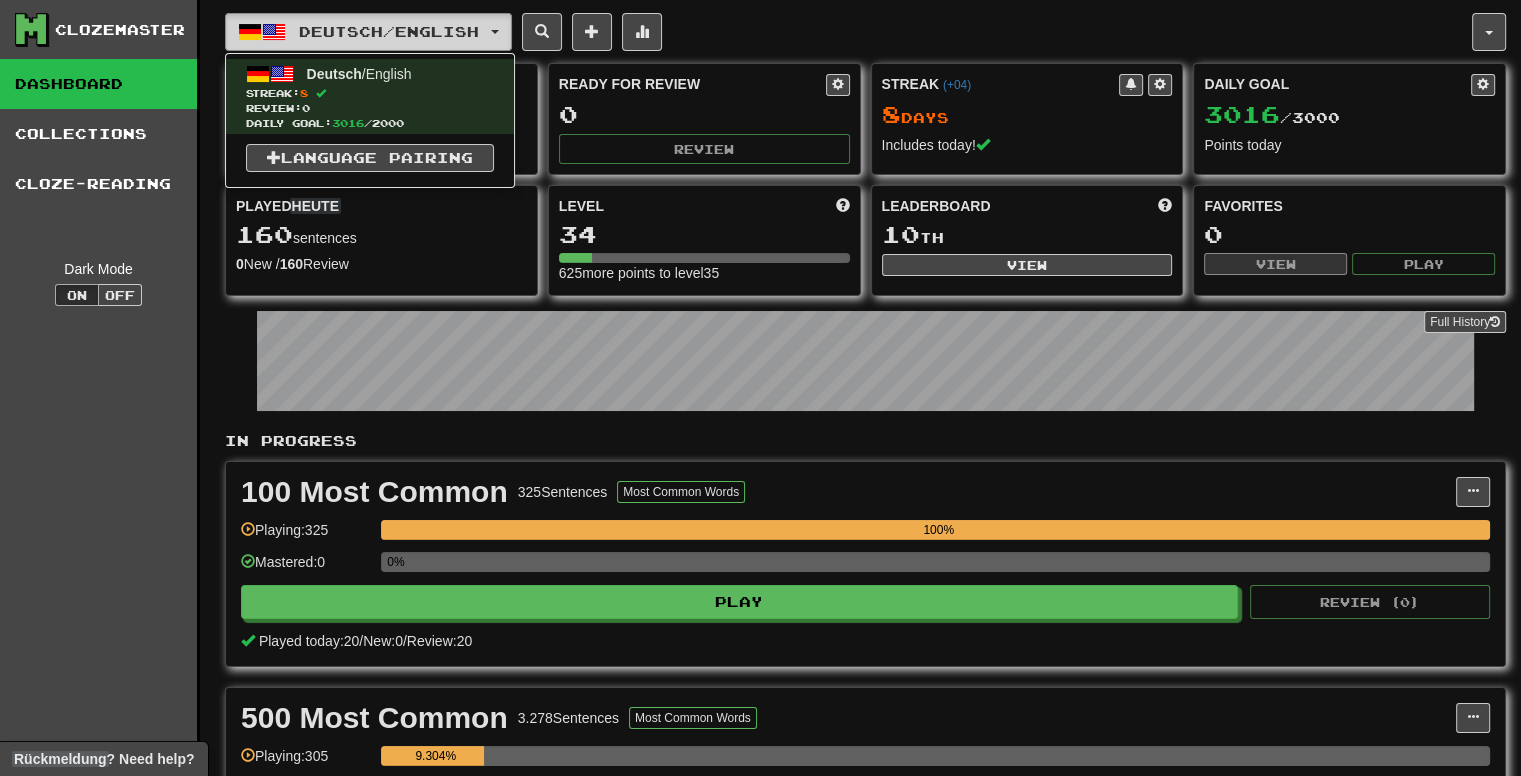 click on "Deutsch  /  English" at bounding box center (368, 32) 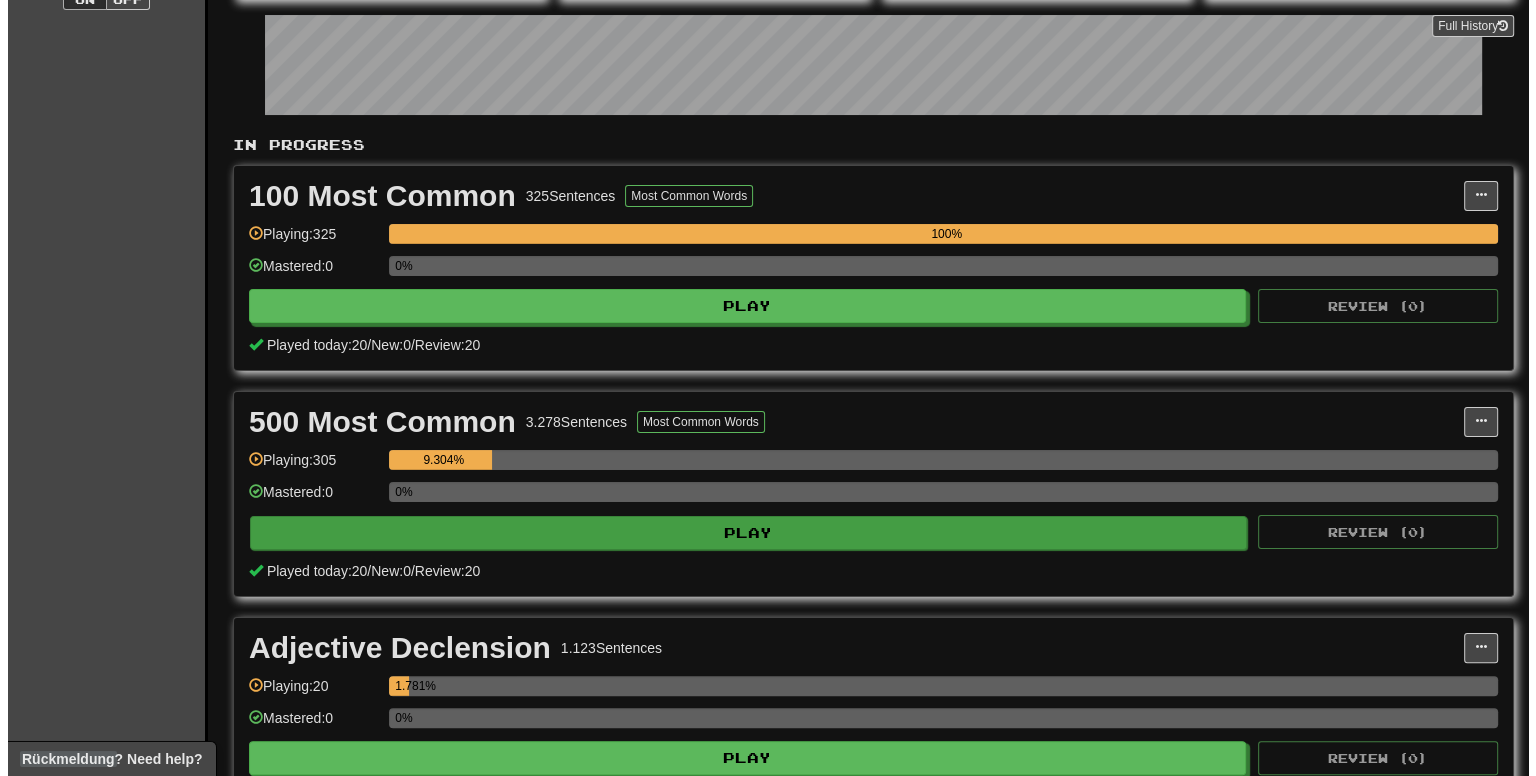 scroll, scrollTop: 400, scrollLeft: 0, axis: vertical 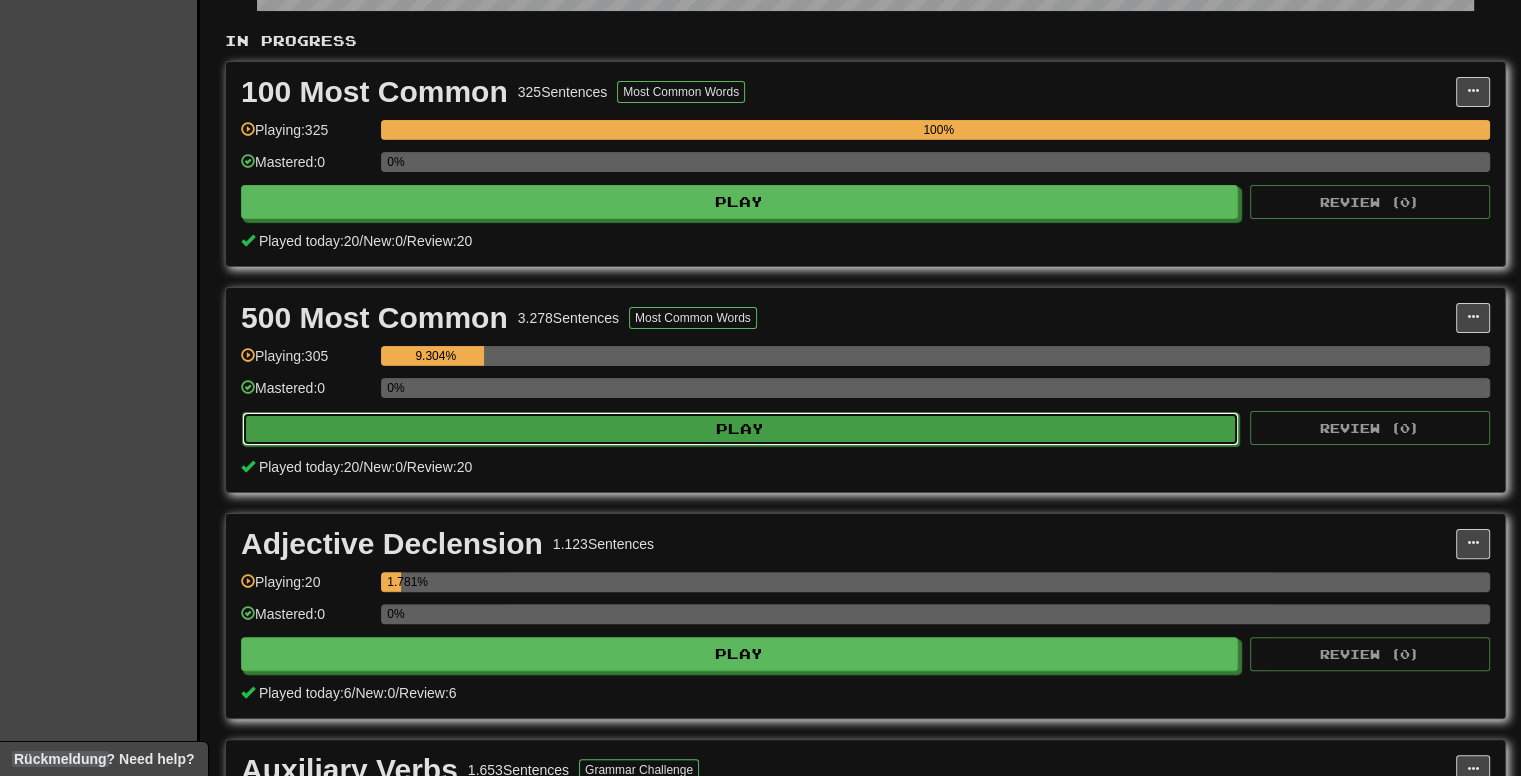click on "Play" at bounding box center (740, 429) 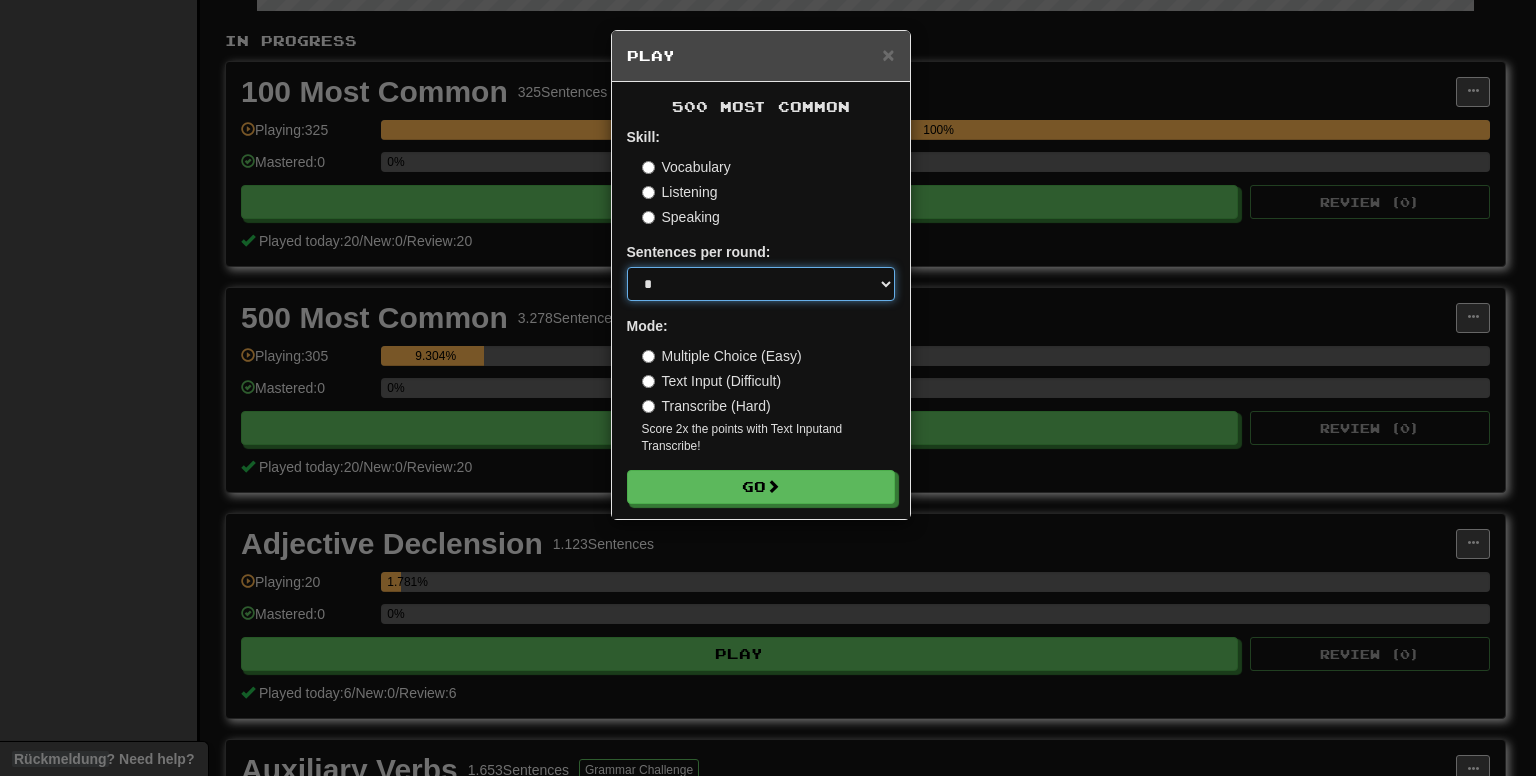 click on "* ** ** ** ** ** *** ********" at bounding box center (761, 284) 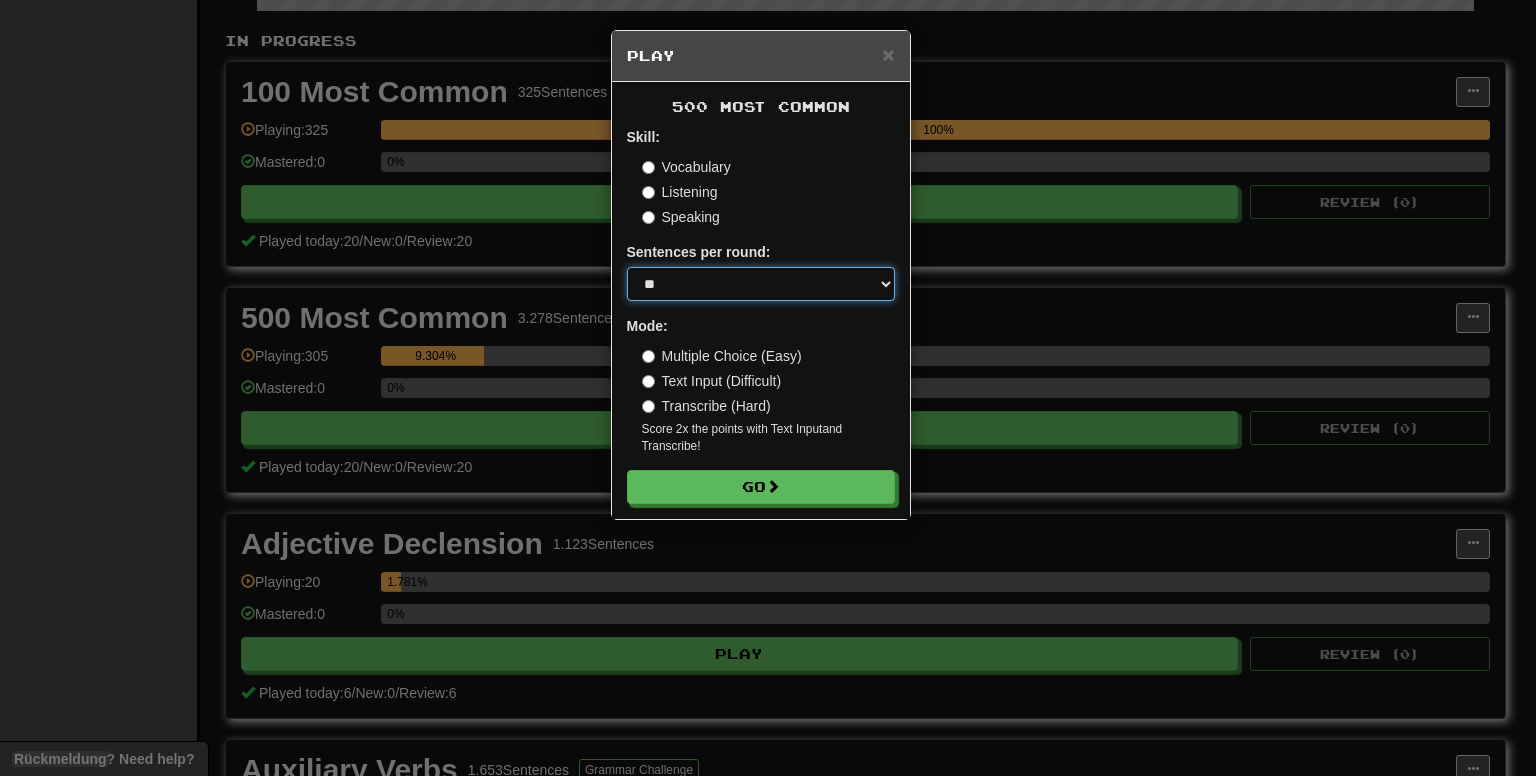 click on "* ** ** ** ** ** *** ********" at bounding box center [761, 284] 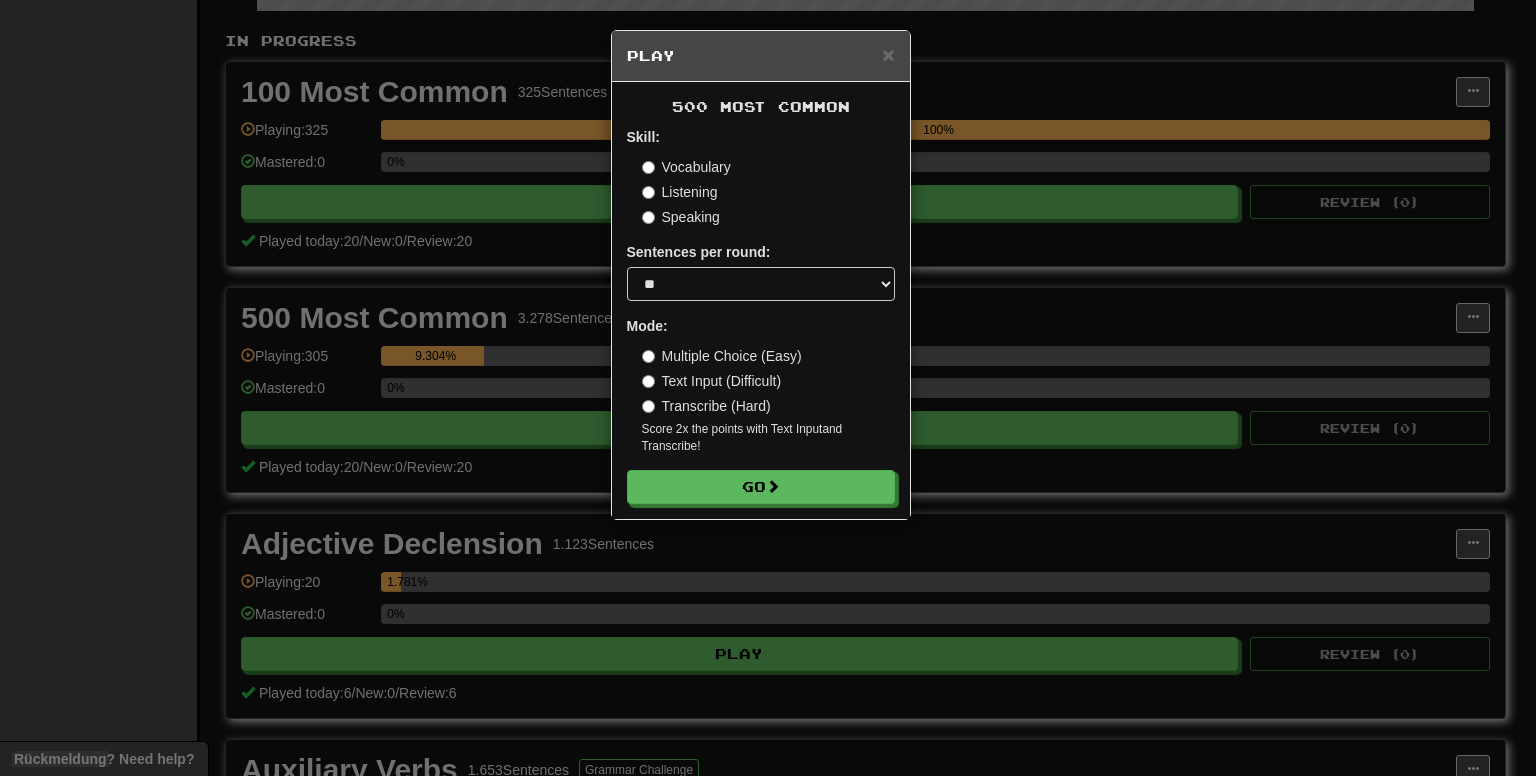 click on "Transcribe (Hard)" at bounding box center [706, 406] 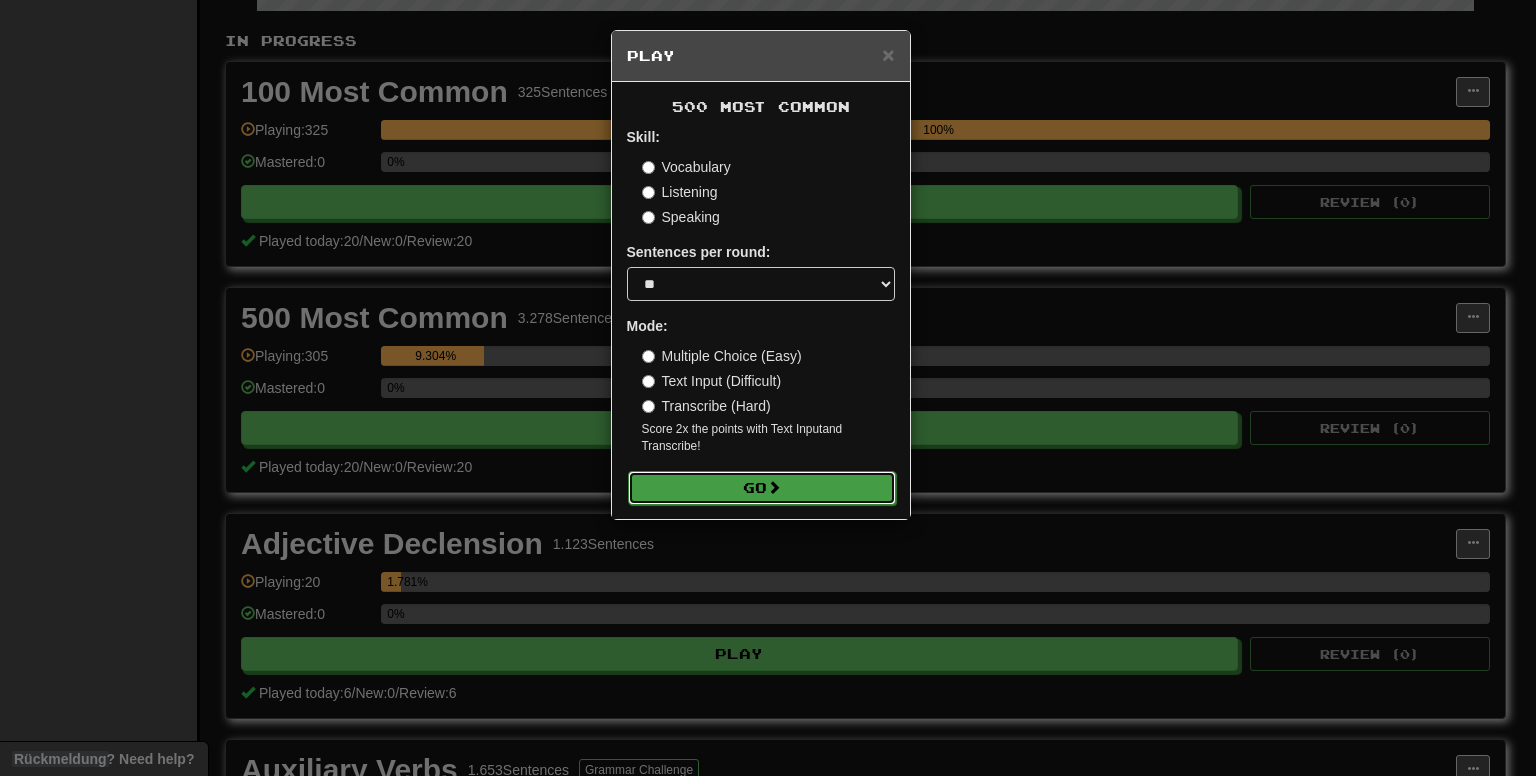 click on "Go" at bounding box center [762, 488] 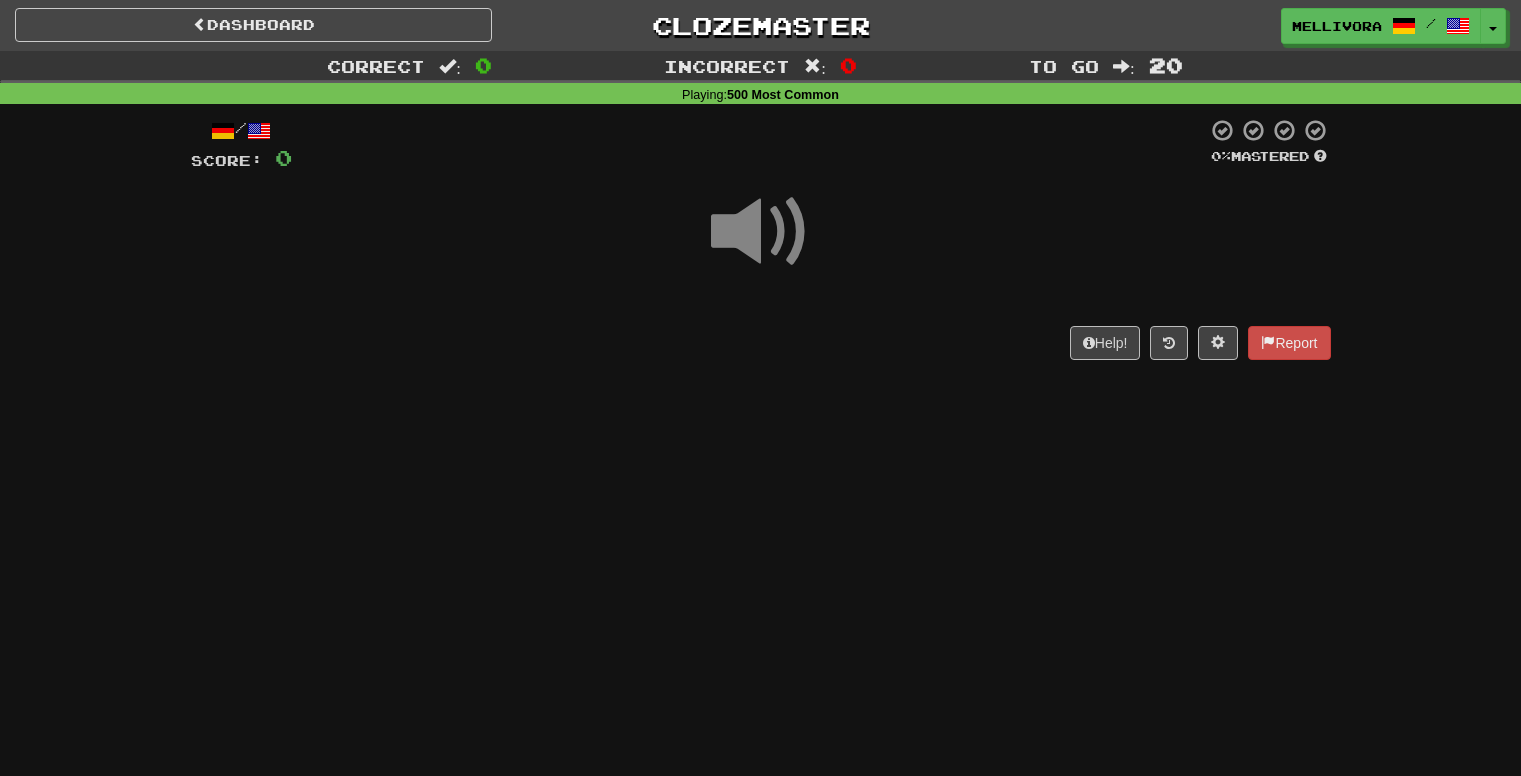 scroll, scrollTop: 0, scrollLeft: 0, axis: both 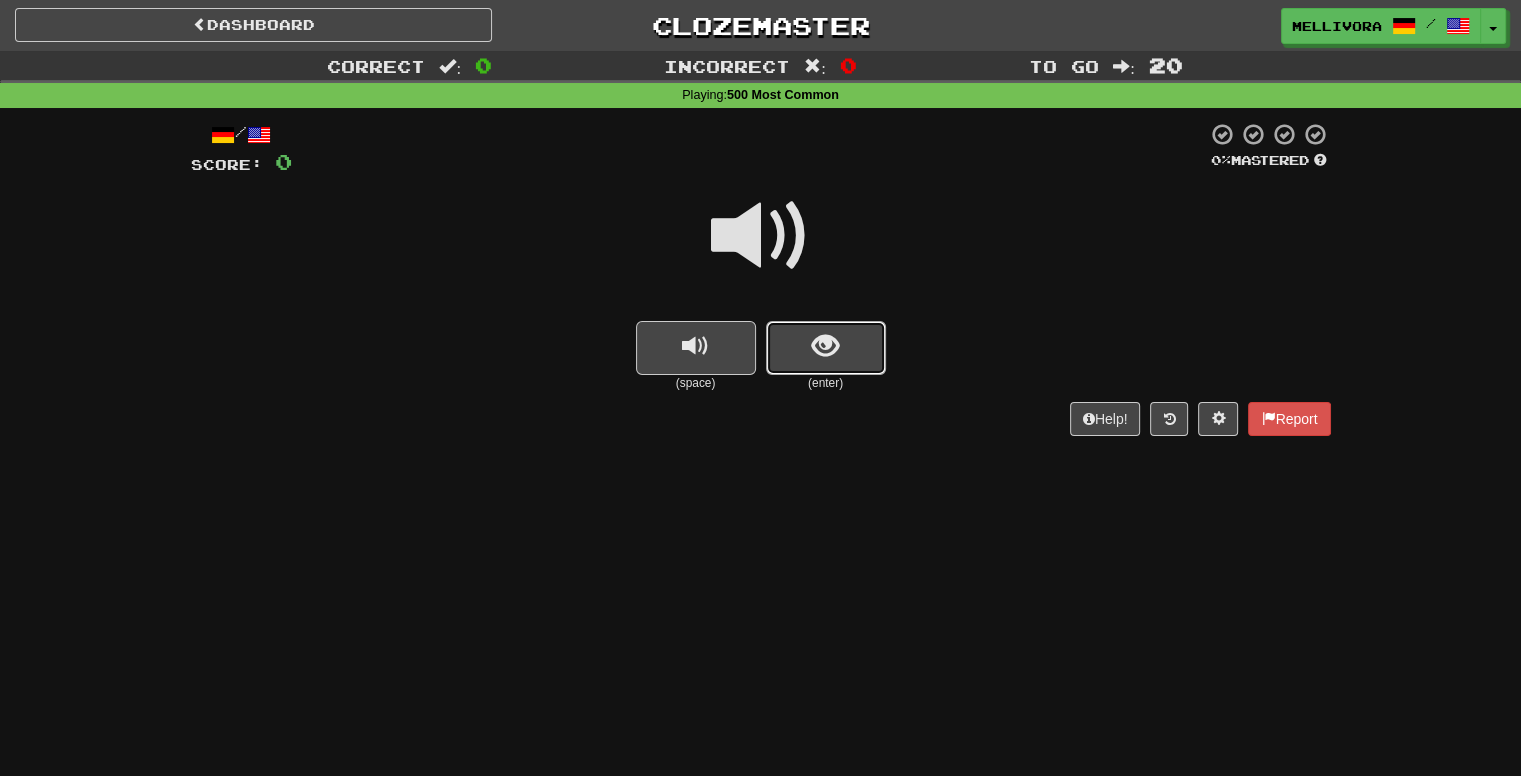 click at bounding box center [826, 348] 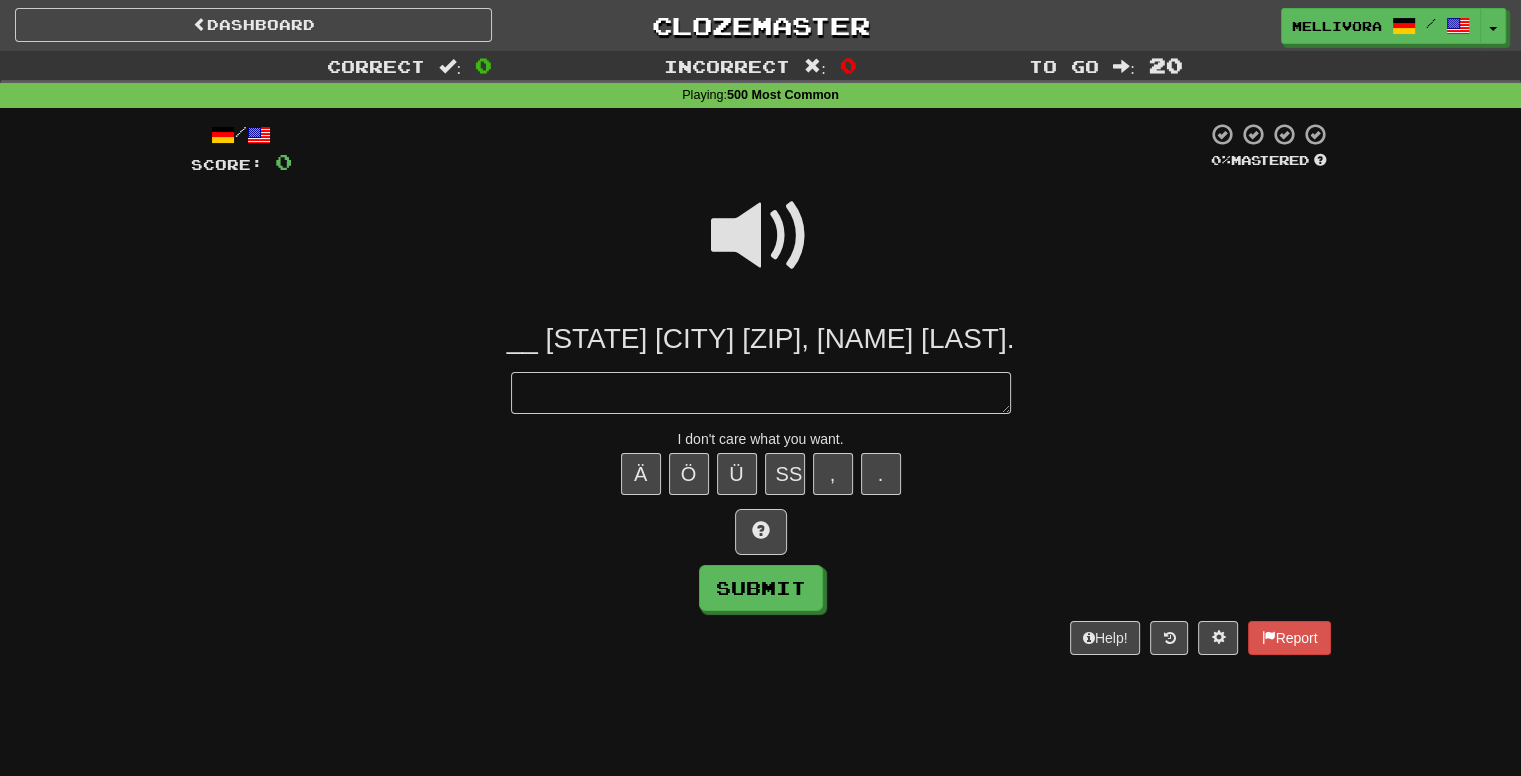 type on "*" 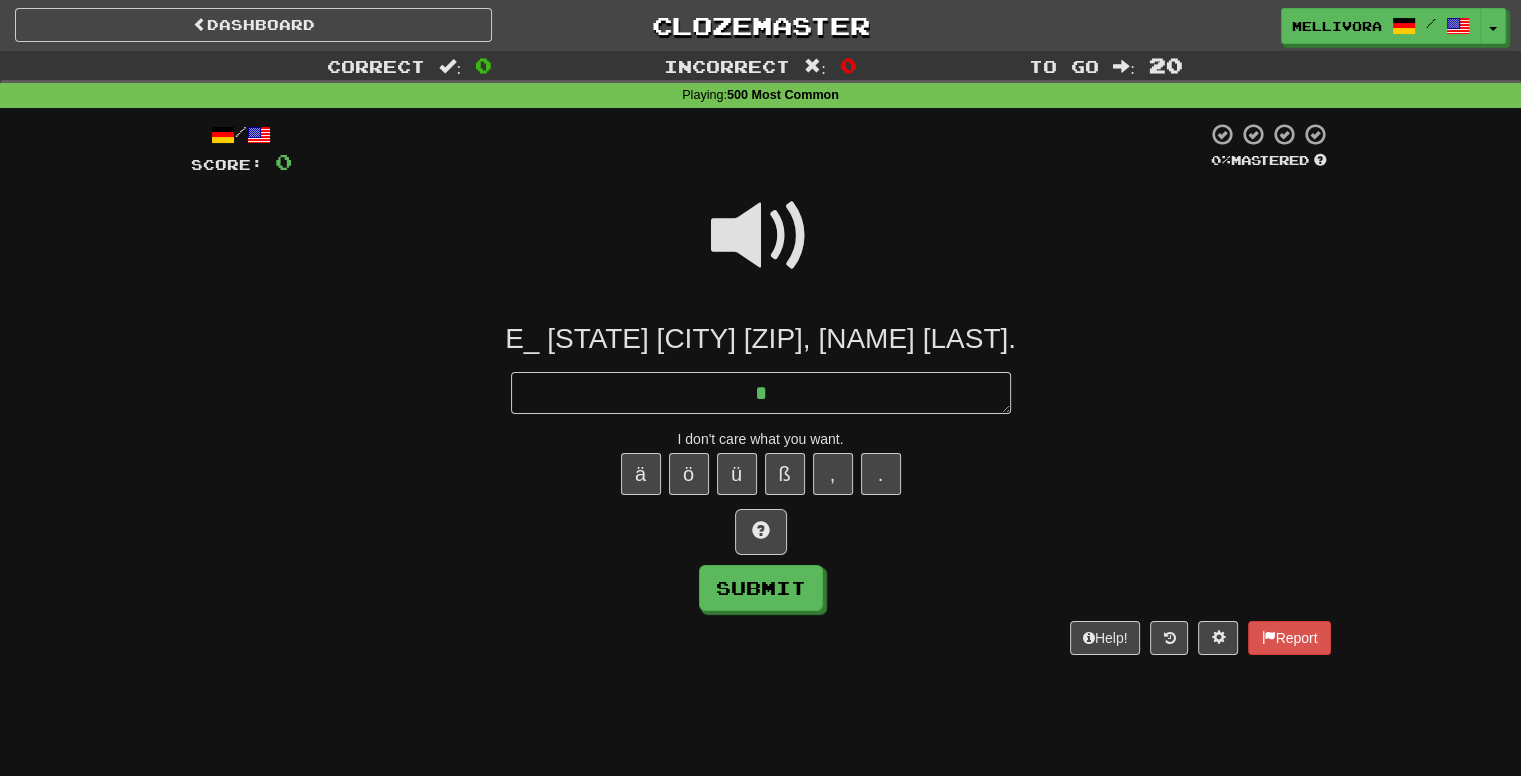 type on "*" 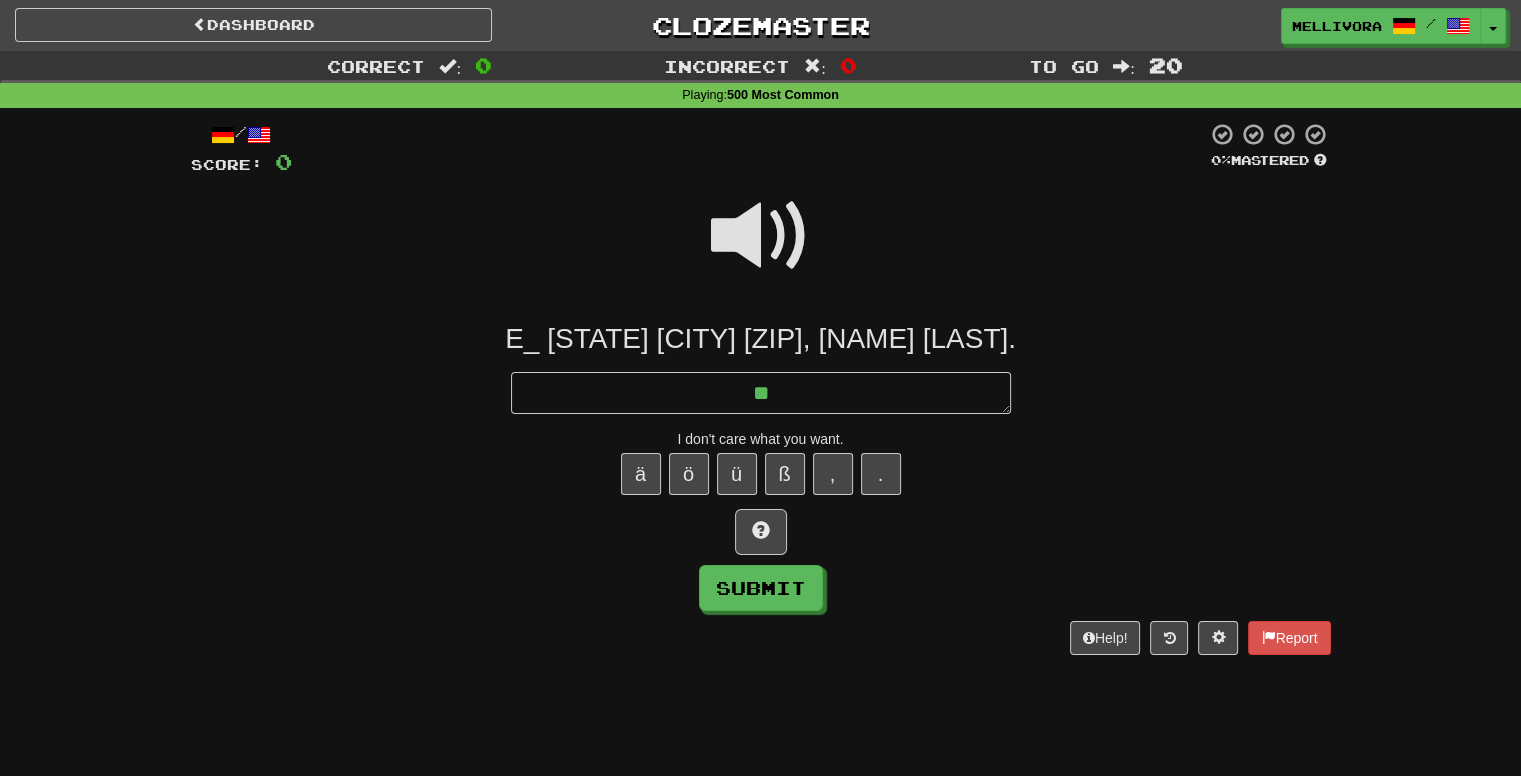 type on "*" 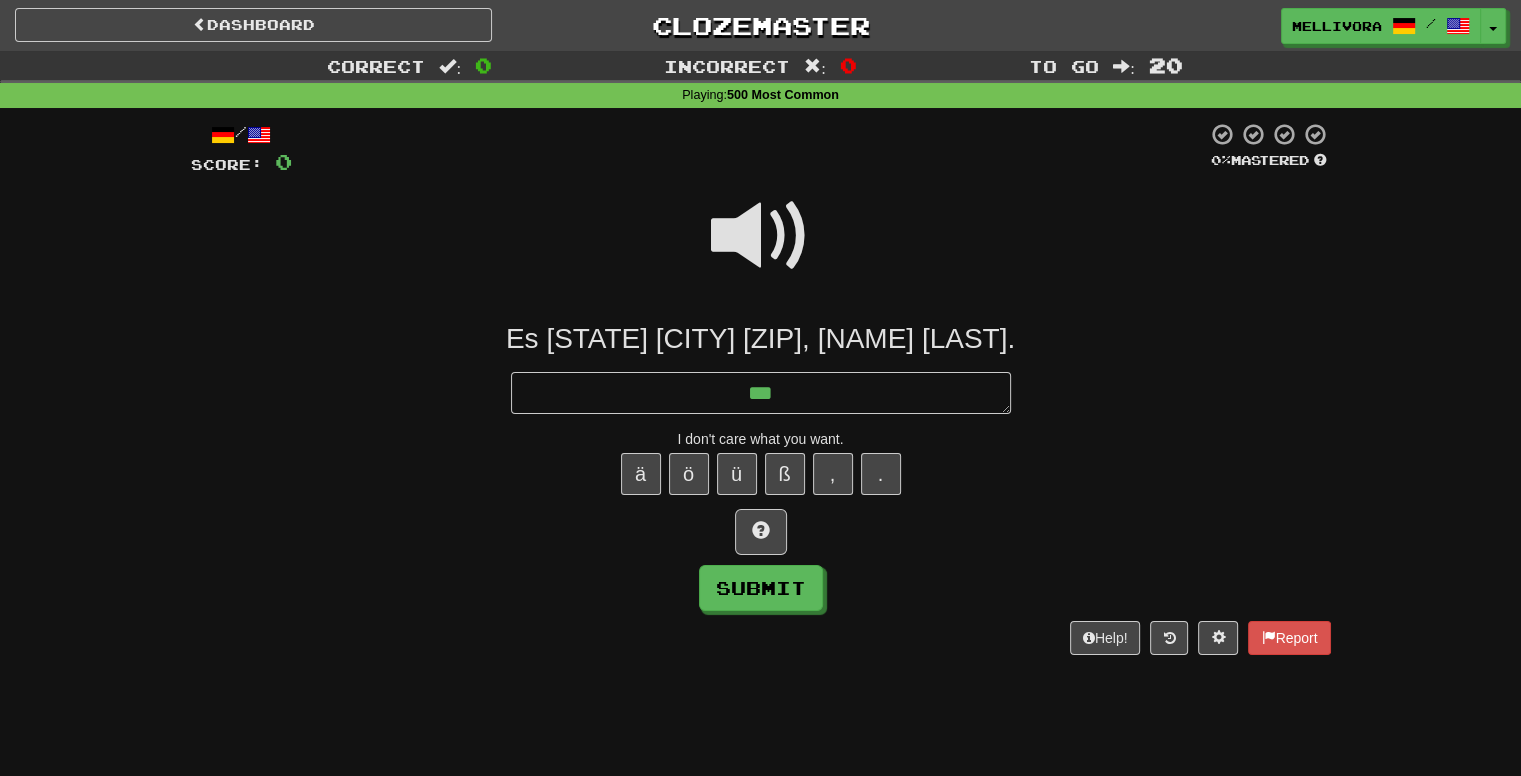type on "*" 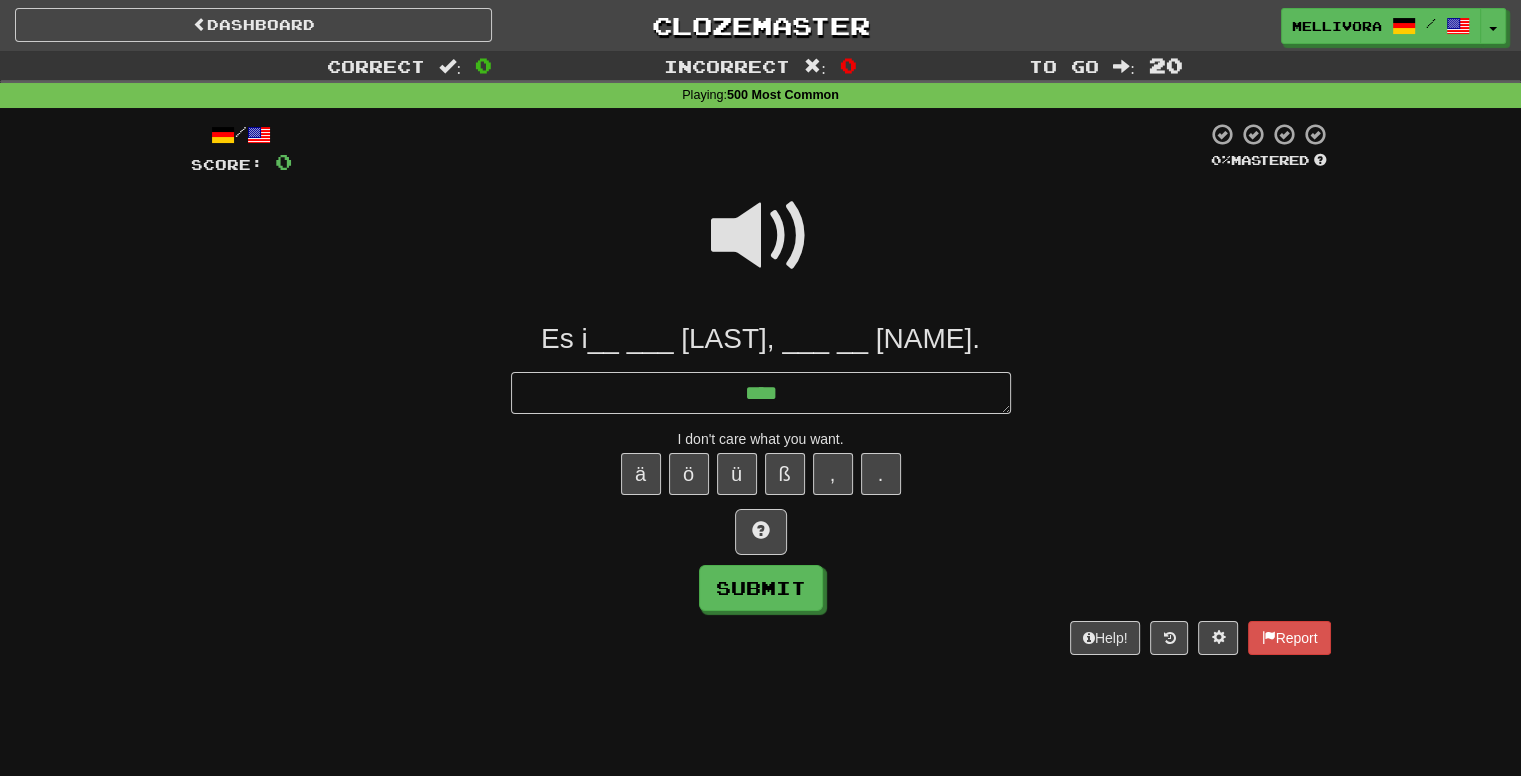 type on "*" 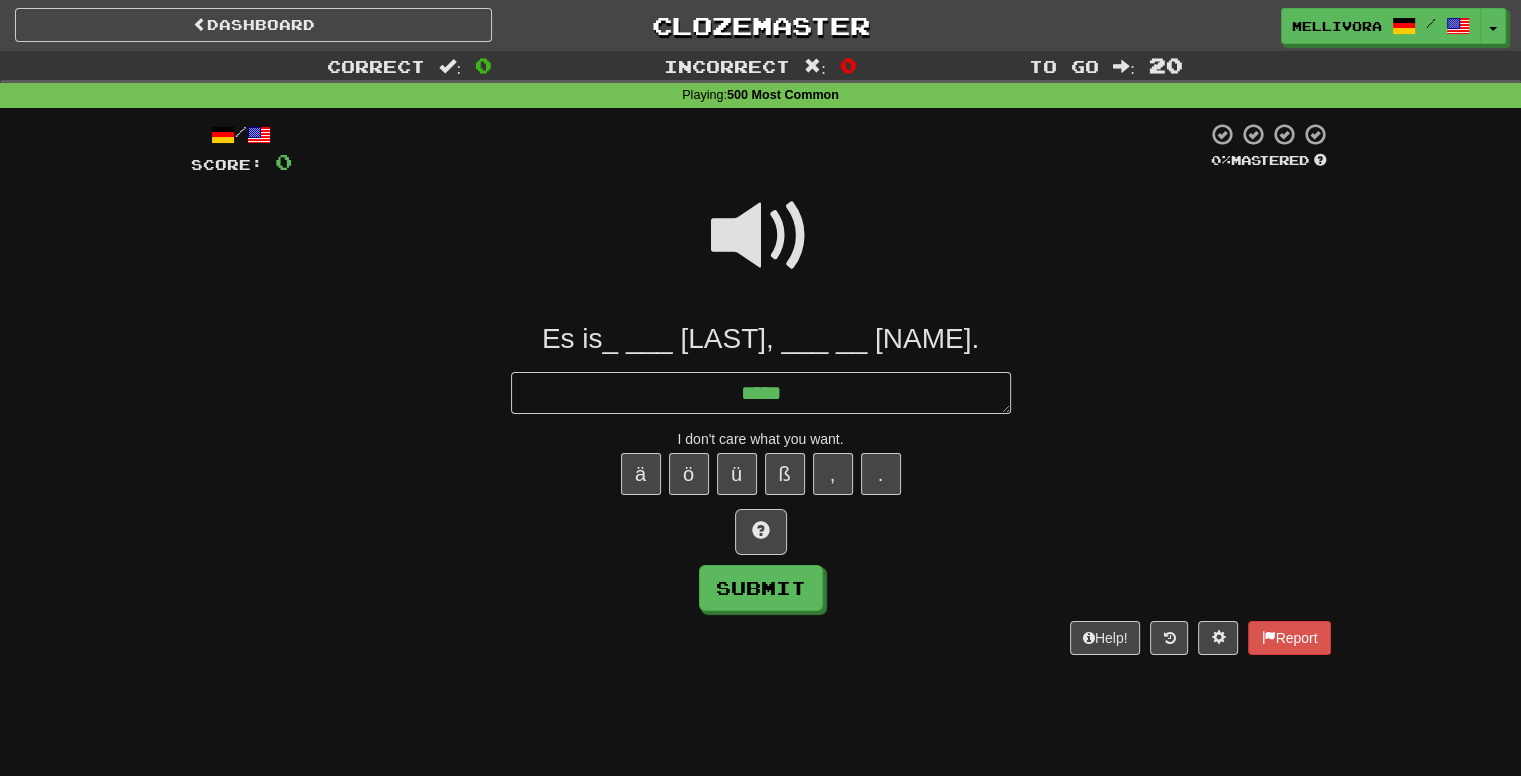 type on "*" 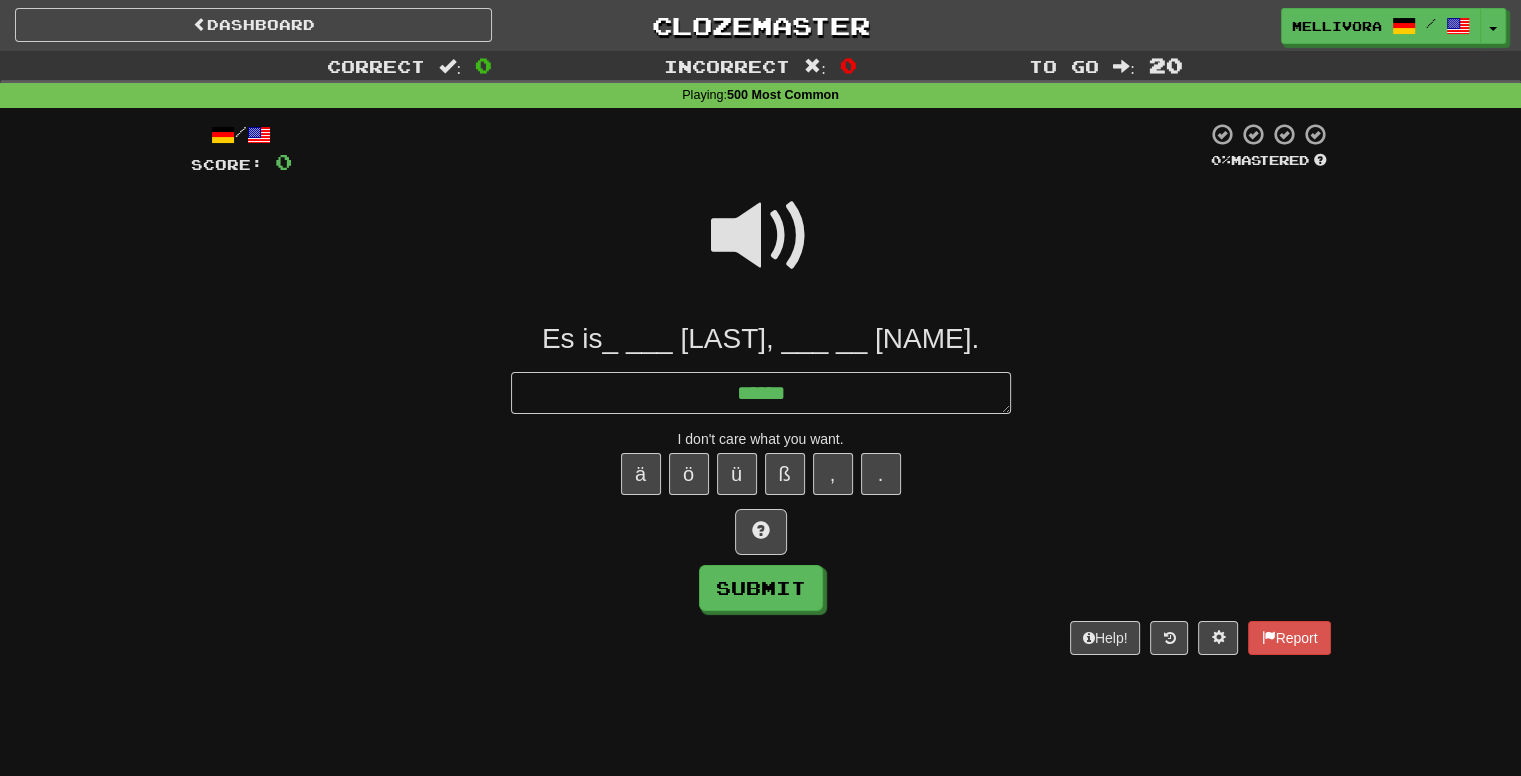 type on "*" 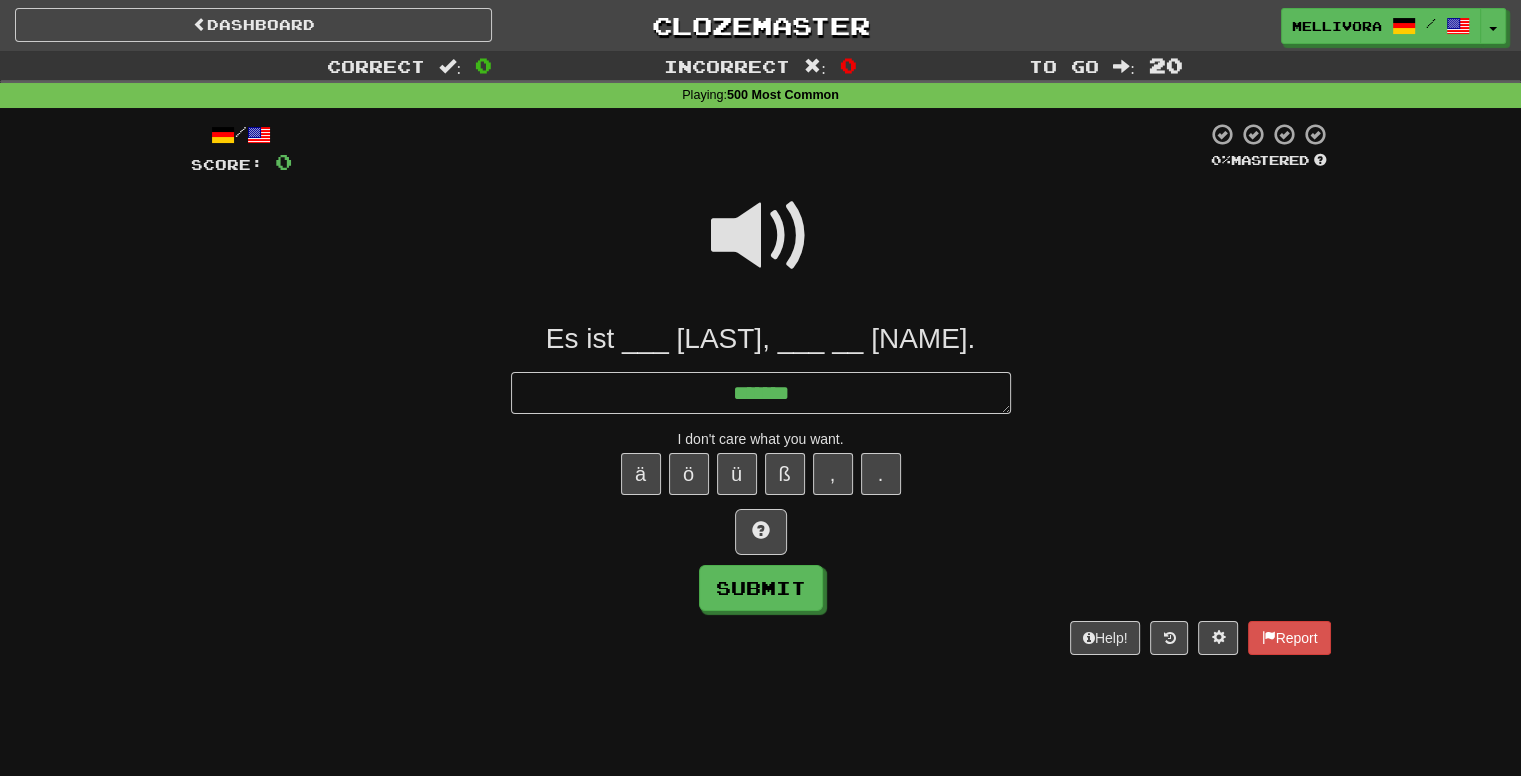 type on "*" 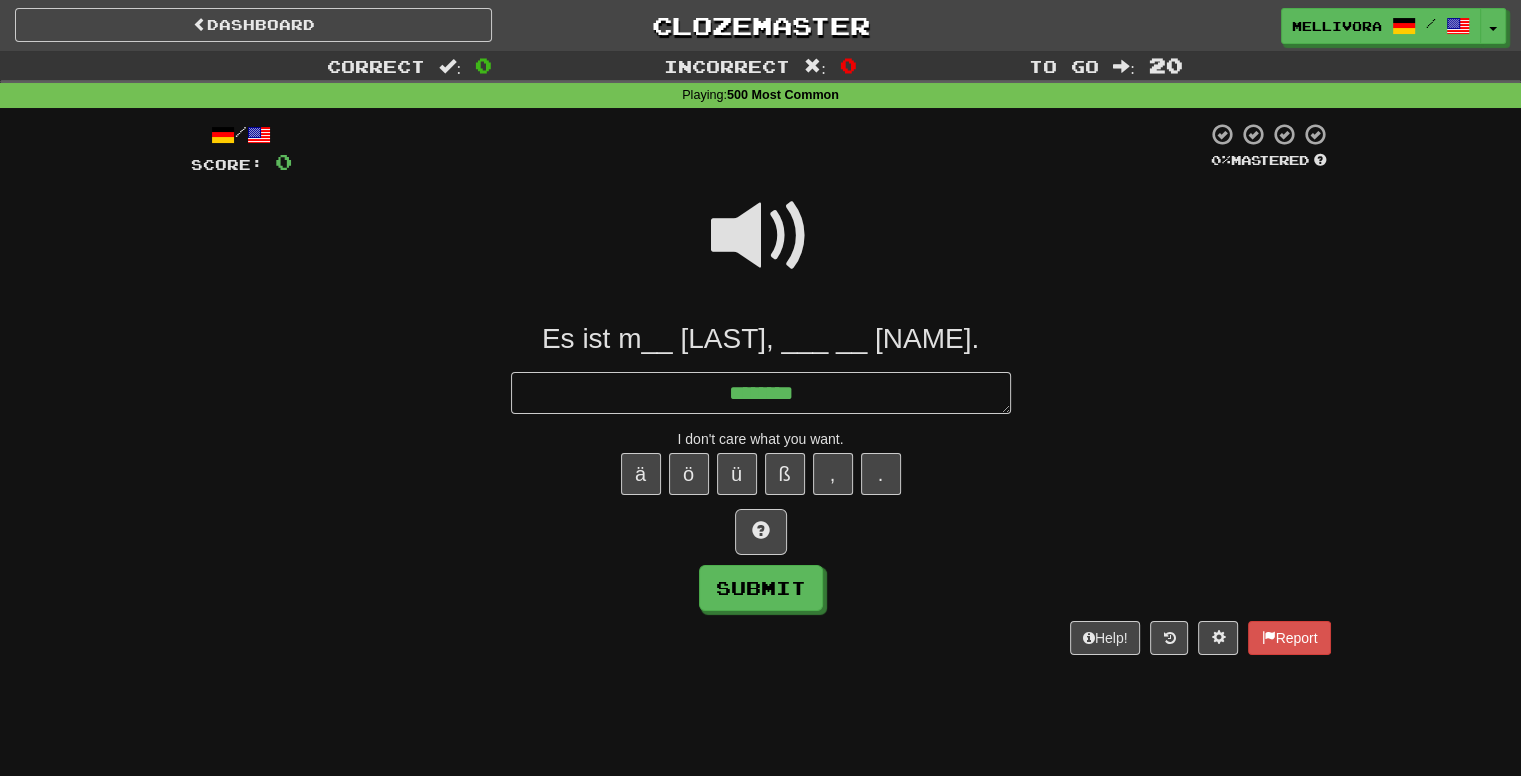 type on "*" 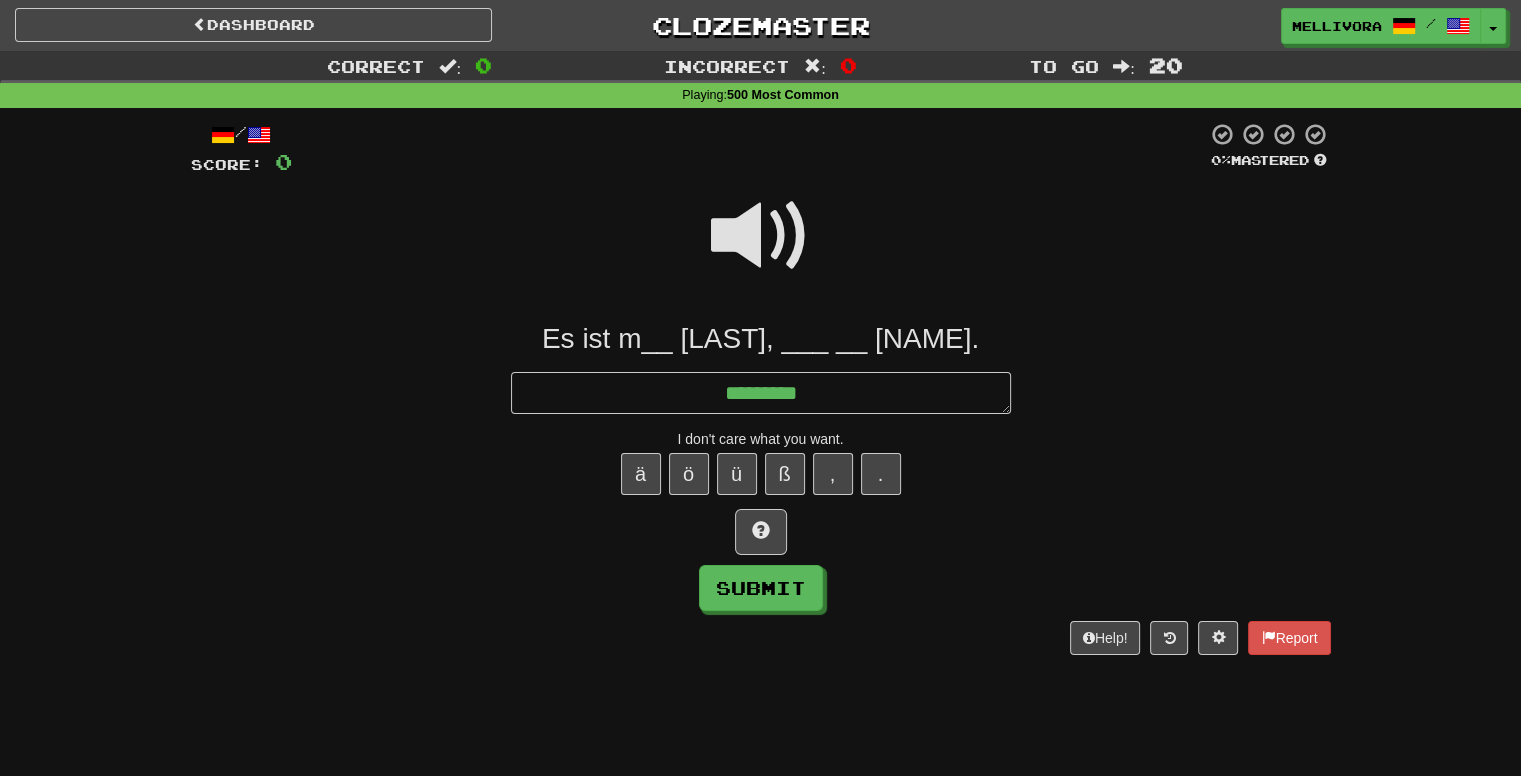 type on "*" 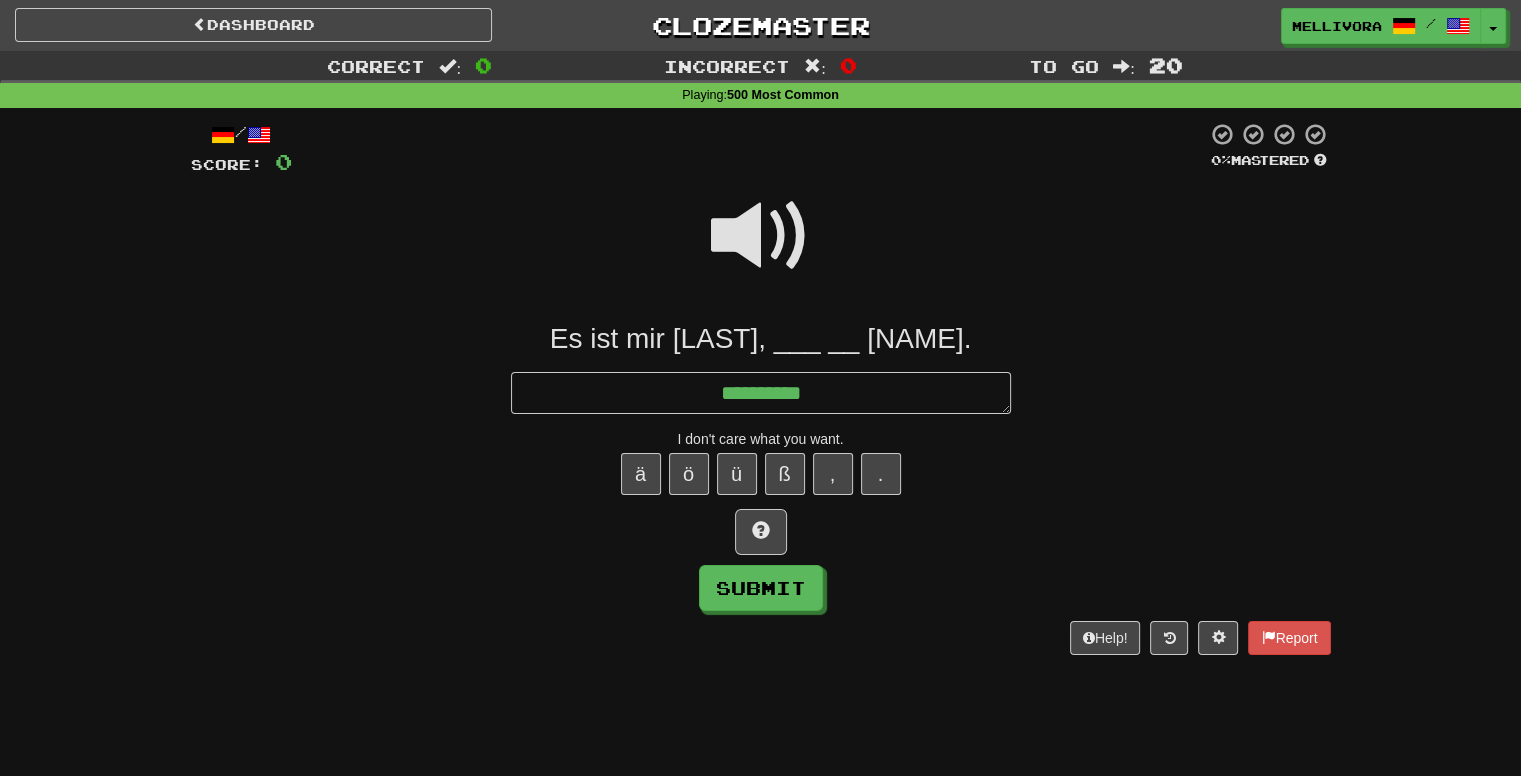 type on "*" 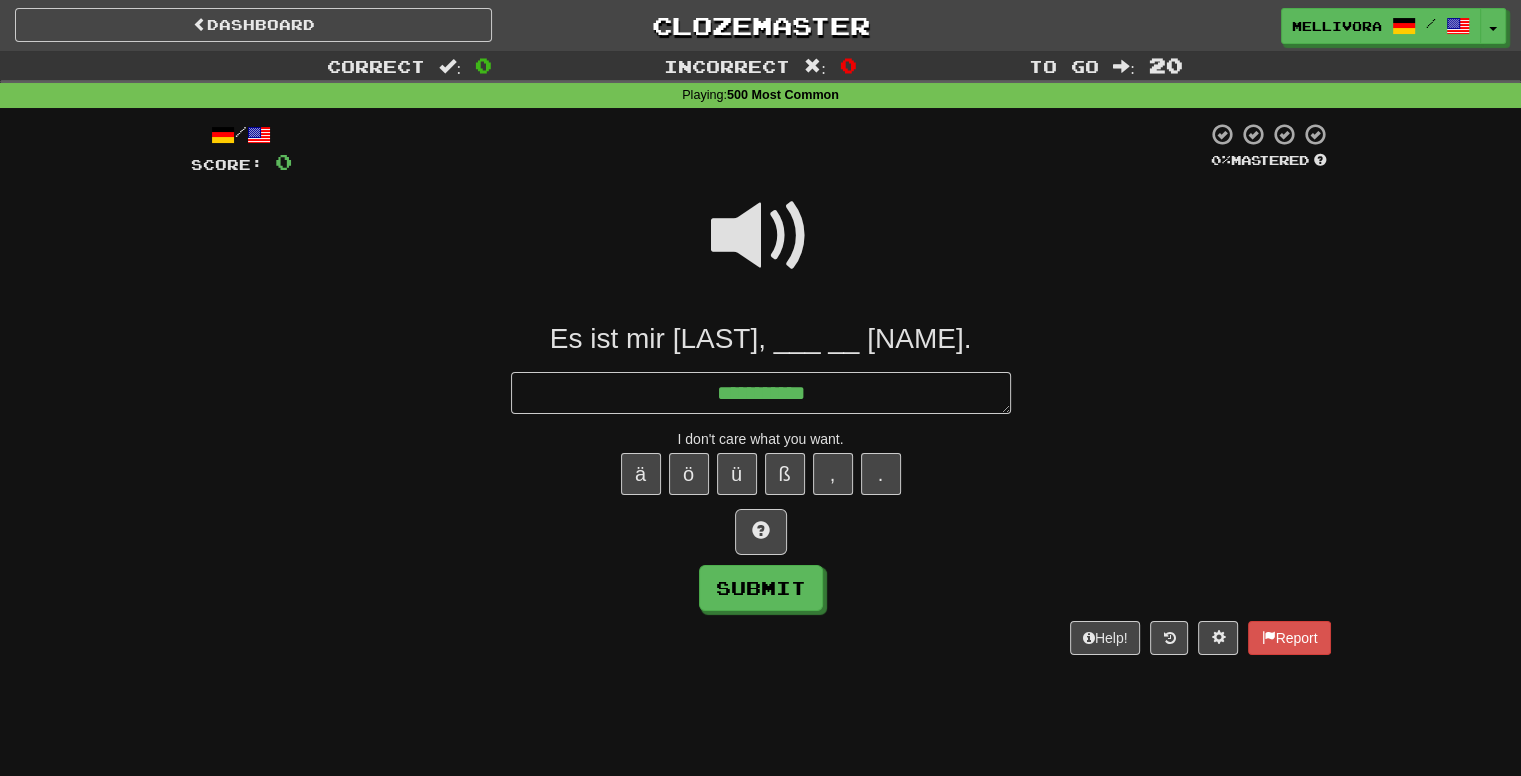 type on "*" 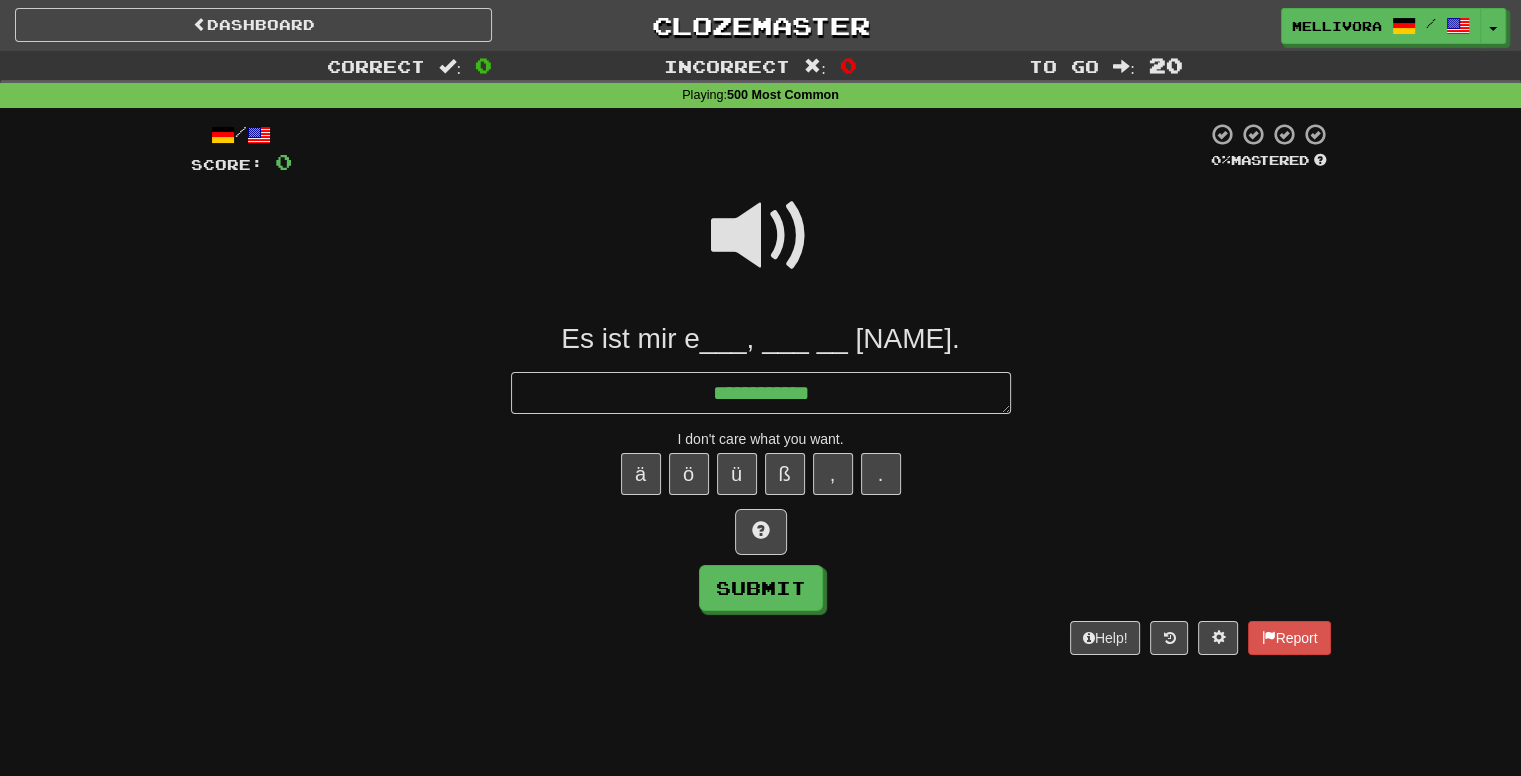 type on "*" 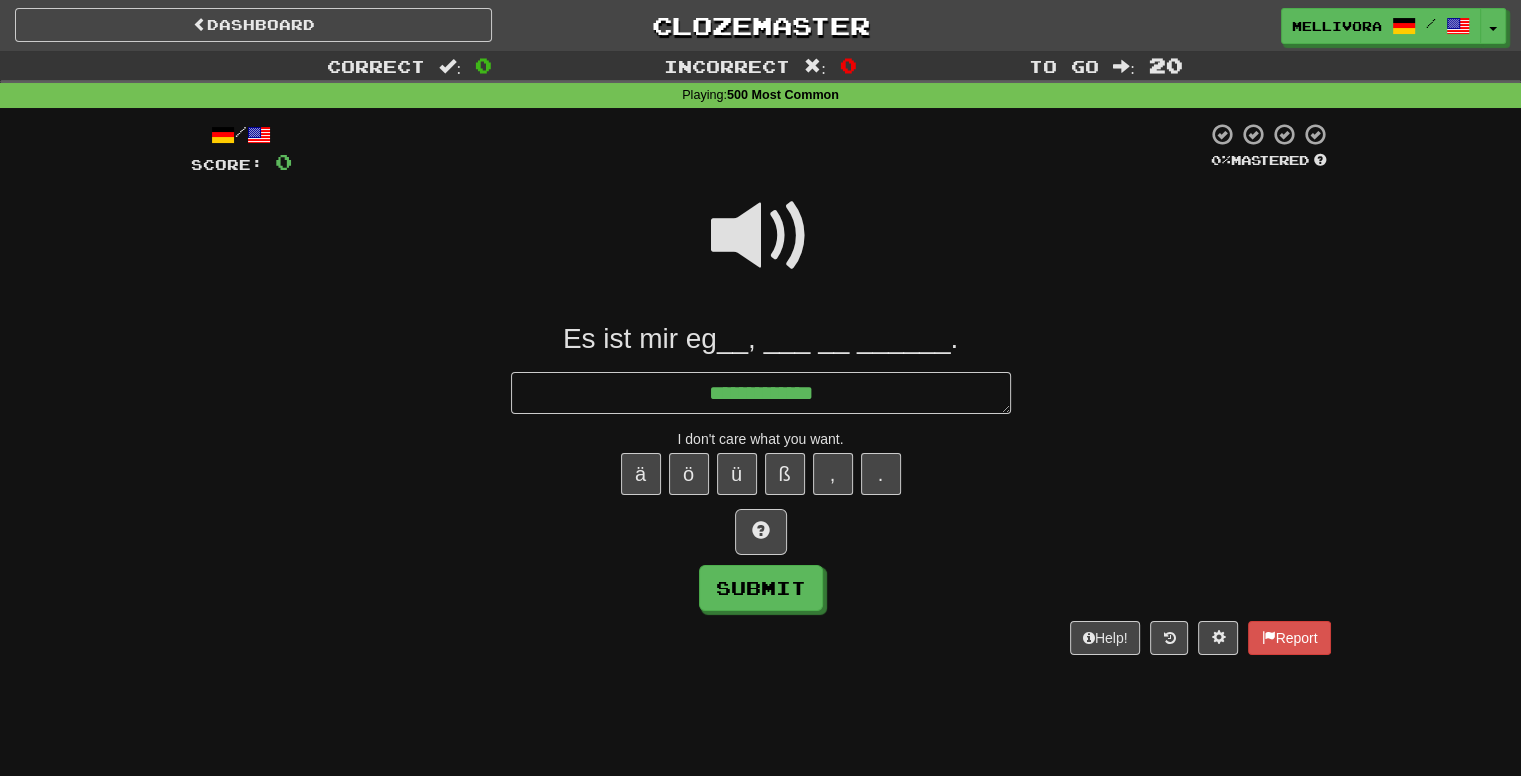 type on "*" 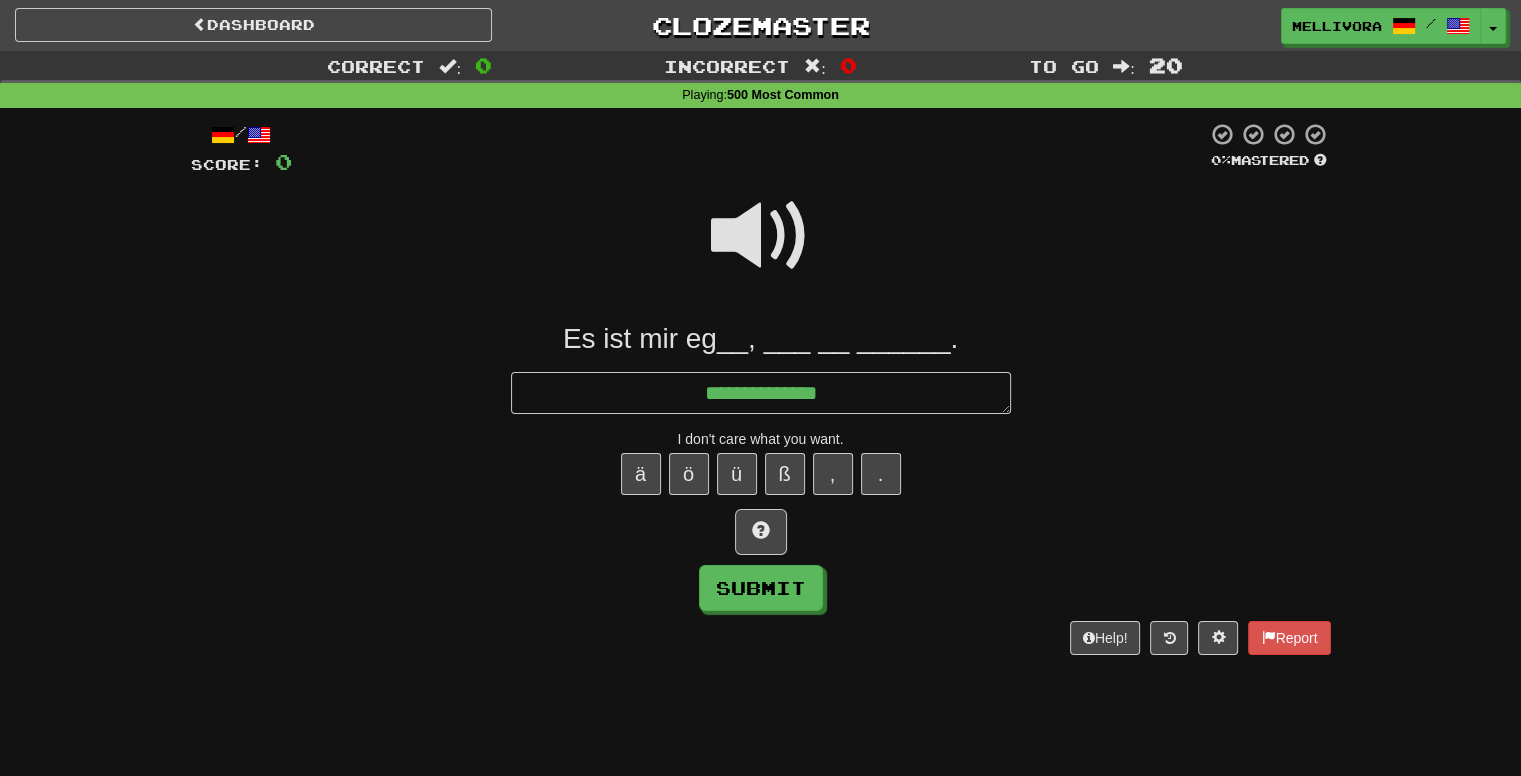 type on "*" 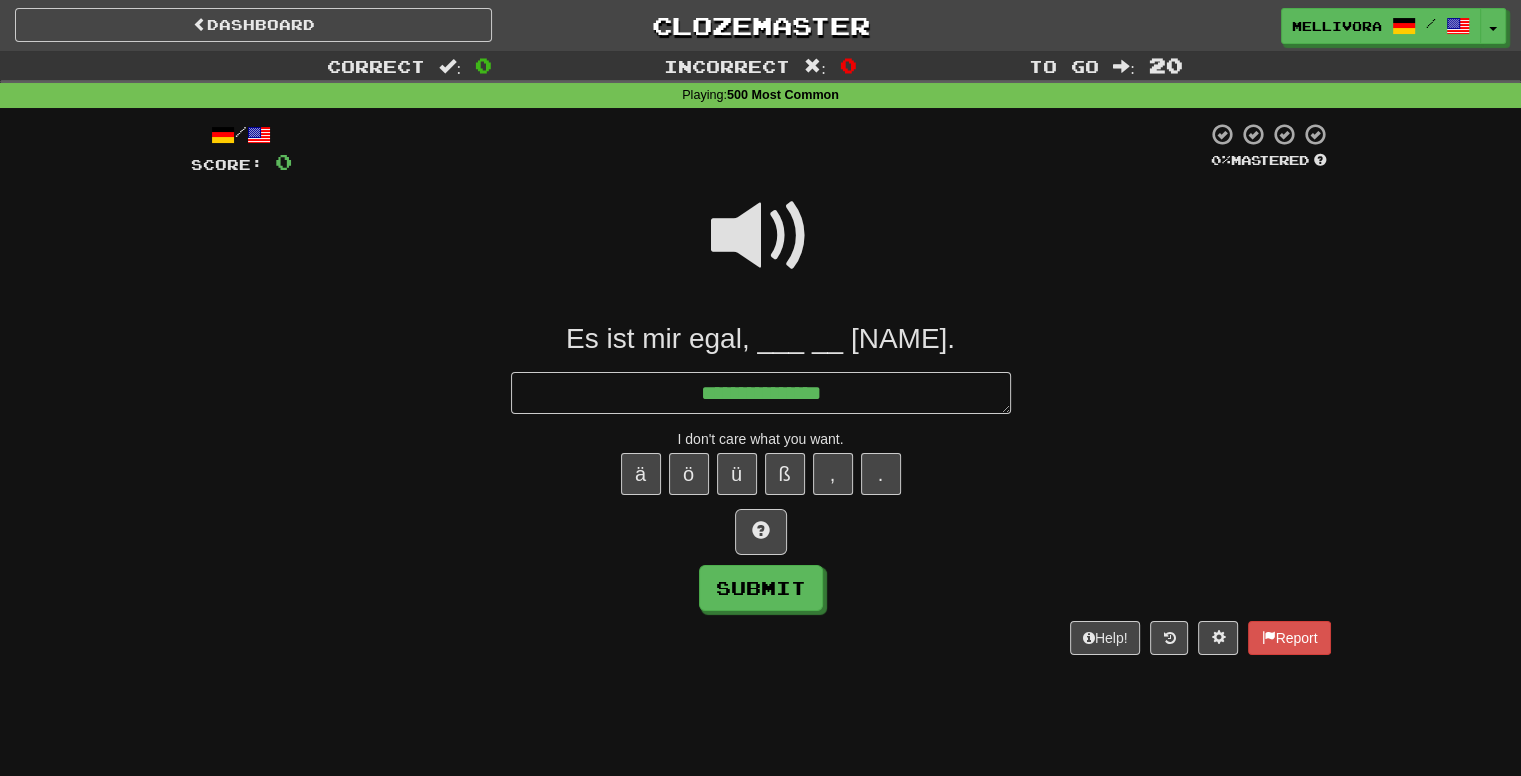 type on "*" 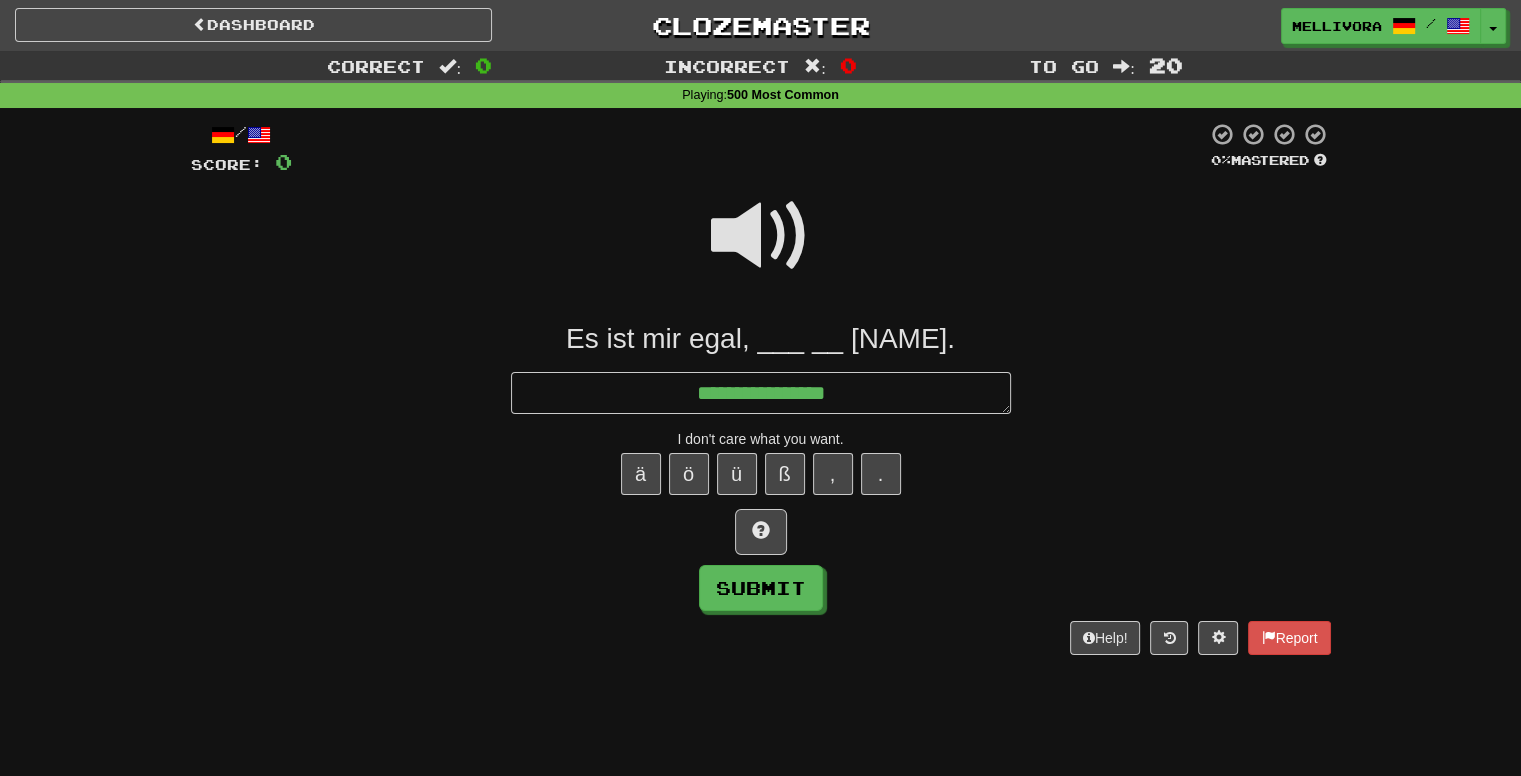 type on "*" 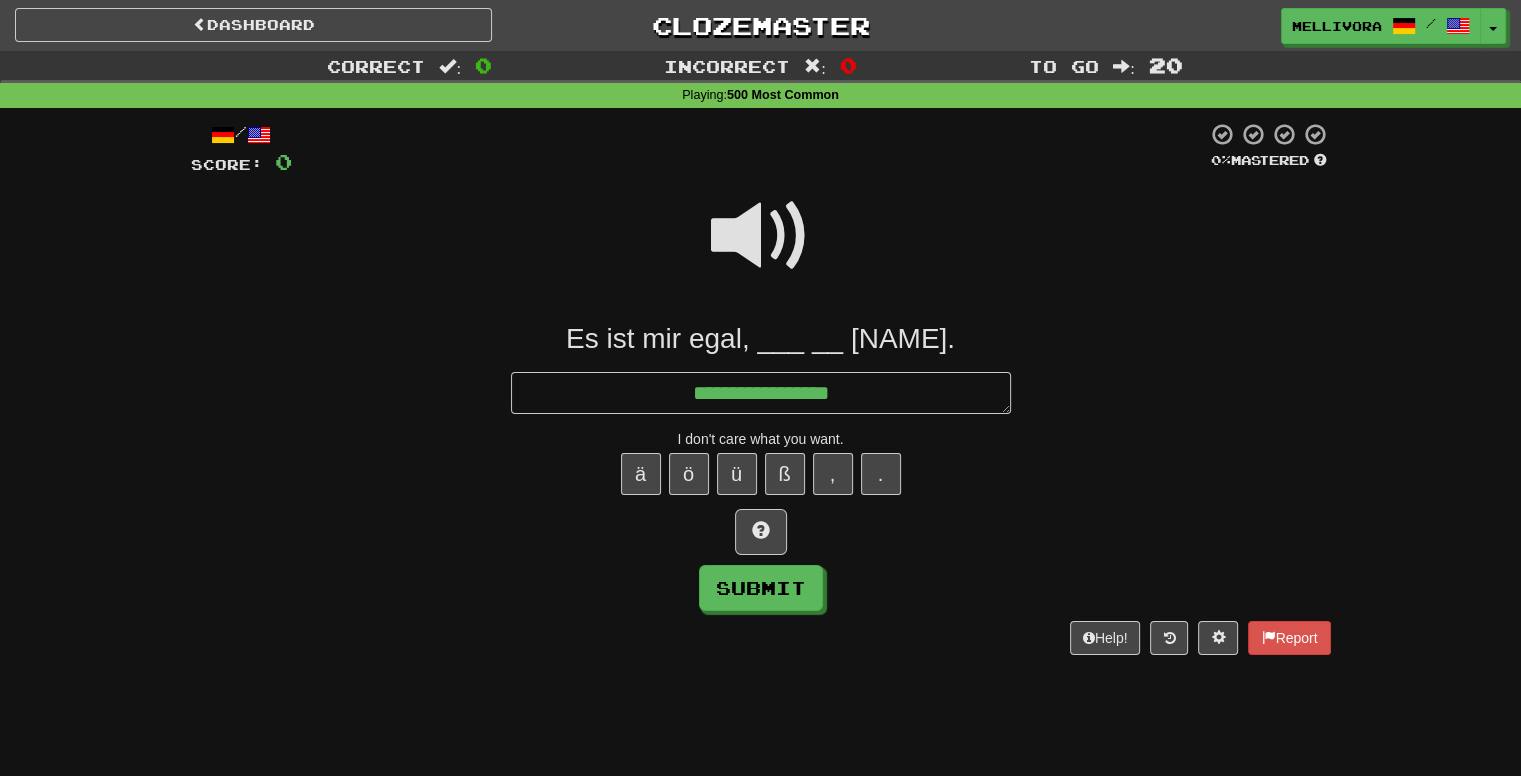 type on "*" 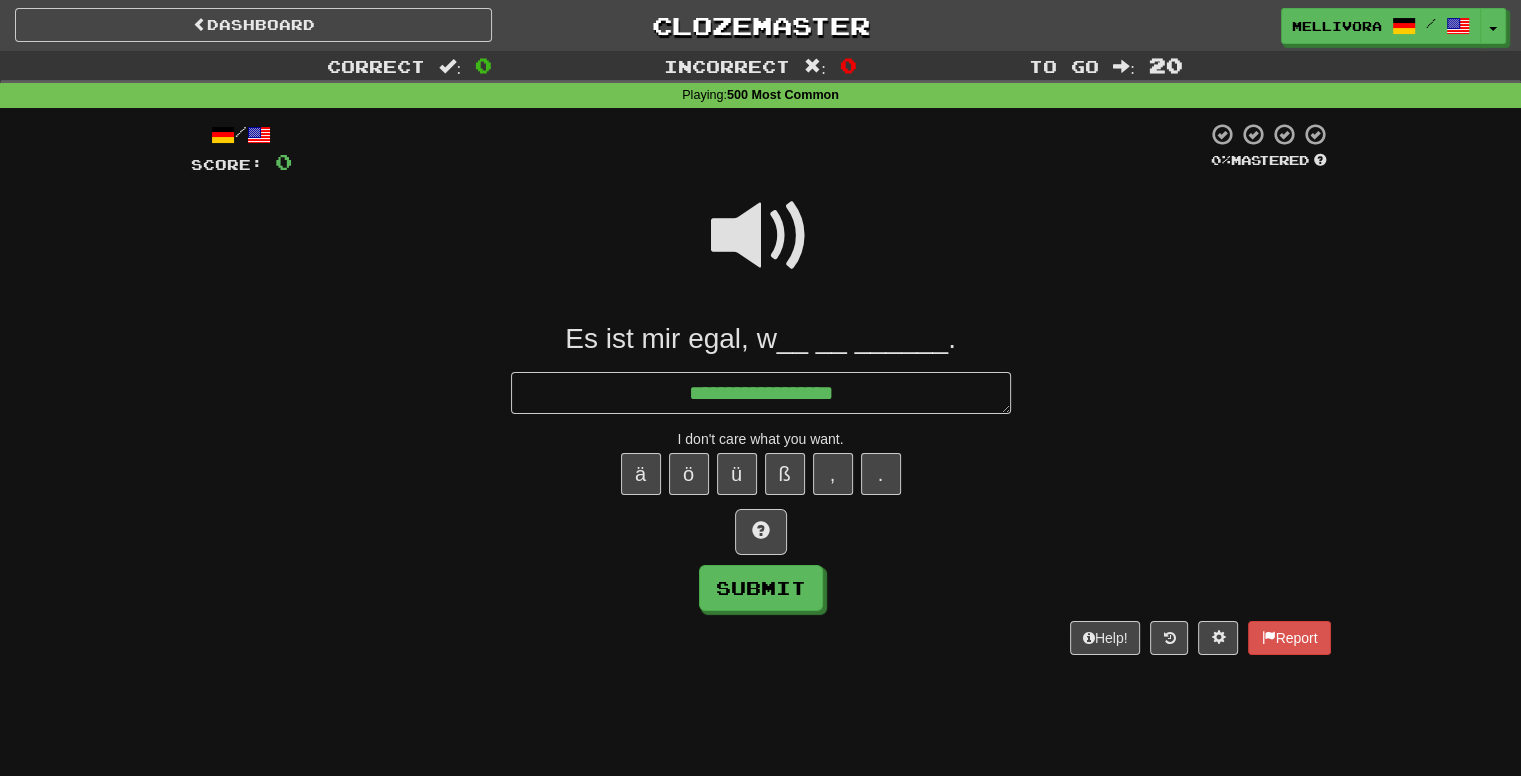 type on "*" 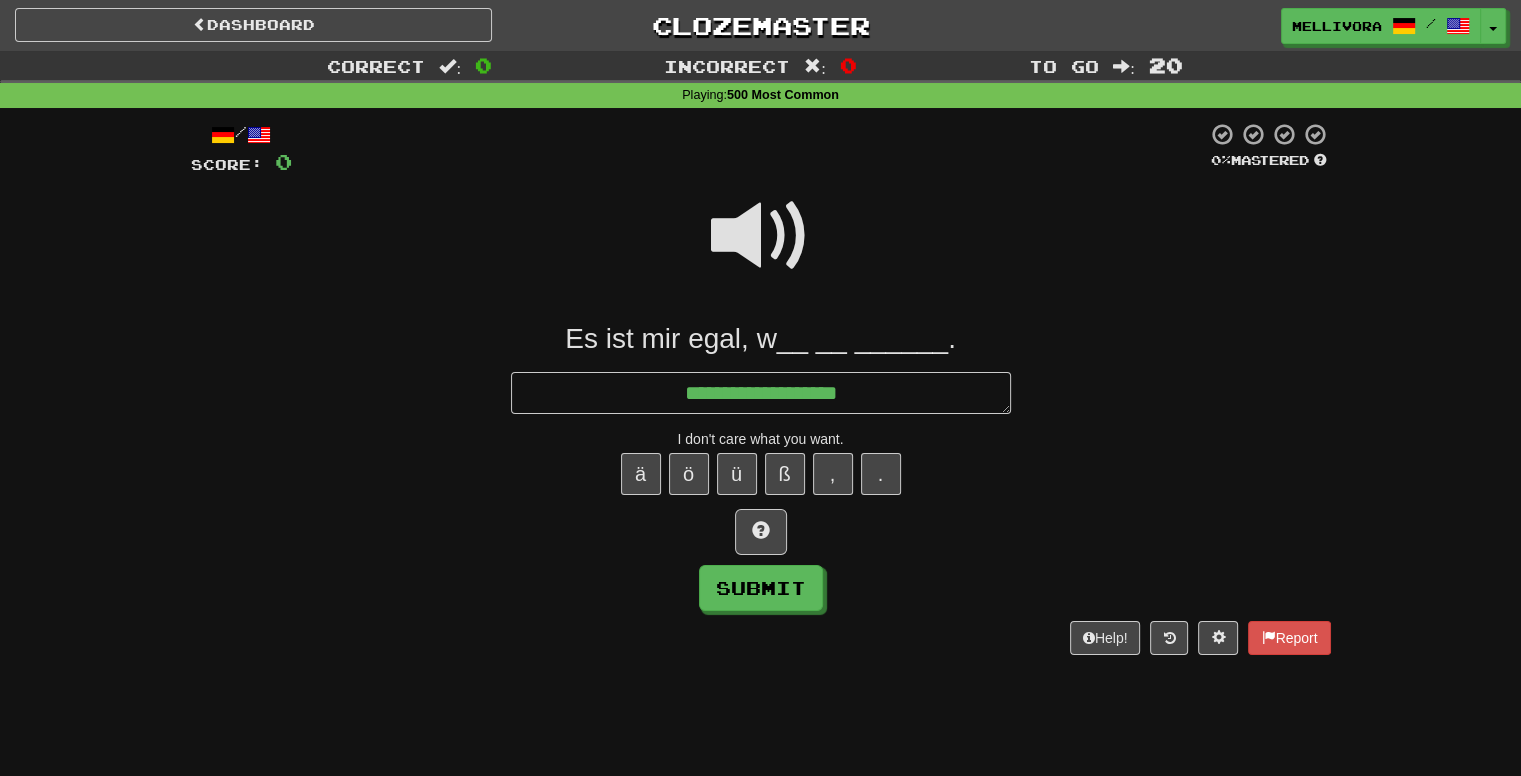 type on "*" 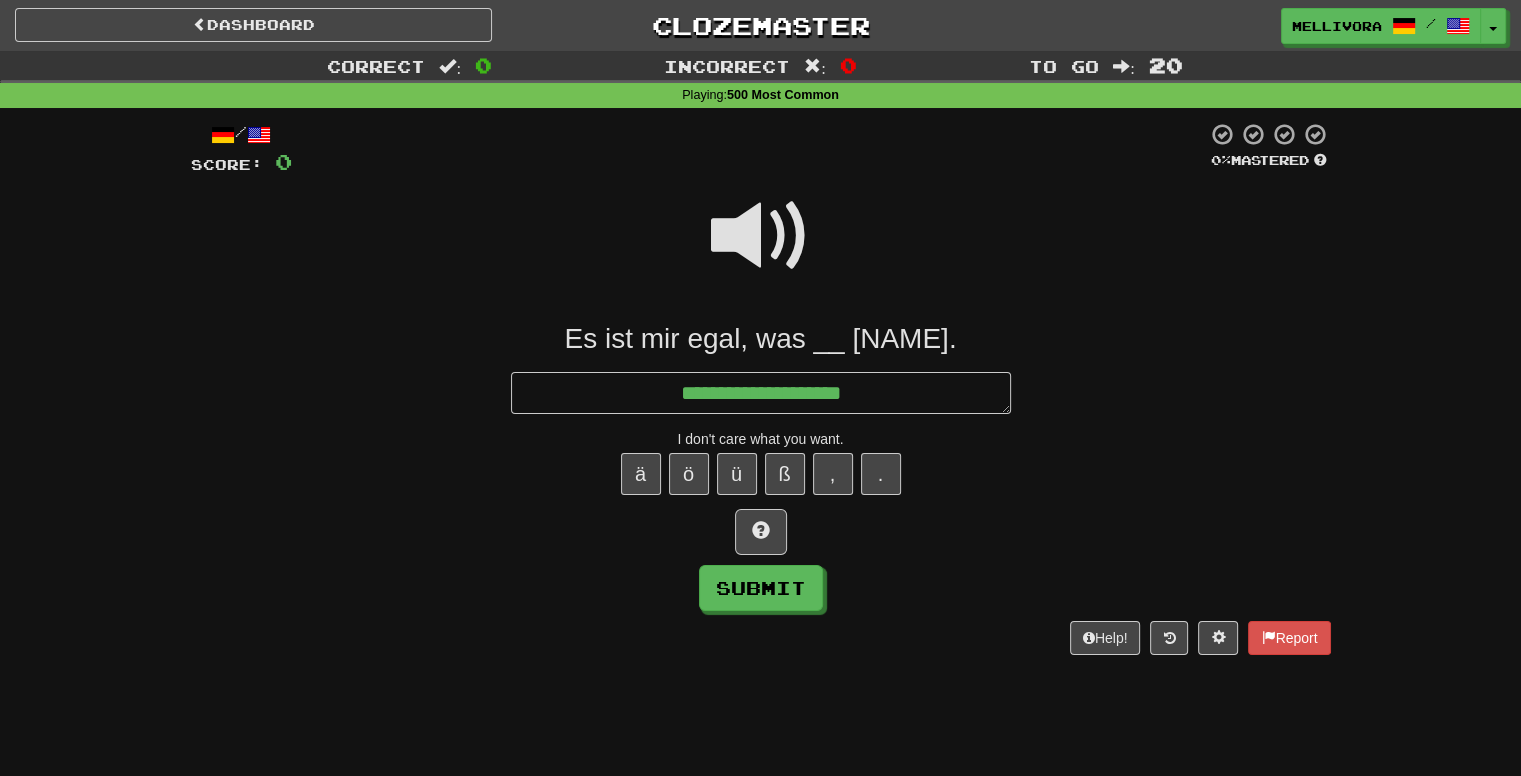type on "*" 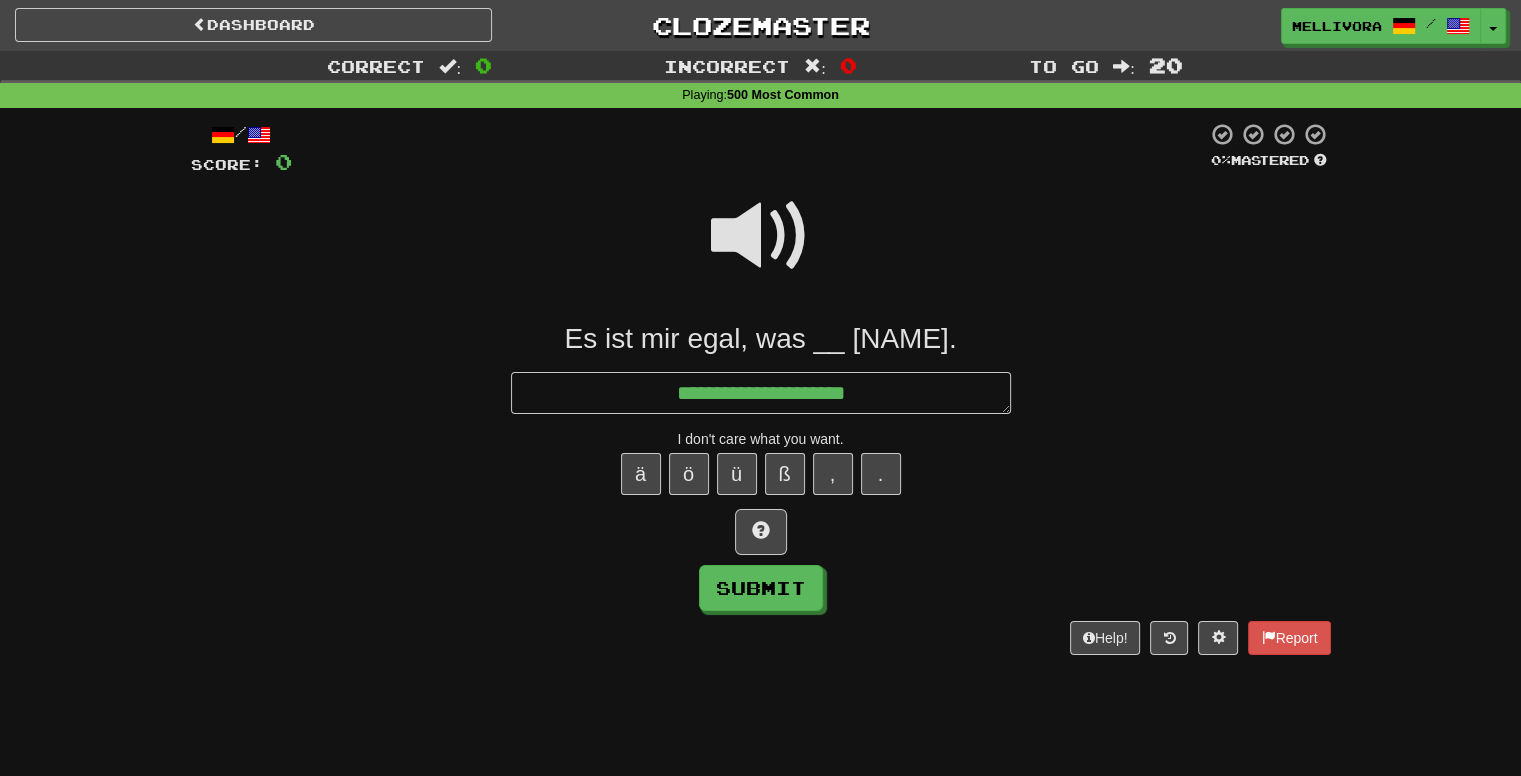 type on "*" 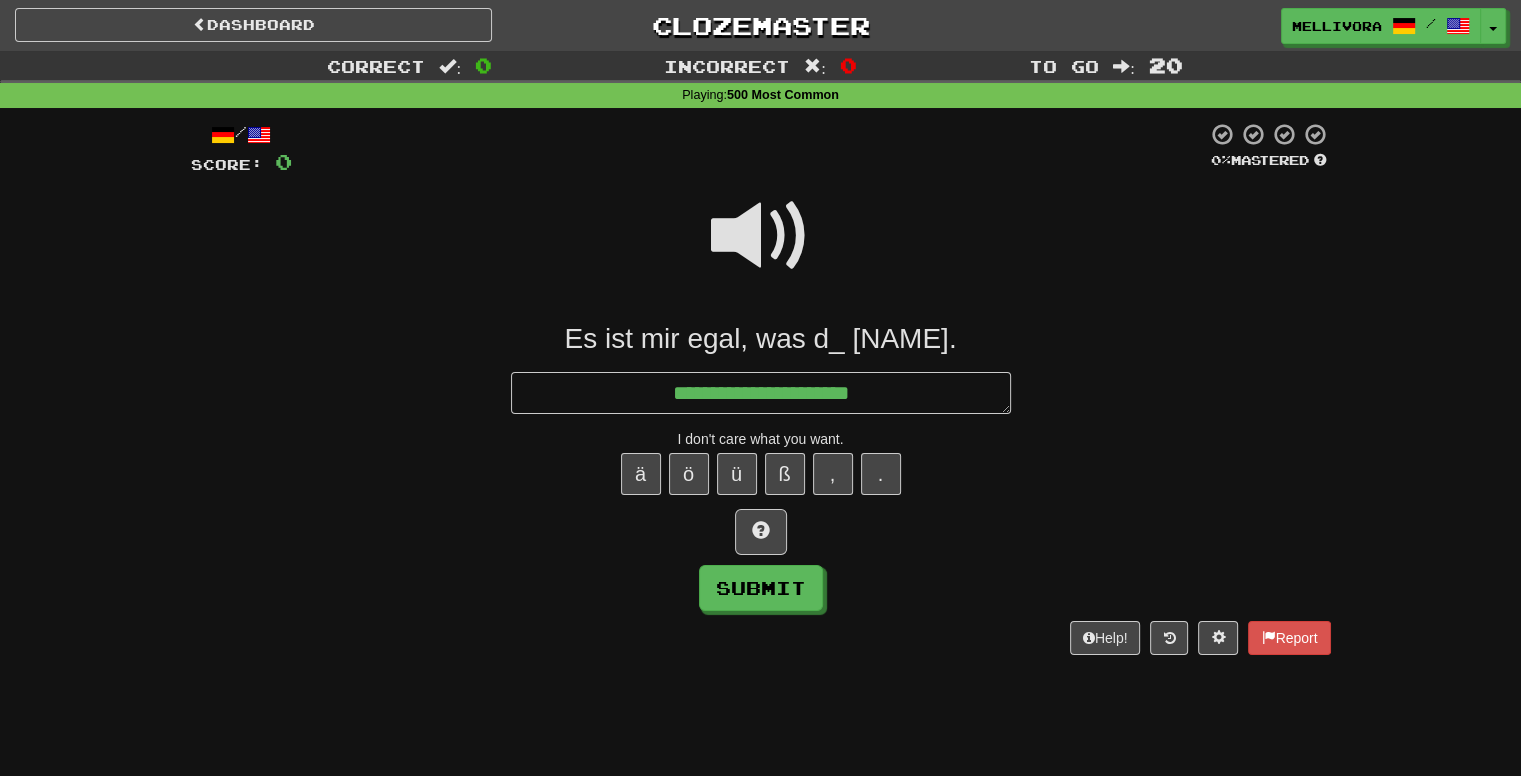 type on "*" 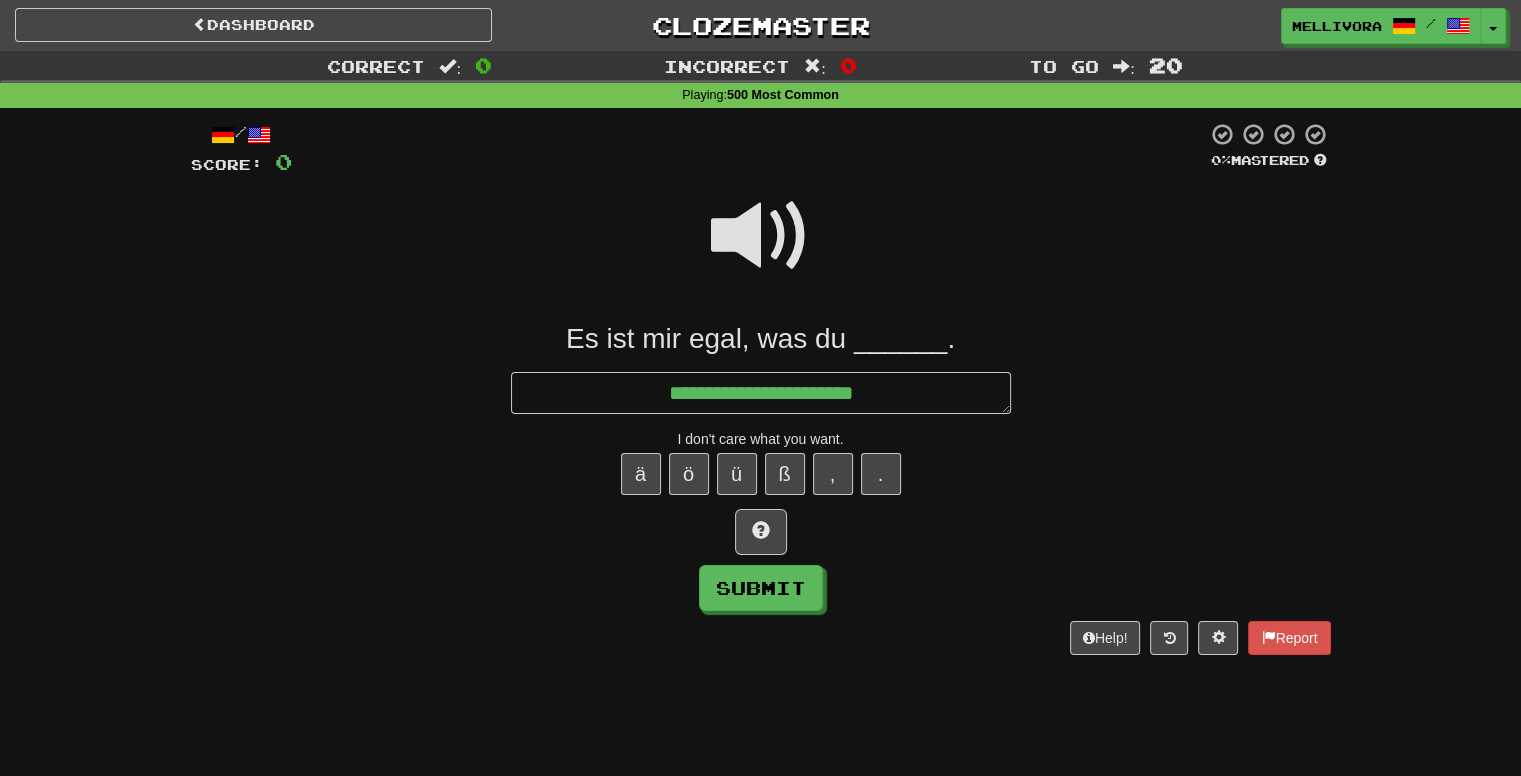 type on "*" 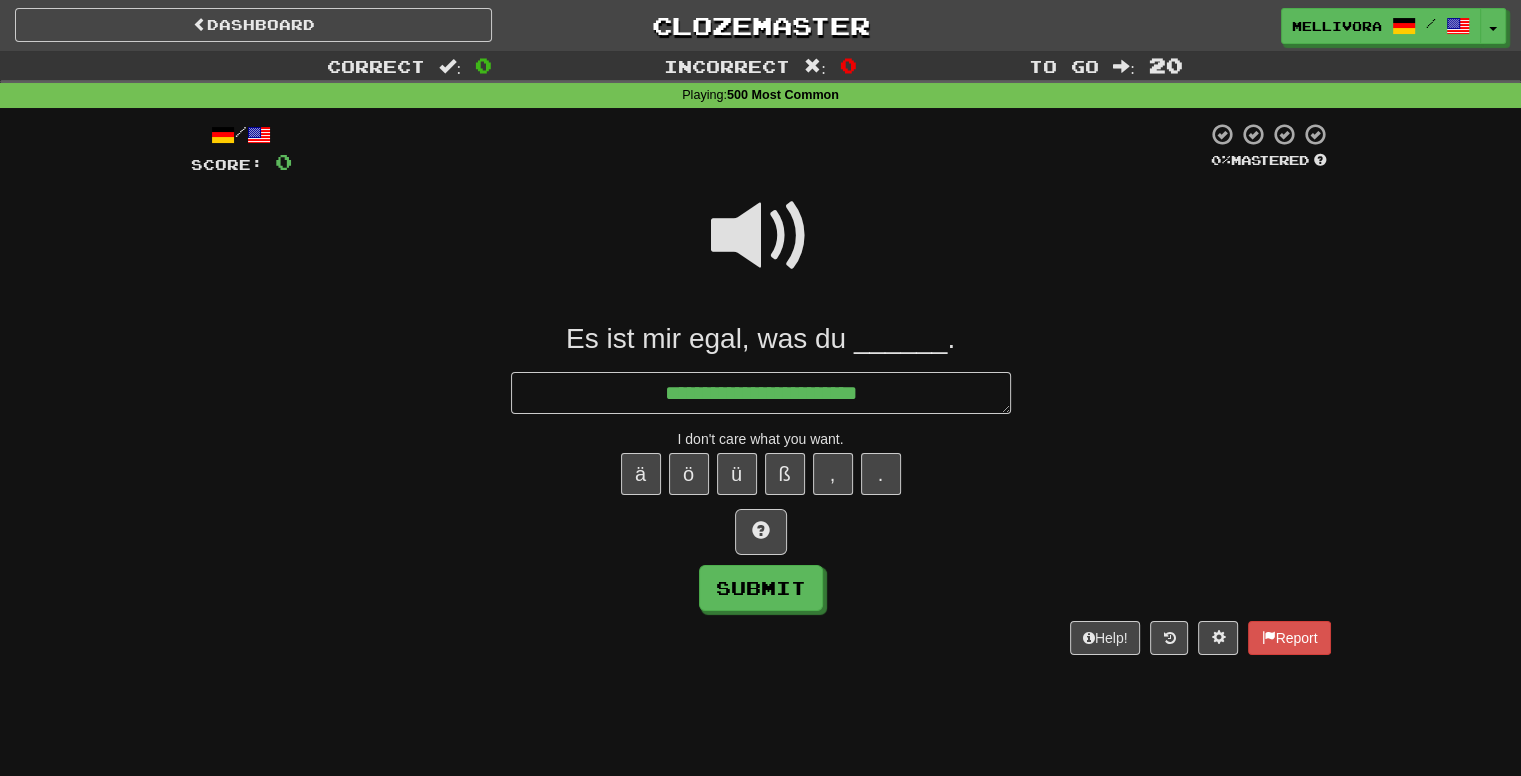 type on "*" 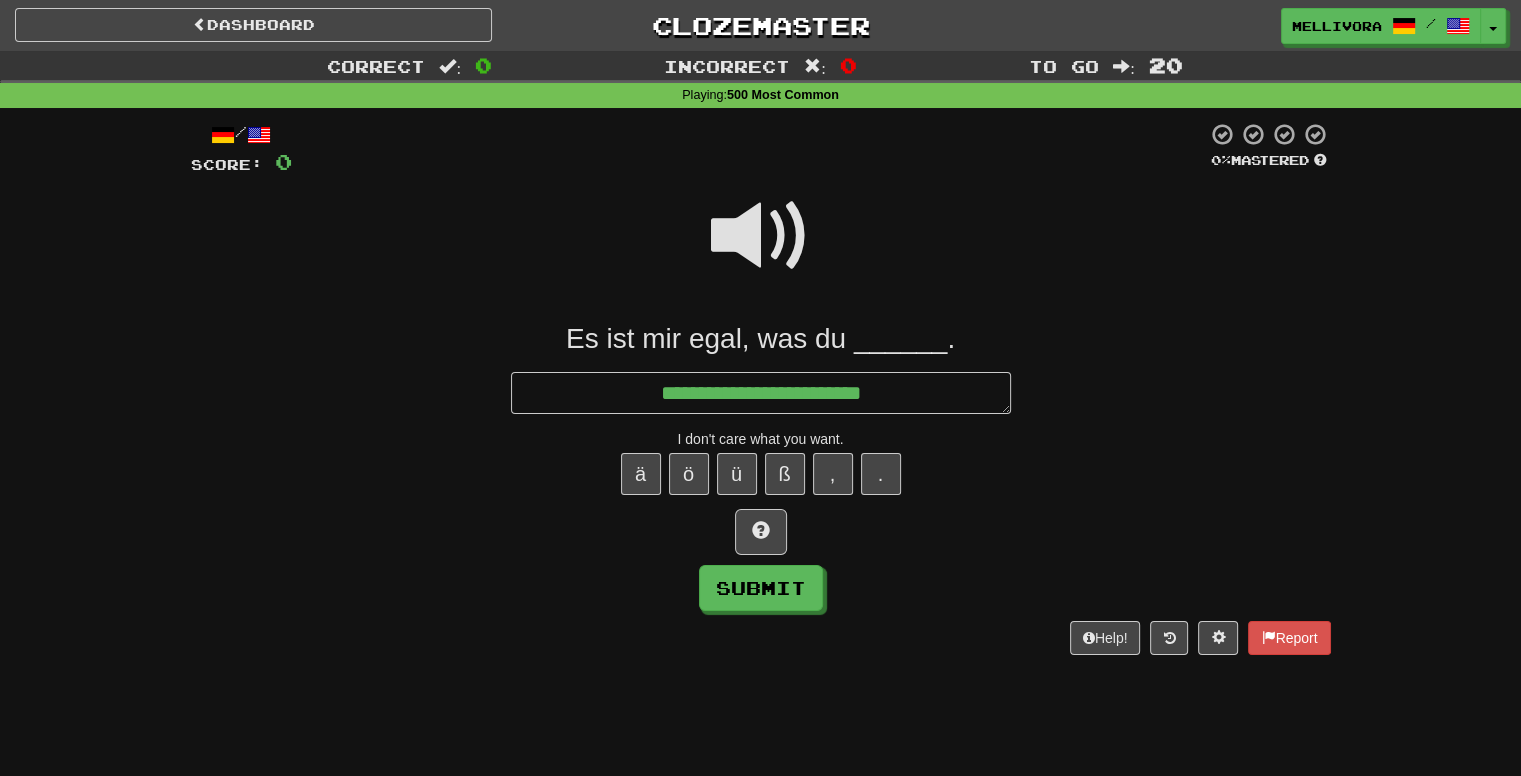 type on "*" 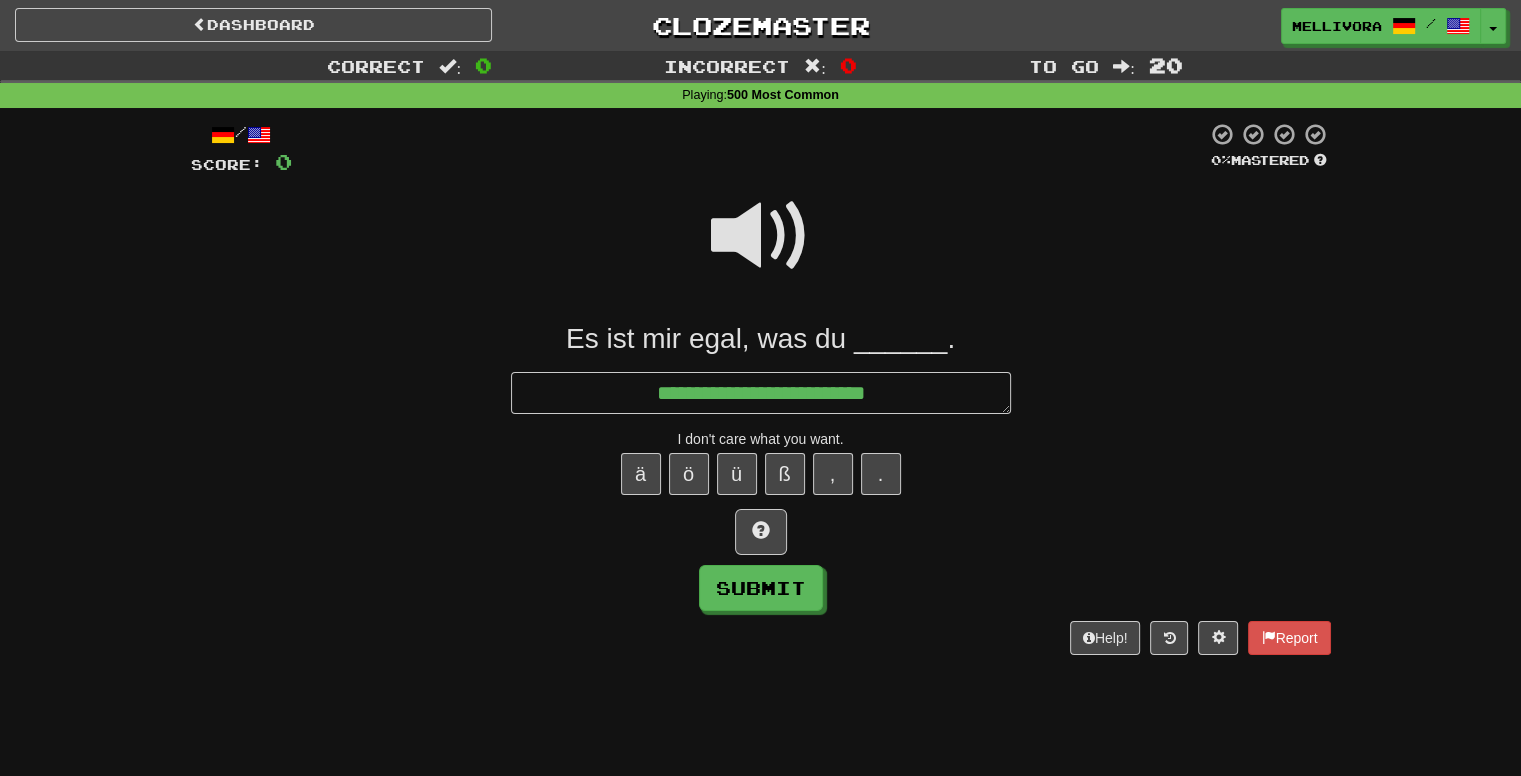 type on "*" 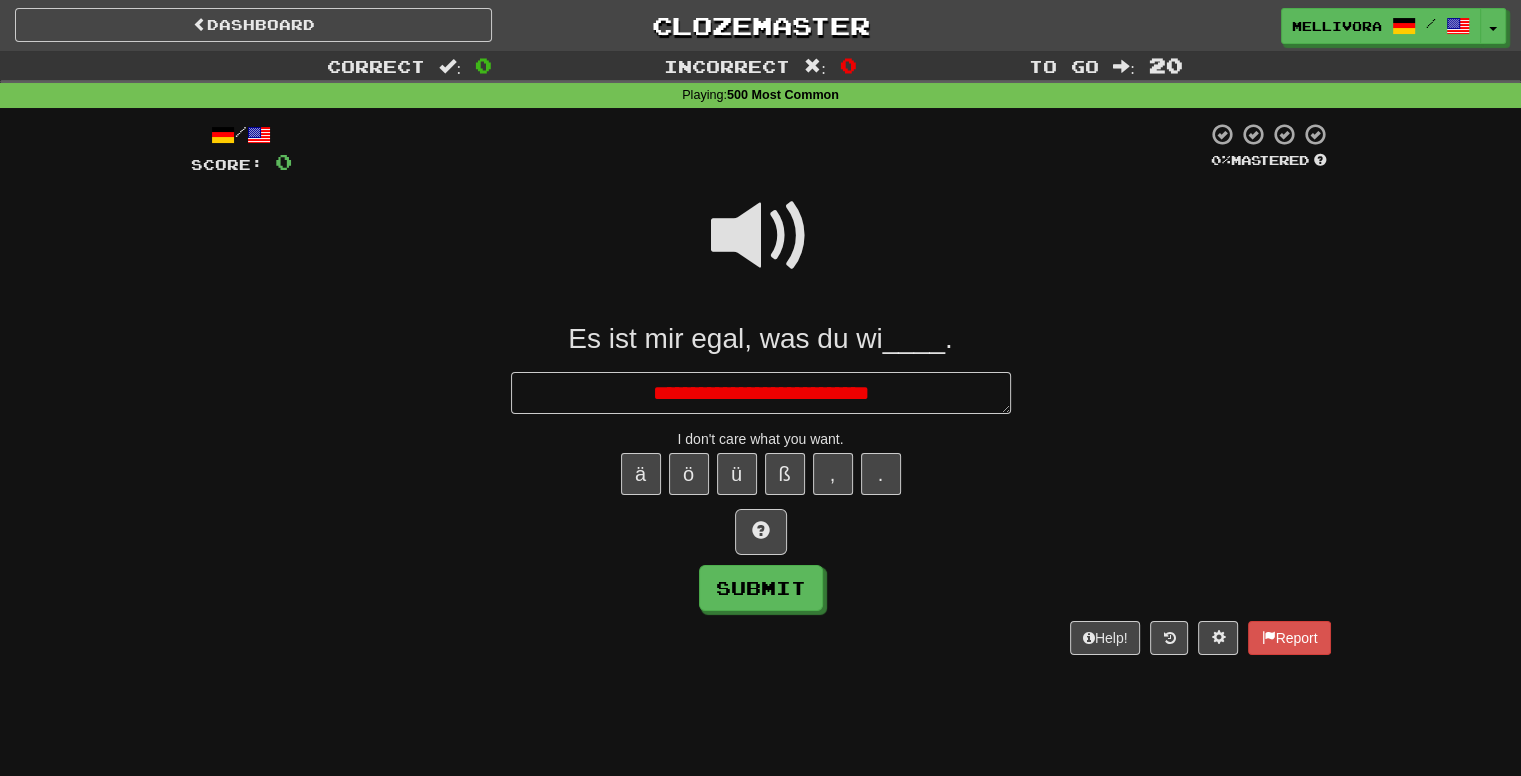type on "*" 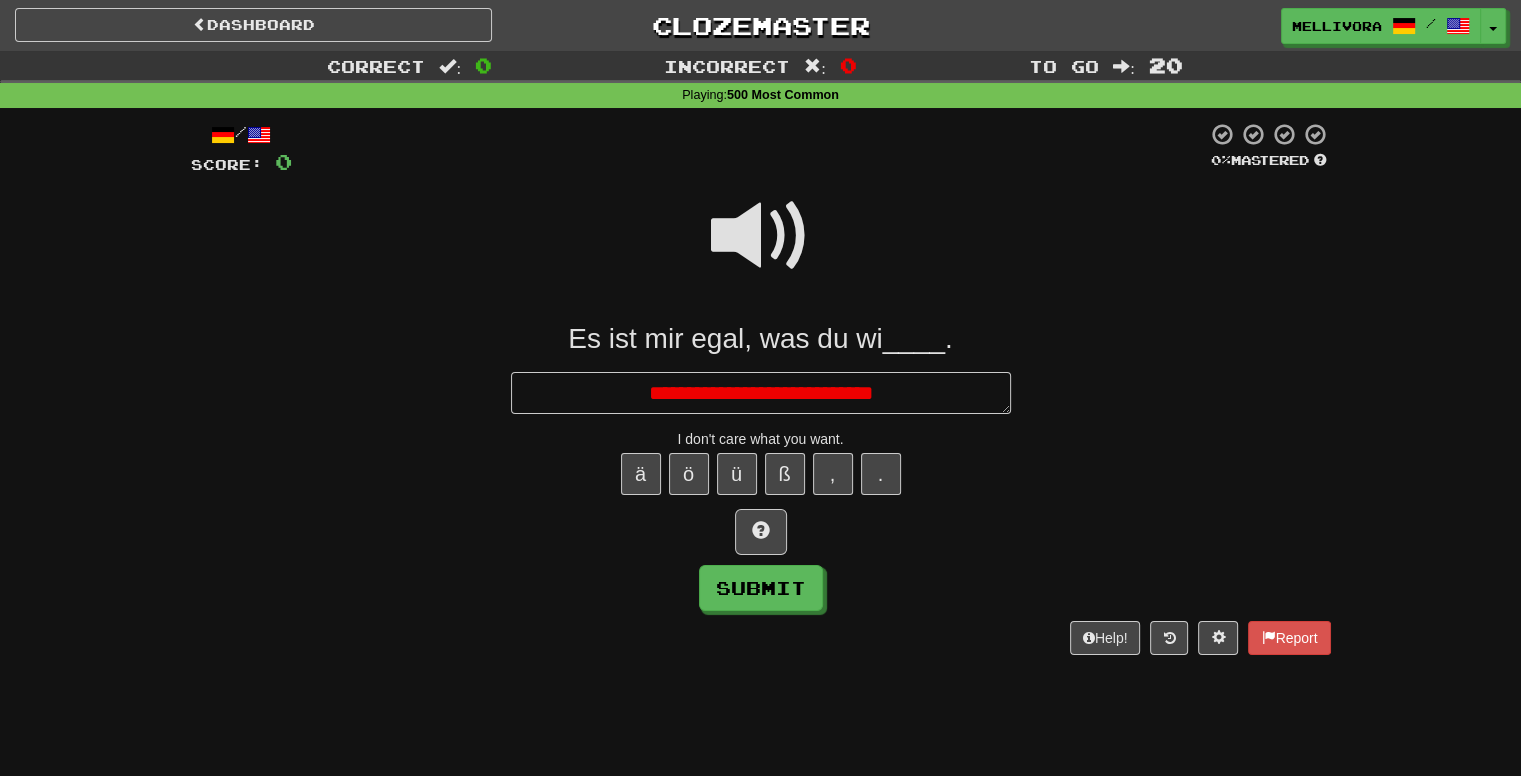 type on "*" 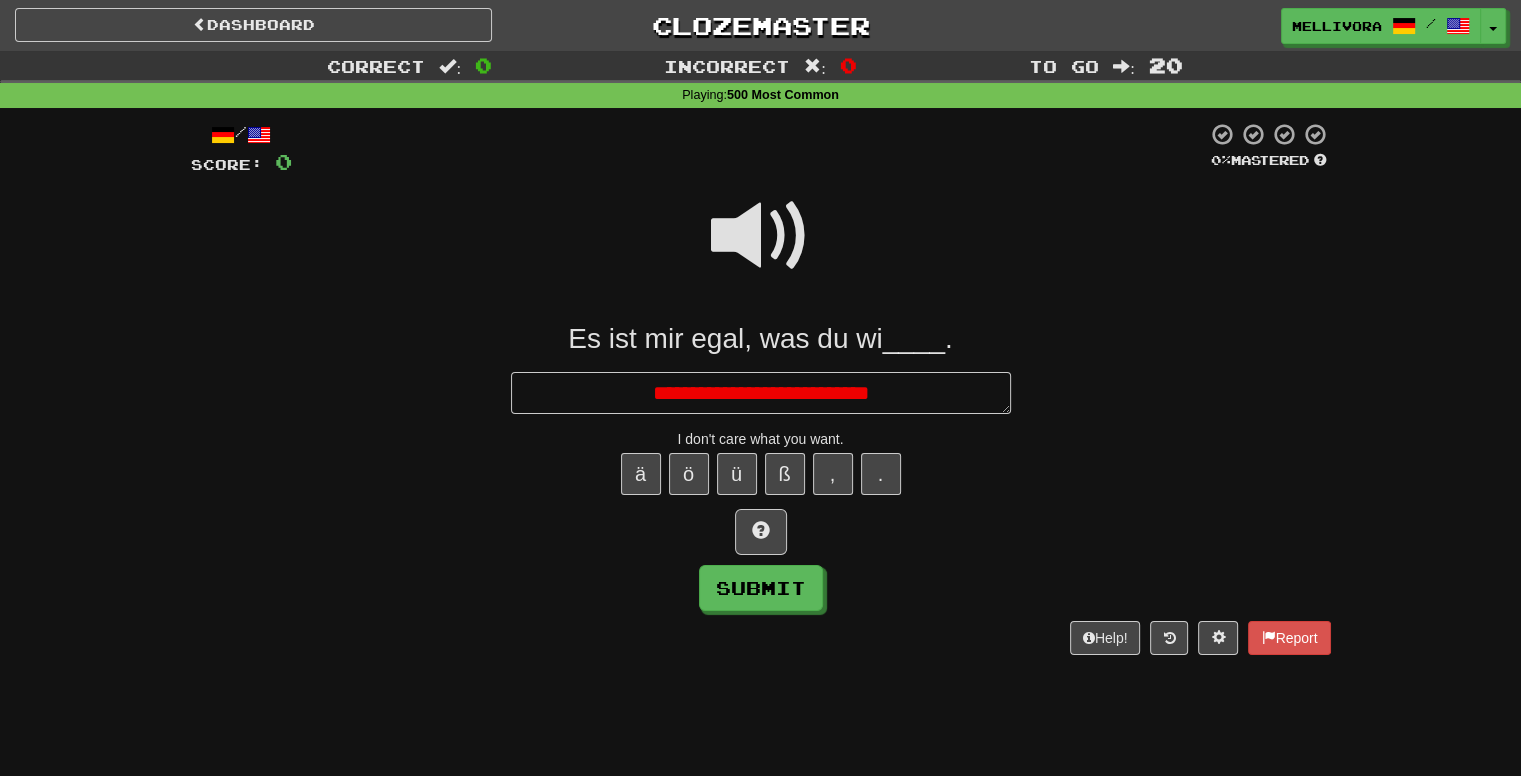 type on "*" 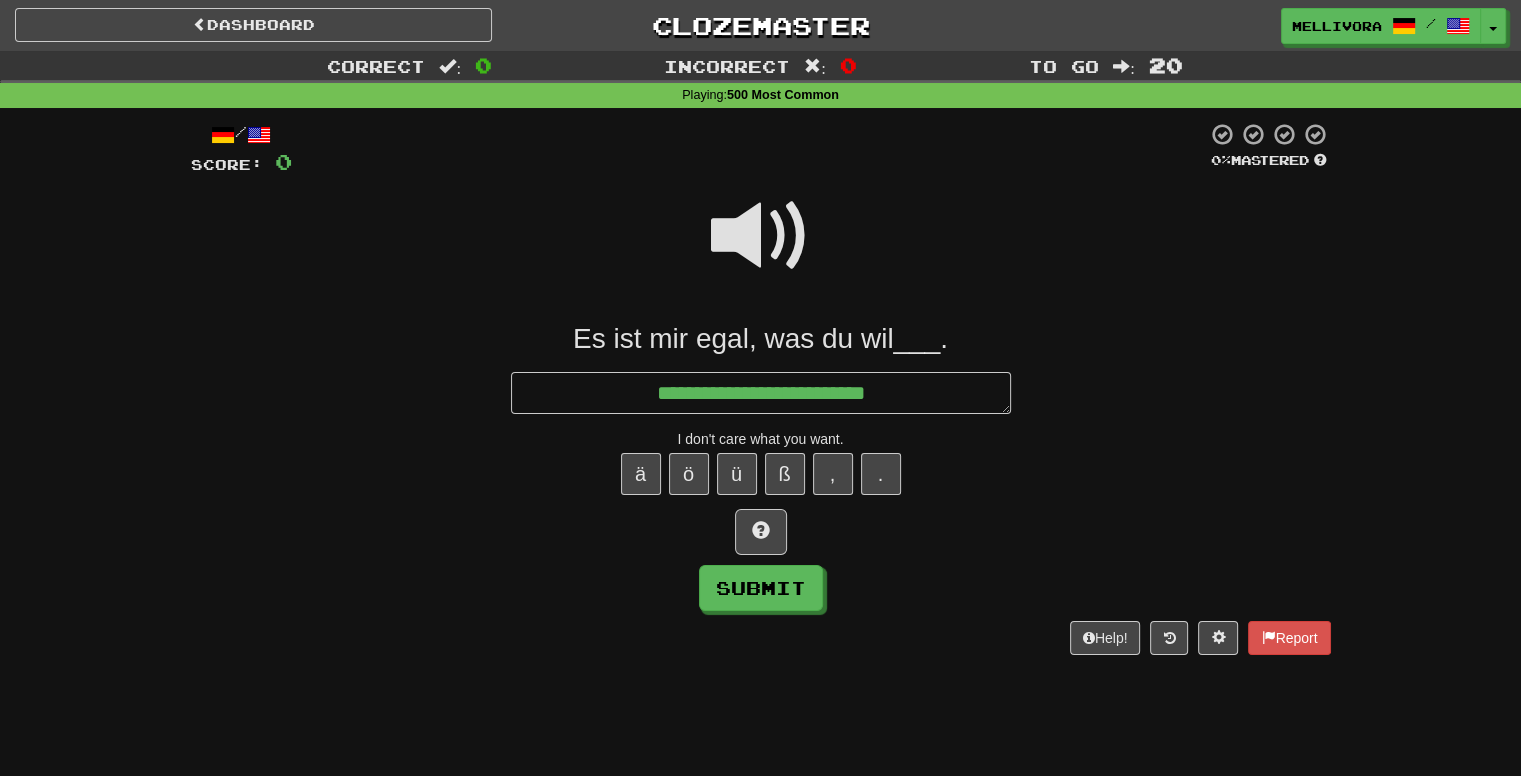 type on "*" 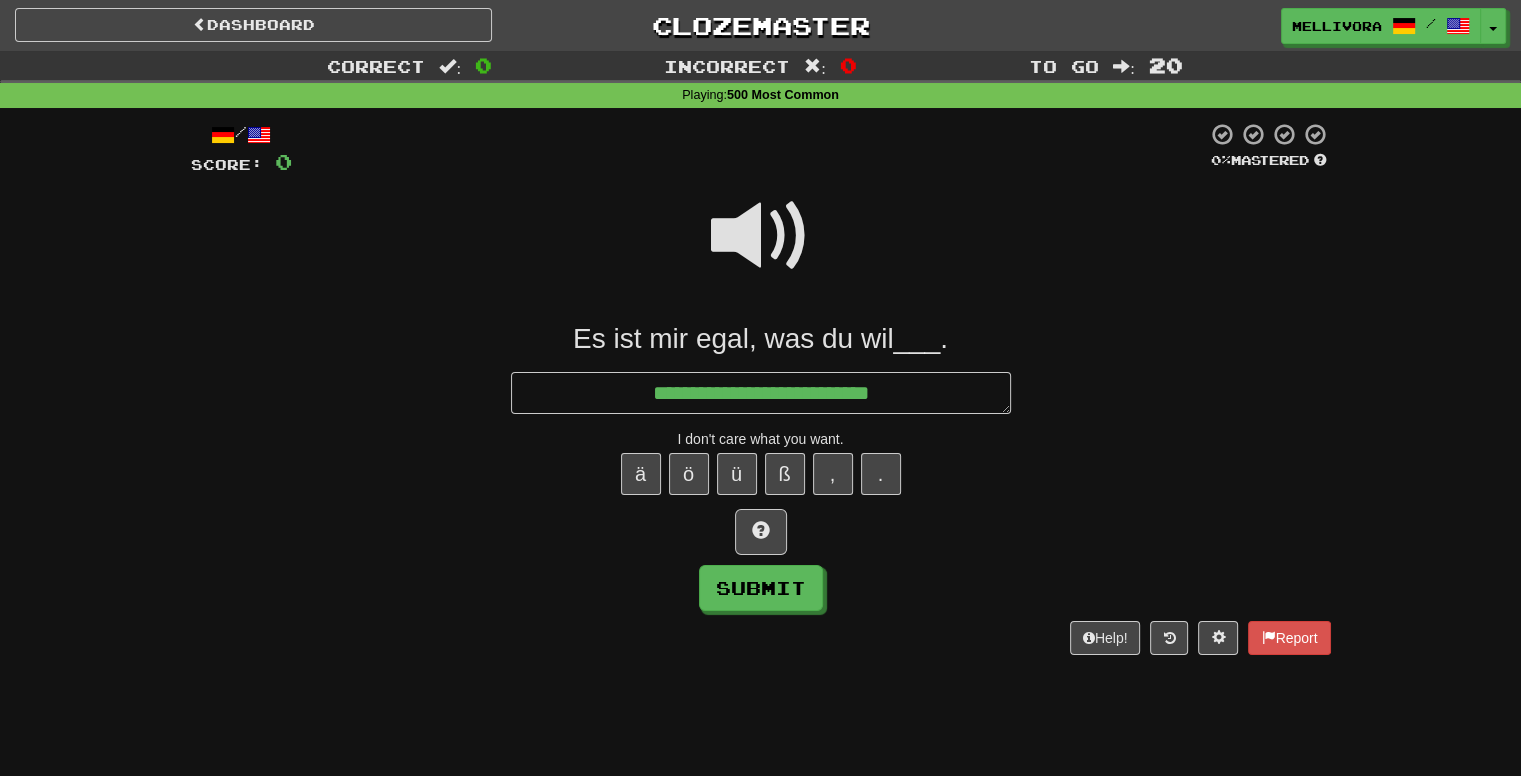 type on "*" 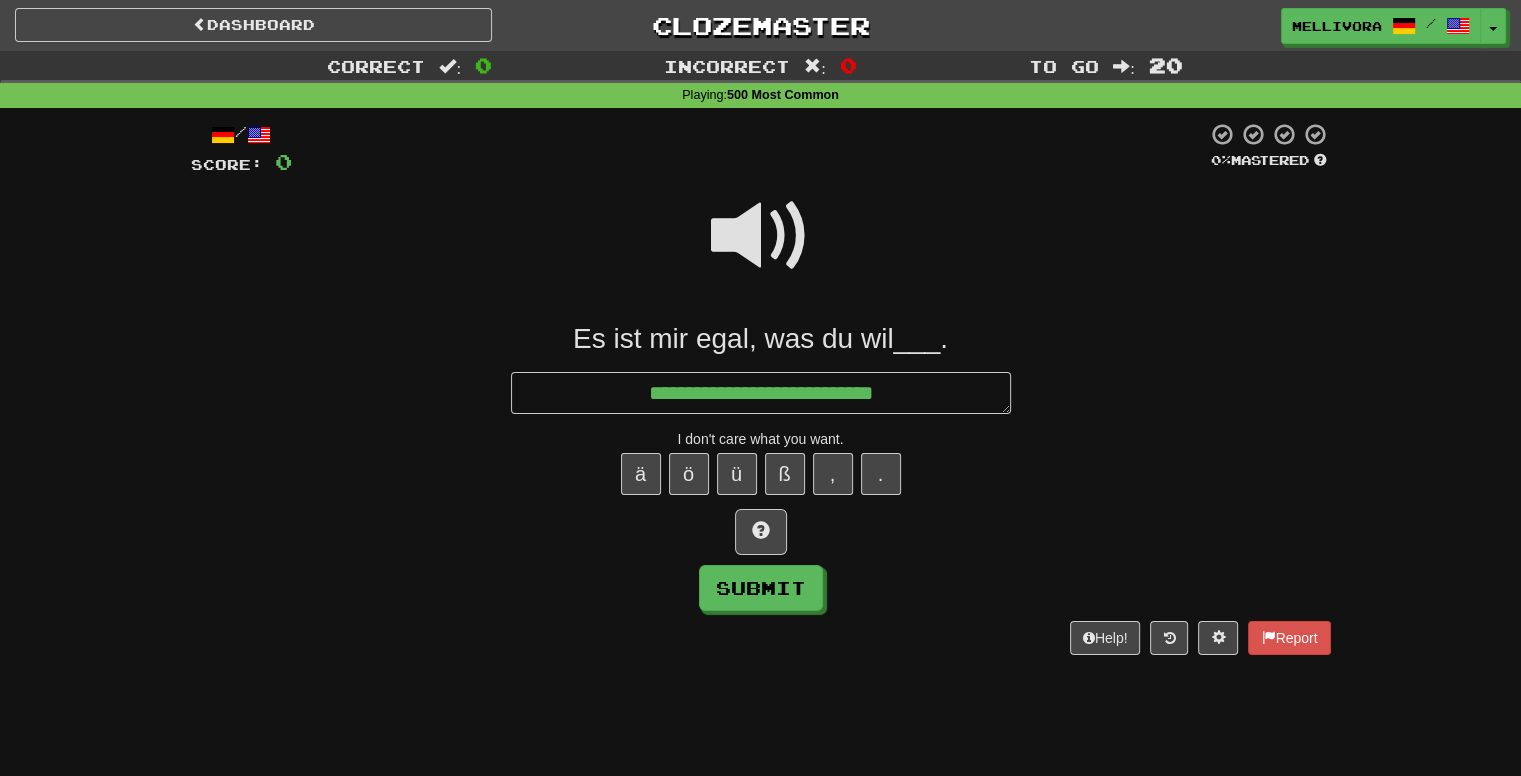 type on "*" 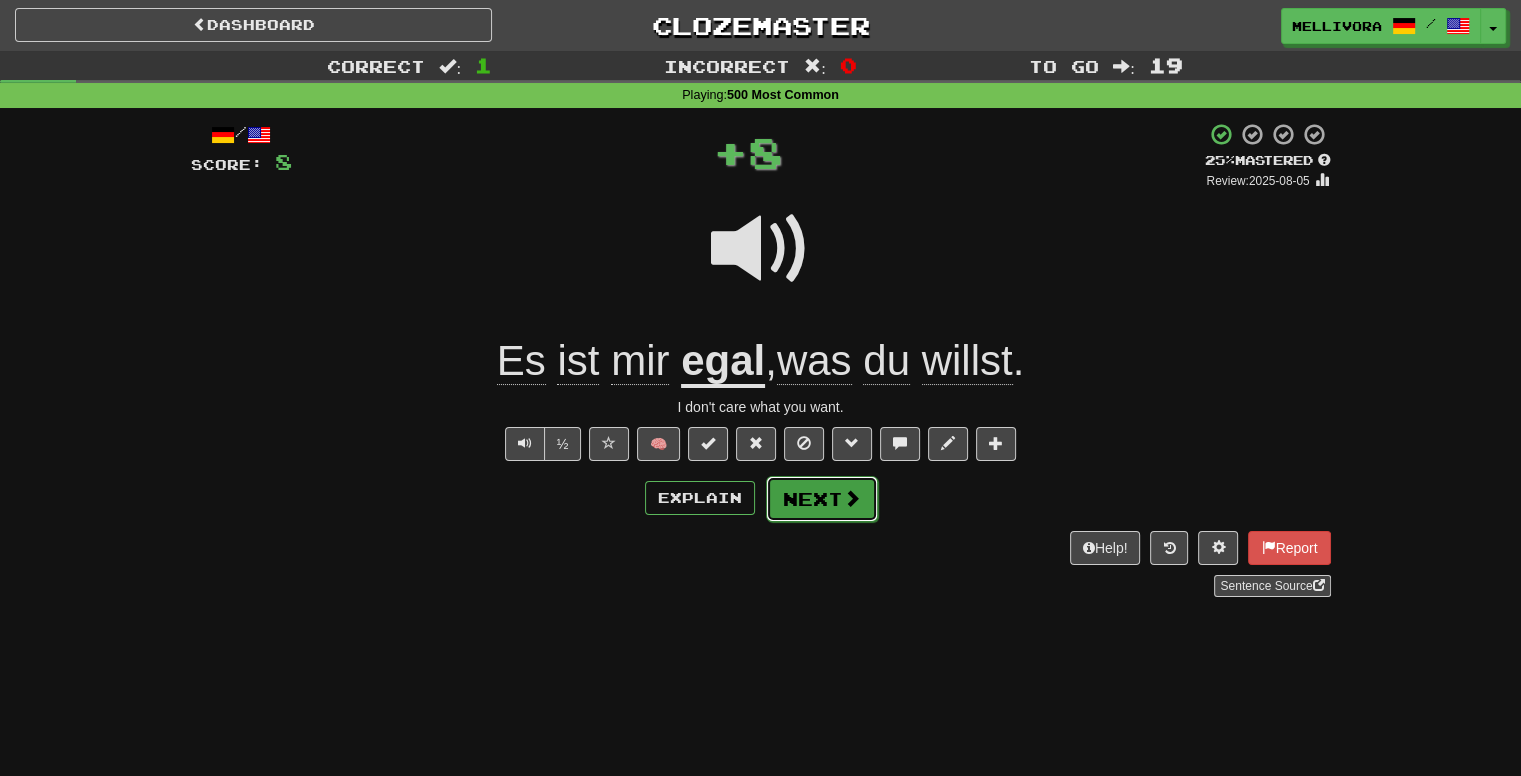click on "Next" at bounding box center [822, 499] 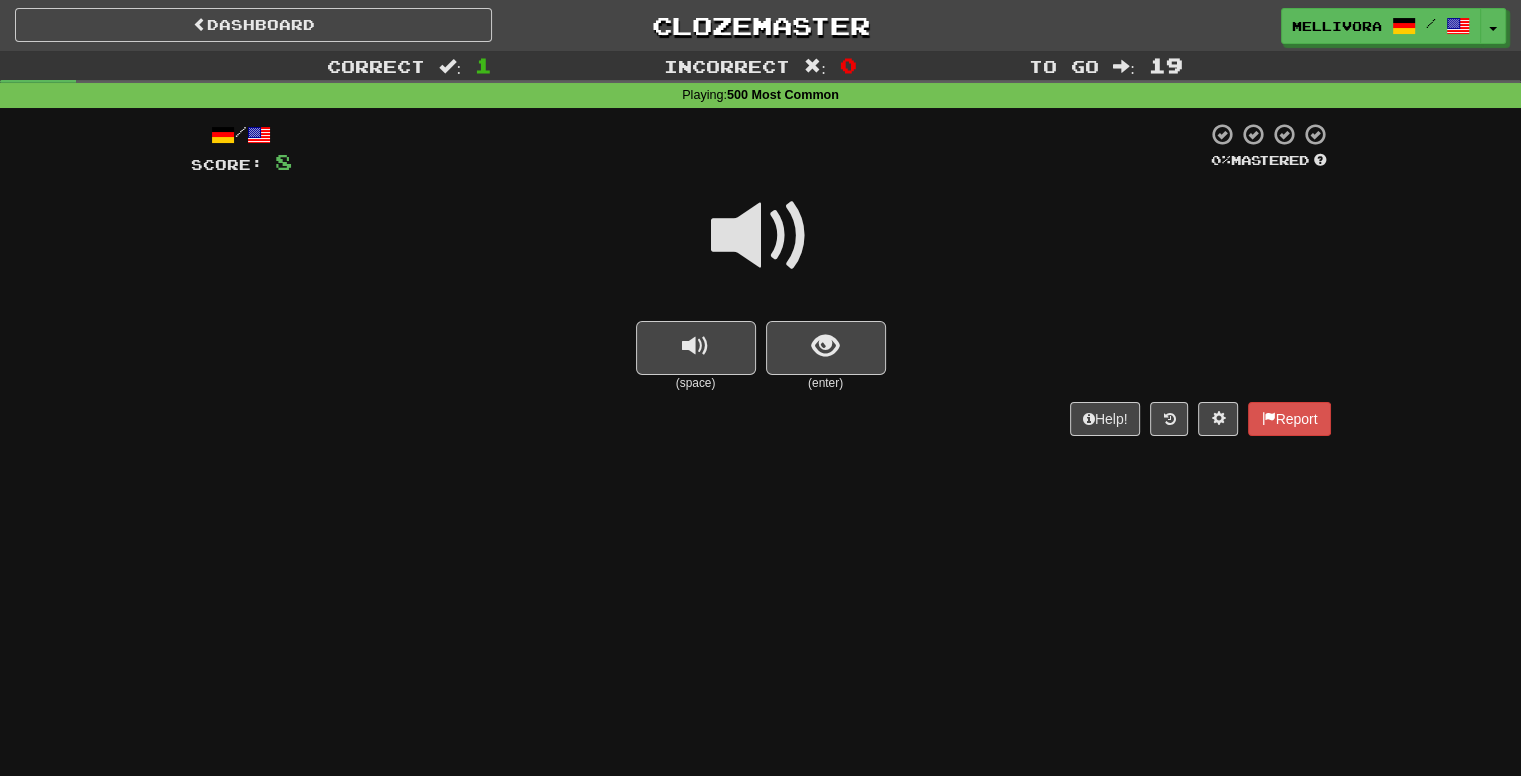 click at bounding box center [761, 236] 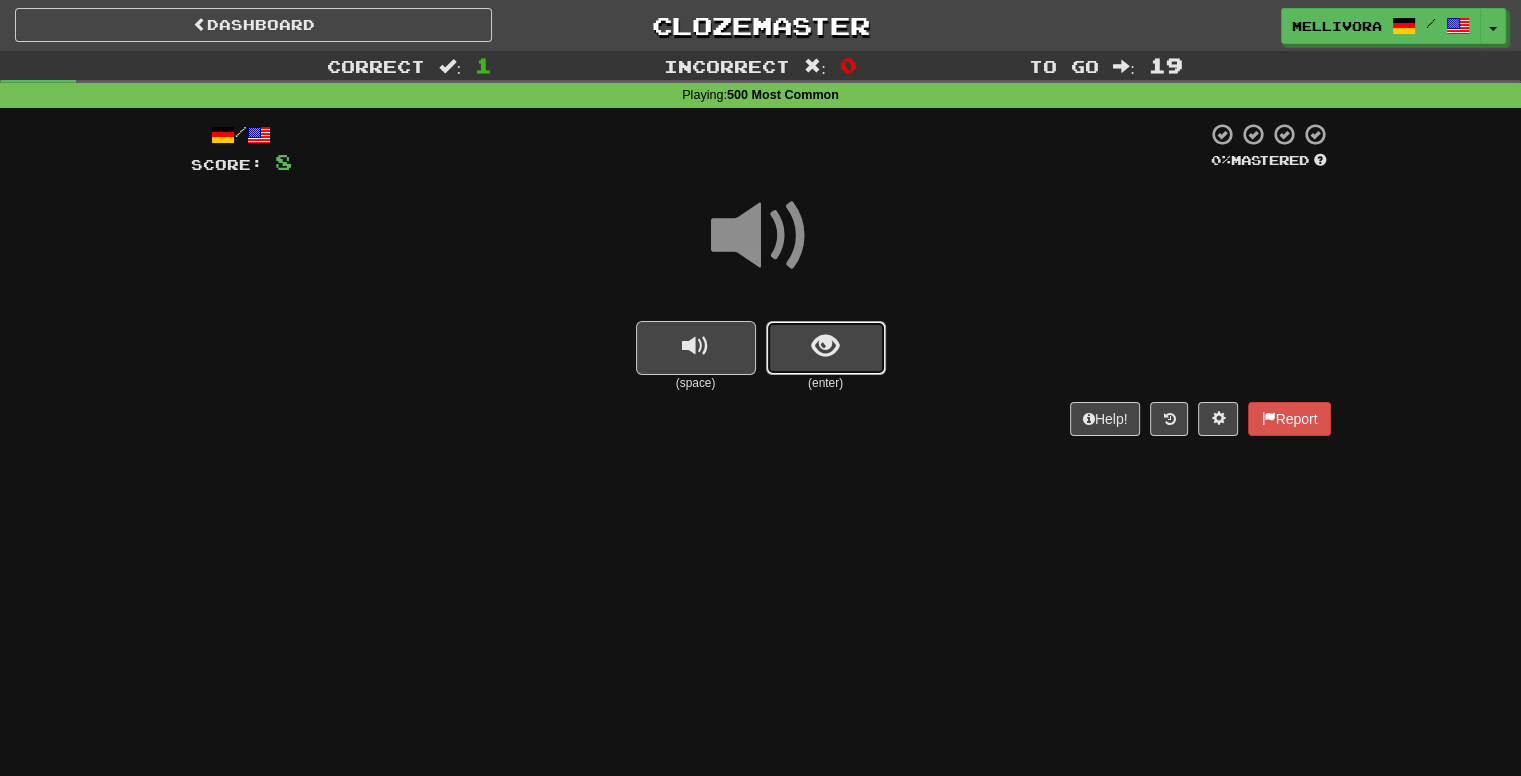 click at bounding box center (825, 346) 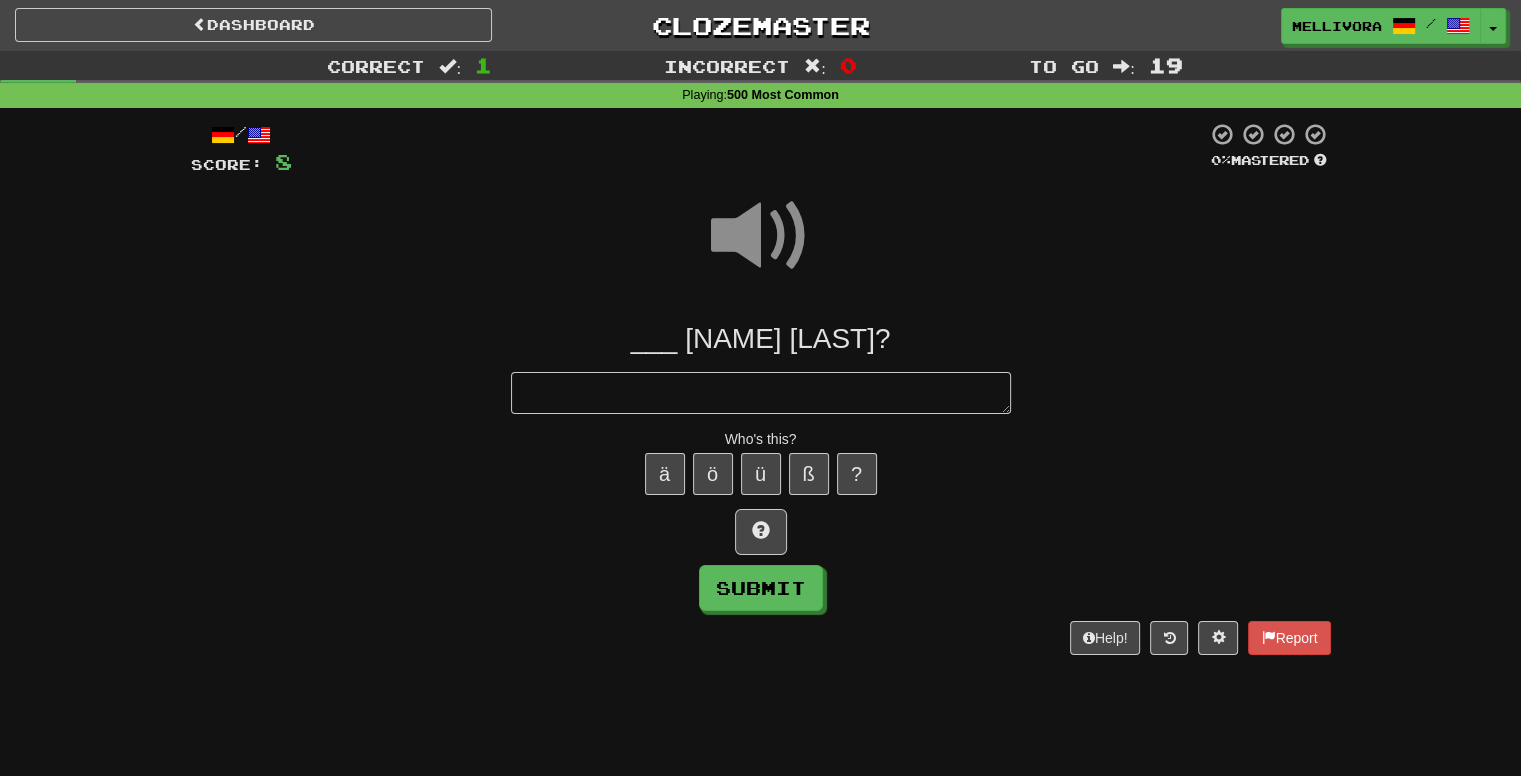 type on "*" 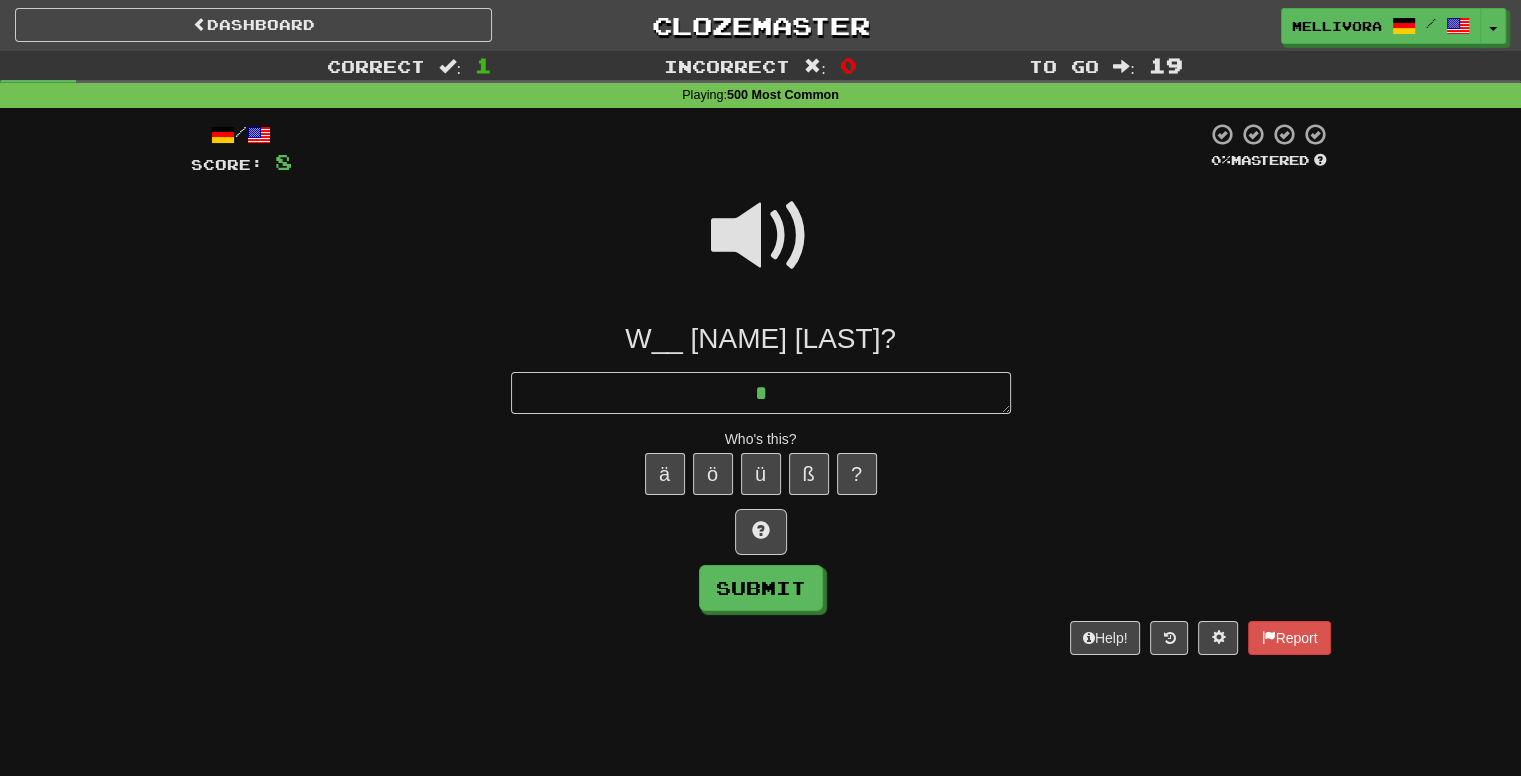 type on "*" 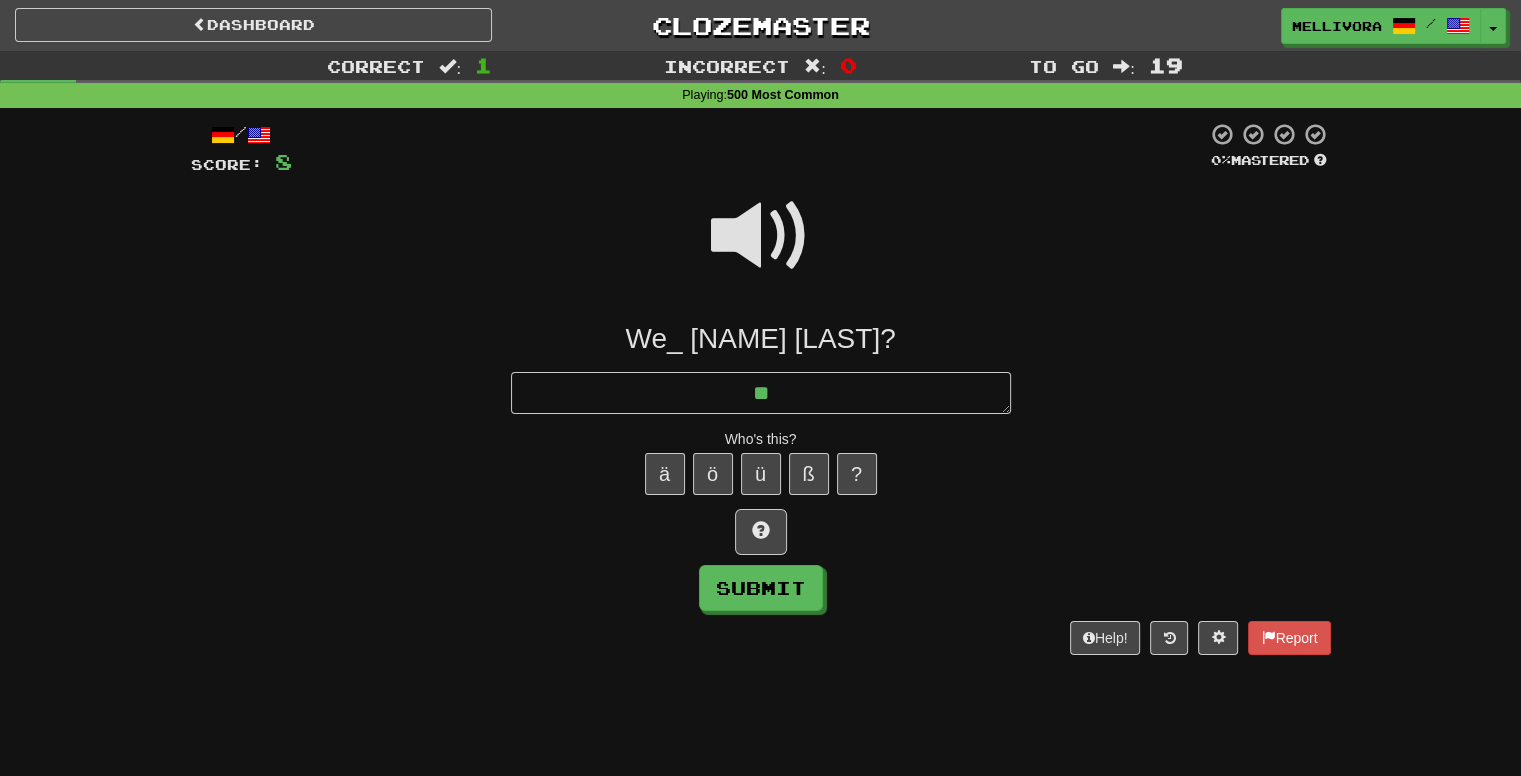 type on "*" 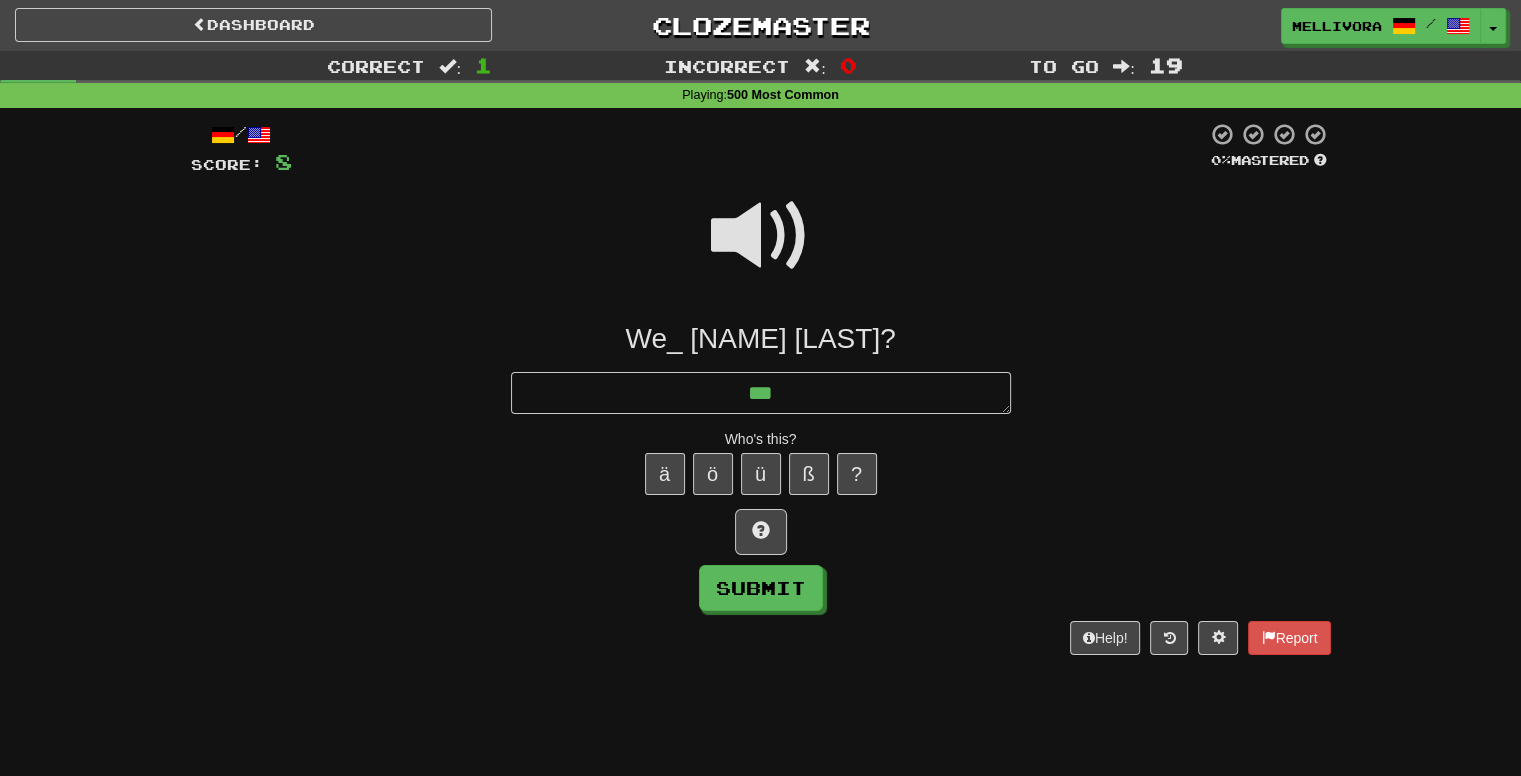 type on "*" 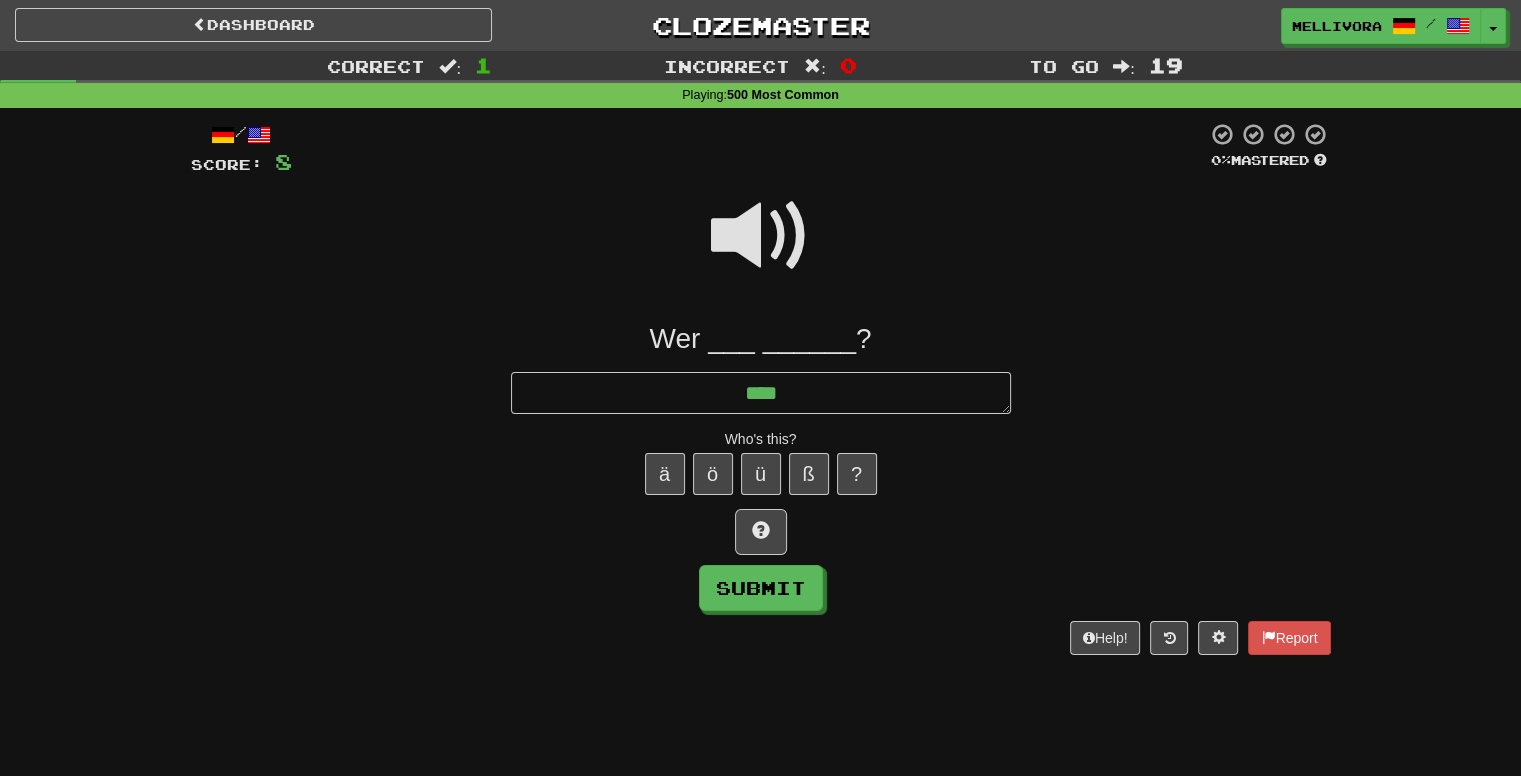 type on "*" 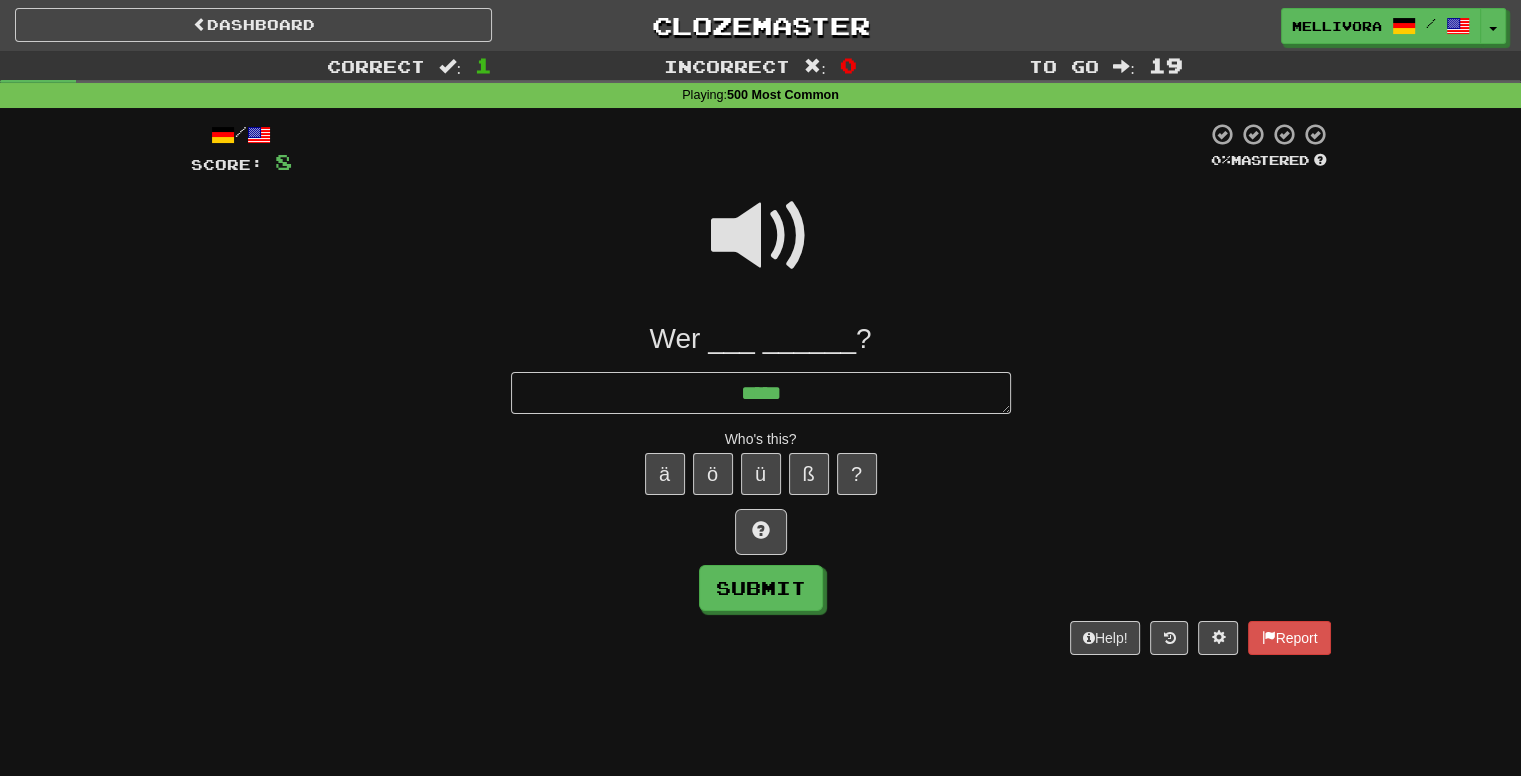 type on "******" 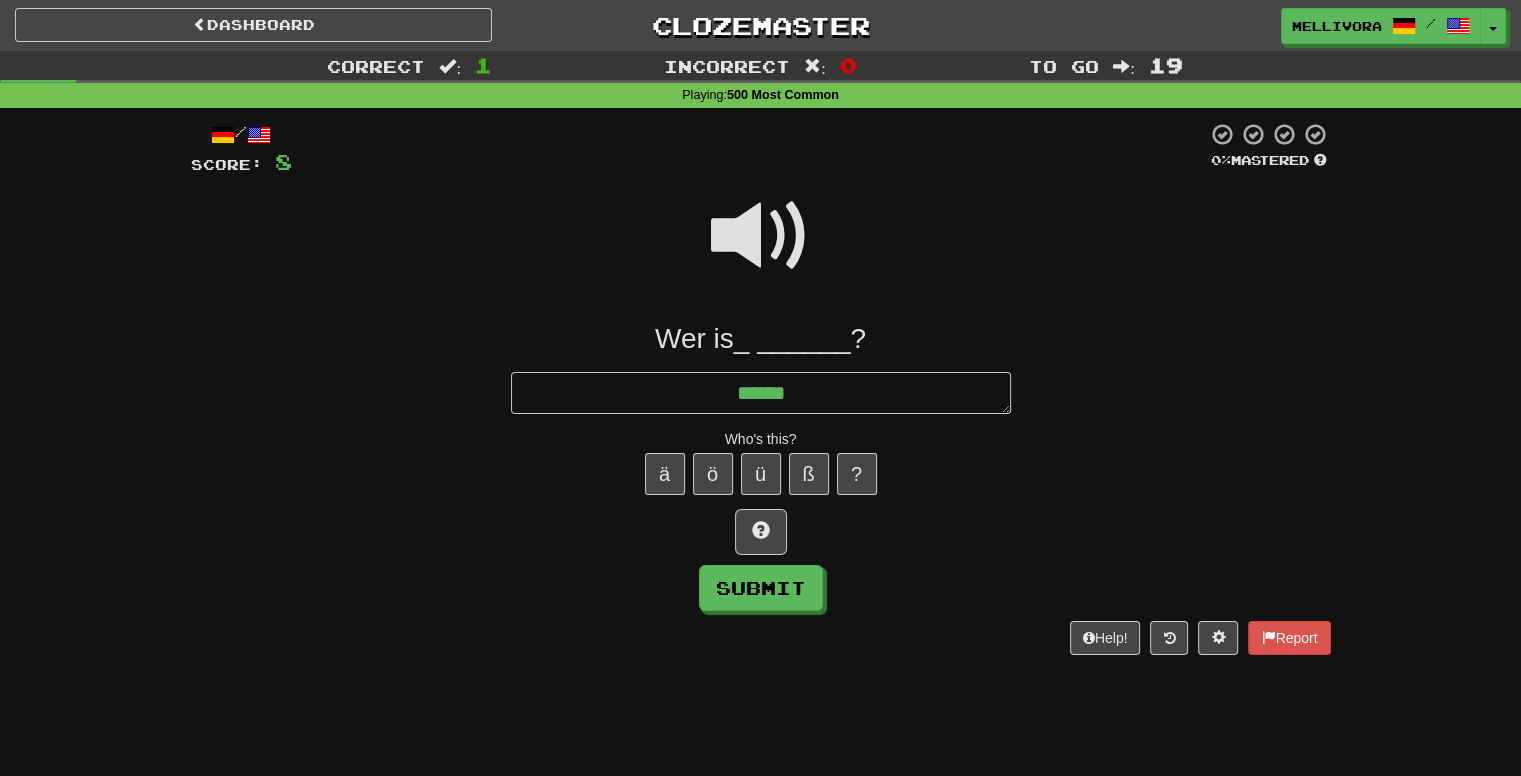type on "*" 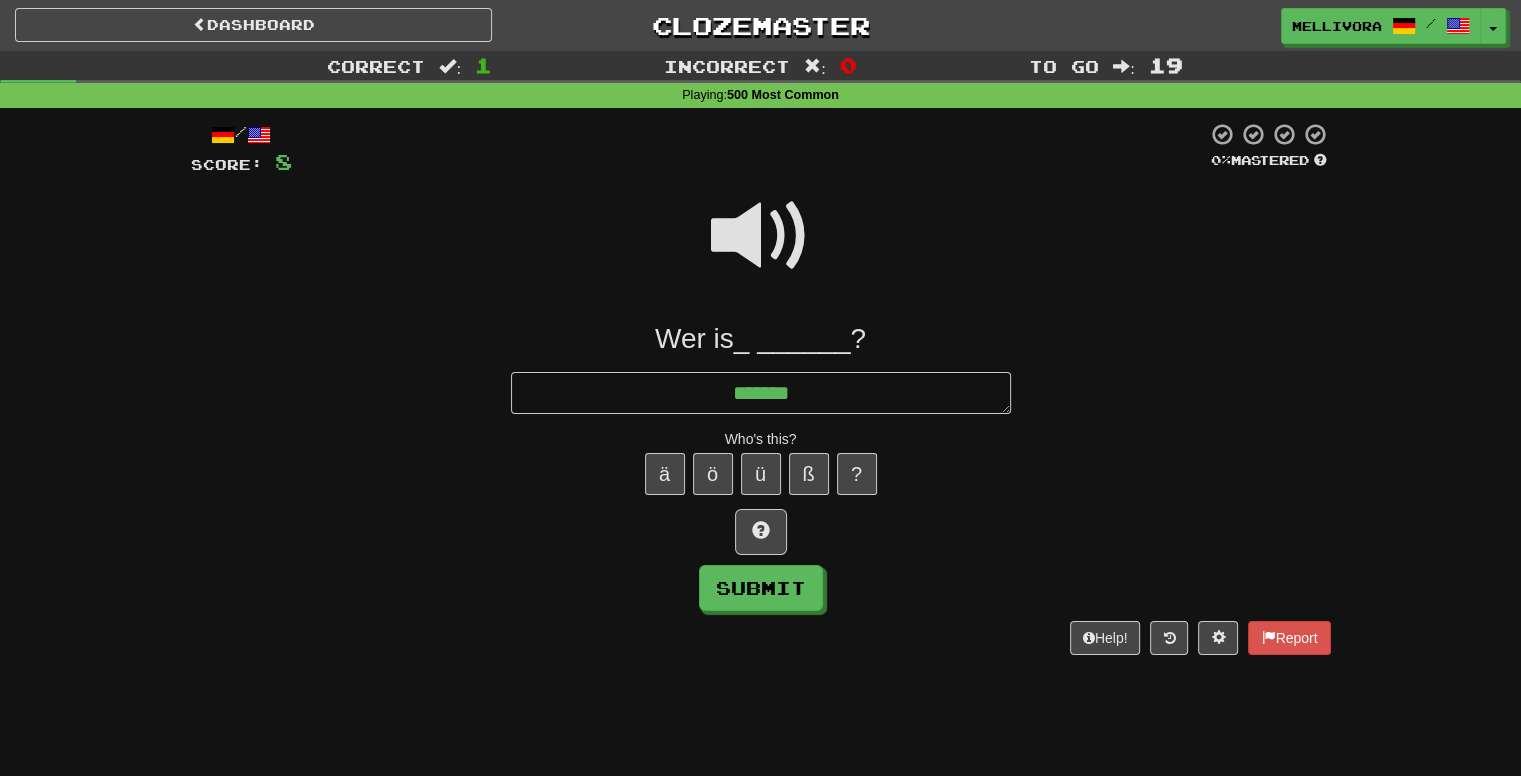 type on "*" 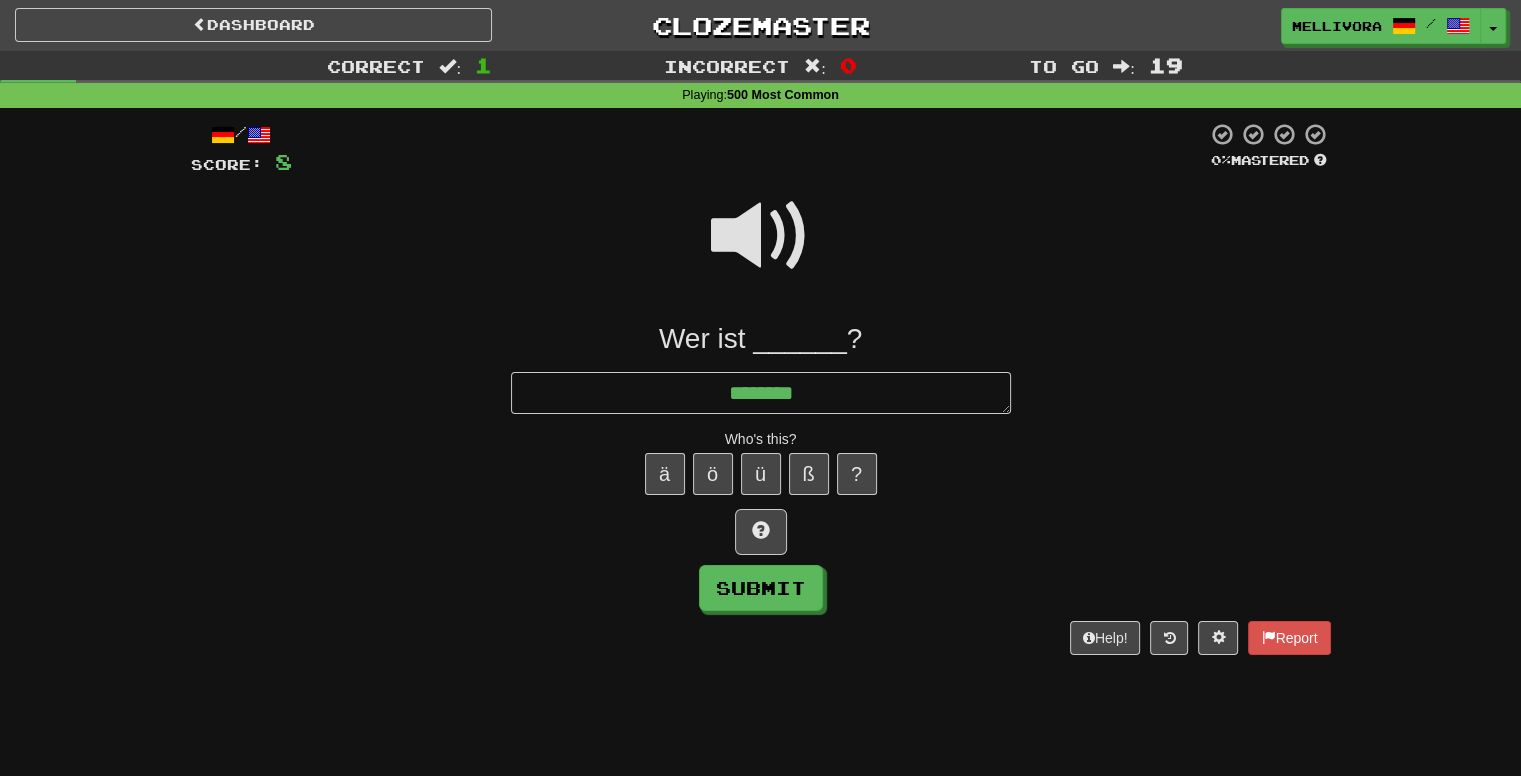 type on "*" 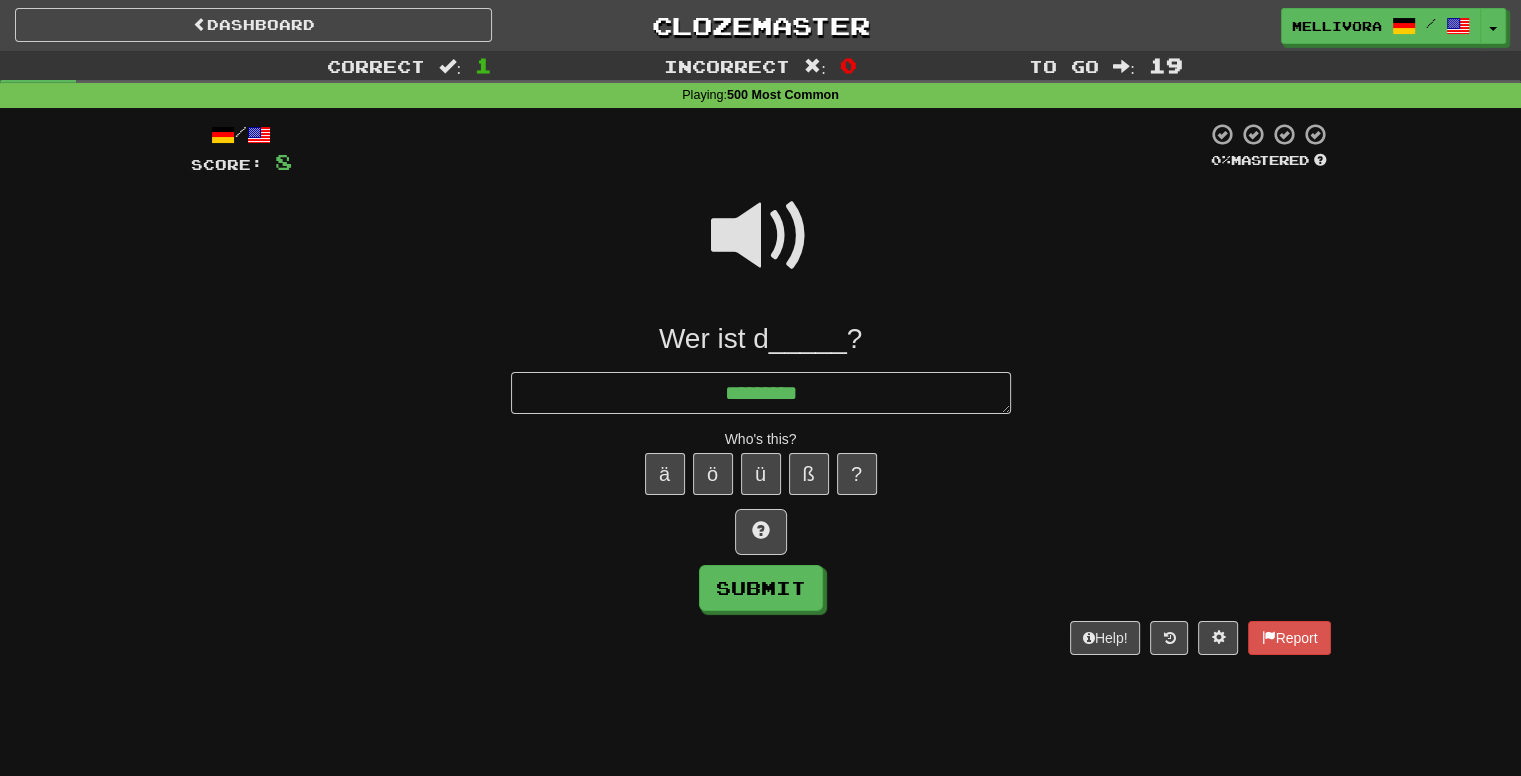 type on "*" 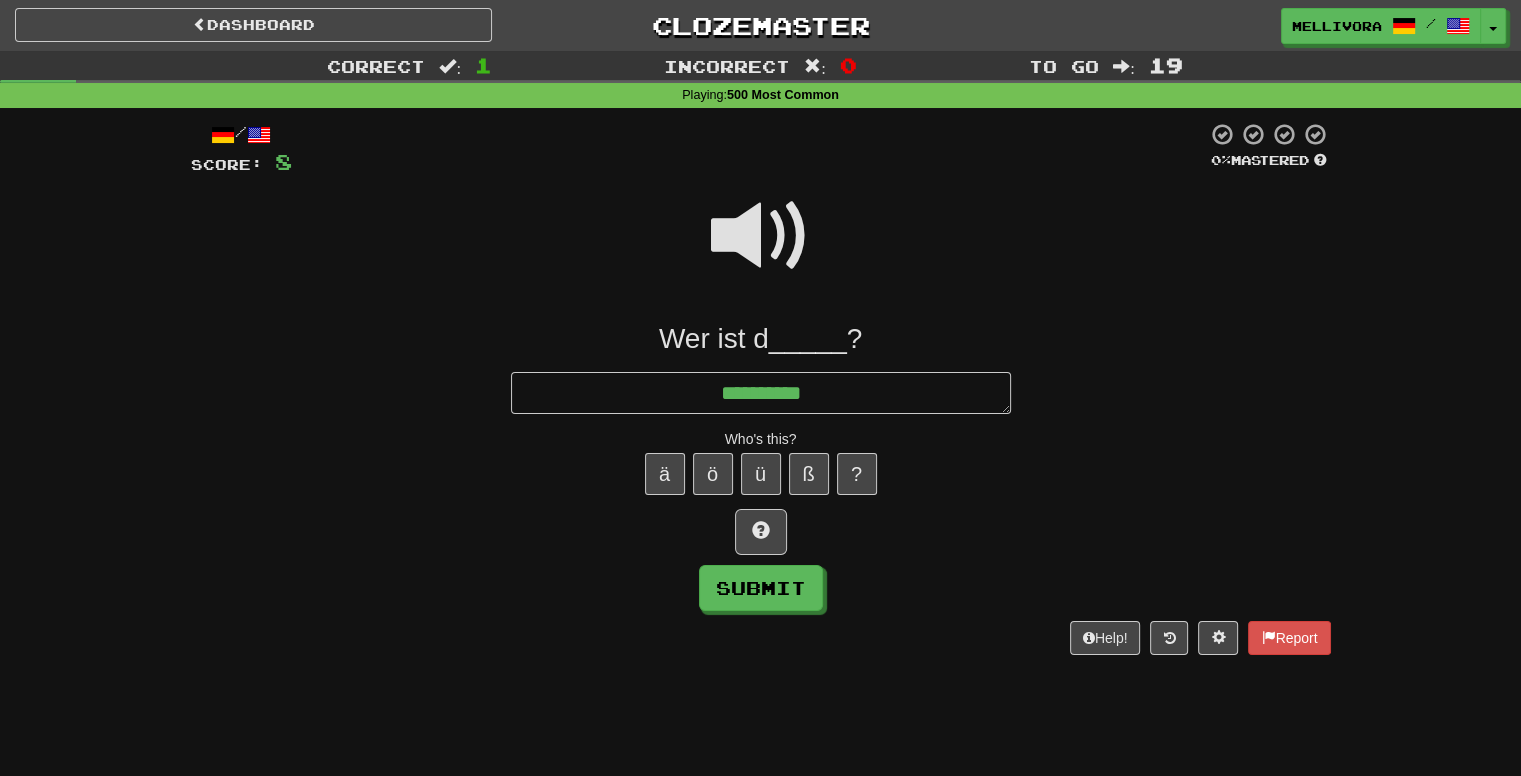 type on "*" 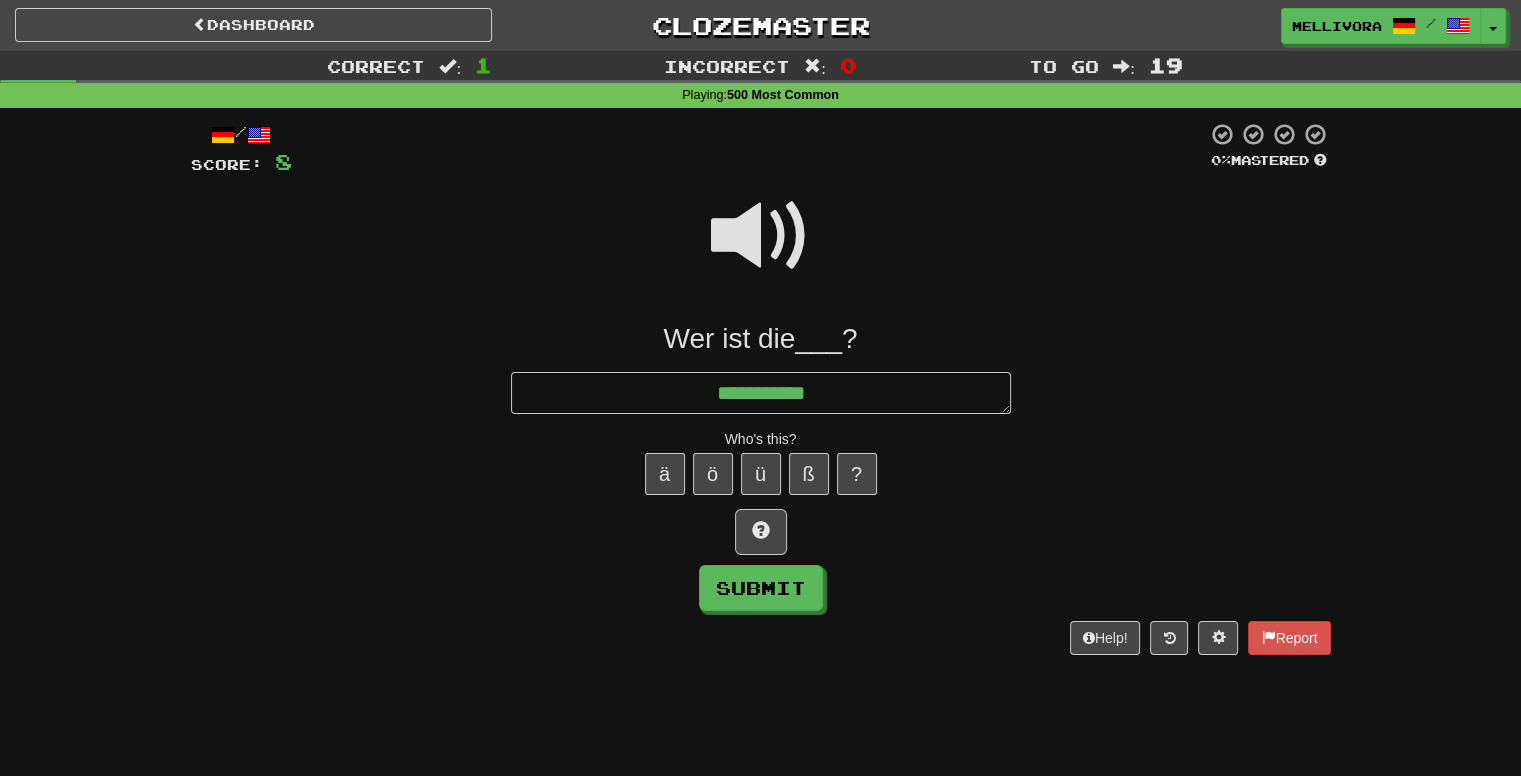 type on "*" 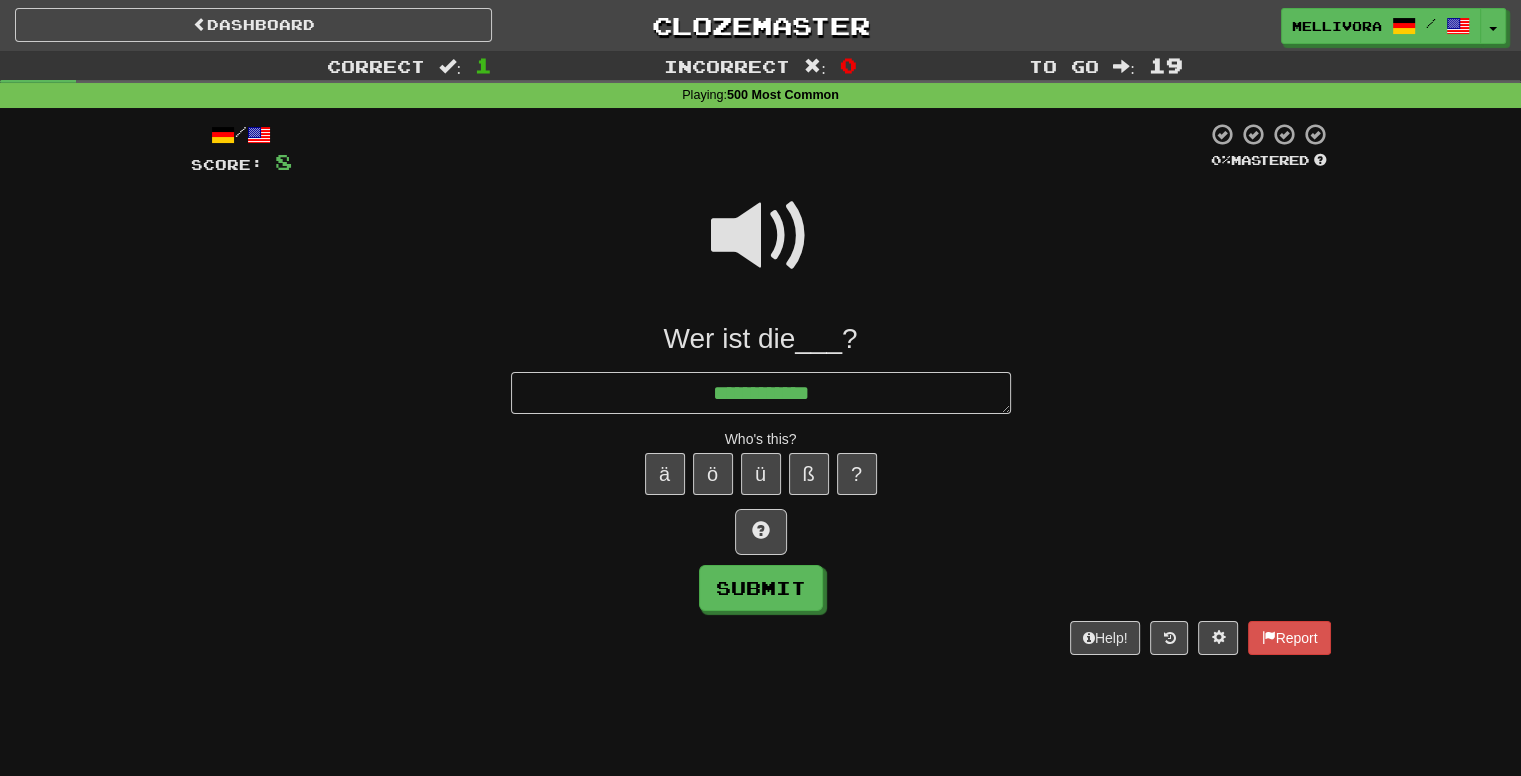 type on "*" 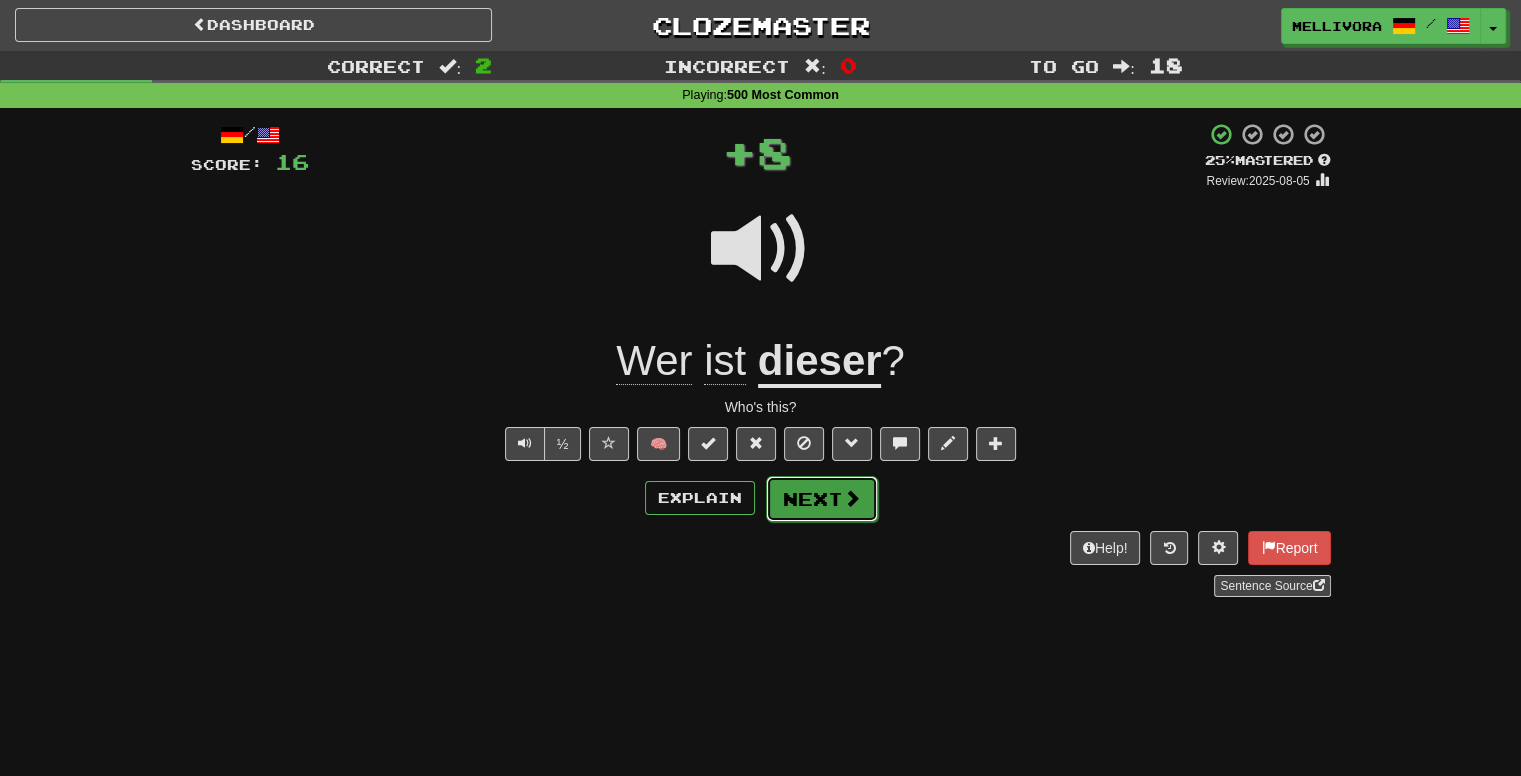 click at bounding box center [852, 498] 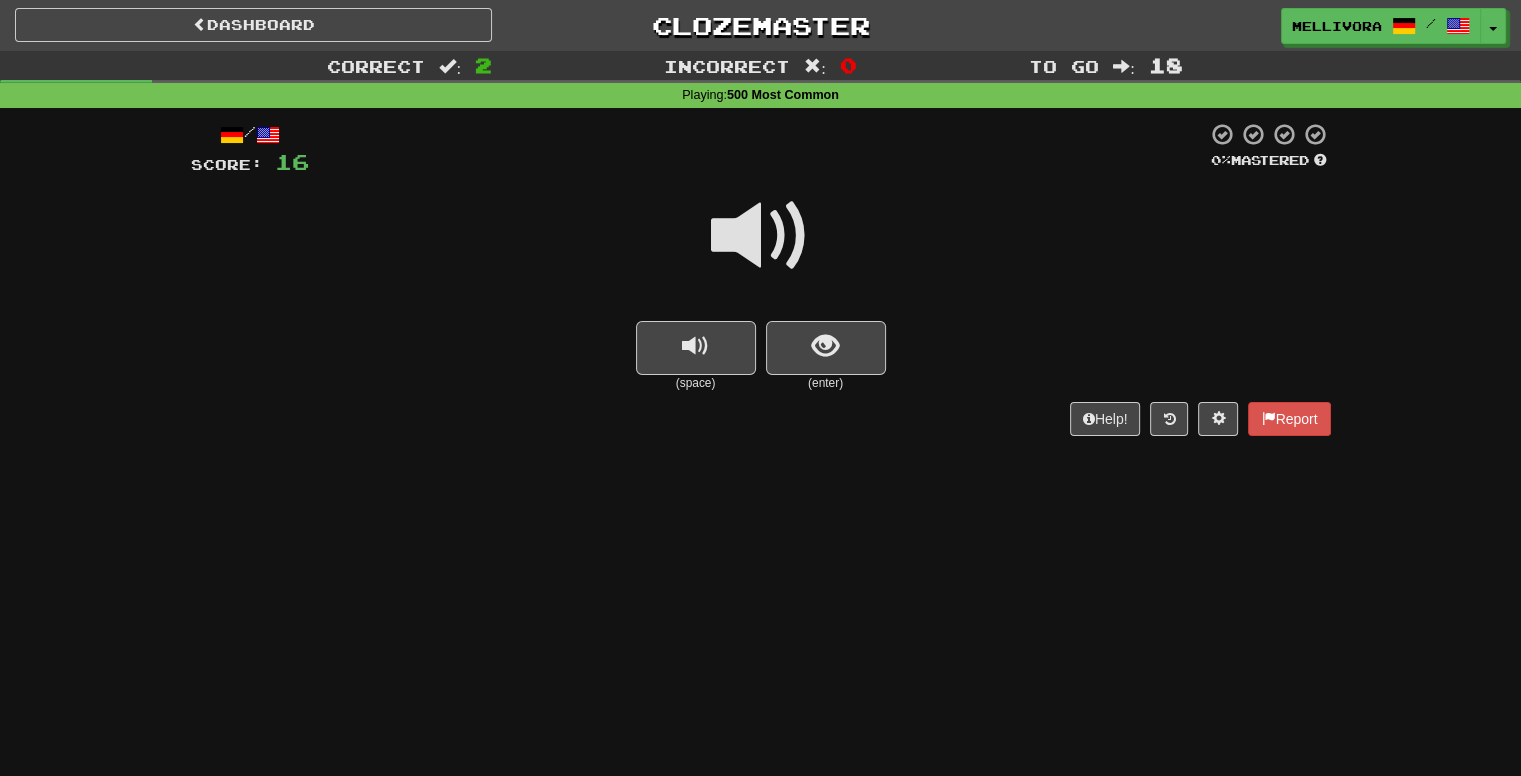 click at bounding box center (761, 236) 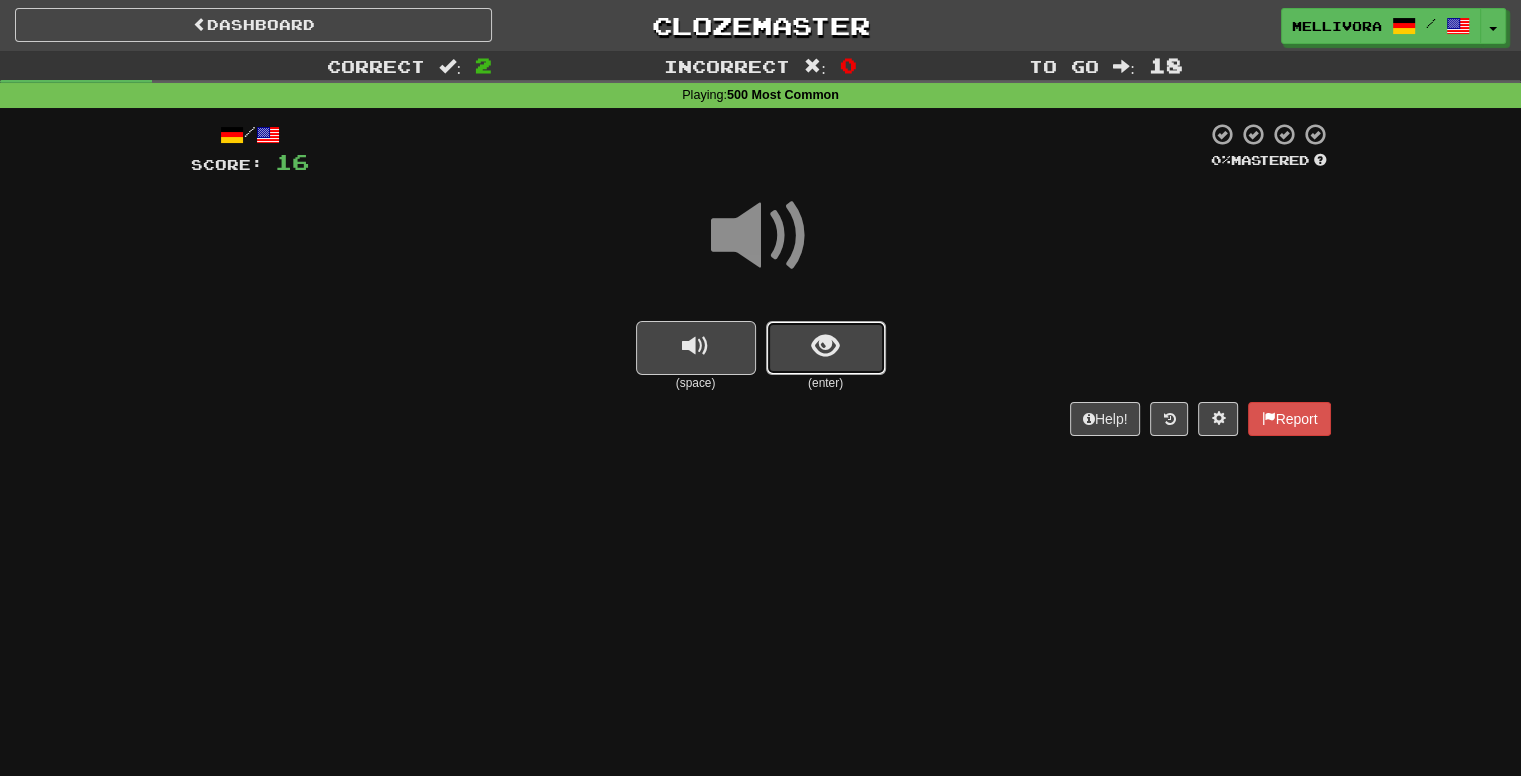 click at bounding box center (826, 348) 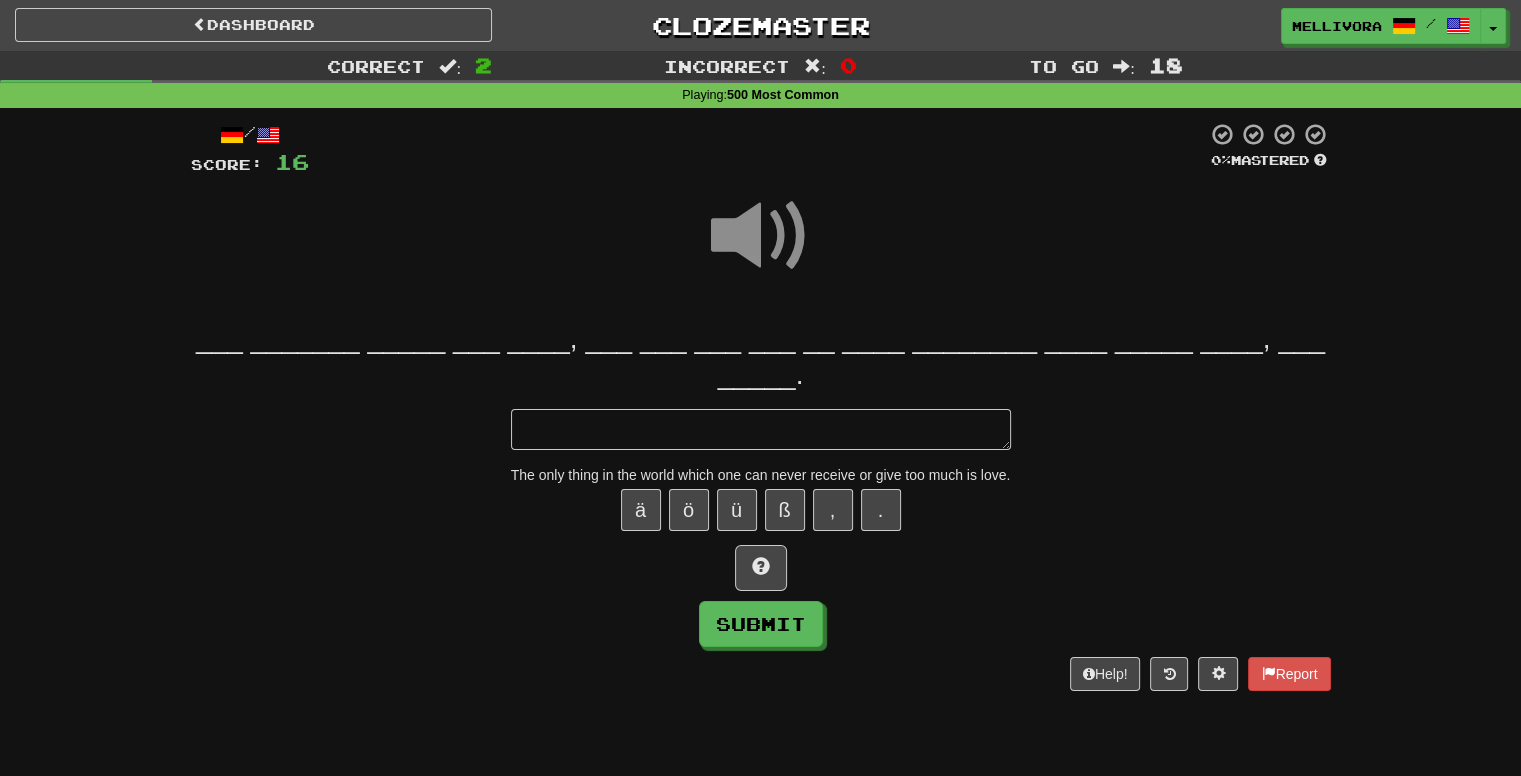 type on "*" 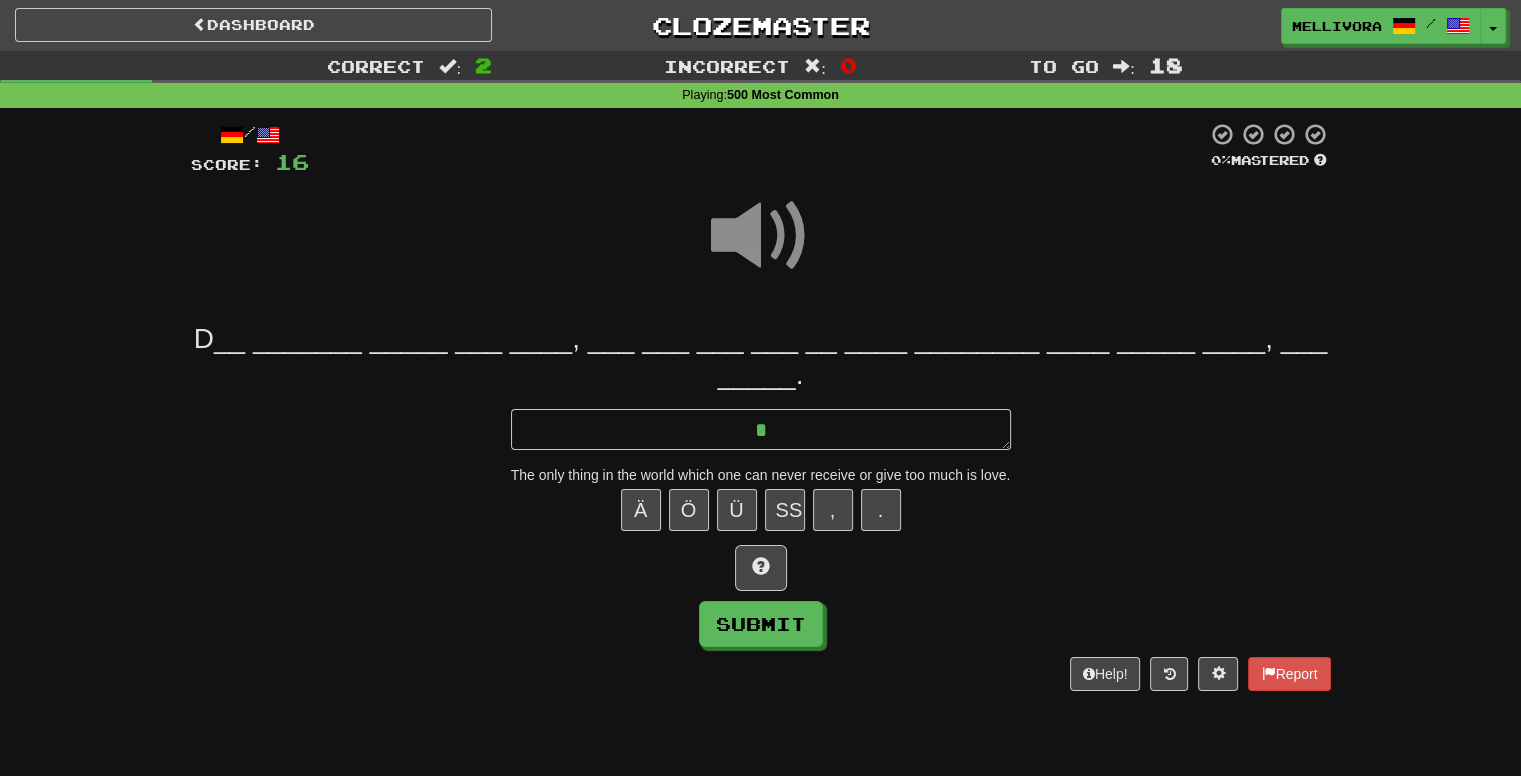 type on "*" 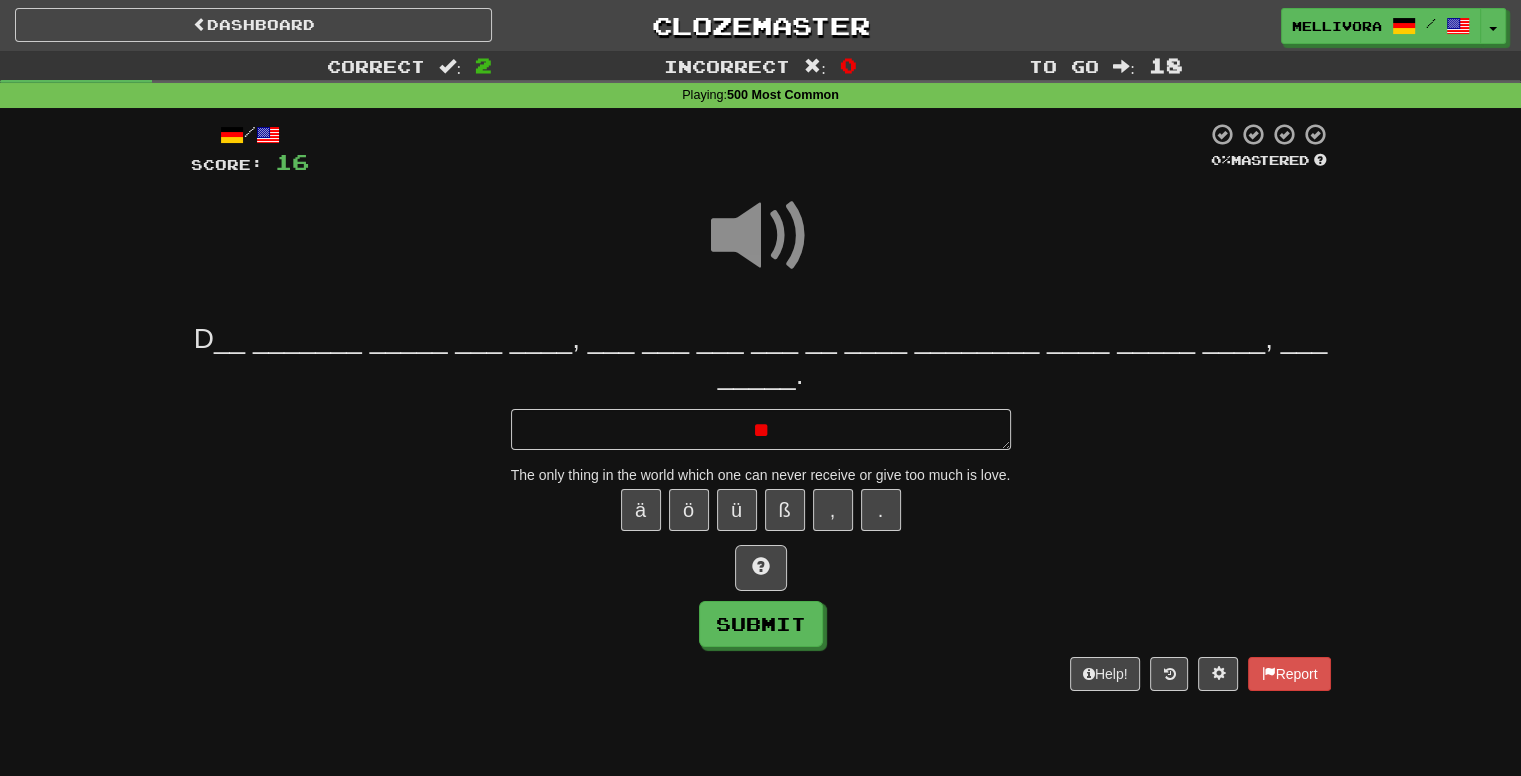 type on "*" 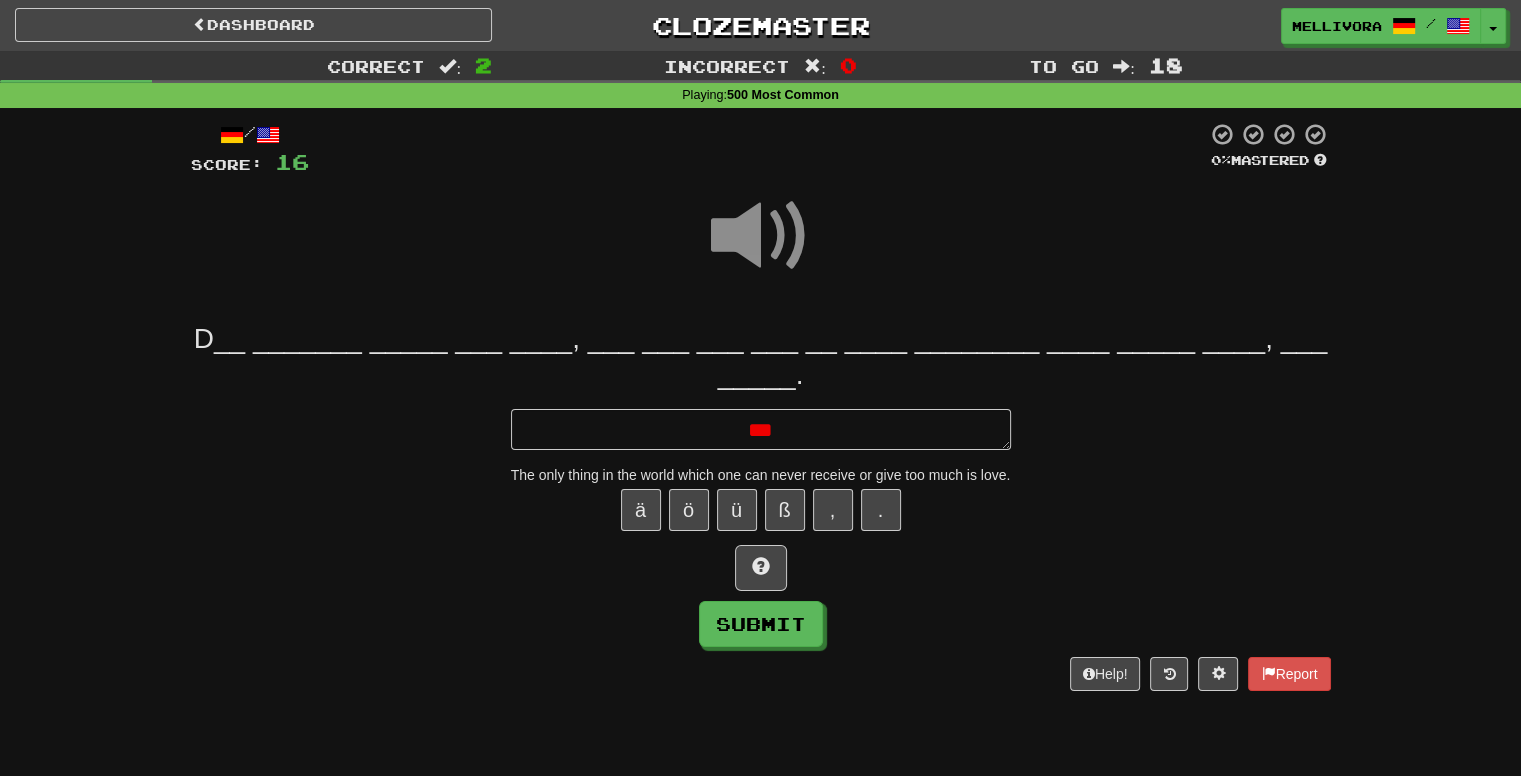 type on "*" 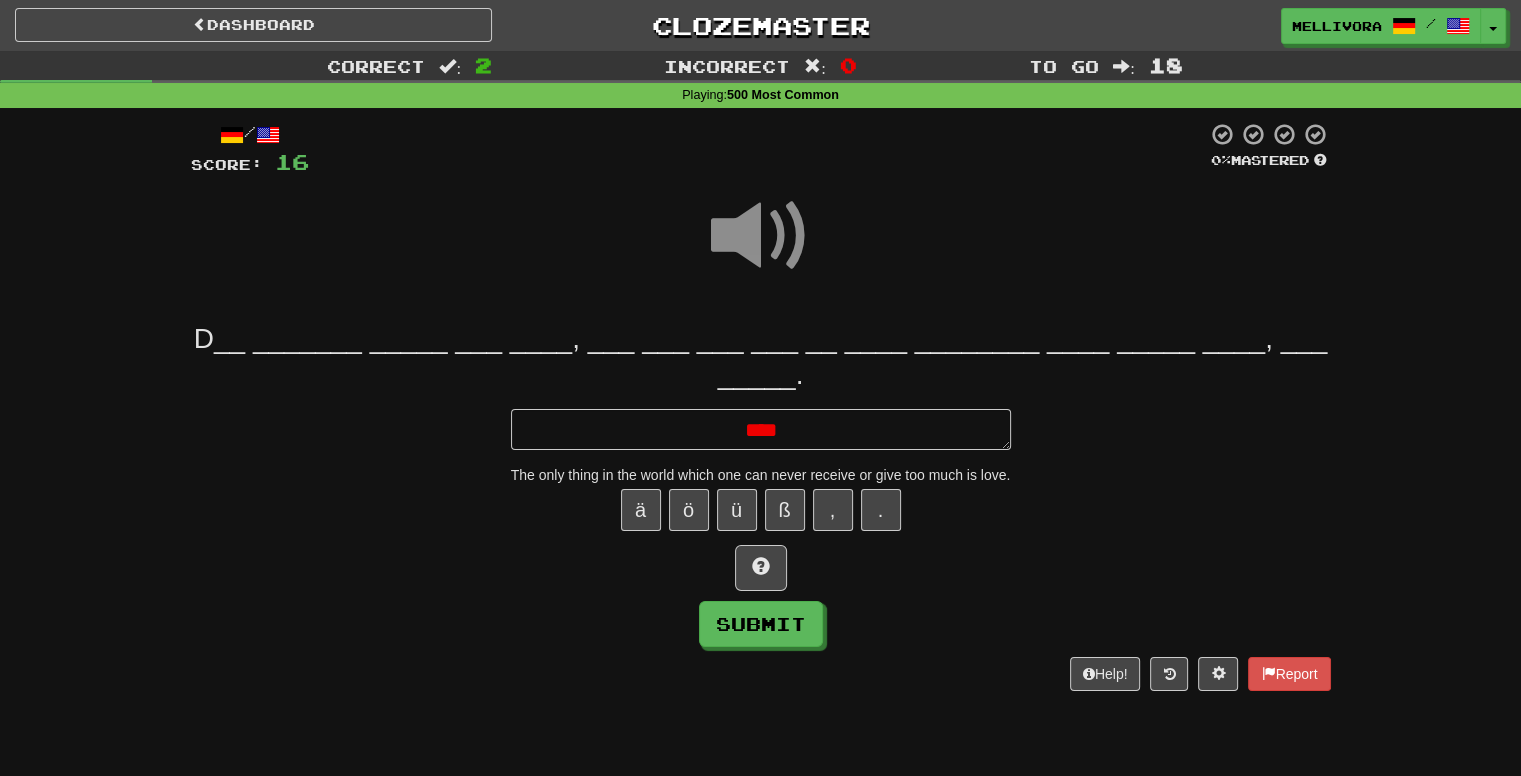 type on "*" 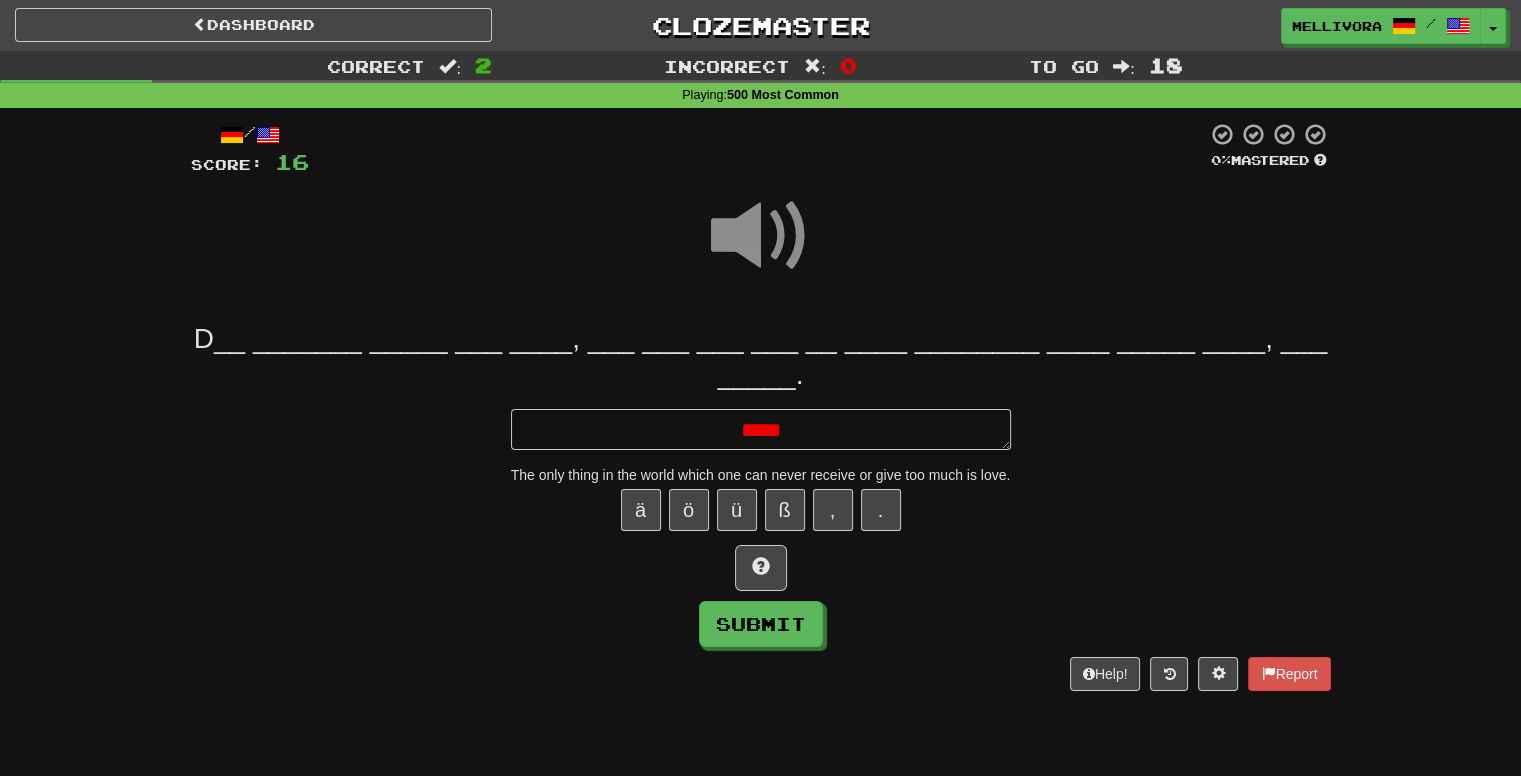 type on "*" 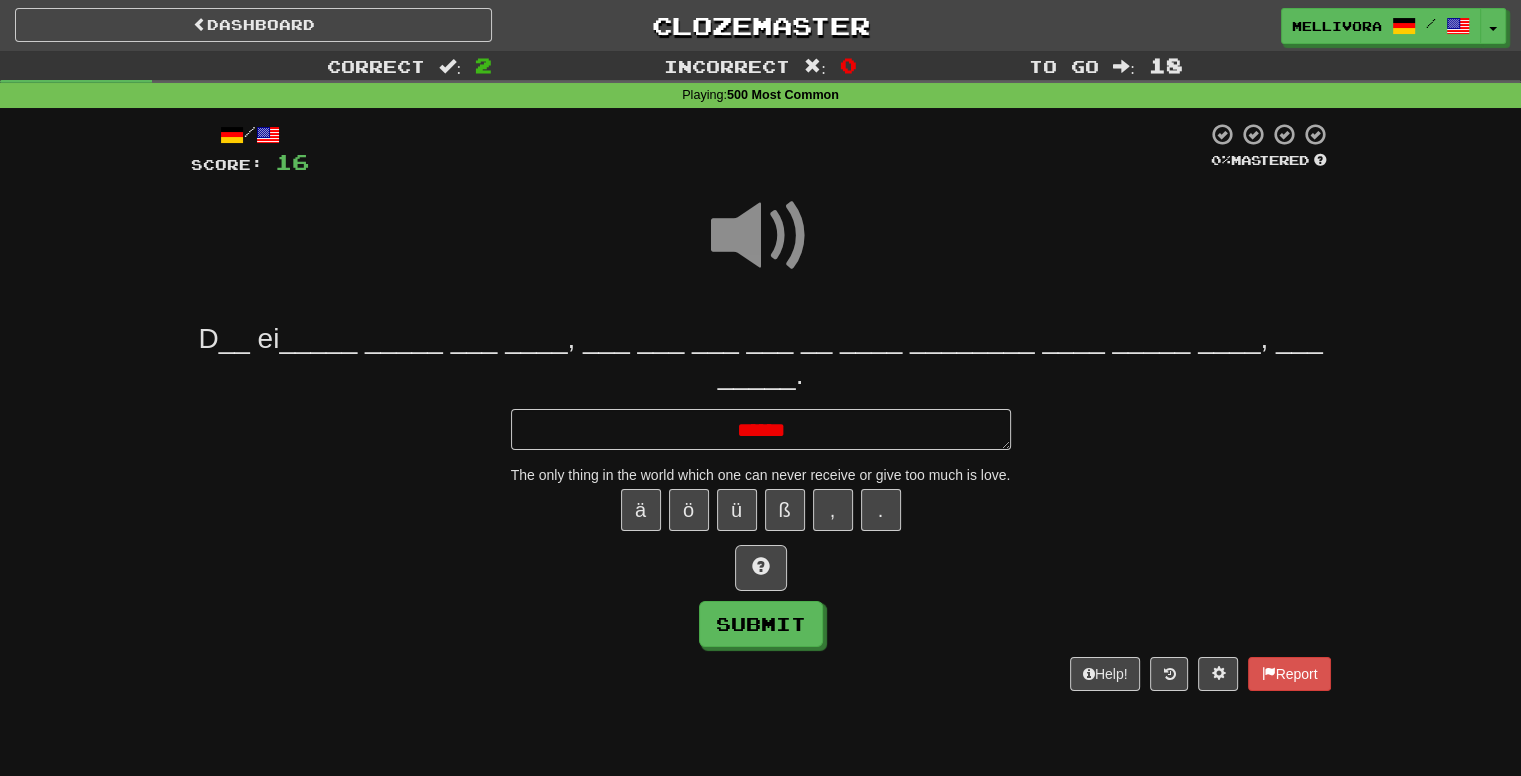 type on "*" 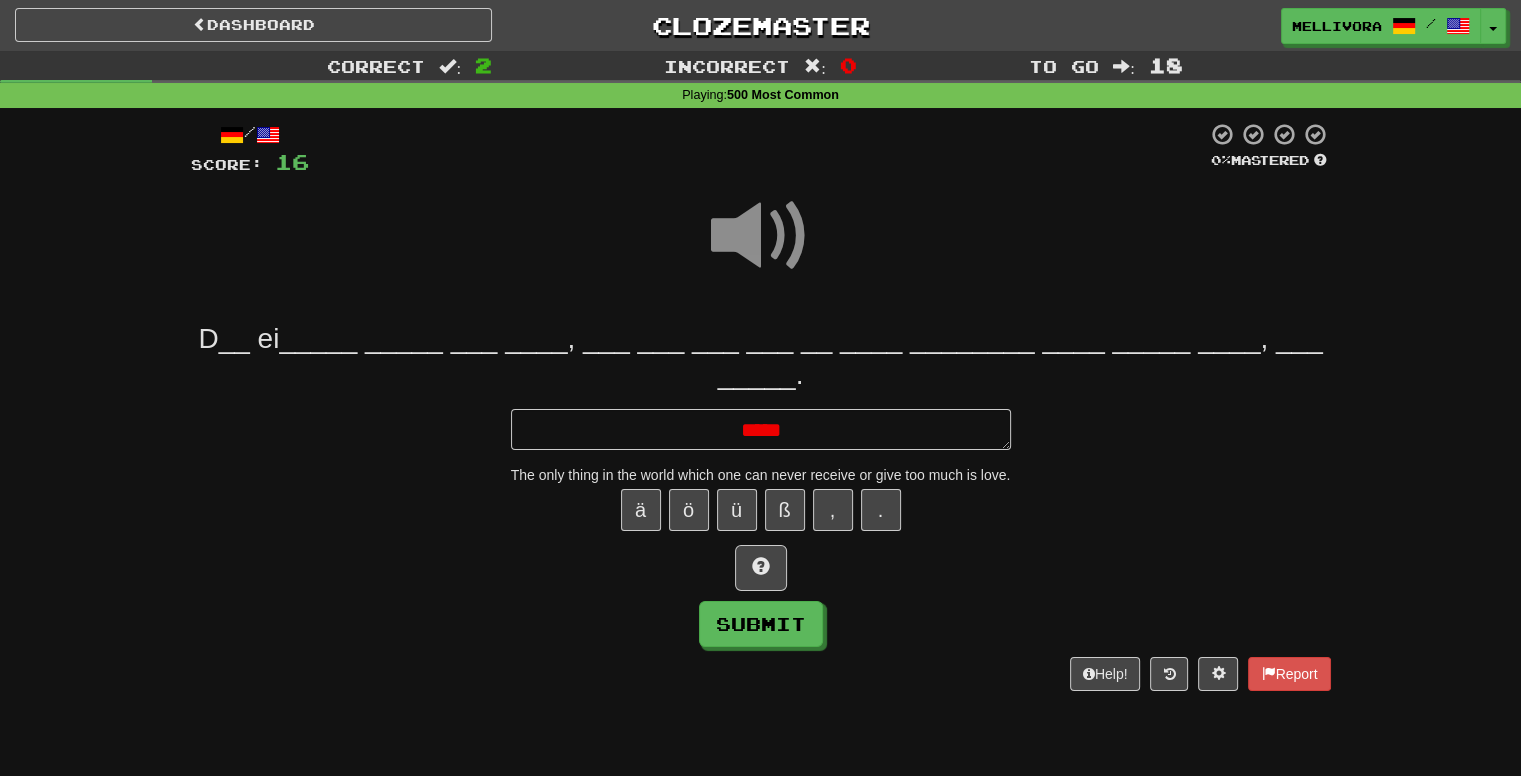 type on "*" 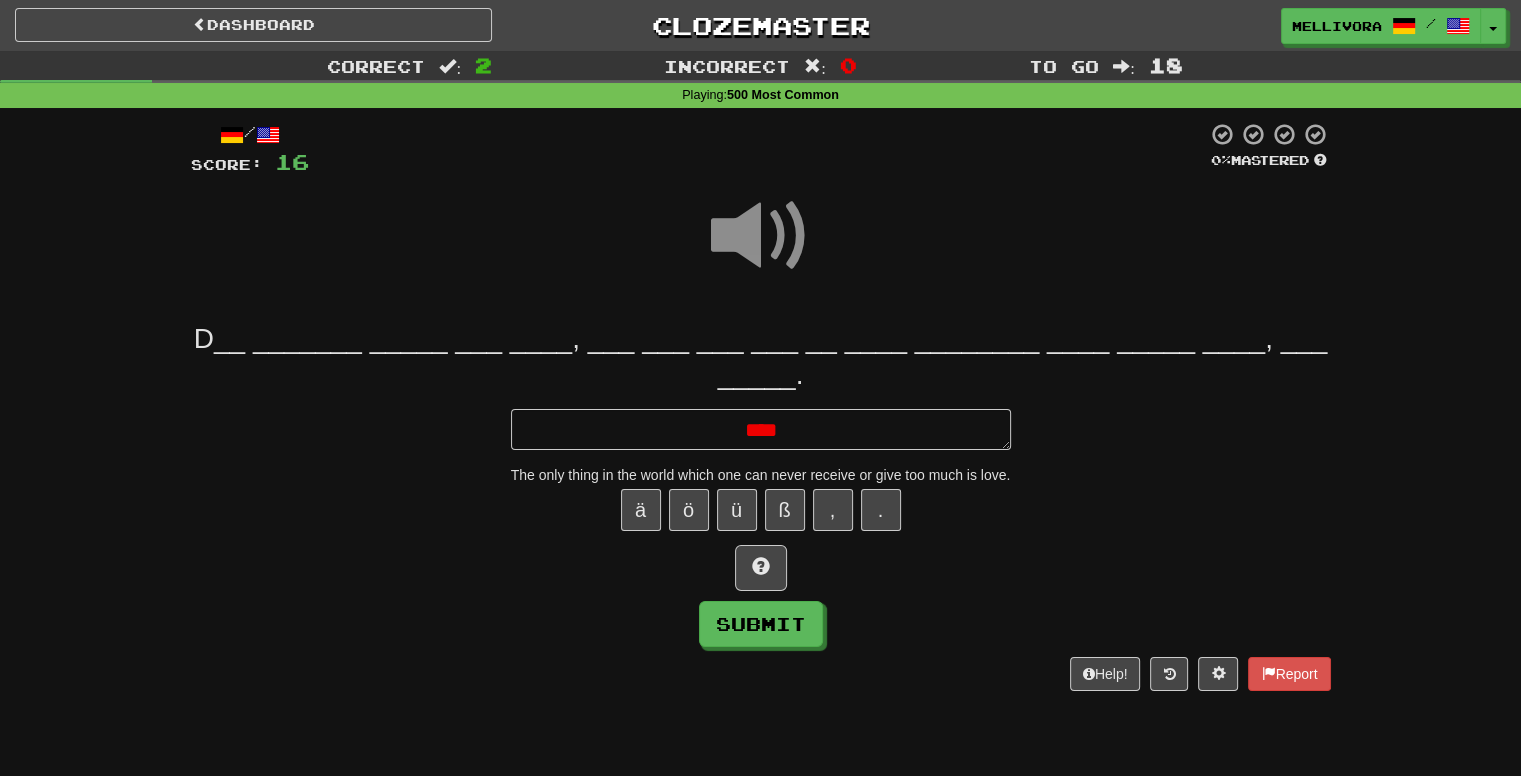 type on "*" 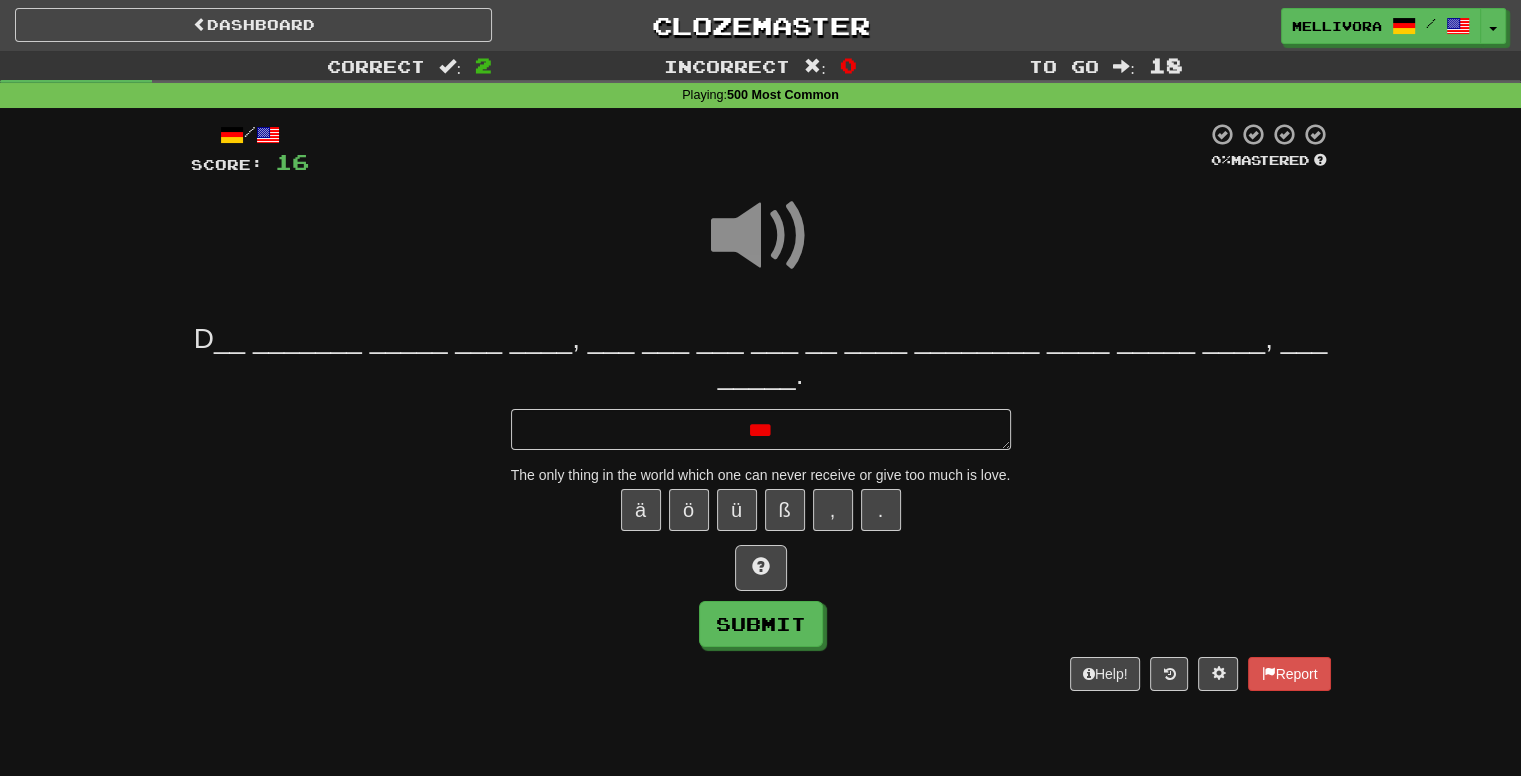 type on "*" 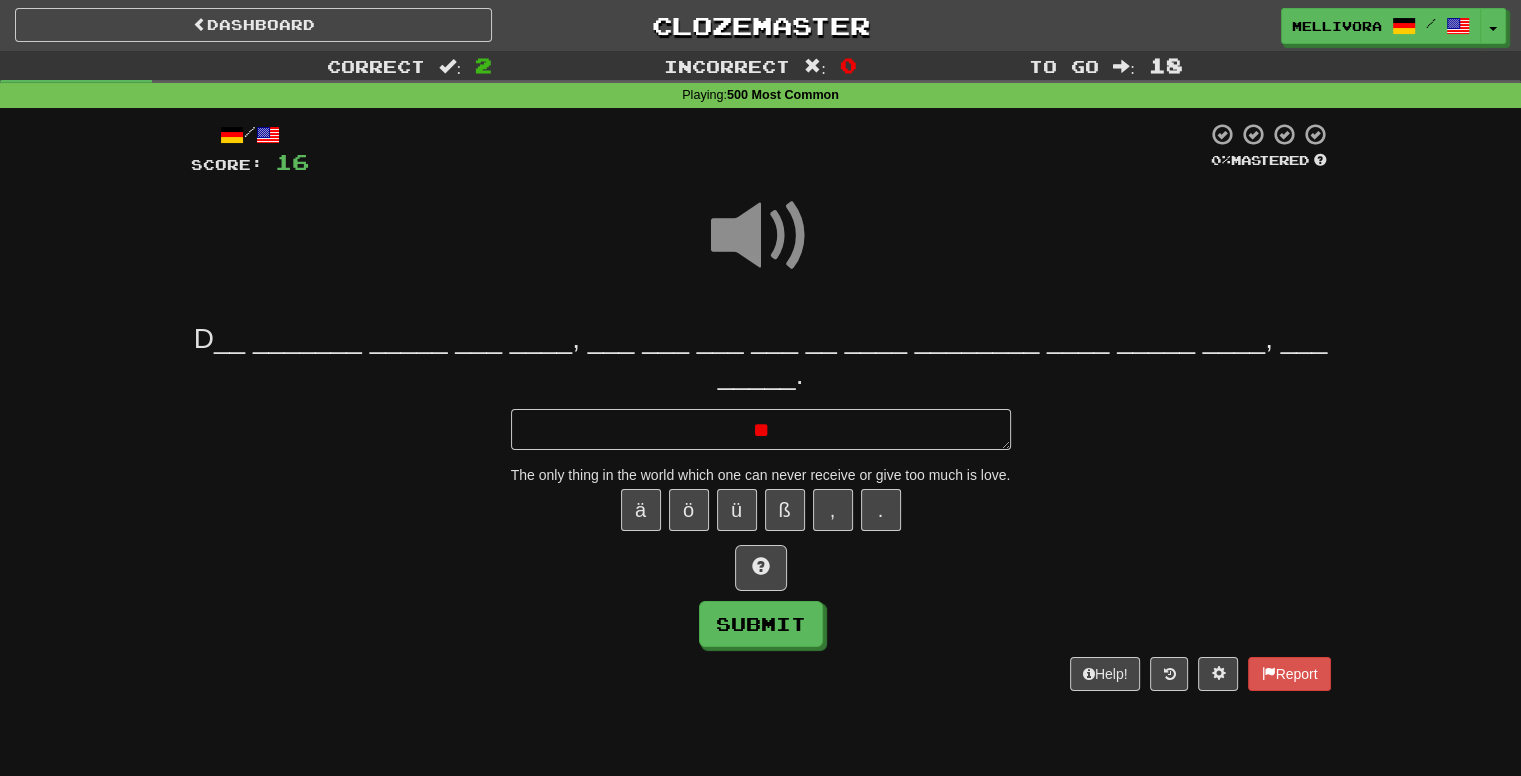 type on "*" 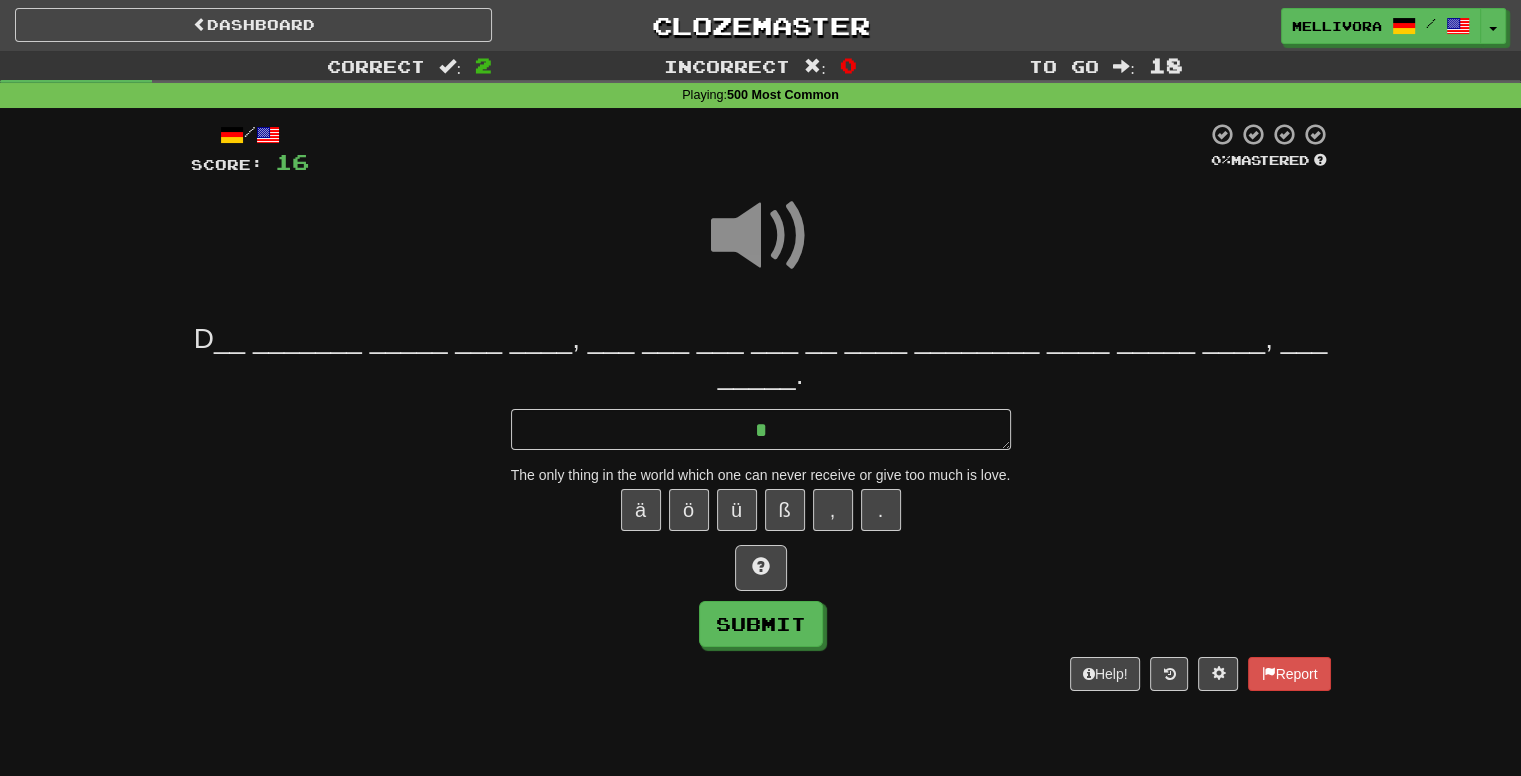 type on "*" 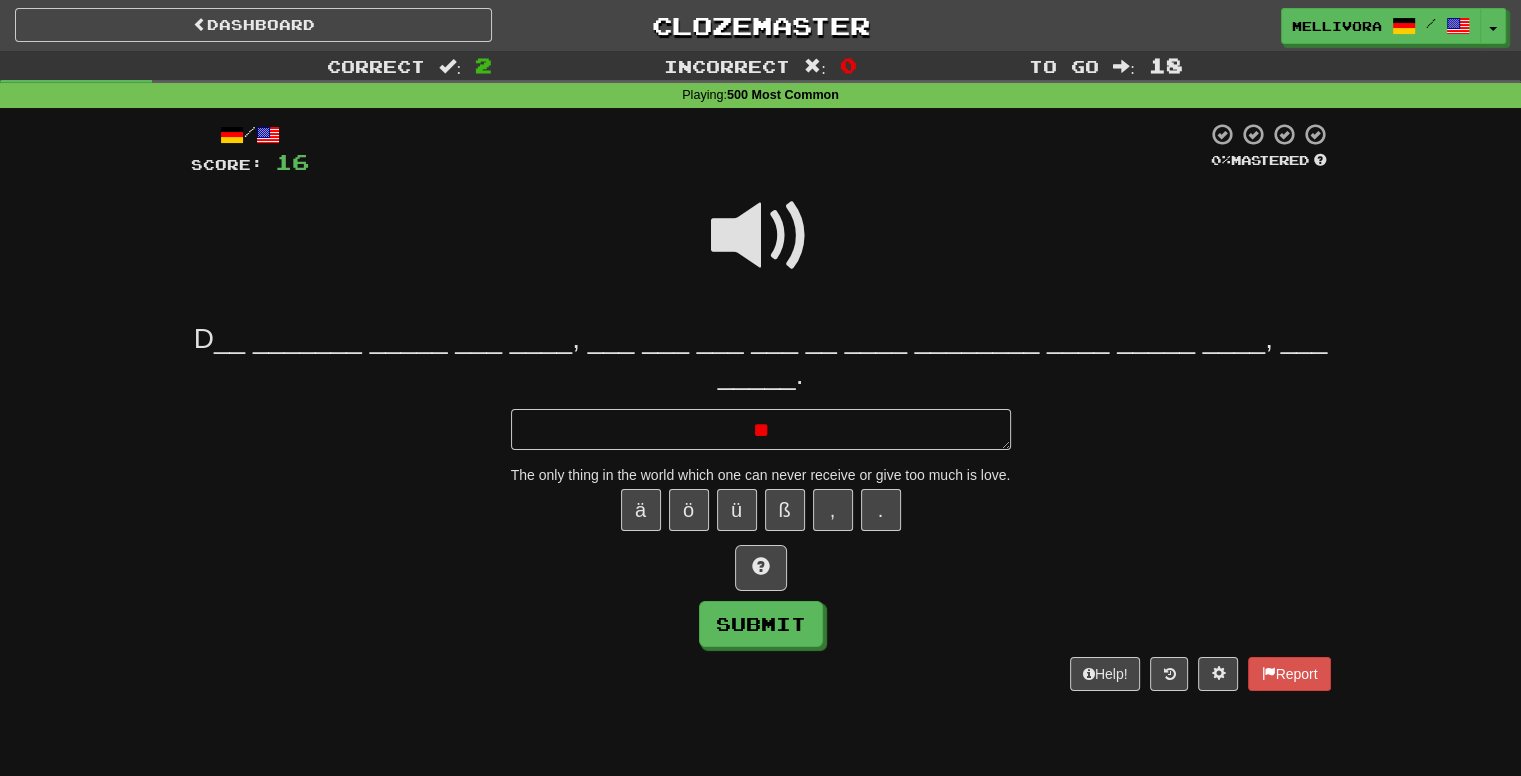 type on "*" 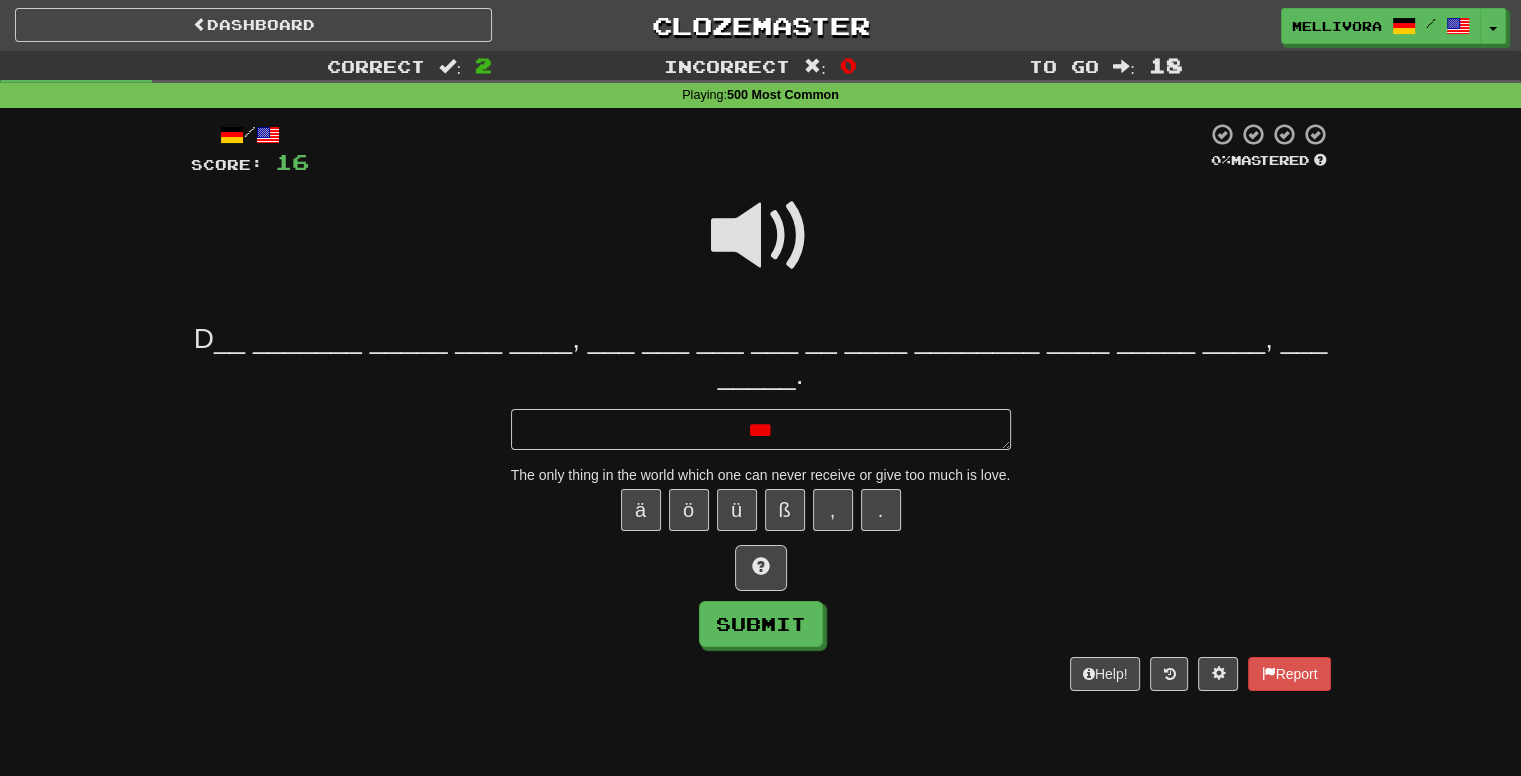 type on "*" 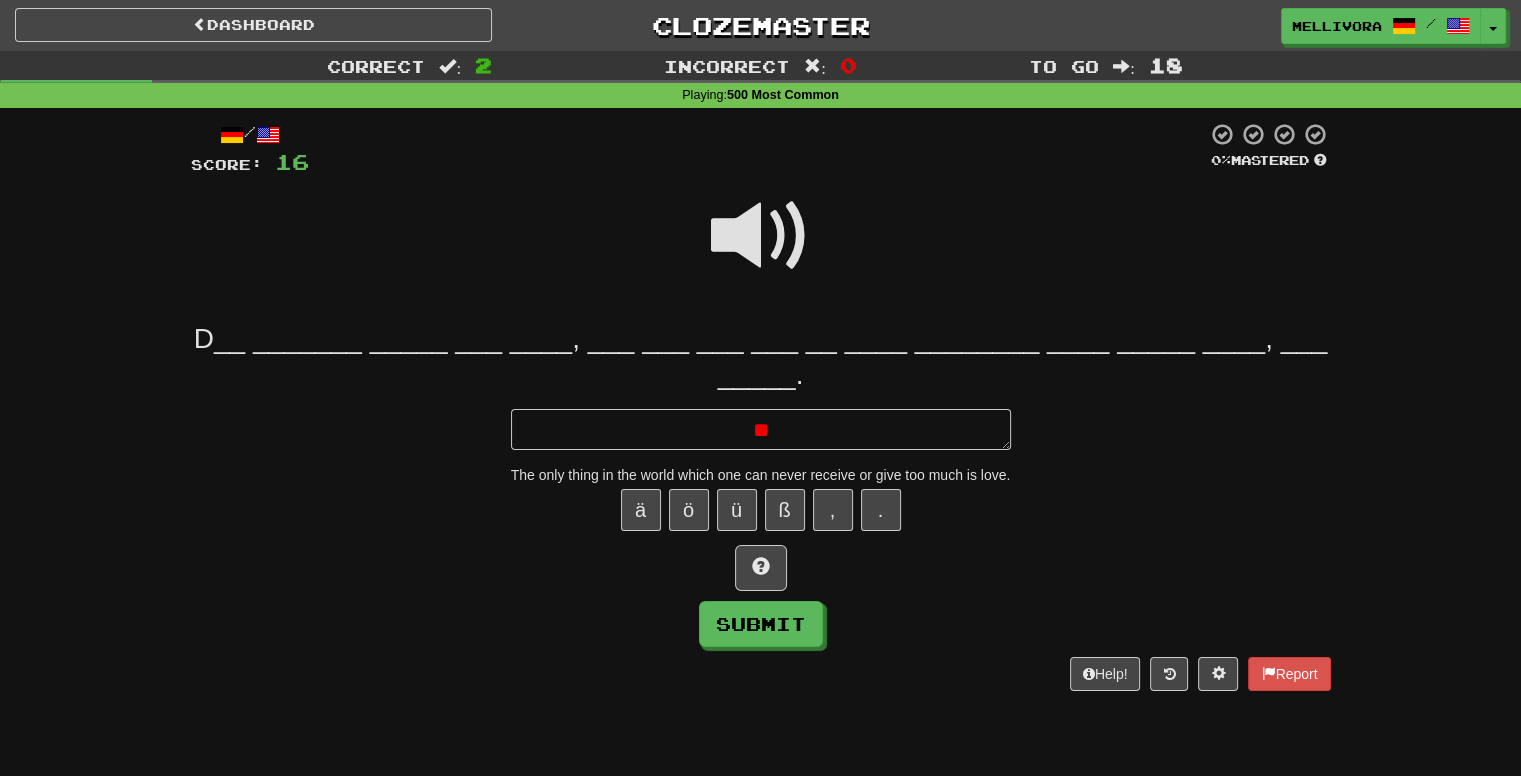 type on "*" 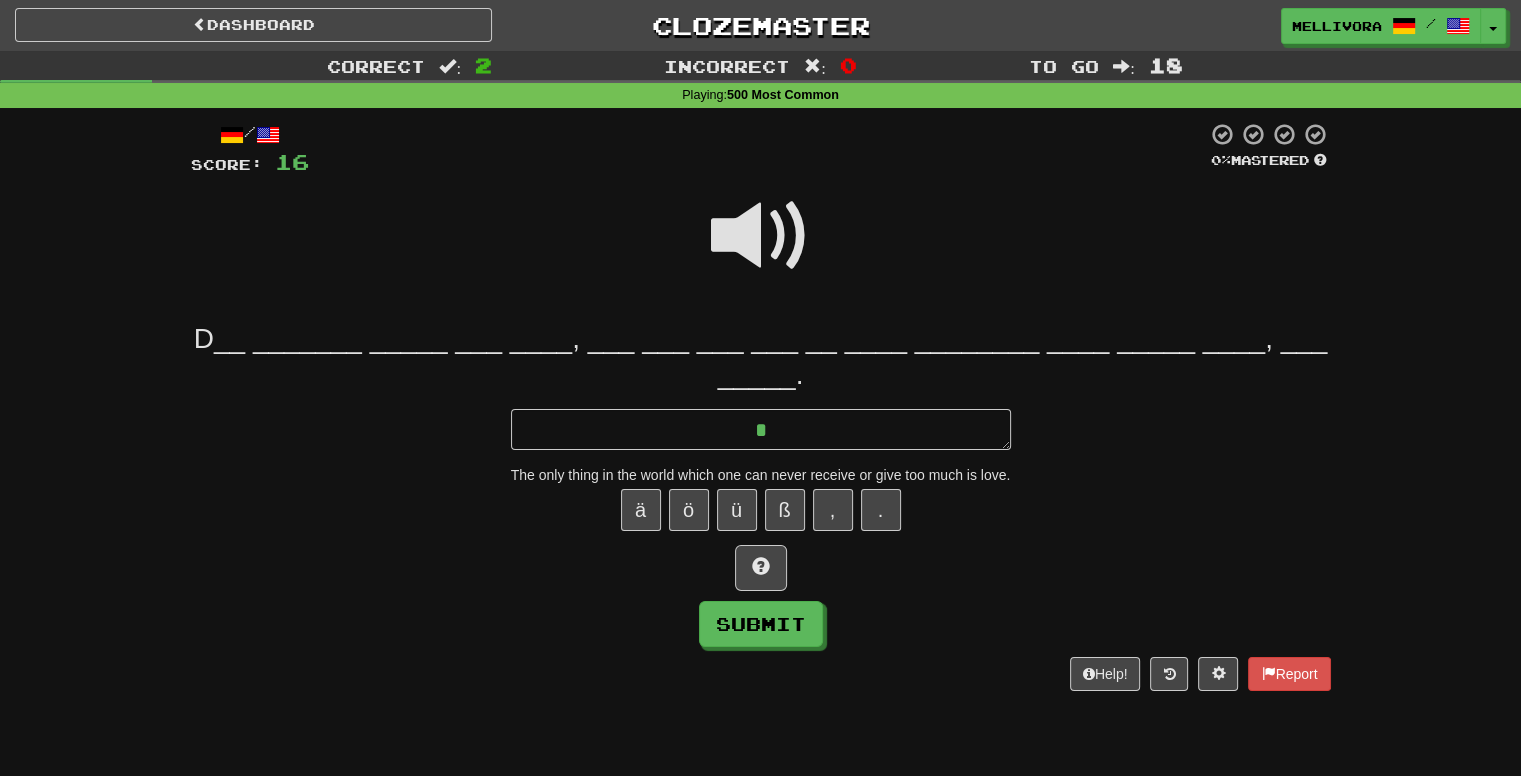 type on "*" 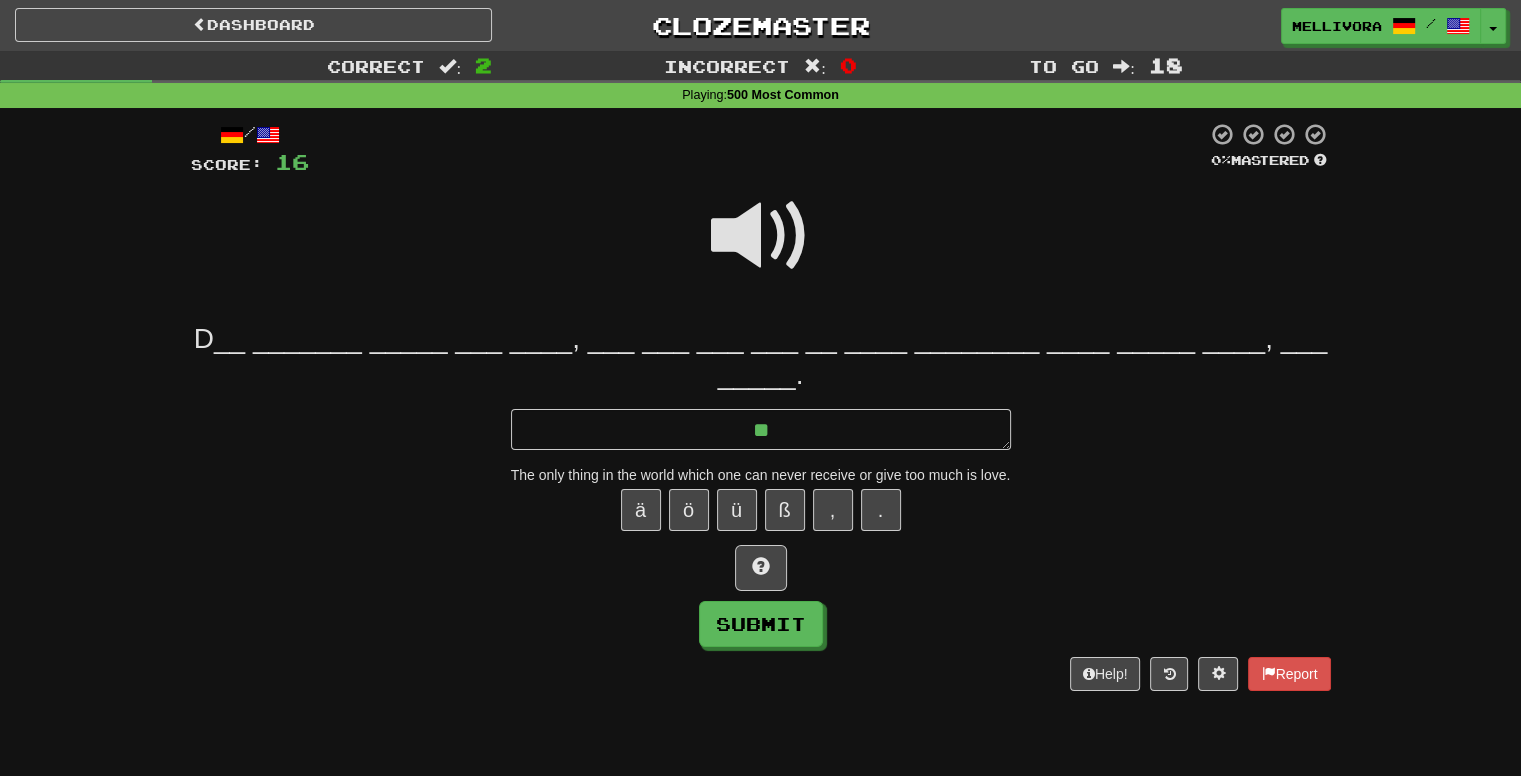 type on "*" 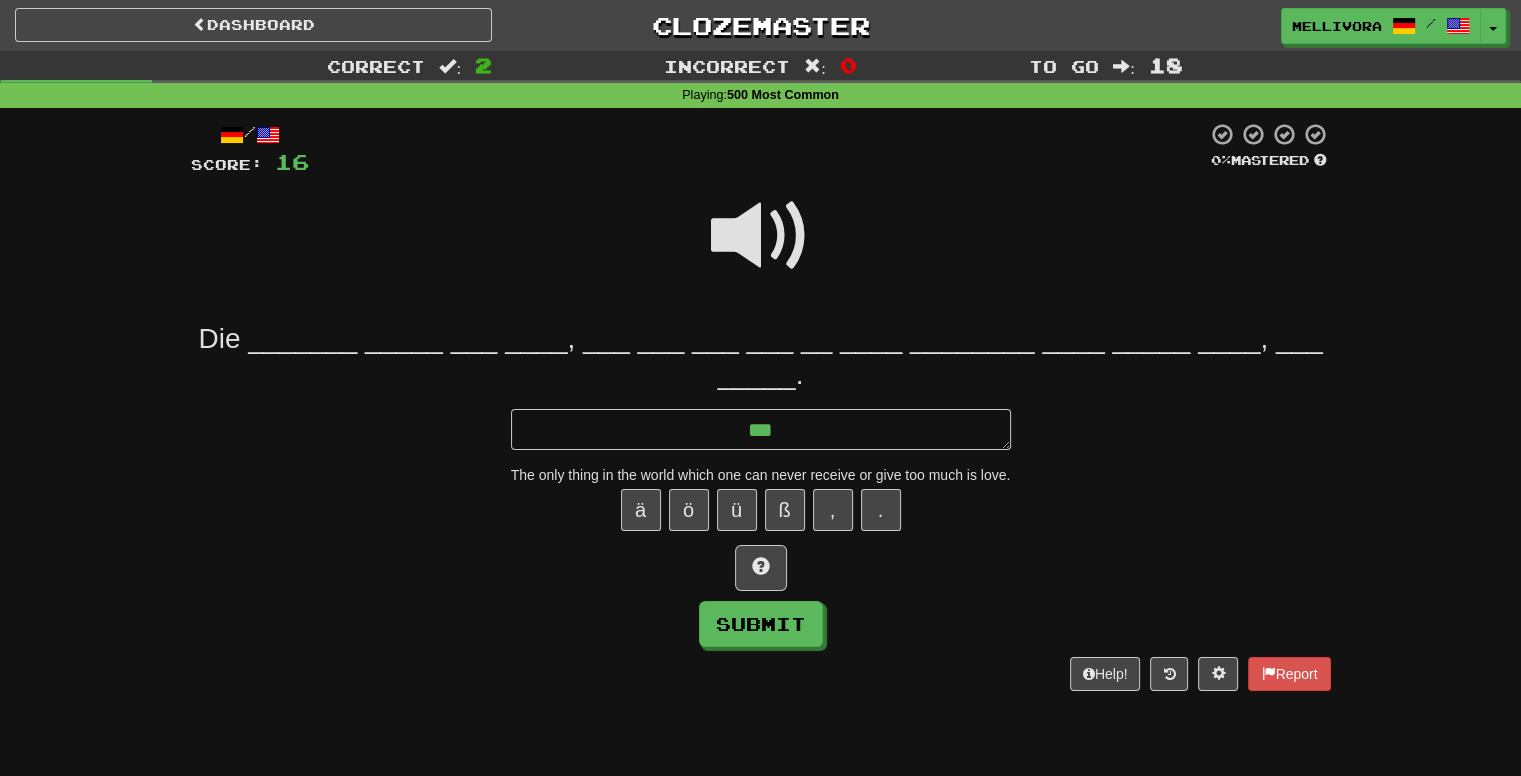 type on "*" 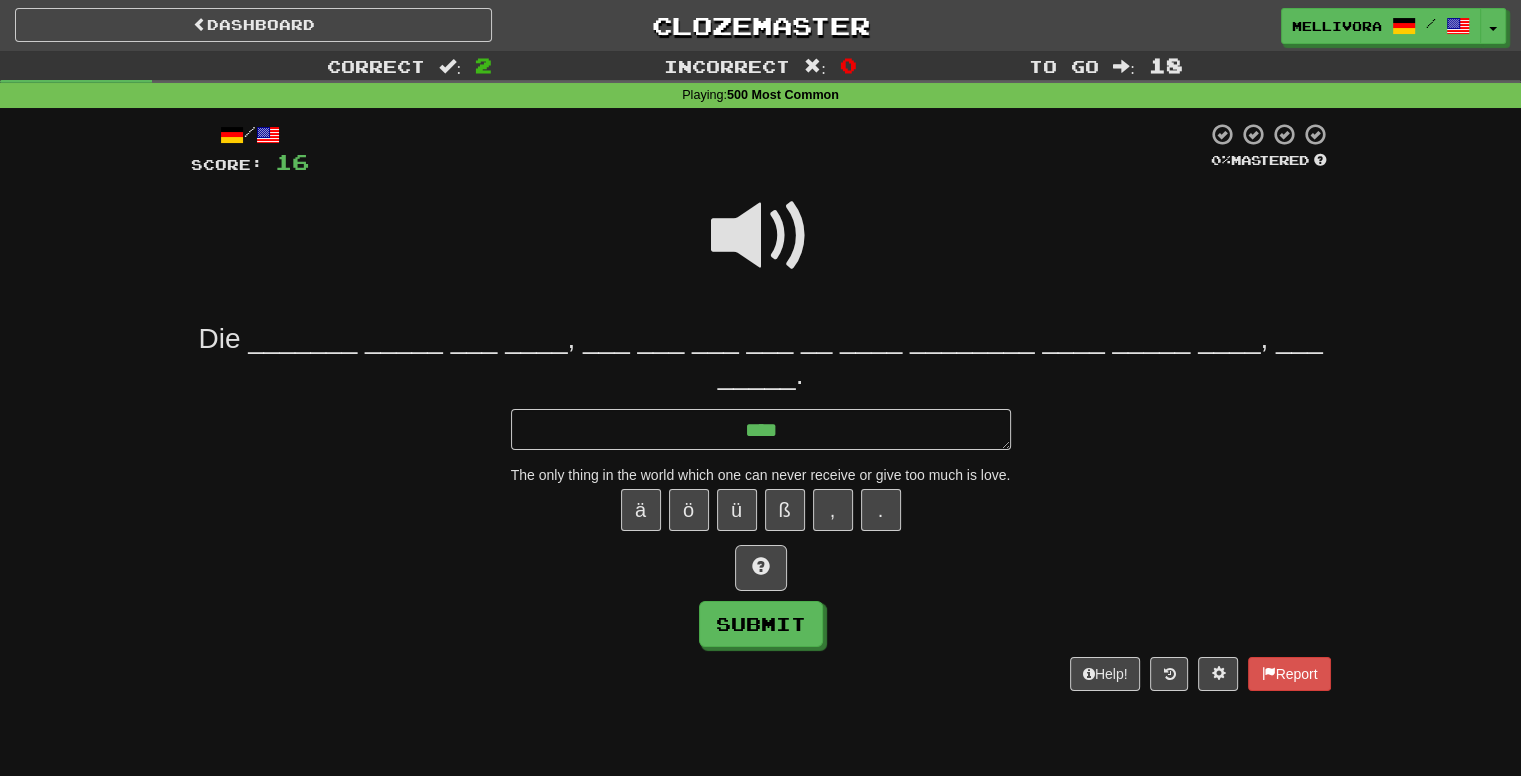 type on "*" 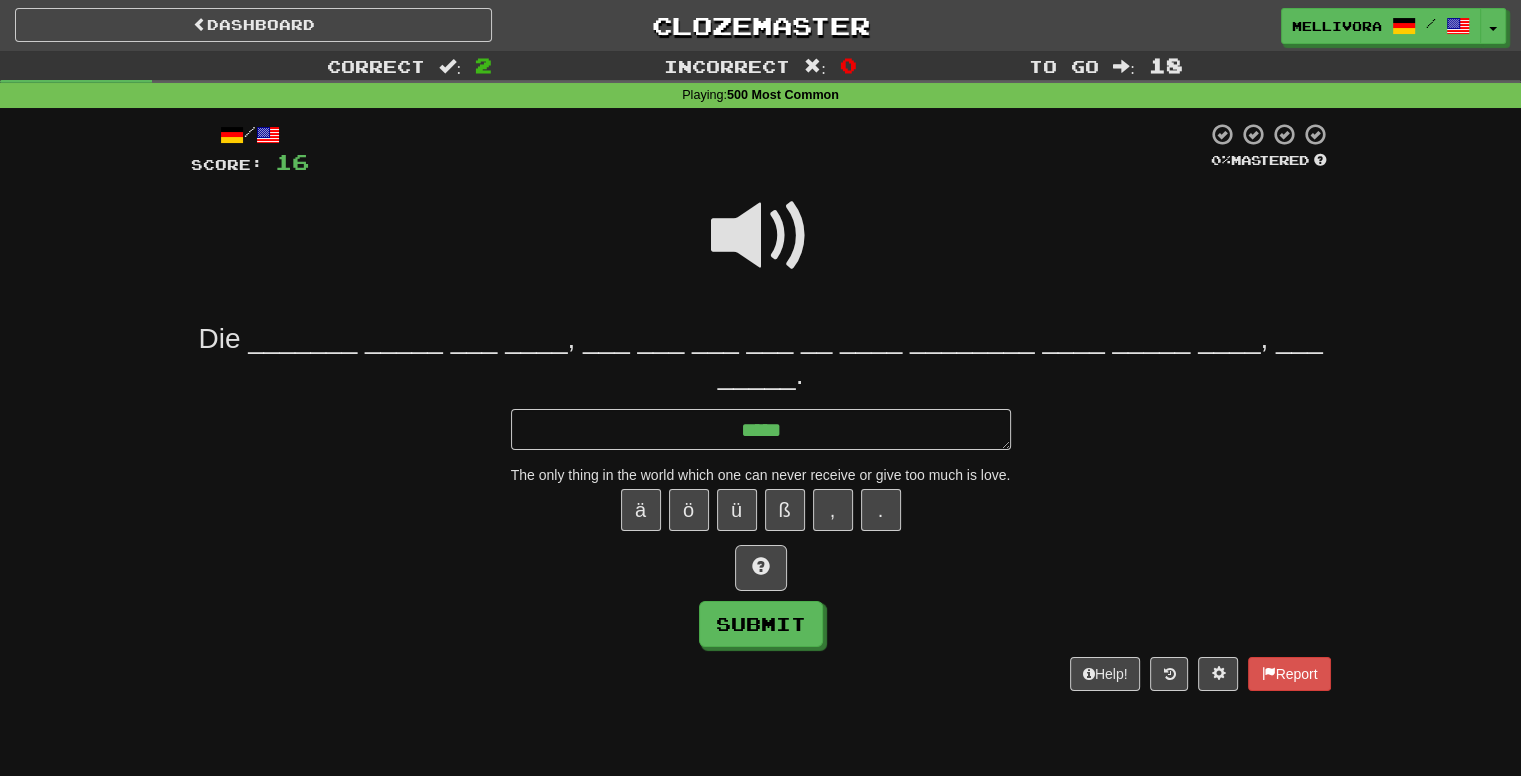 type on "*" 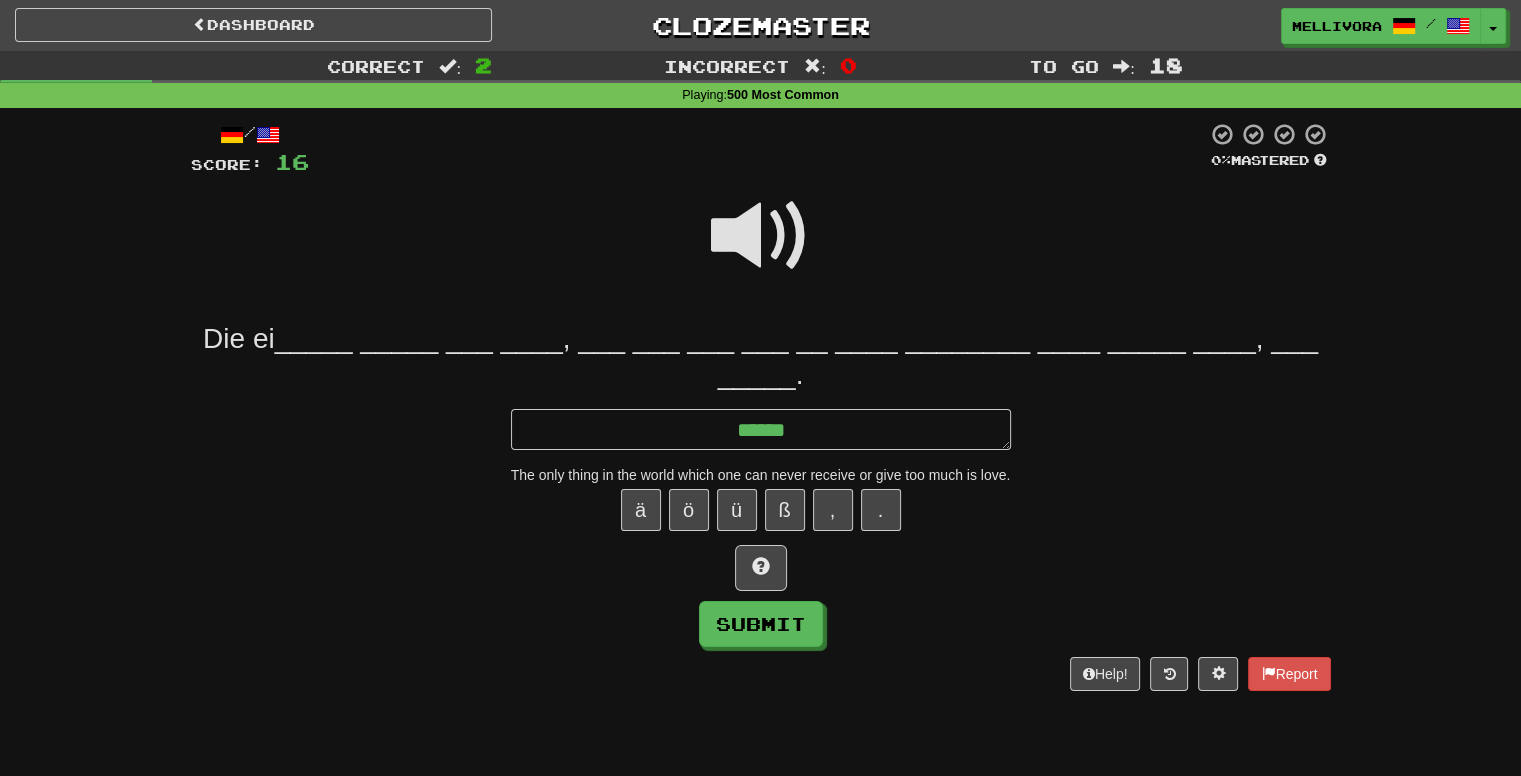 type on "*" 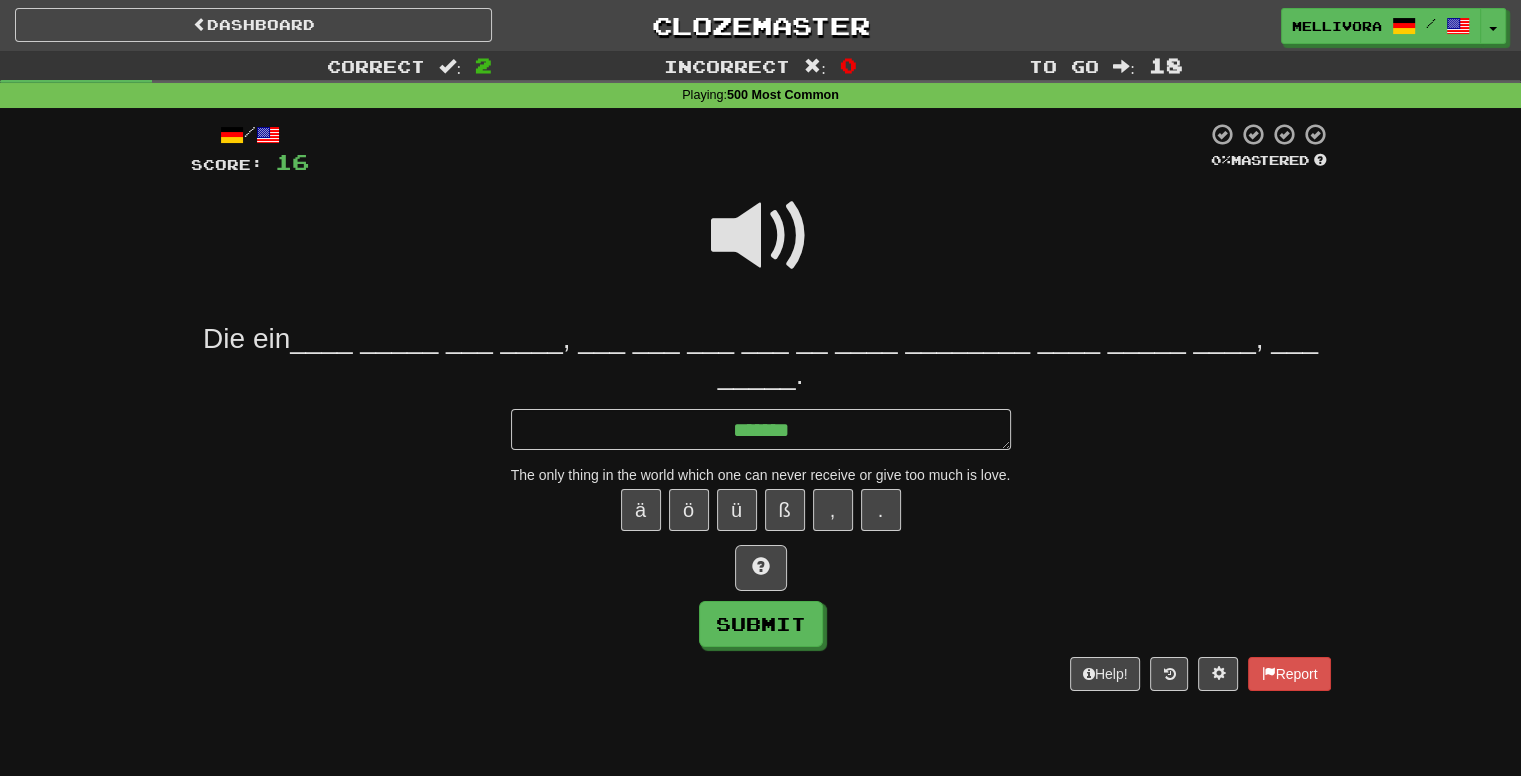 type on "*" 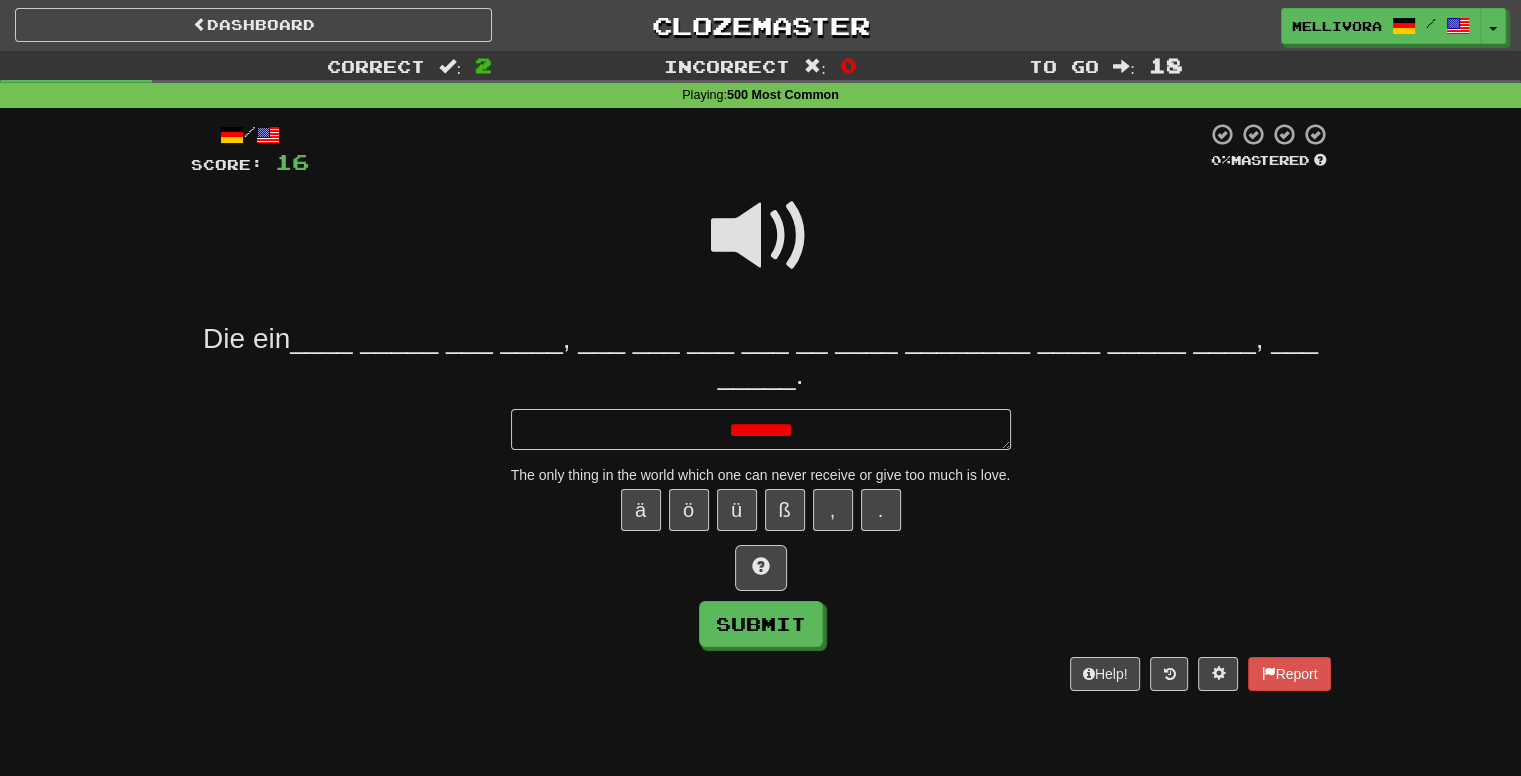 type on "*" 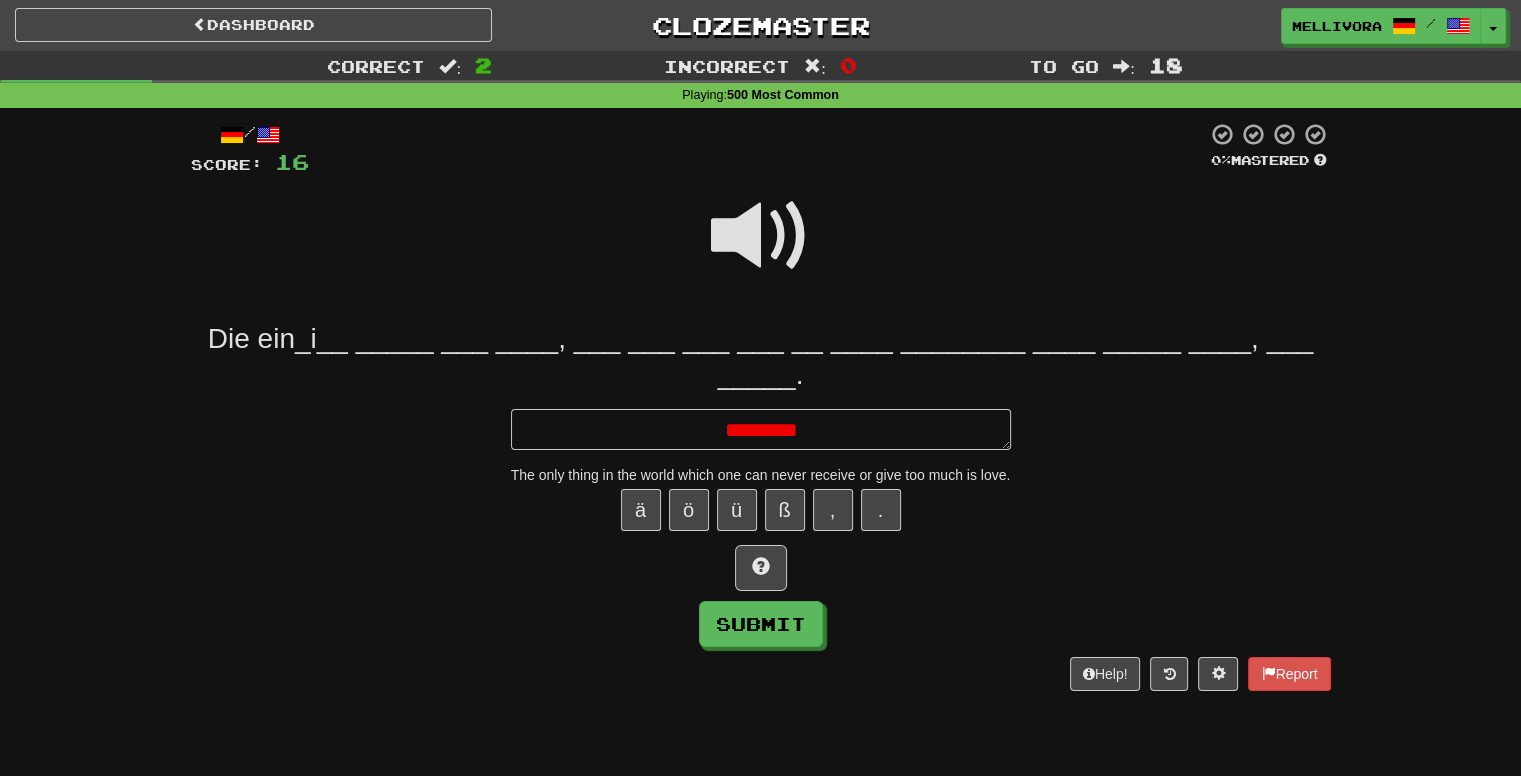 type on "*" 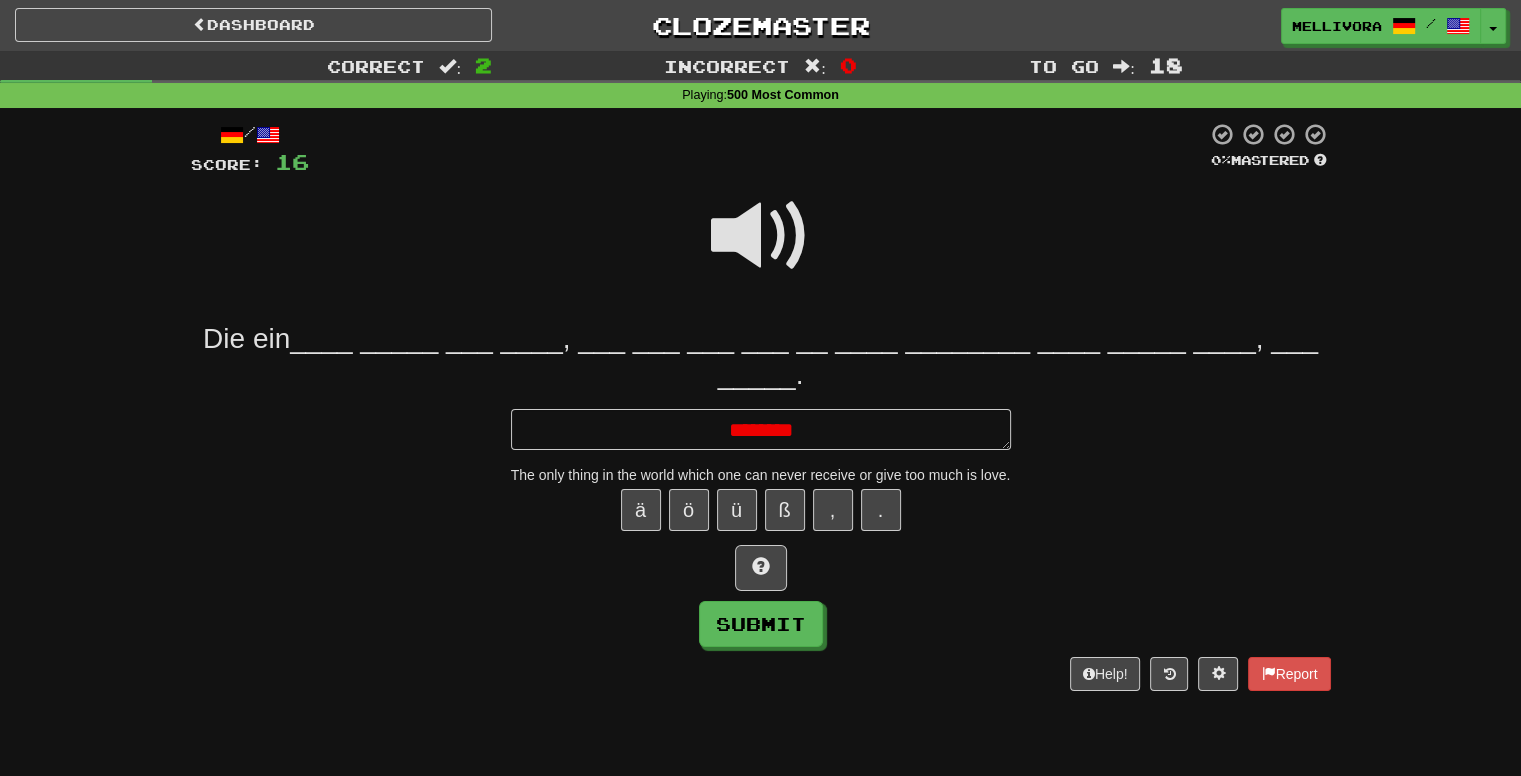 type on "*" 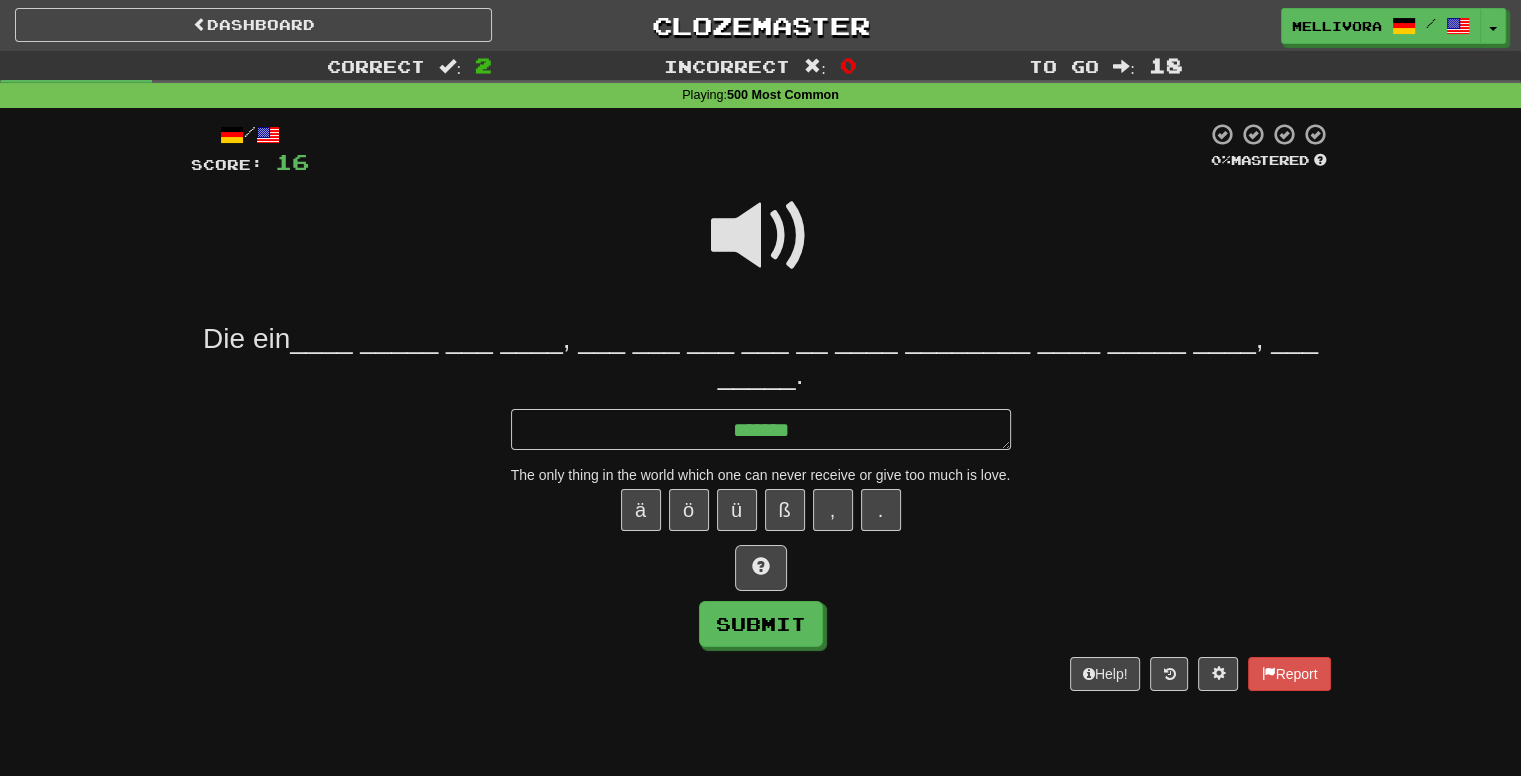 type on "*" 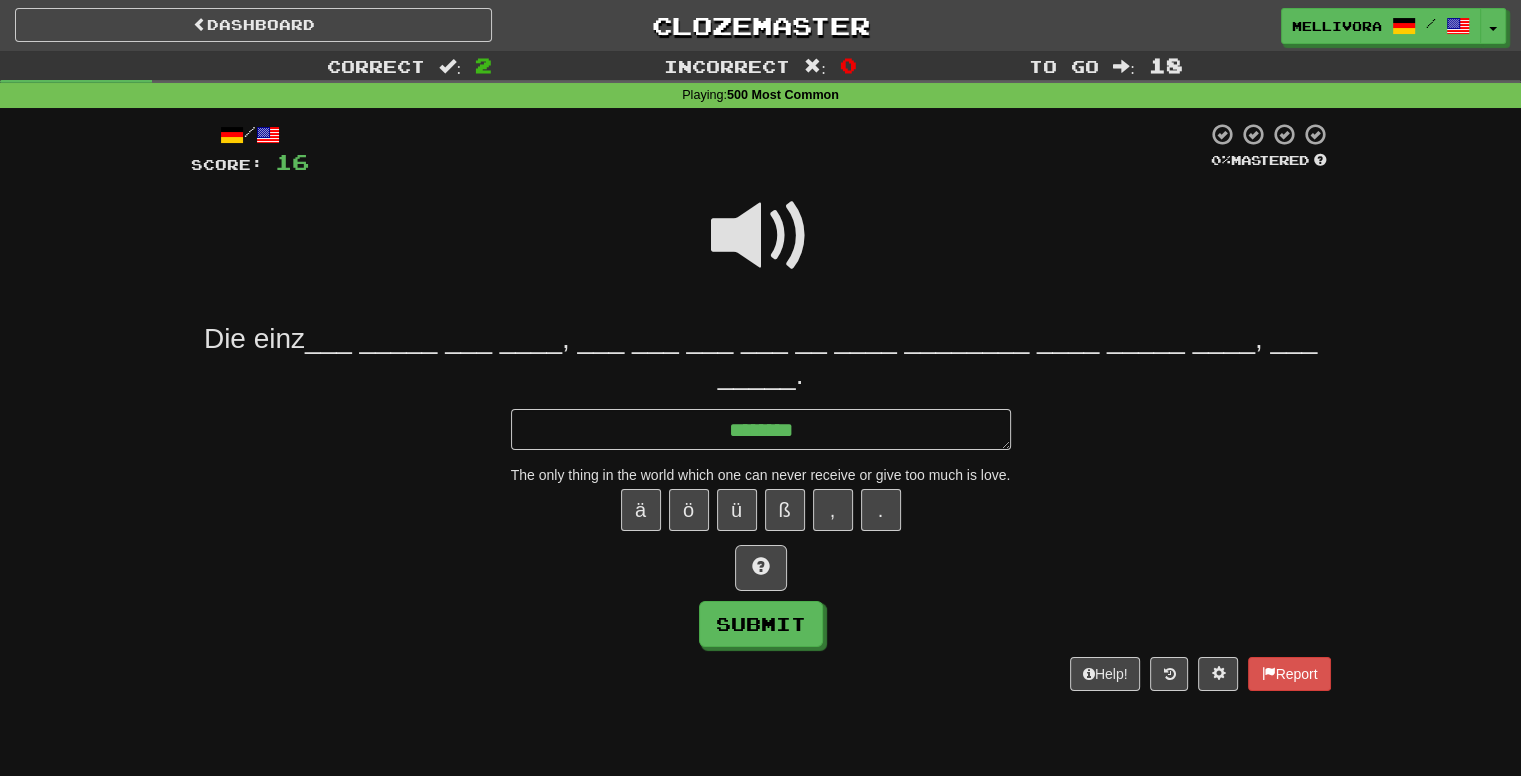 type on "*" 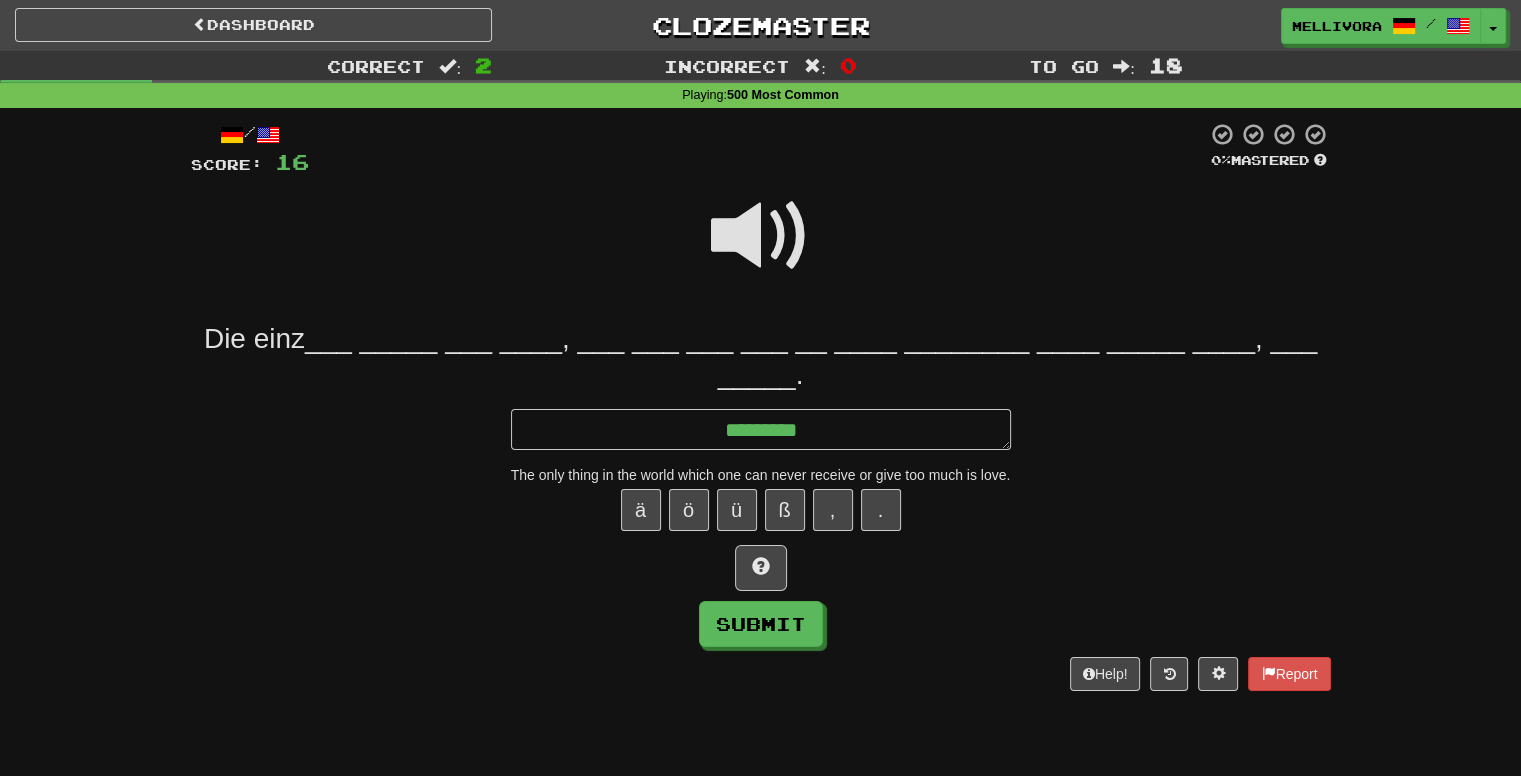type on "*" 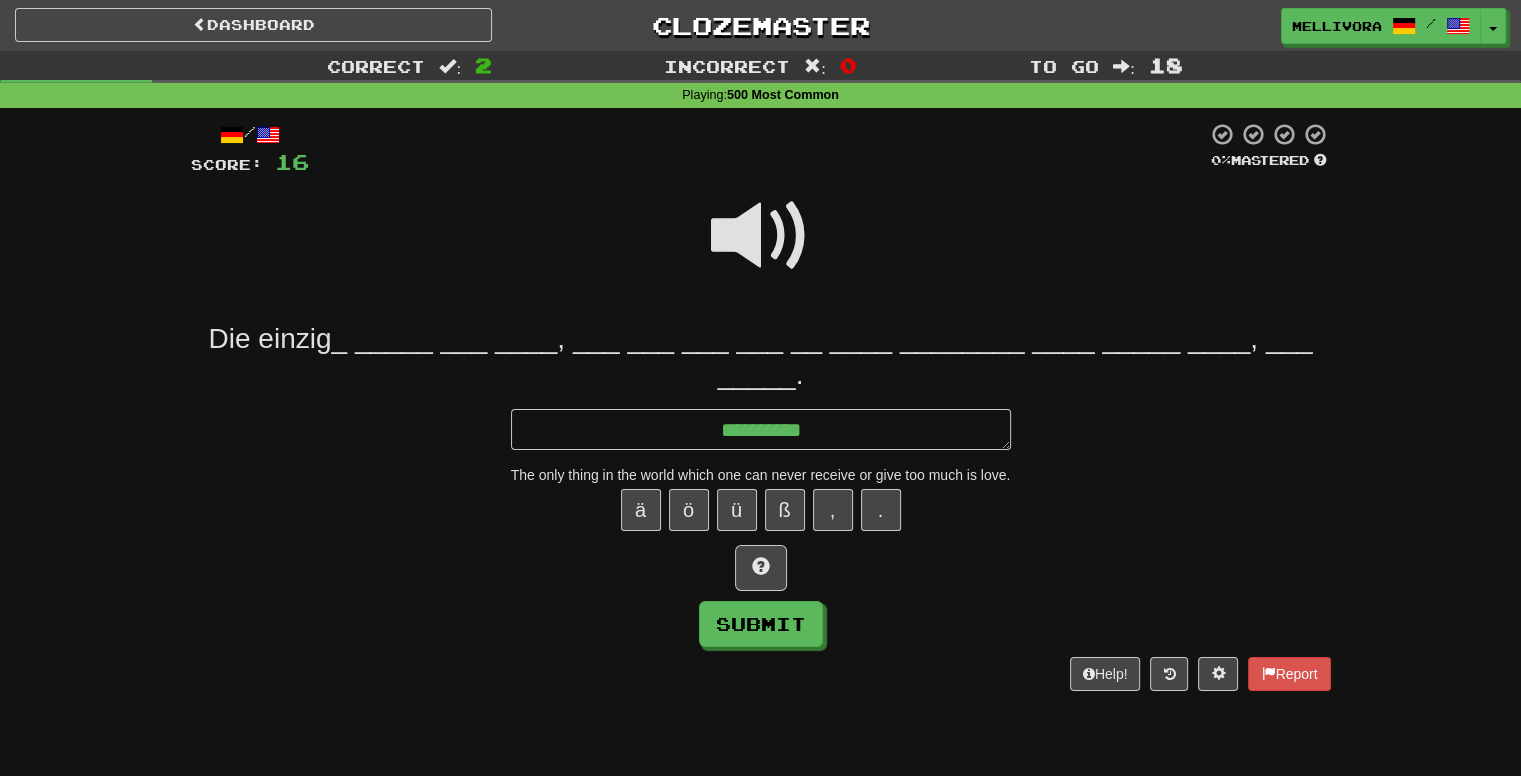 type on "*" 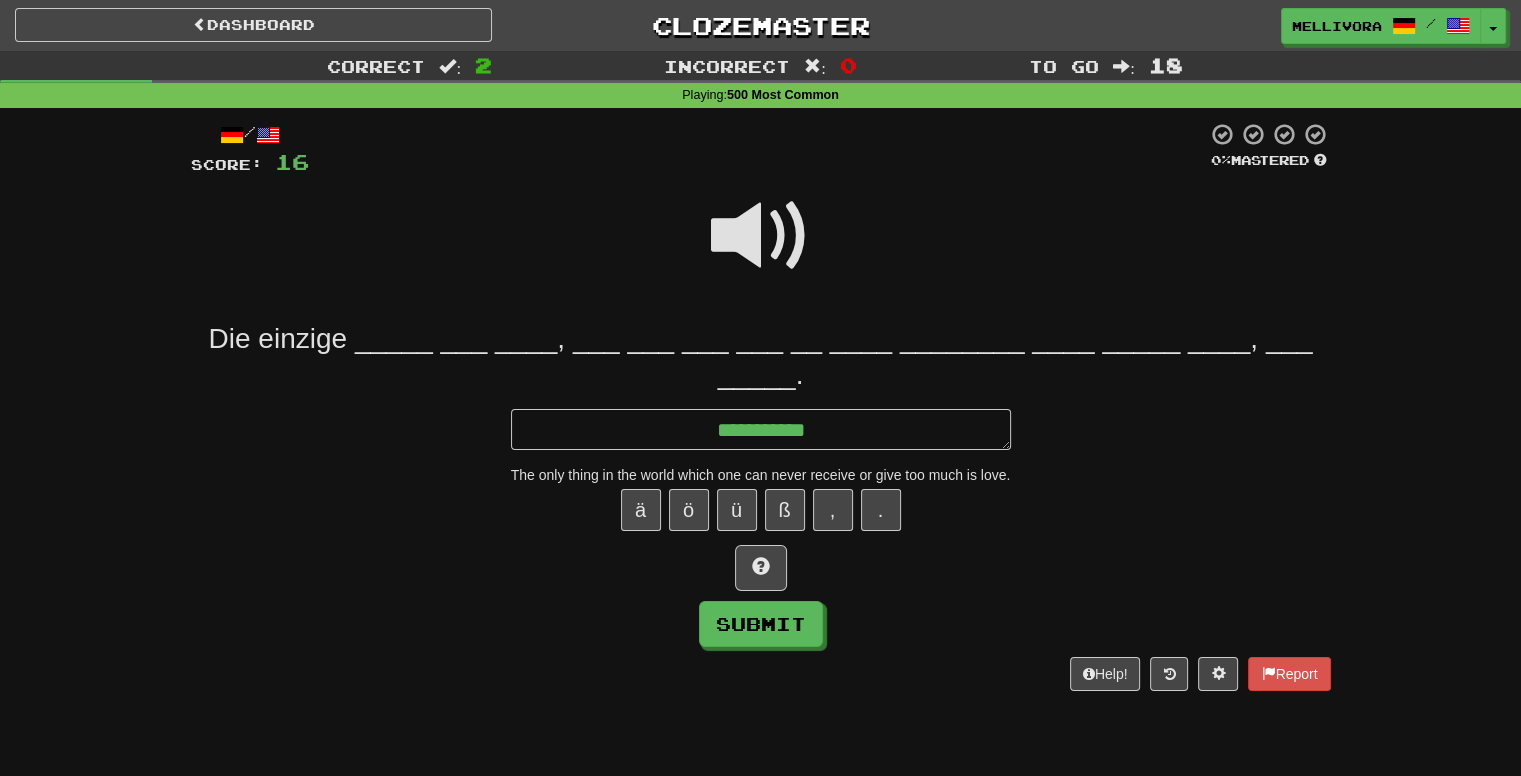 type on "*" 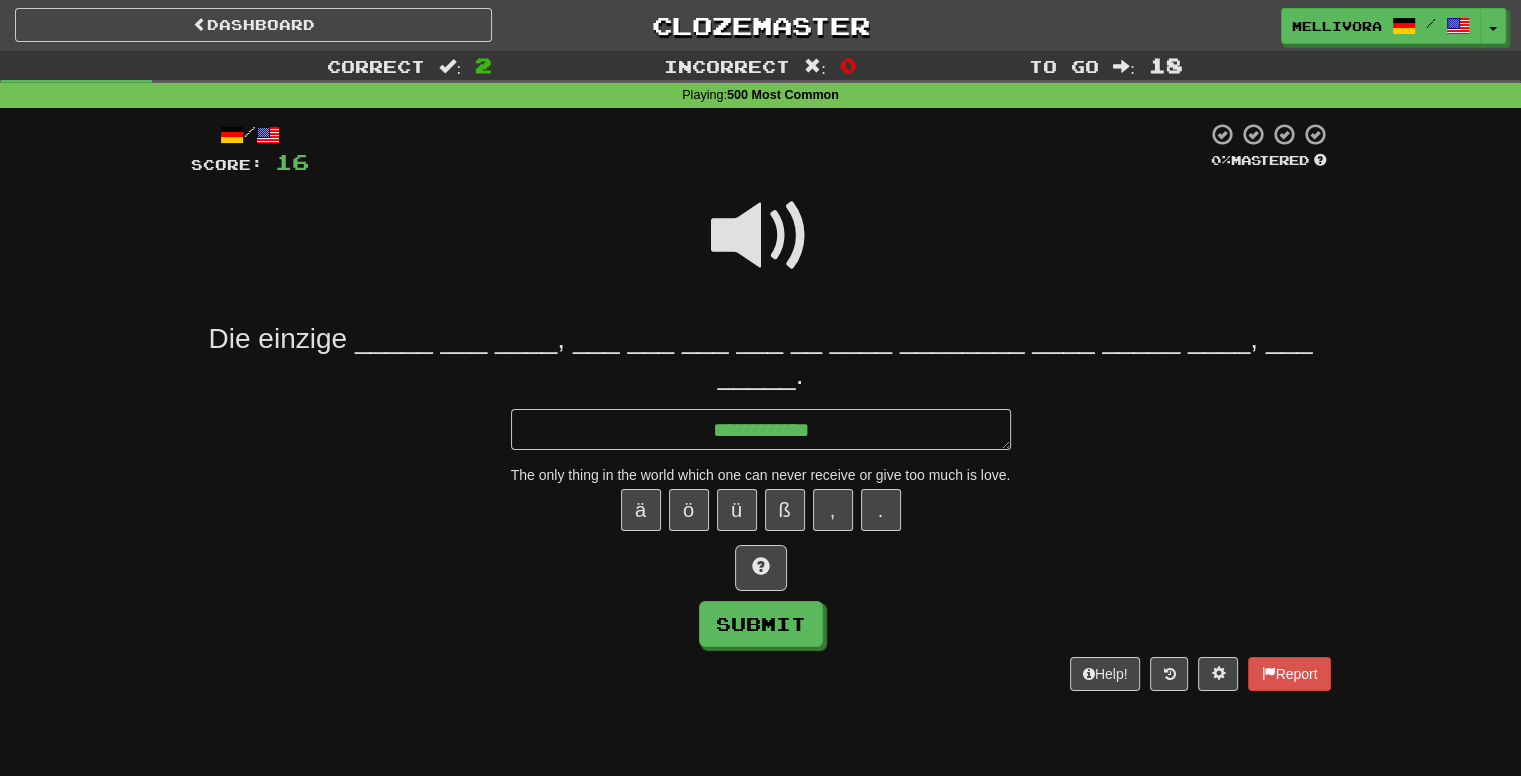 type on "*" 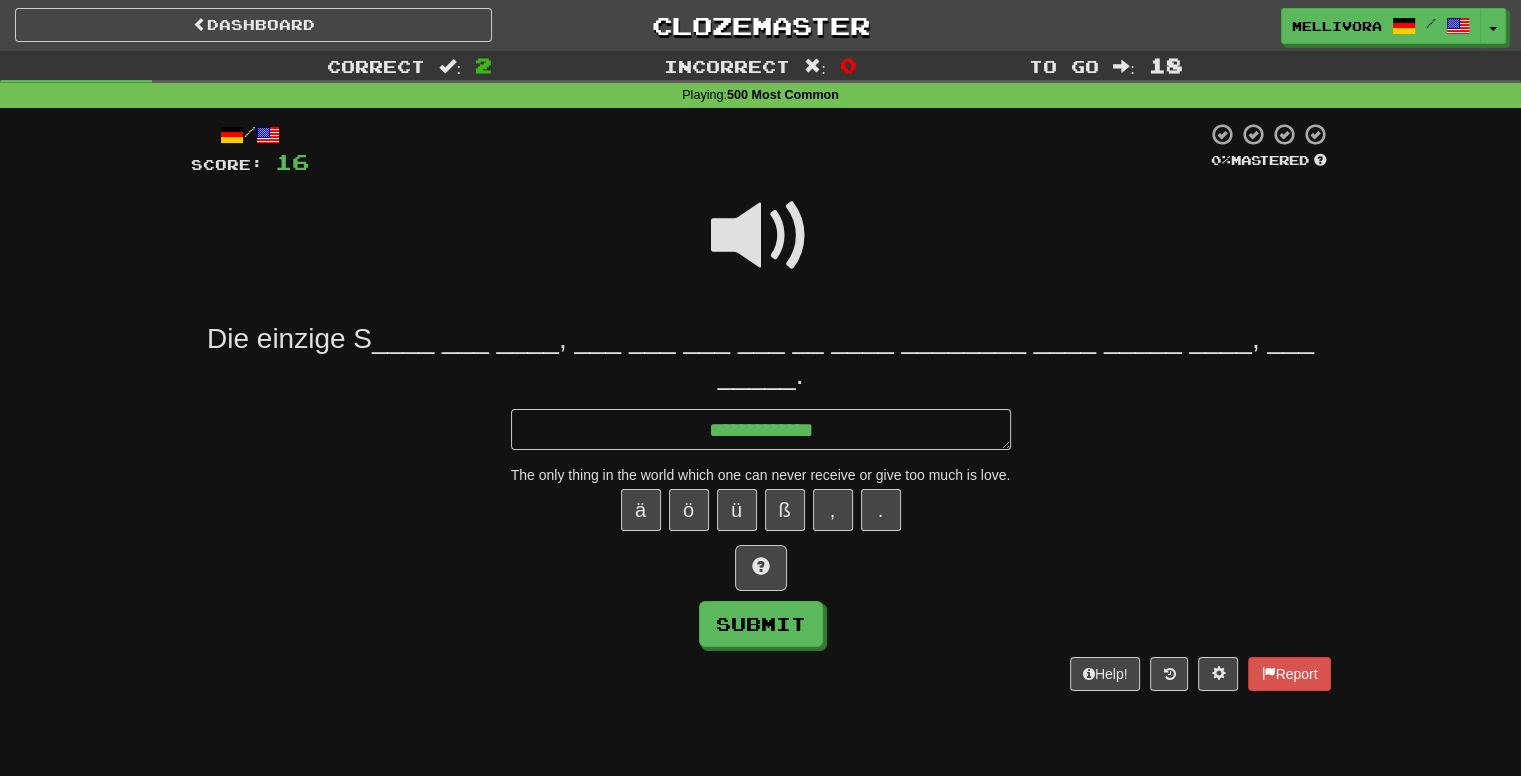 type on "*" 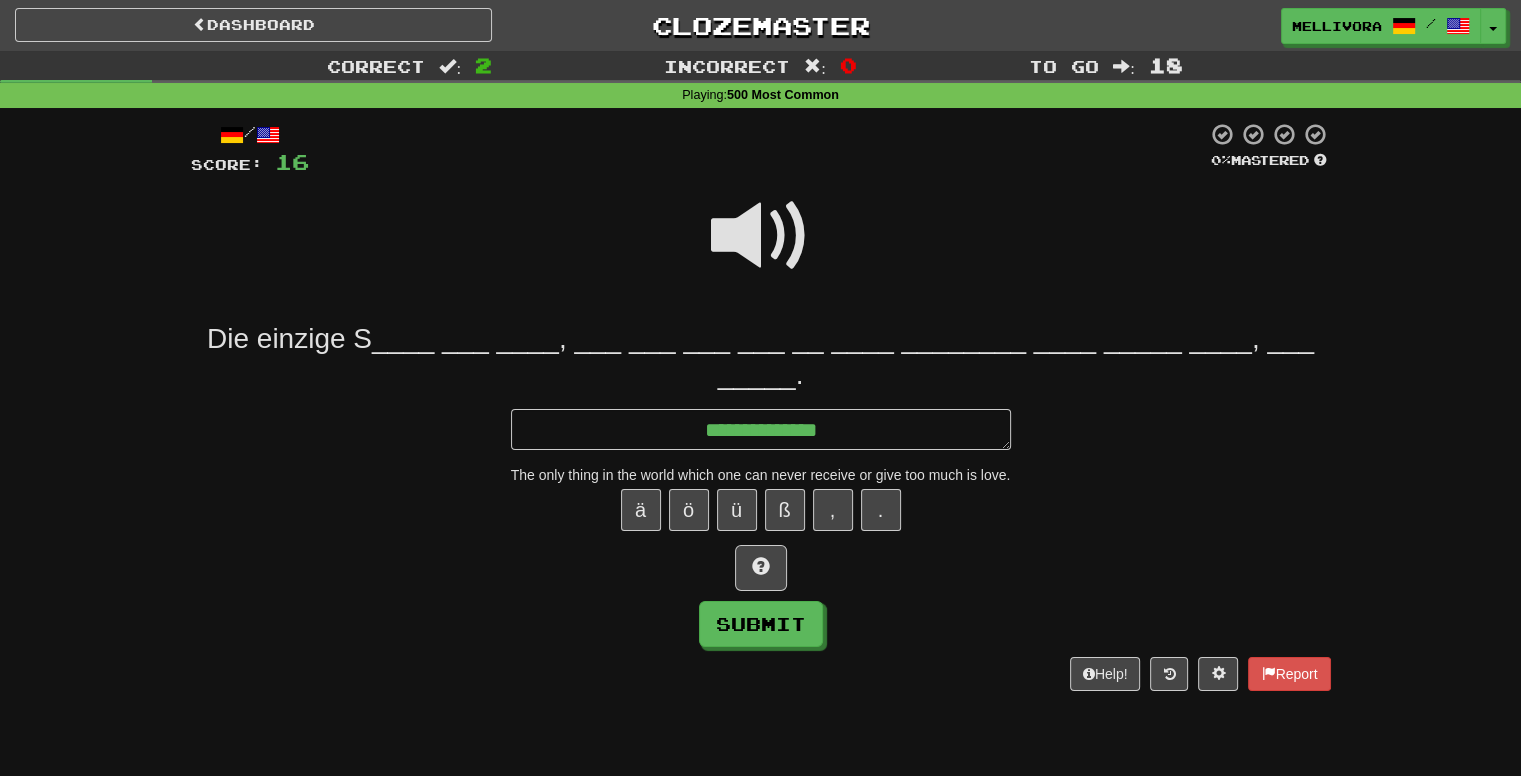 type on "*" 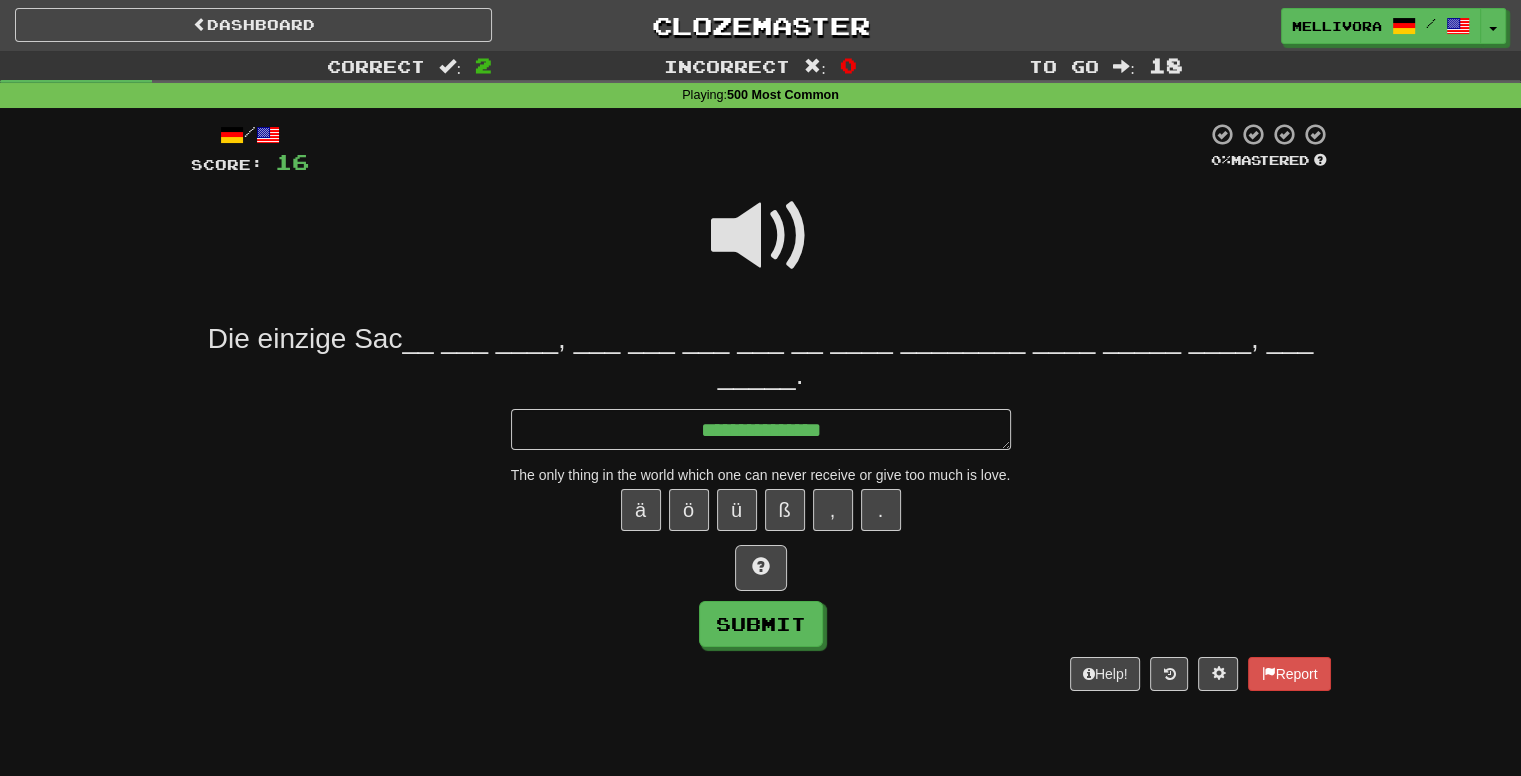 type on "*" 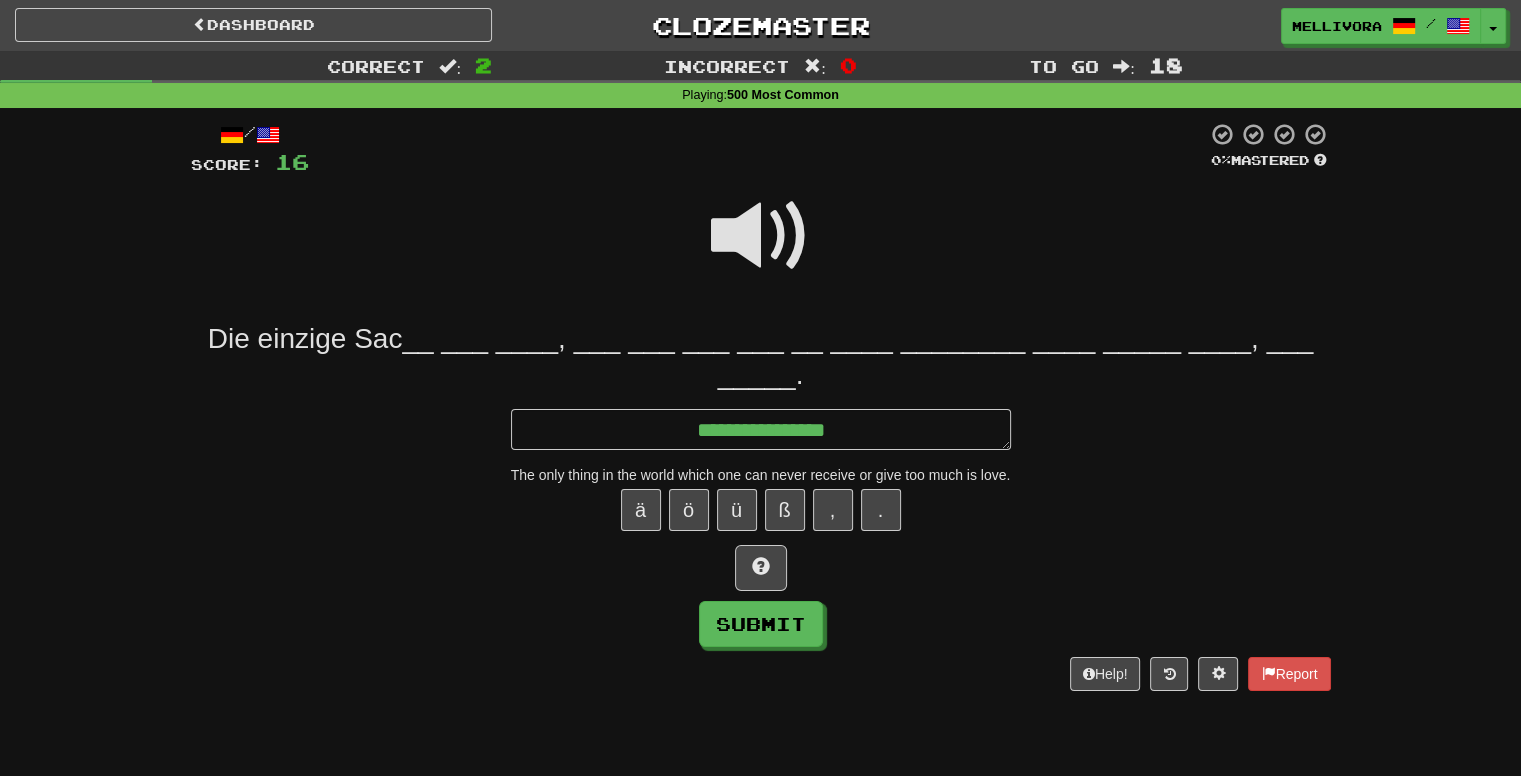 type on "*" 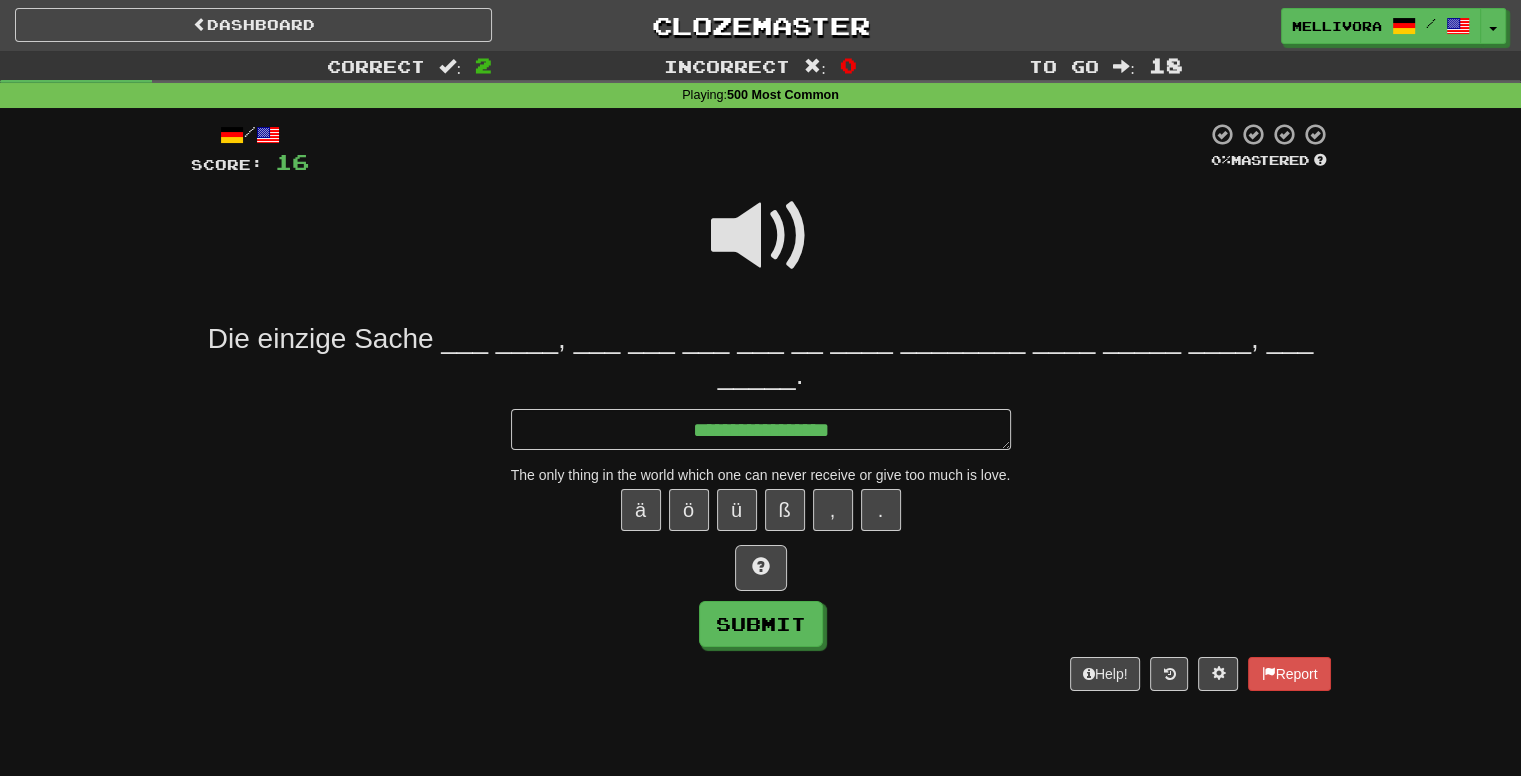 type on "*" 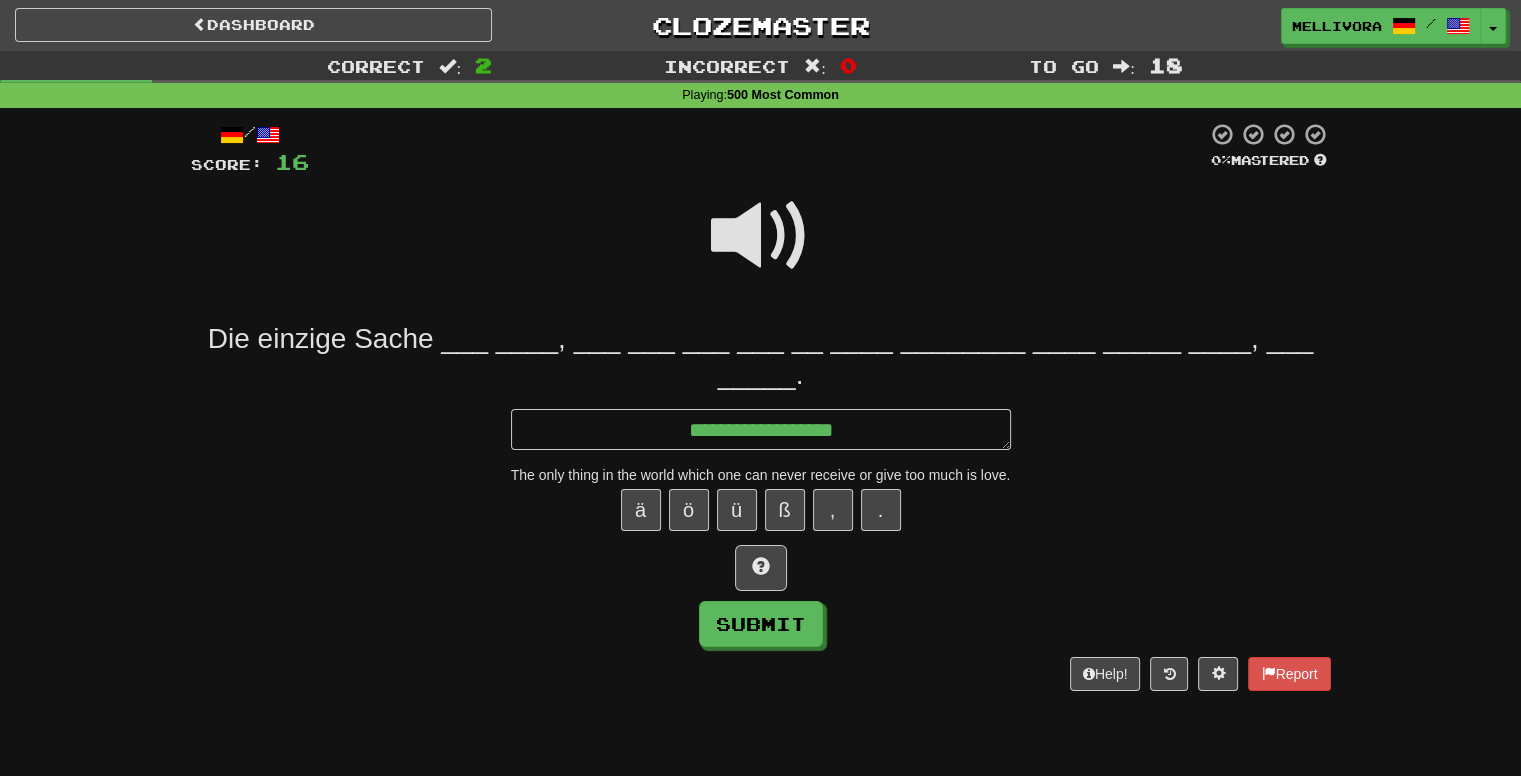 type on "*" 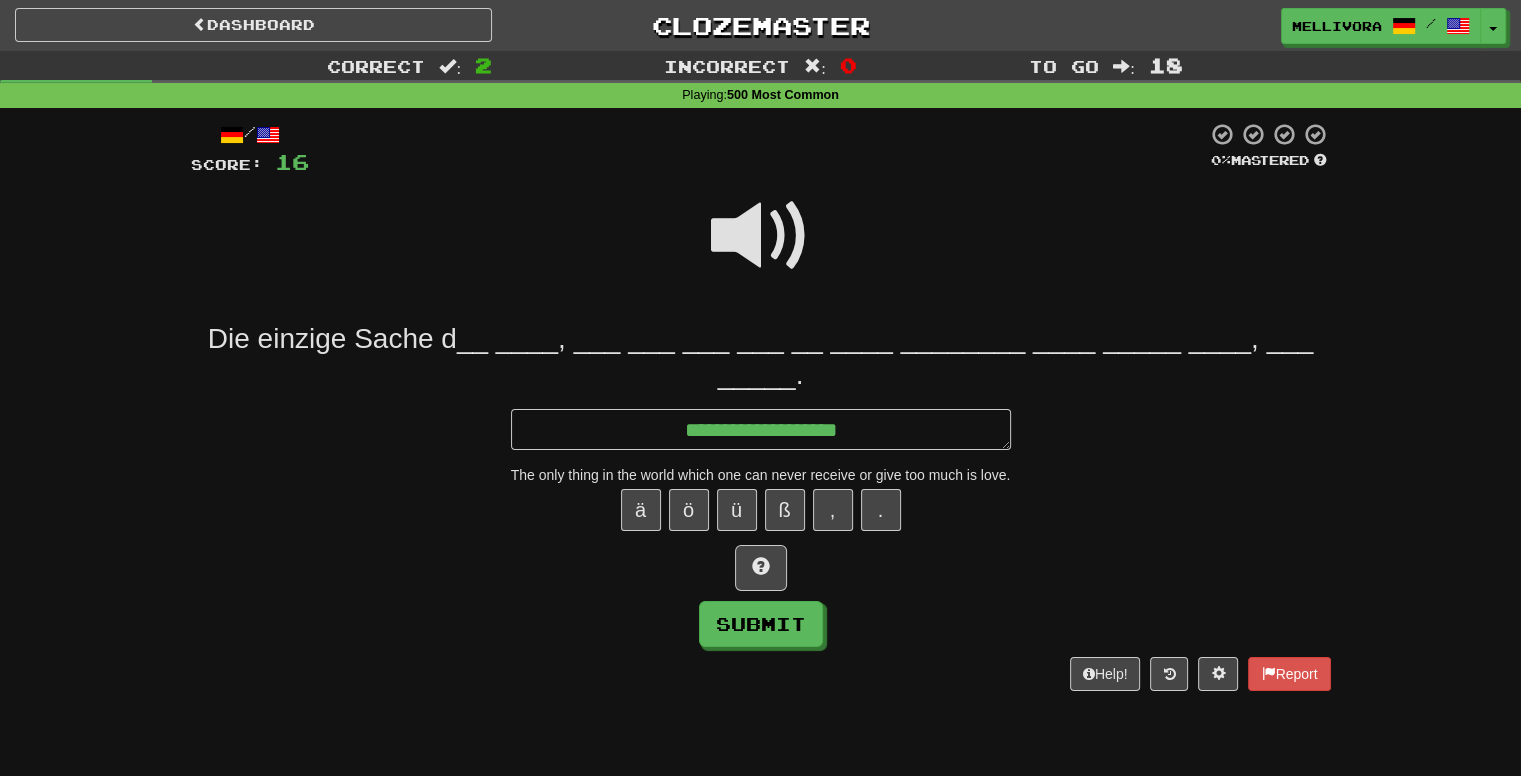 type on "*" 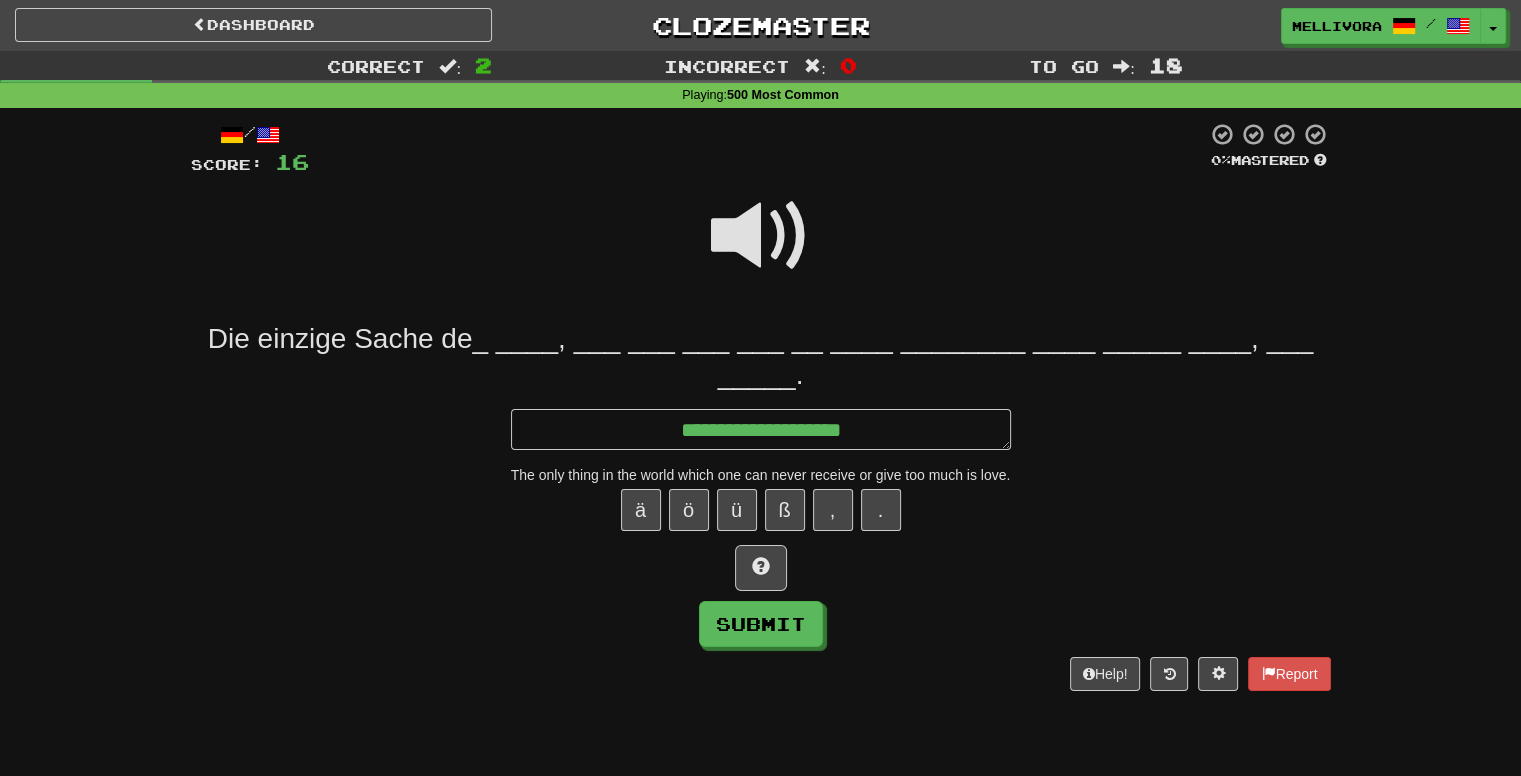 type on "*" 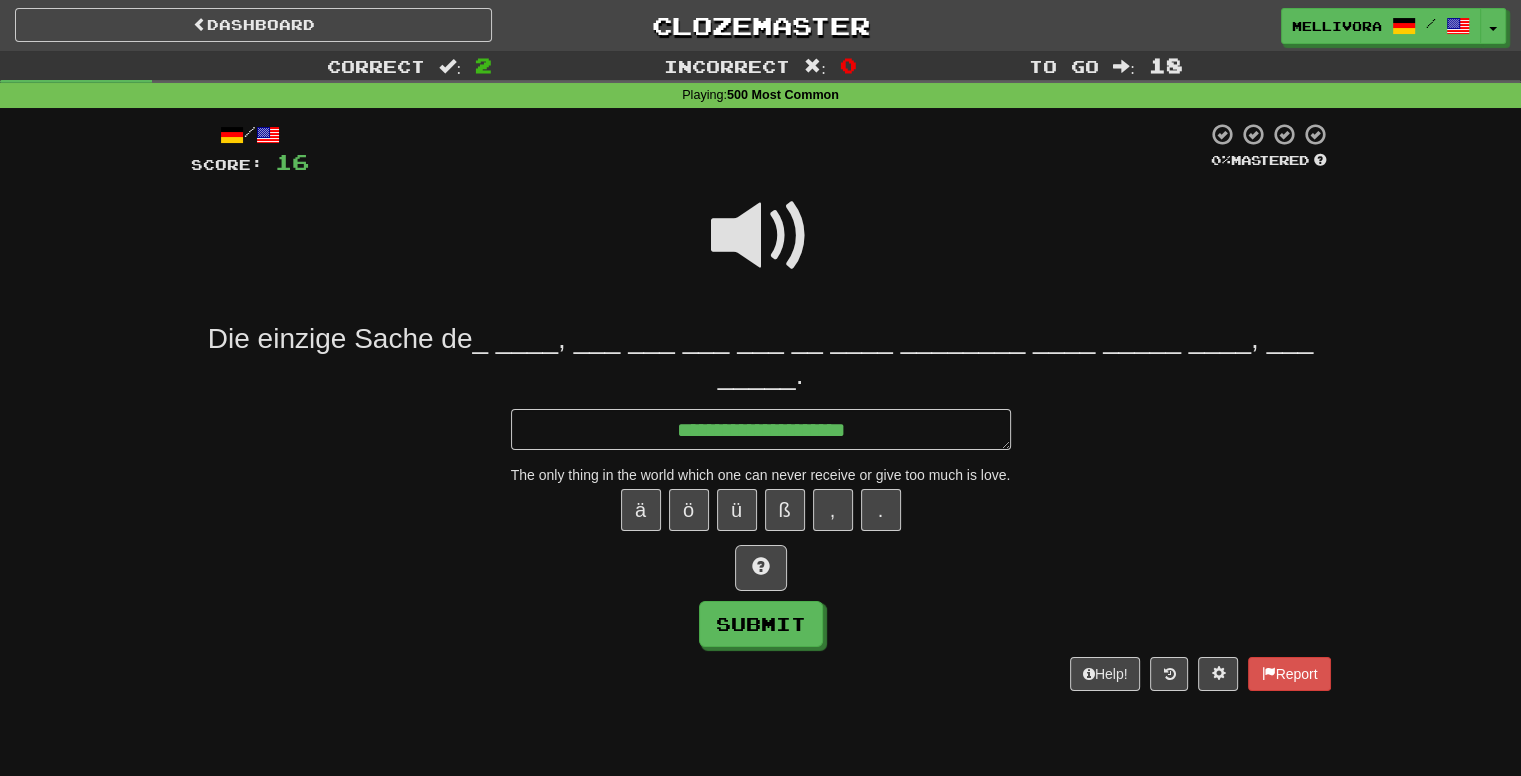 type on "*" 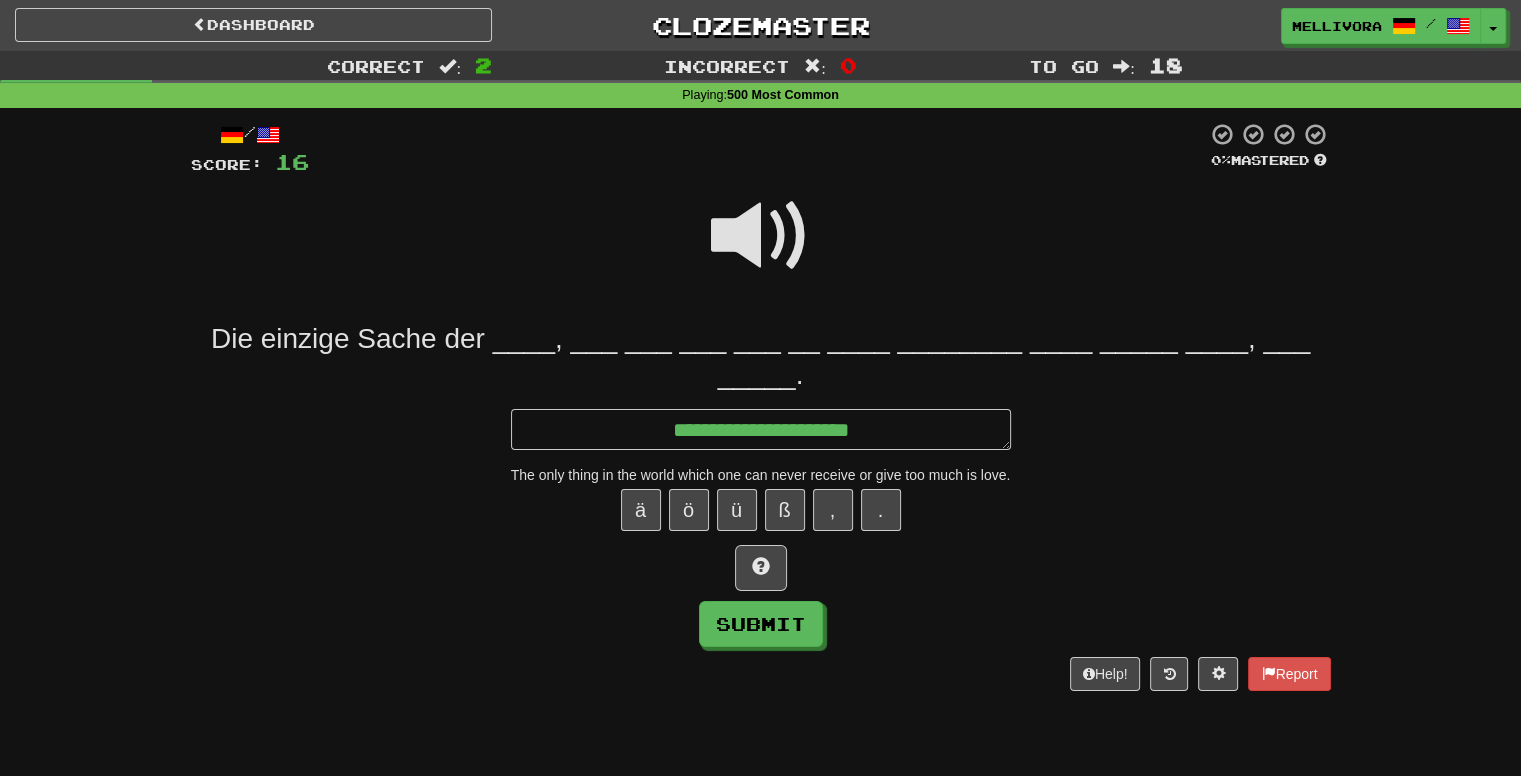 type on "*" 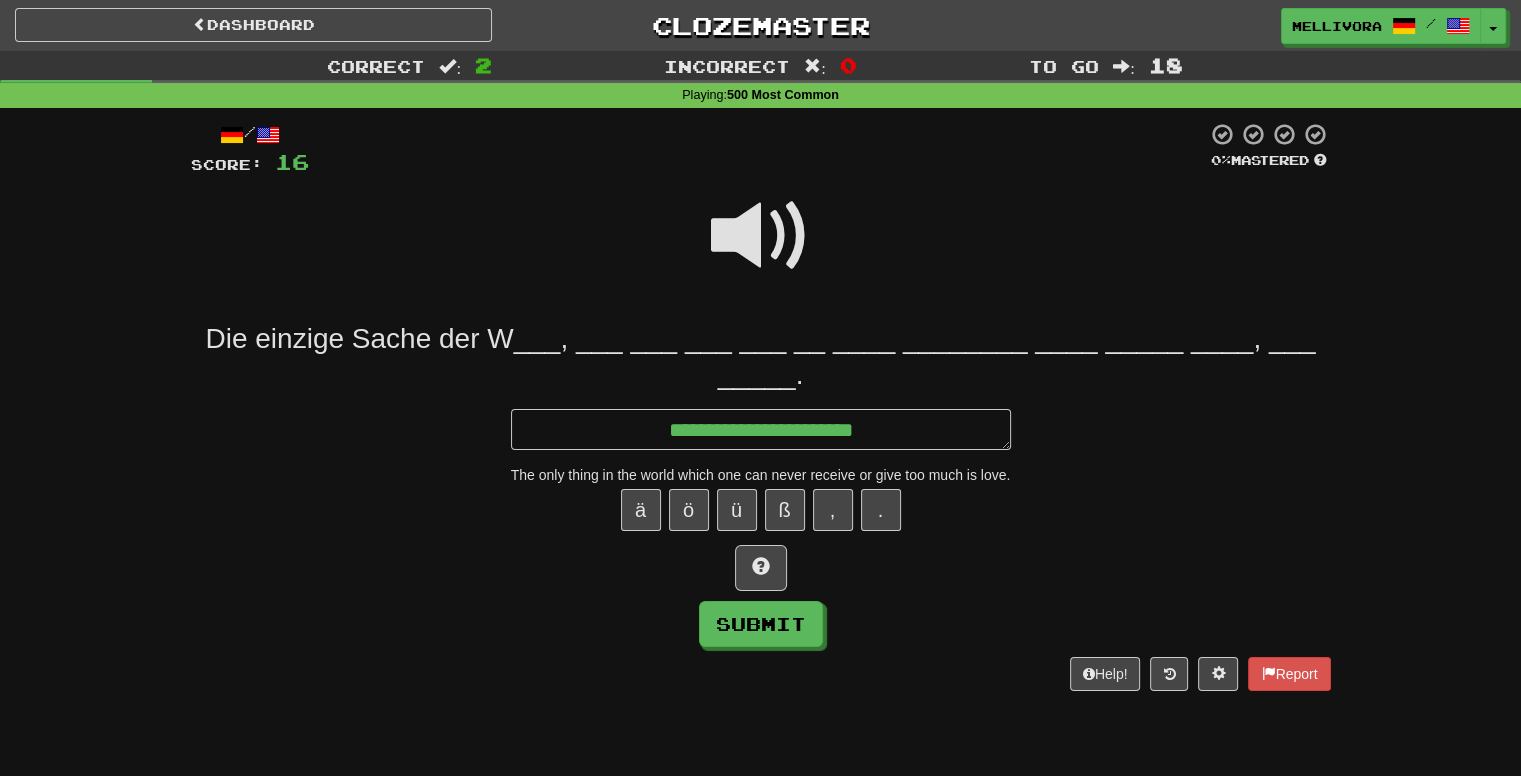 type on "*" 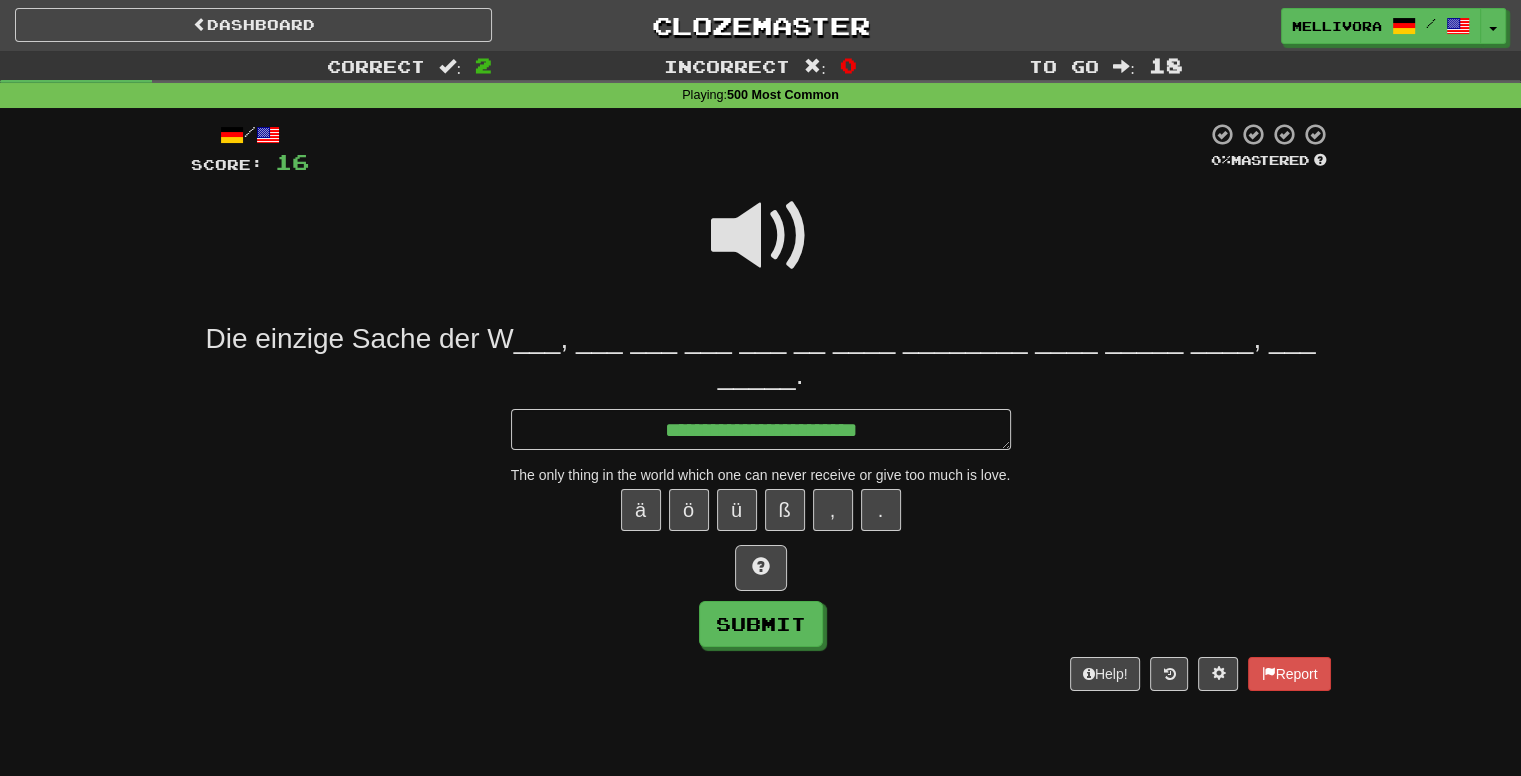 type on "*" 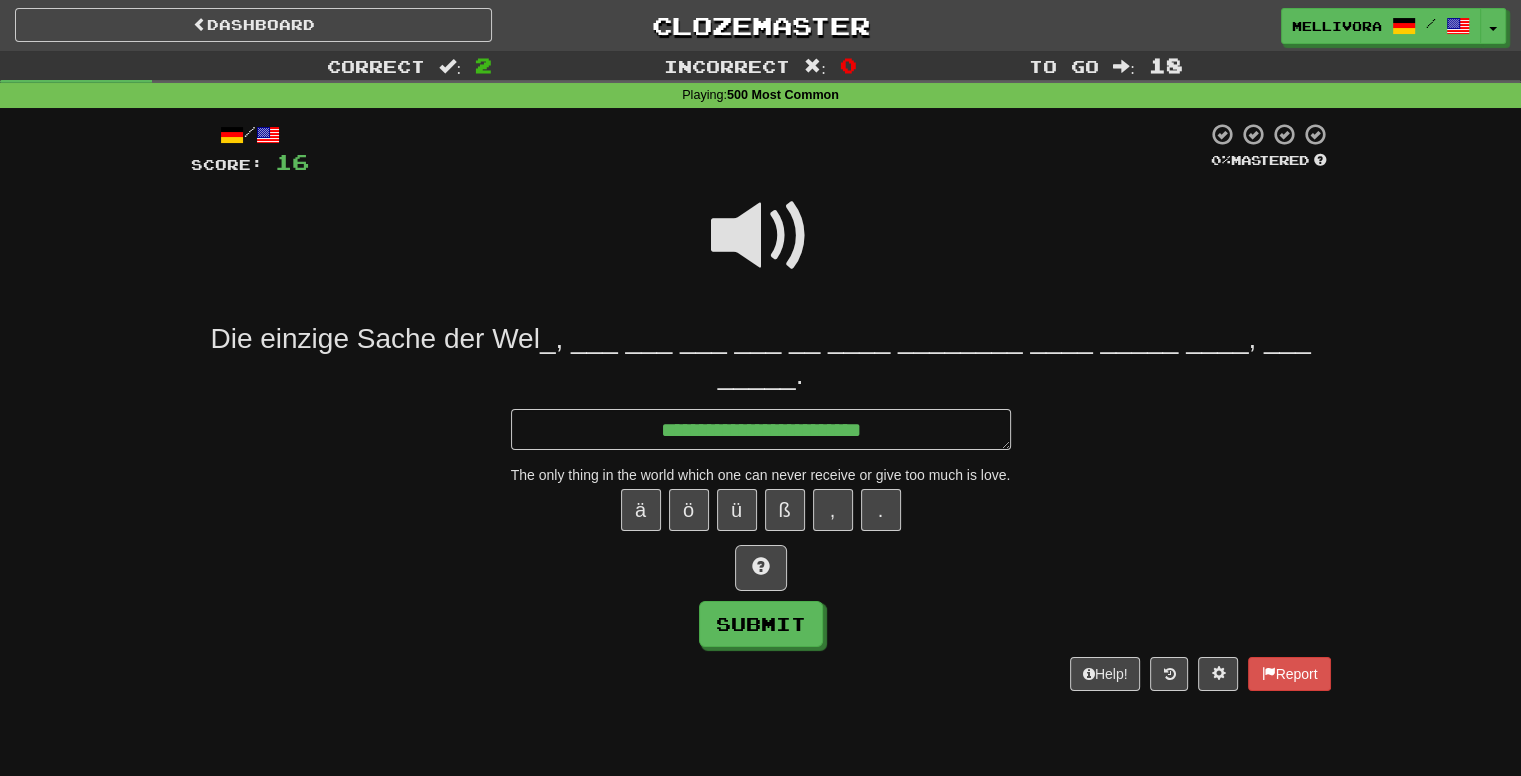 type on "*" 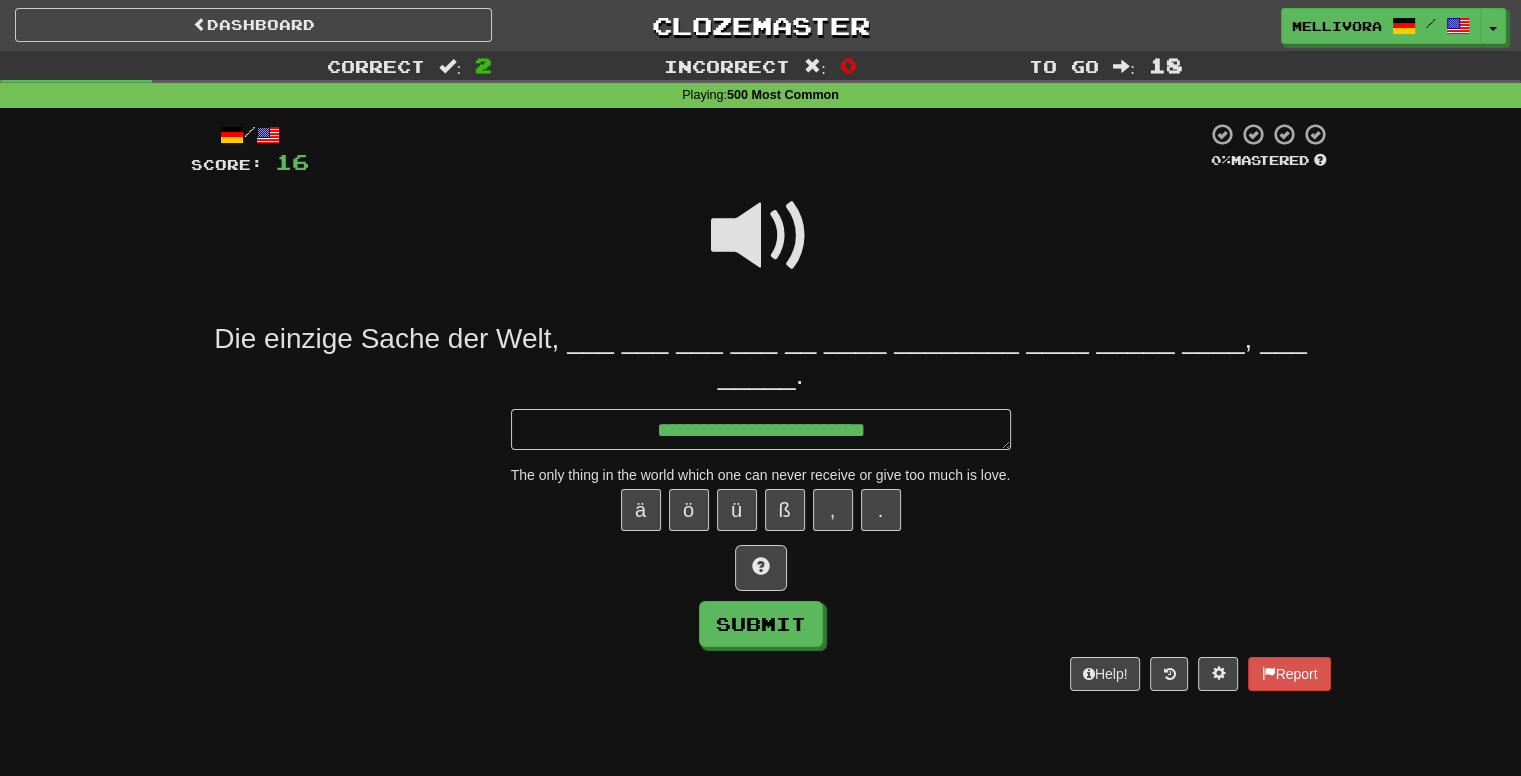 type on "*" 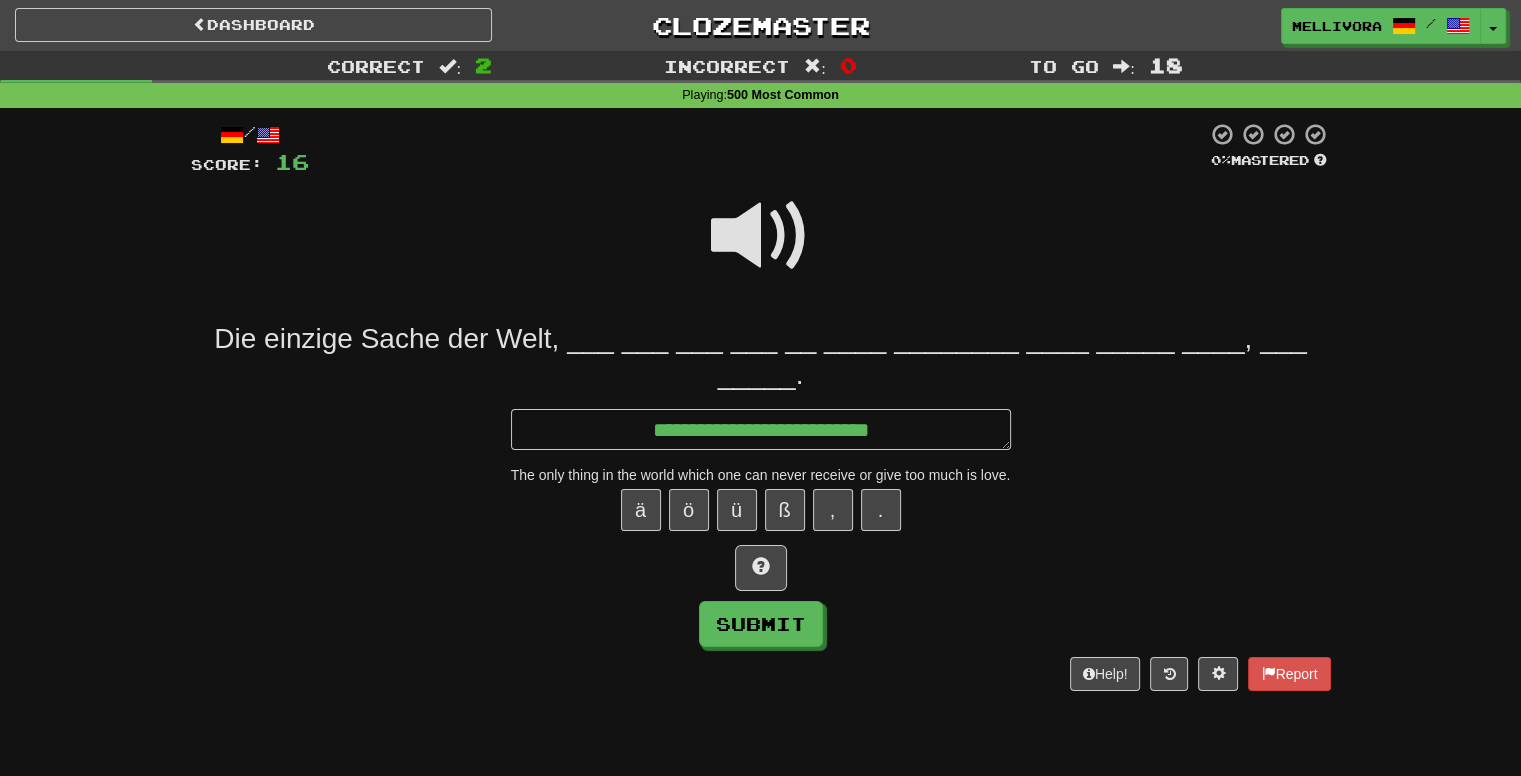 type on "*" 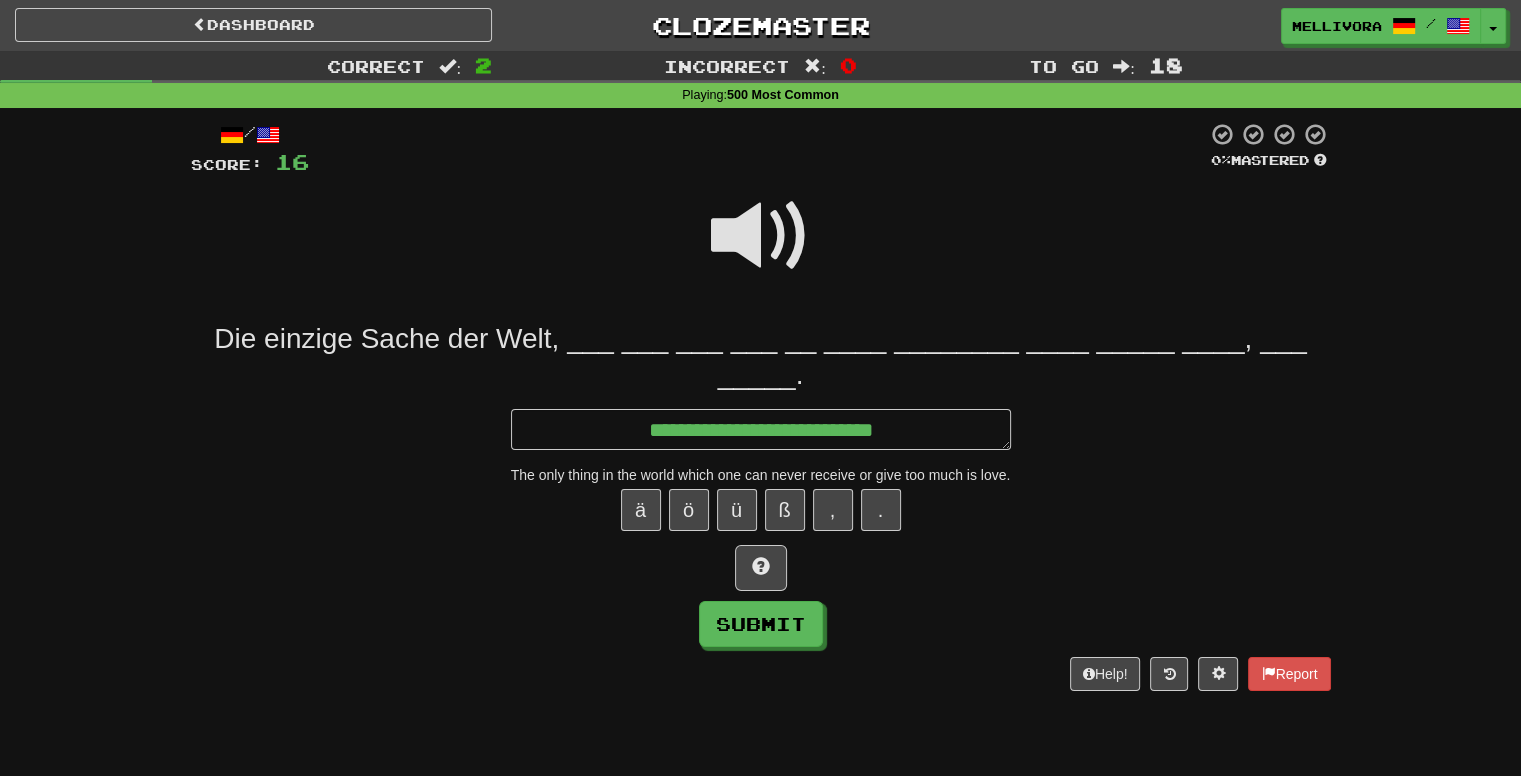 type on "*" 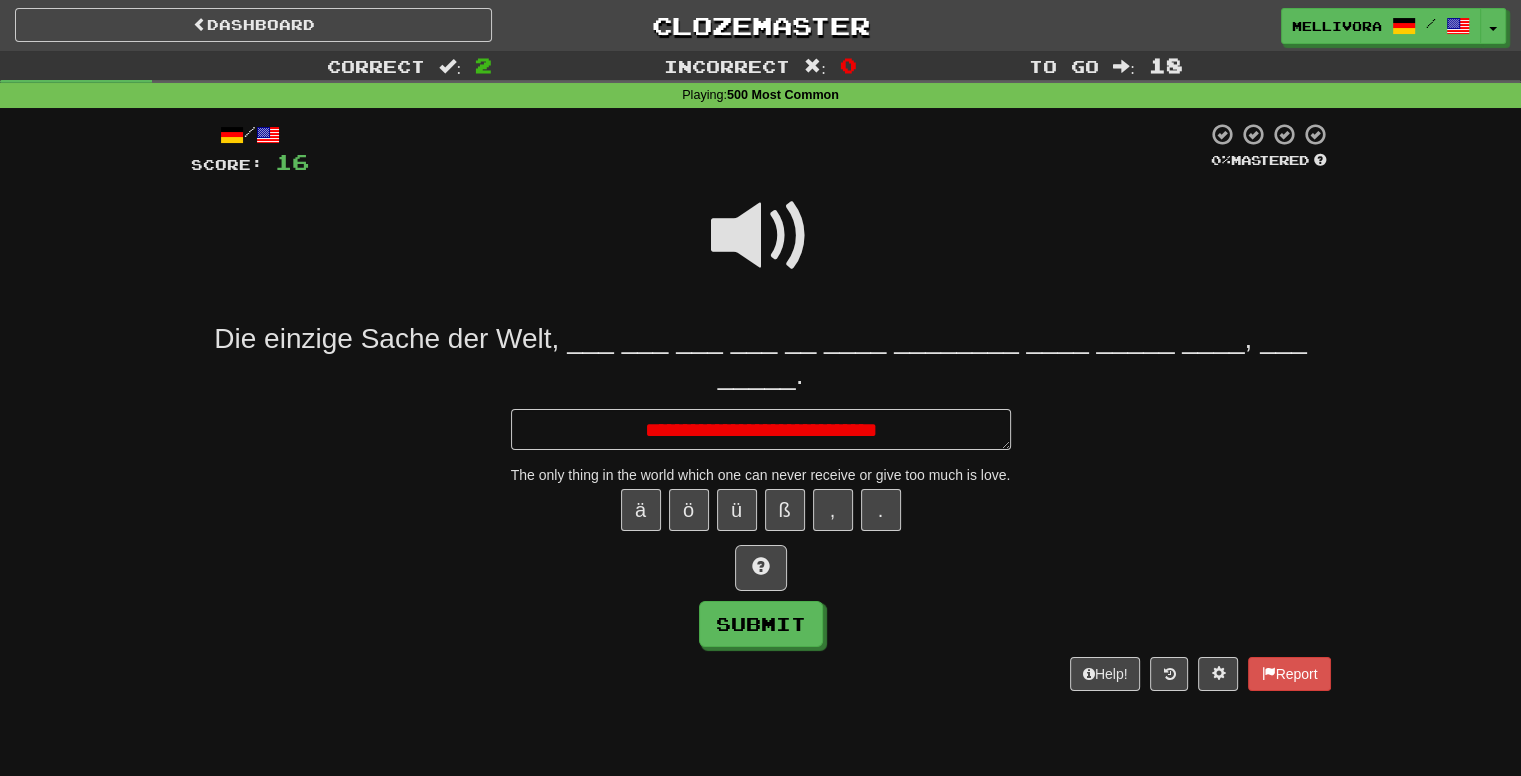 type on "*" 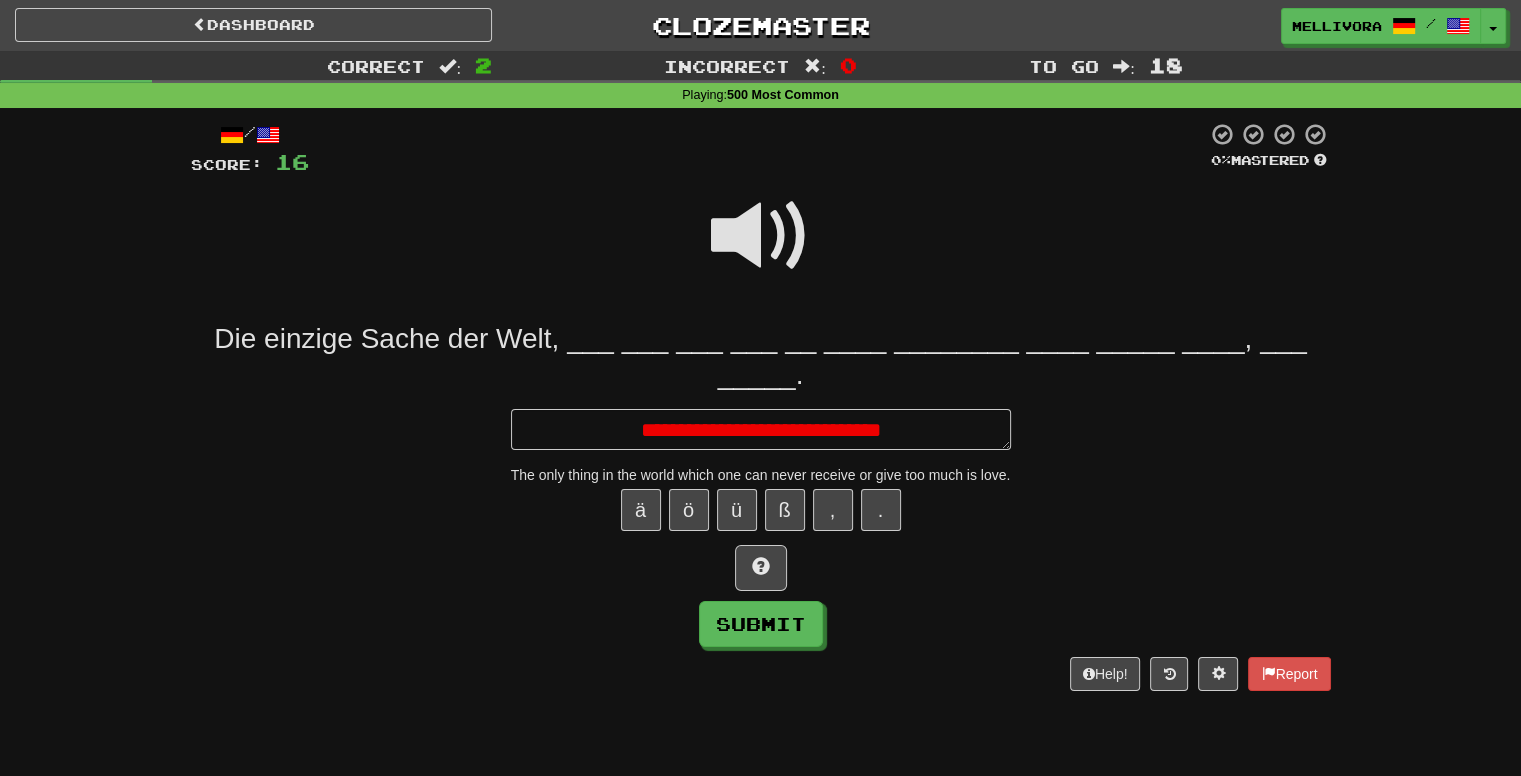 type on "*" 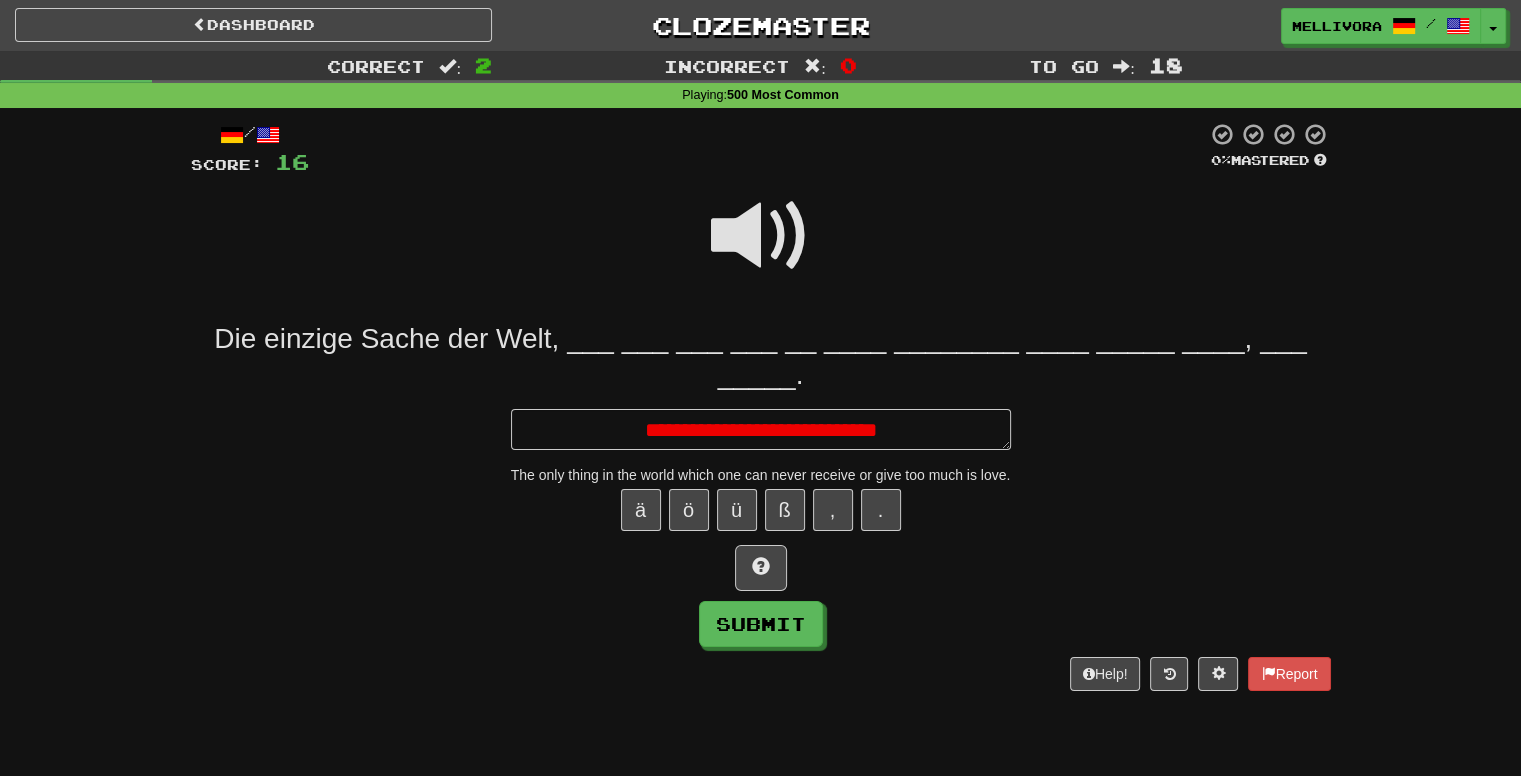 type on "*" 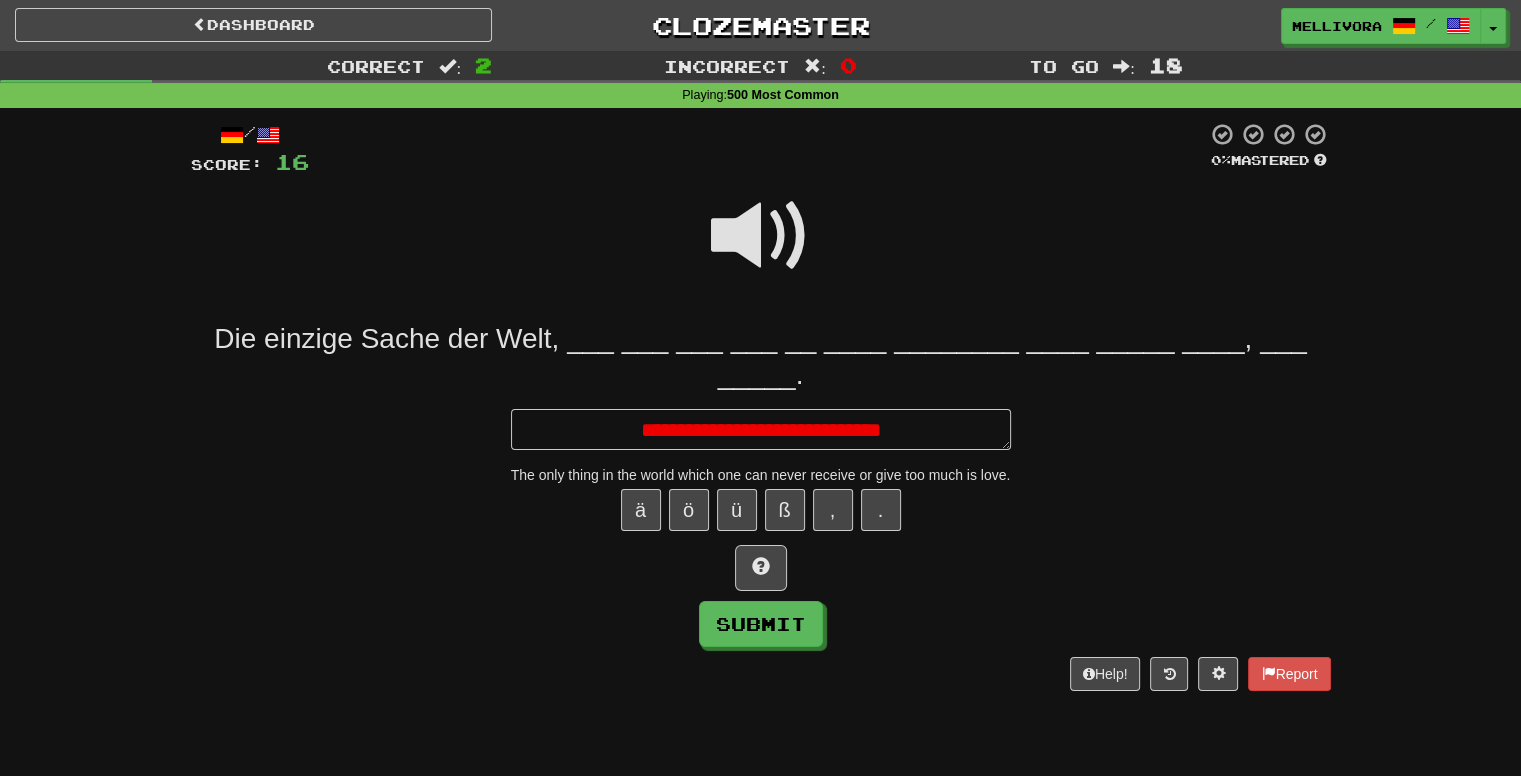 type on "*" 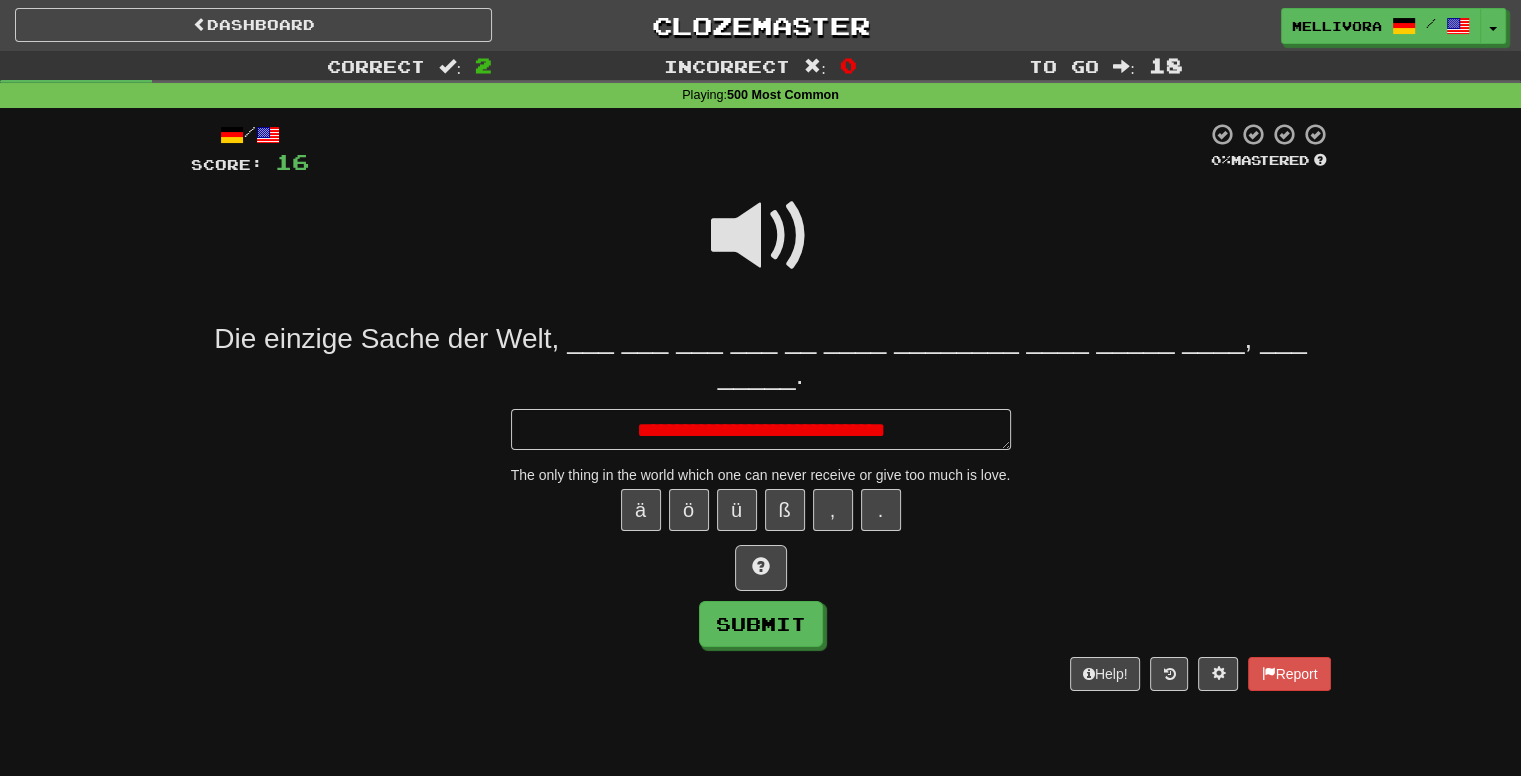 type on "*" 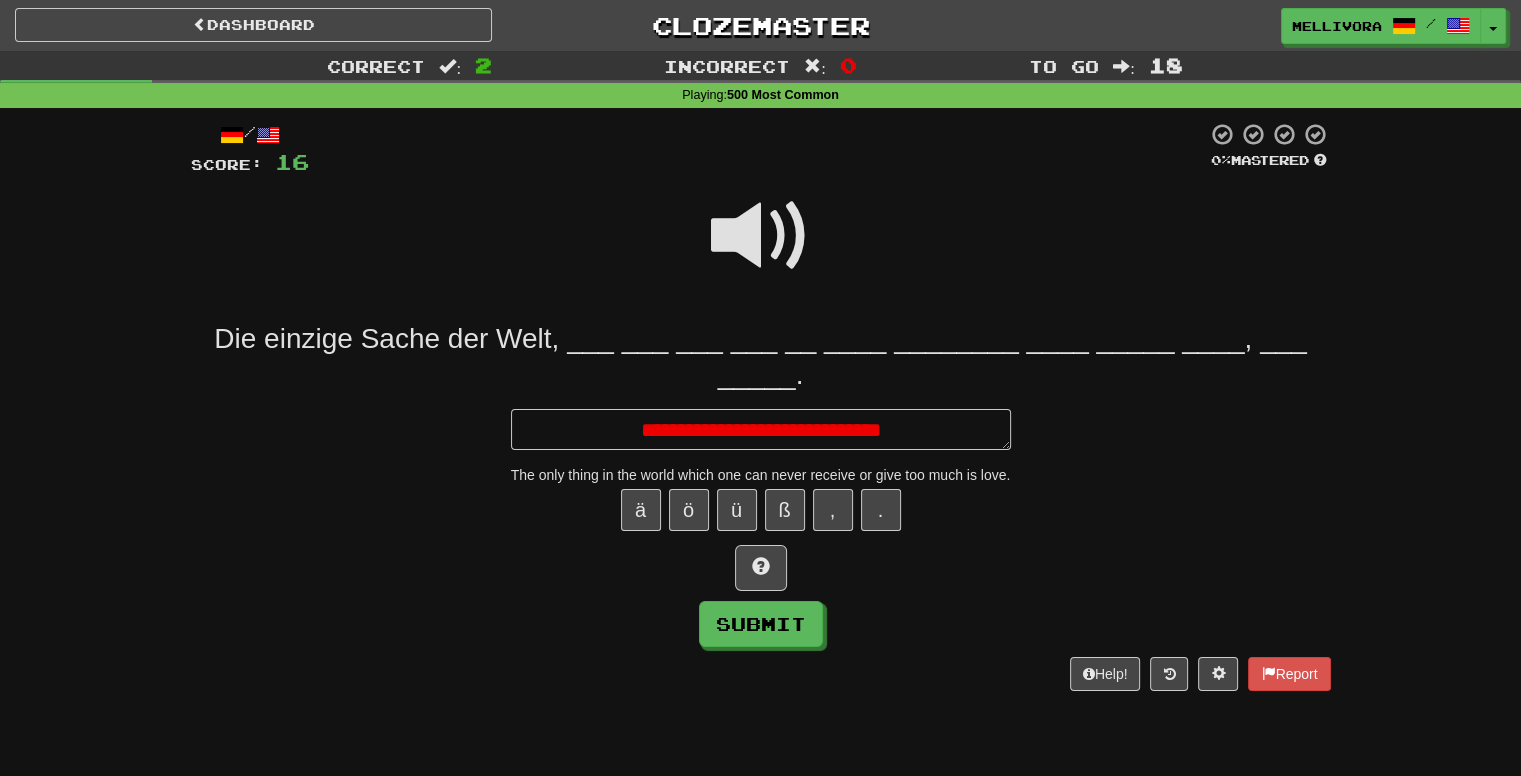 type on "*" 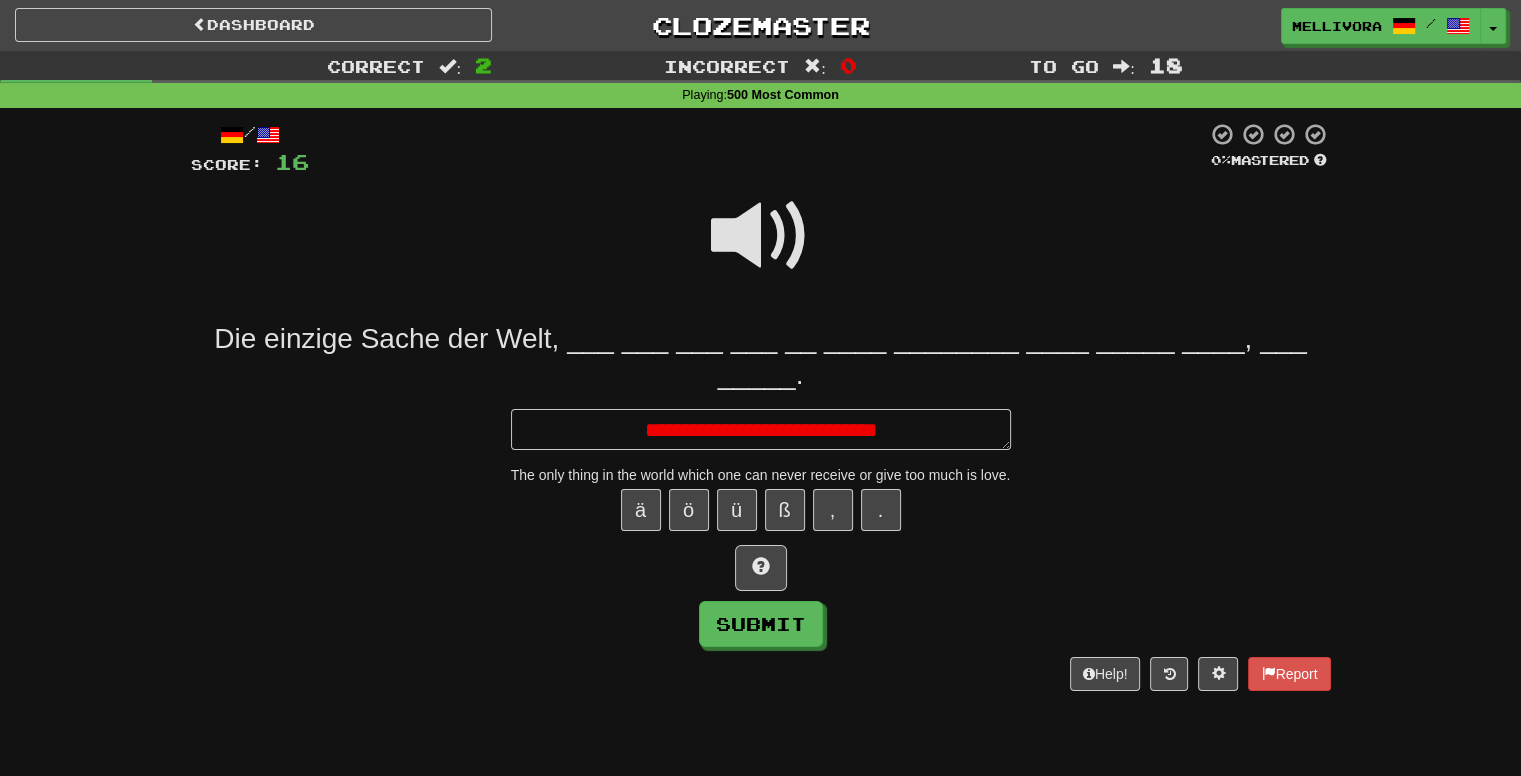 type on "*" 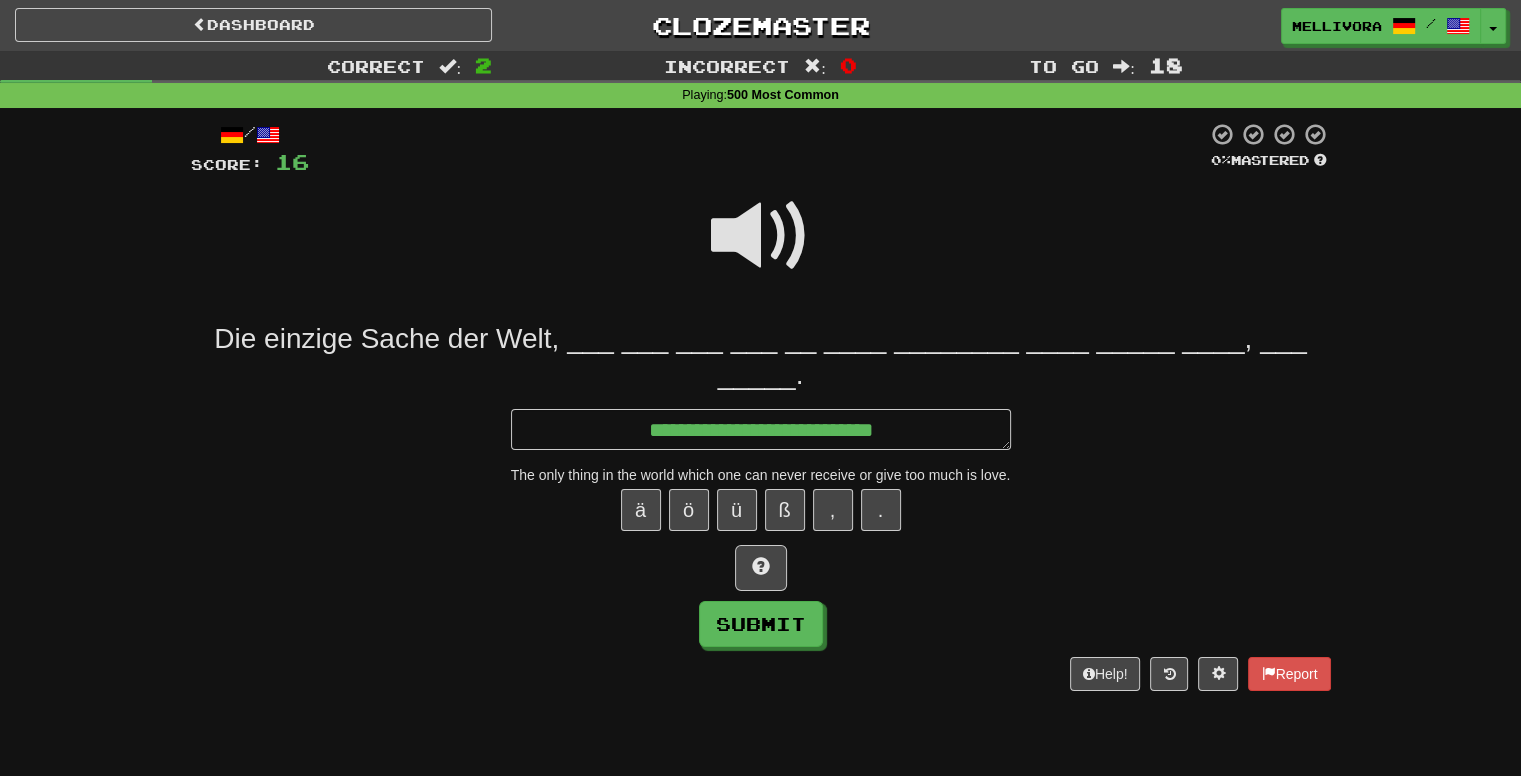 type on "*" 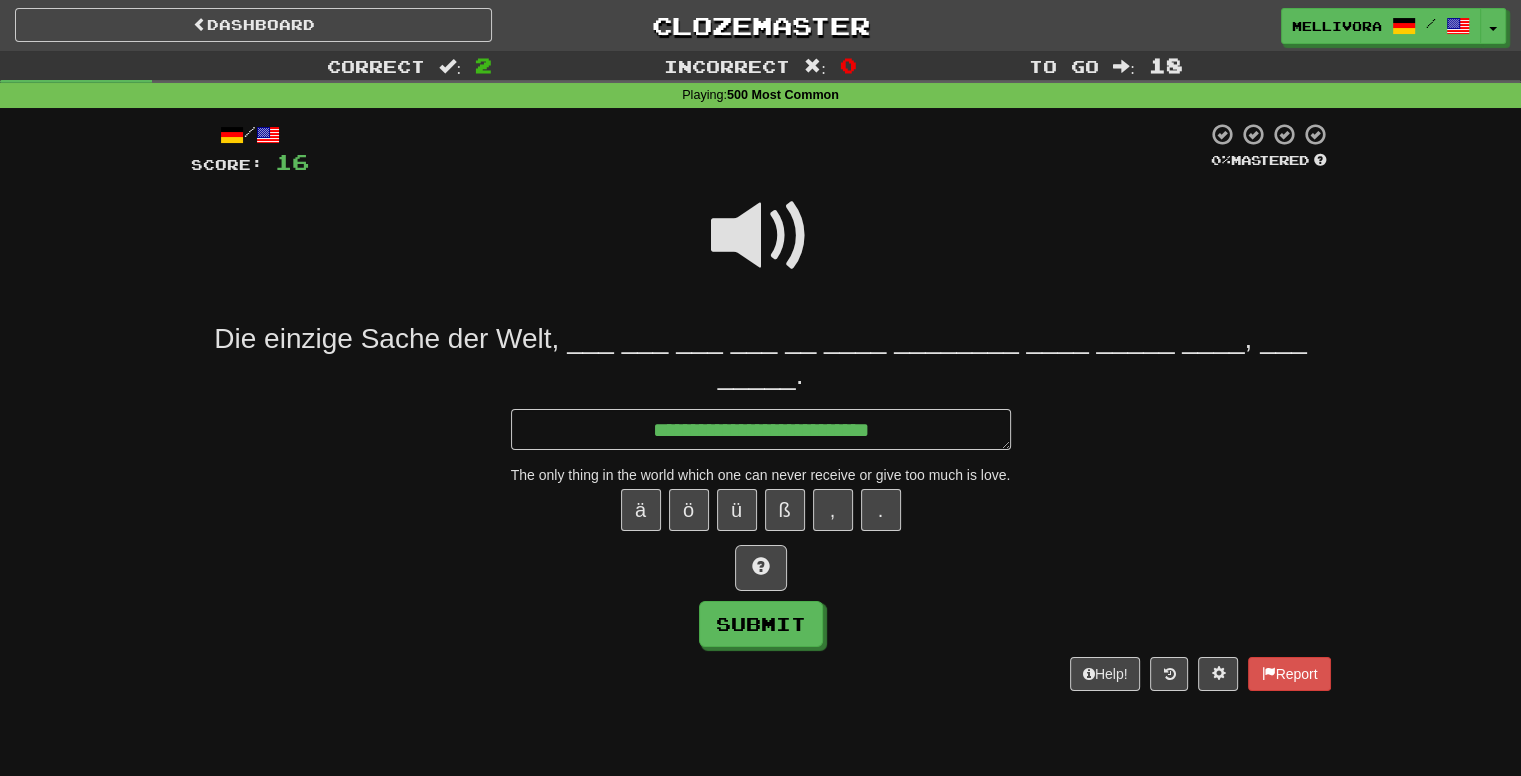 type 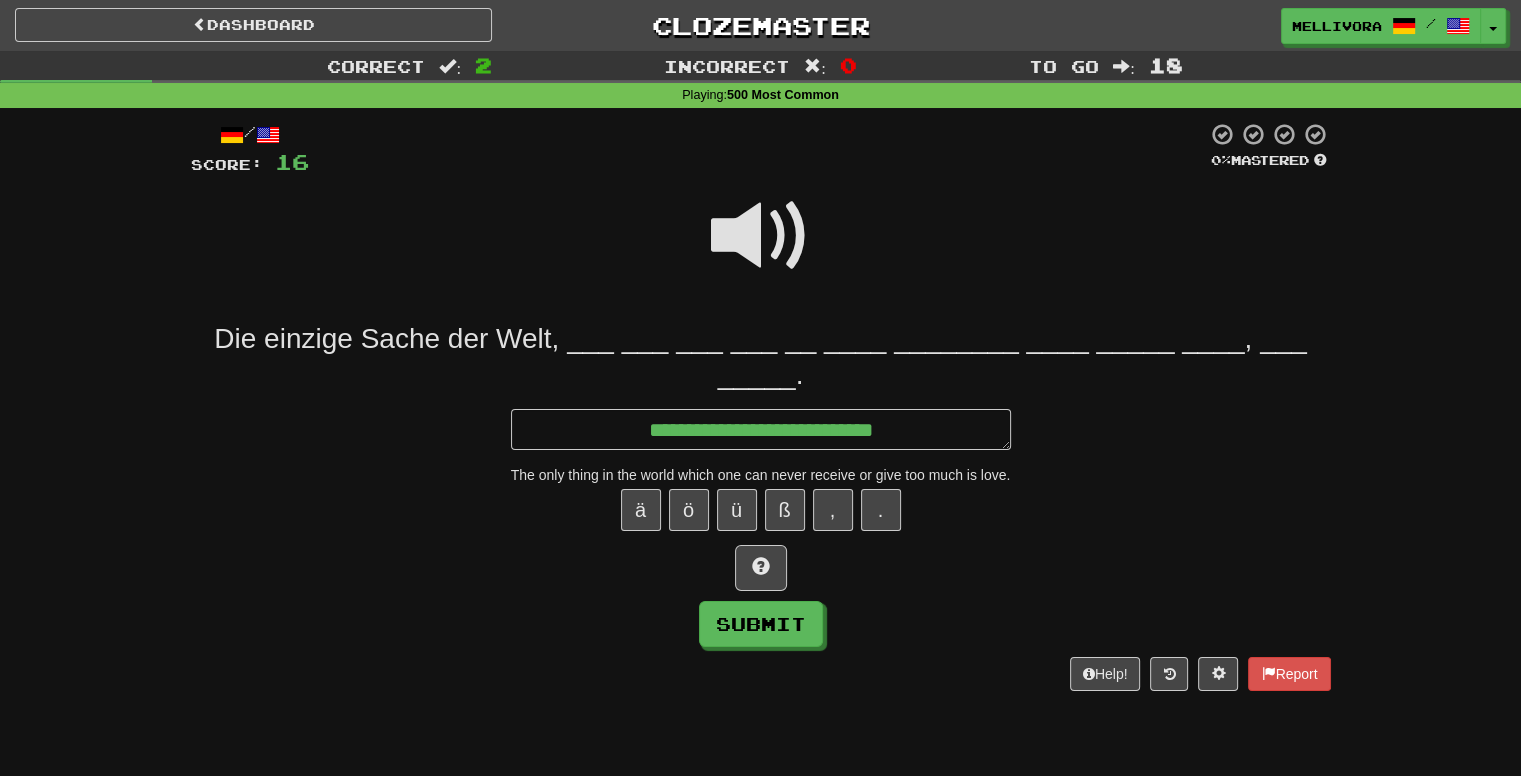 click at bounding box center (761, 236) 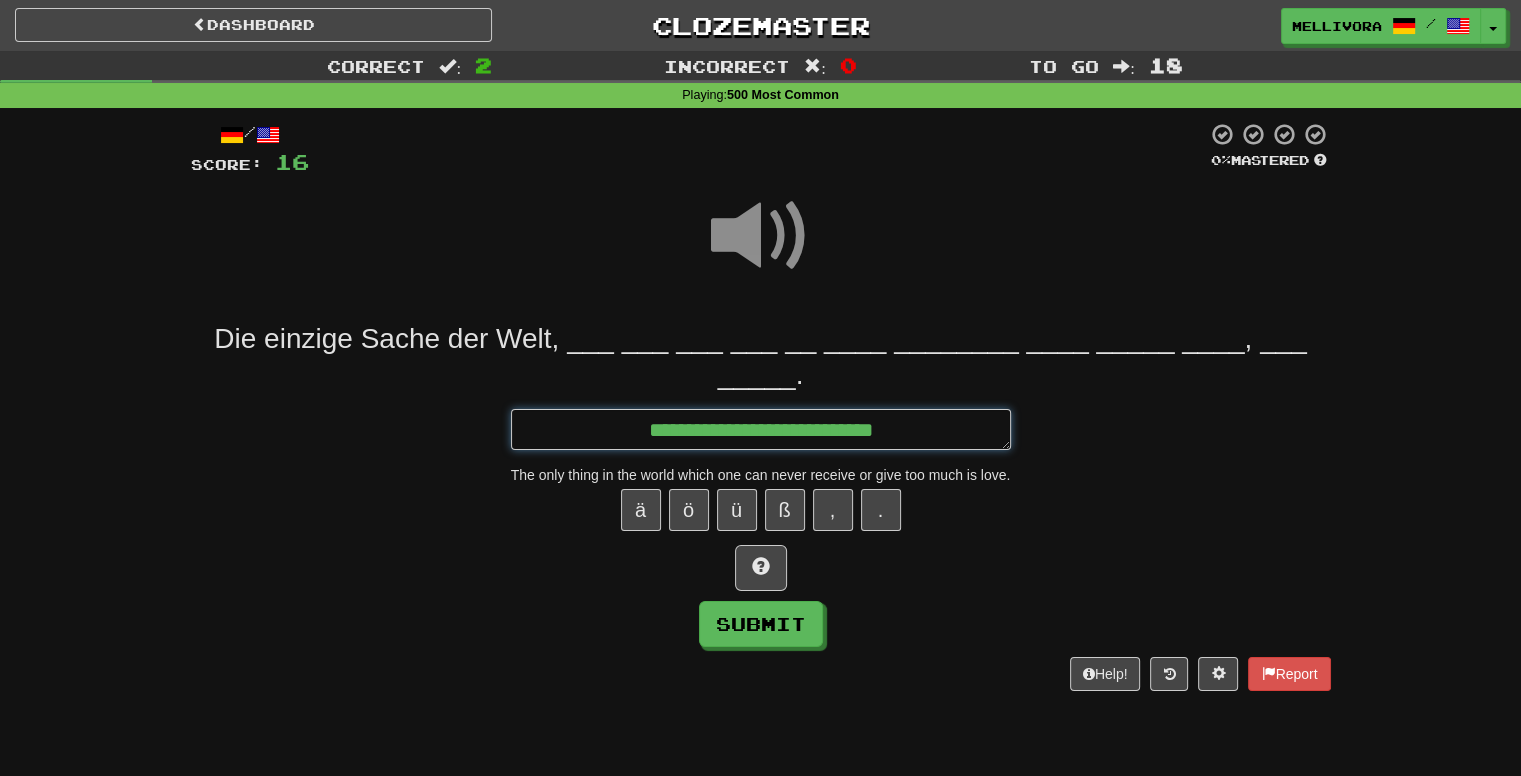 click on "**********" at bounding box center (761, 430) 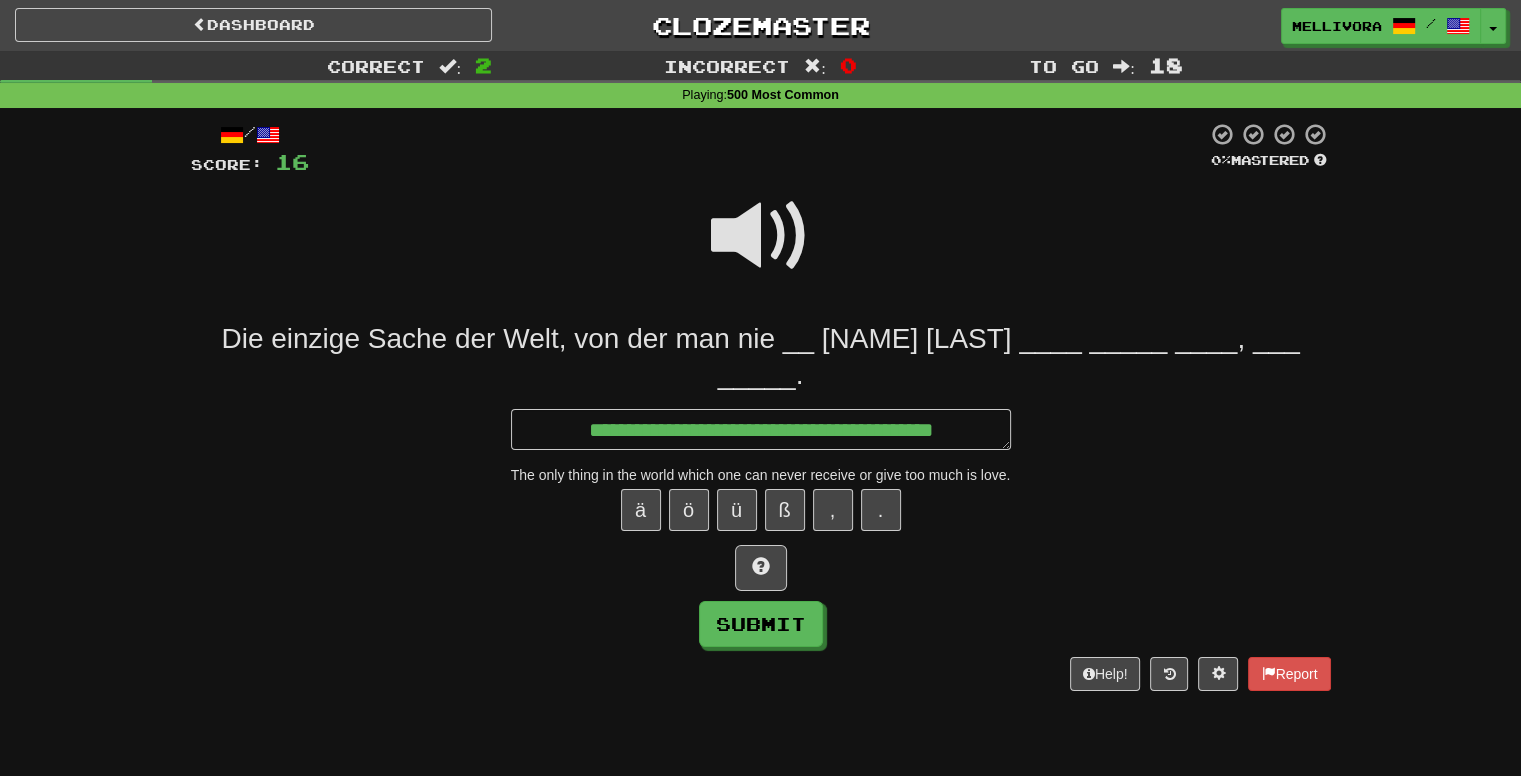 click at bounding box center [761, 236] 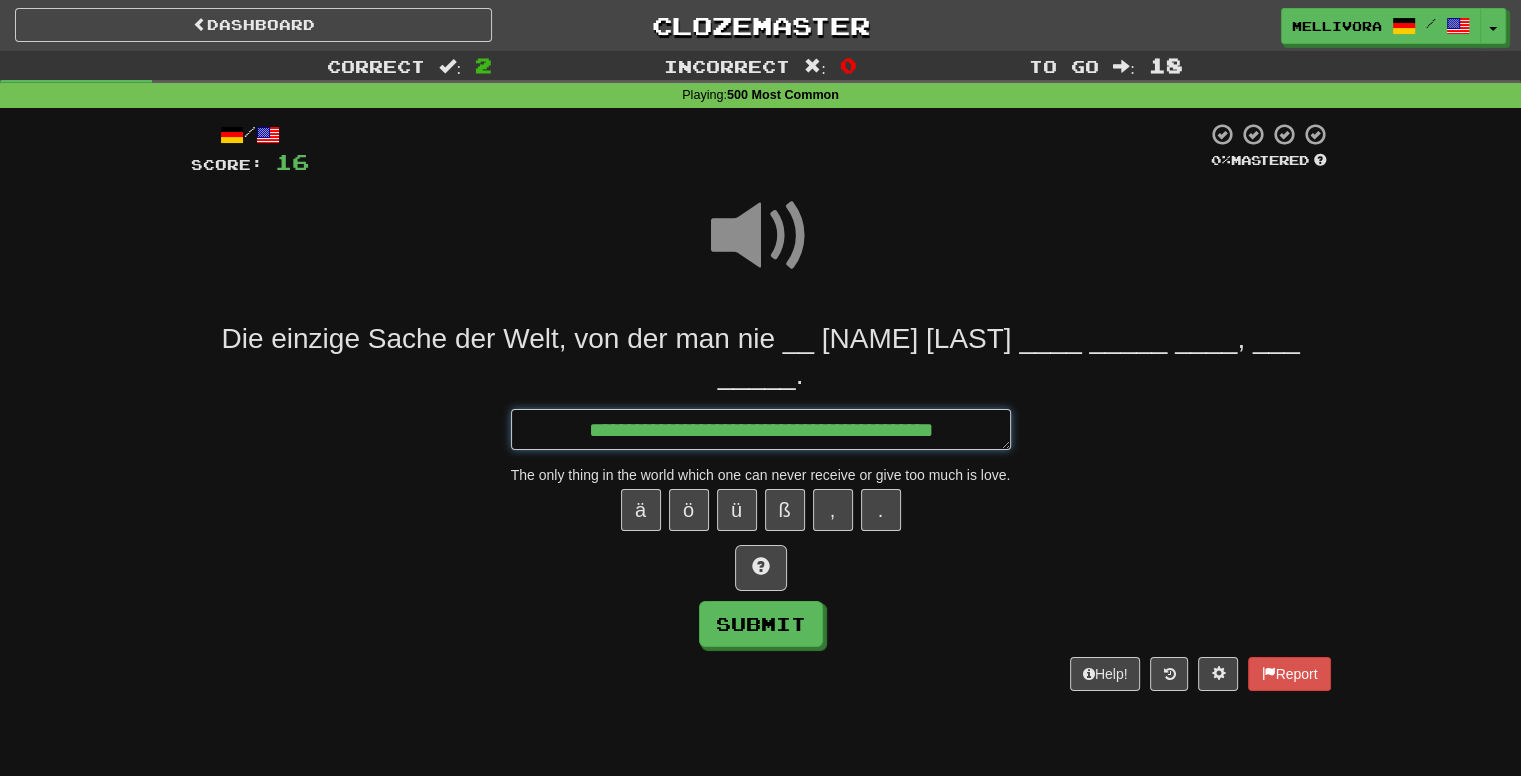 click on "**********" at bounding box center [761, 430] 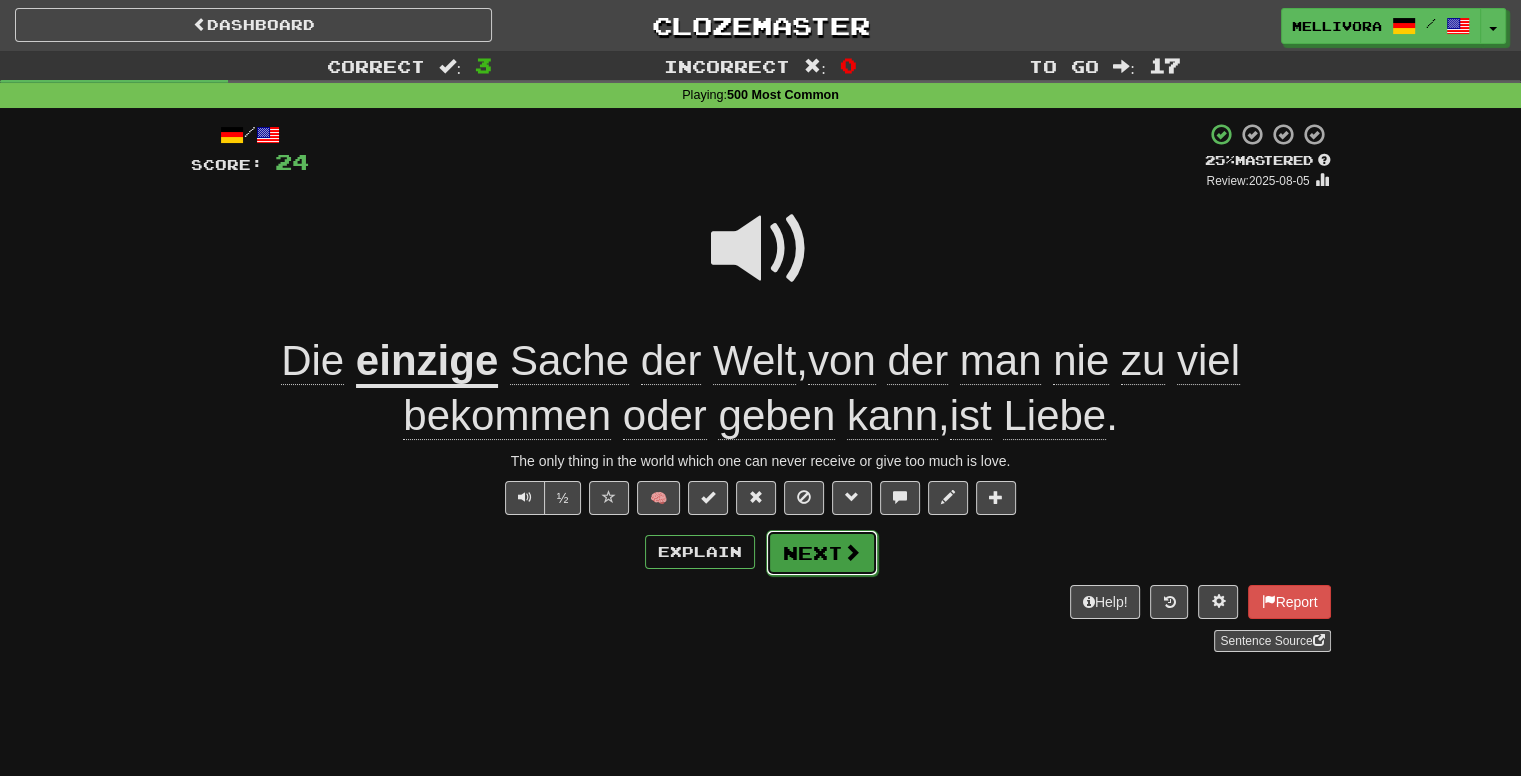 click on "Next" at bounding box center [822, 553] 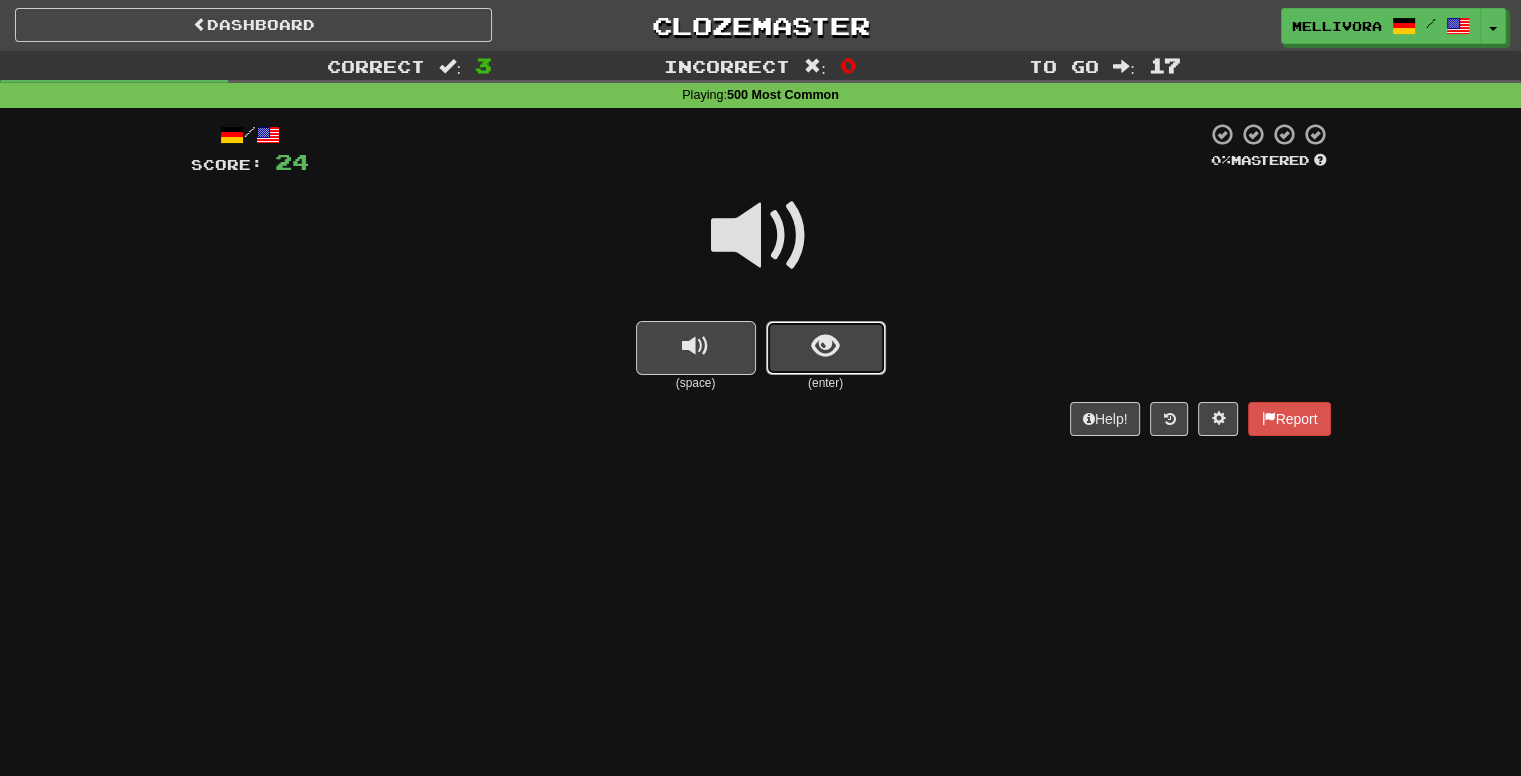 click at bounding box center [826, 348] 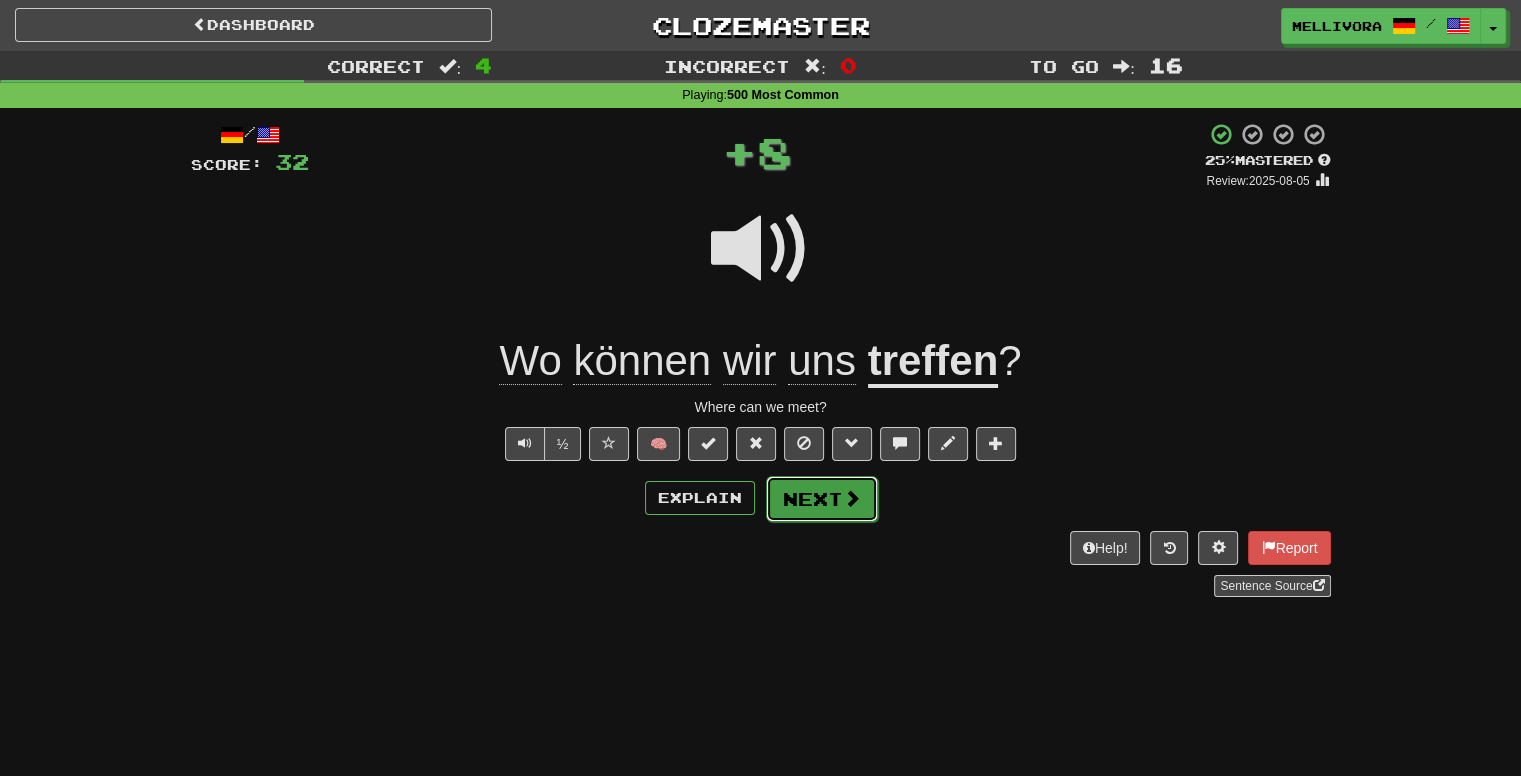 click on "Next" at bounding box center [822, 499] 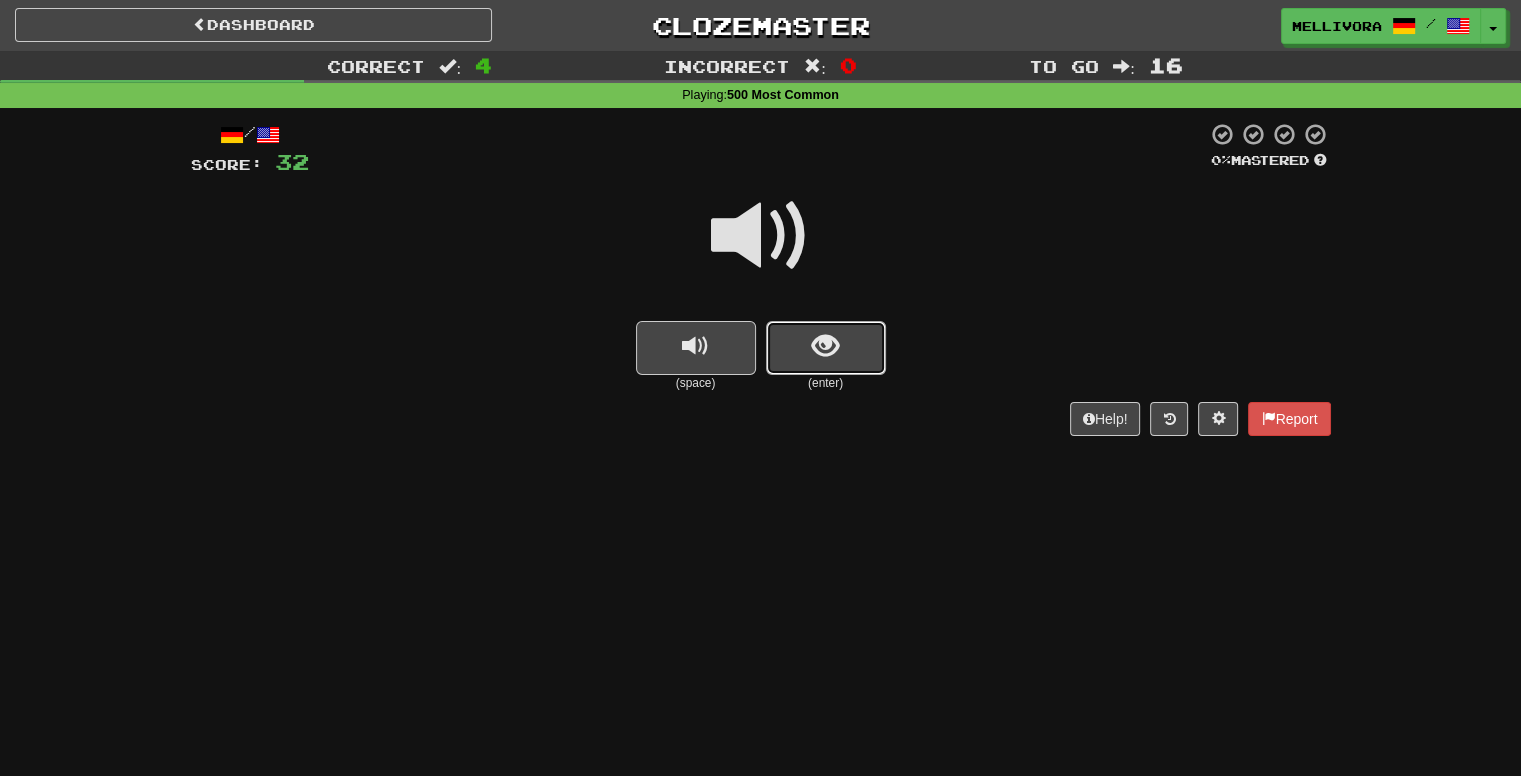 click at bounding box center (825, 346) 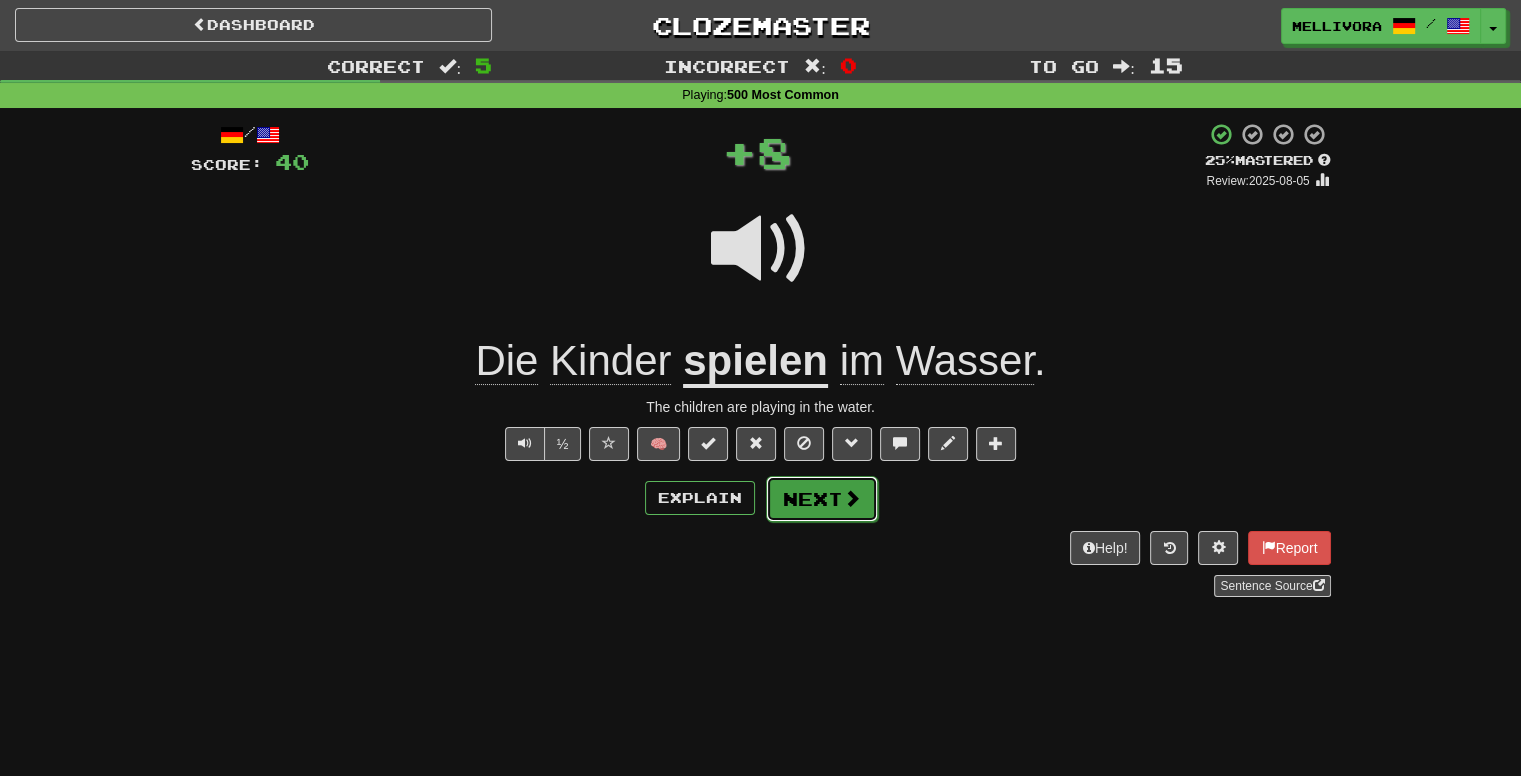 click on "Next" at bounding box center [822, 499] 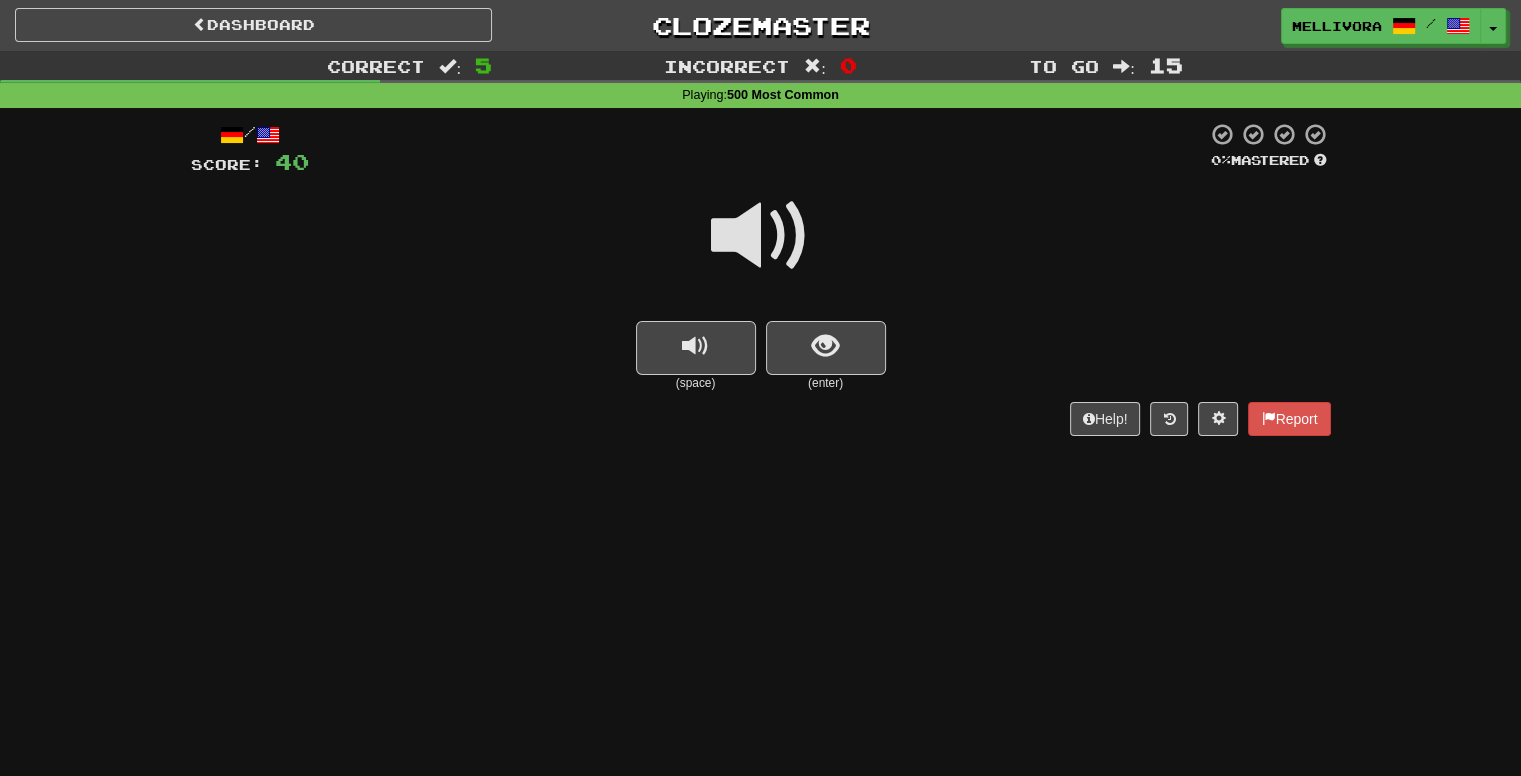 click at bounding box center (761, 236) 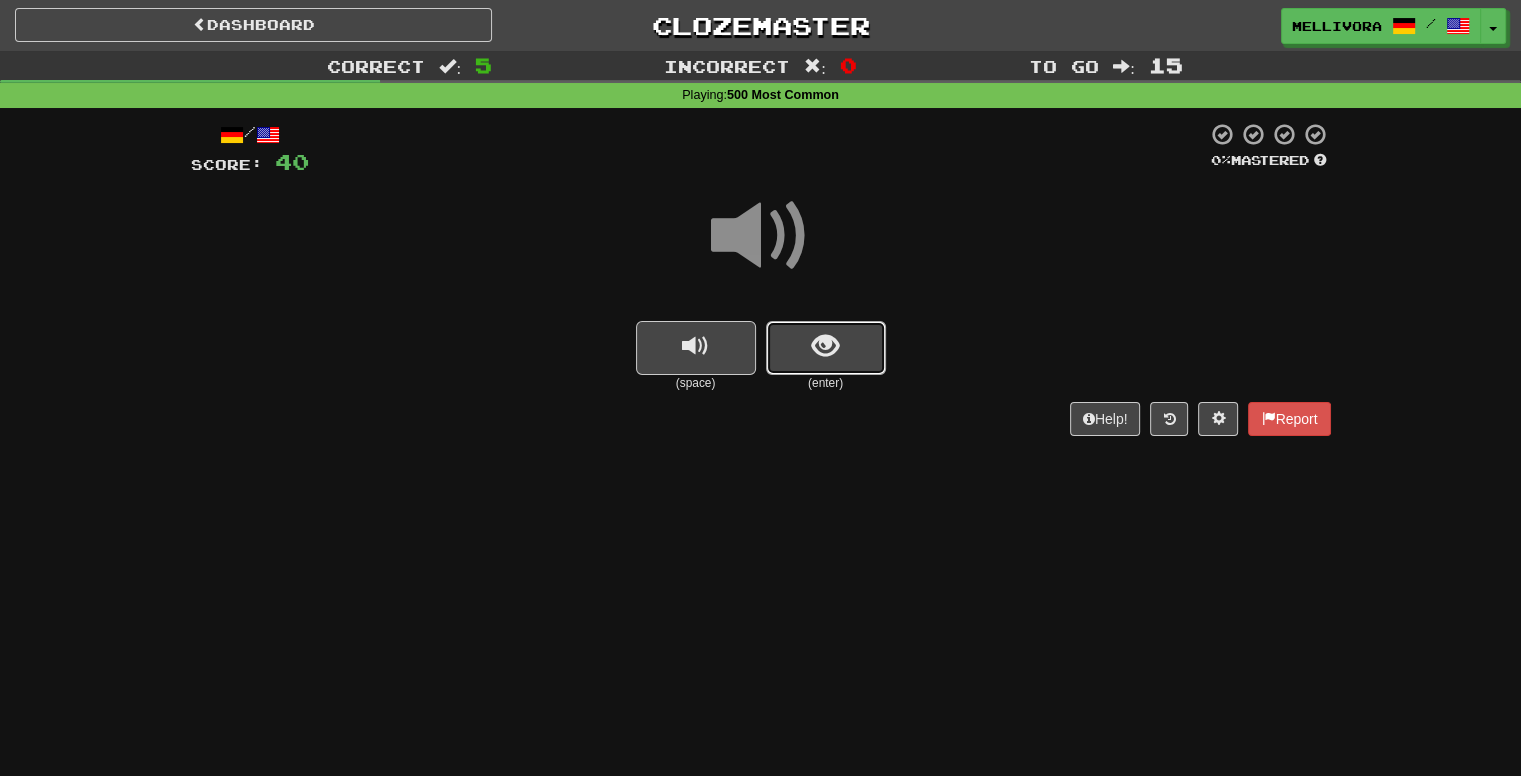 click at bounding box center (826, 348) 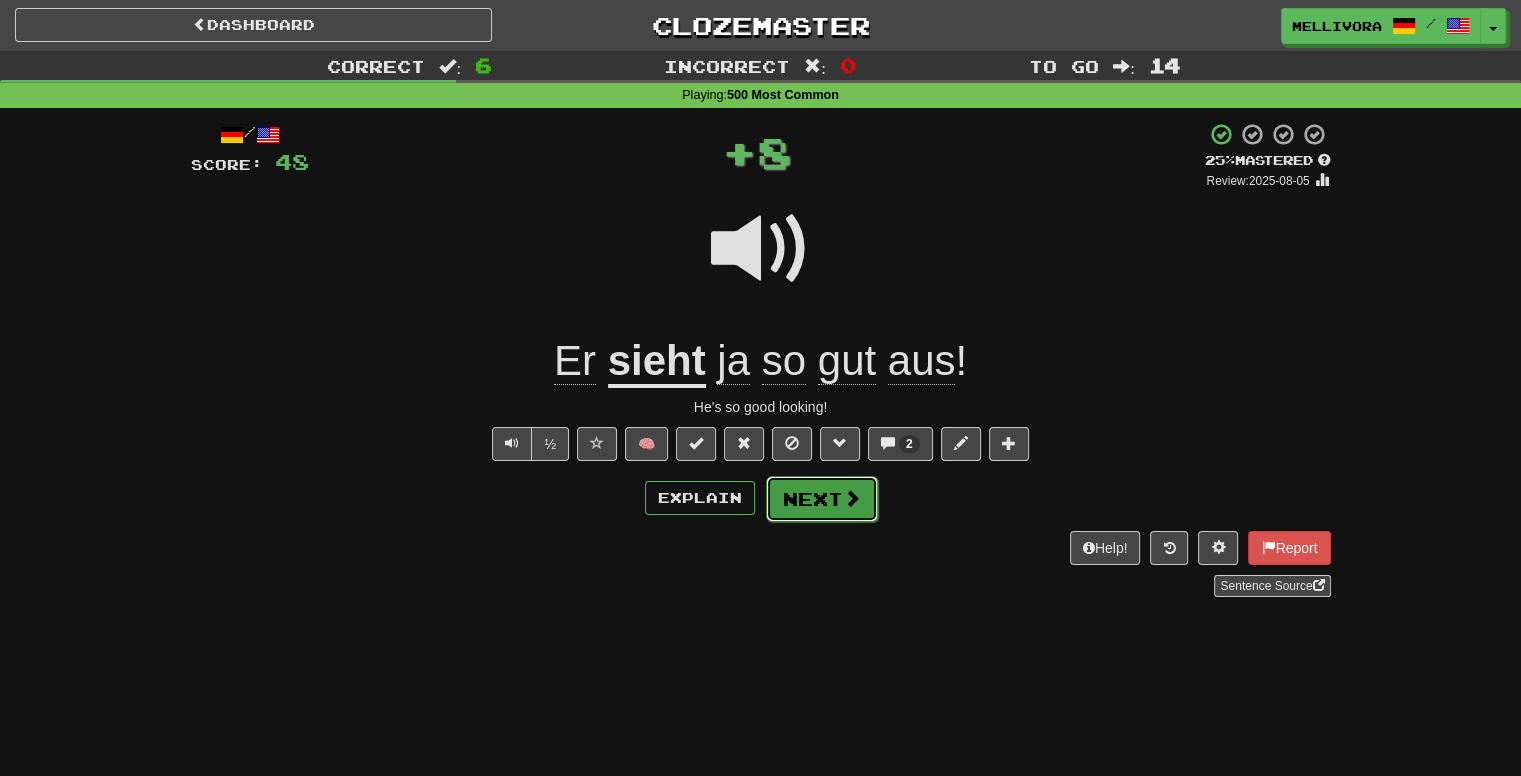 click on "Next" at bounding box center (822, 499) 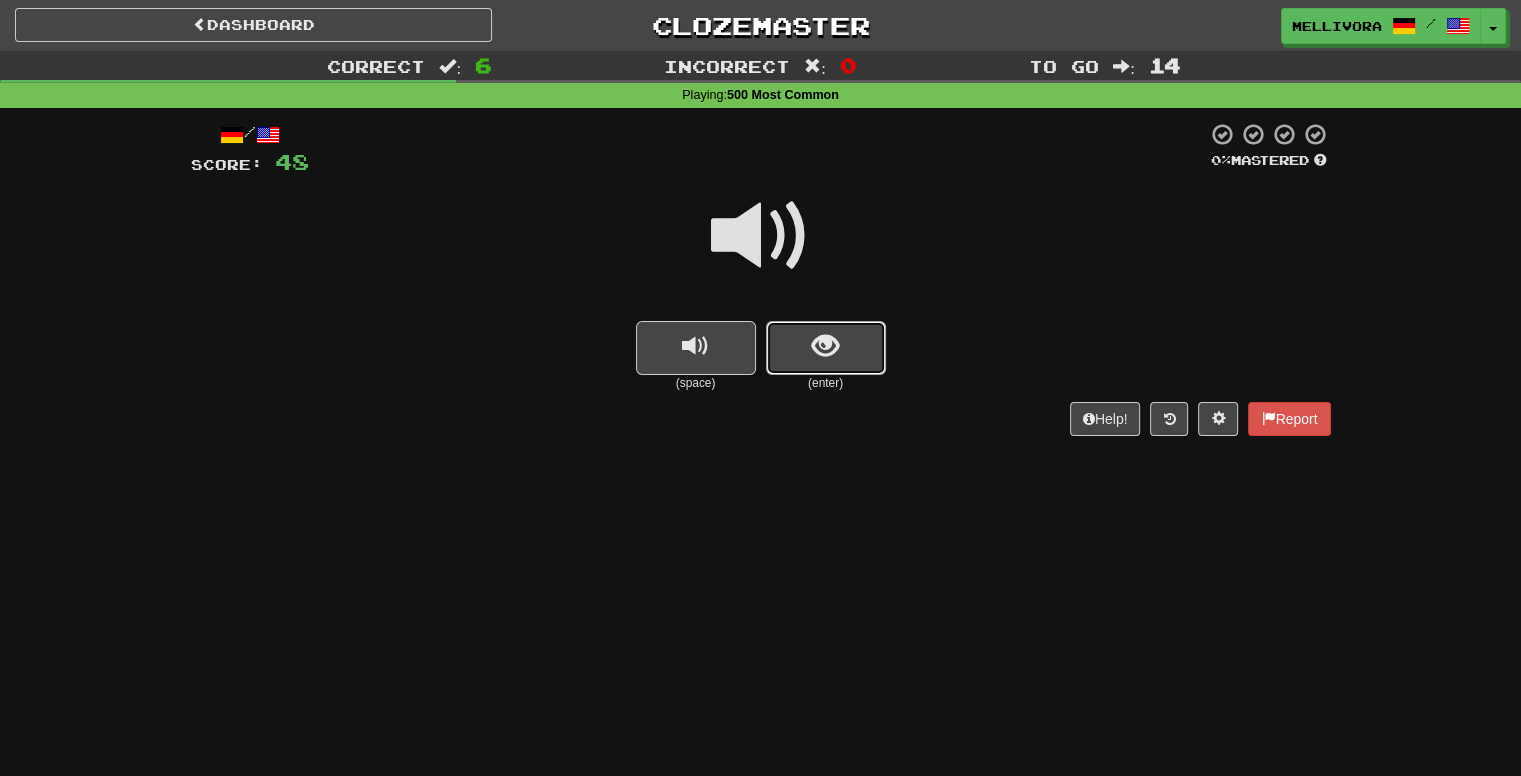 click at bounding box center [826, 348] 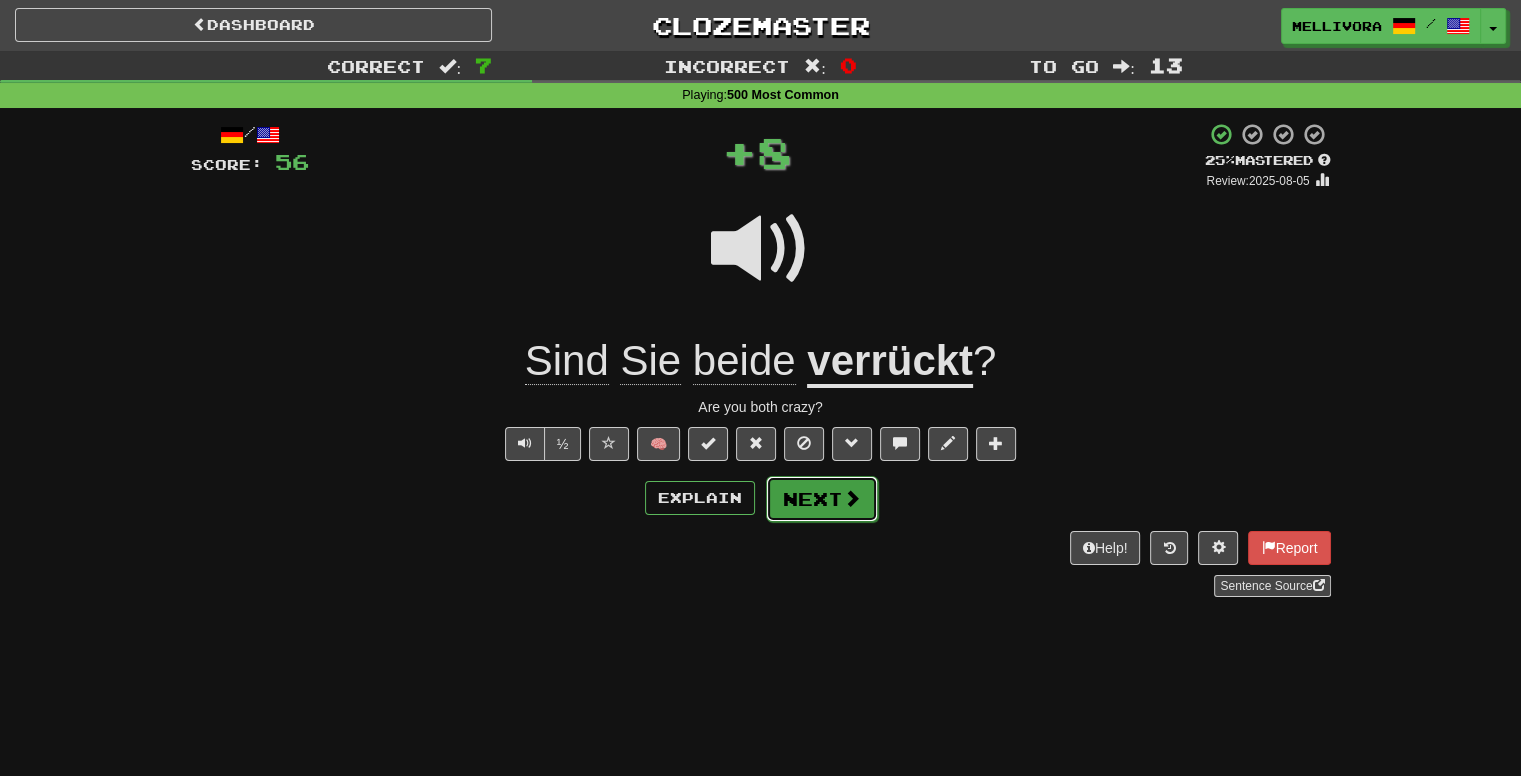 click on "Next" at bounding box center (822, 499) 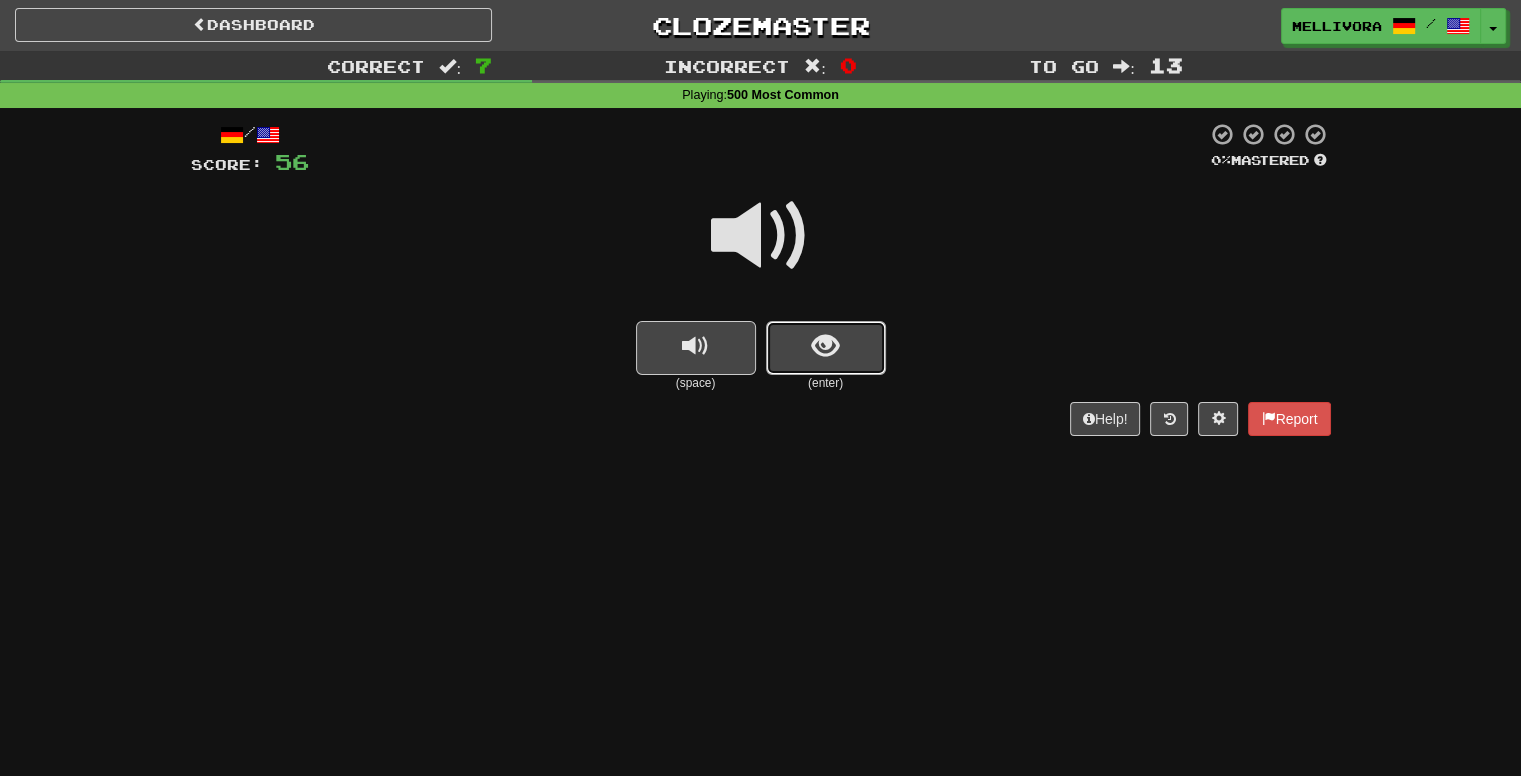 click at bounding box center (825, 346) 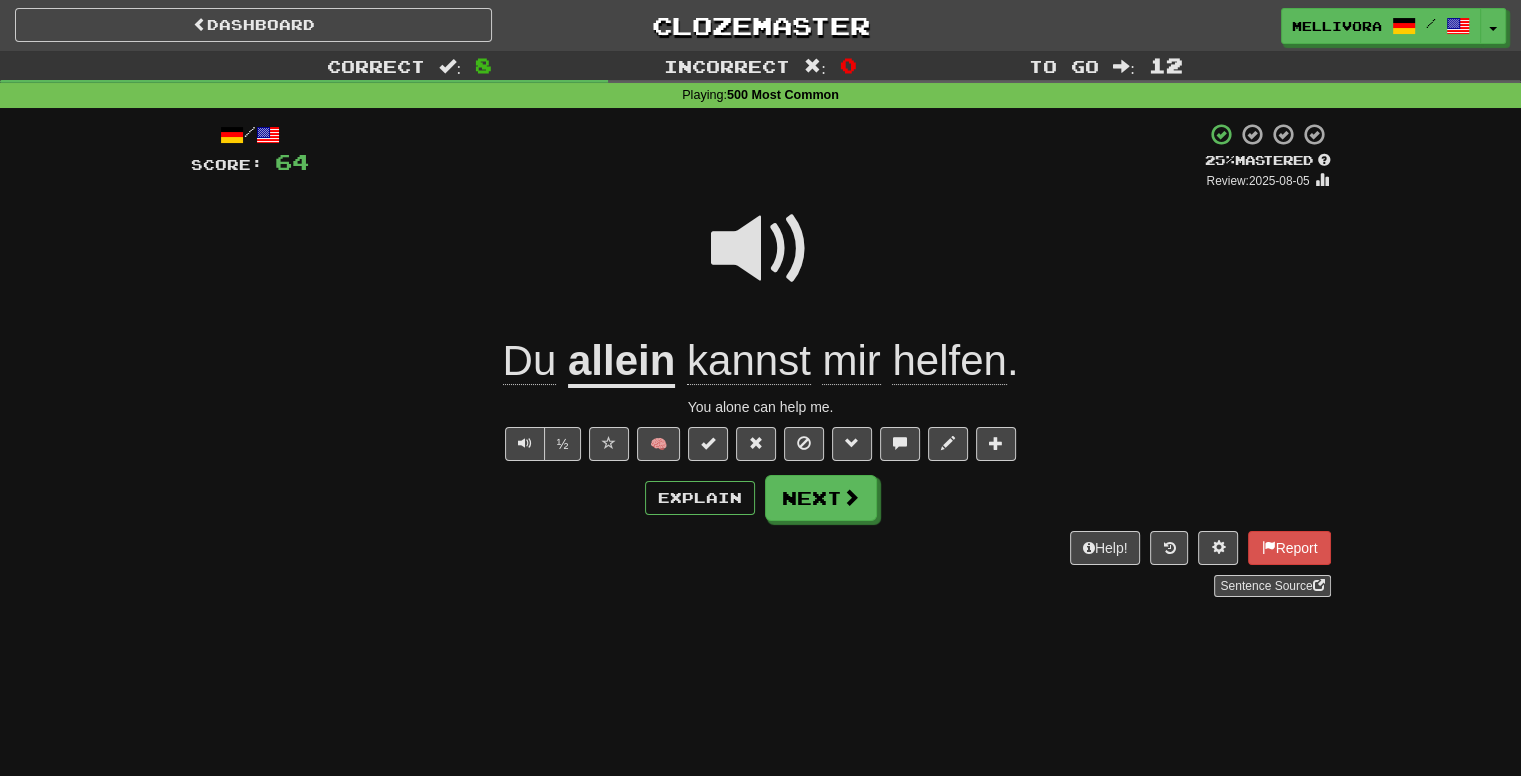 click on "/  Score:   64 + 8 25 %  Mastered Review:  2025-08-05 Du   allein   kannst   mir   helfen . You alone can help me. ½ 🧠 Explain Next  Help!  Report Sentence Source" at bounding box center [761, 359] 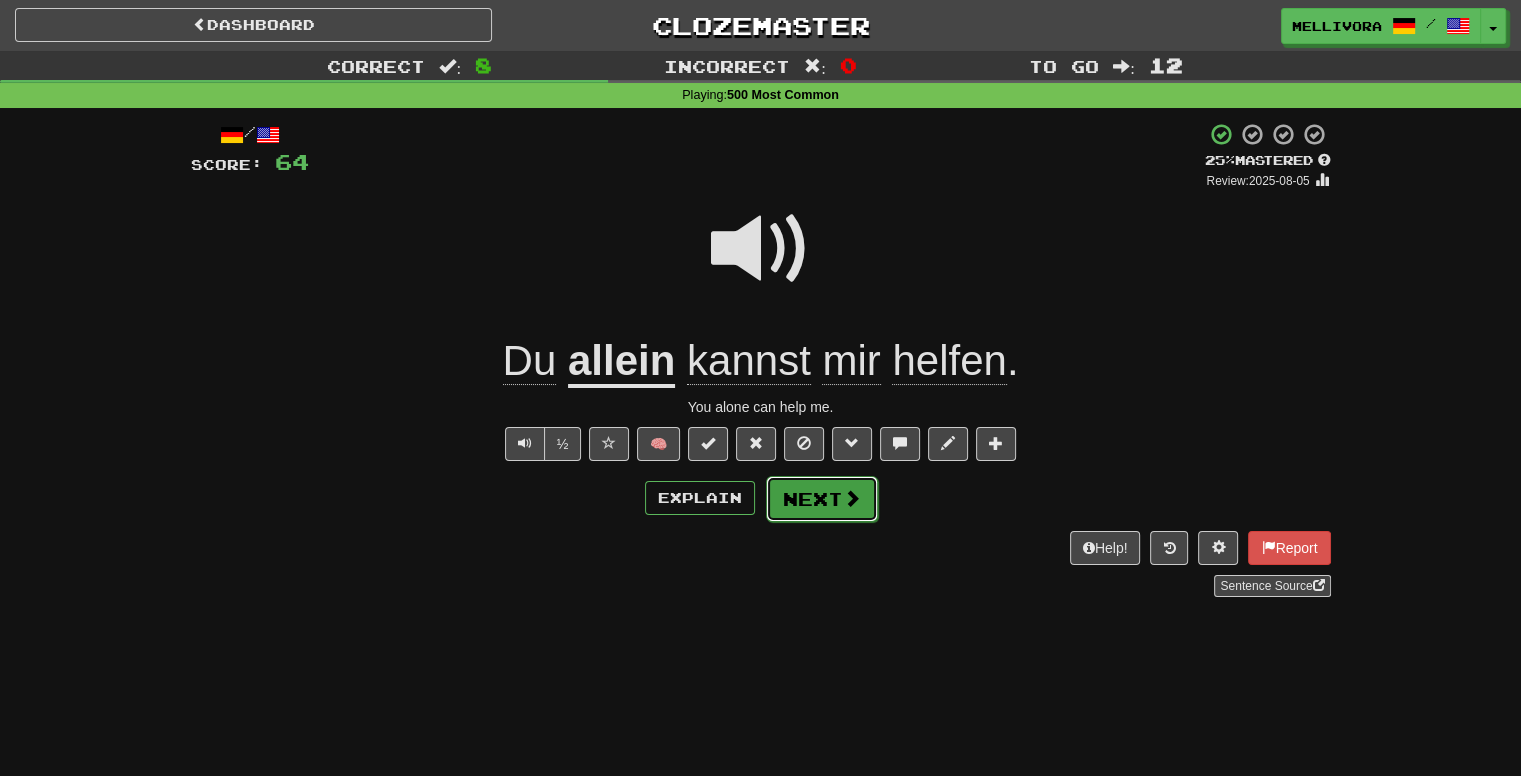click on "Next" at bounding box center [822, 499] 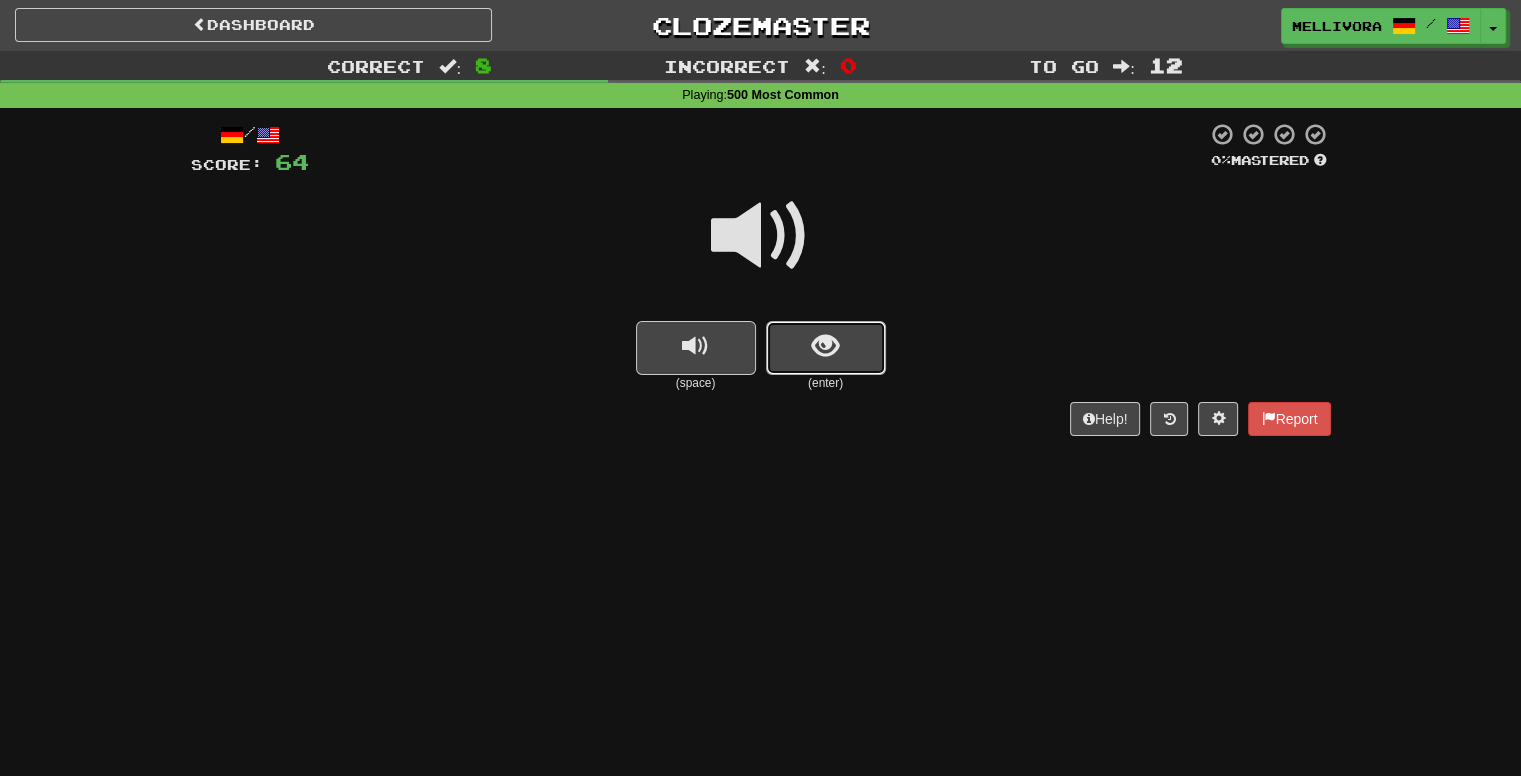 click at bounding box center (826, 348) 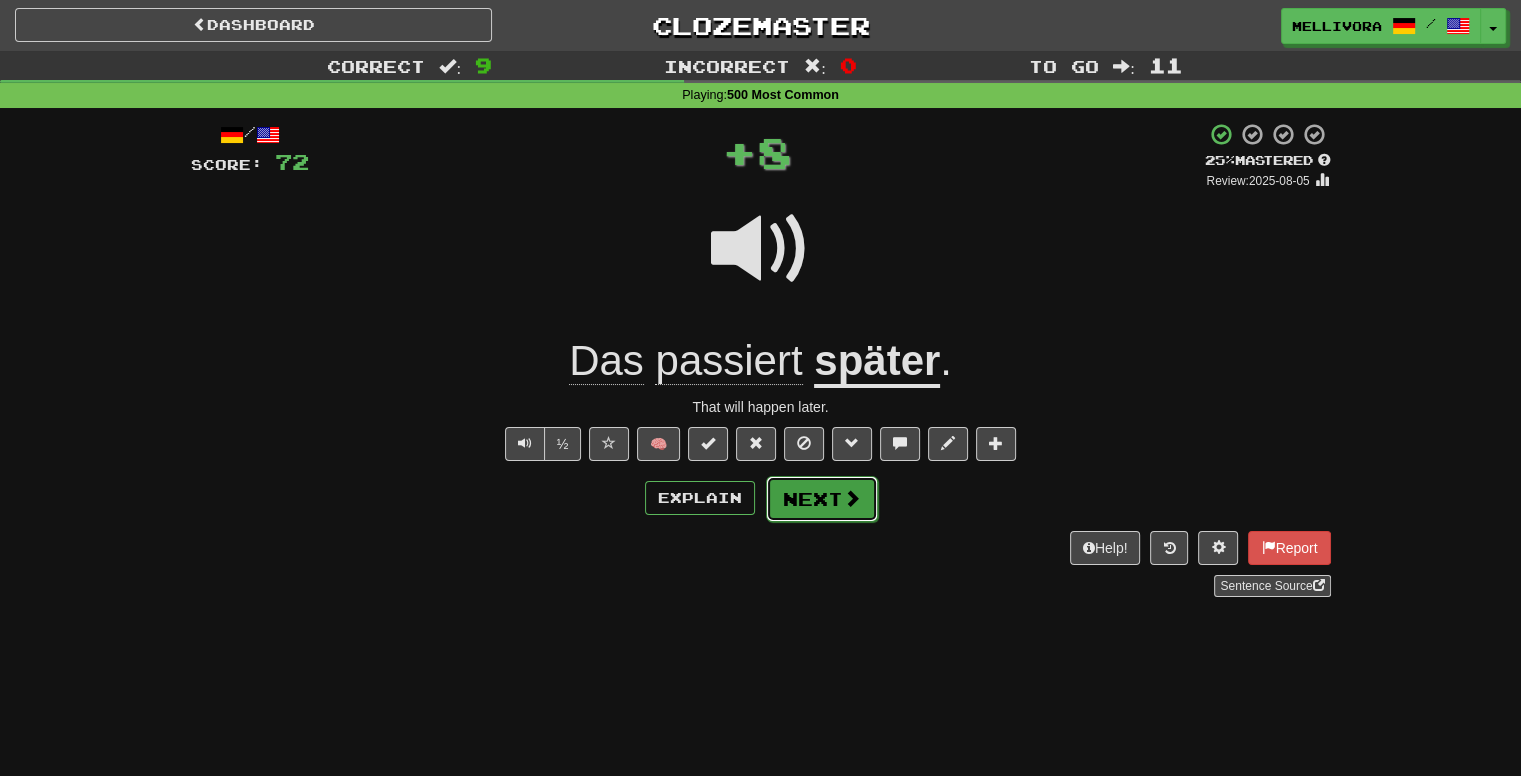 click at bounding box center (852, 498) 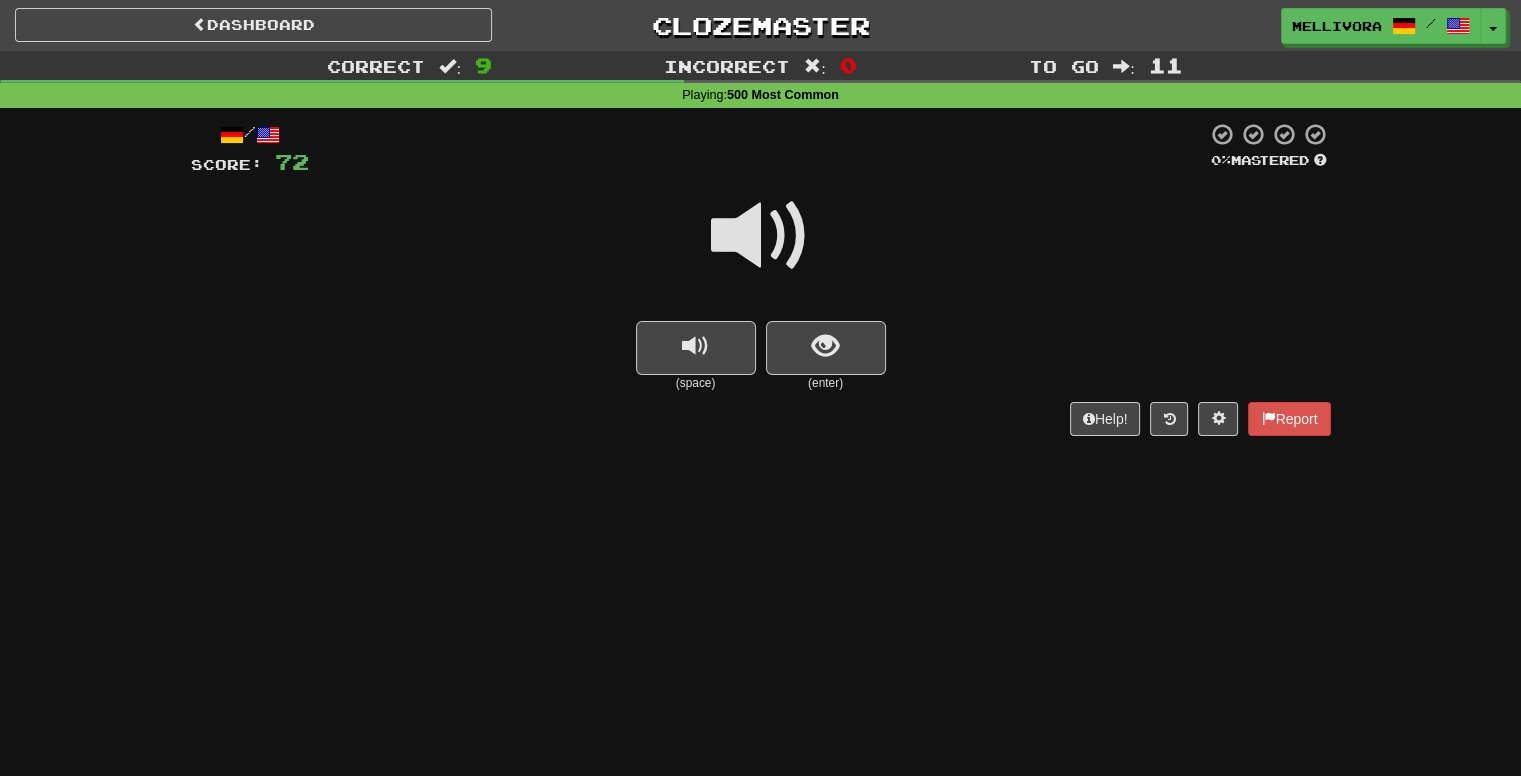 click at bounding box center (761, 236) 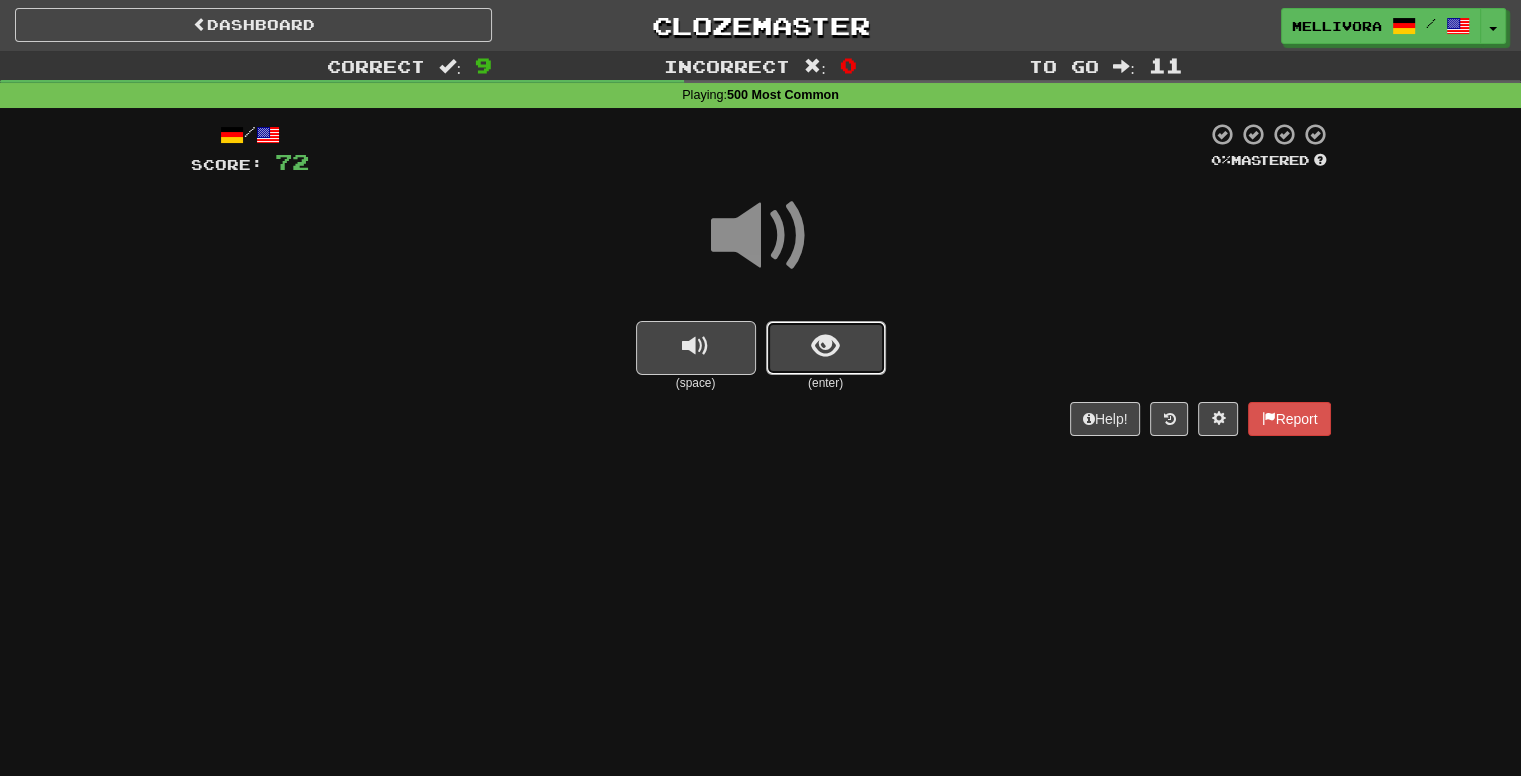 click at bounding box center [826, 348] 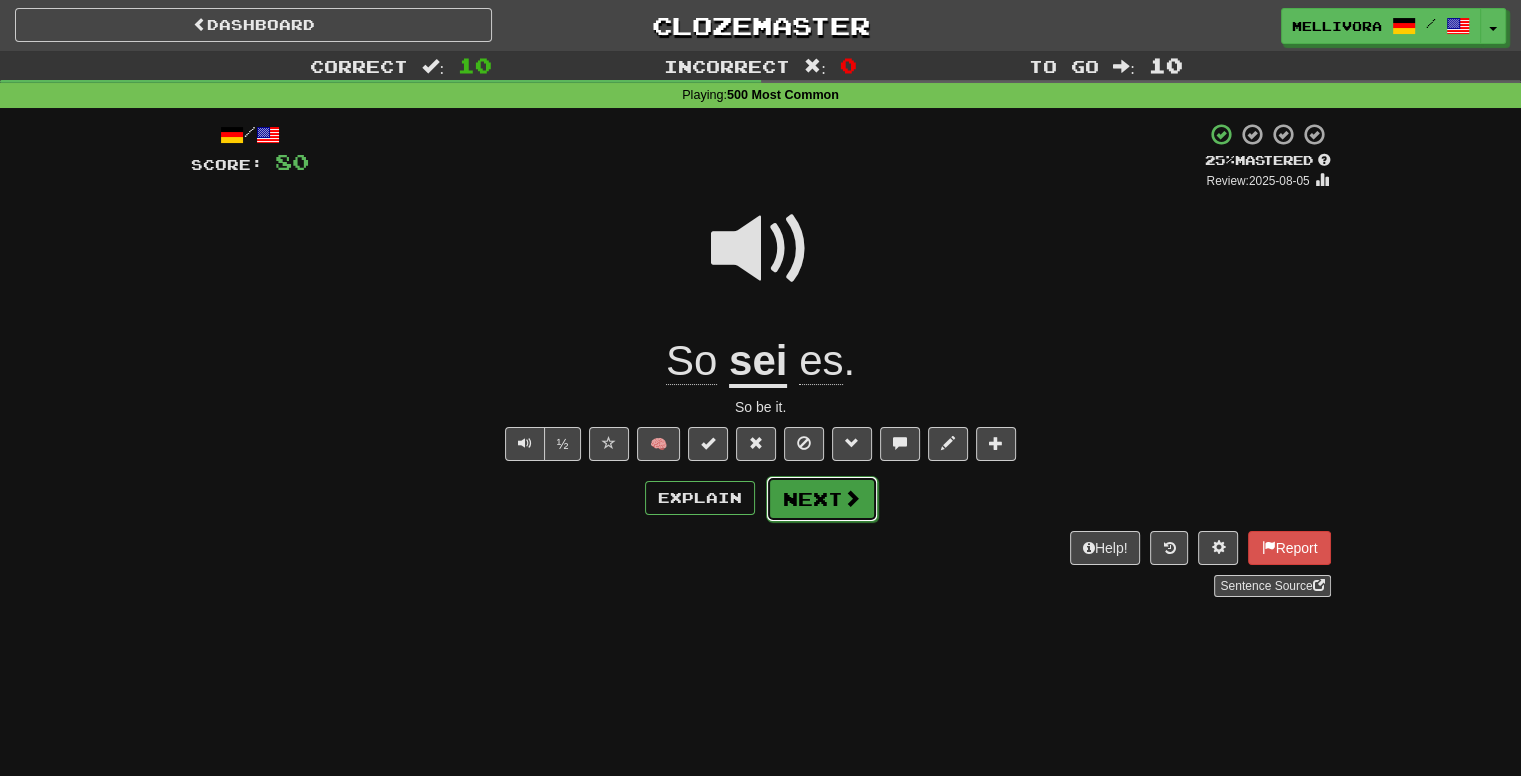 click on "Next" at bounding box center [822, 499] 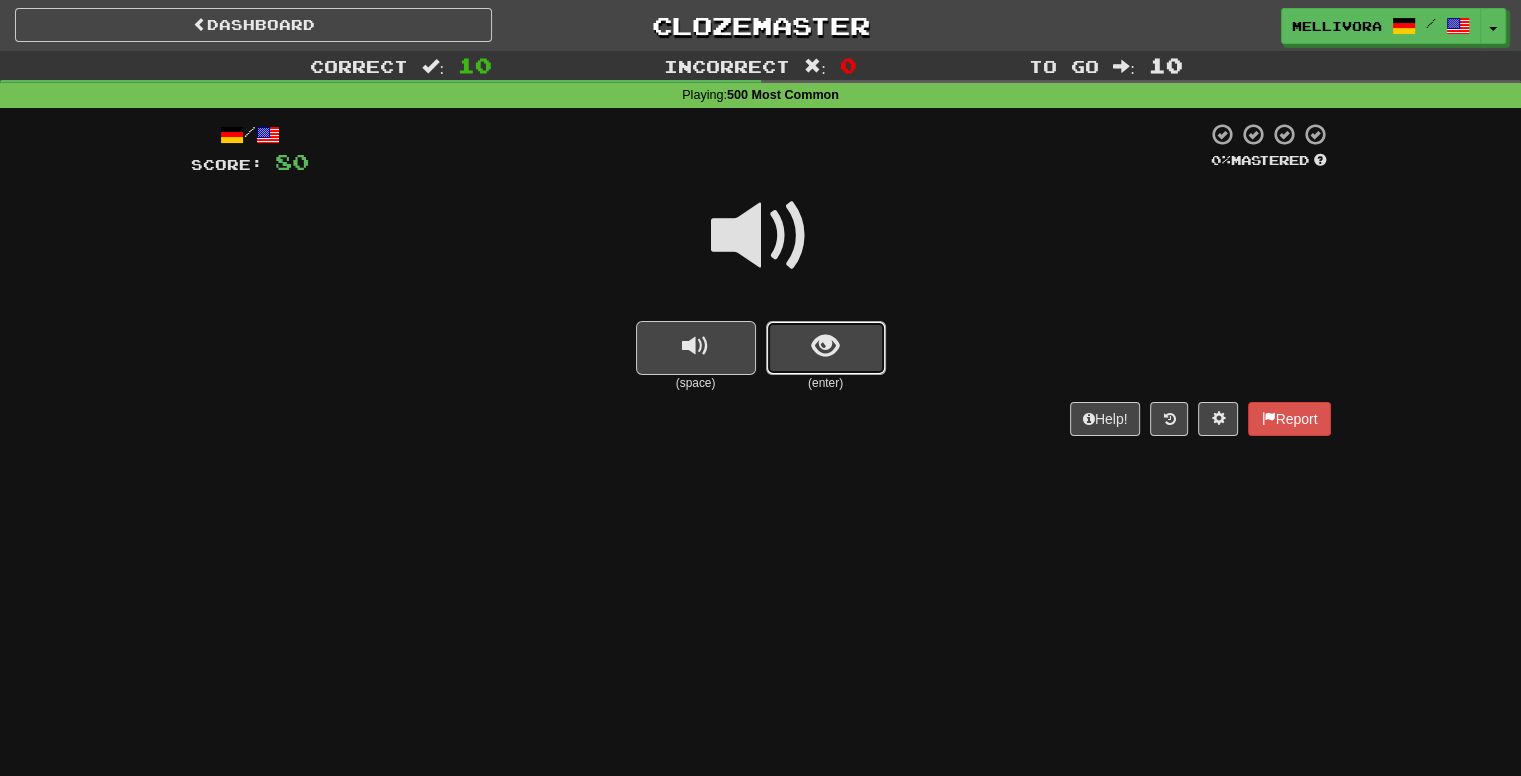 click at bounding box center [826, 348] 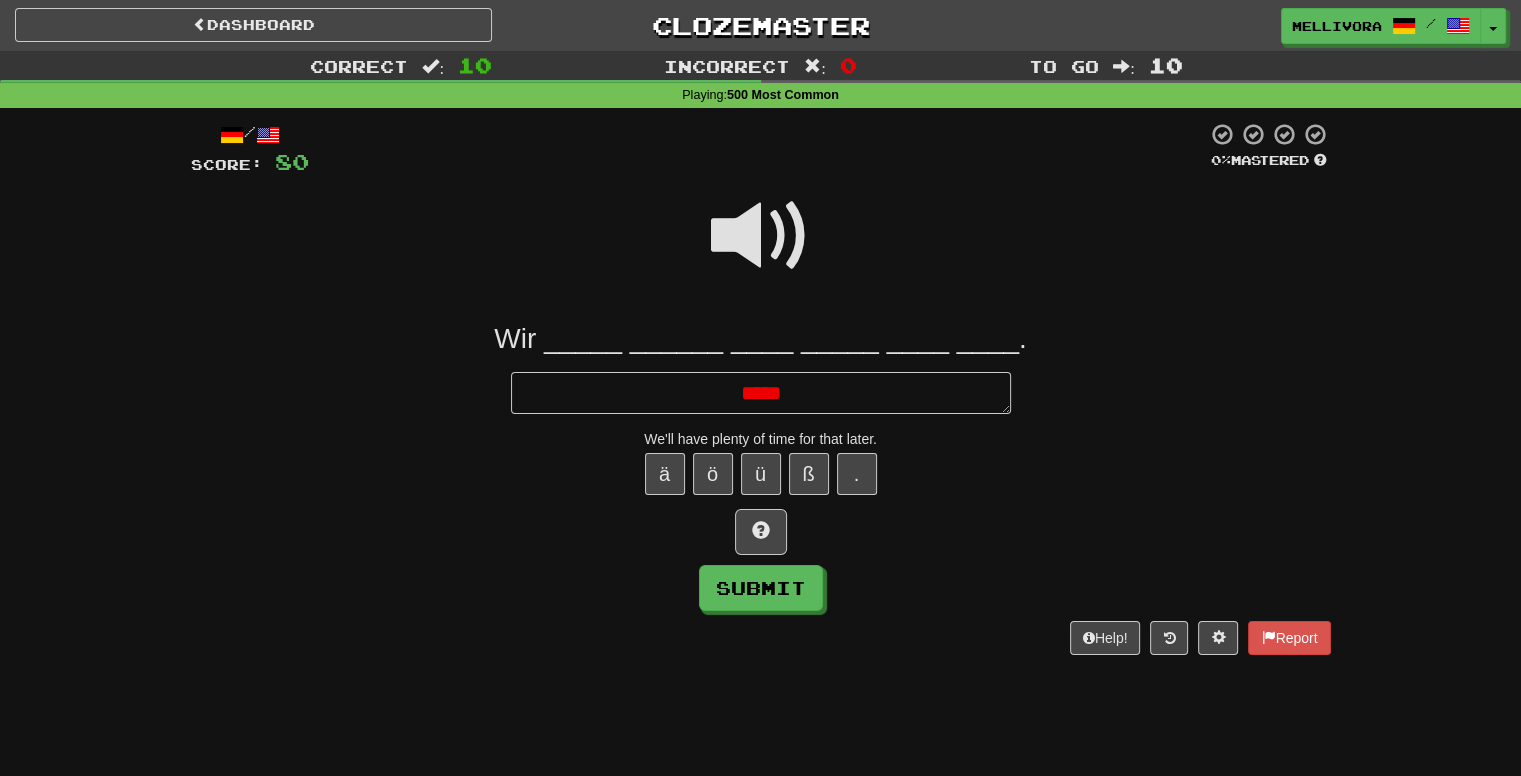 click at bounding box center [761, 249] 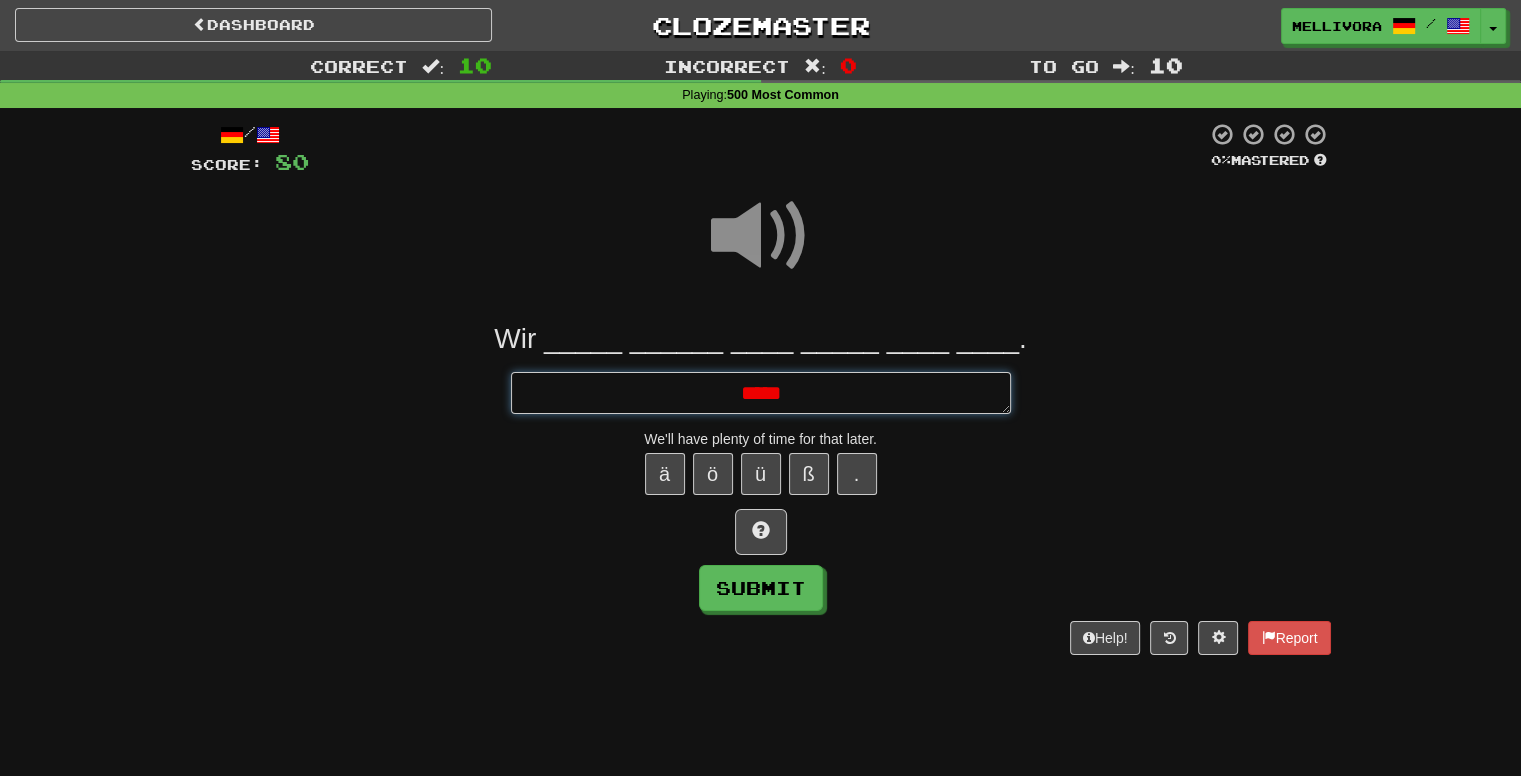 click on "*****" at bounding box center [761, 393] 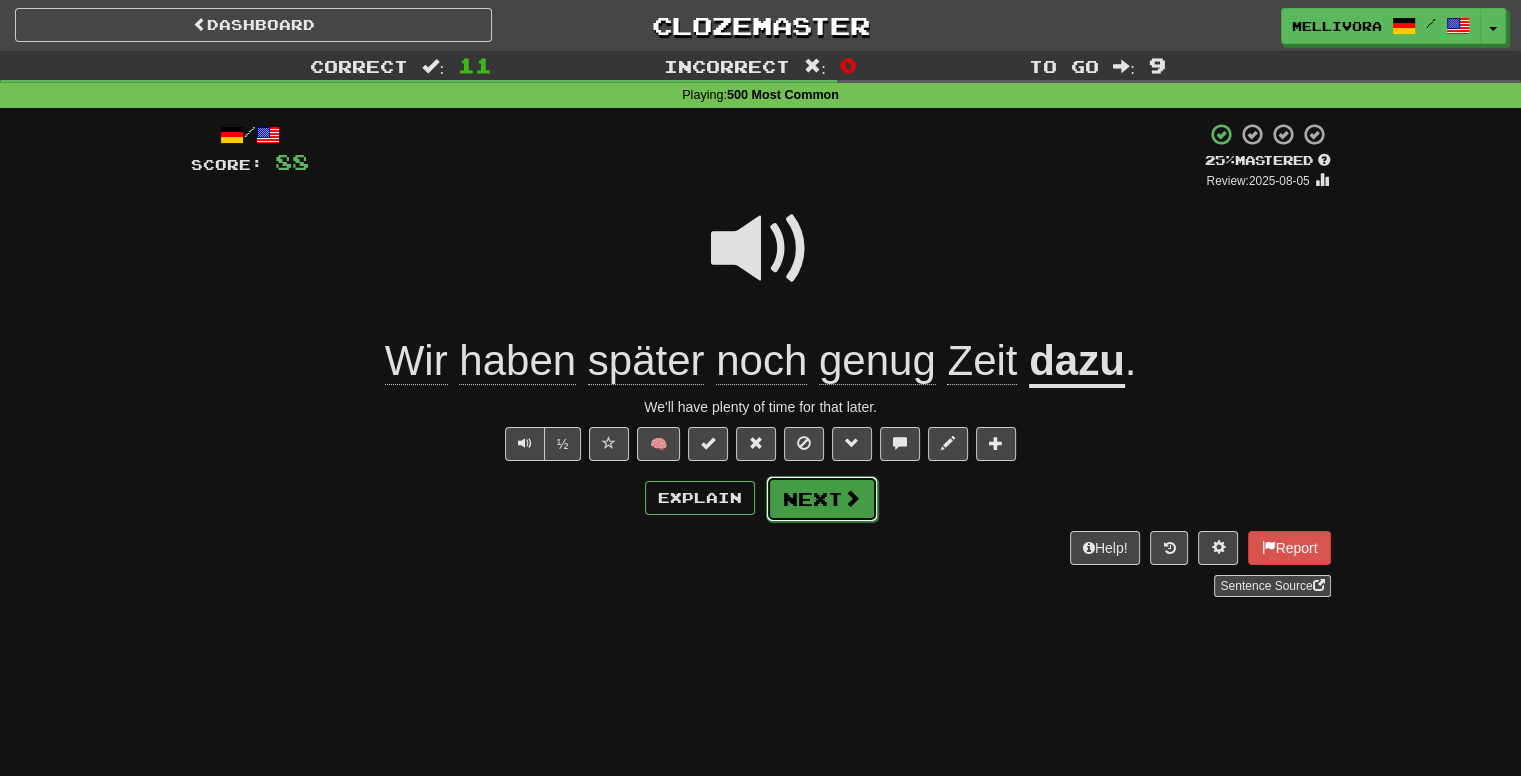 click on "Next" at bounding box center [822, 499] 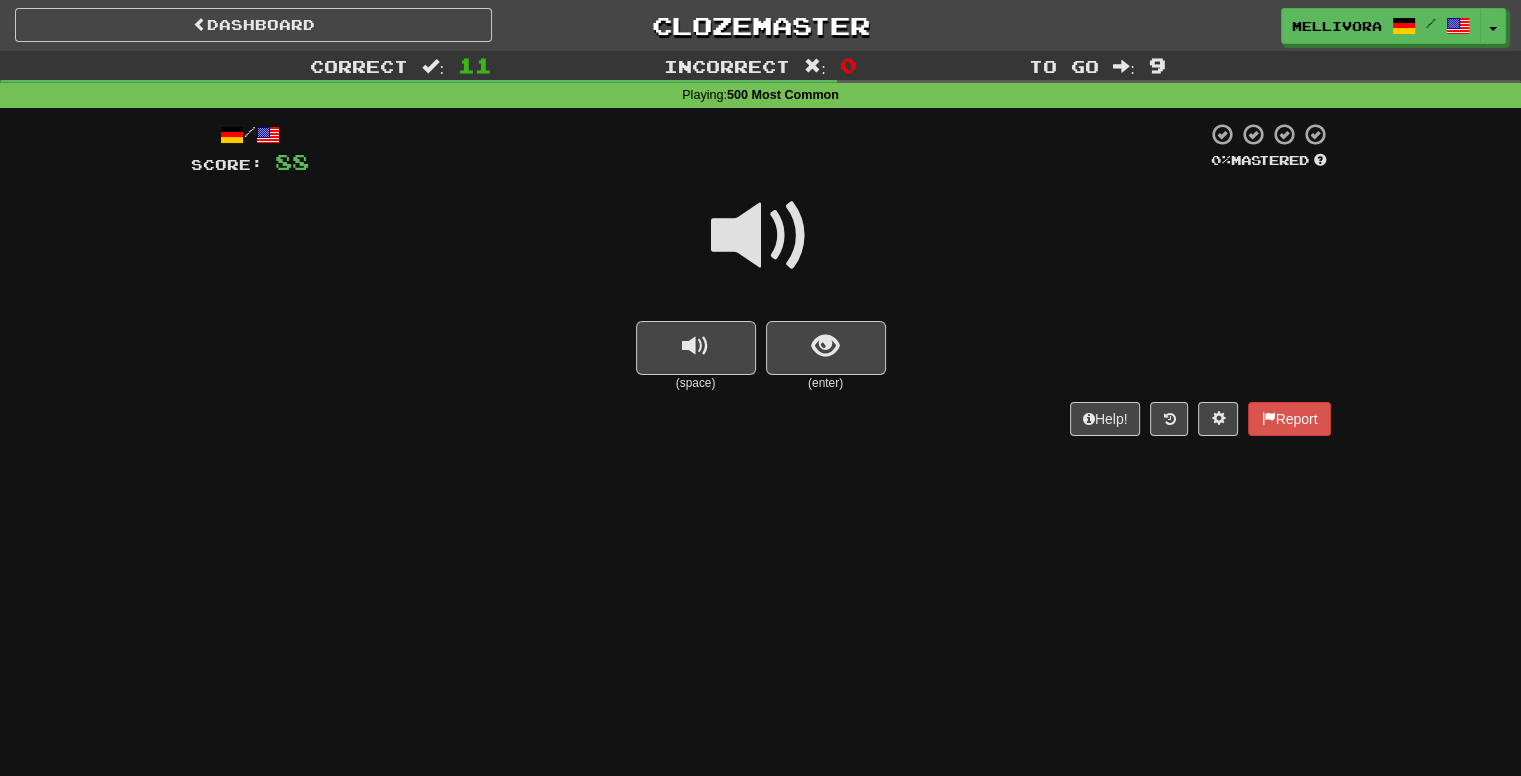 click at bounding box center [761, 236] 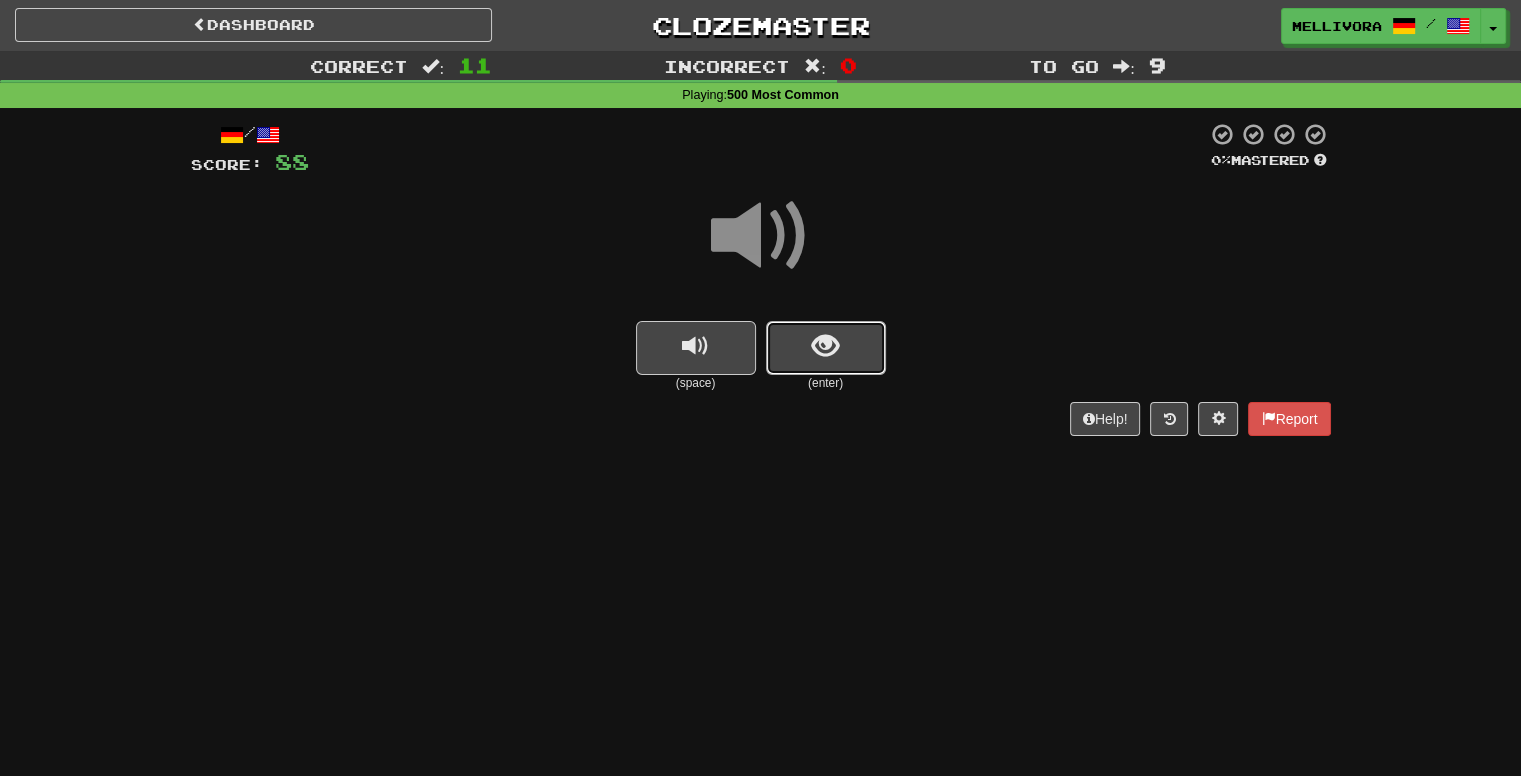 click at bounding box center (826, 348) 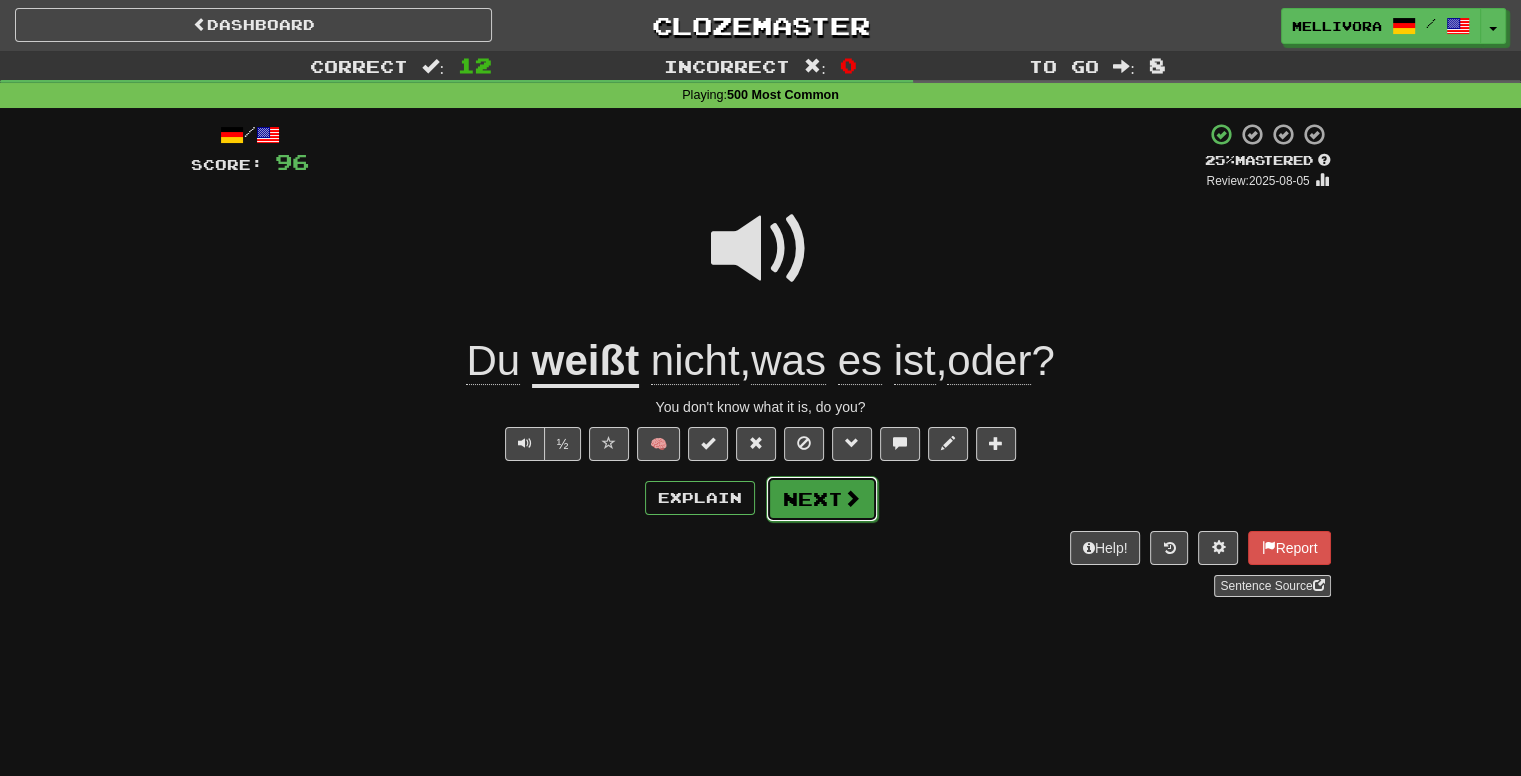 click on "Next" at bounding box center [822, 499] 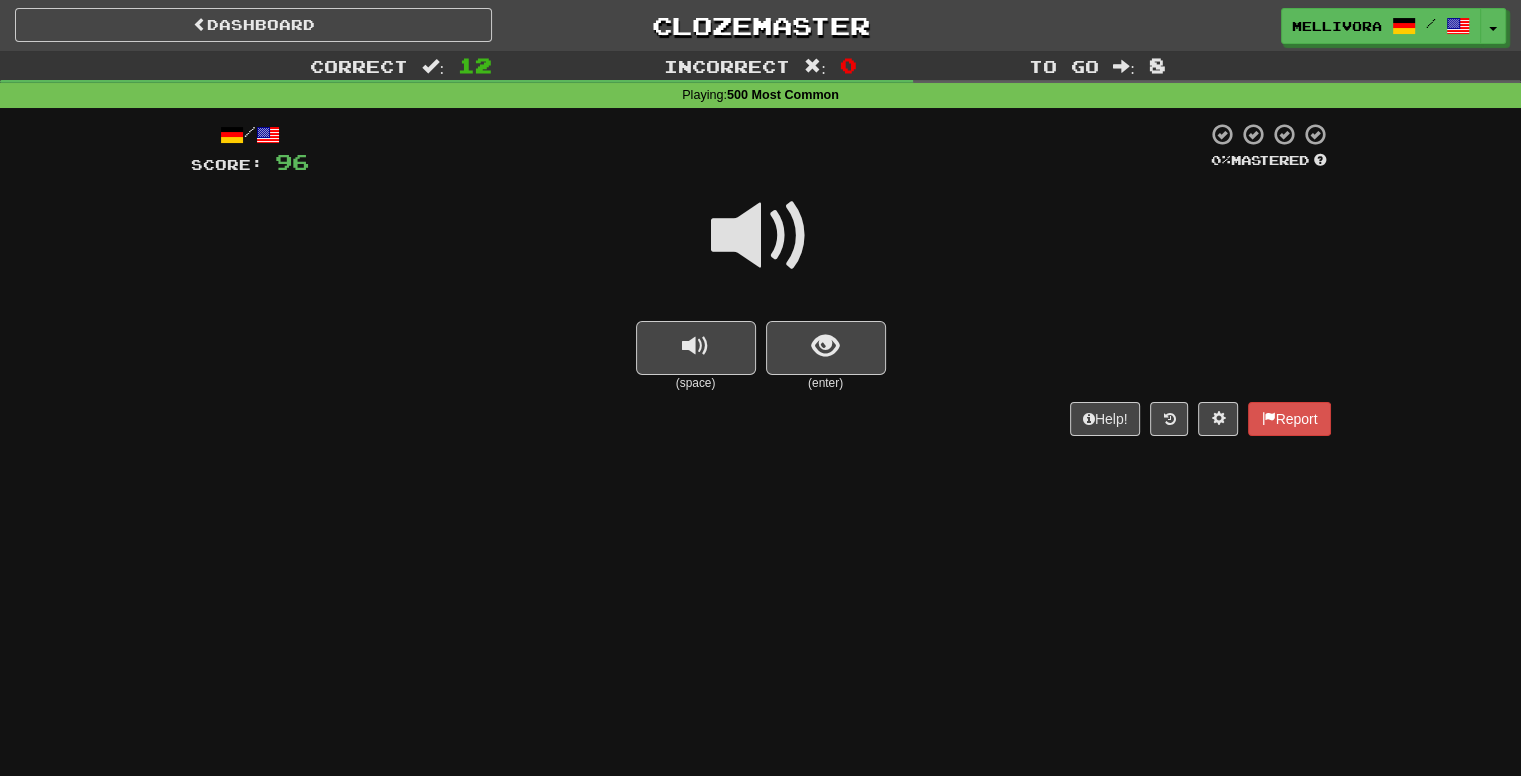 click at bounding box center (761, 236) 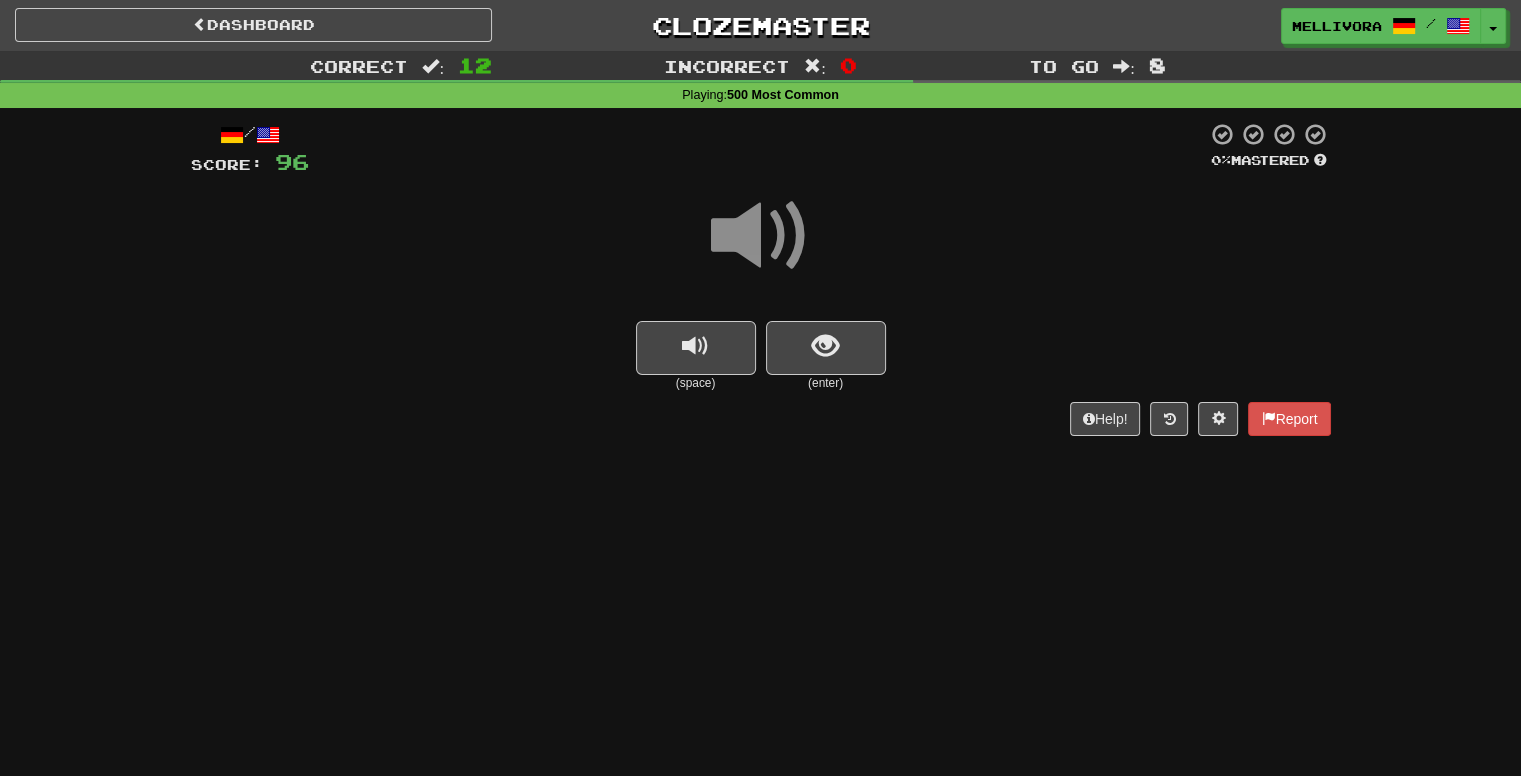 click at bounding box center [761, 249] 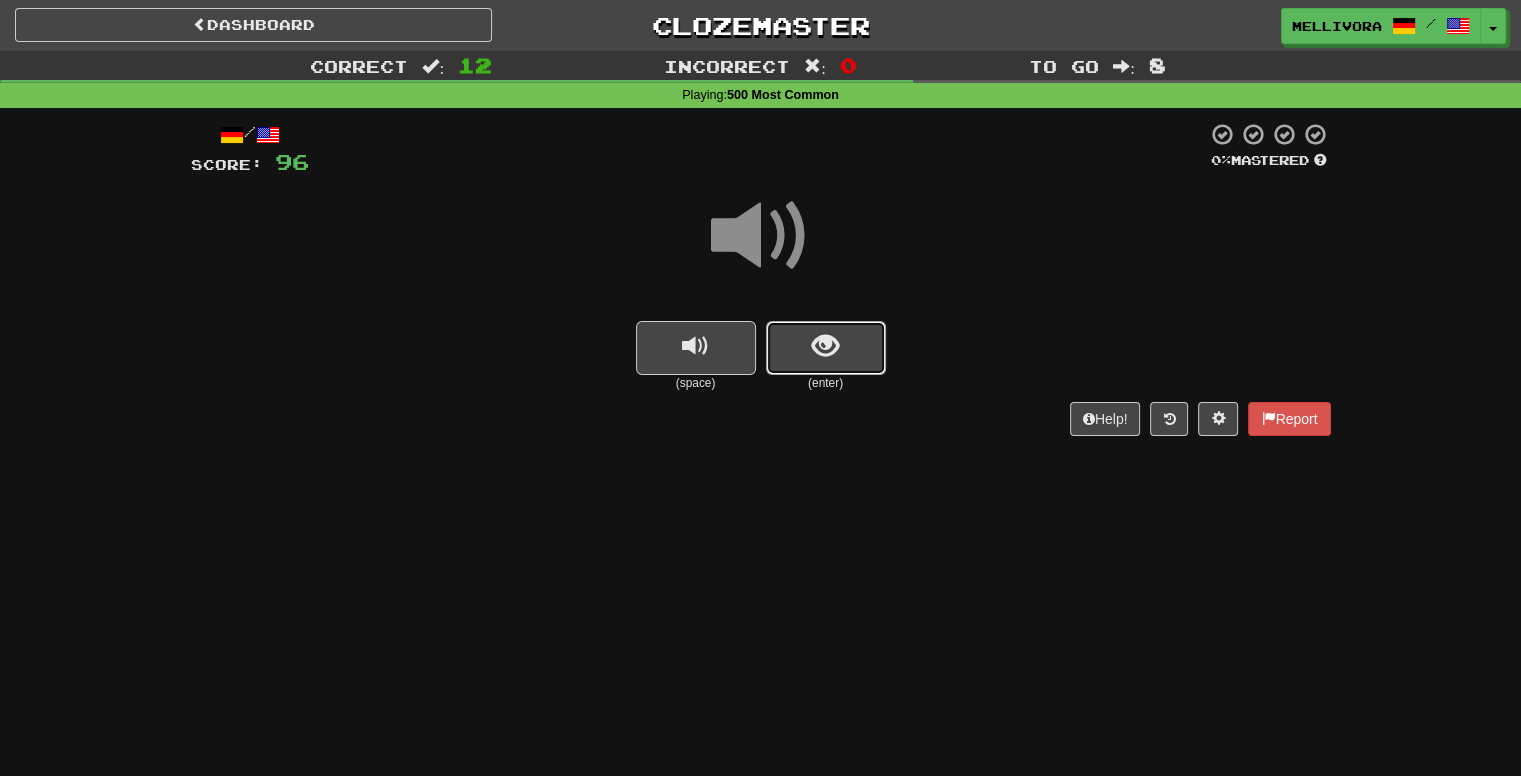 click at bounding box center [826, 348] 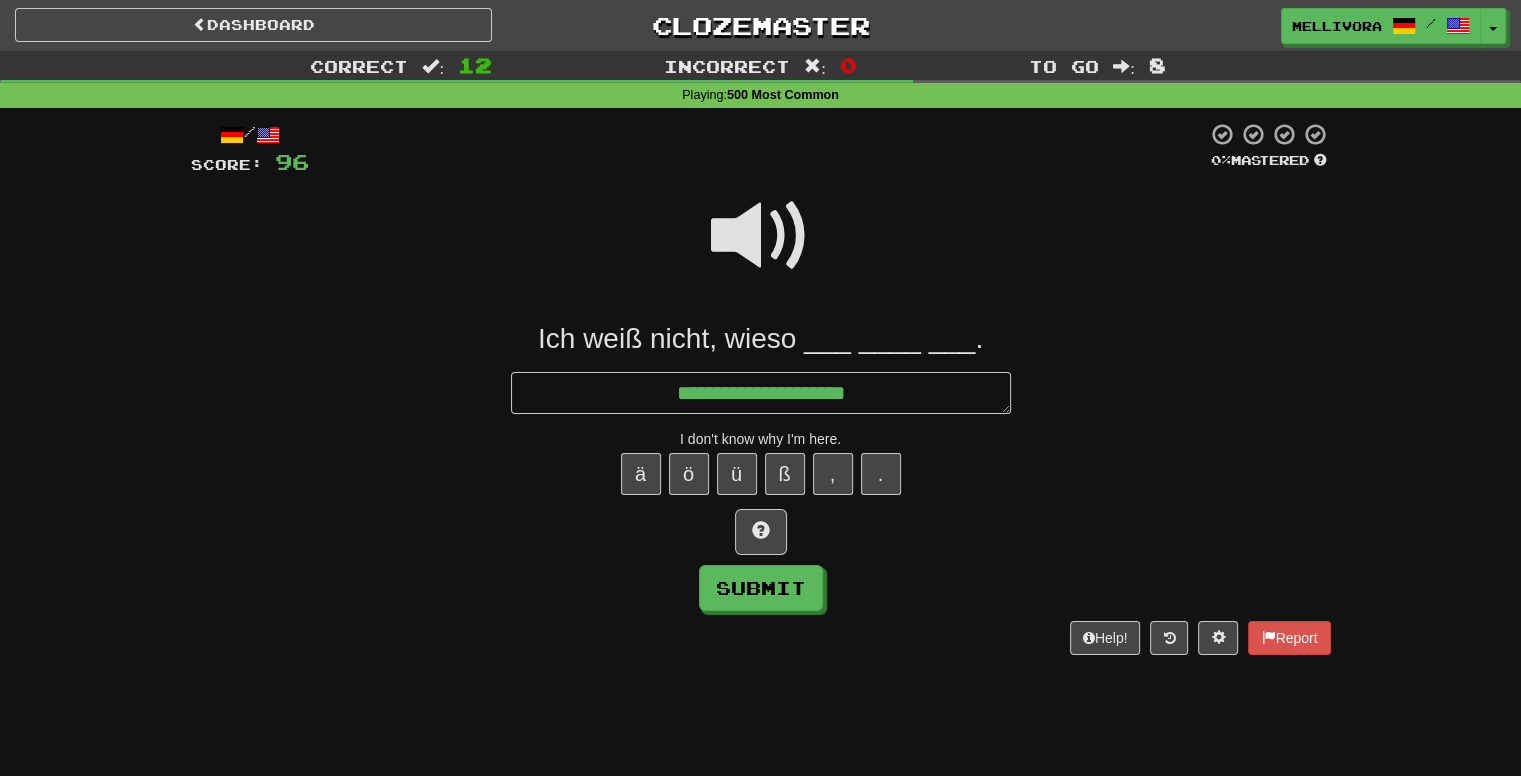 drag, startPoint x: 767, startPoint y: 215, endPoint x: 788, endPoint y: 261, distance: 50.566788 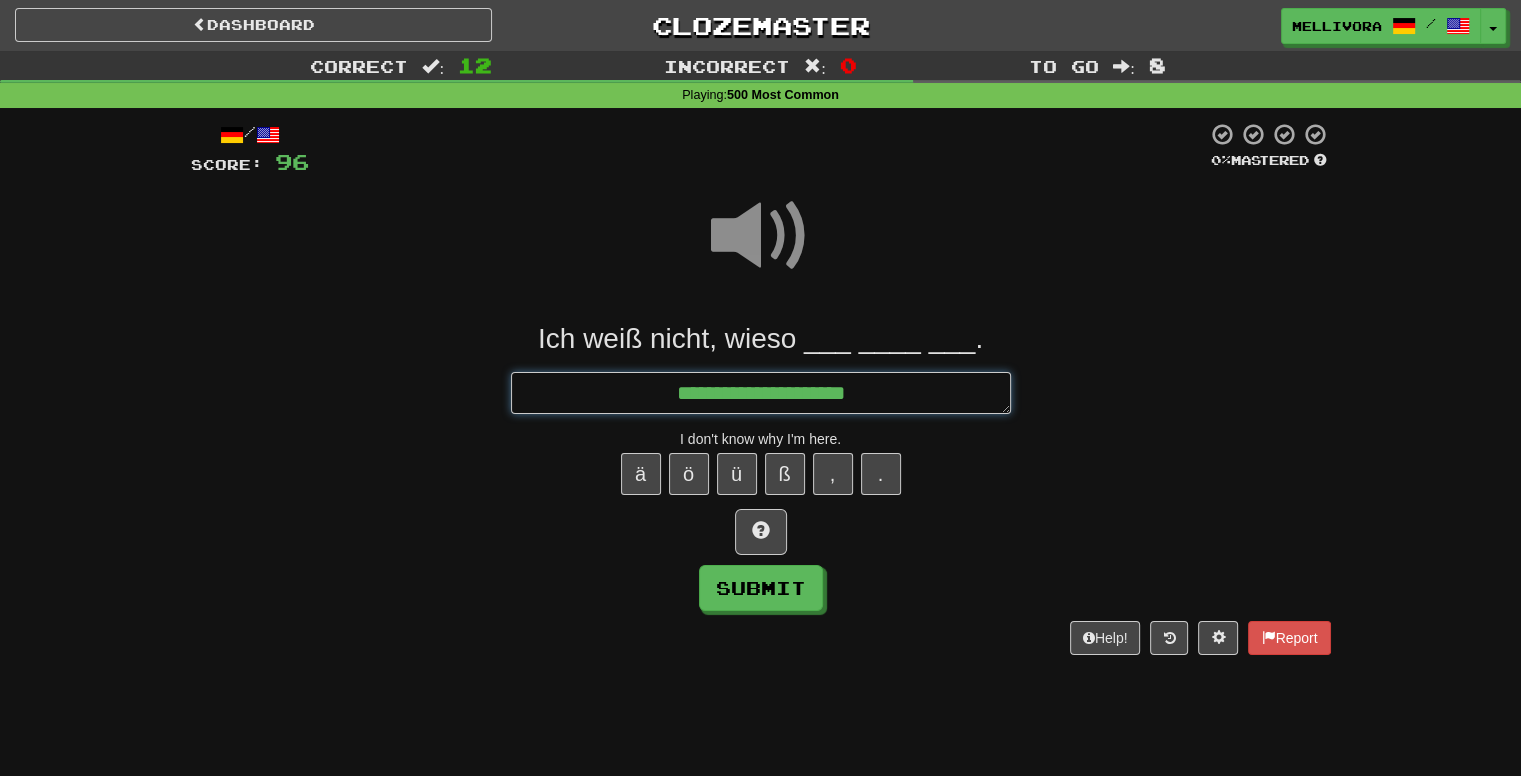 click on "**********" at bounding box center [761, 393] 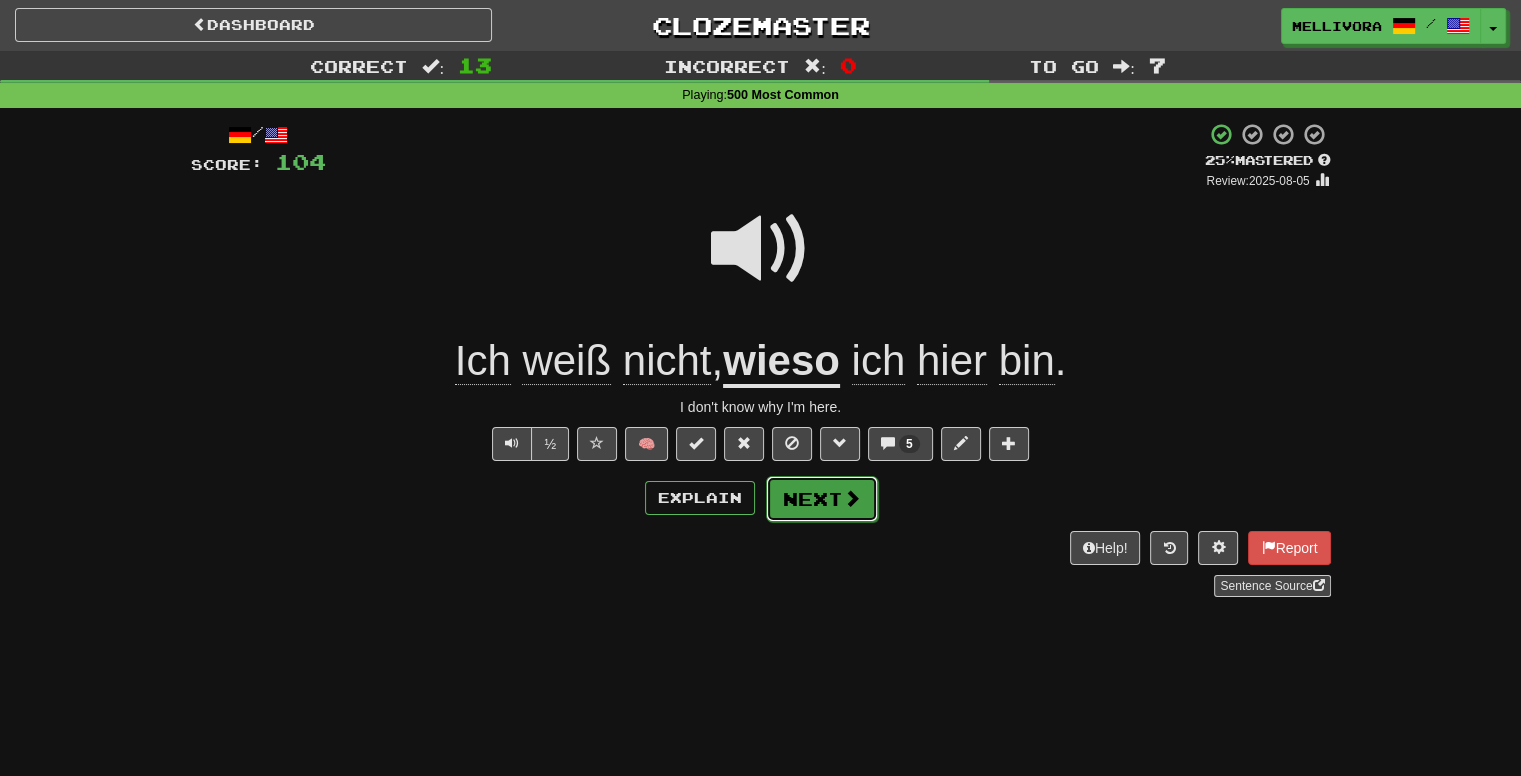 click on "Next" at bounding box center [822, 499] 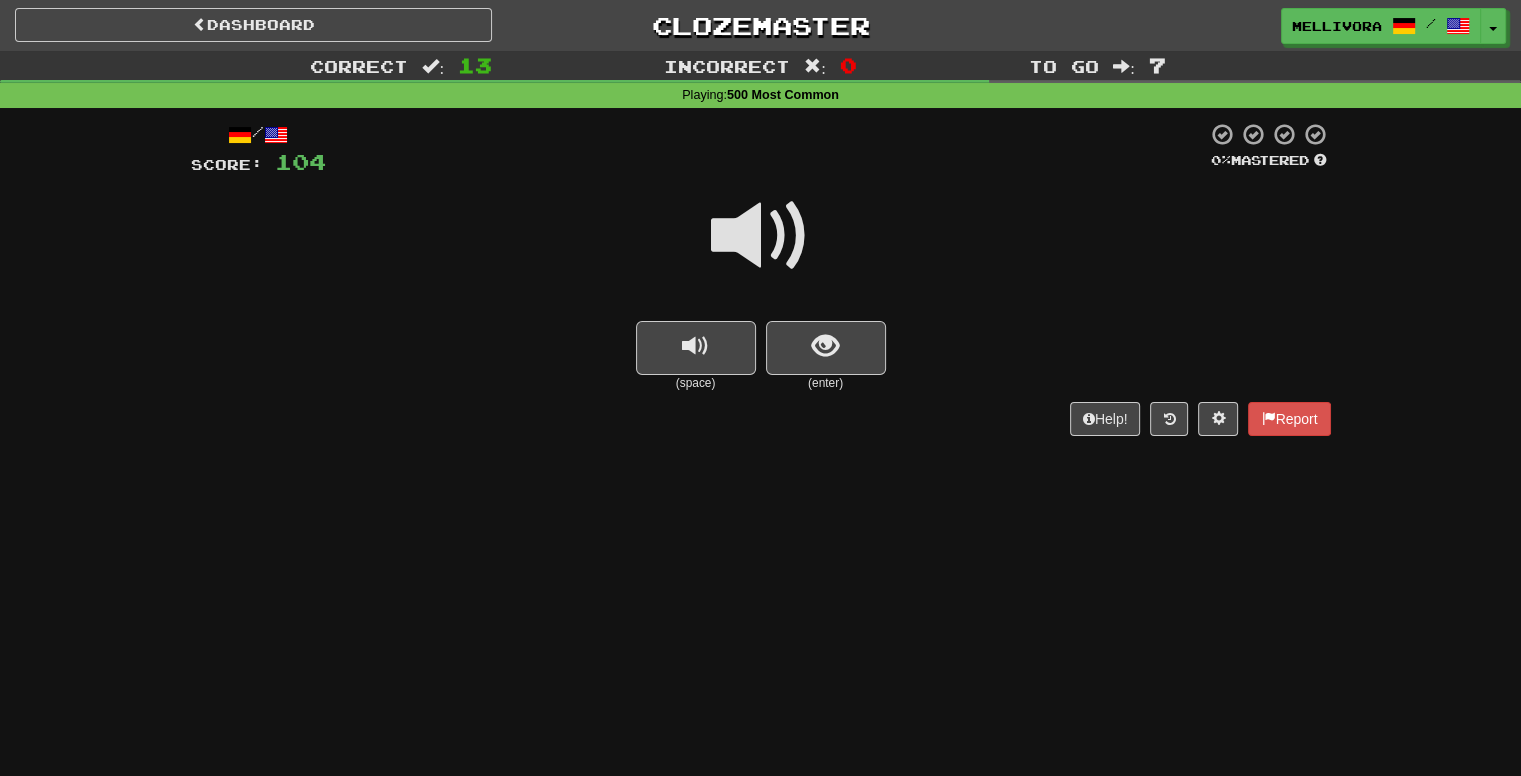 click at bounding box center [761, 249] 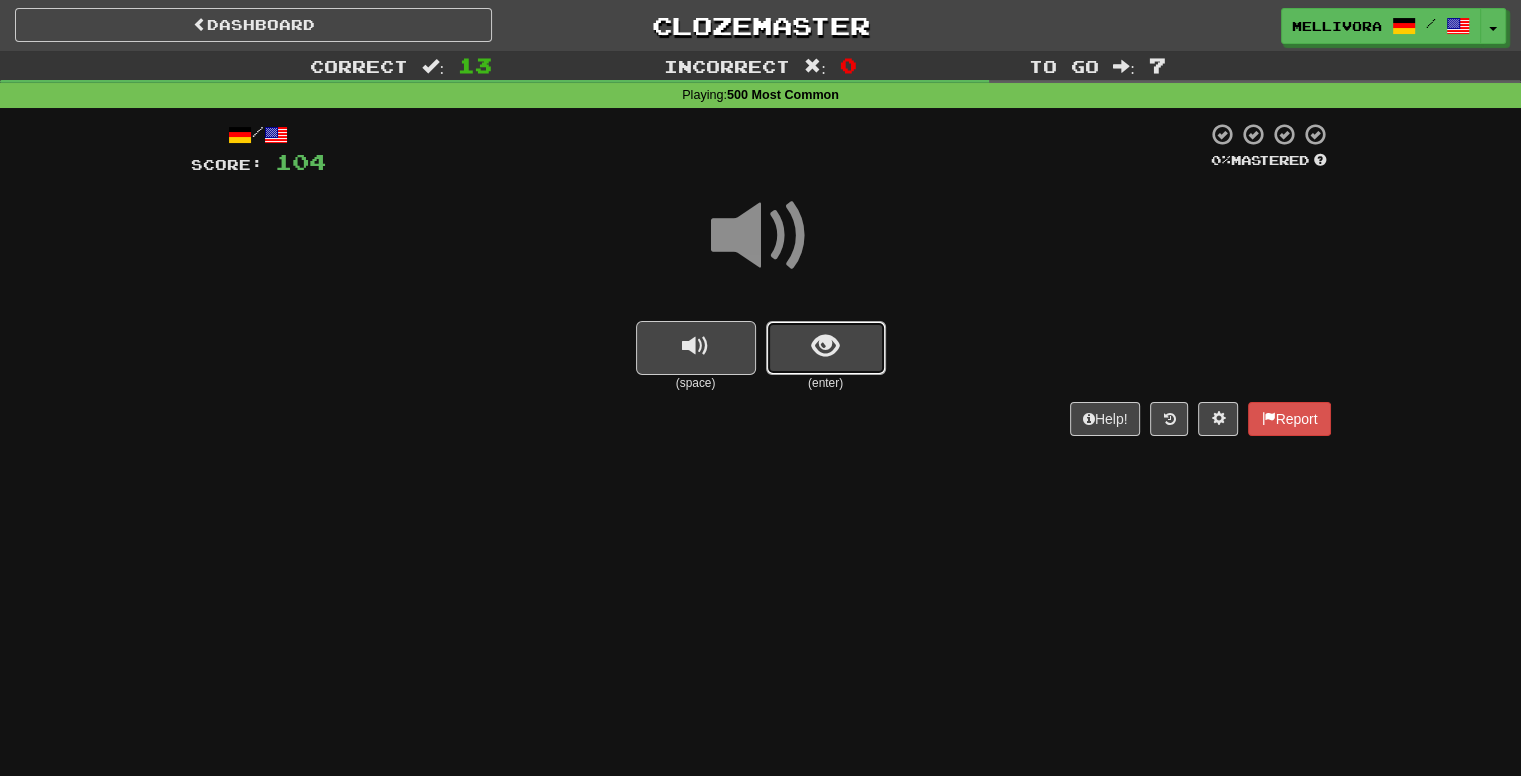 click at bounding box center [826, 348] 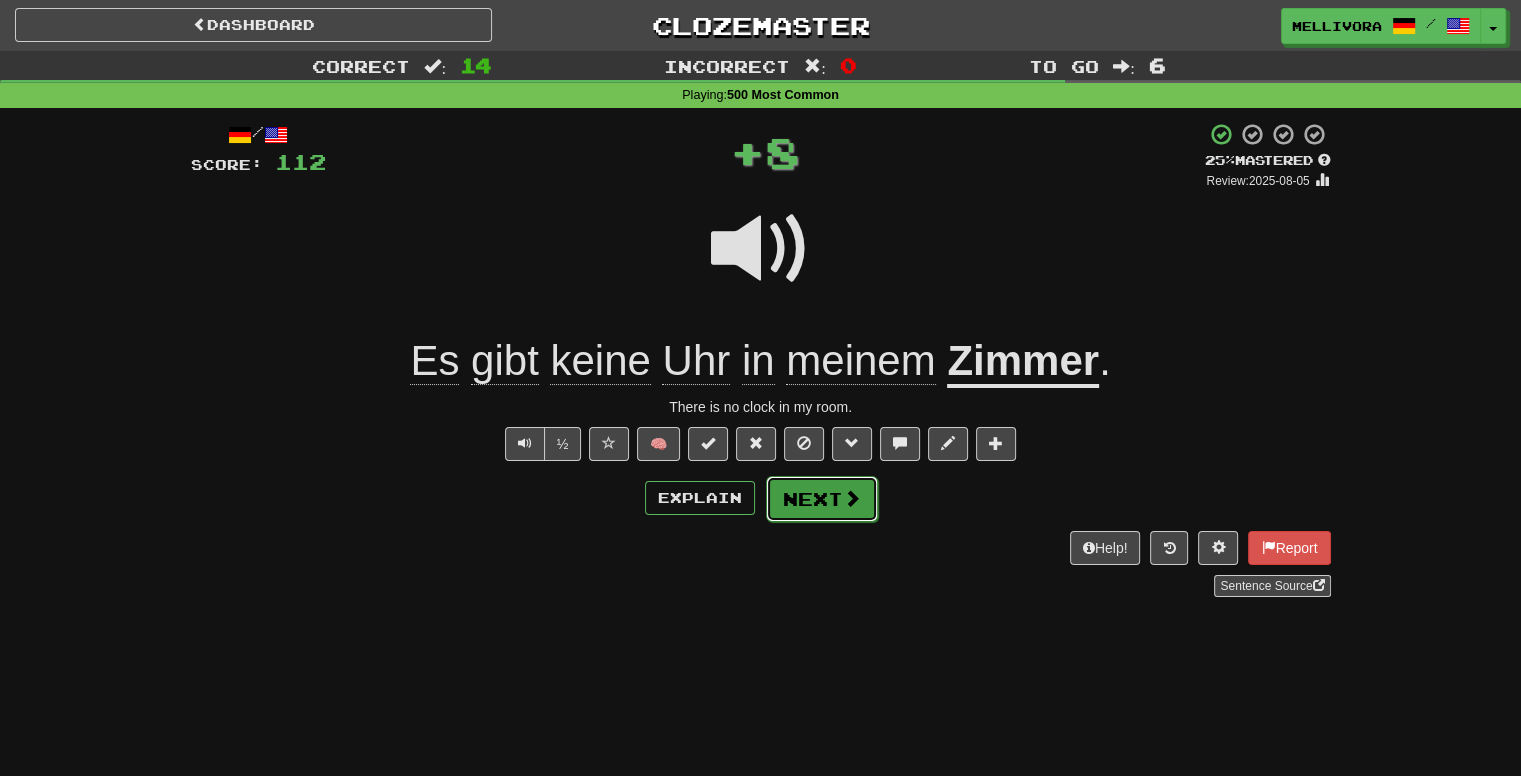 click at bounding box center [852, 498] 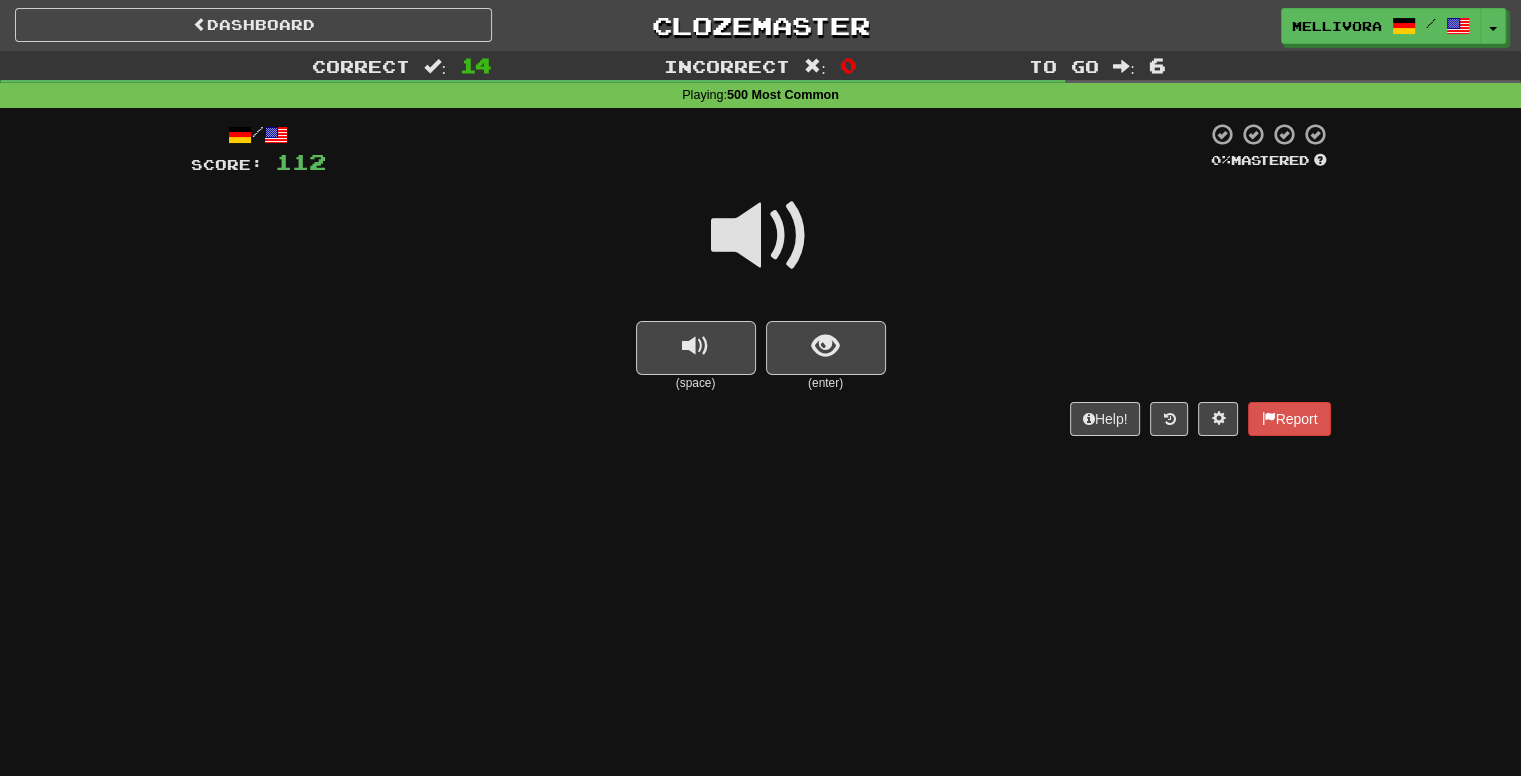 drag, startPoint x: 760, startPoint y: 247, endPoint x: 836, endPoint y: 384, distance: 156.66844 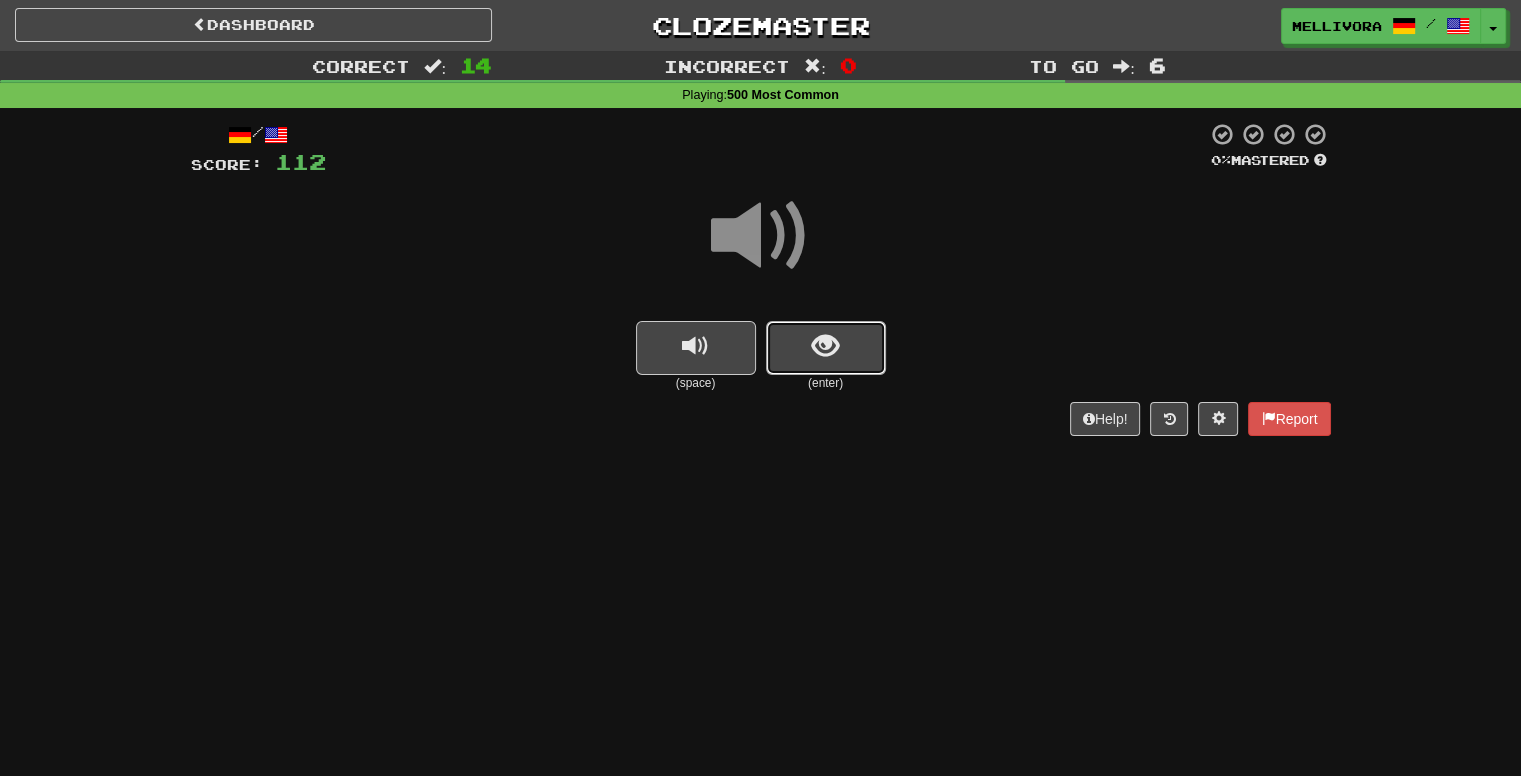 click at bounding box center [826, 348] 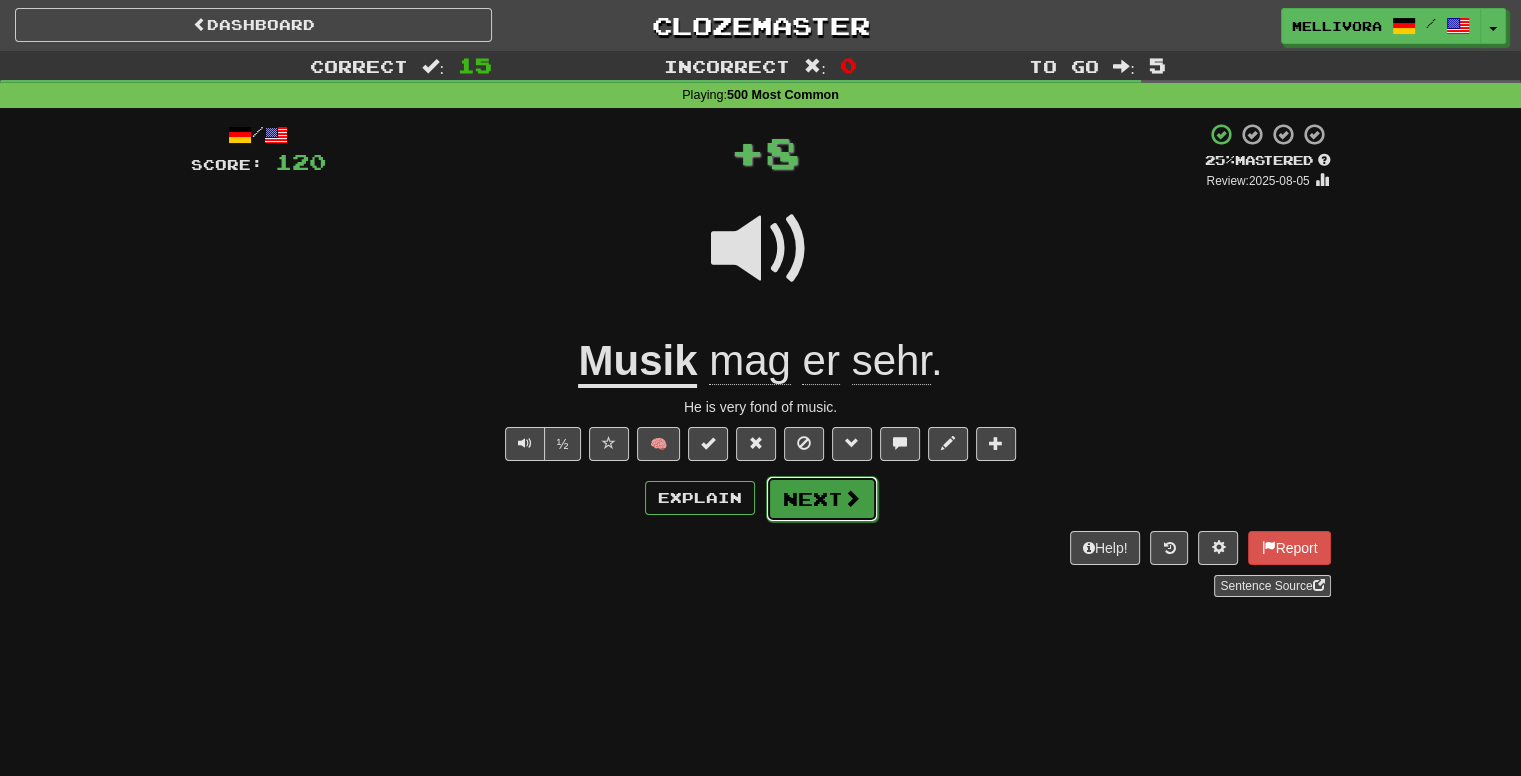 click on "Next" at bounding box center [822, 499] 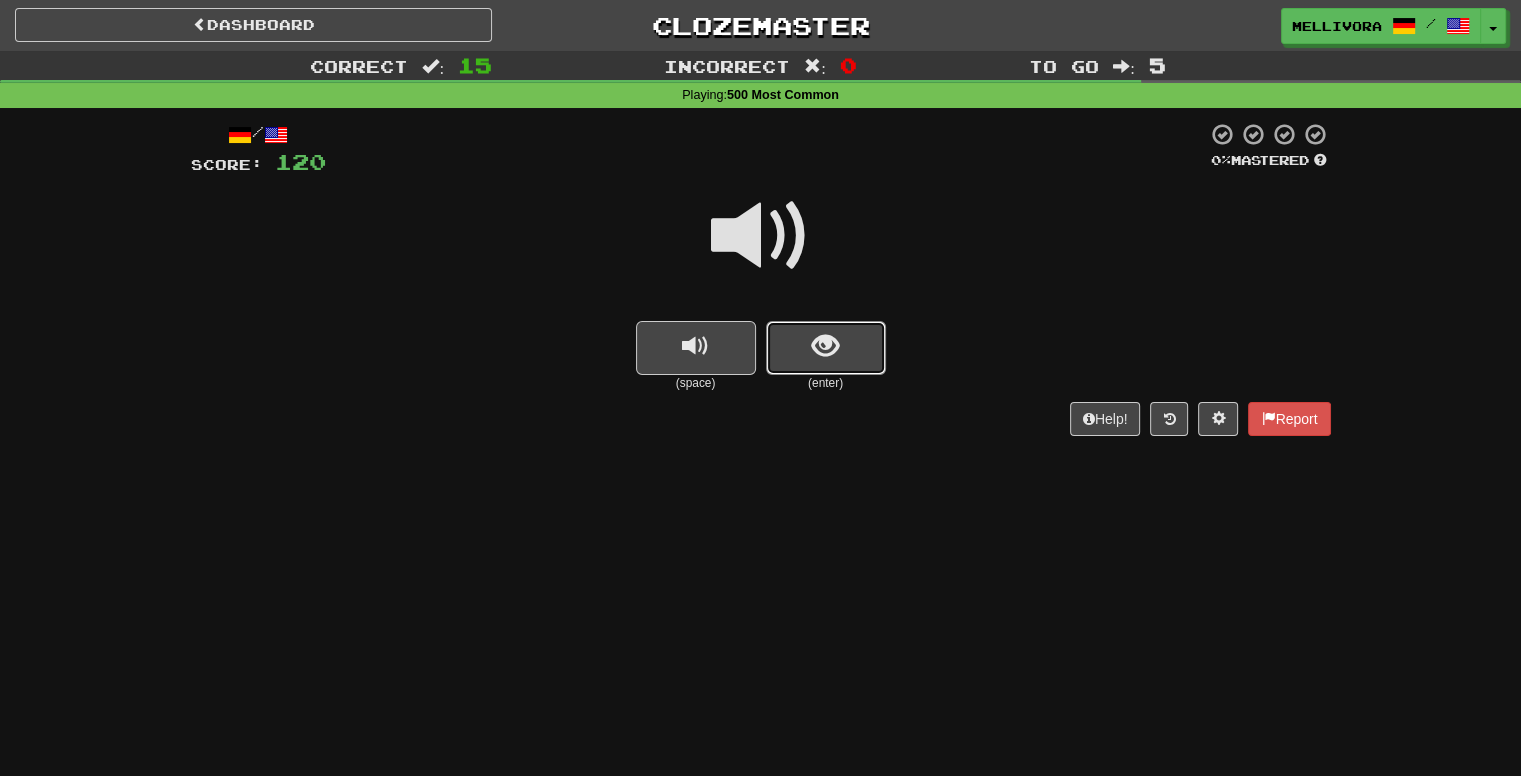 click at bounding box center [826, 348] 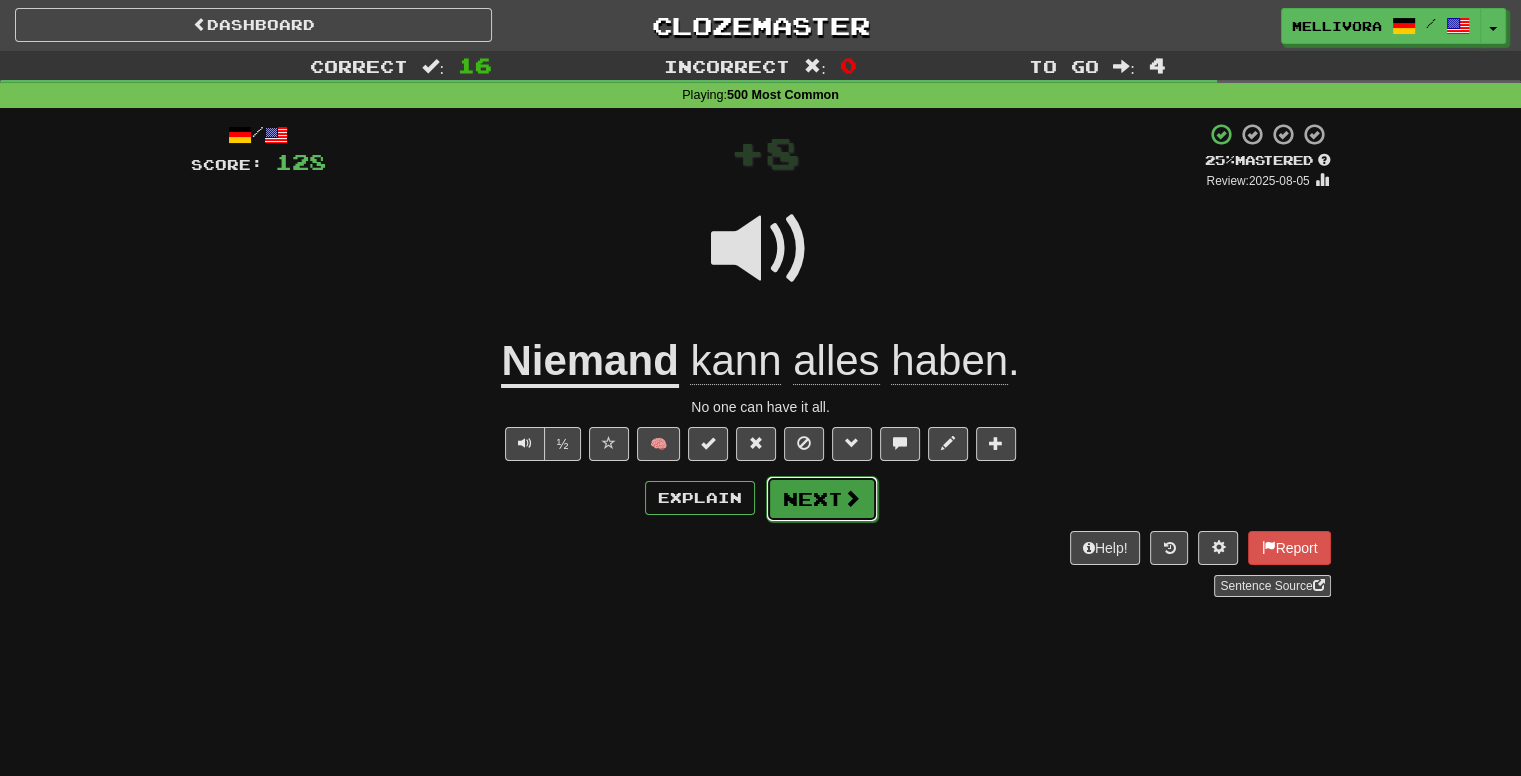 click on "Next" at bounding box center (822, 499) 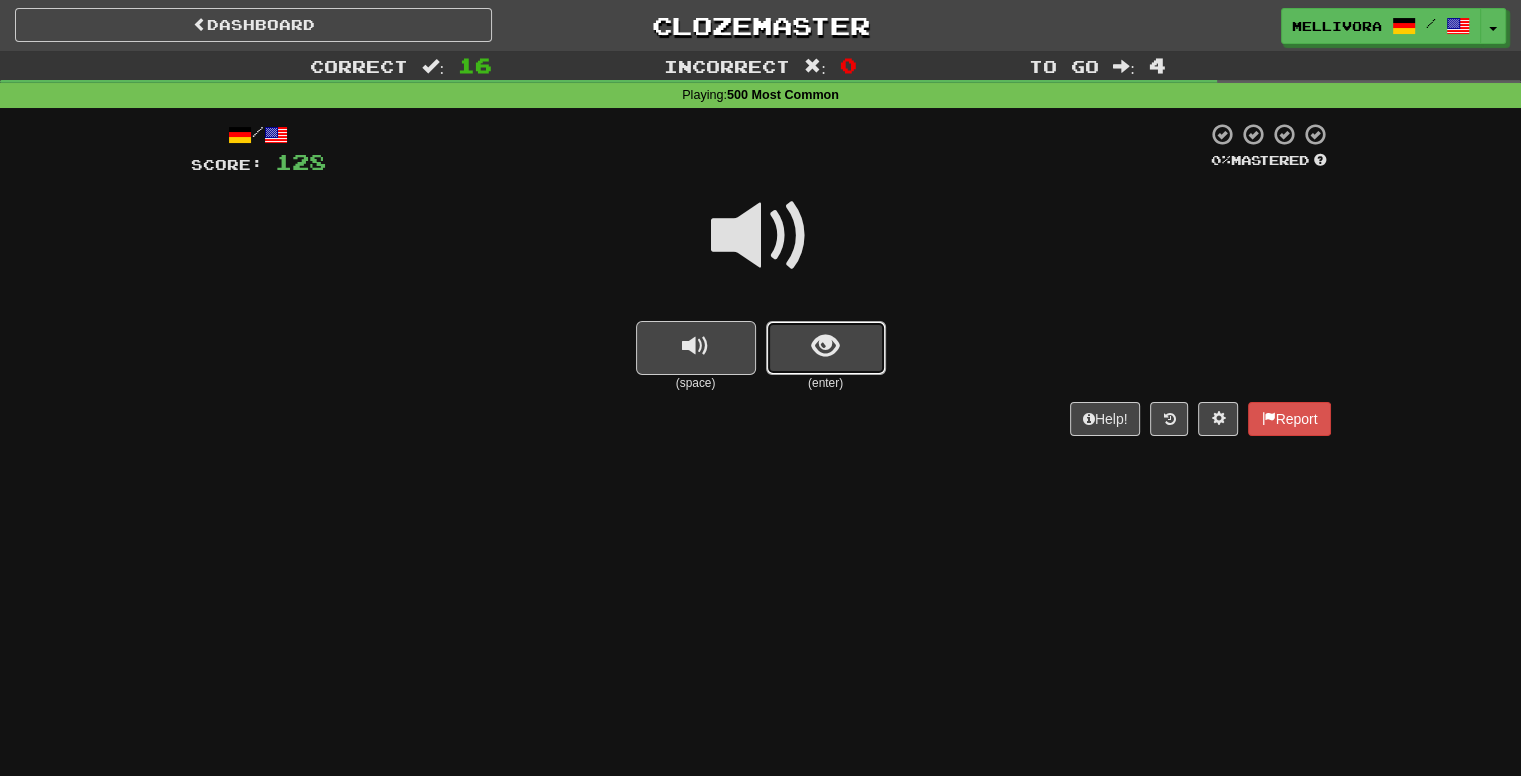click at bounding box center (825, 346) 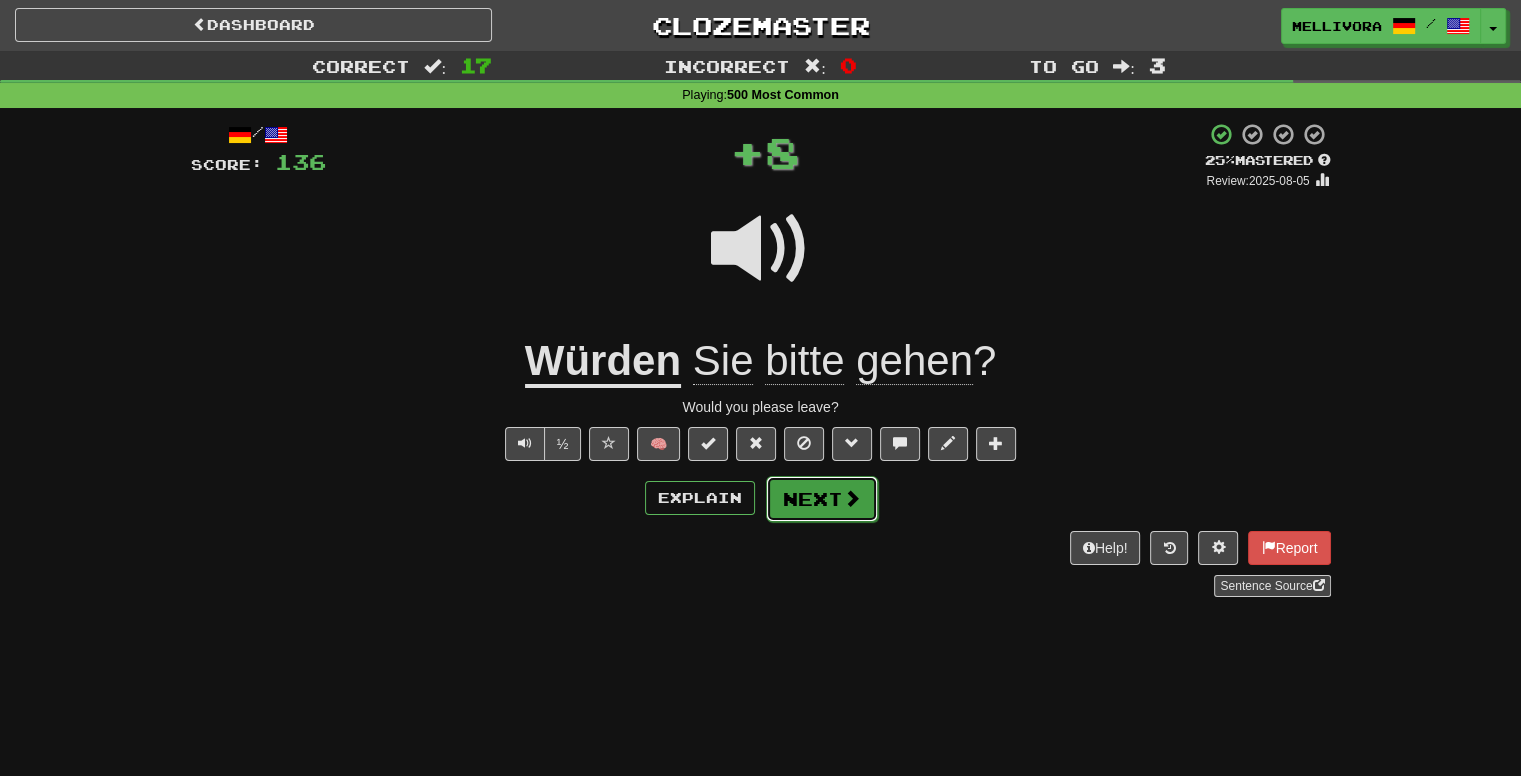 click at bounding box center (852, 498) 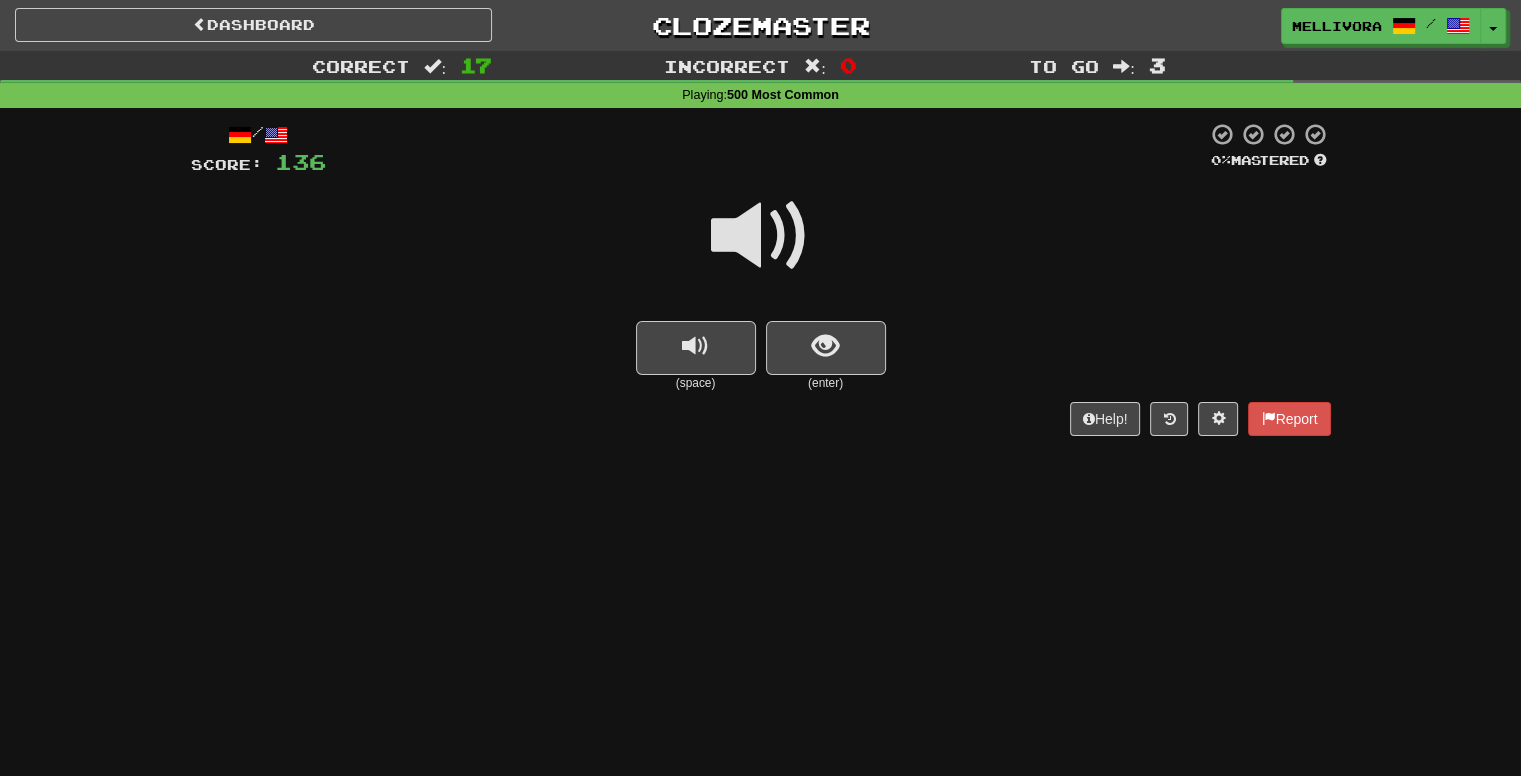 click at bounding box center (761, 236) 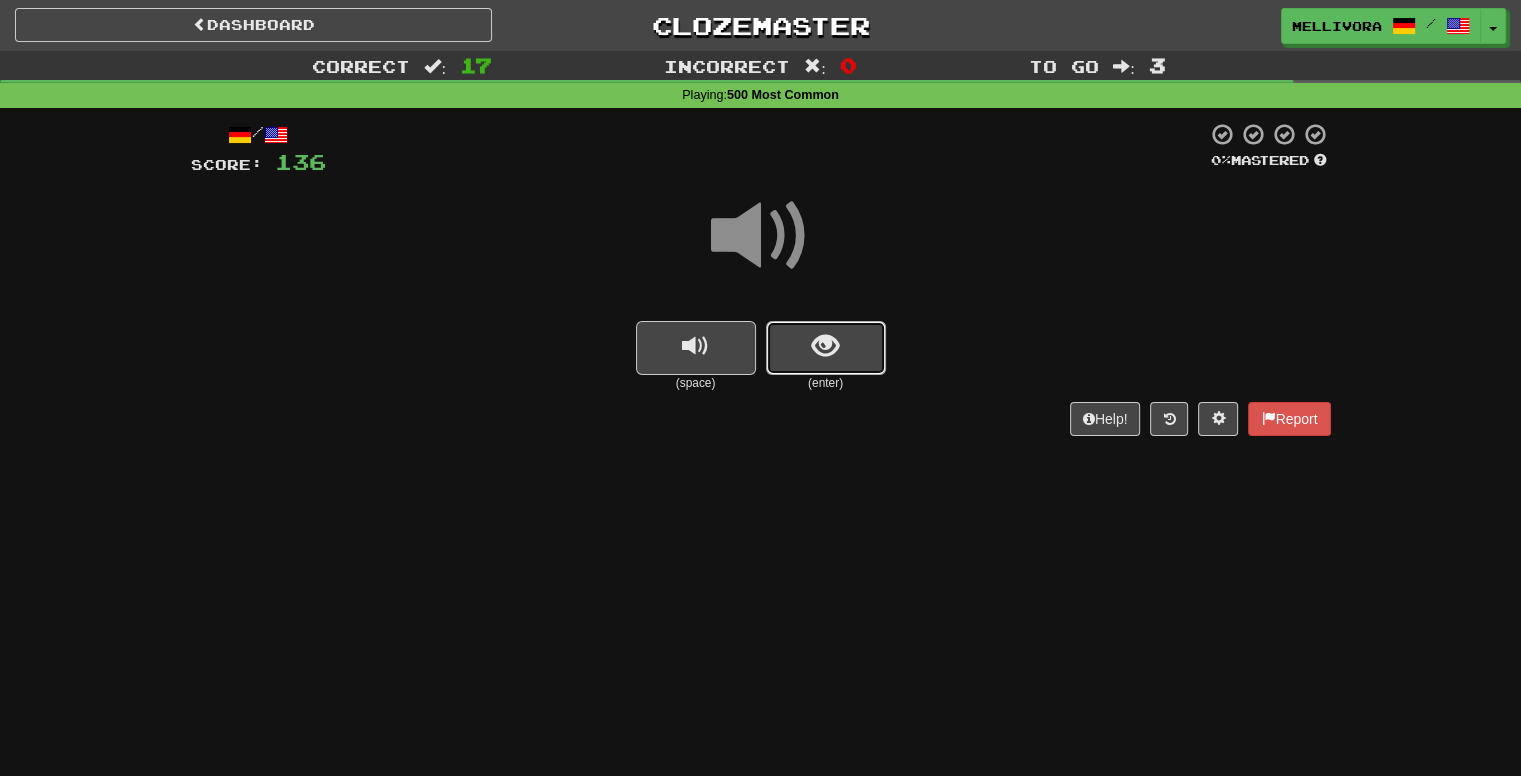 click at bounding box center [826, 348] 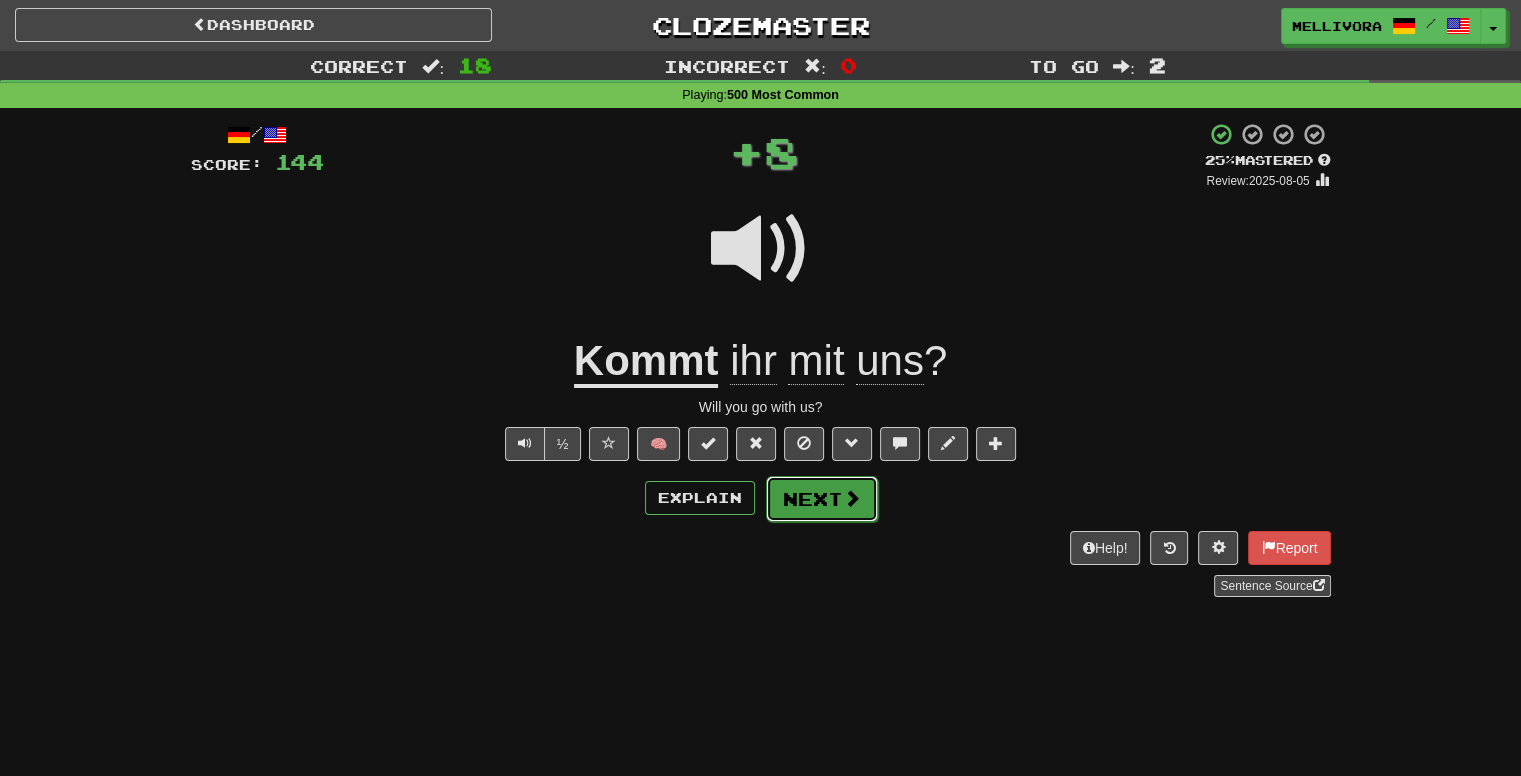 click on "Next" at bounding box center [822, 499] 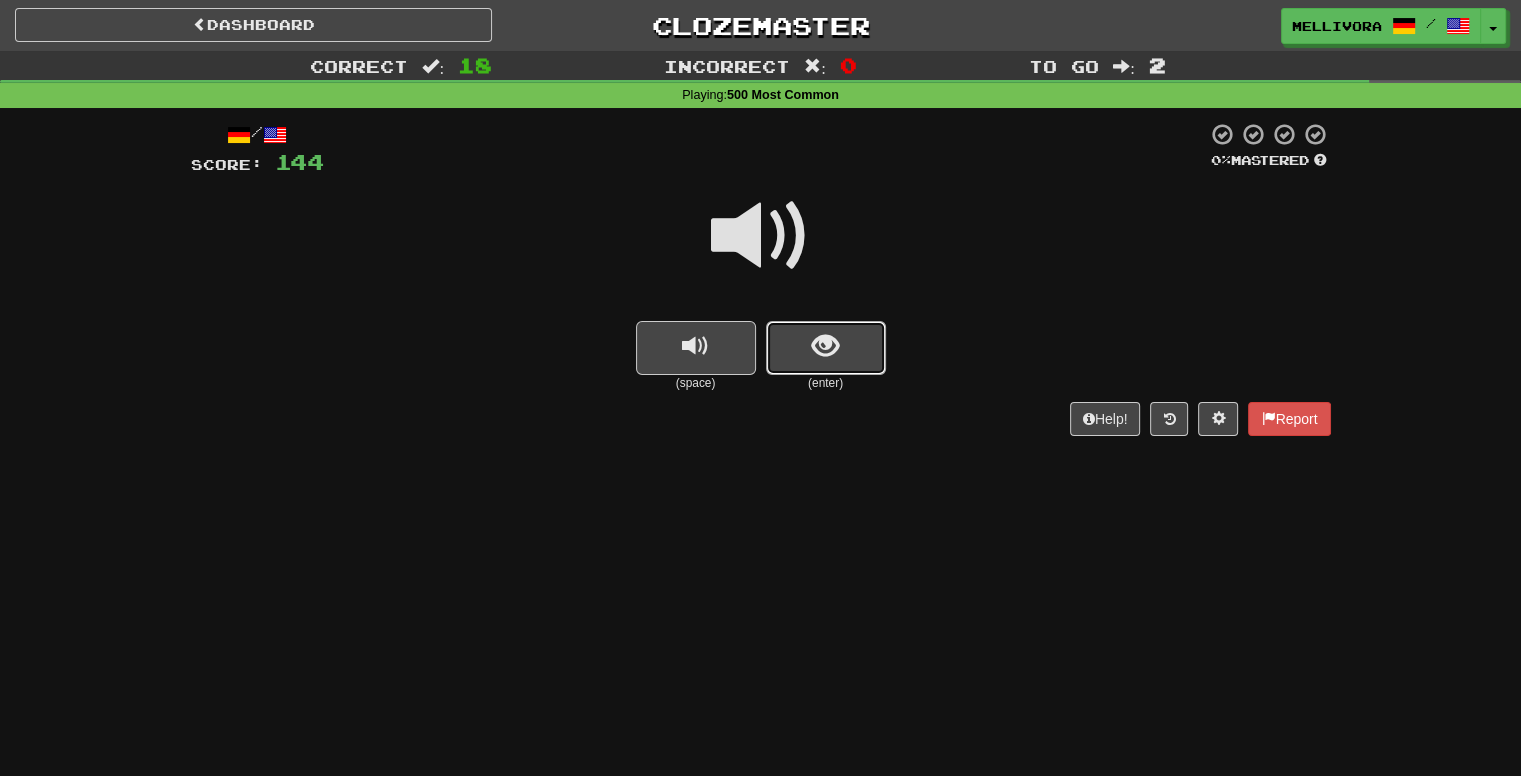 click at bounding box center (825, 346) 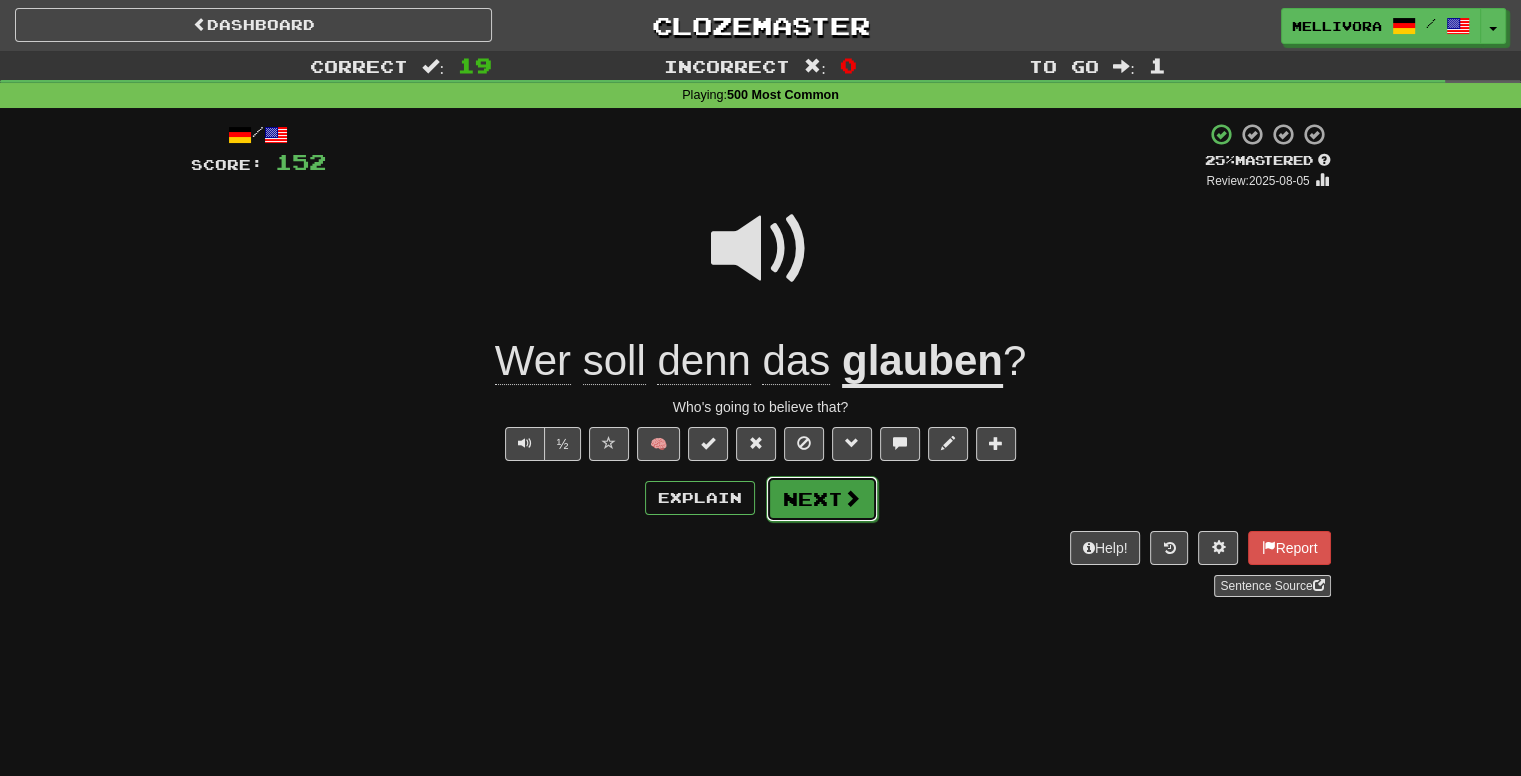 click on "Next" at bounding box center [822, 499] 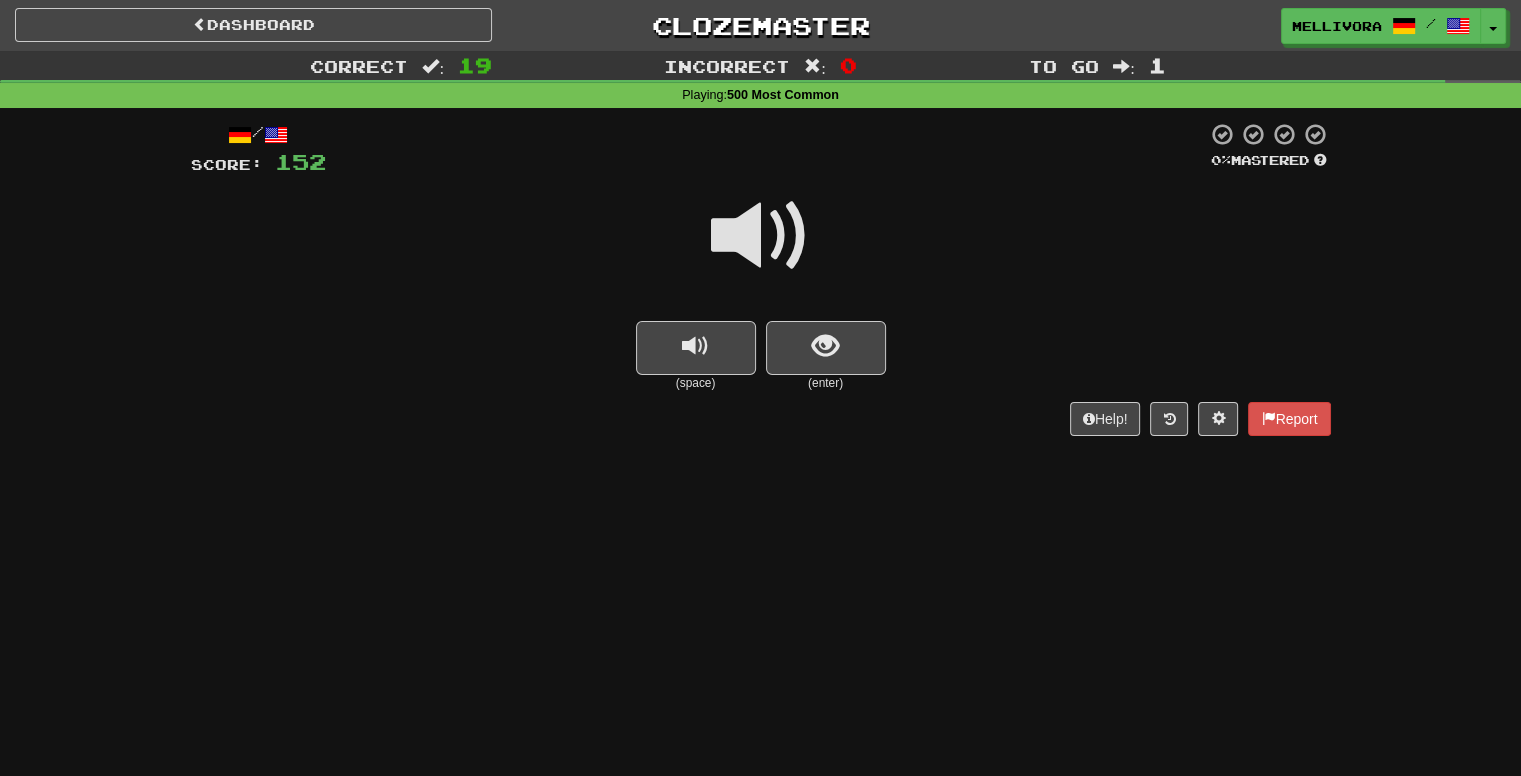 click at bounding box center (761, 236) 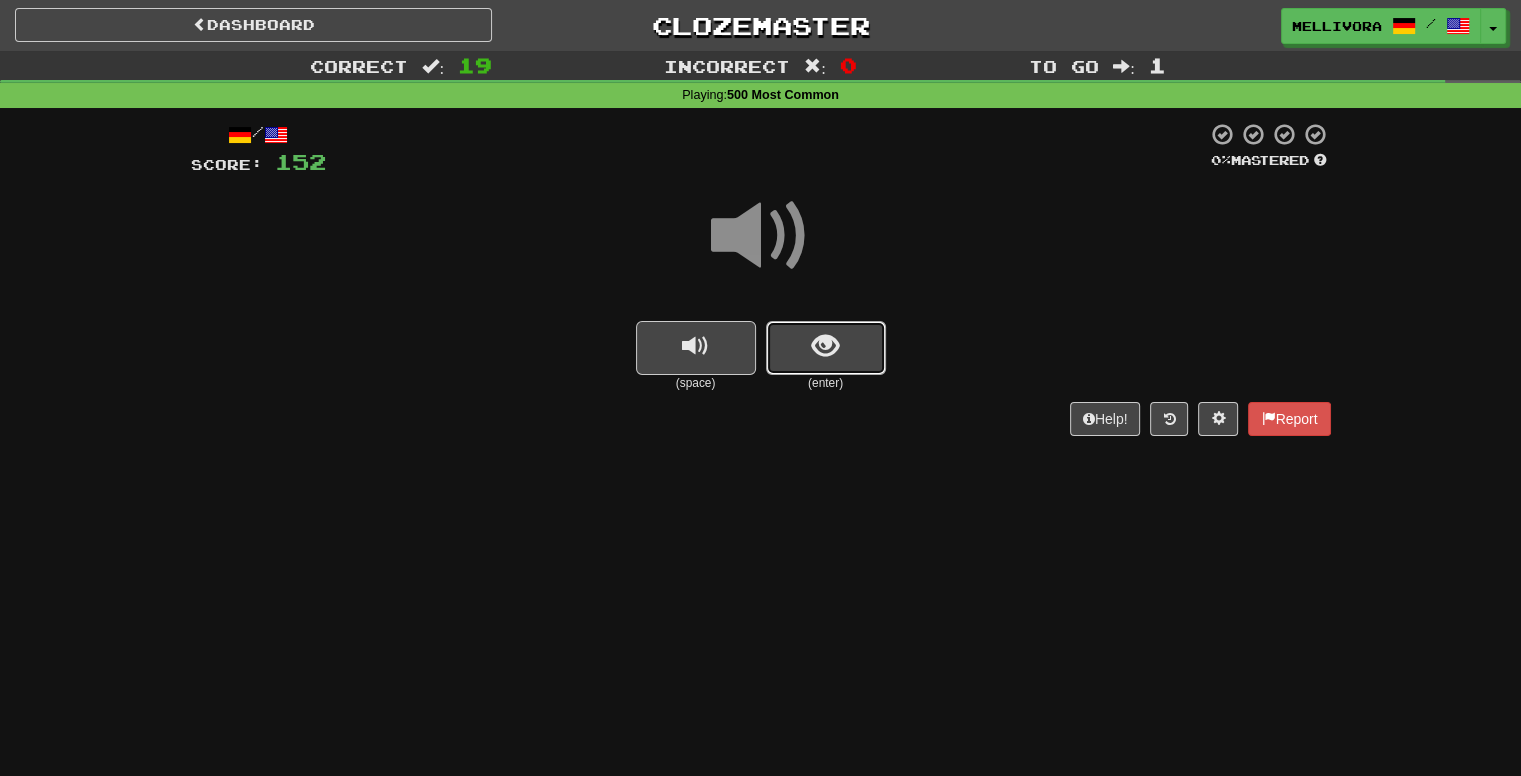 click at bounding box center [826, 348] 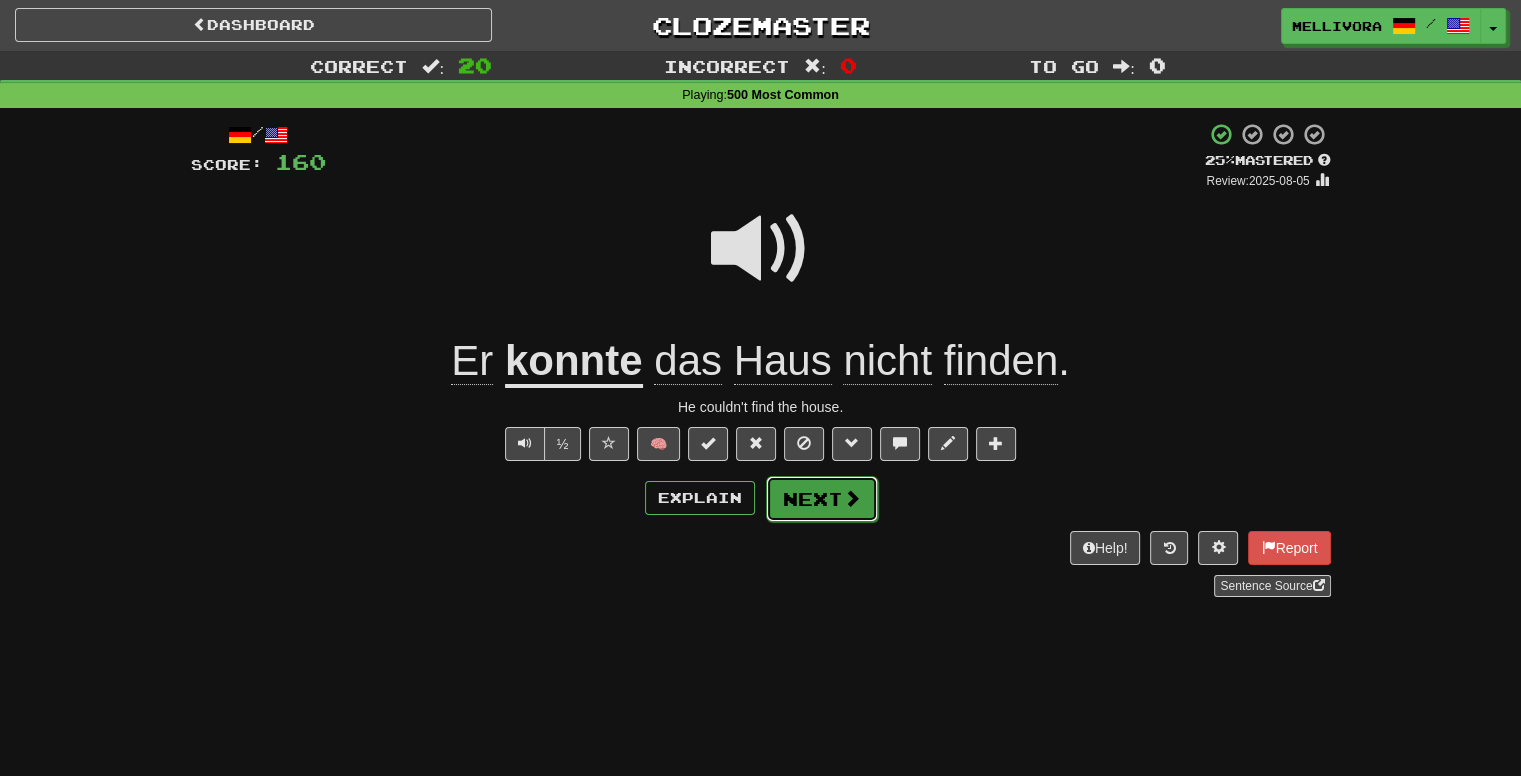 click on "Next" at bounding box center [822, 499] 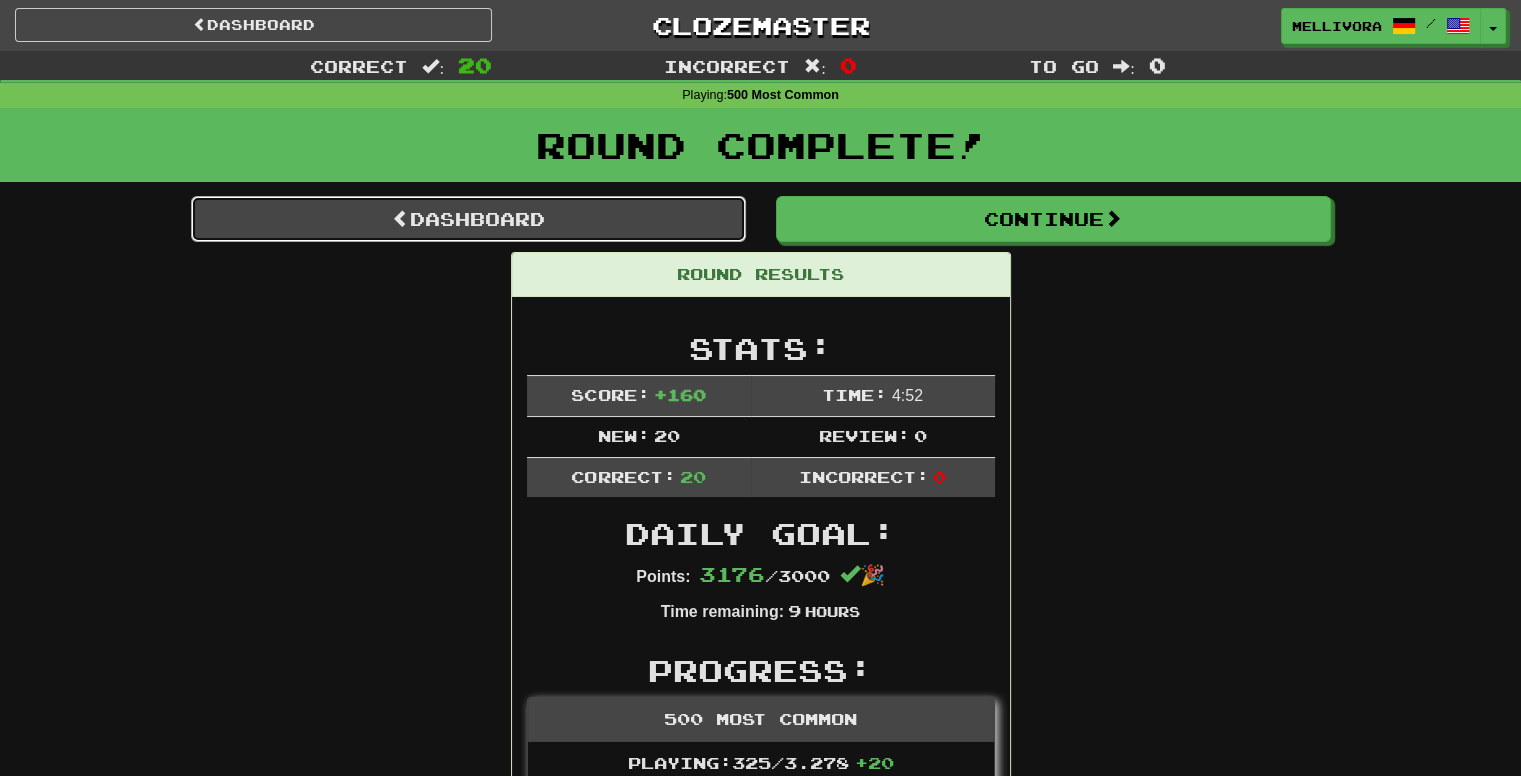 click on "Dashboard" at bounding box center [468, 219] 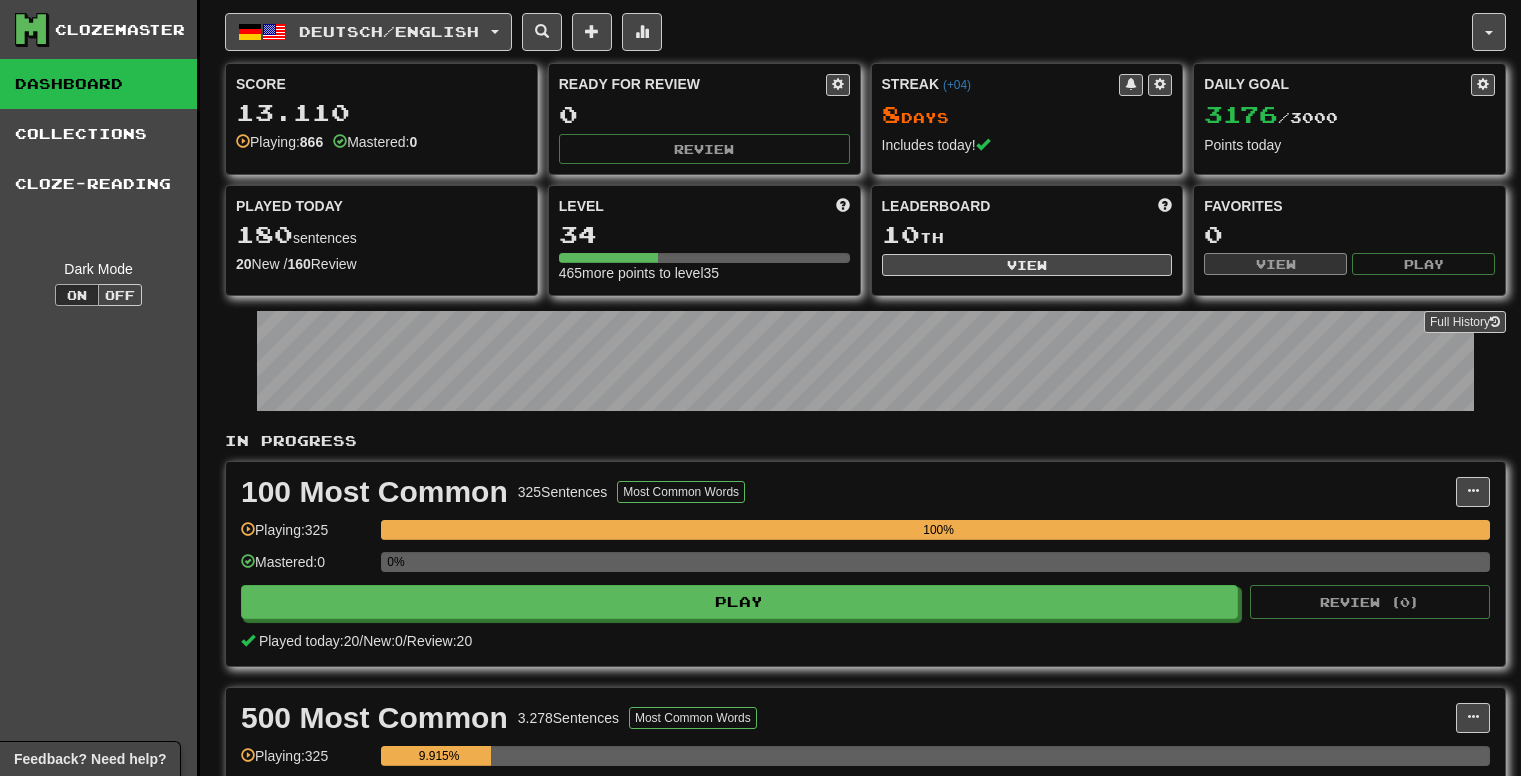 scroll, scrollTop: 0, scrollLeft: 0, axis: both 